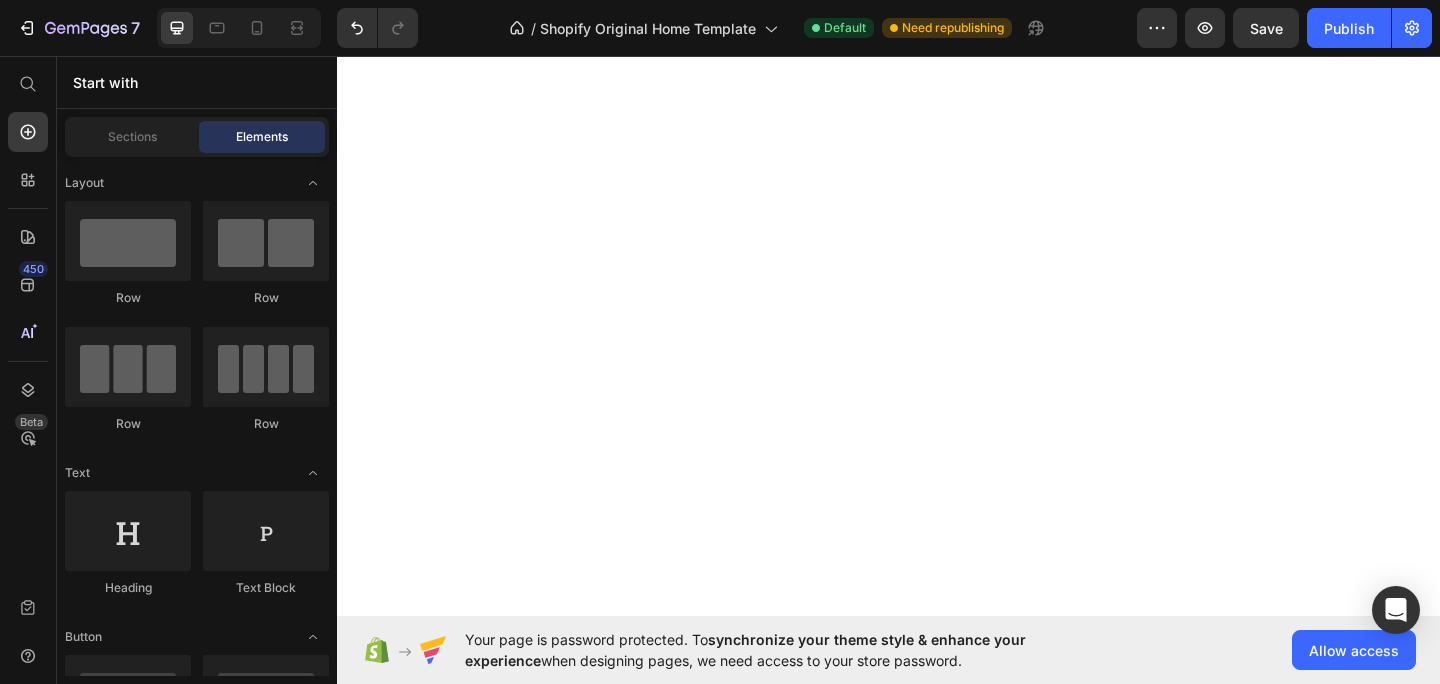 scroll, scrollTop: 0, scrollLeft: 0, axis: both 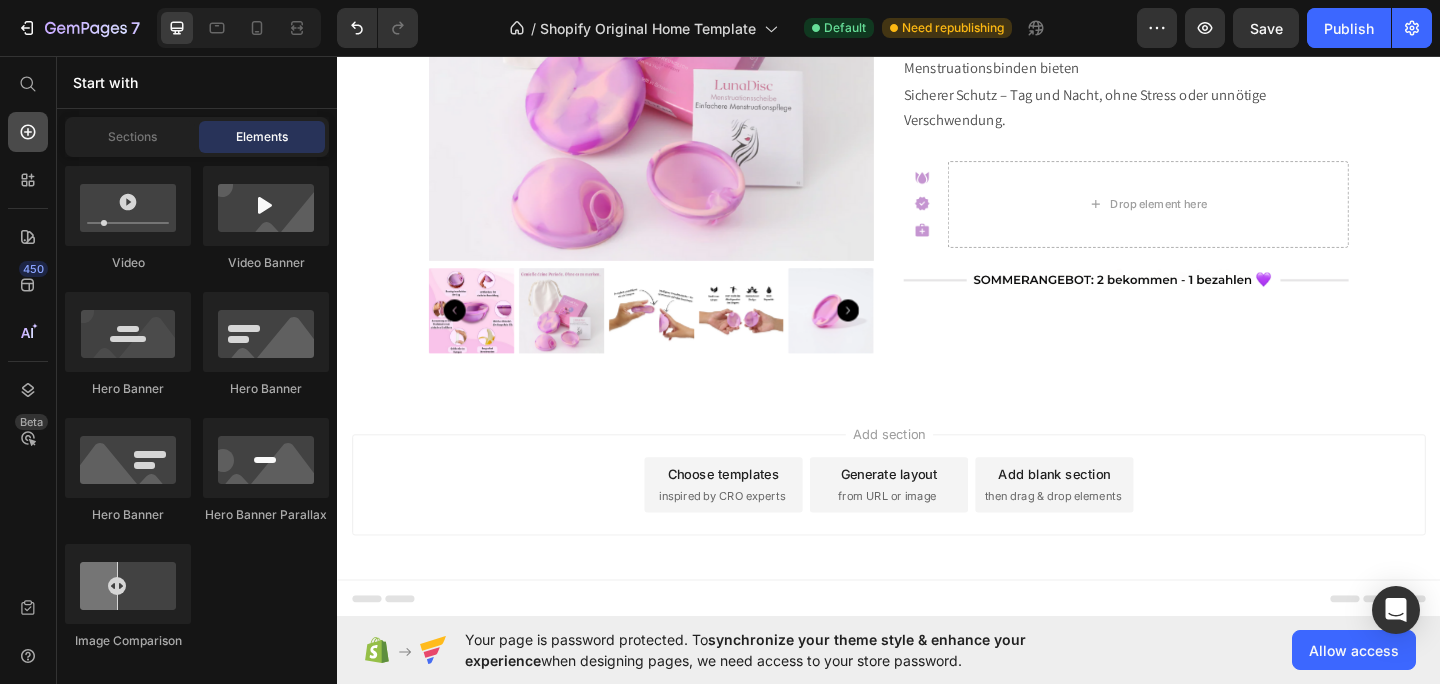 click 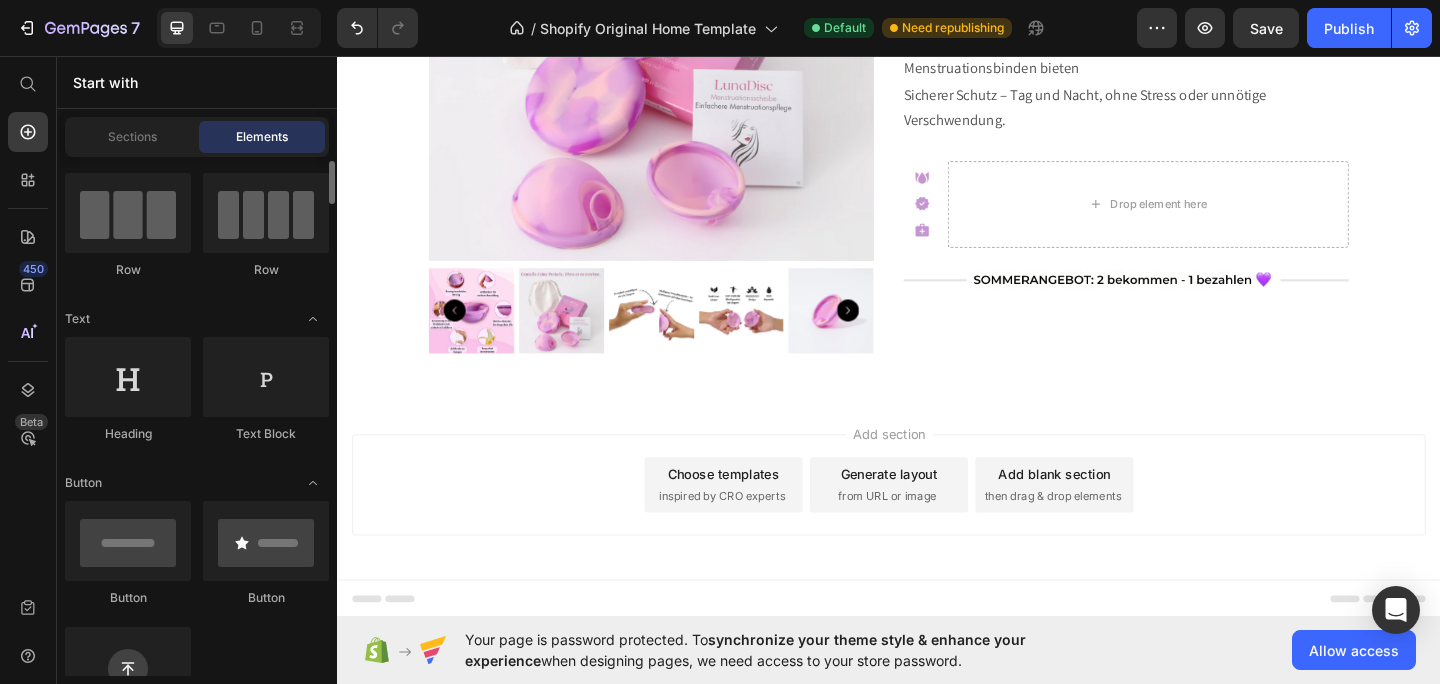 scroll, scrollTop: 181, scrollLeft: 0, axis: vertical 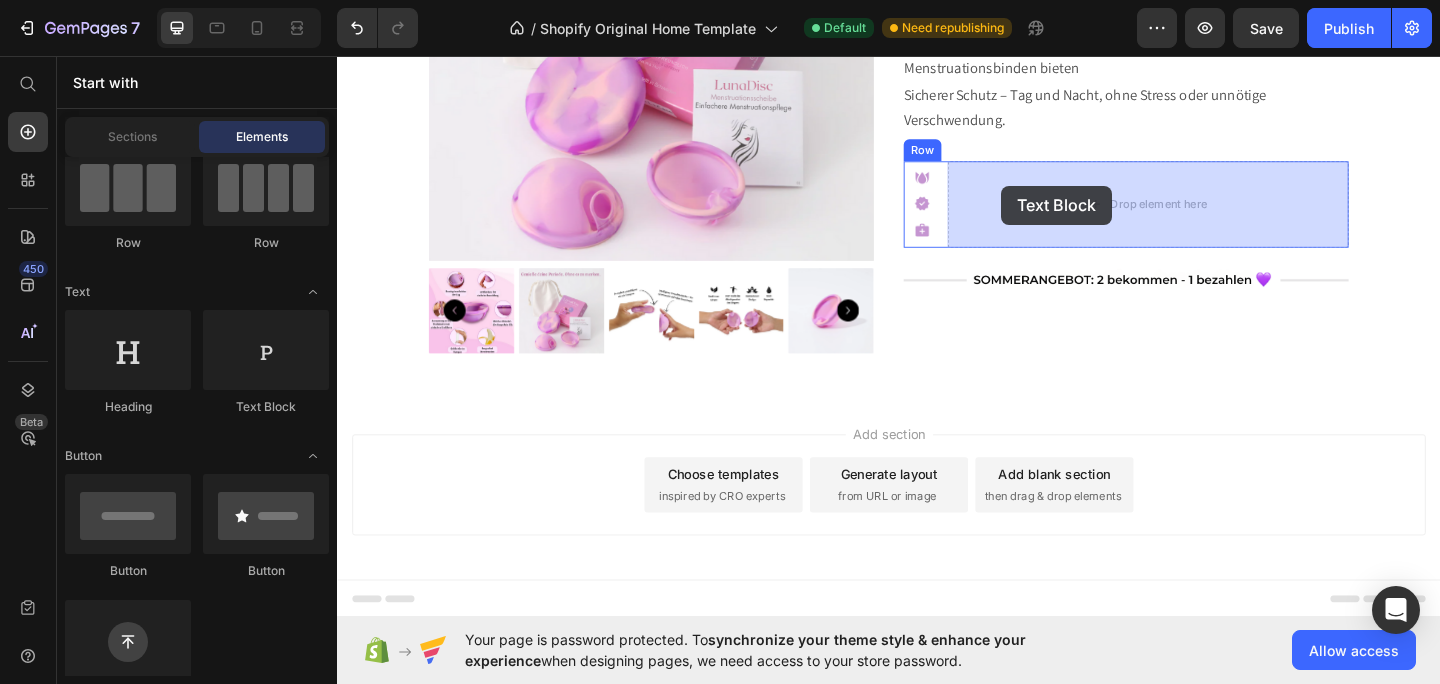 drag, startPoint x: 573, startPoint y: 417, endPoint x: 1058, endPoint y: 197, distance: 532.5646 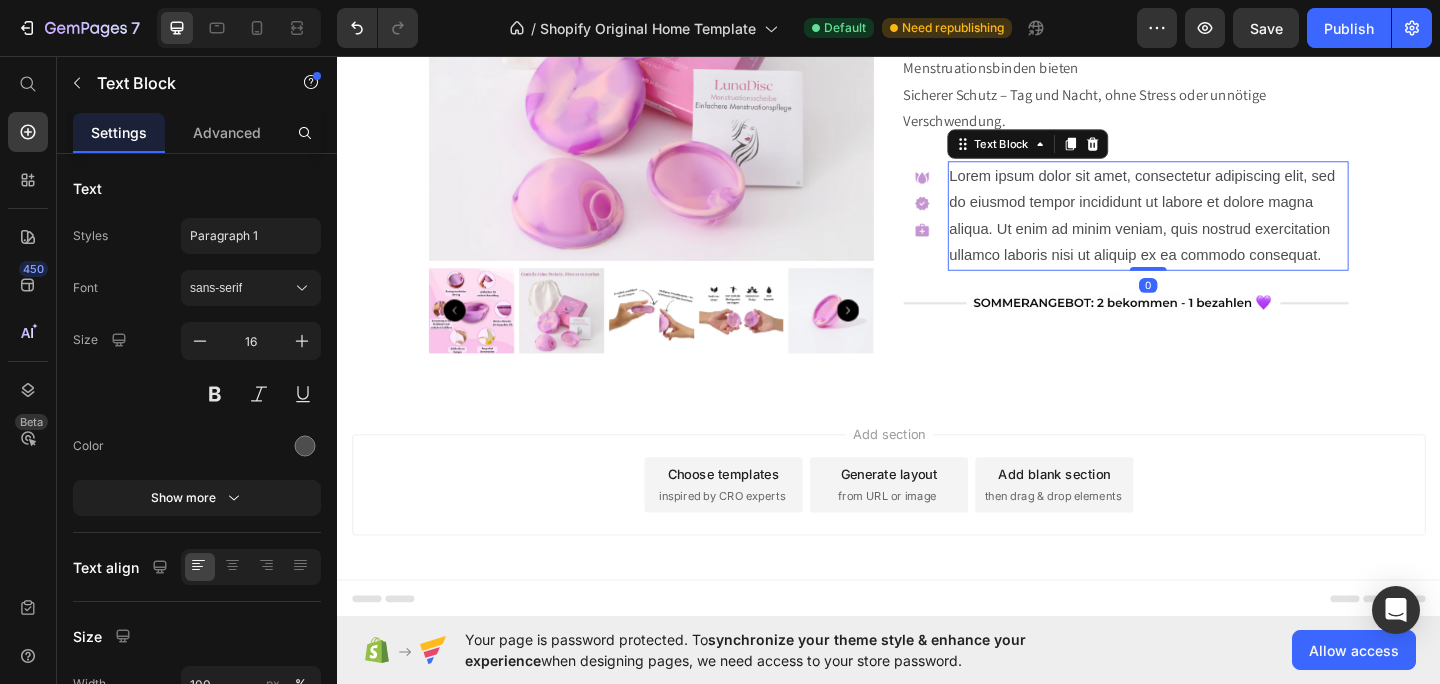 click on "Lorem ipsum dolor sit amet, consectetur adipiscing elit, sed do eiusmod tempor incididunt ut labore et dolore magna aliqua. Ut enim ad minim veniam, quis nostrud exercitation ullamco laboris nisi ut aliquip ex ea commodo consequat." at bounding box center (1219, 230) 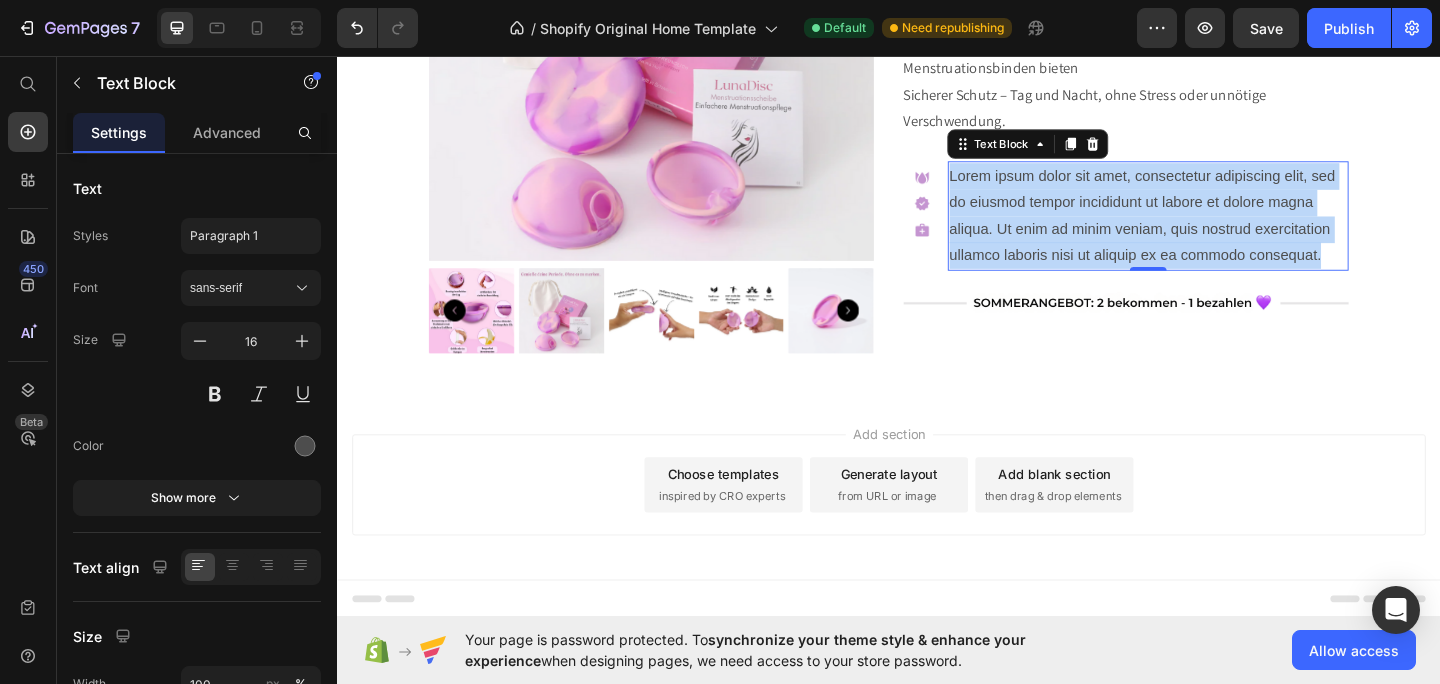 click on "Lorem ipsum dolor sit amet, consectetur adipiscing elit, sed do eiusmod tempor incididunt ut labore et dolore magna aliqua. Ut enim ad minim veniam, quis nostrud exercitation ullamco laboris nisi ut aliquip ex ea commodo consequat." at bounding box center [1219, 230] 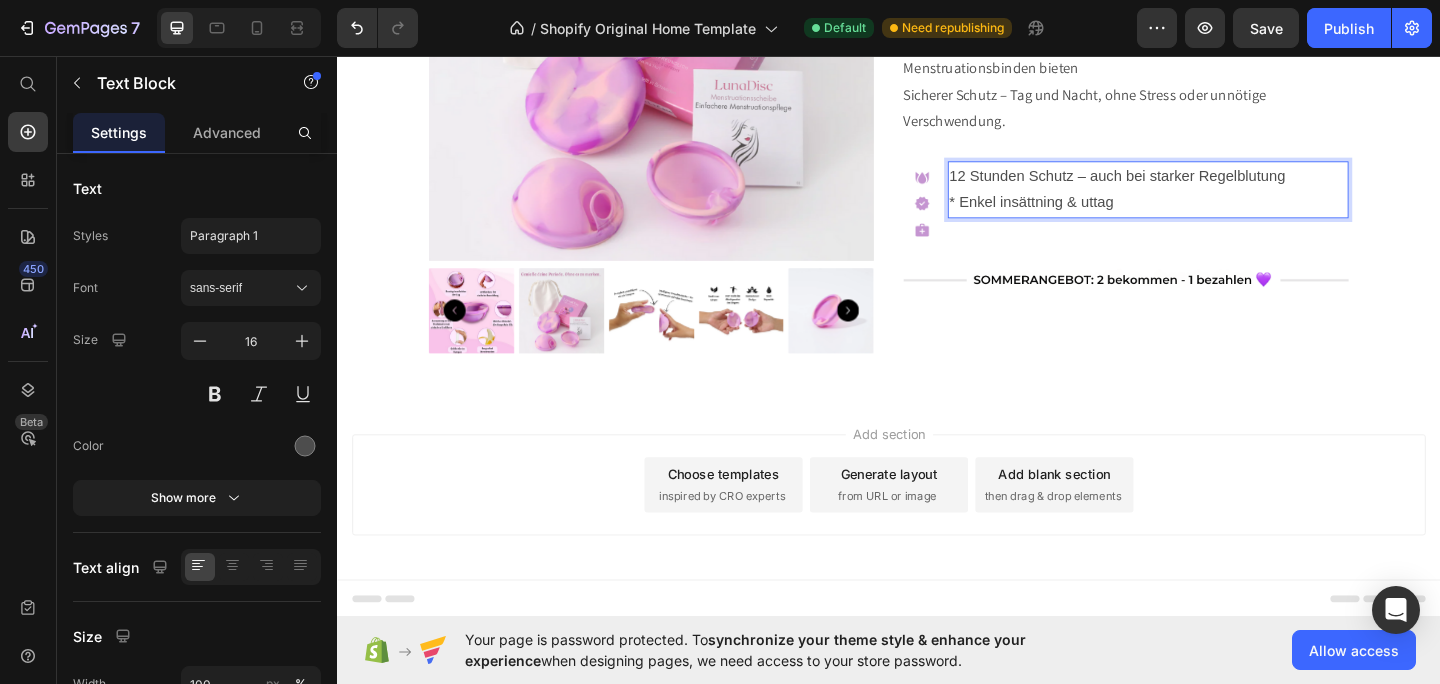 click on "* Enkel insättning & uttag" at bounding box center [1219, 216] 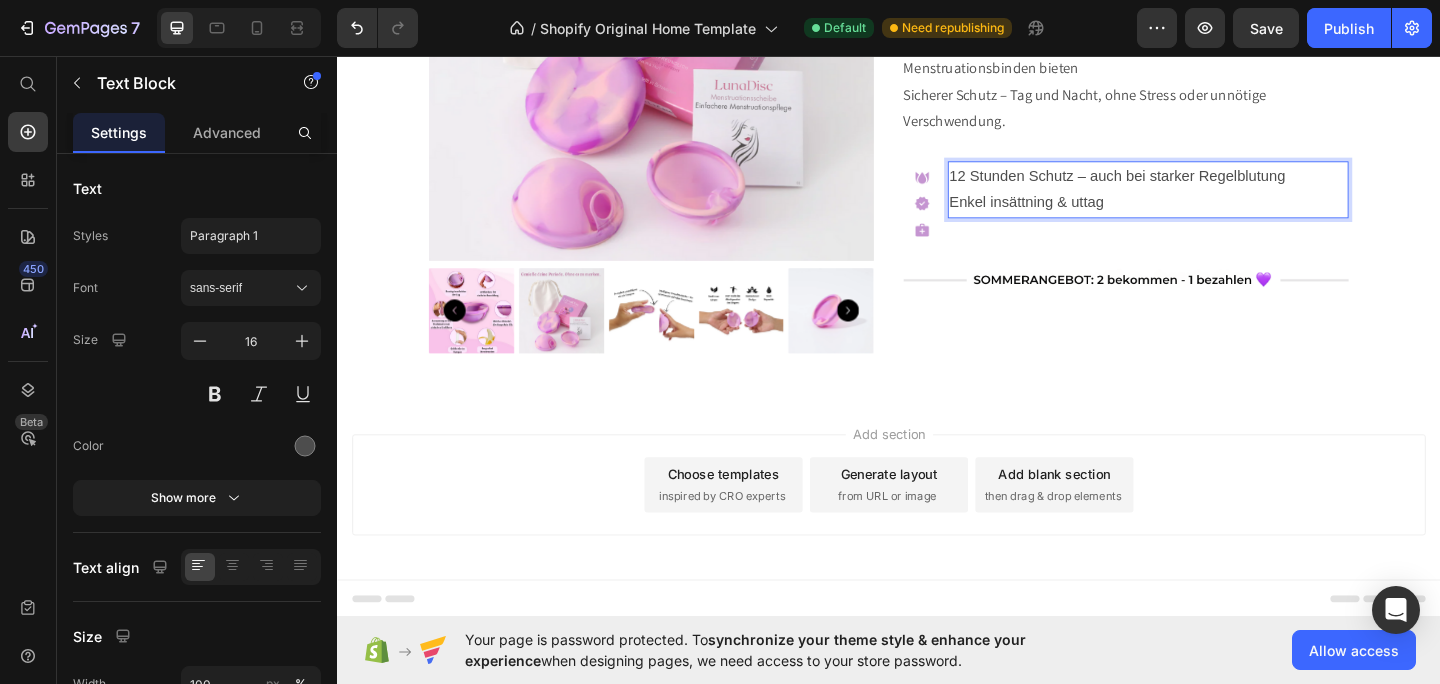 click on "Enkel insättning & uttag" at bounding box center [1219, 216] 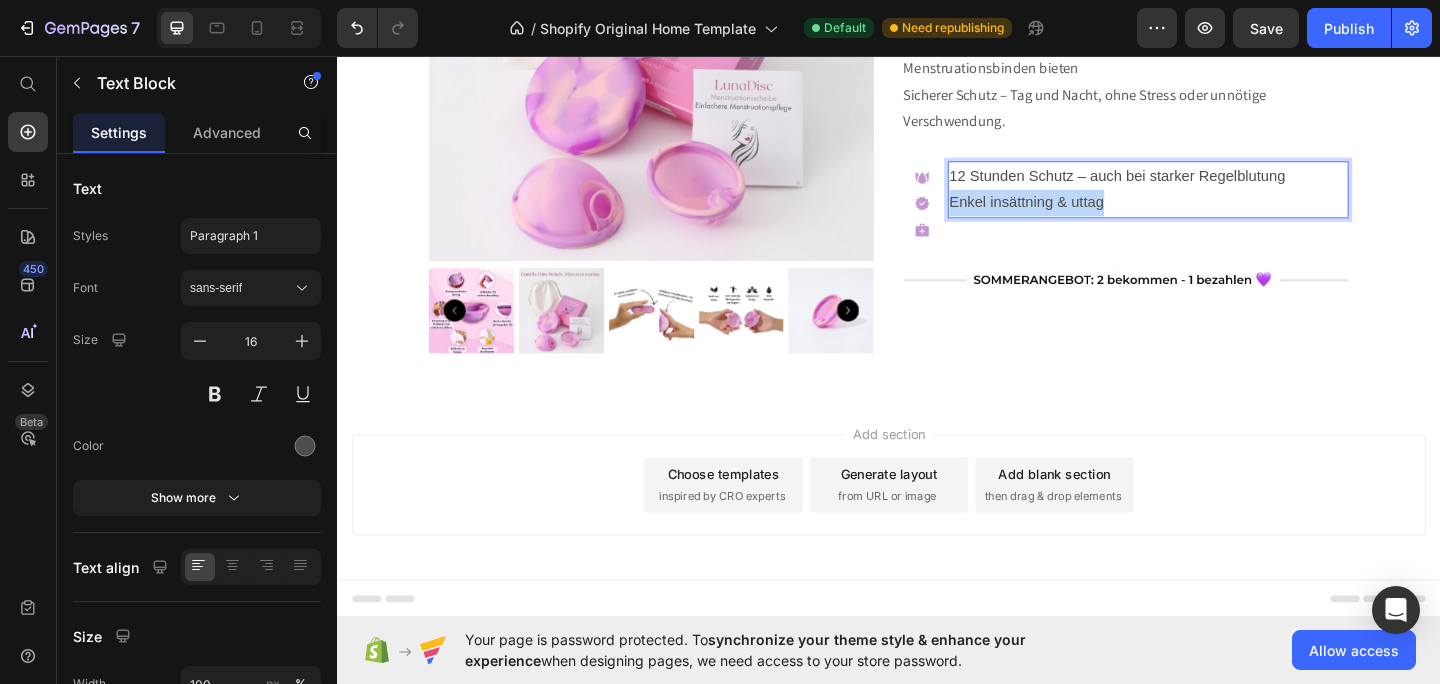 click on "Enkel insättning & uttag" at bounding box center [1219, 216] 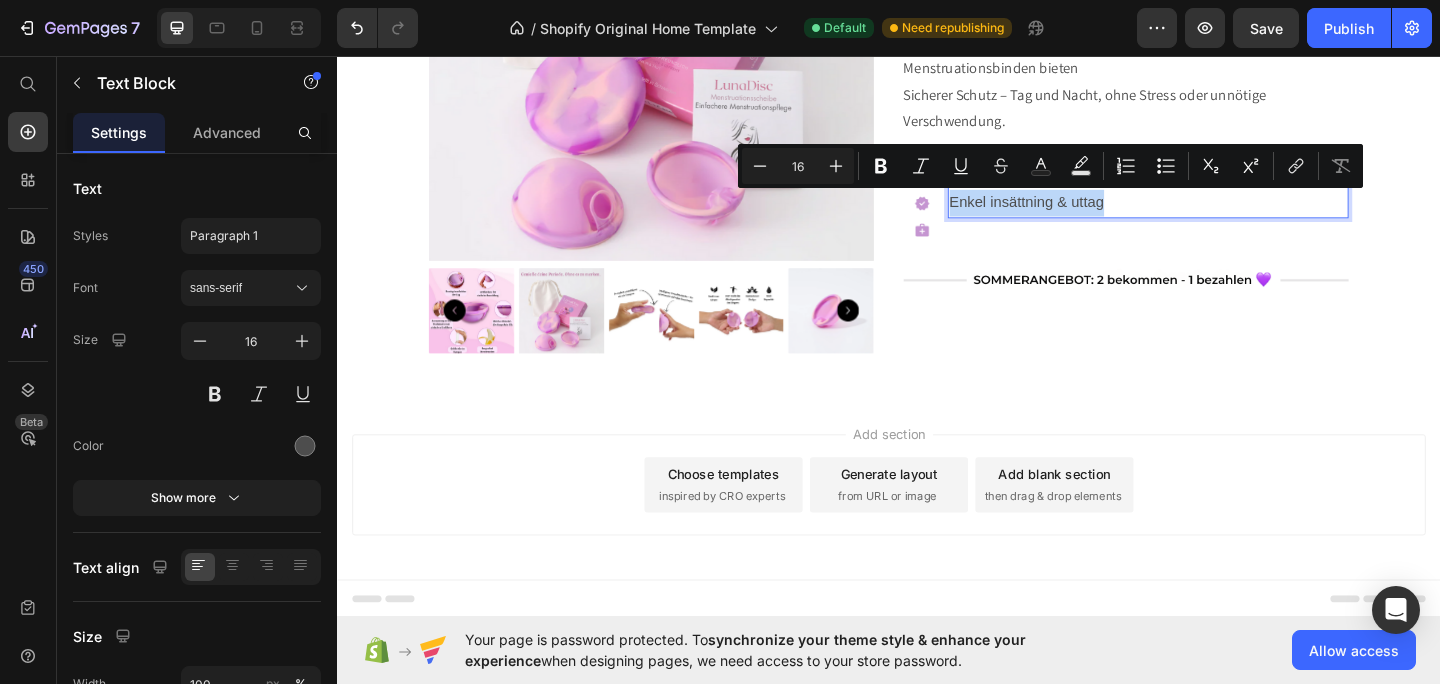 click on "Enkel insättning & uttag" at bounding box center (1219, 216) 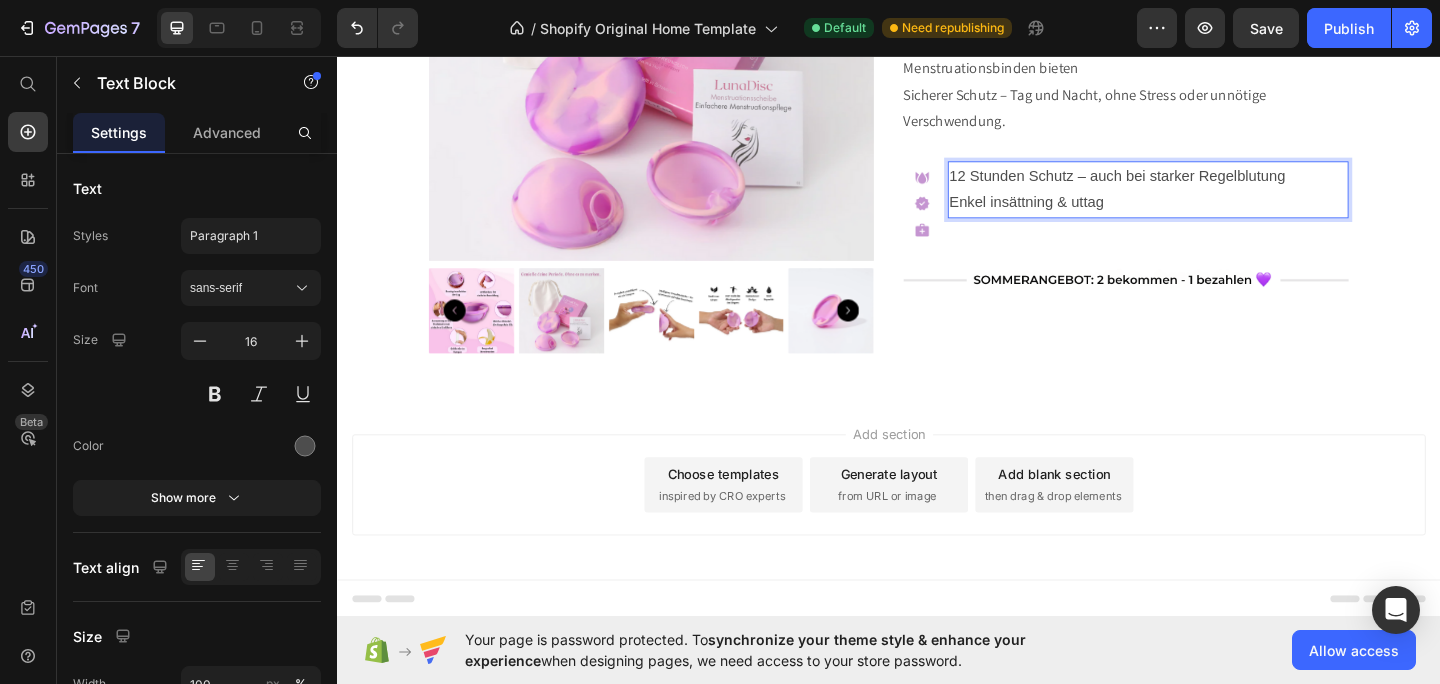 click on "Enkel insättning & uttag" at bounding box center (1219, 216) 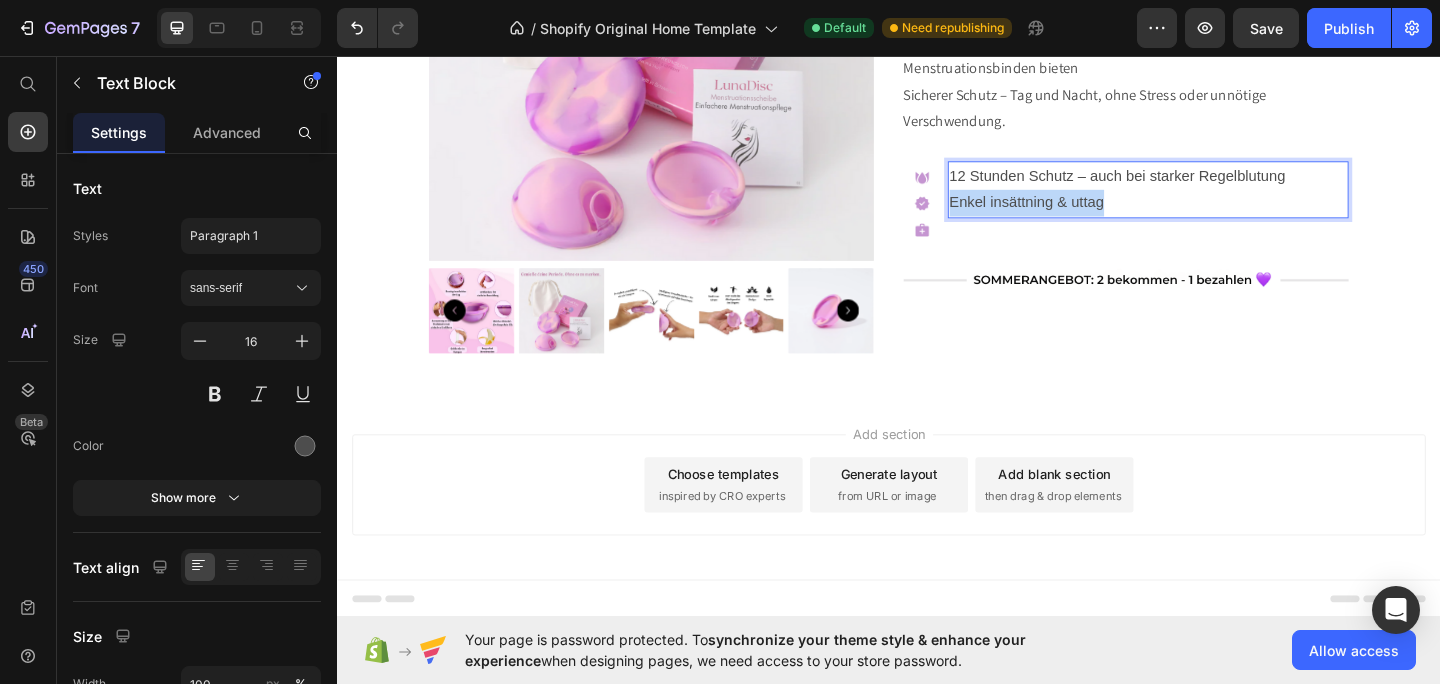 click on "Enkel insättning & uttag" at bounding box center (1219, 216) 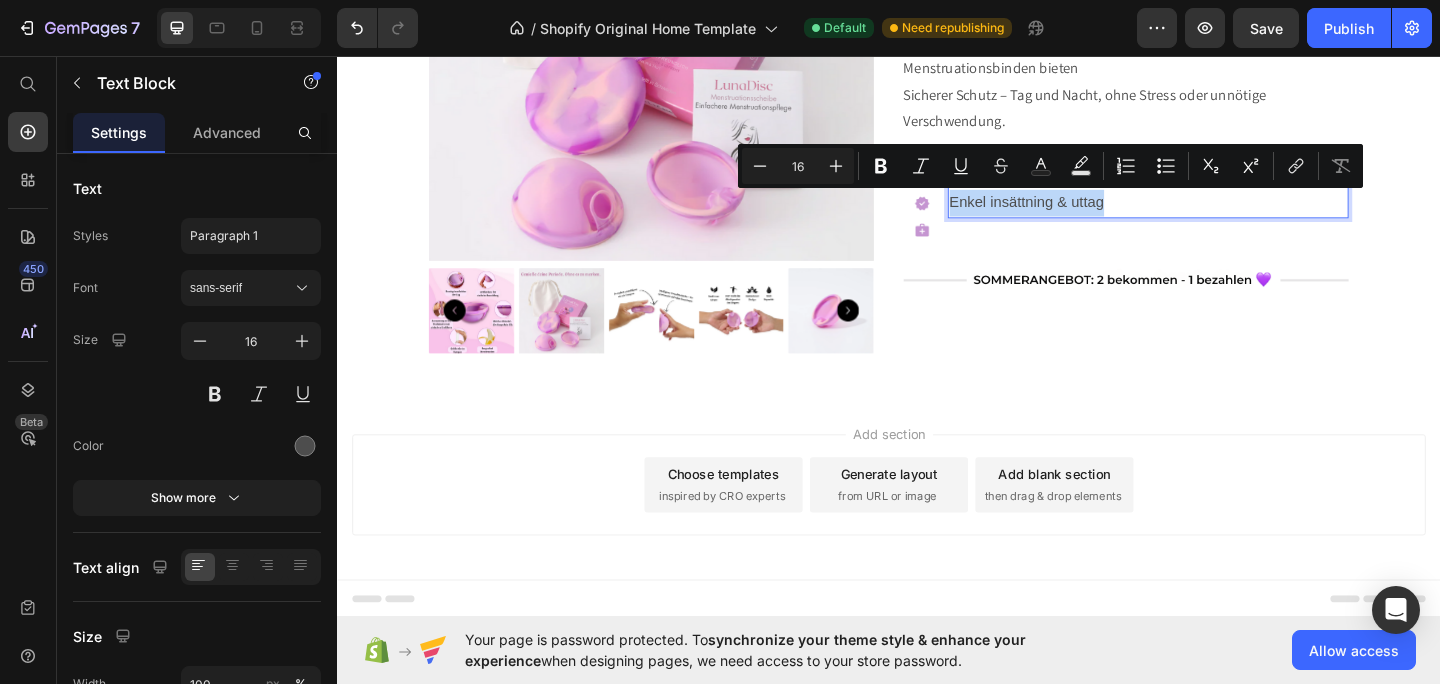 copy on "Enkel insättning & uttag" 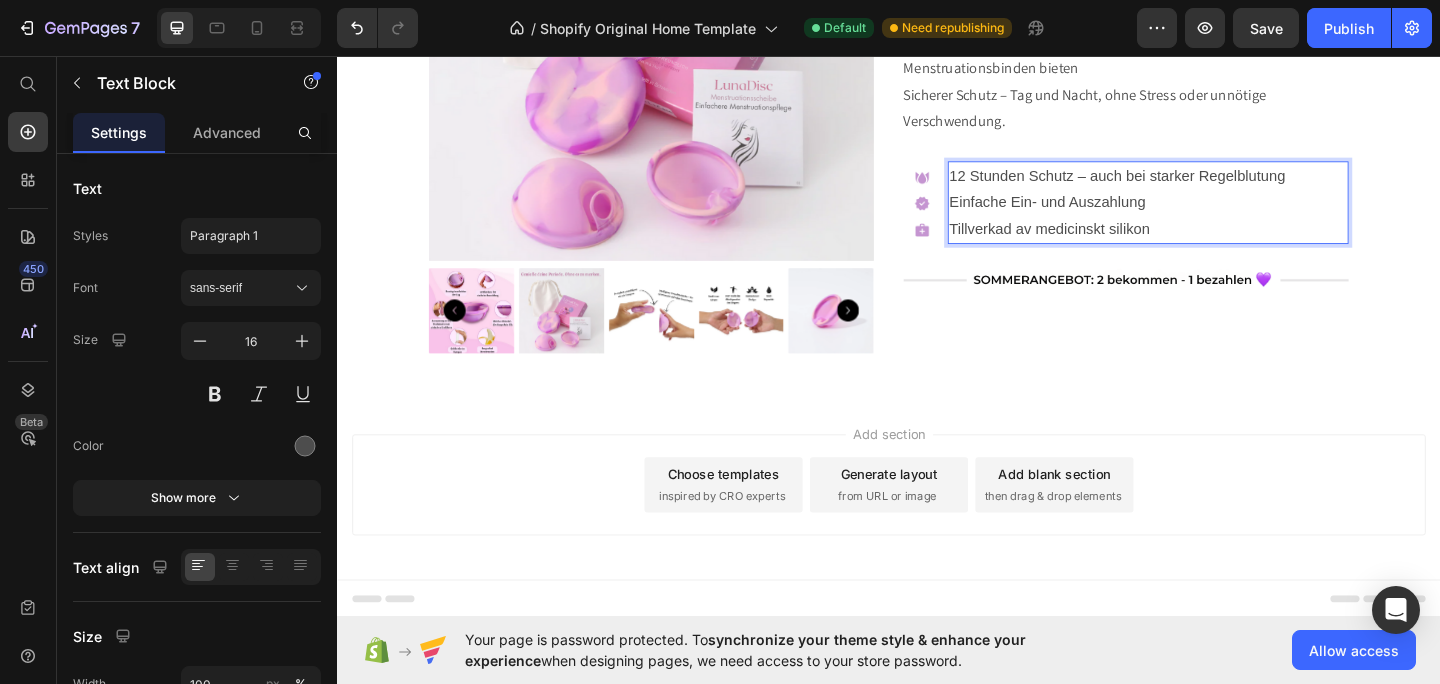 click on "Tillverkad av medicinskt silikon" at bounding box center [1219, 245] 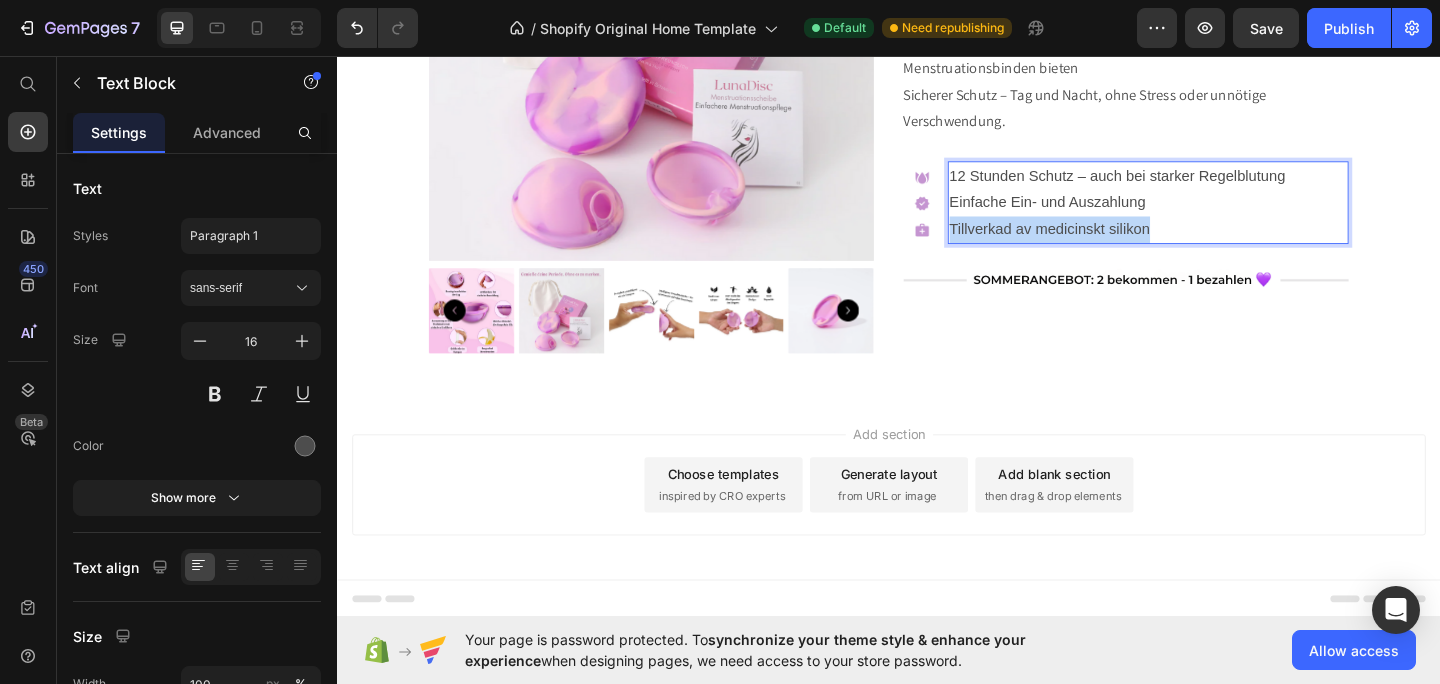 click on "Tillverkad av medicinskt silikon" at bounding box center [1219, 245] 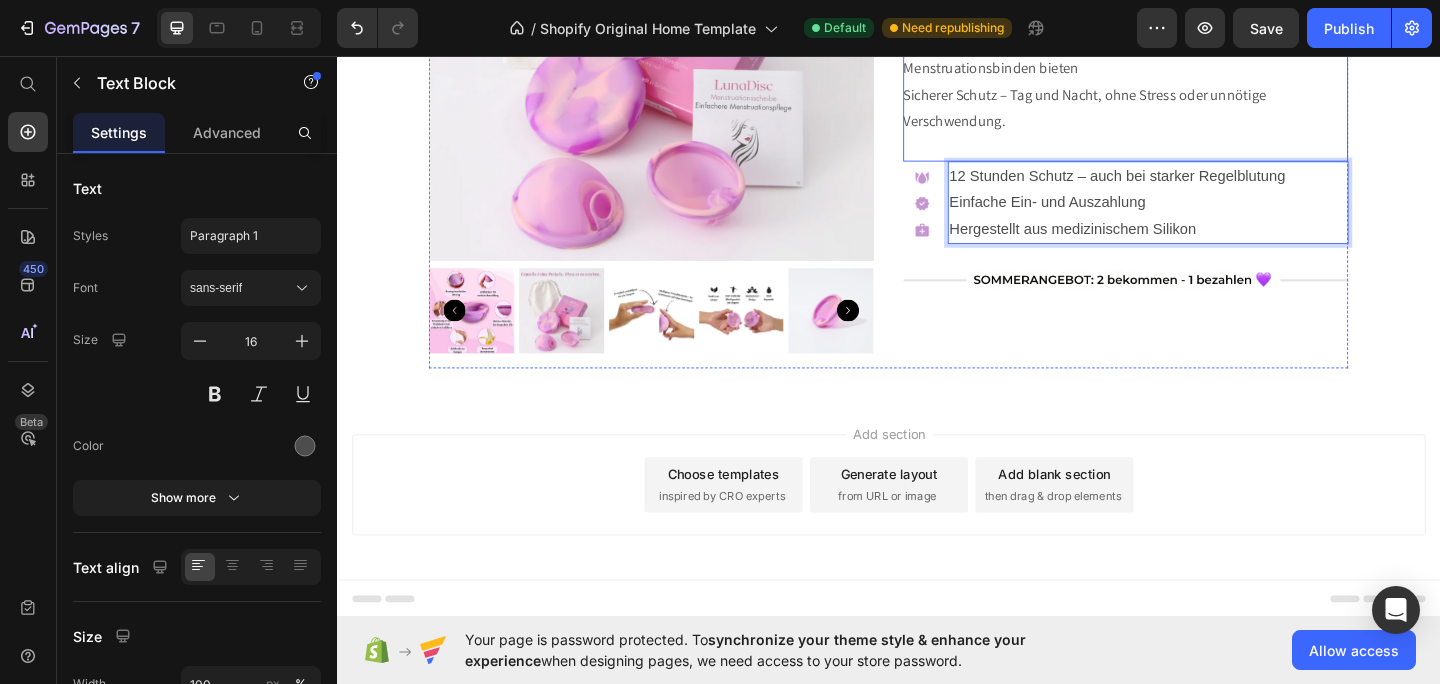 click on "Schüttbar, praktisch und sicher: Was umweltfreundliche Menstruationsbinden bieten Sicherer Schutz – Tag und Nacht, ohne Stress oder unnötige Verschwendung." at bounding box center (1195, 99) 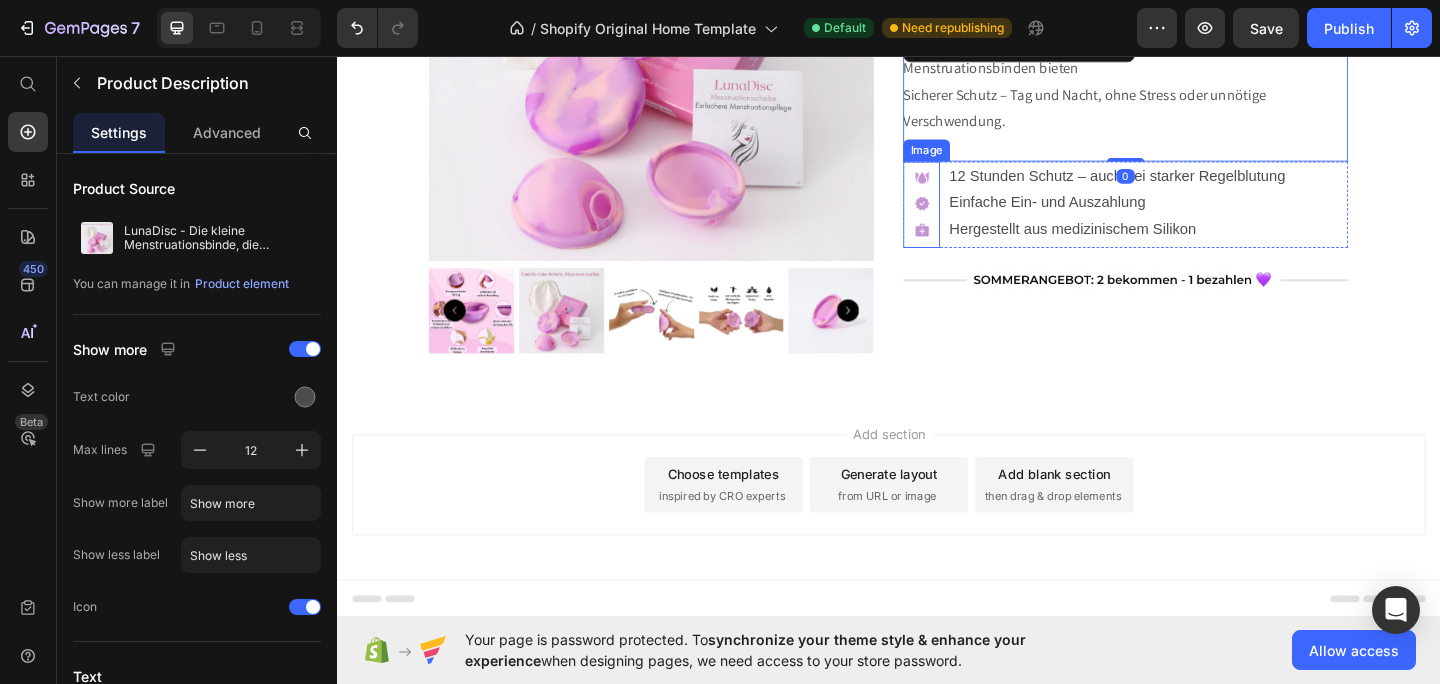 click on "LunaDisc - Die kleine Menstruationsbinde, die verändert alles Product Title Image 4.7 (119 Bewertungen) Text Block Row $35.00 Product Price $48.00 Product Price Row Schüttbar, praktisch und sicher: Was umweltfreundliche Menstruationsbinden bieten Sicherer Schutz – Tag und Nacht, ohne Stress oder unnötige Verschwendung. Product Description   Edit content in Shopify 0 Image 12 Stunden Schutz – auch bei starker Regelblutung Einfache Ein- und Auszahlung Hergestellt aus medizinischem Silikon Text Block Row Image" at bounding box center (1195, 95) 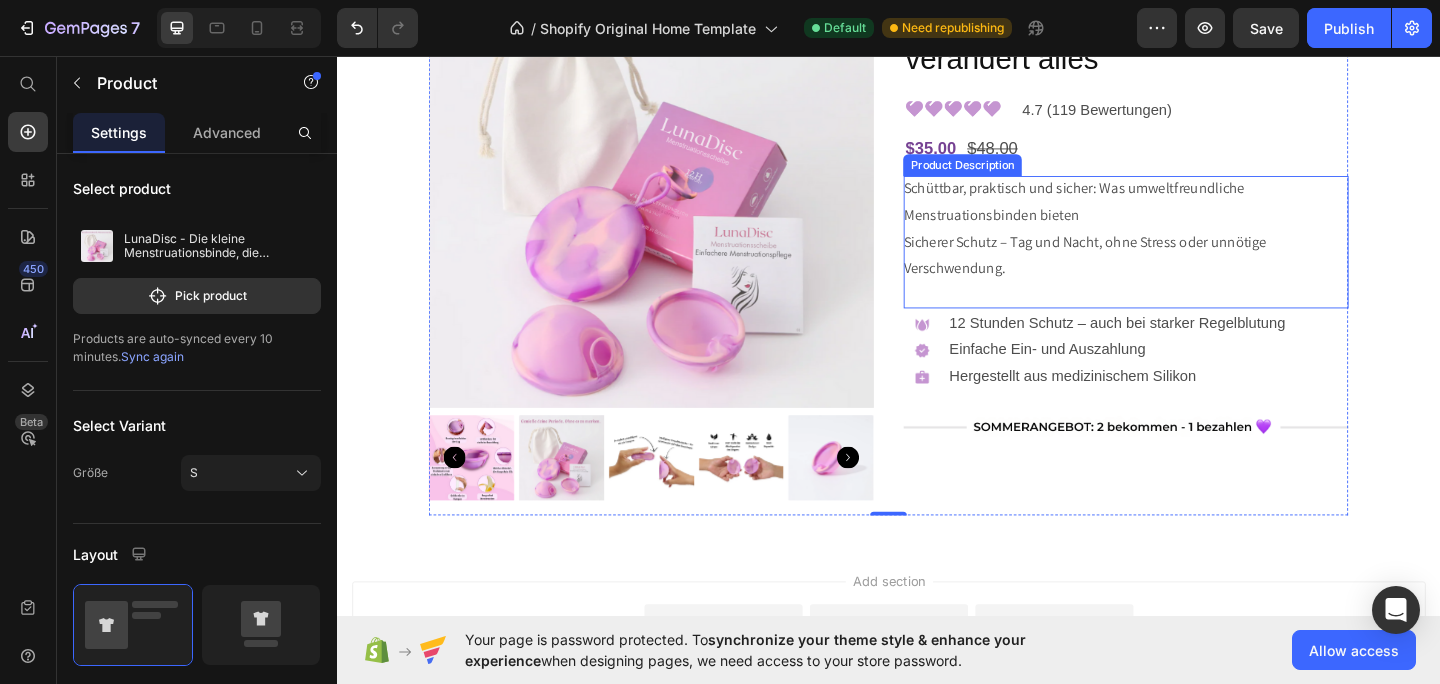 scroll, scrollTop: 400, scrollLeft: 0, axis: vertical 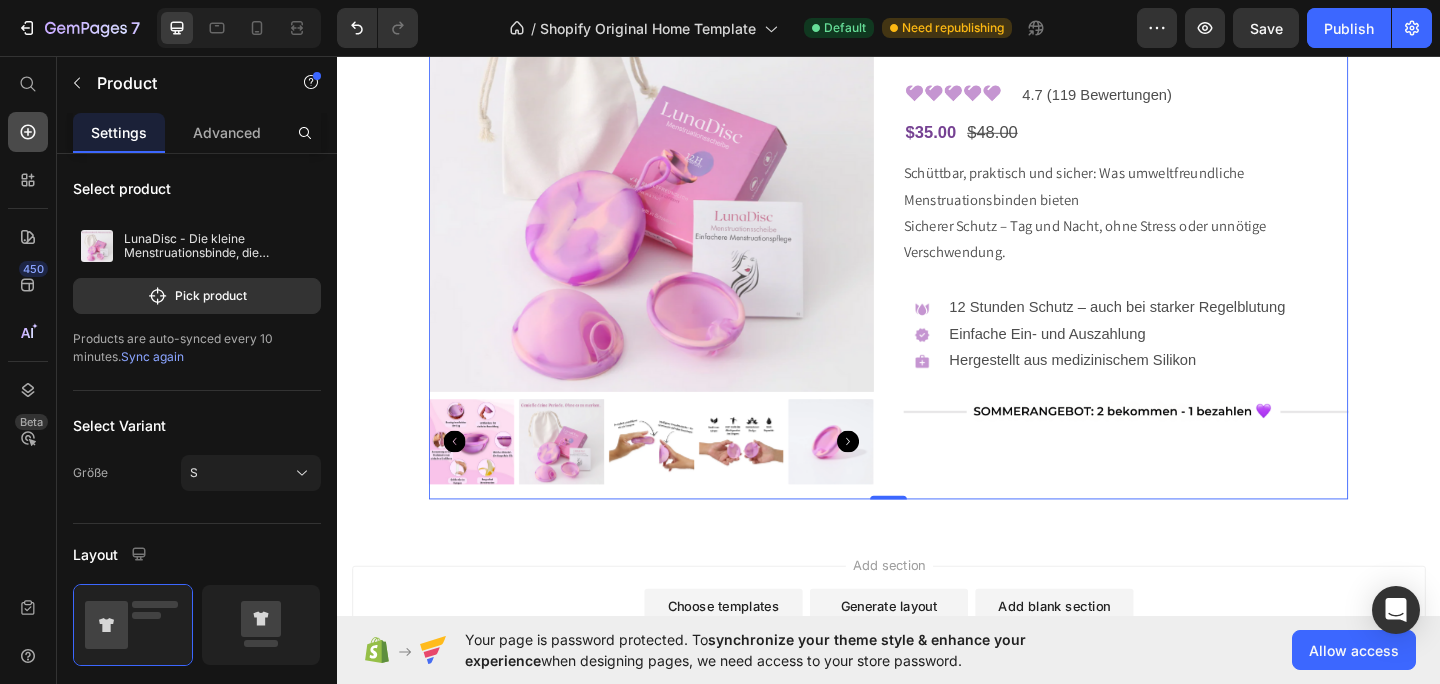 click 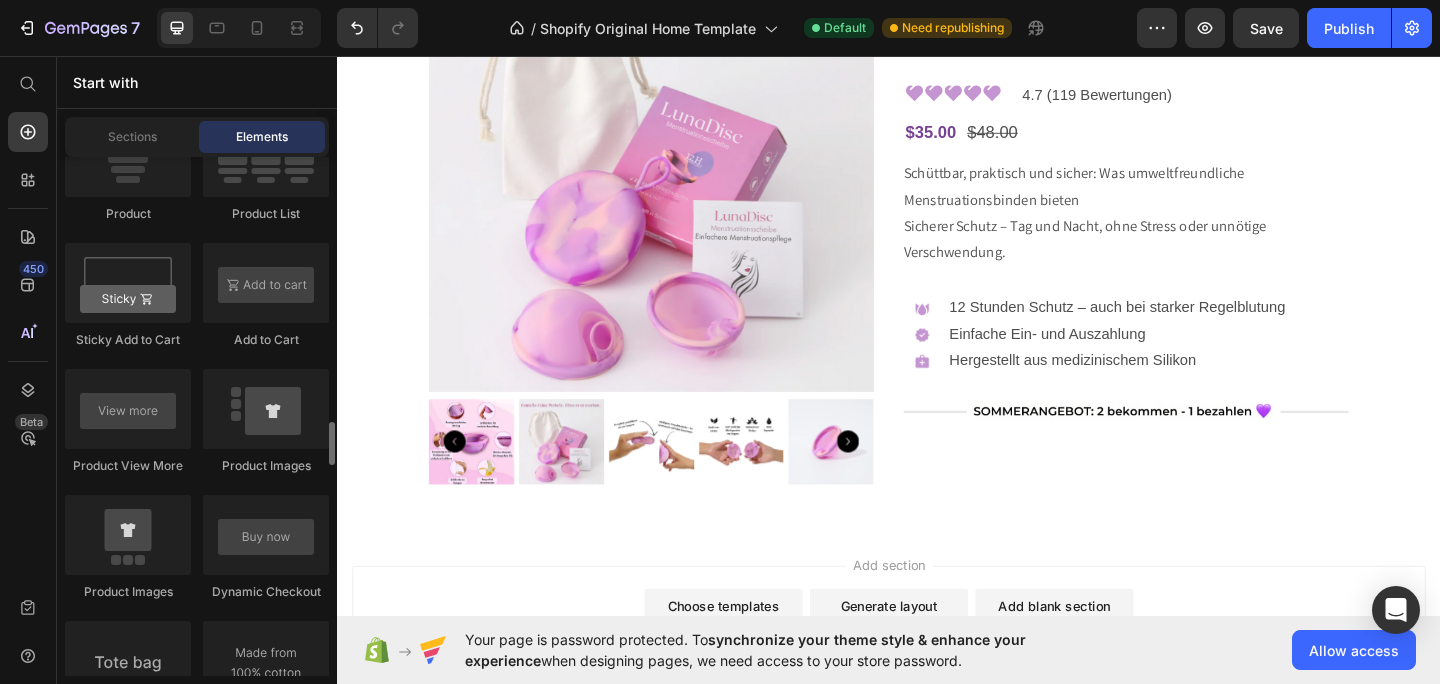 scroll, scrollTop: 2880, scrollLeft: 0, axis: vertical 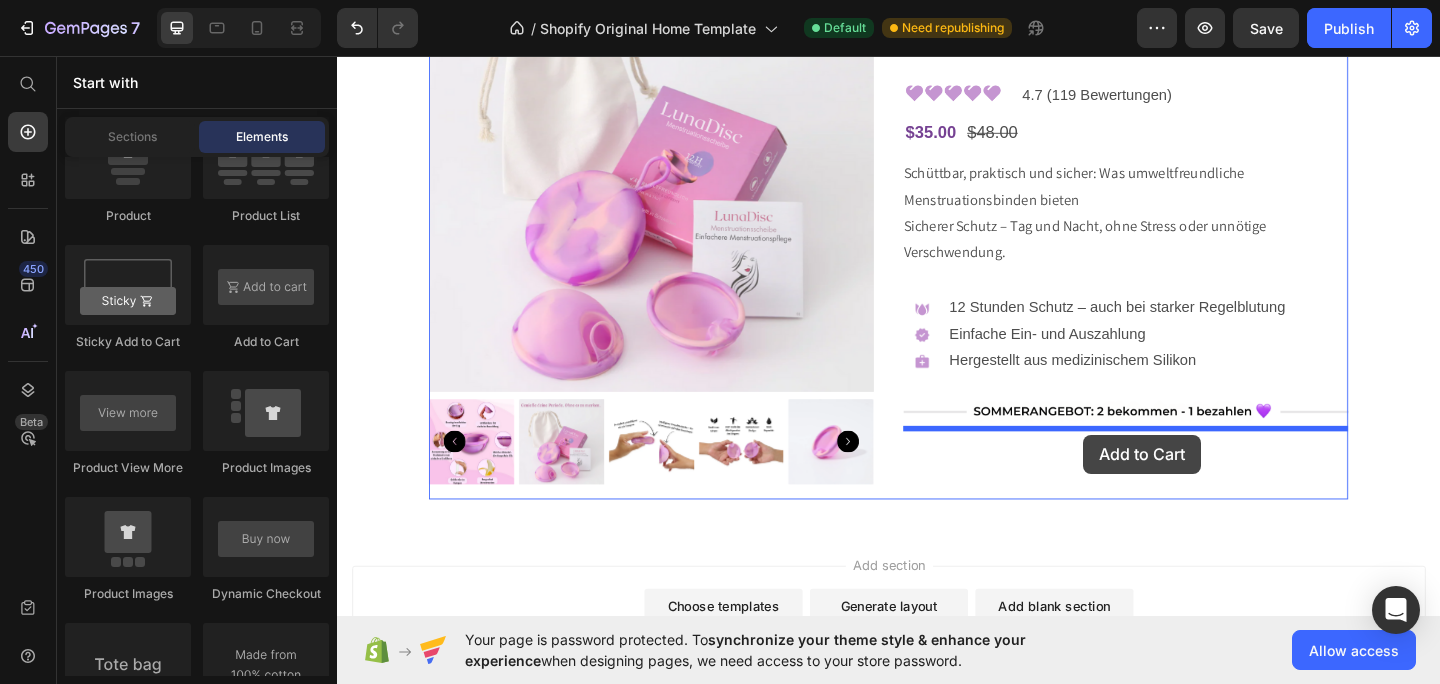 drag, startPoint x: 603, startPoint y: 351, endPoint x: 1149, endPoint y: 468, distance: 558.395 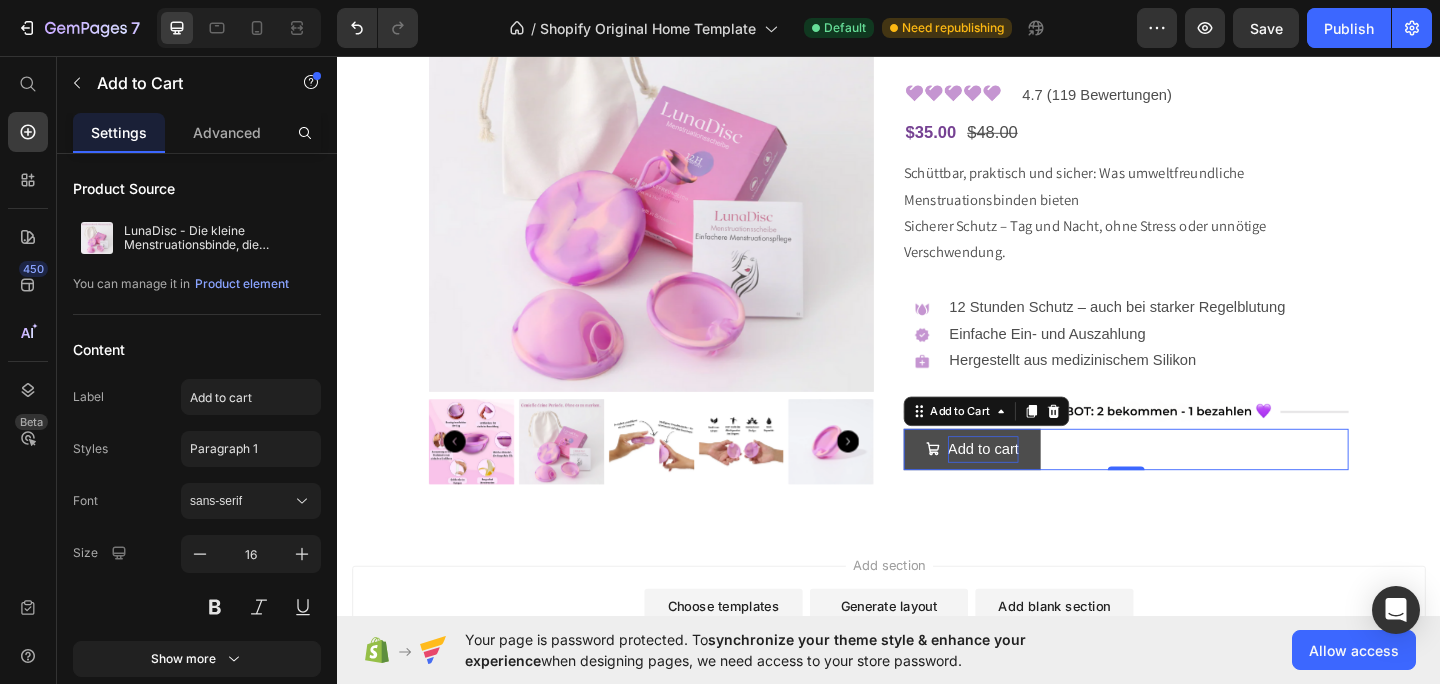 click on "Add to cart" at bounding box center [1039, 484] 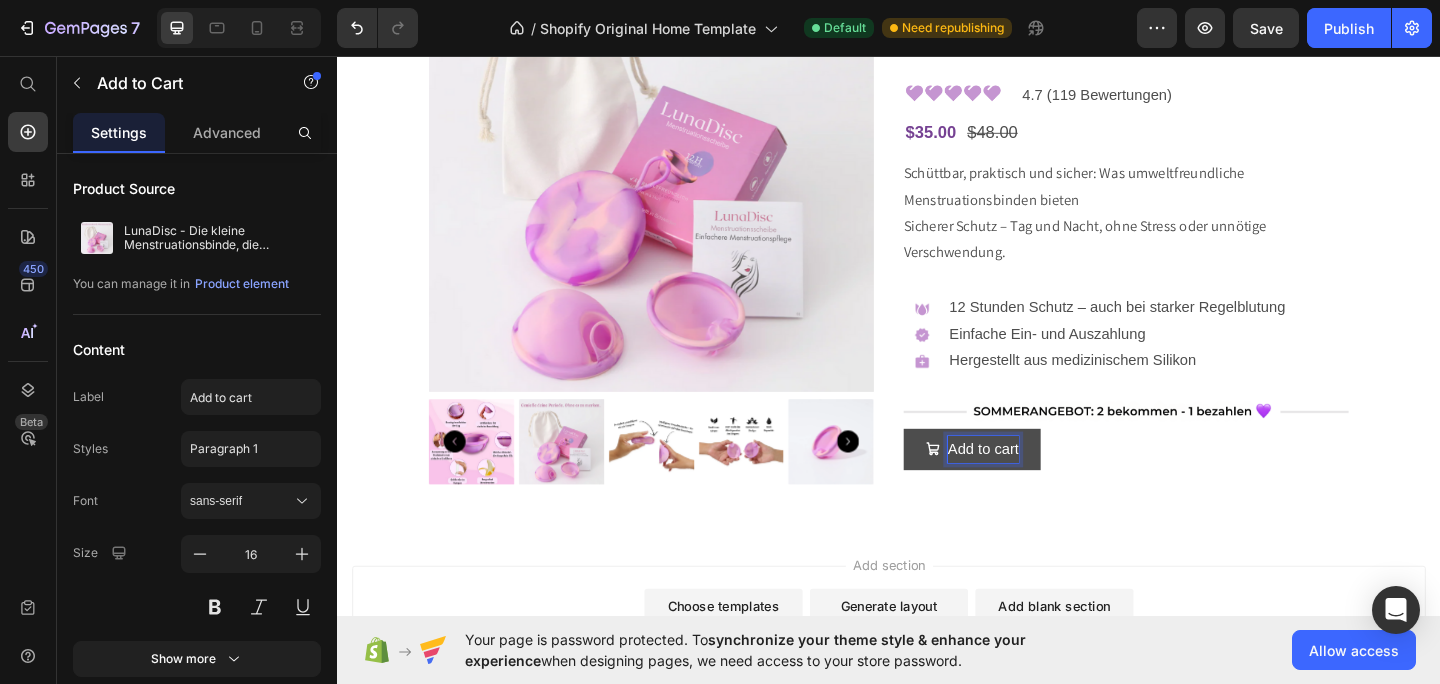 click on "Add to cart" at bounding box center (1039, 484) 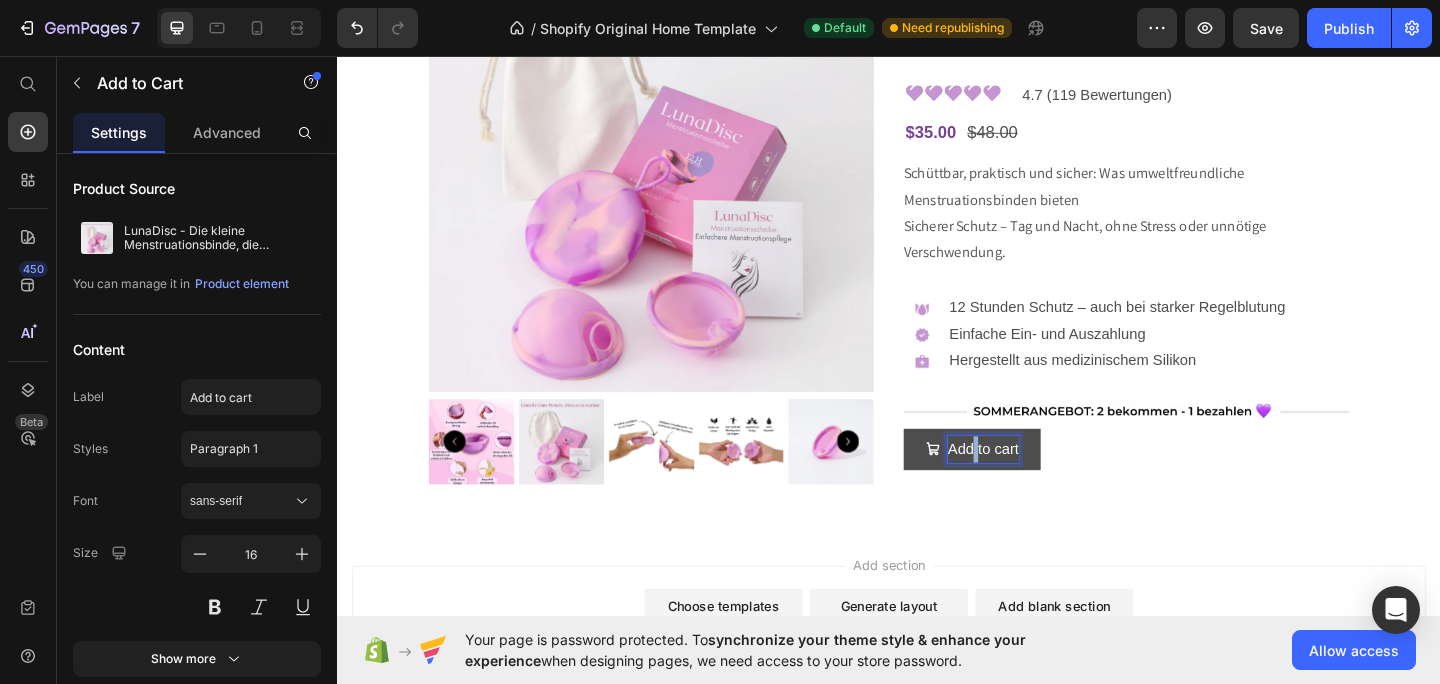 click on "Add to cart" at bounding box center (1039, 484) 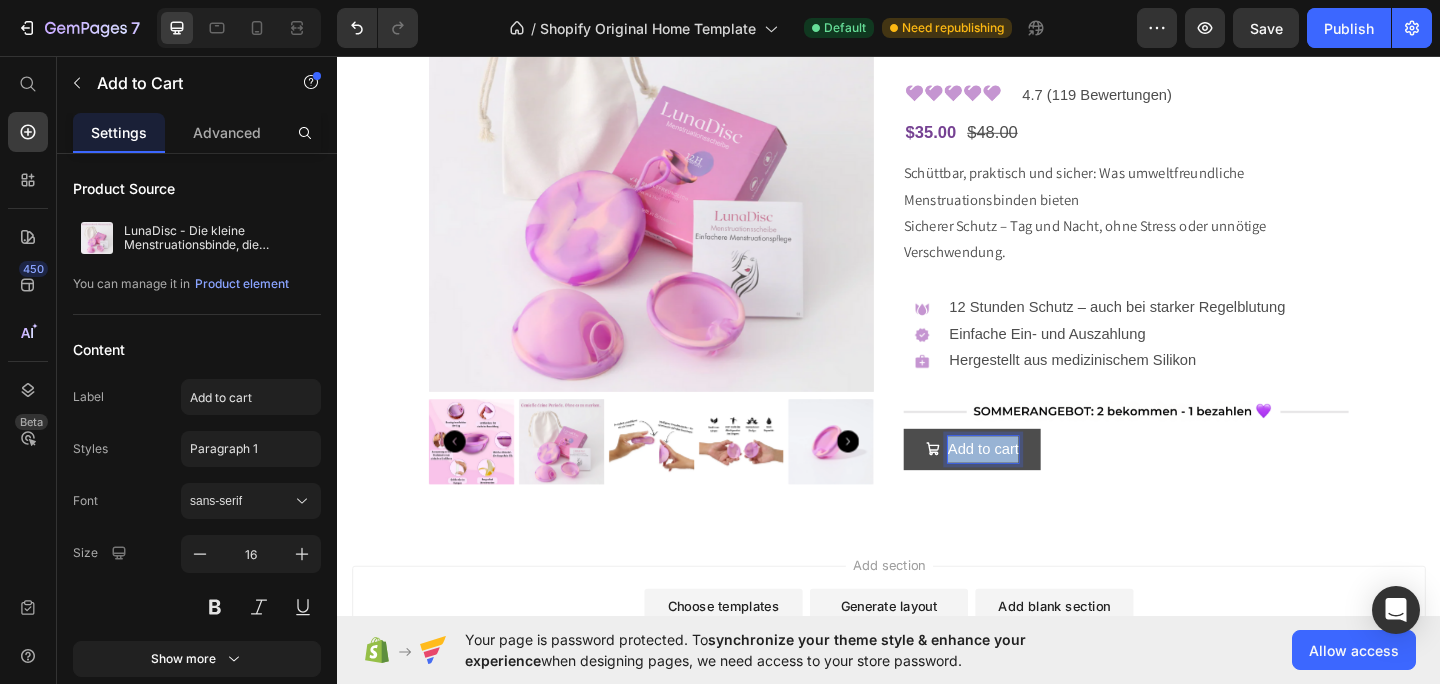 click on "Add to cart" at bounding box center [1039, 484] 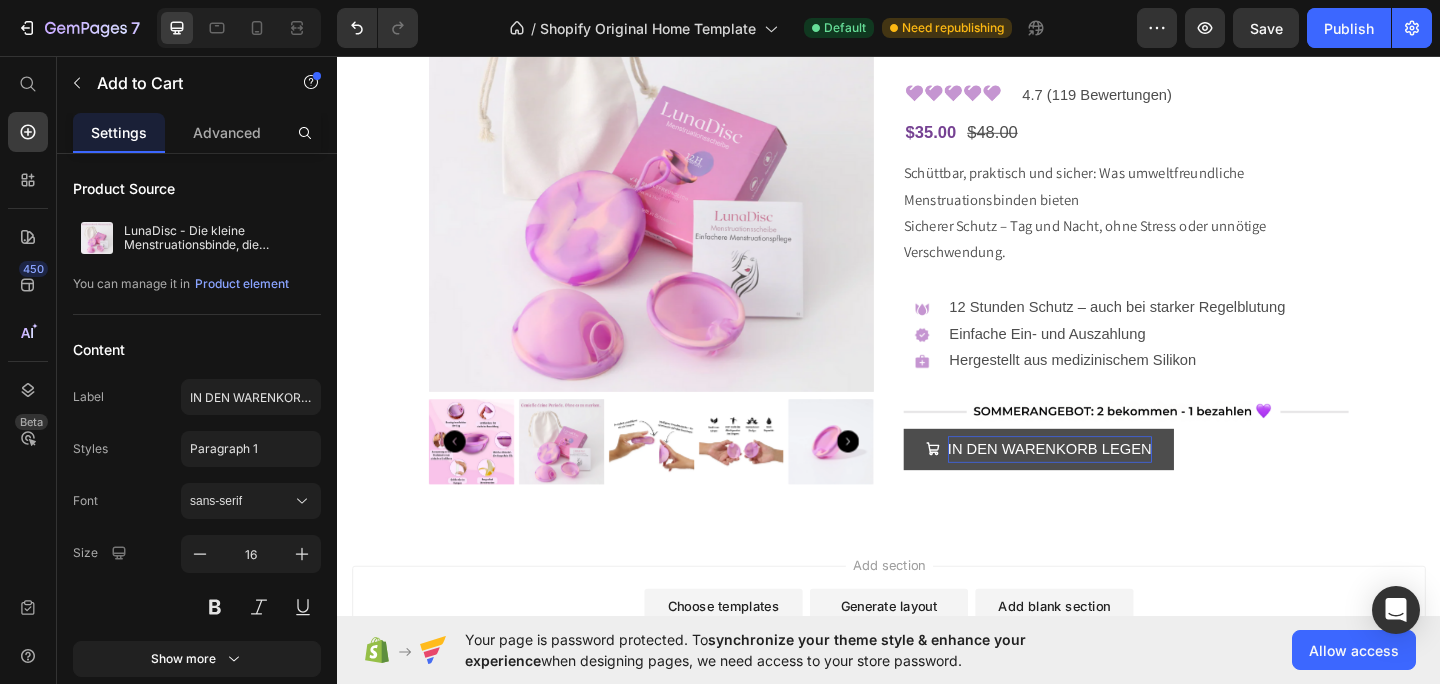 click 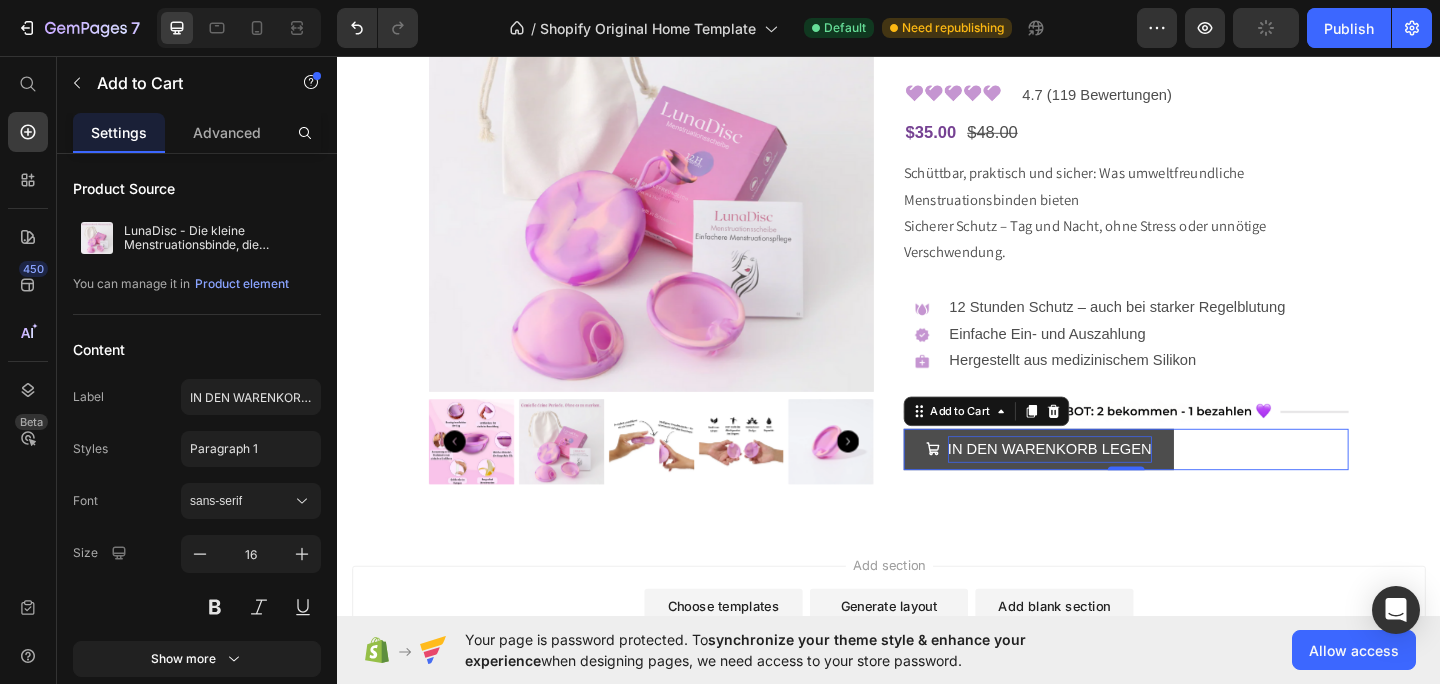 click 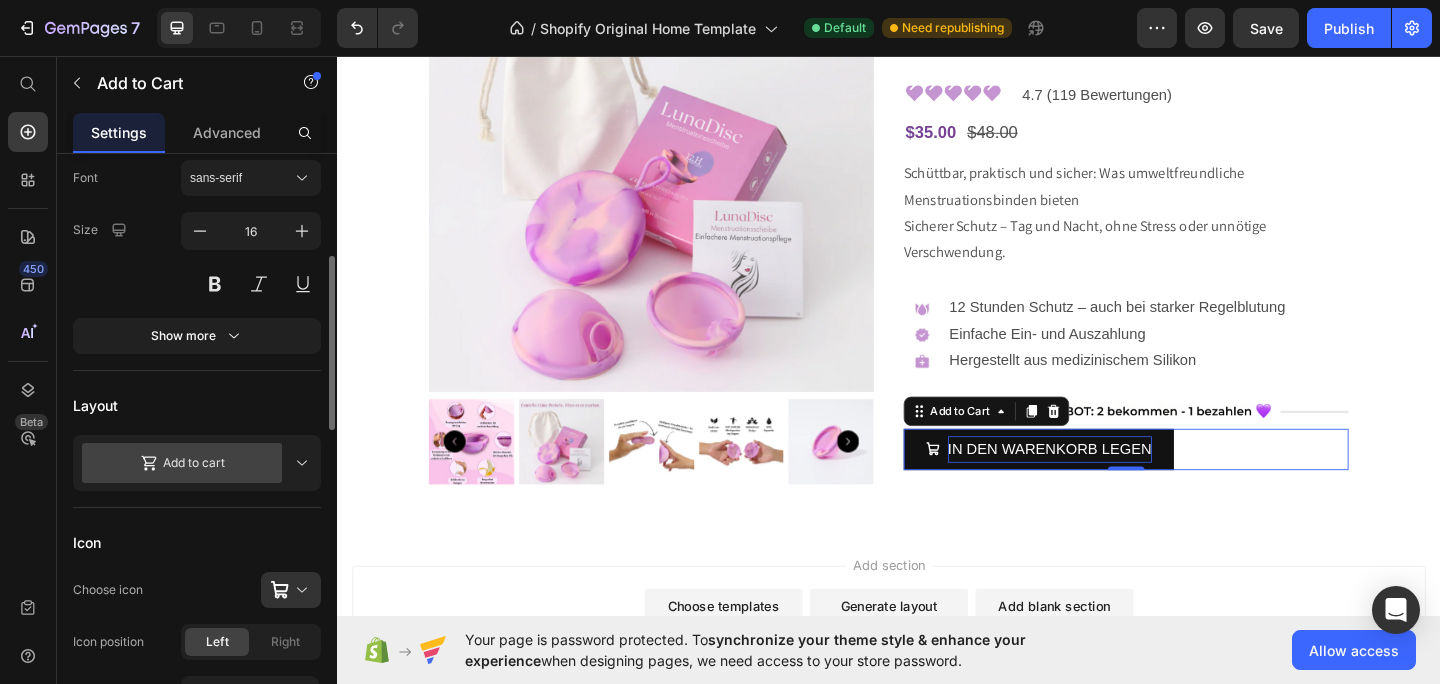 scroll, scrollTop: 338, scrollLeft: 0, axis: vertical 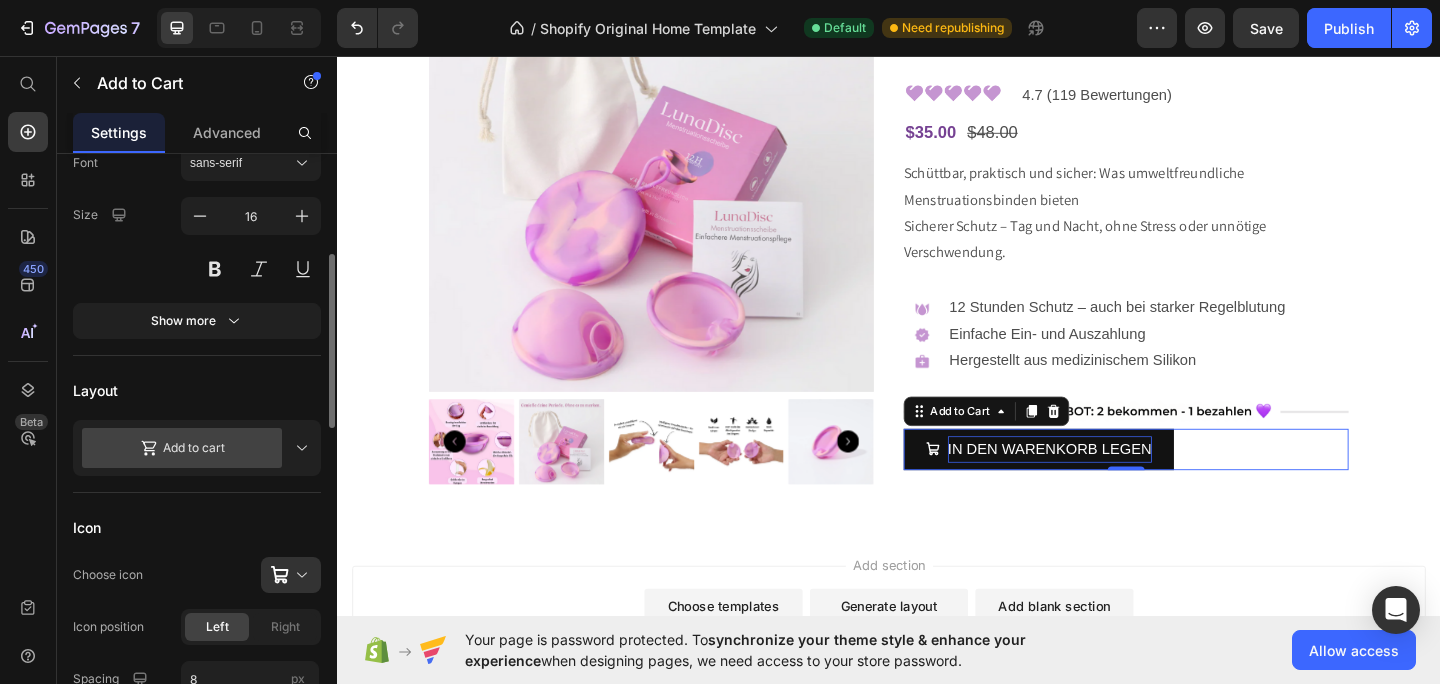 click 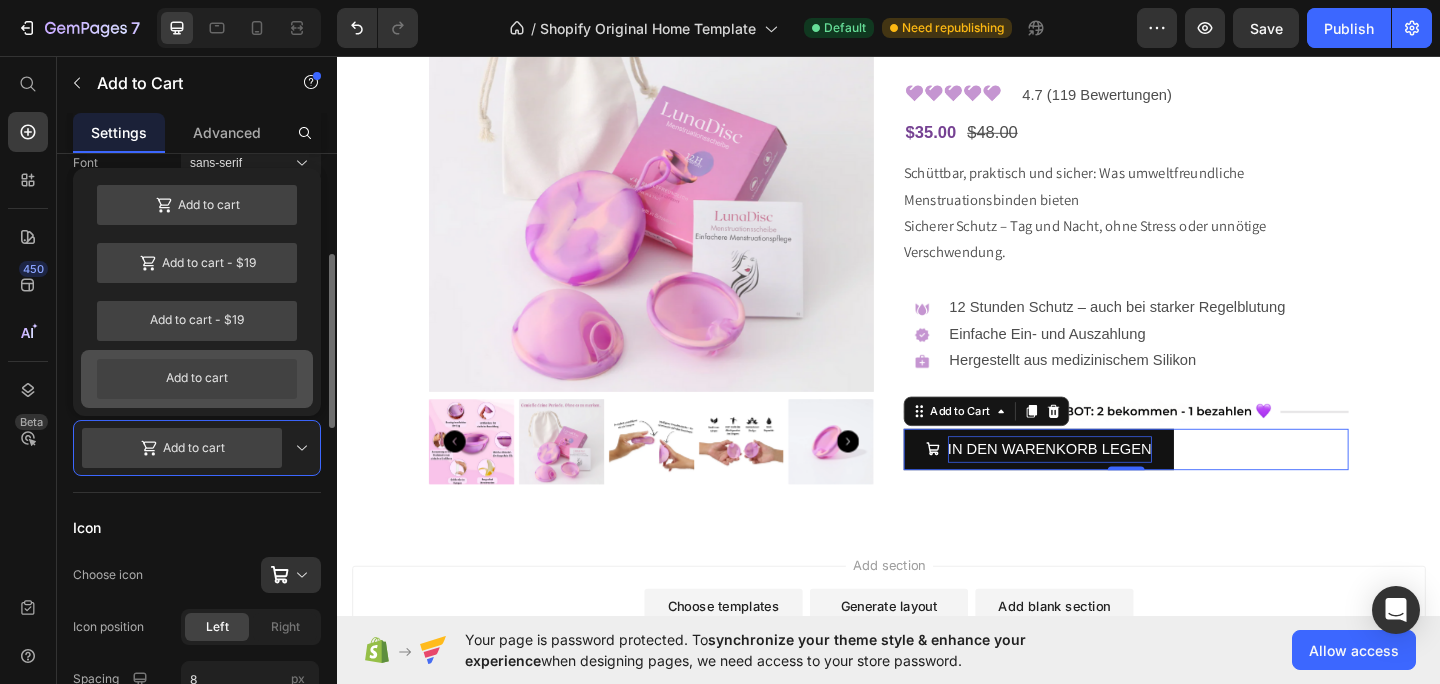 click on "Add to cart" at bounding box center [197, 379] 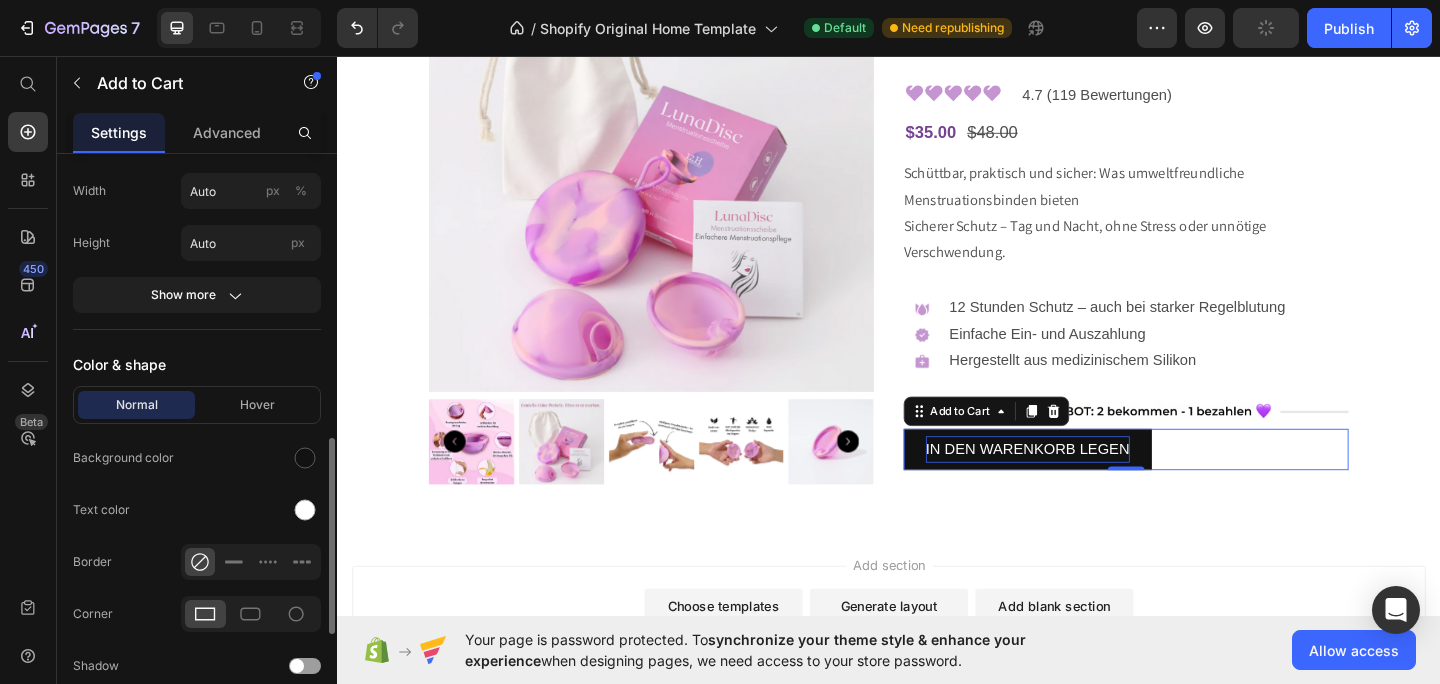 scroll, scrollTop: 841, scrollLeft: 0, axis: vertical 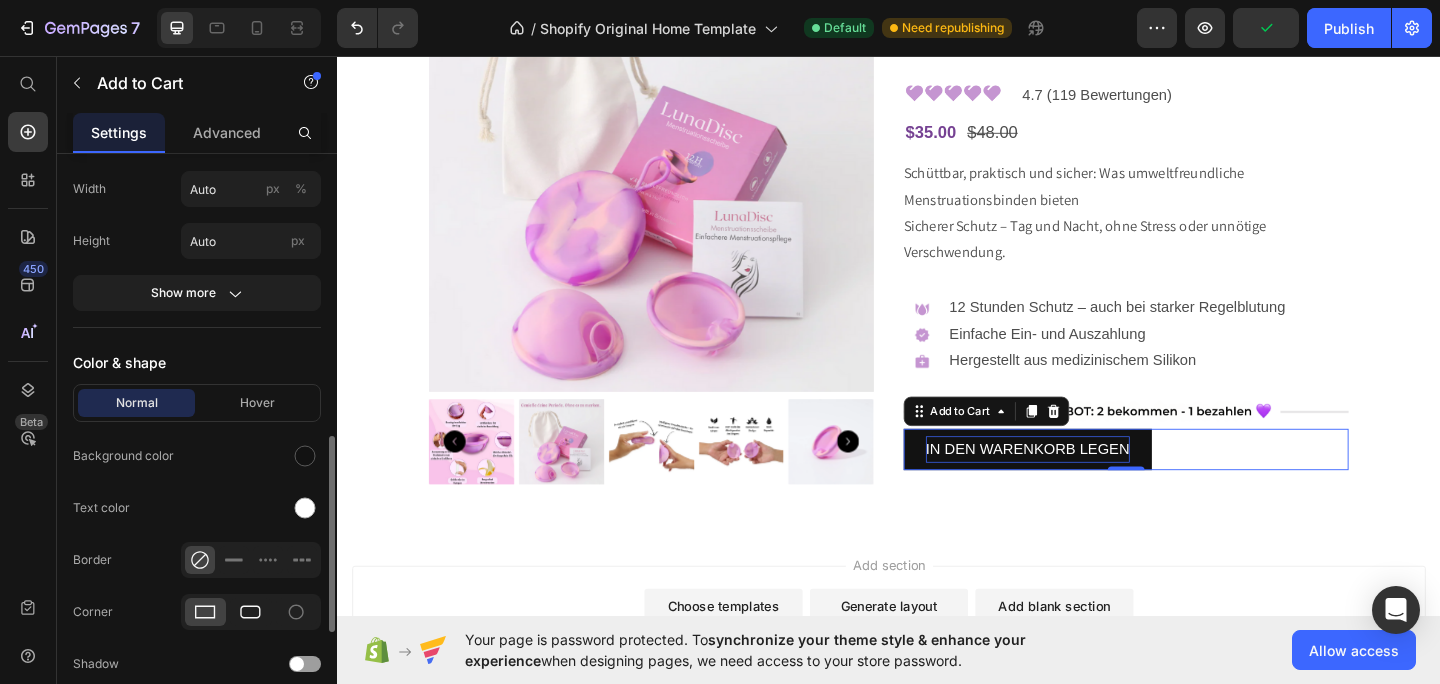 click 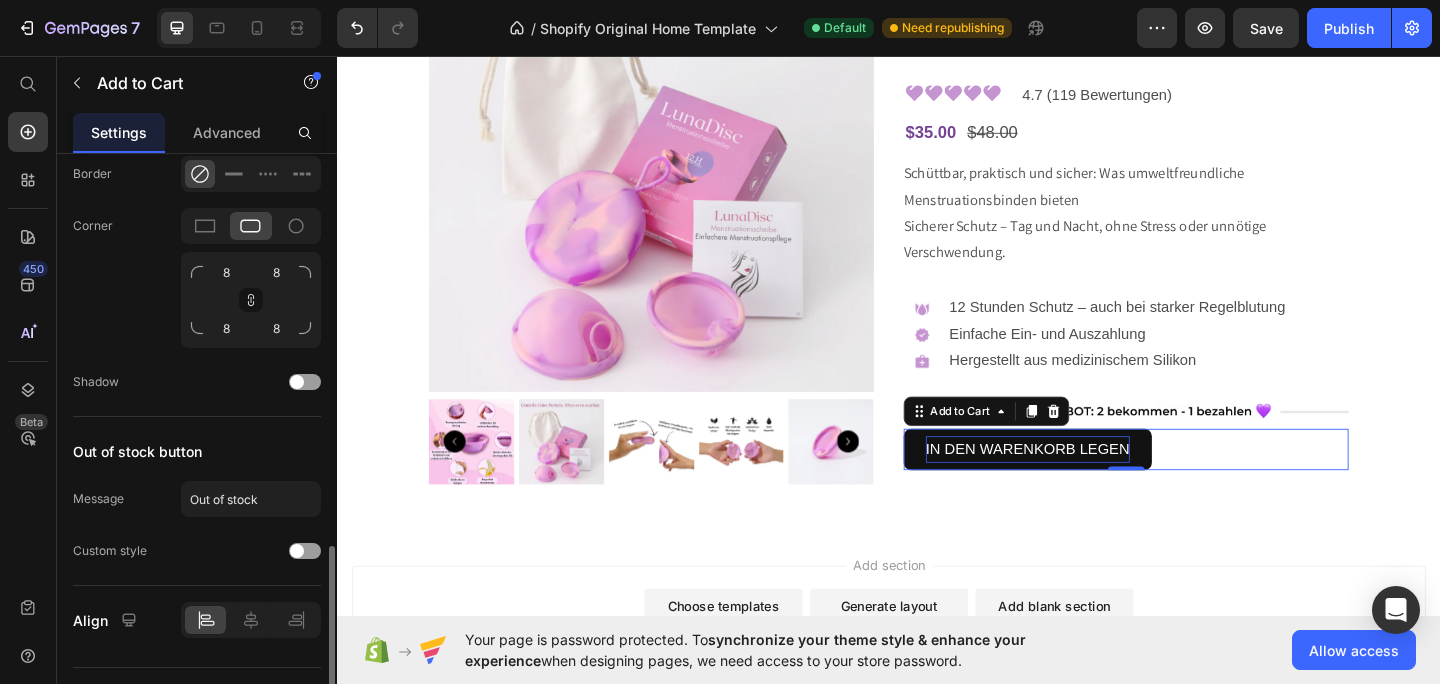 scroll, scrollTop: 1268, scrollLeft: 0, axis: vertical 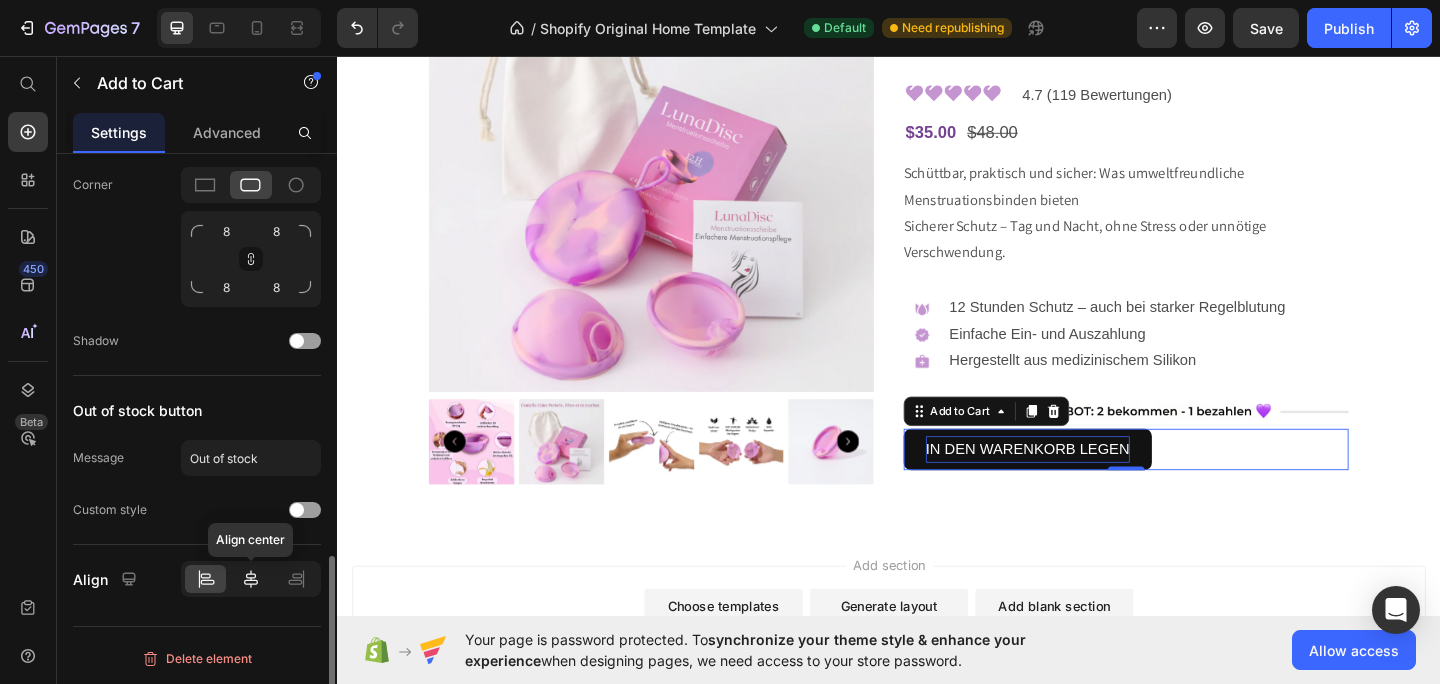 click 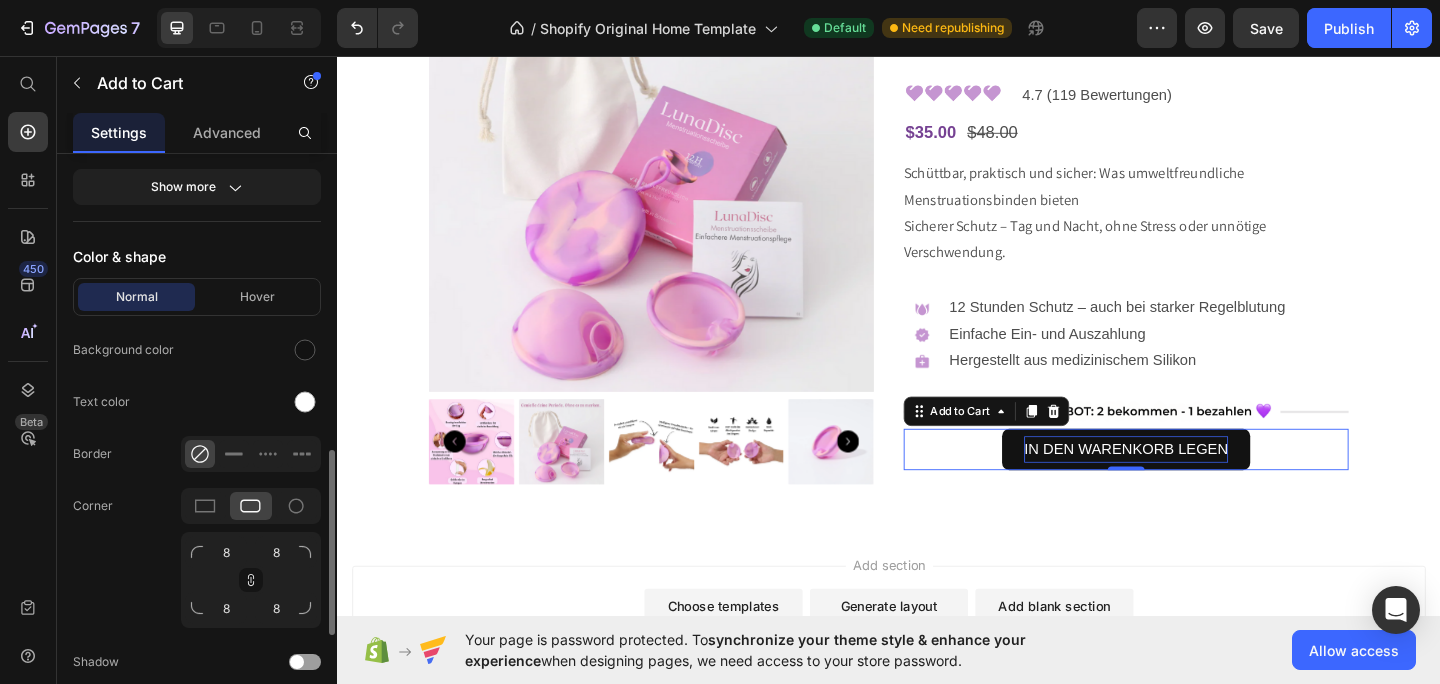 scroll, scrollTop: 937, scrollLeft: 0, axis: vertical 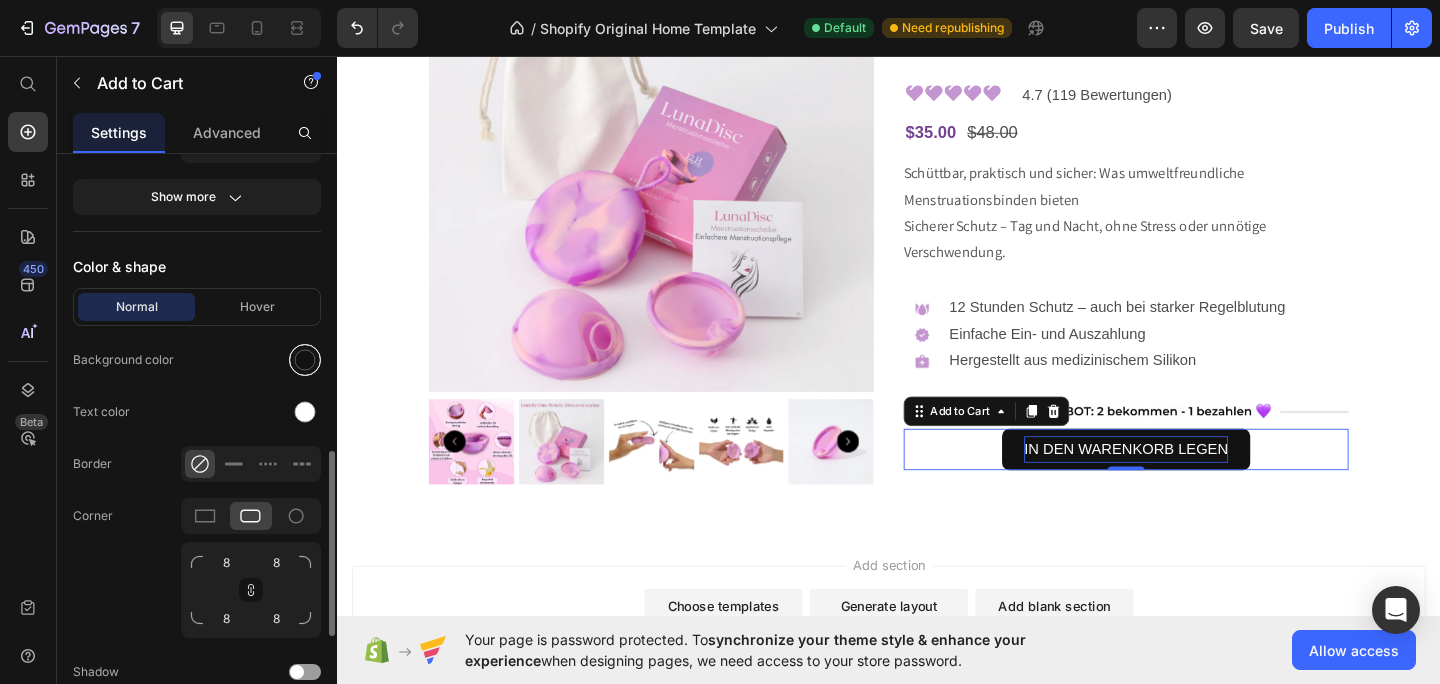 click at bounding box center (305, 360) 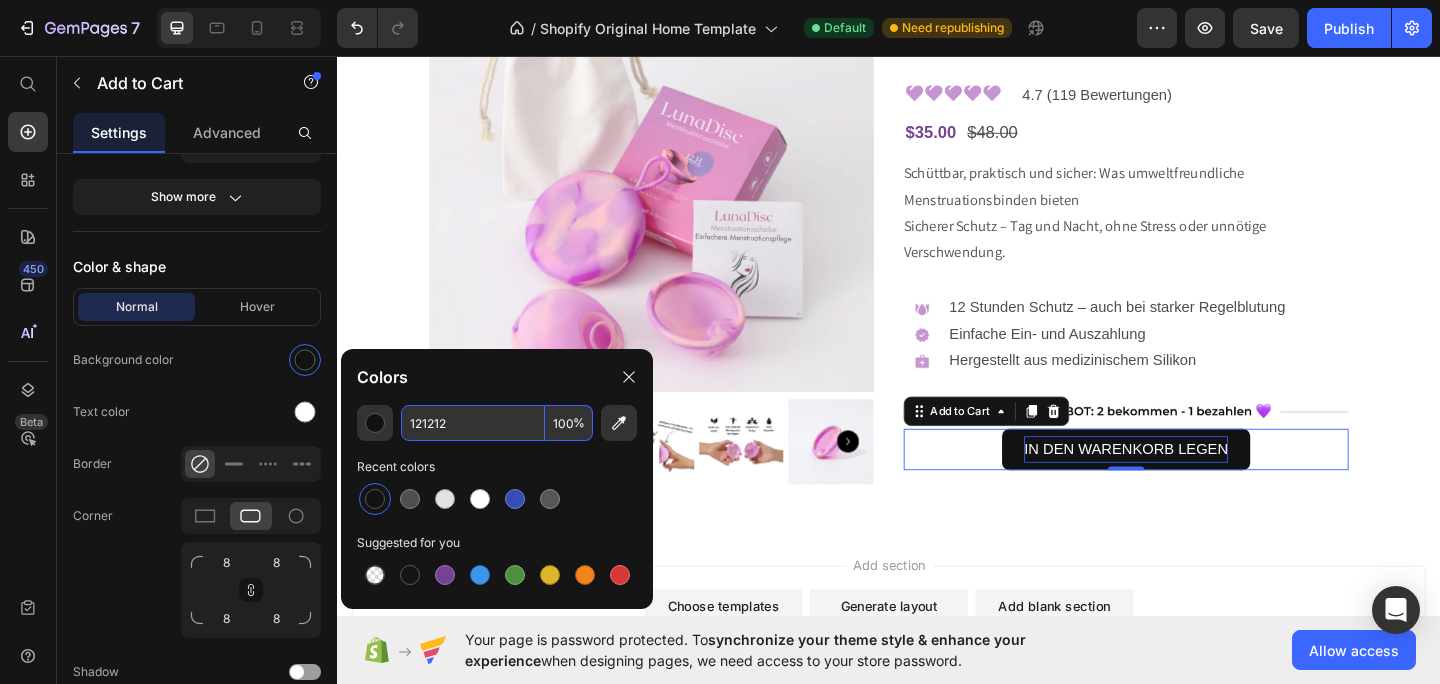 click on "121212" at bounding box center (473, 423) 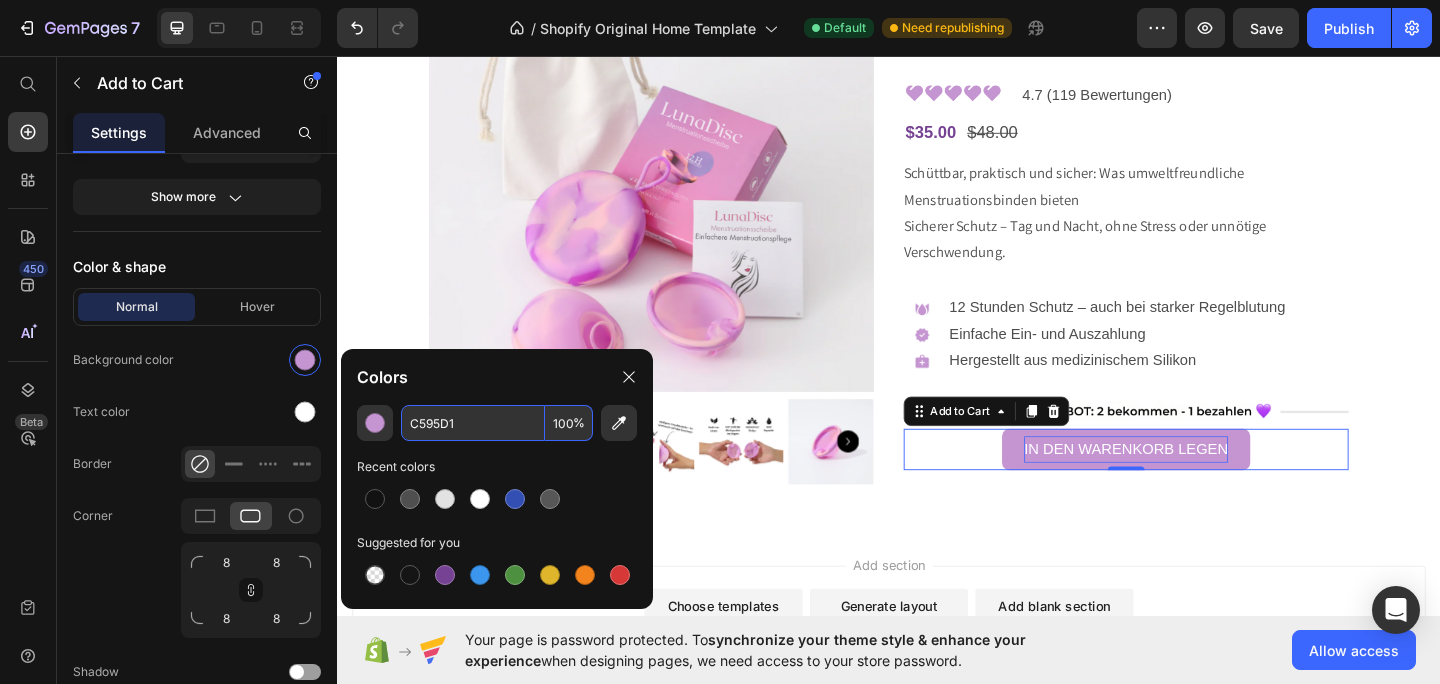 type on "C595D1" 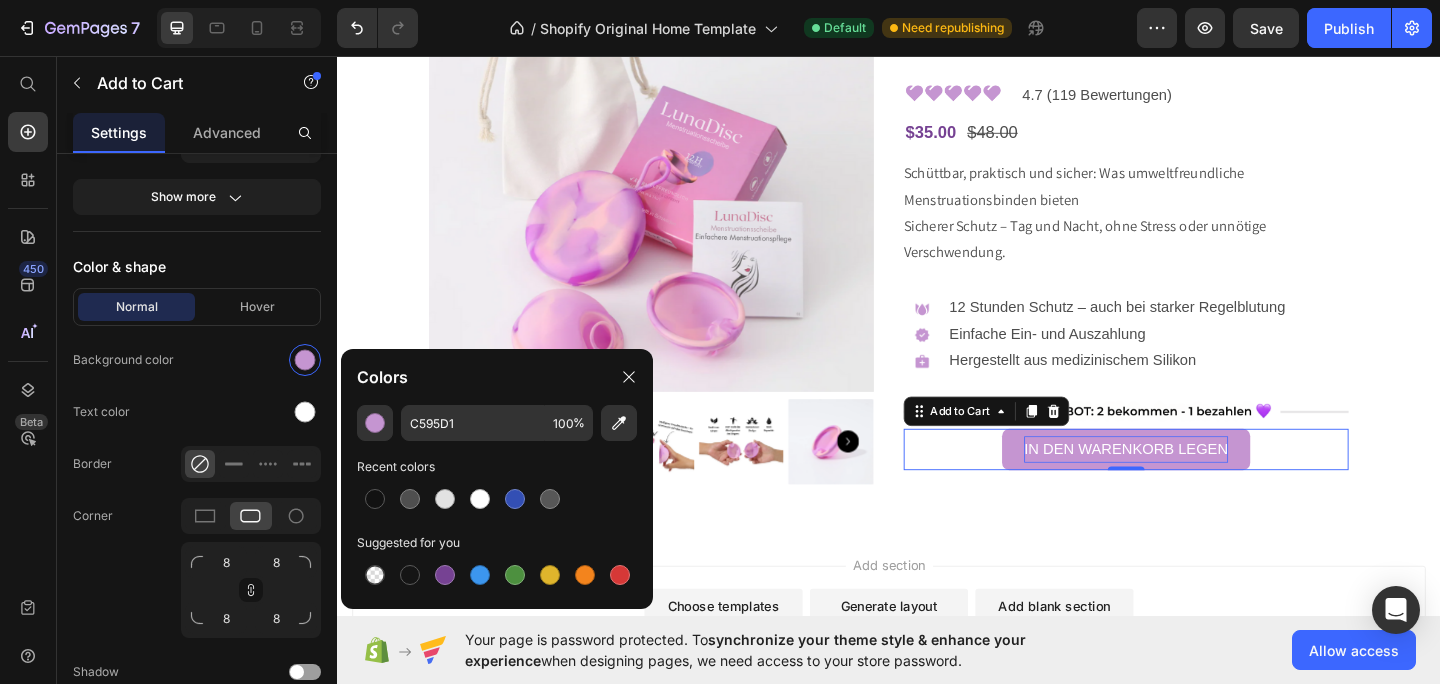 click at bounding box center [497, 499] 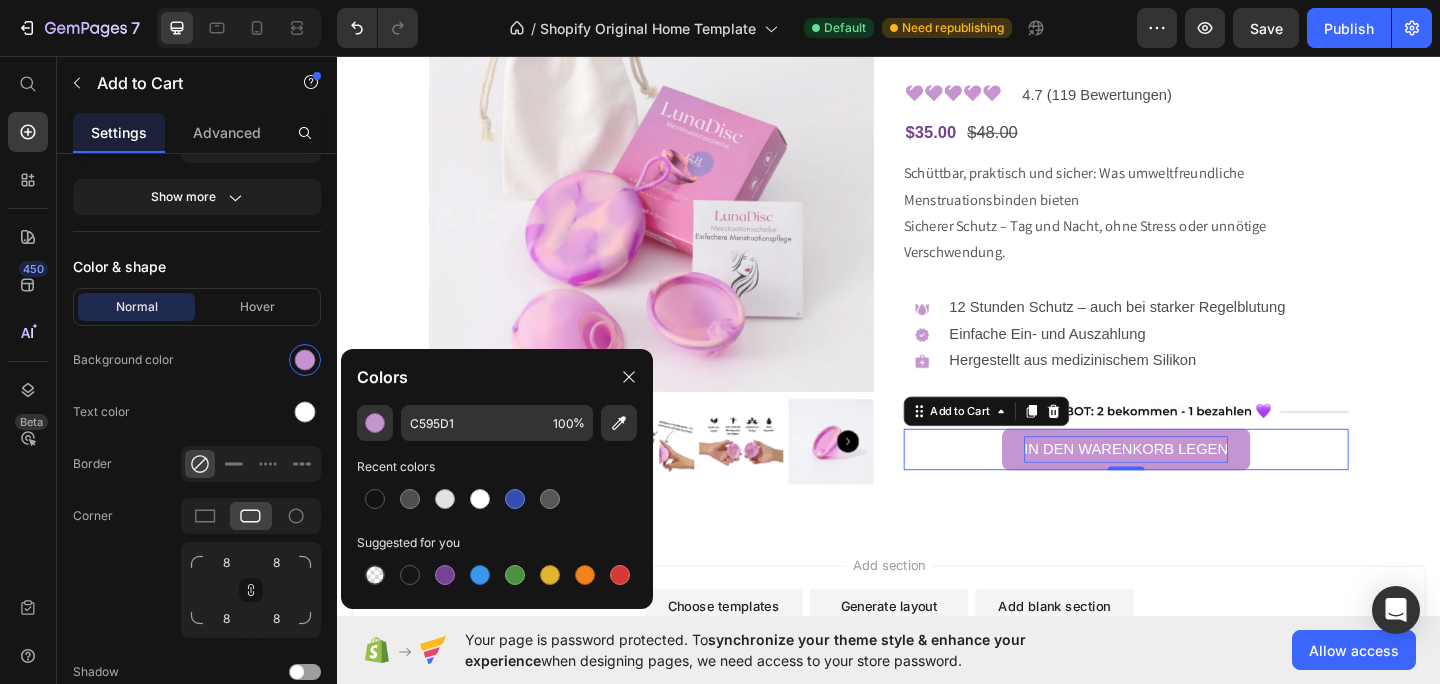 click on "Product Images LunaDisc - Die kleine Menstruationsbinde, die verändert alles Product Title Image 4.7 (119 Bewertungen) Text Block Row $35.00 Product Price $48.00 Product Price Row Schüttbar, praktisch und sicher: Was umweltfreundliche Menstruationsbinden bieten Sicherer Schutz – Tag und Nacht, ohne Stress oder unnötige Verschwendung. Product Description Image 12 Stunden Schutz – auch bei starker Regelblutung Einfache Ein- und Auszahlung Hergestellt aus medizinischem Silikon Text Block Row Image IN DEN WARENKORB LEGEN Add to Cart   0 Product Section 3" at bounding box center (937, 238) 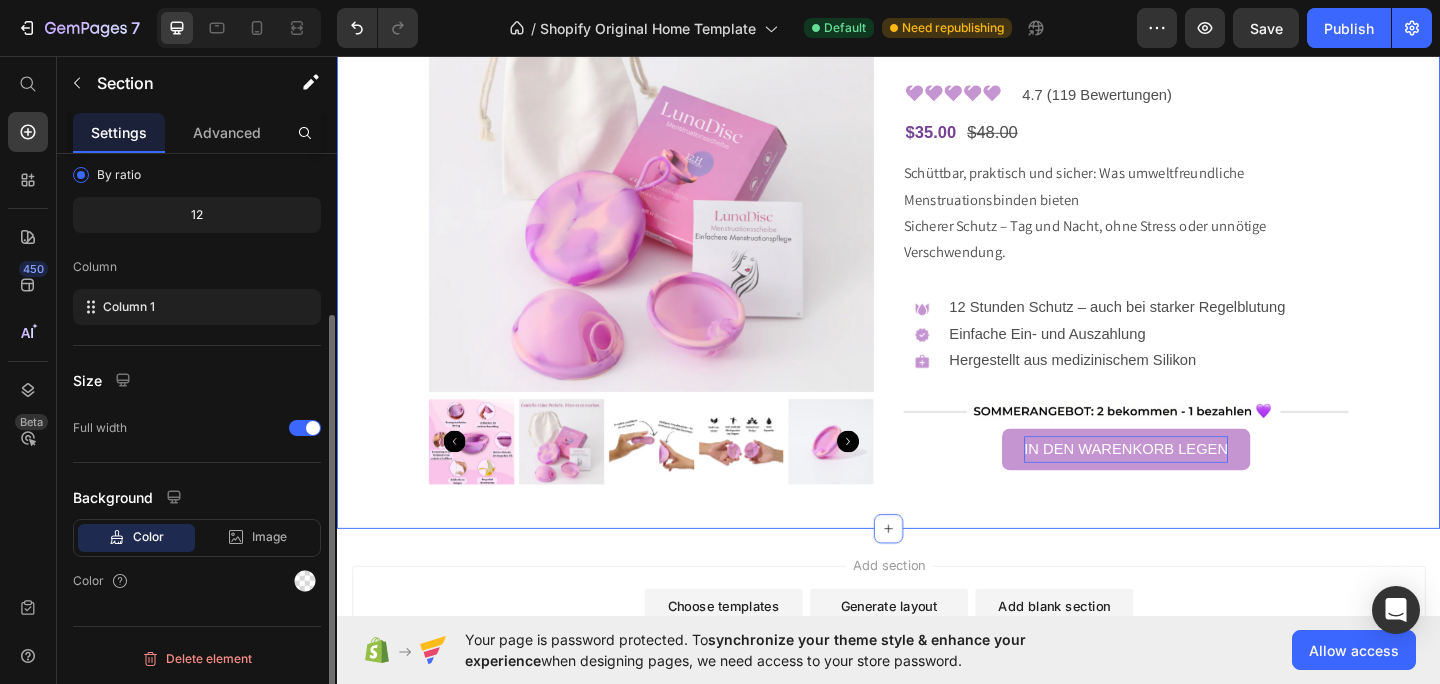 scroll, scrollTop: 0, scrollLeft: 0, axis: both 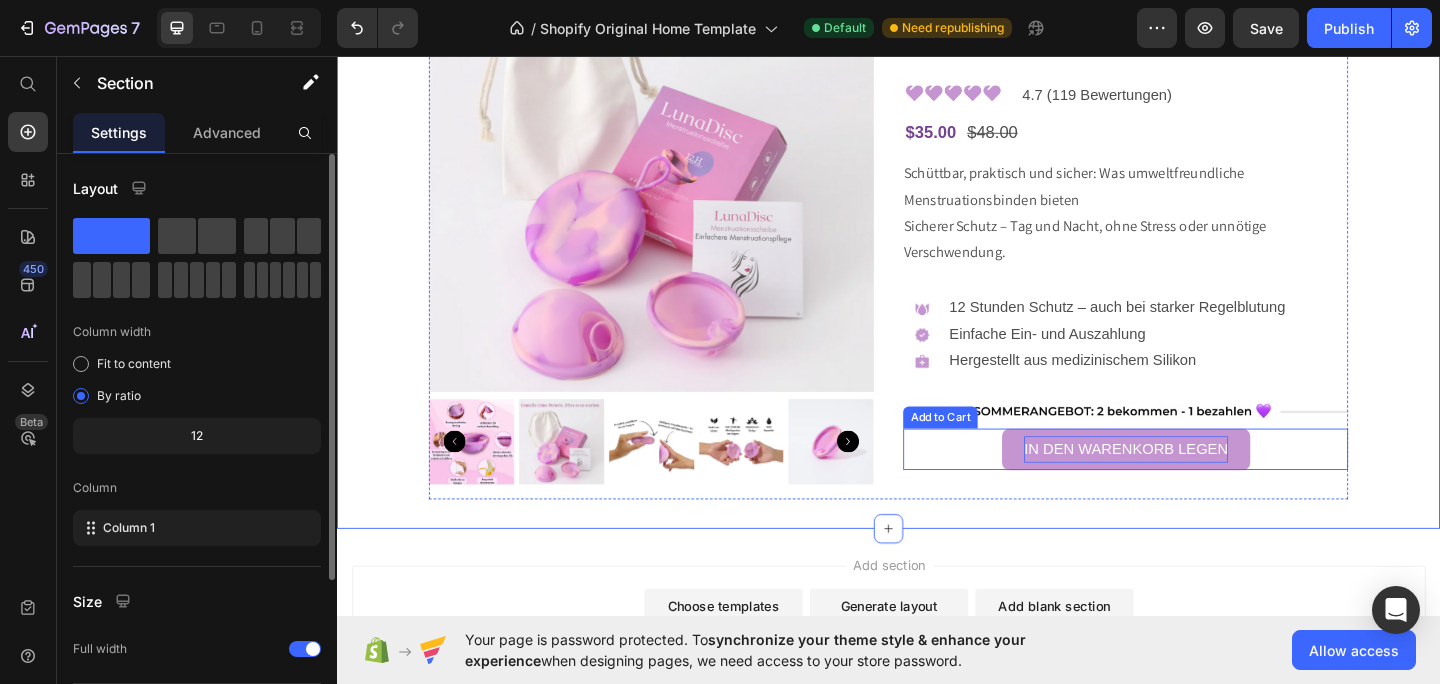 click on "IN DEN WARENKORB LEGEN" at bounding box center (1195, 484) 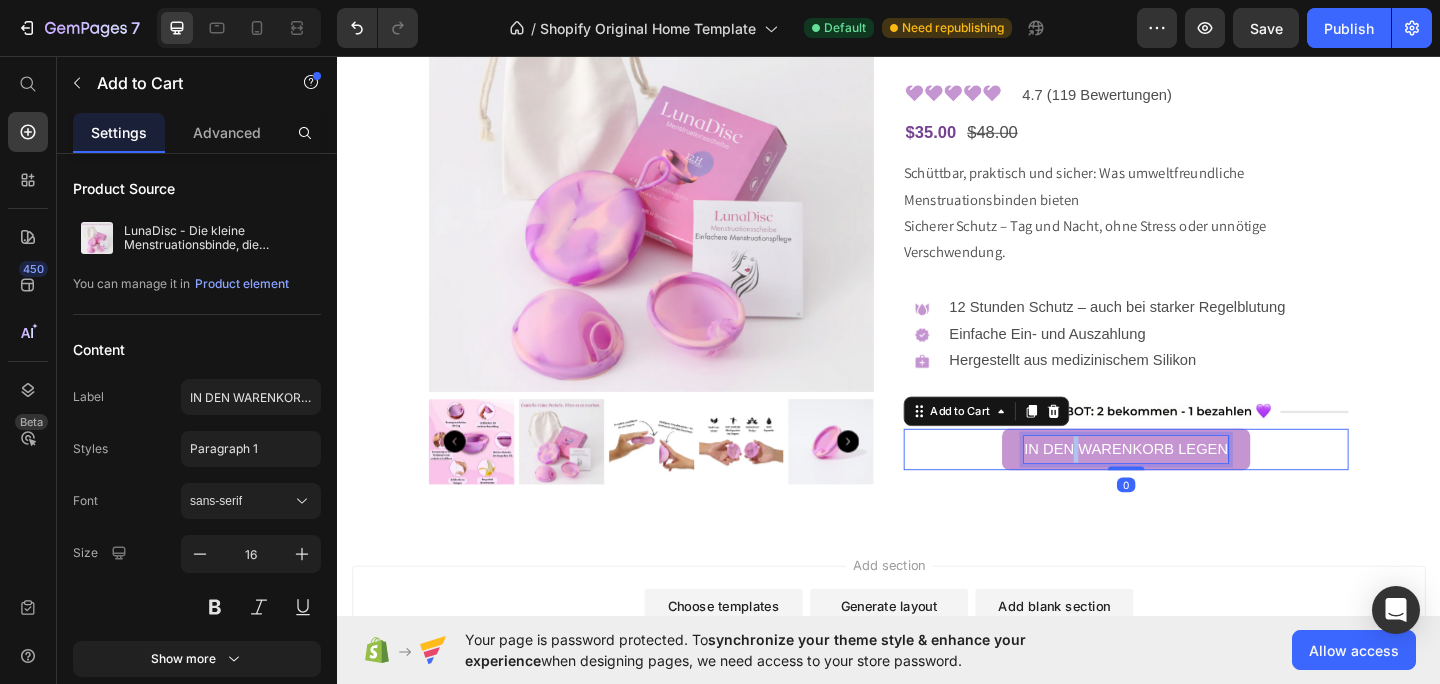 click on "IN DEN WARENKORB LEGEN" at bounding box center [1195, 484] 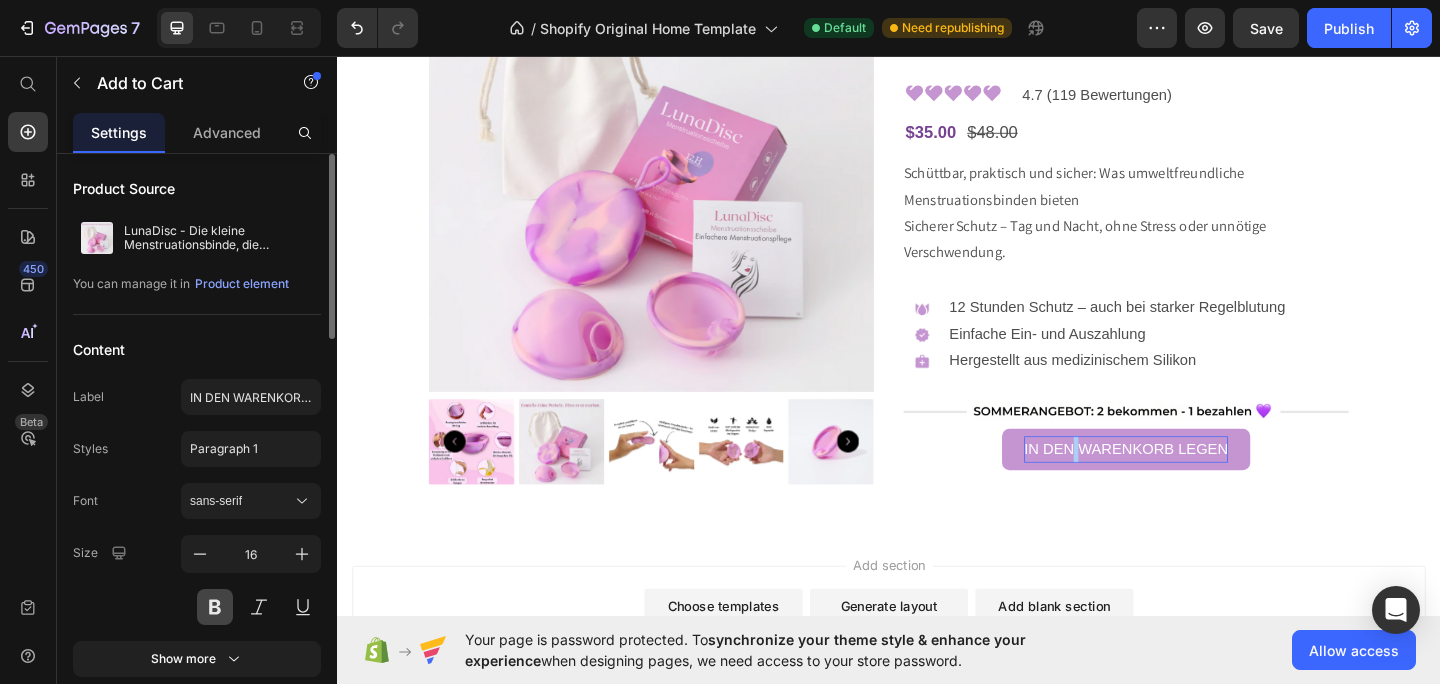 click at bounding box center (215, 607) 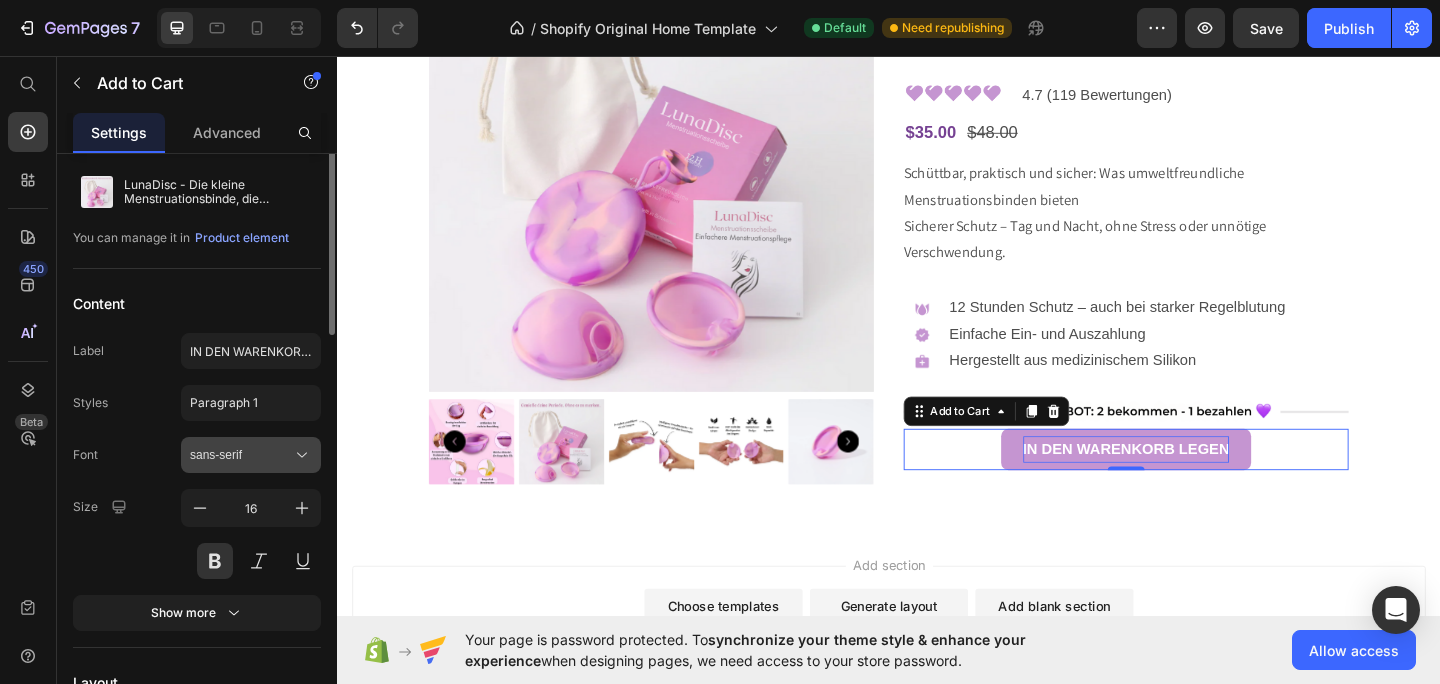 scroll, scrollTop: 32, scrollLeft: 0, axis: vertical 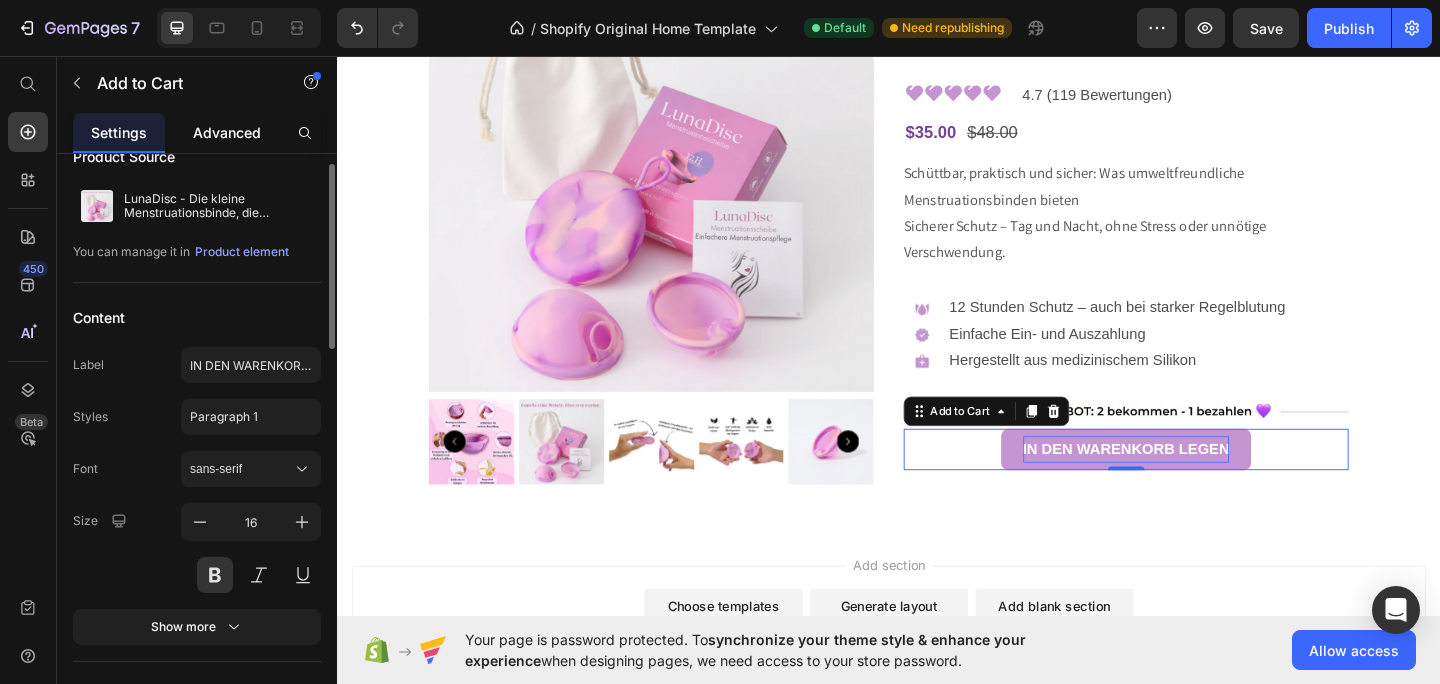 click on "Advanced" at bounding box center (227, 132) 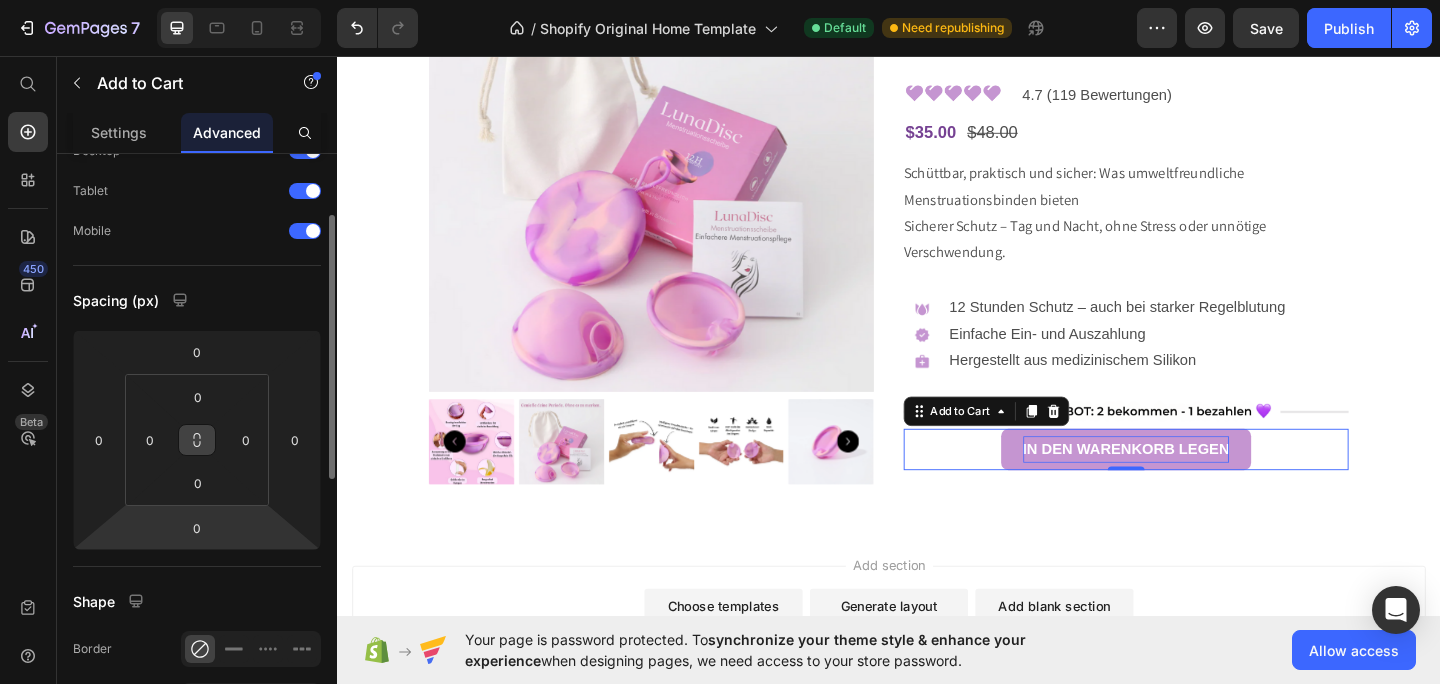 scroll, scrollTop: 0, scrollLeft: 0, axis: both 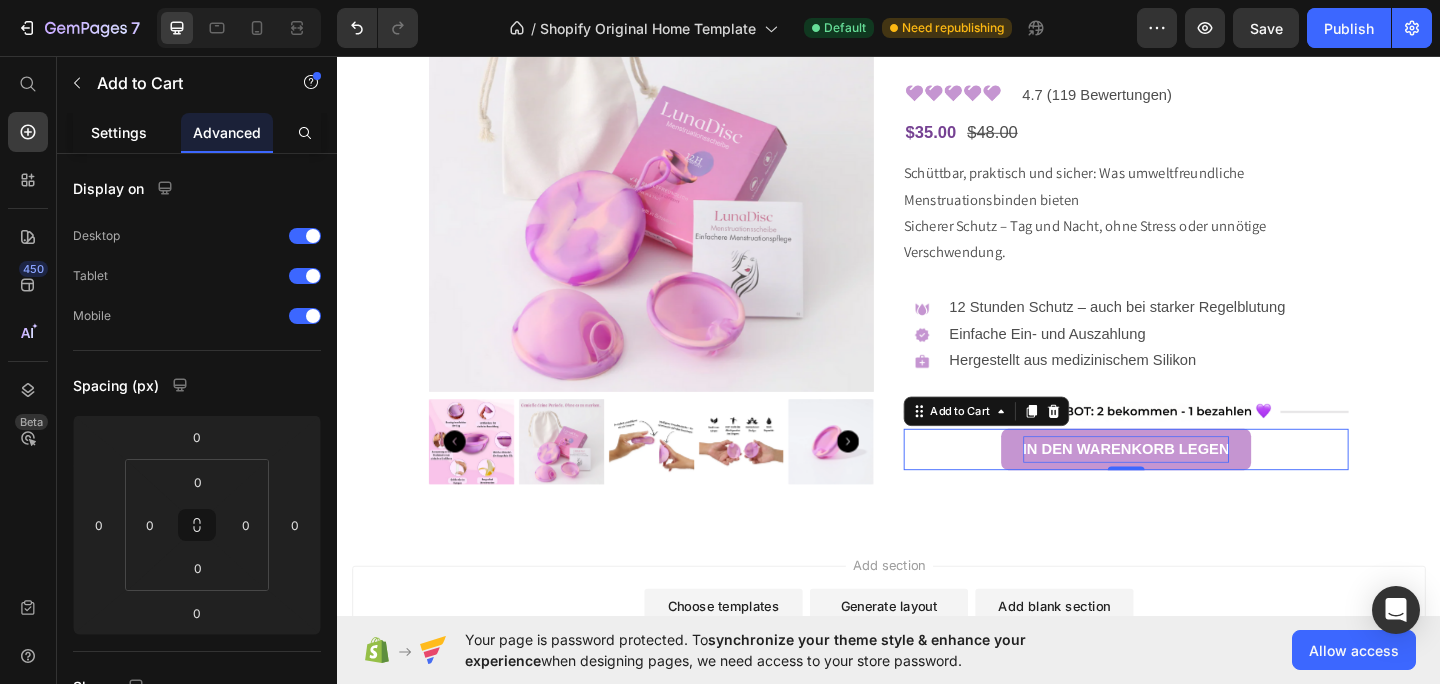 click on "Settings" at bounding box center [119, 132] 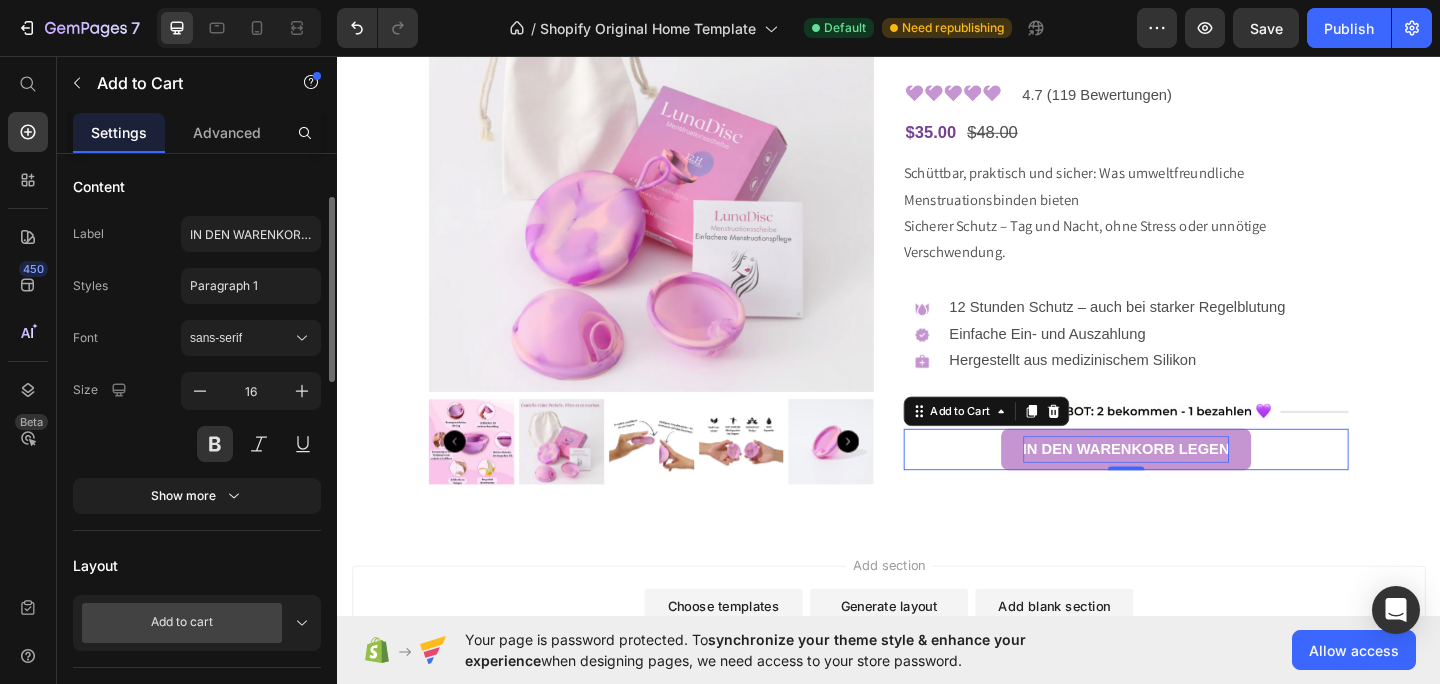 scroll, scrollTop: 164, scrollLeft: 0, axis: vertical 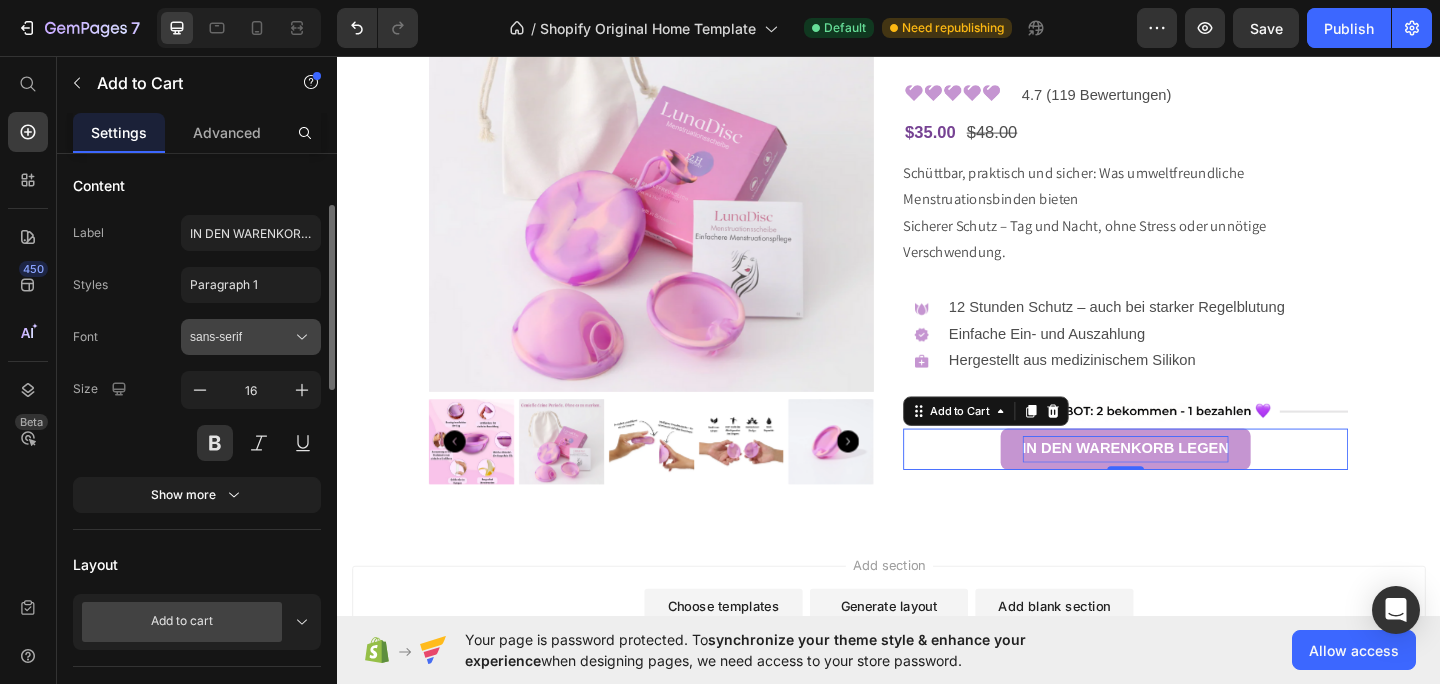 click on "sans-serif" at bounding box center (241, 337) 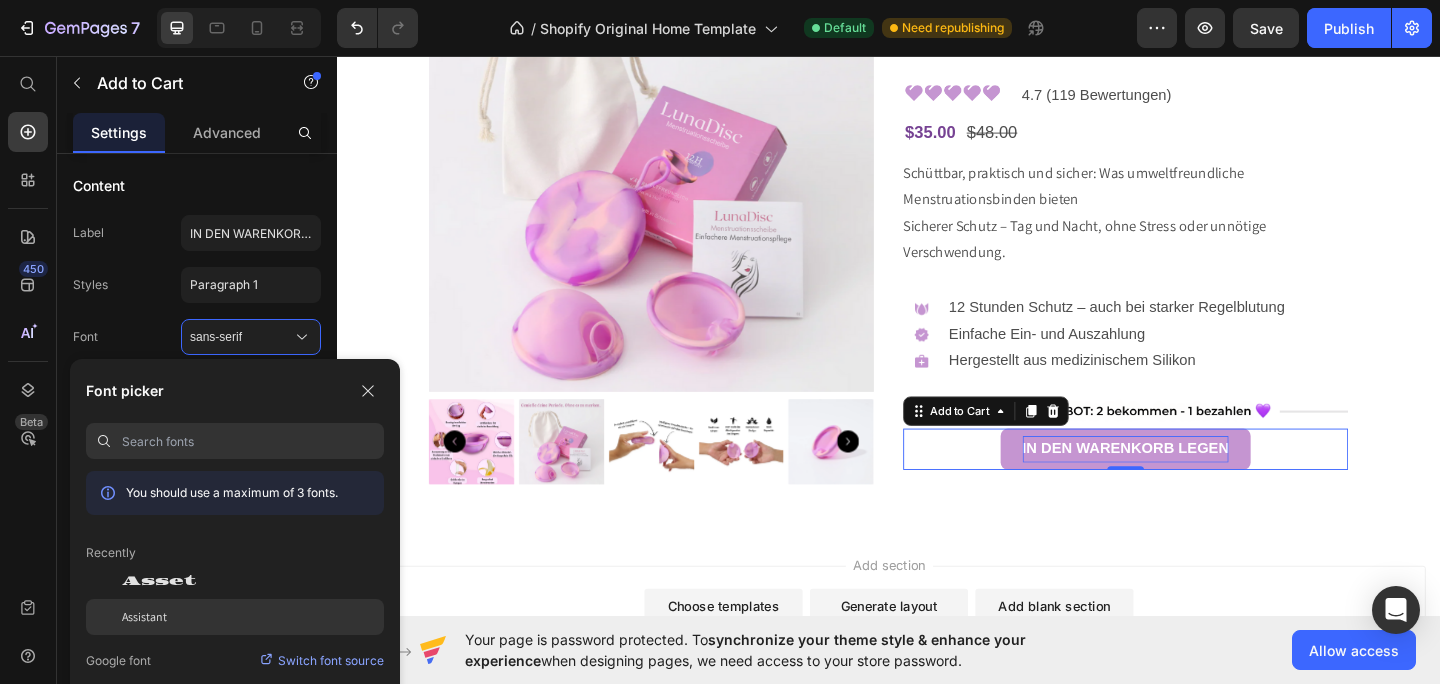 click on "Assistant" 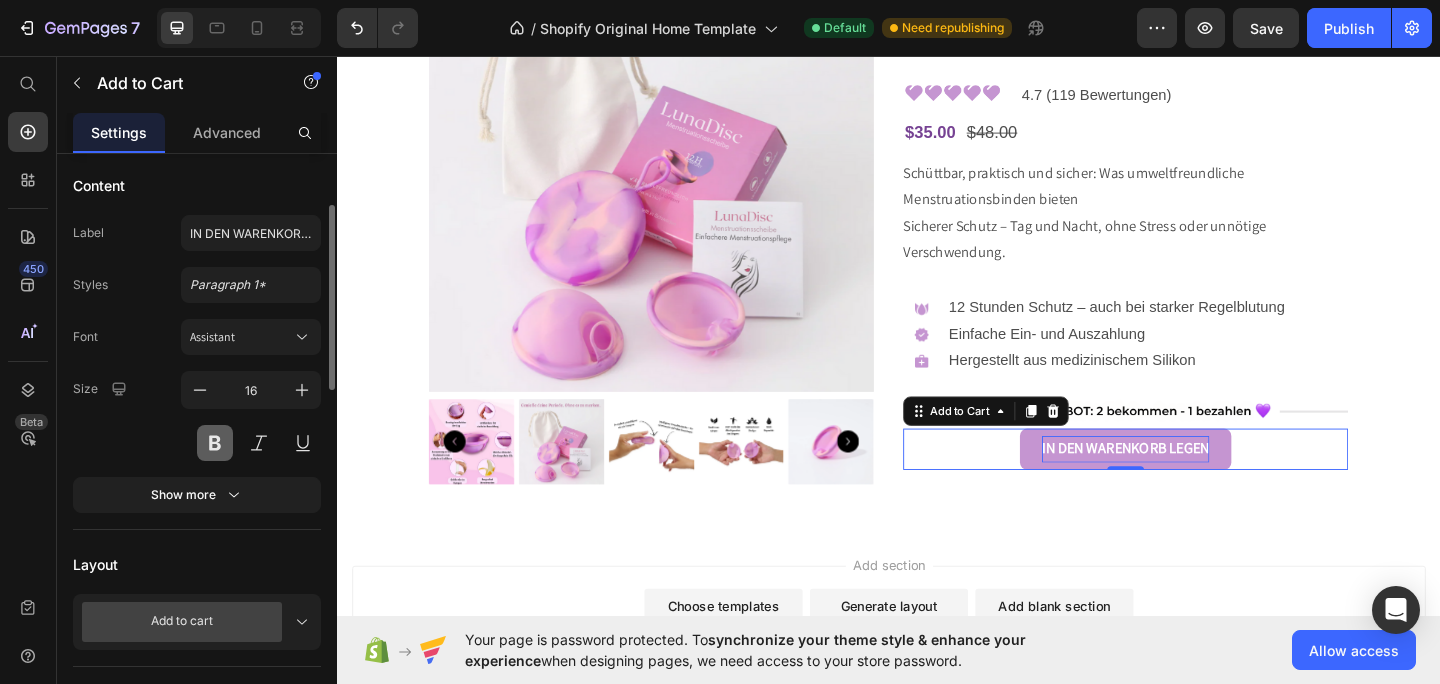 click at bounding box center [215, 443] 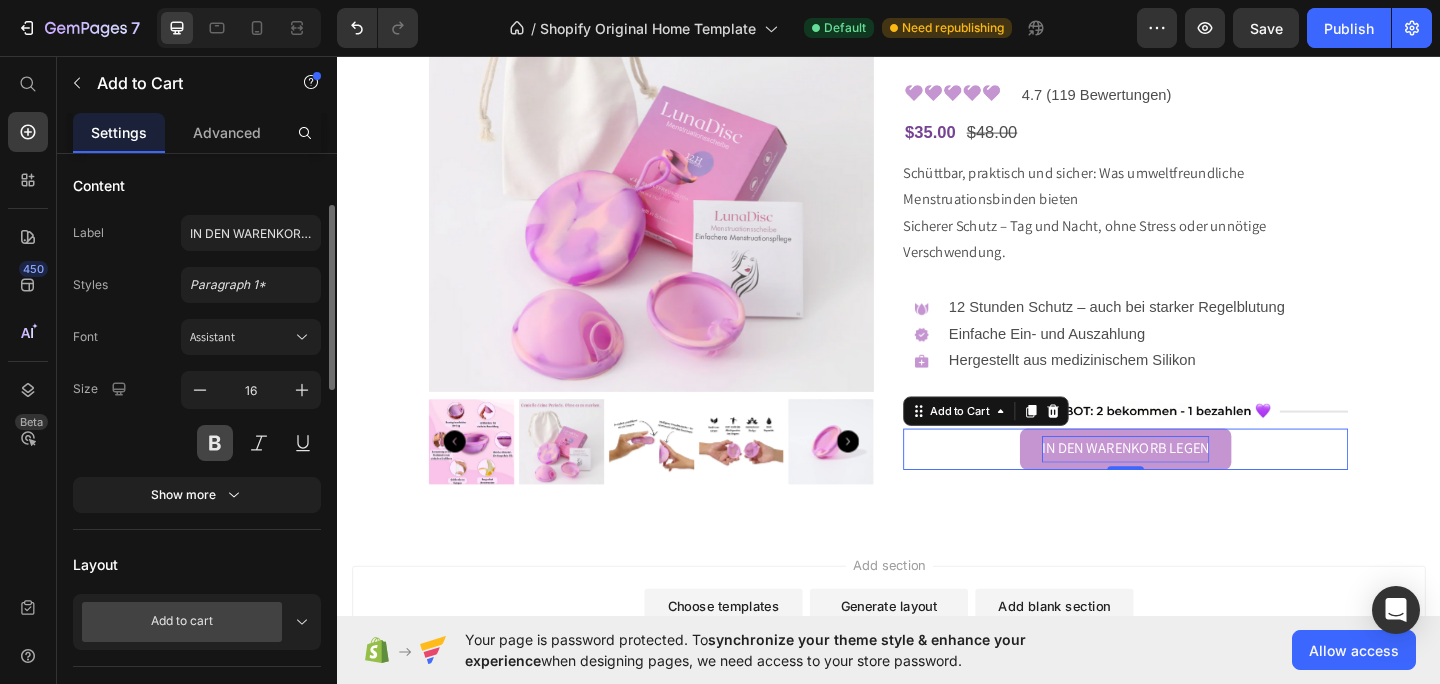 click at bounding box center (215, 443) 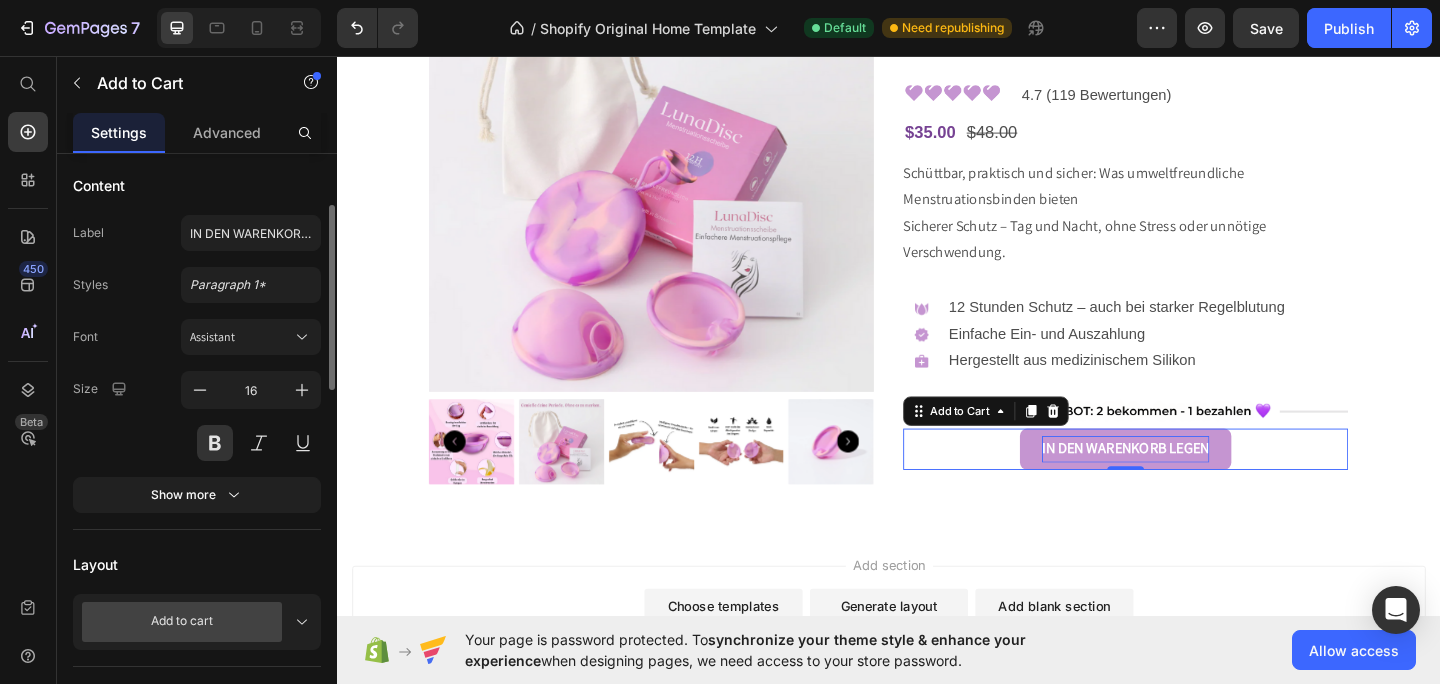 click on "Styles Paragraph 1* Font Assistant Size 16 Show more" 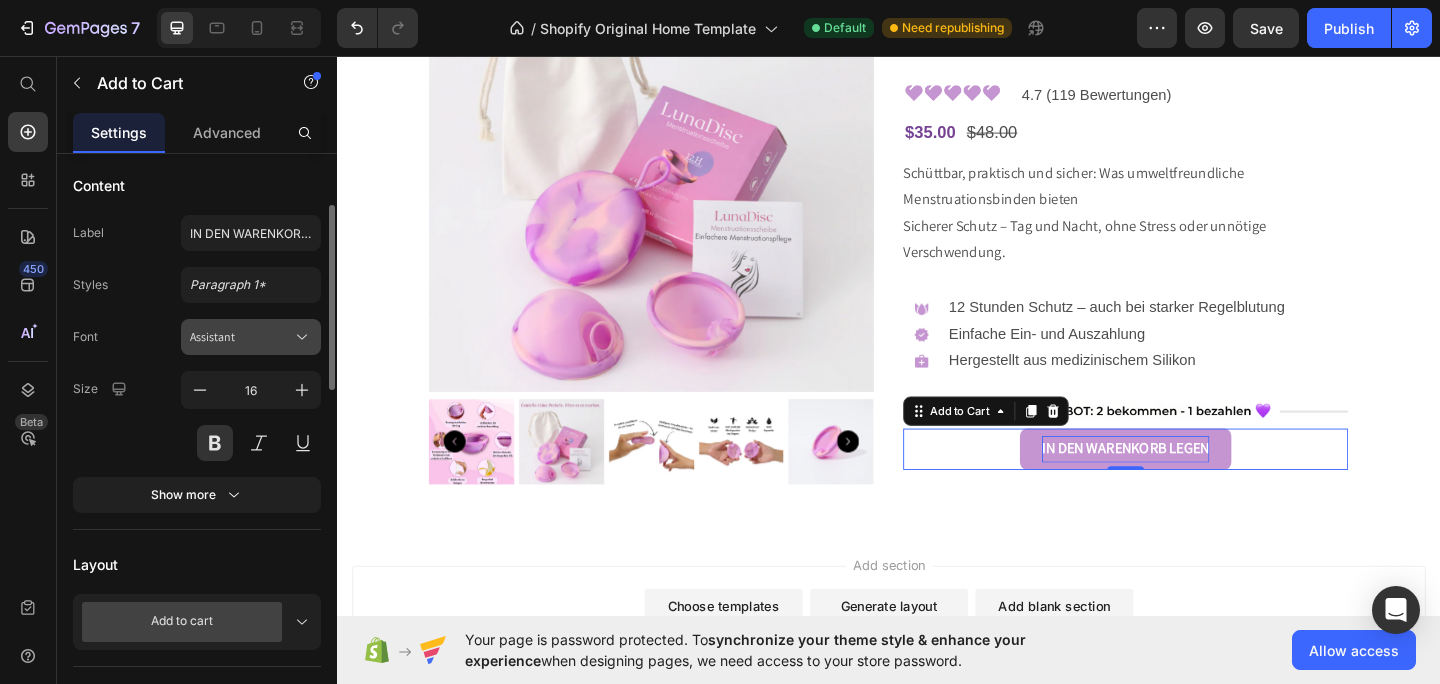 click 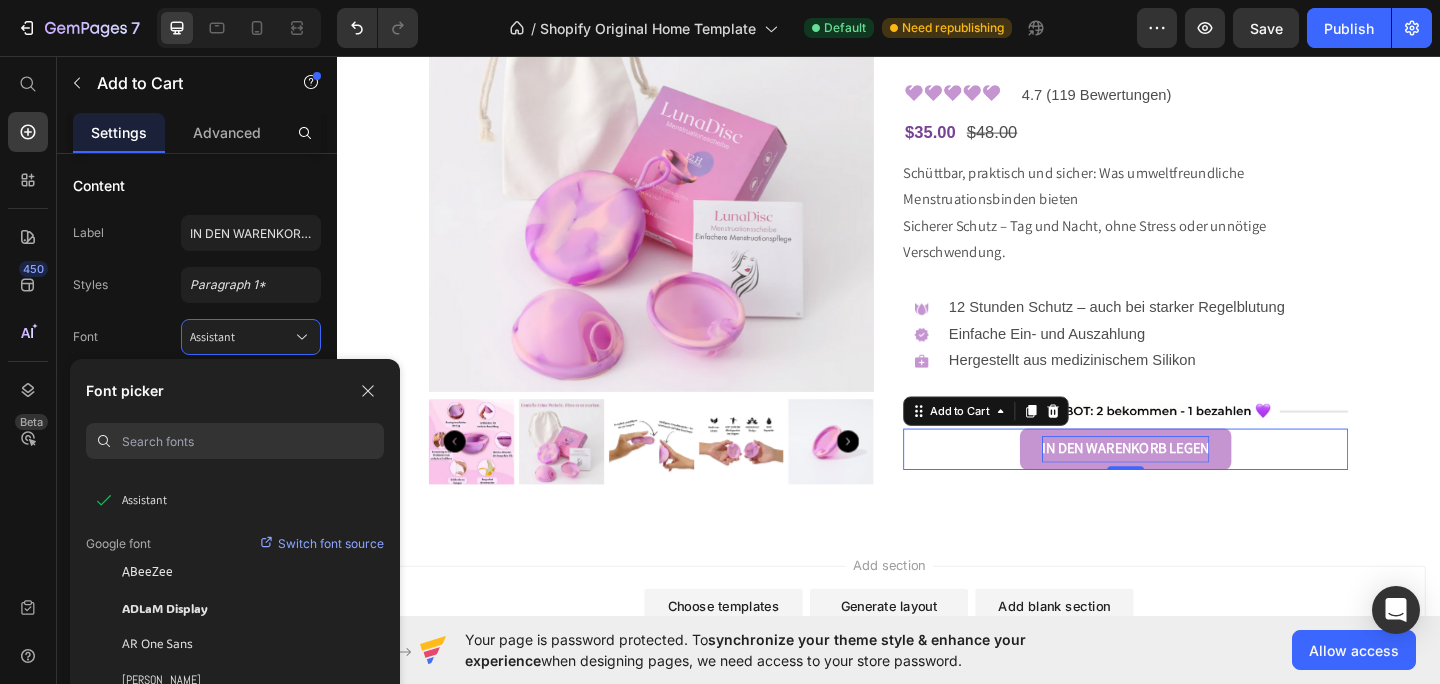 scroll, scrollTop: 137, scrollLeft: 0, axis: vertical 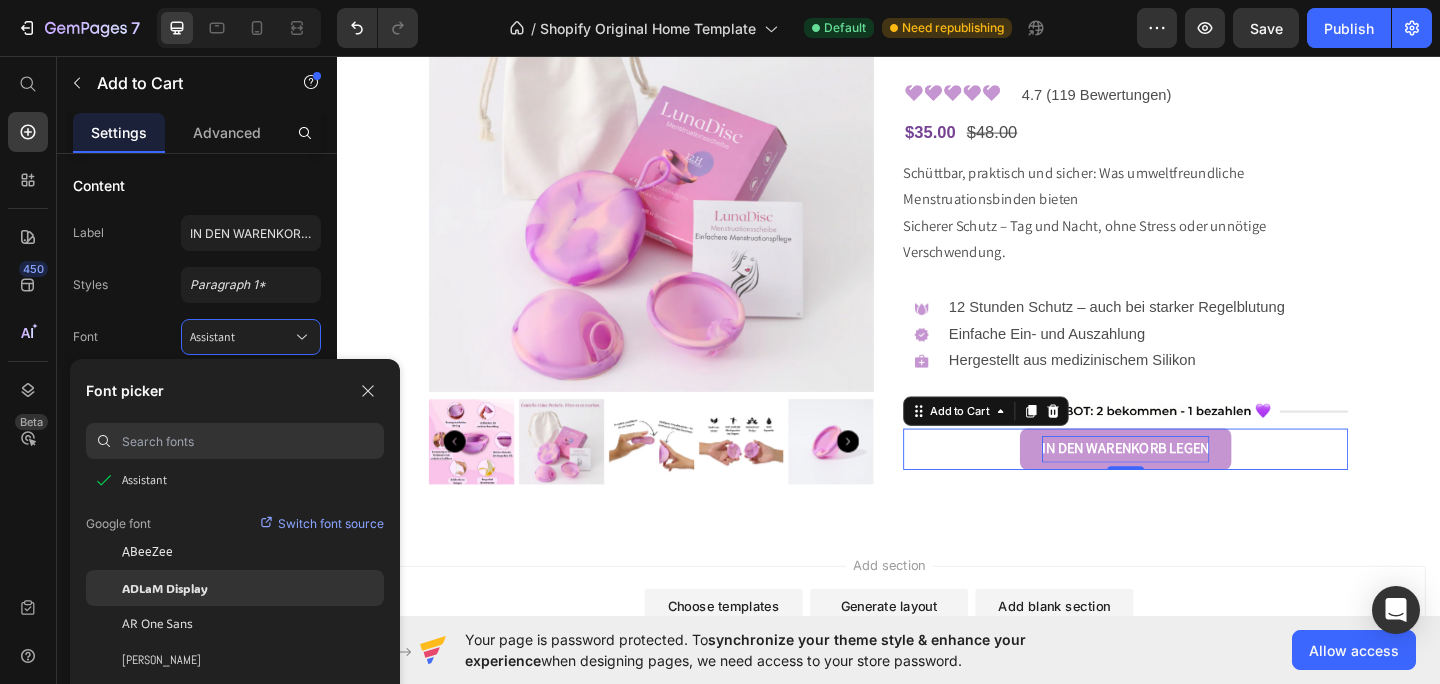 click on "ADLaM Display" 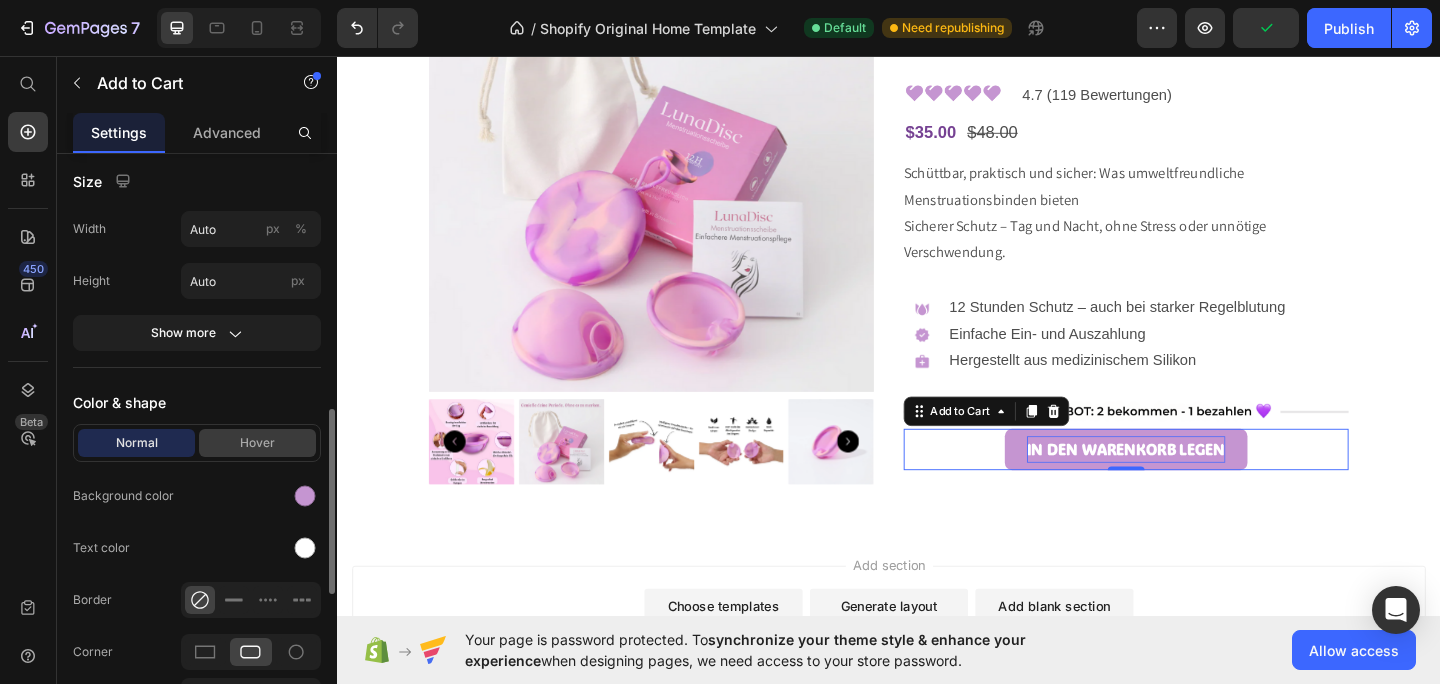 scroll, scrollTop: 802, scrollLeft: 0, axis: vertical 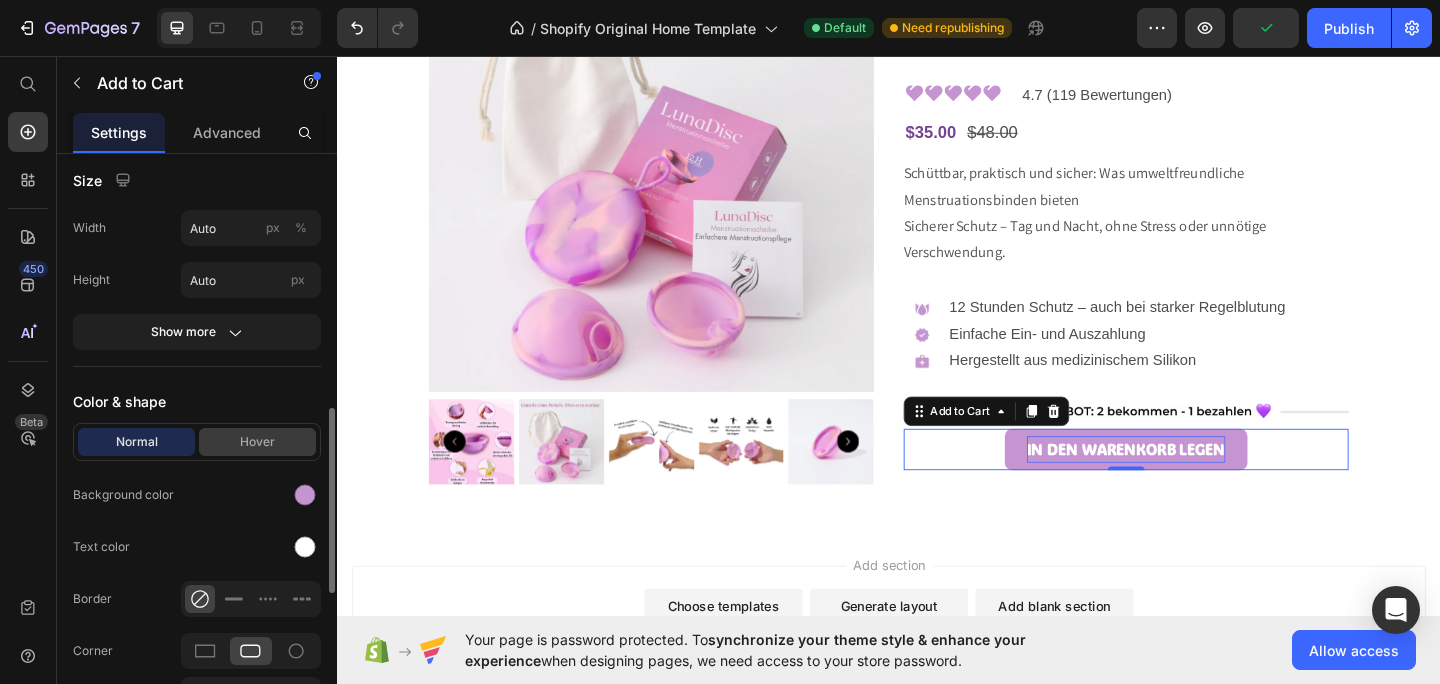 click on "Hover" at bounding box center [257, 442] 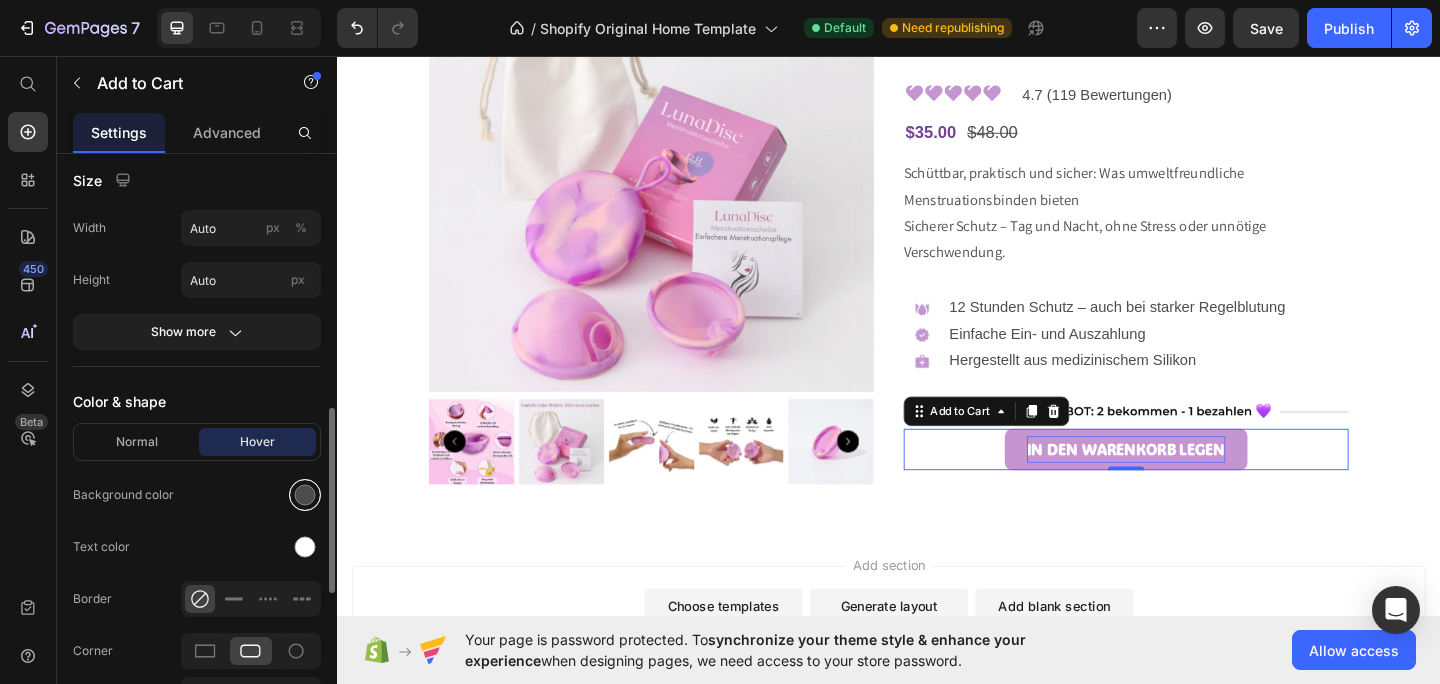 click at bounding box center (305, 495) 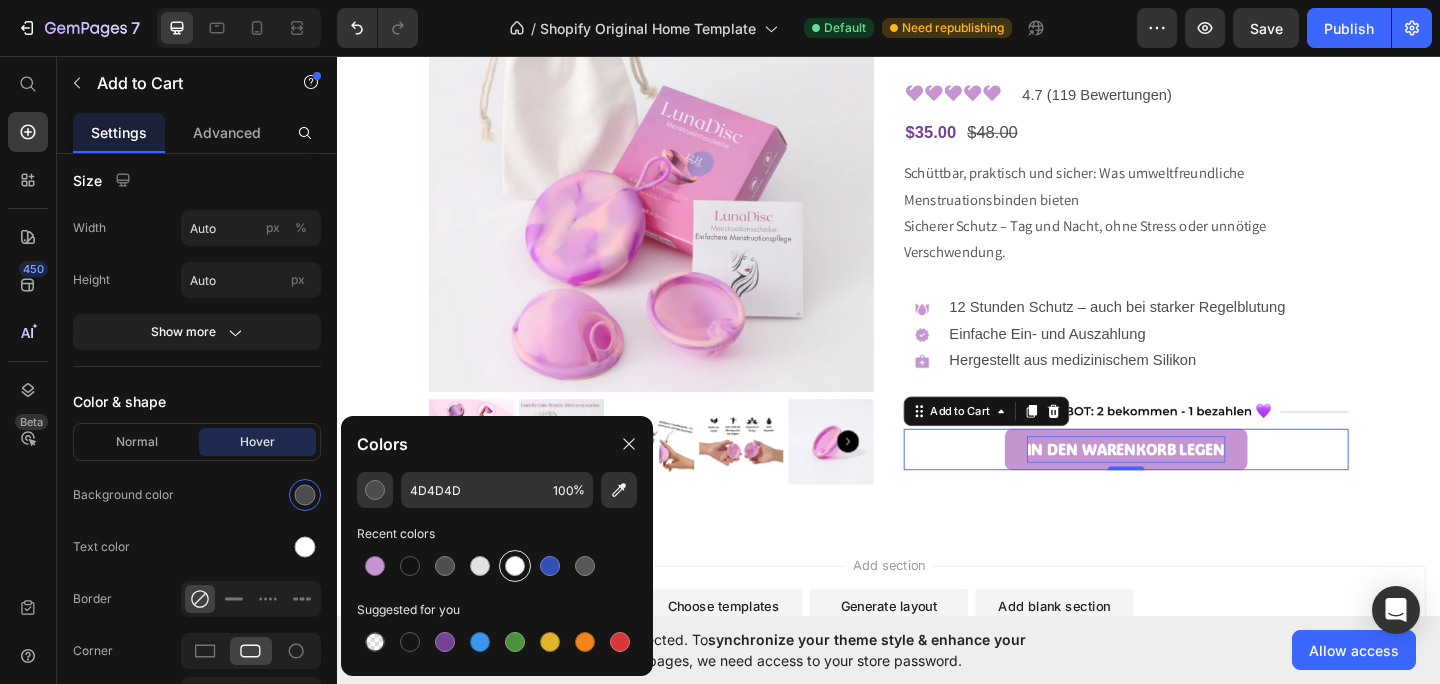 click at bounding box center [515, 566] 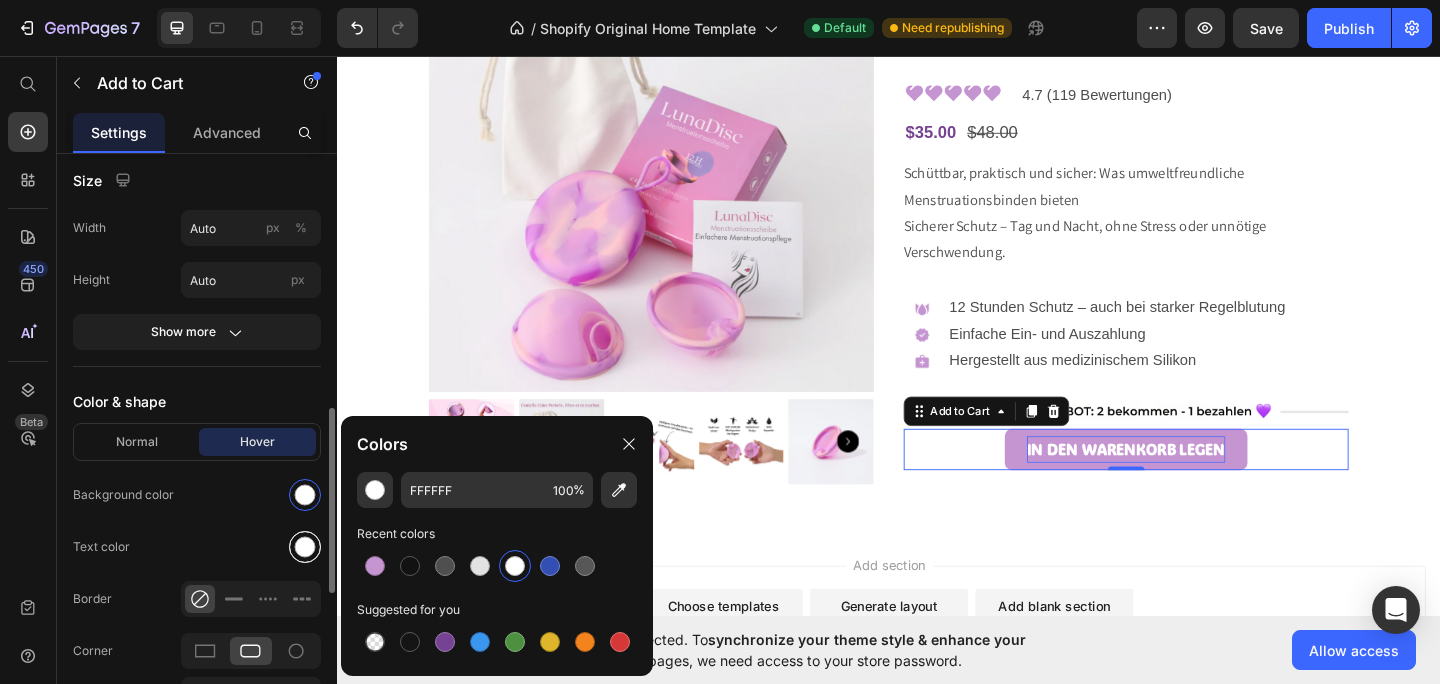 click at bounding box center [305, 547] 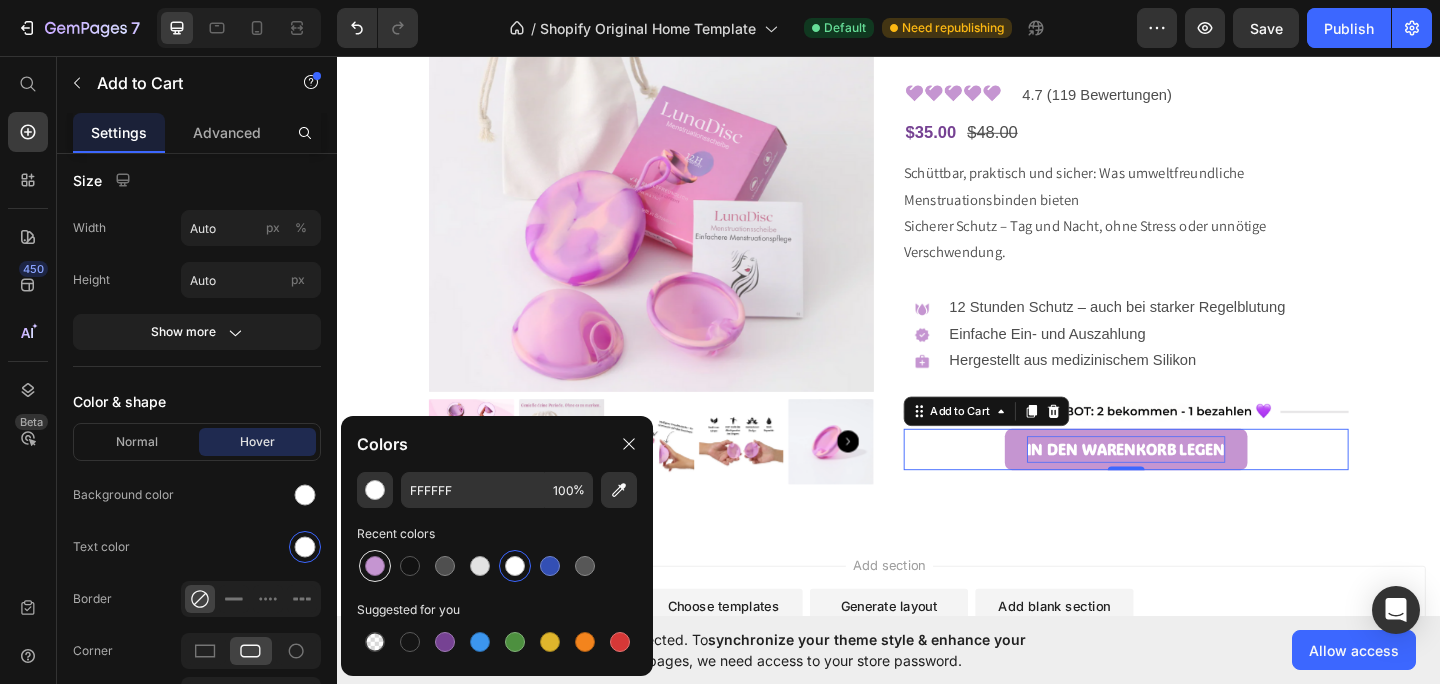 click at bounding box center [375, 566] 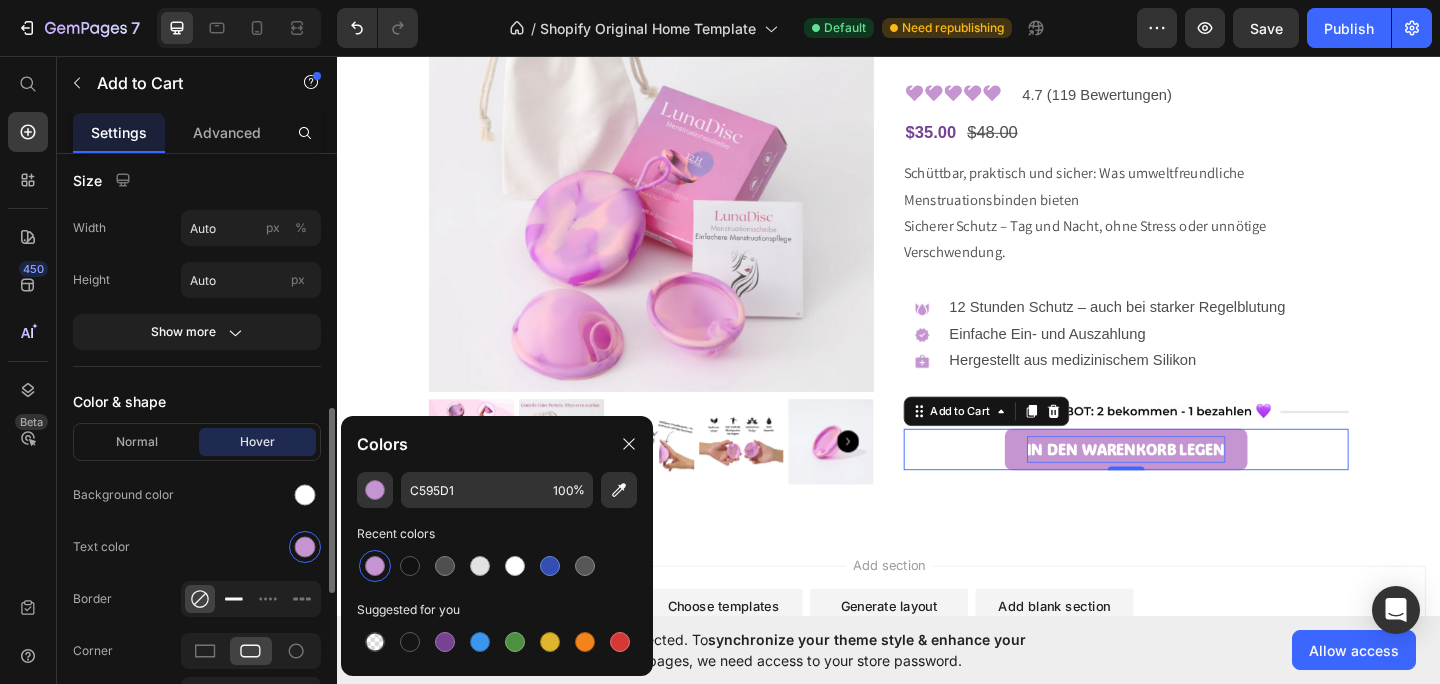 click 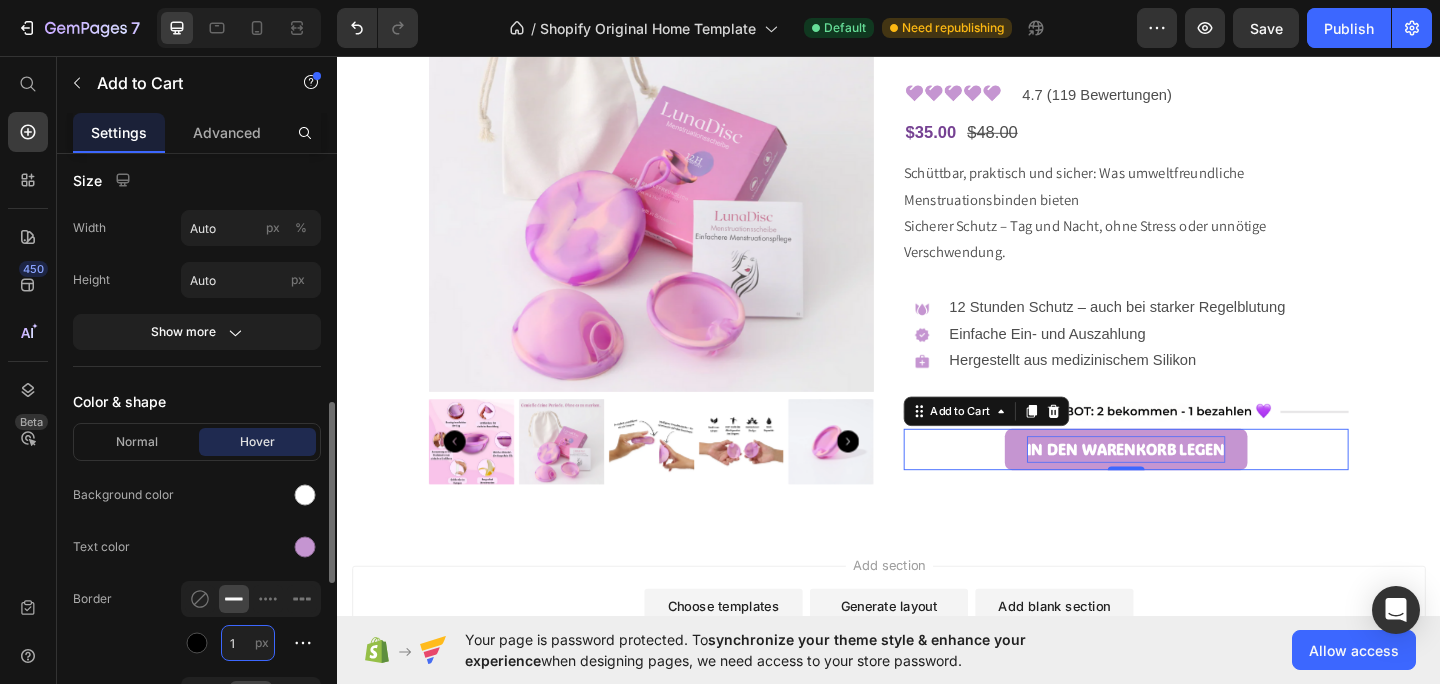 click on "1" at bounding box center (248, 643) 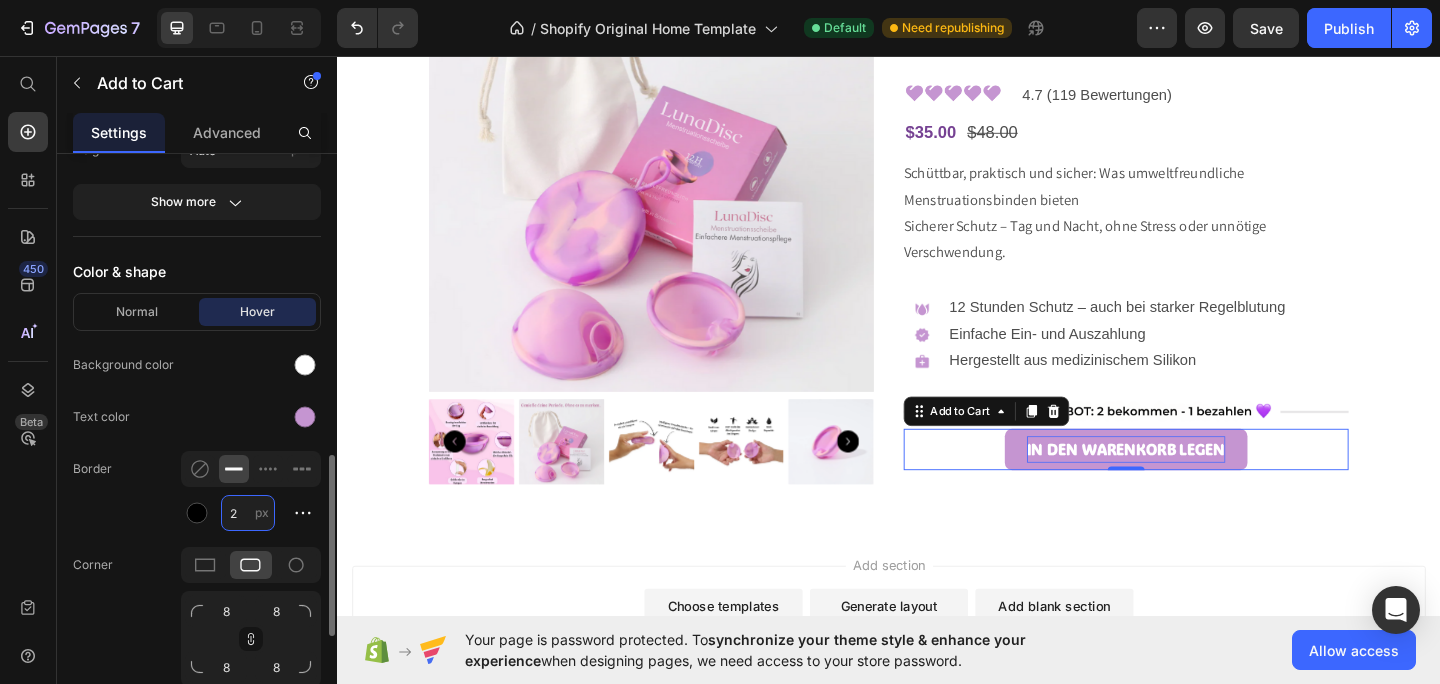 scroll, scrollTop: 977, scrollLeft: 0, axis: vertical 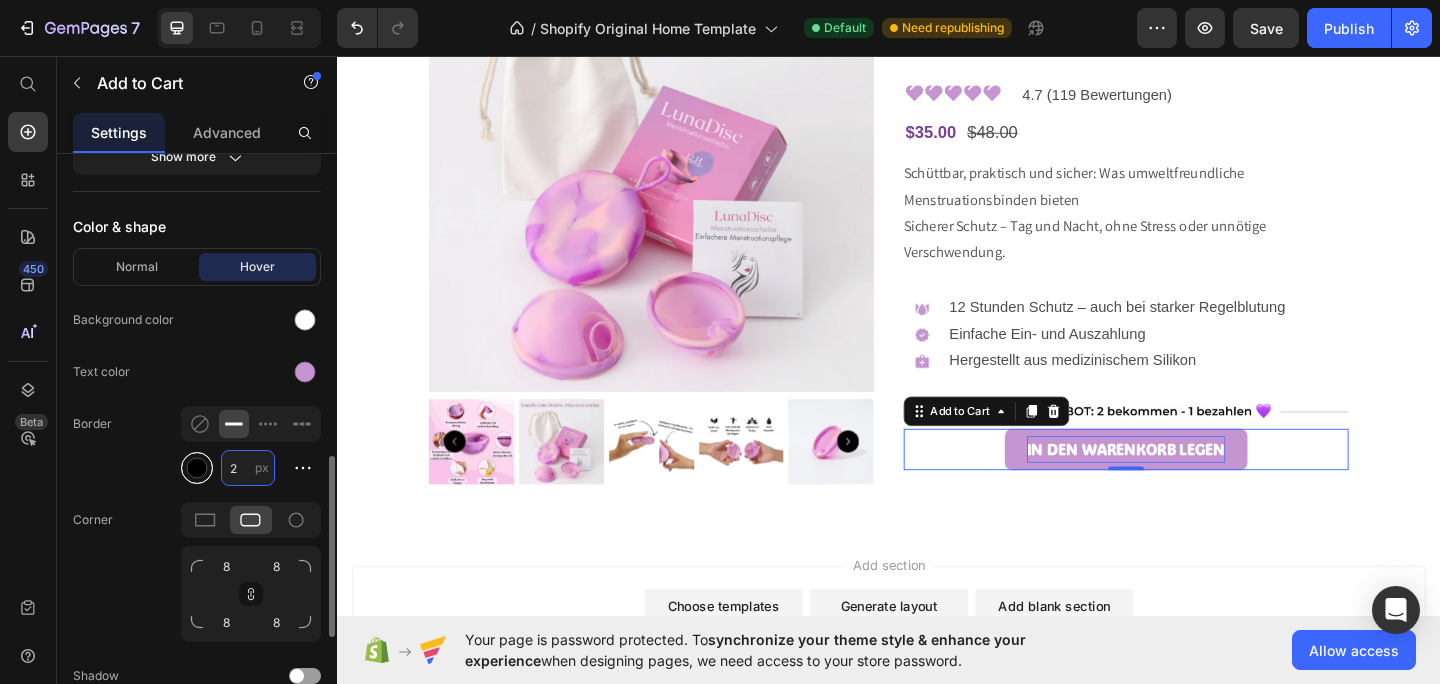 type on "2" 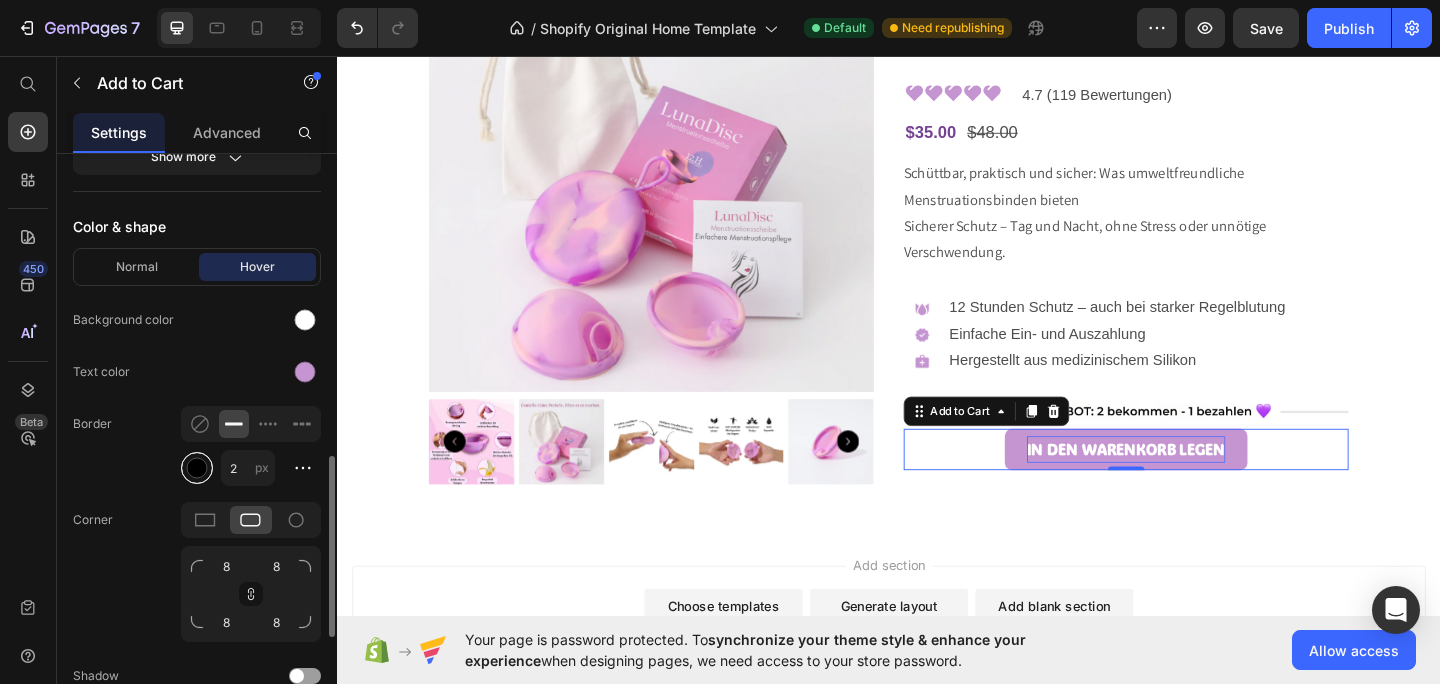 click at bounding box center (197, 468) 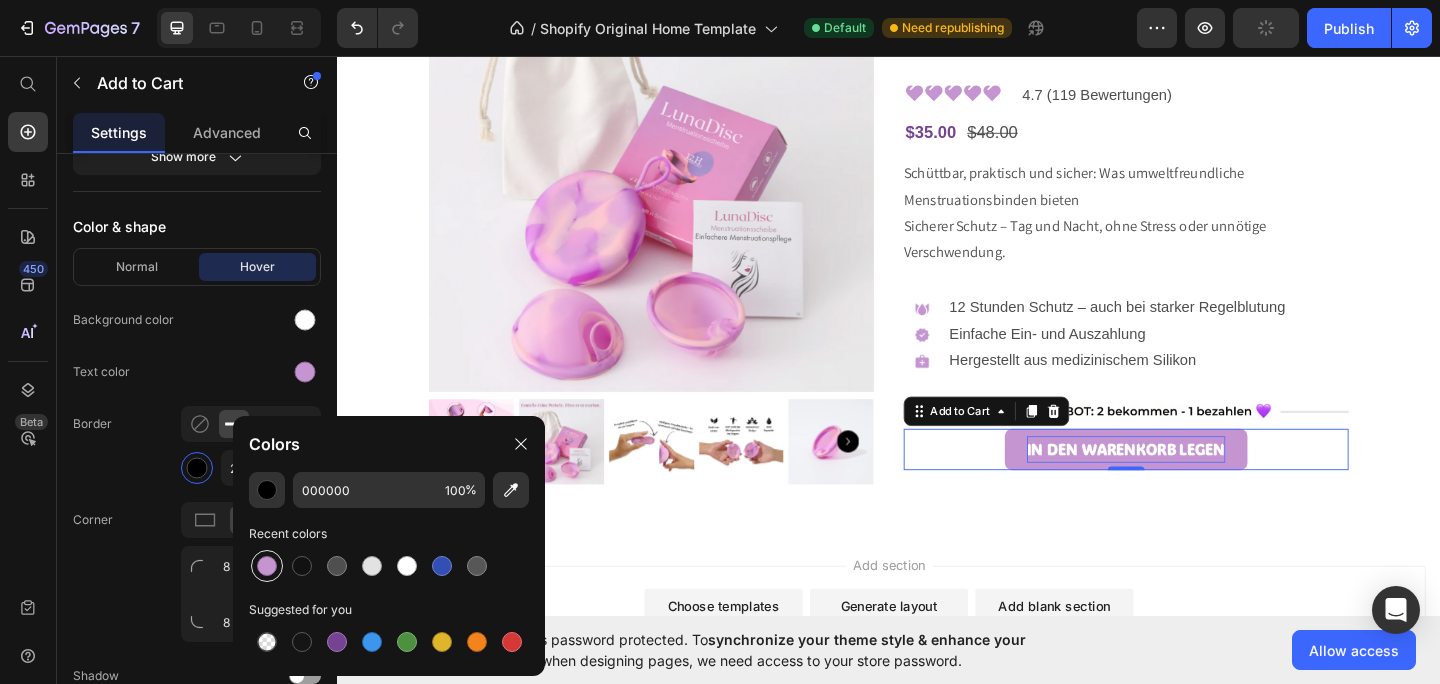 click at bounding box center [267, 566] 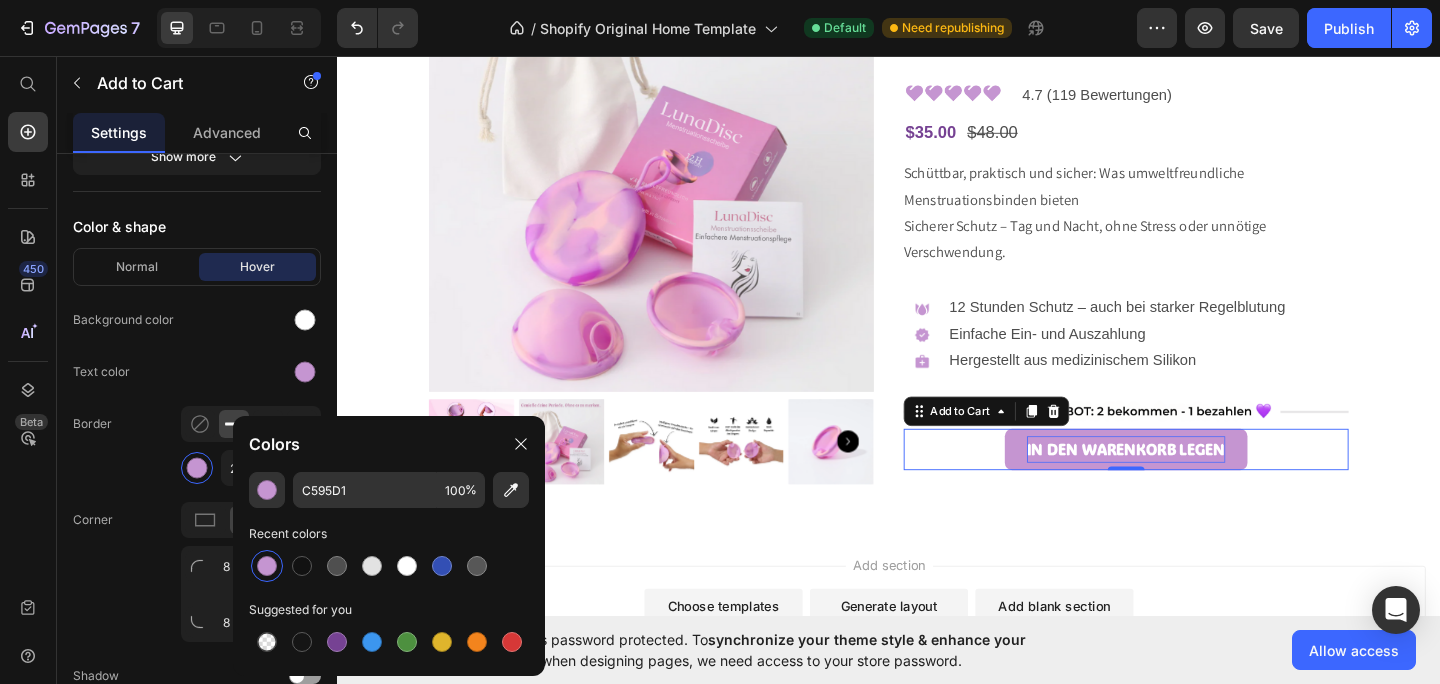 click on "Corner 8 8 8 8" 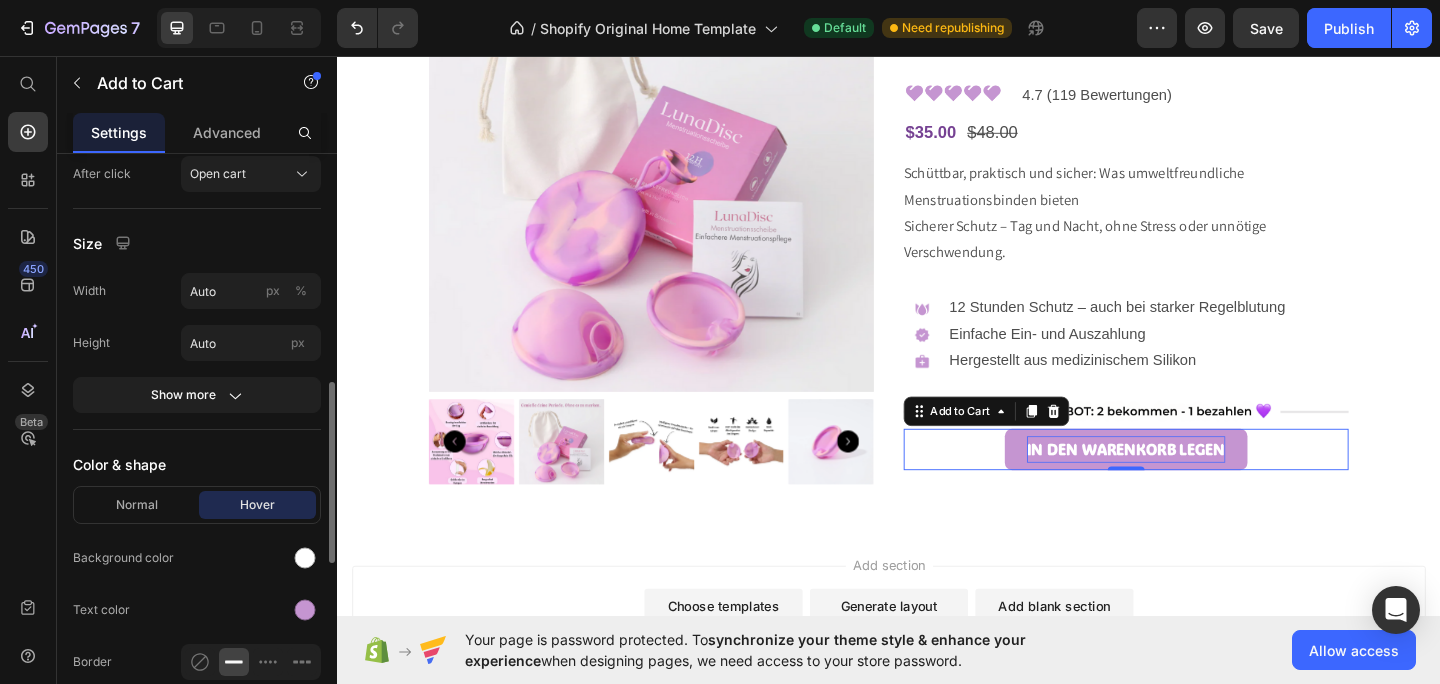 scroll, scrollTop: 662, scrollLeft: 0, axis: vertical 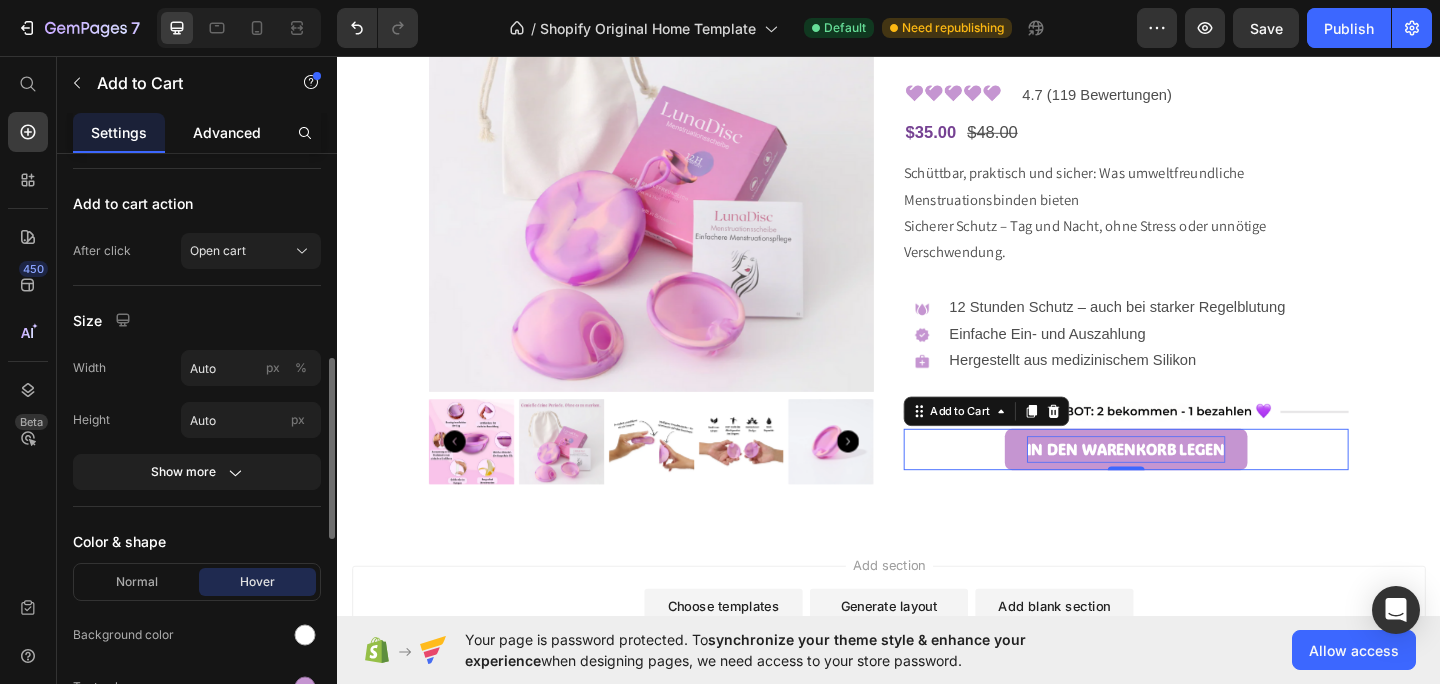 click on "Advanced" at bounding box center (227, 132) 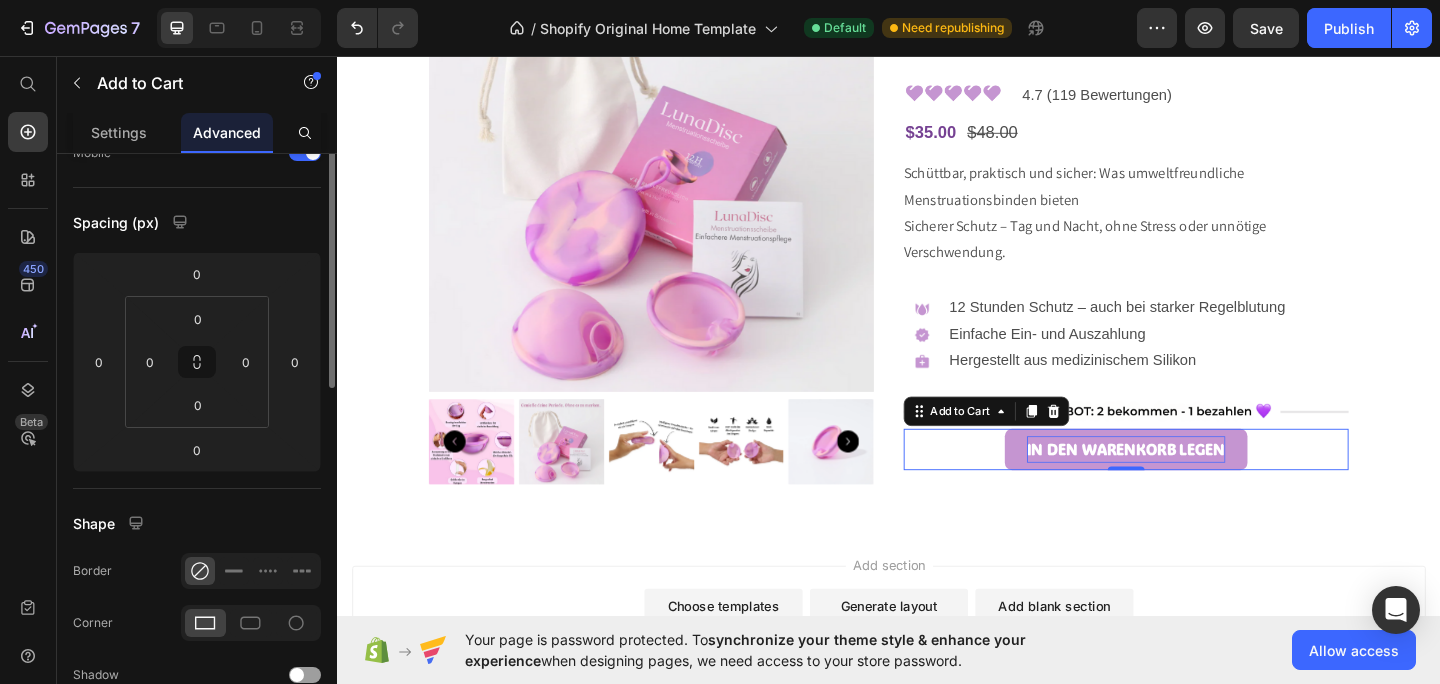 scroll, scrollTop: 27, scrollLeft: 0, axis: vertical 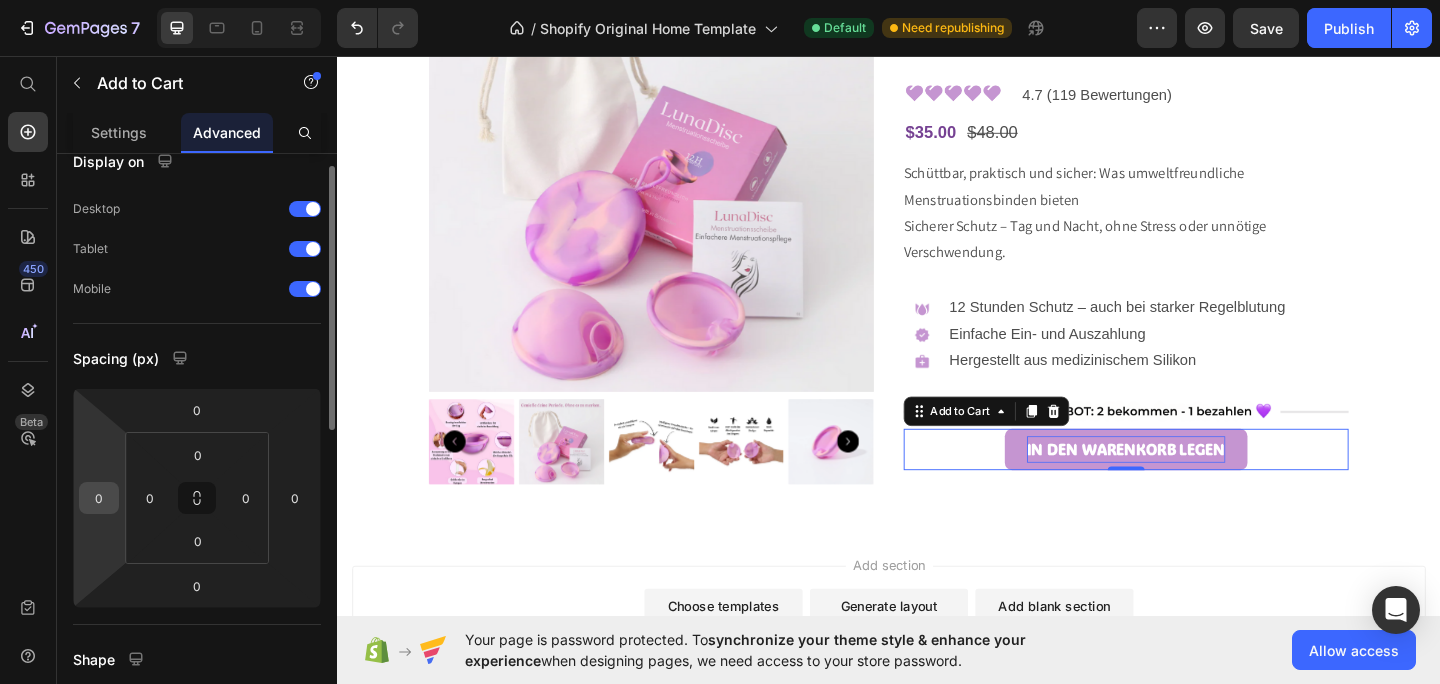 click on "0" at bounding box center (99, 498) 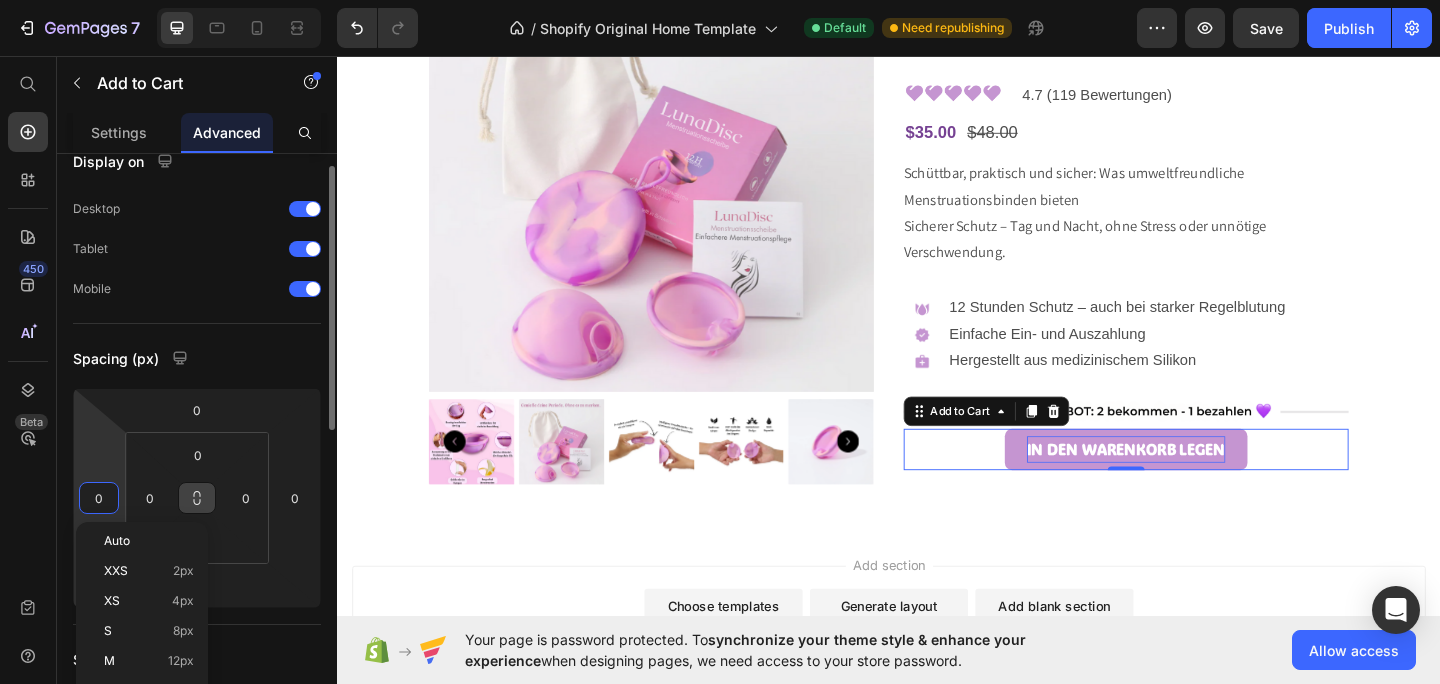 click 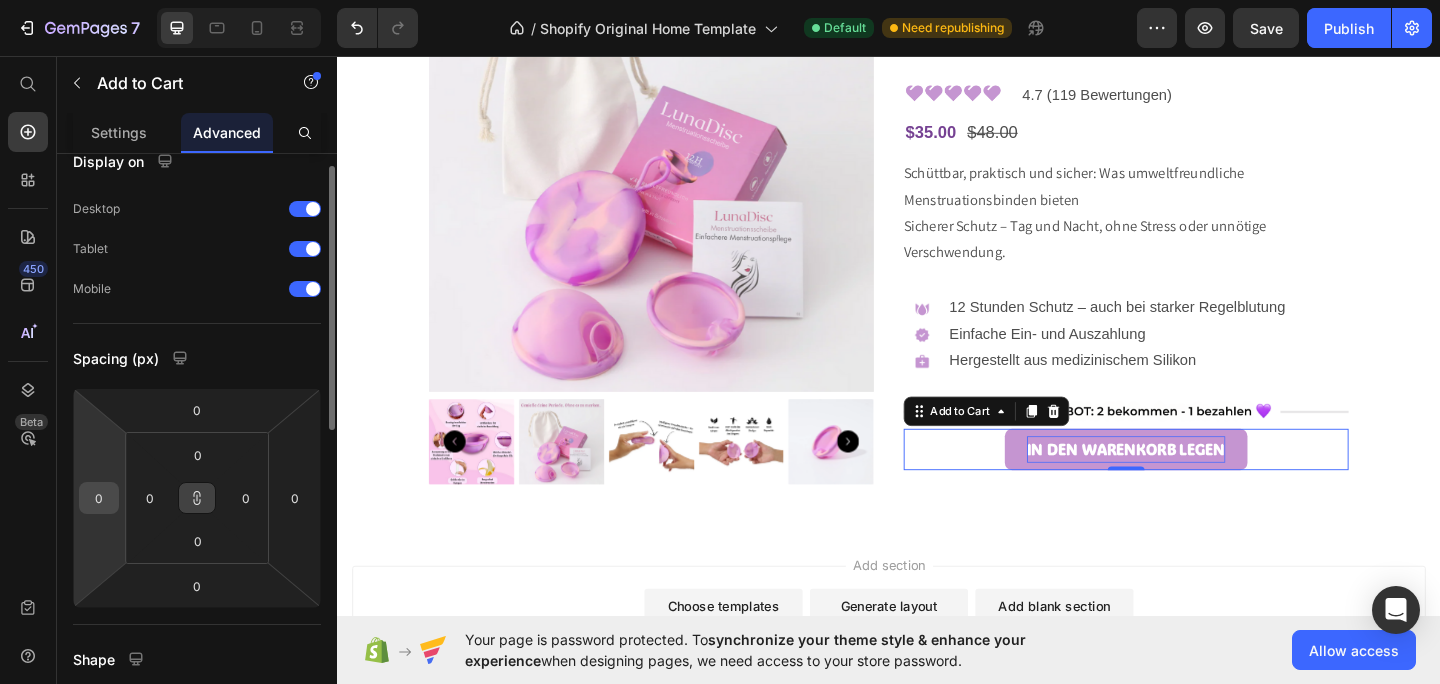 click on "0" at bounding box center (99, 498) 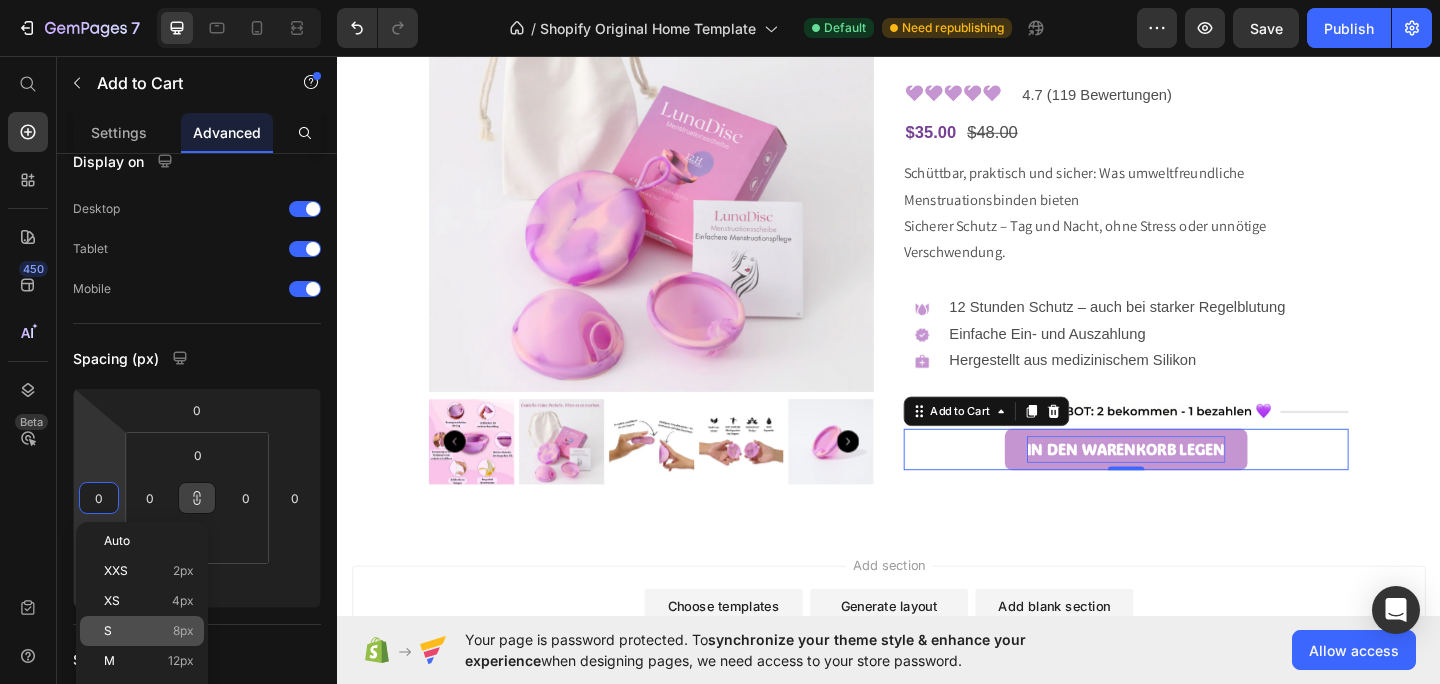click on "S 8px" 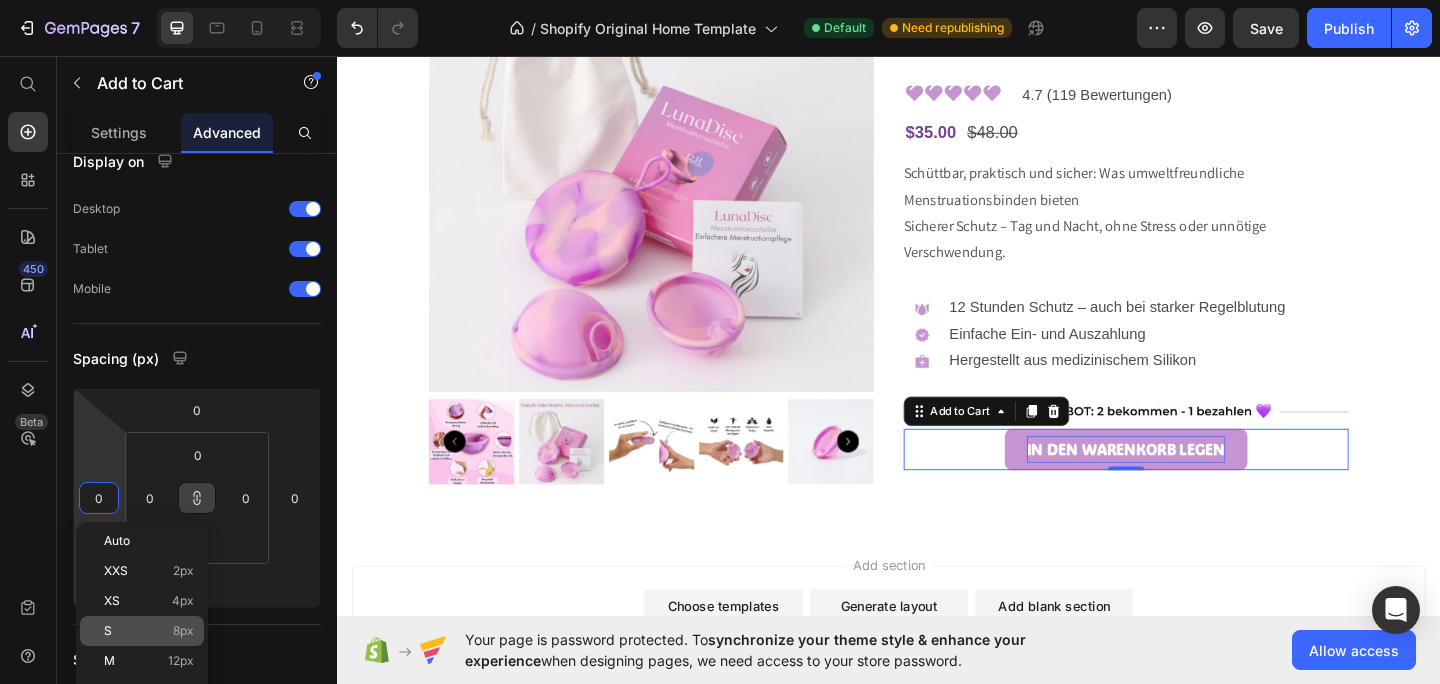 type on "8" 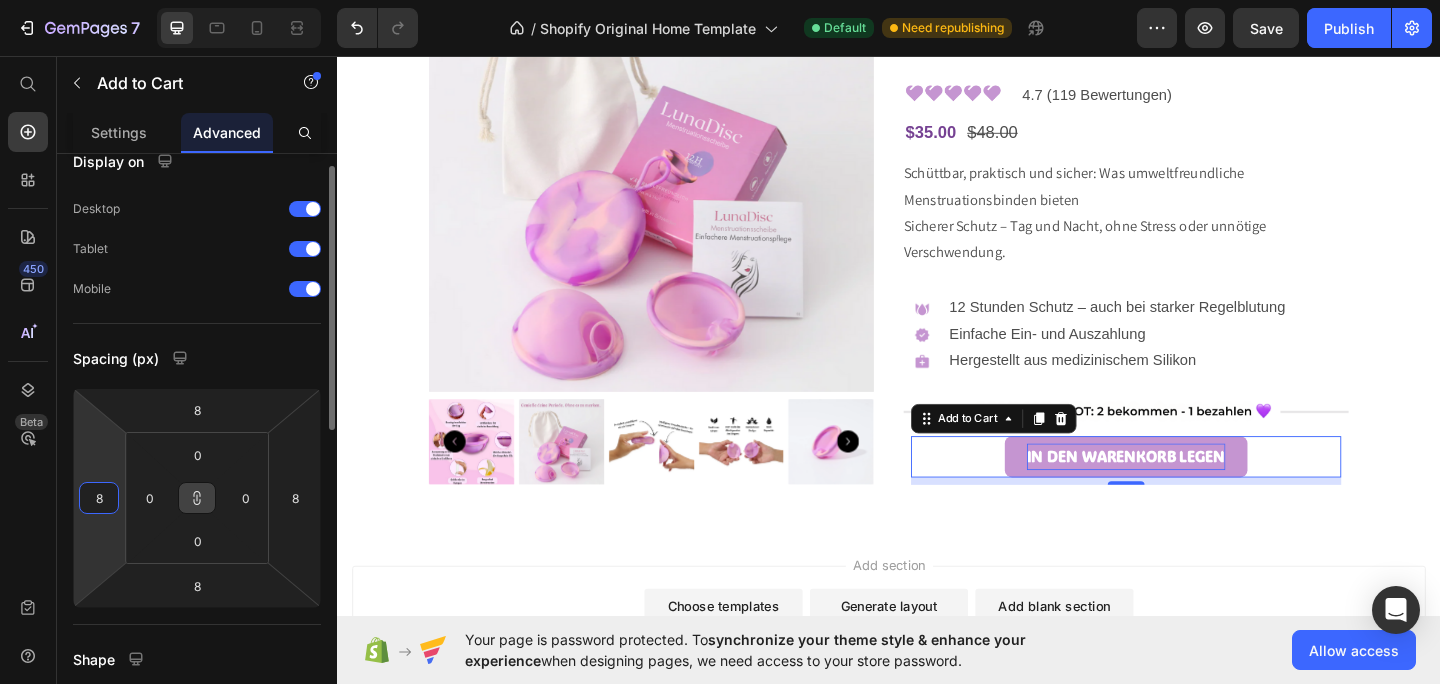 click on "8" at bounding box center (99, 498) 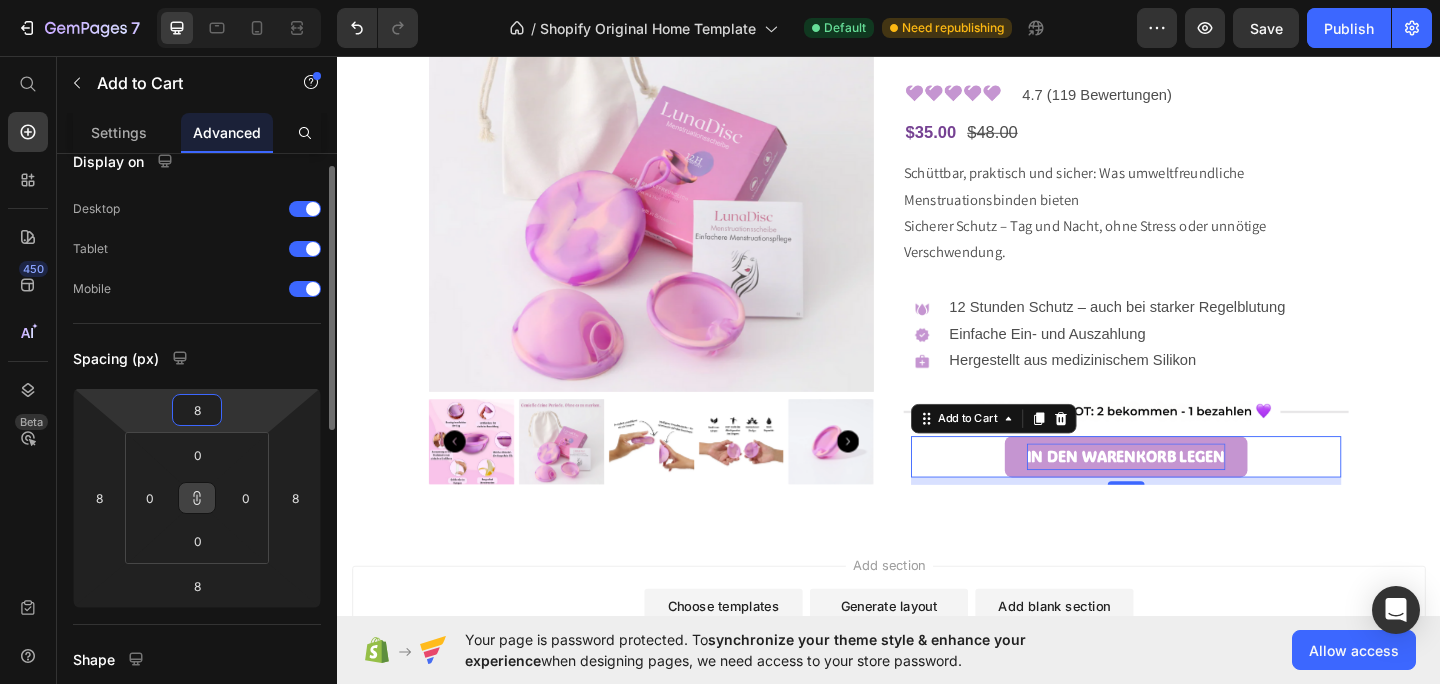 click on "8" at bounding box center (197, 410) 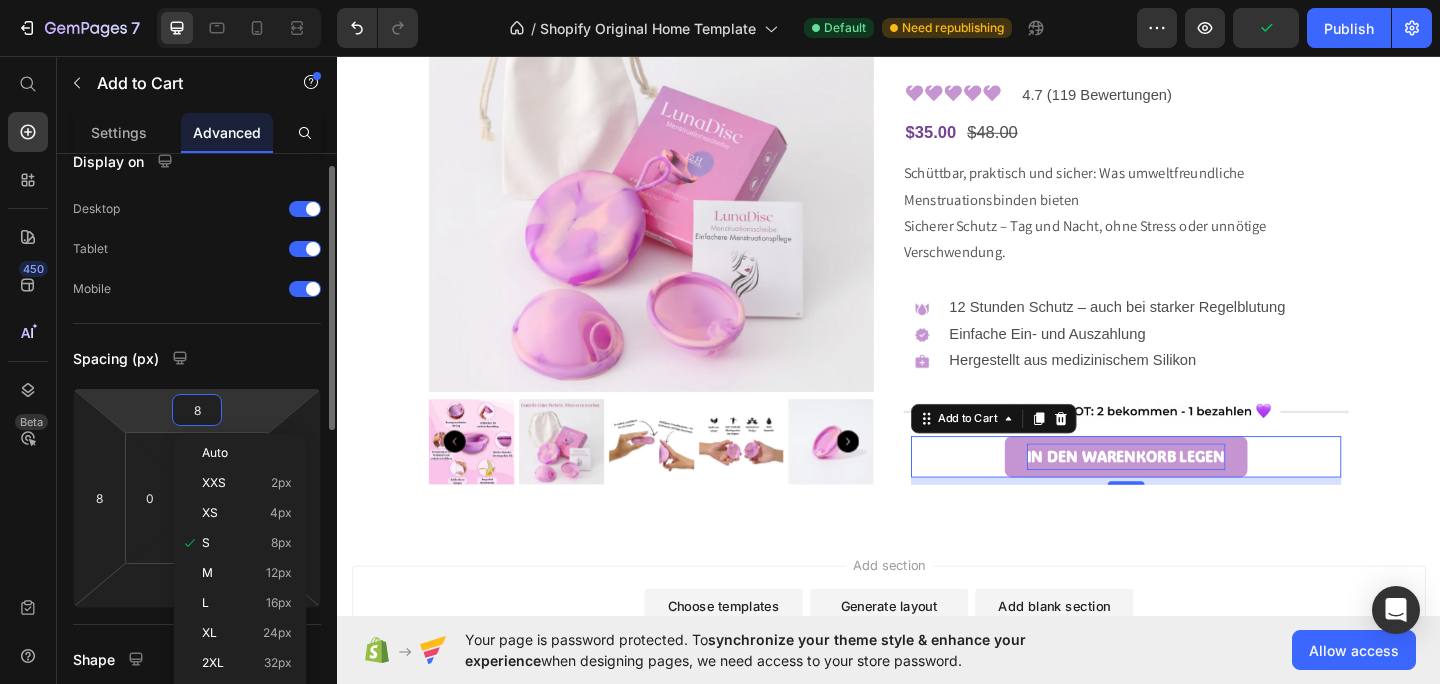 type on "0" 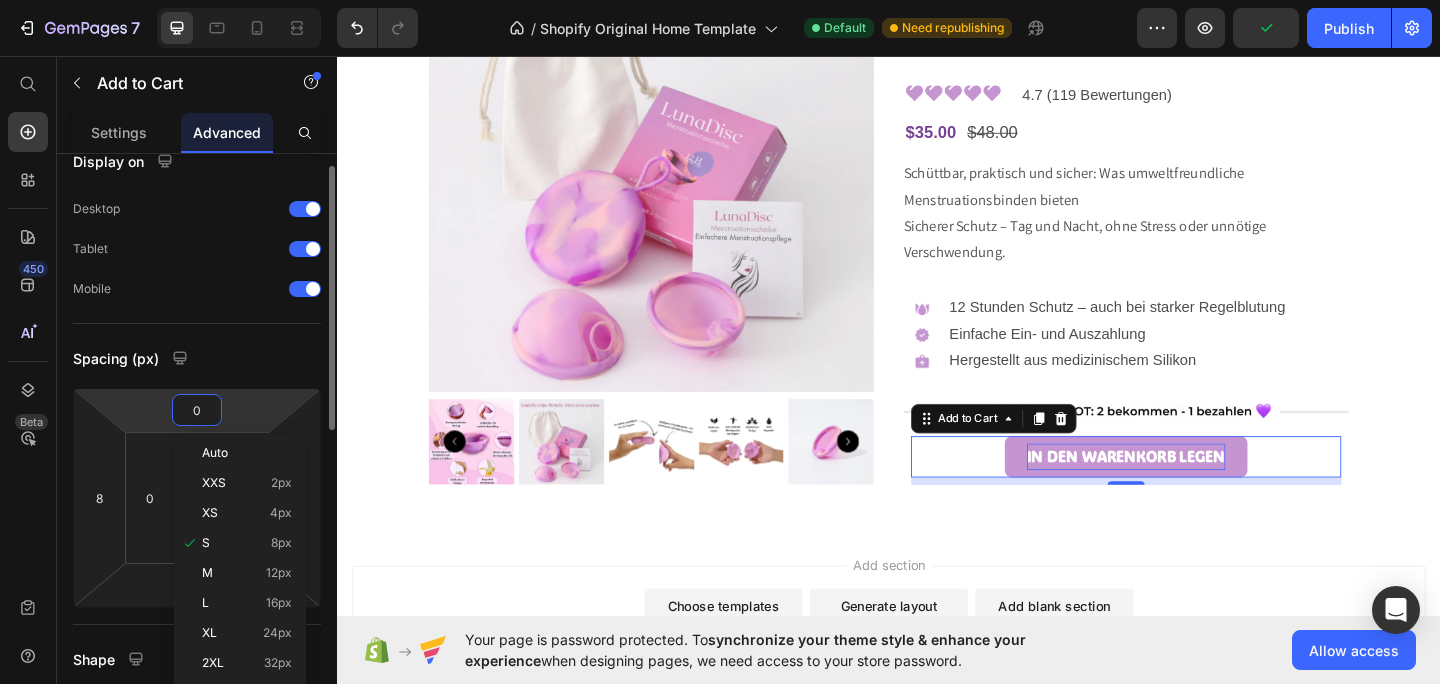 type on "0" 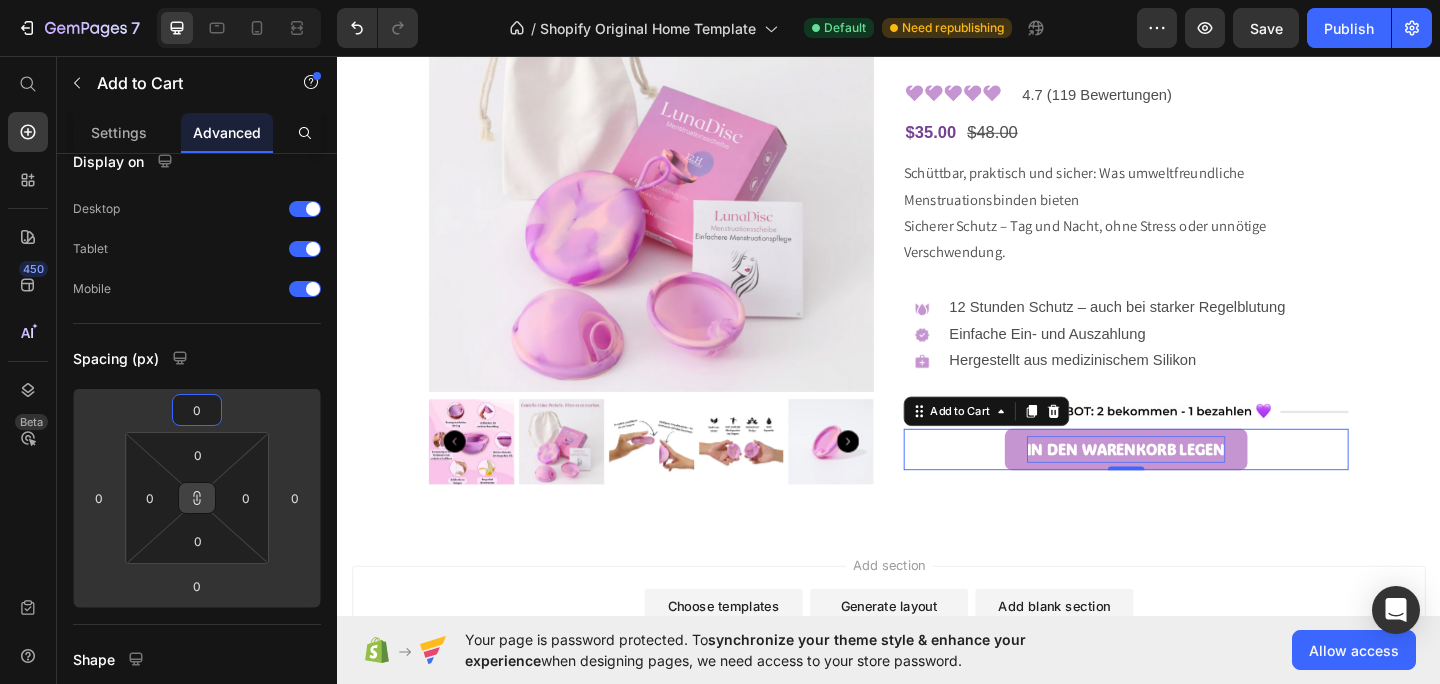 type on "0" 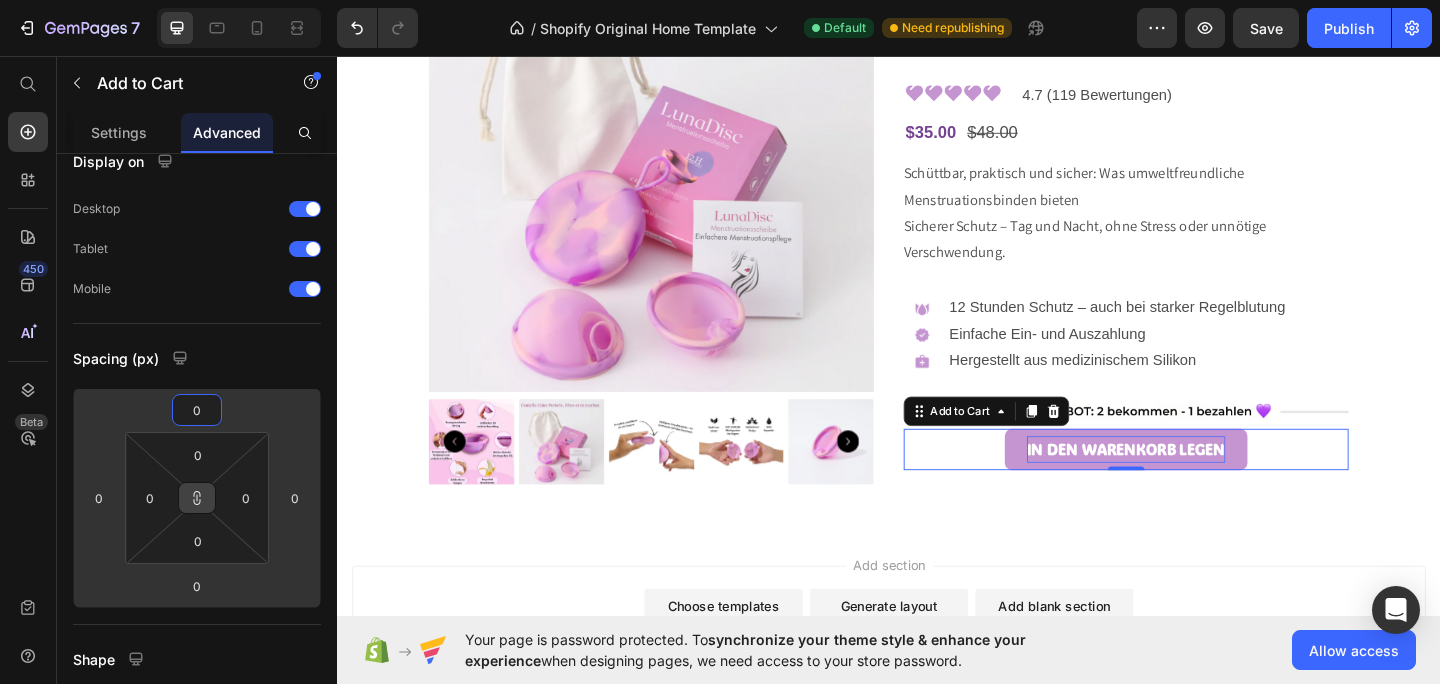 click at bounding box center [197, 498] 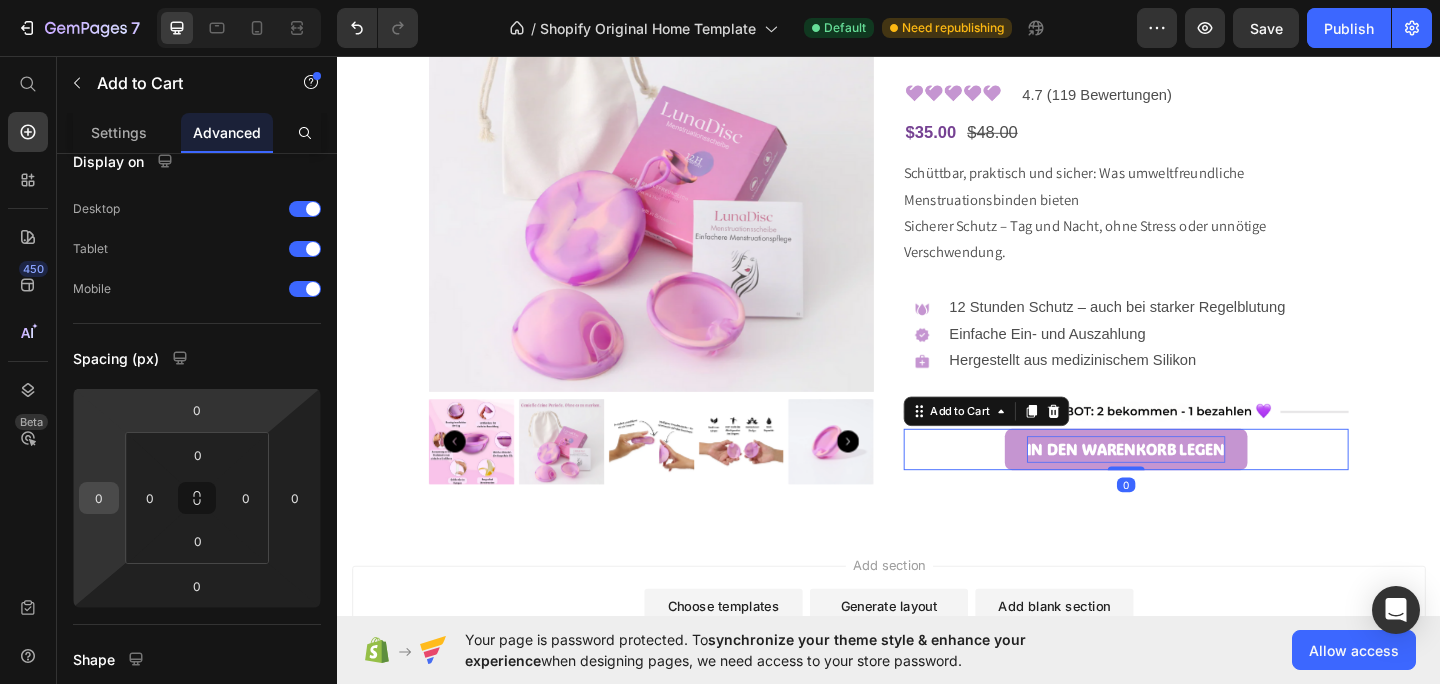 click on "0" at bounding box center (99, 498) 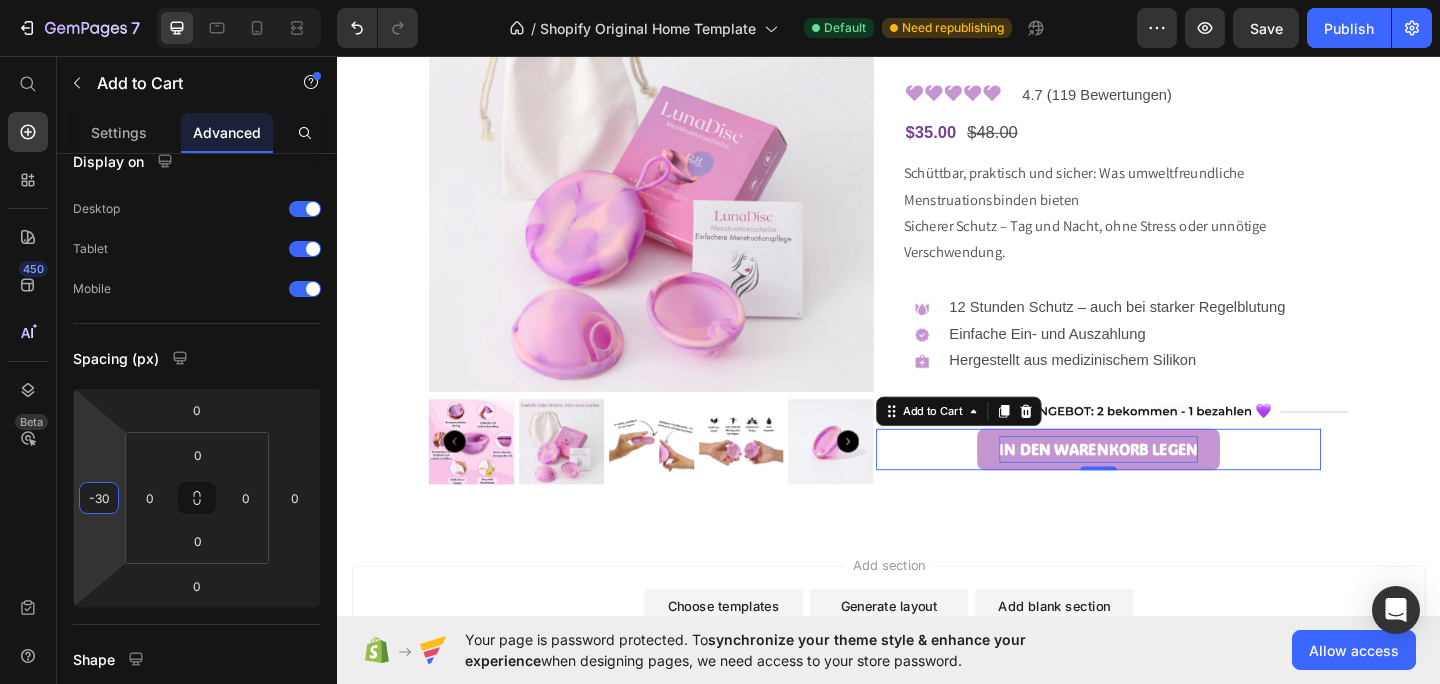 type on "-3" 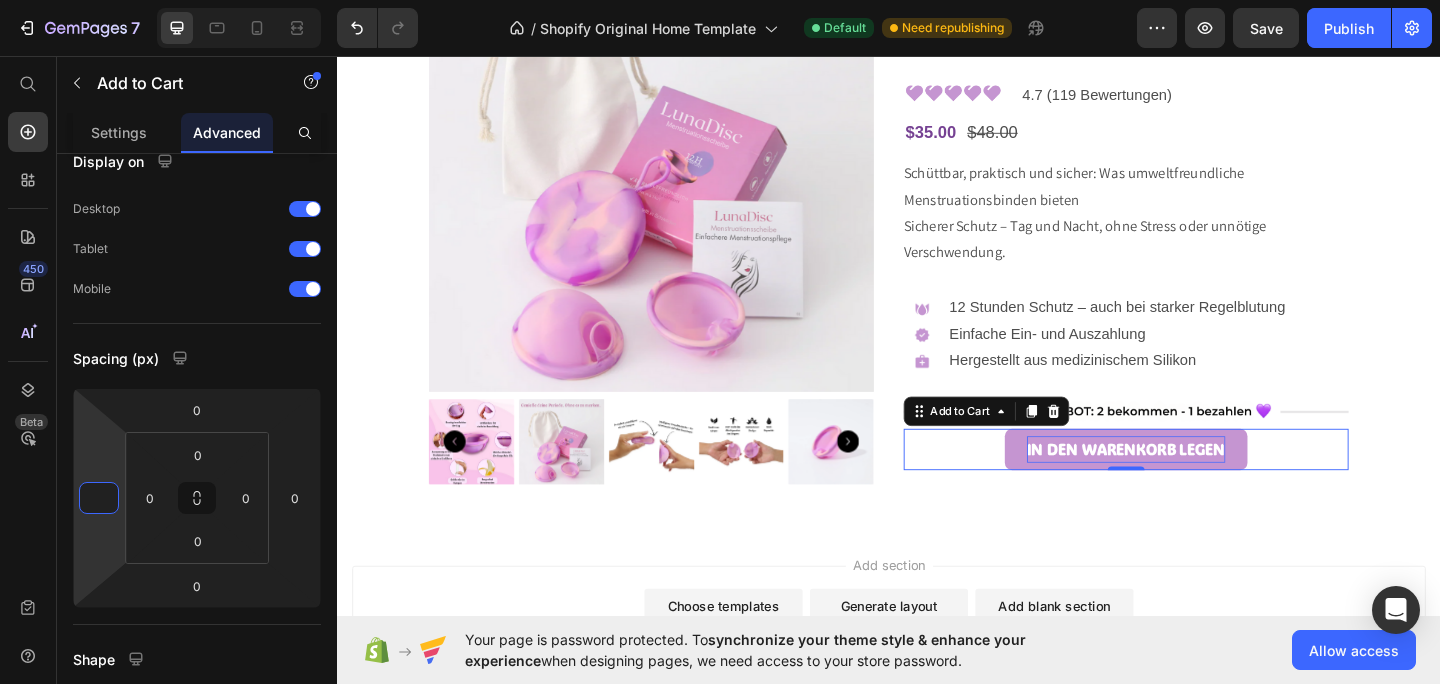 type on "0" 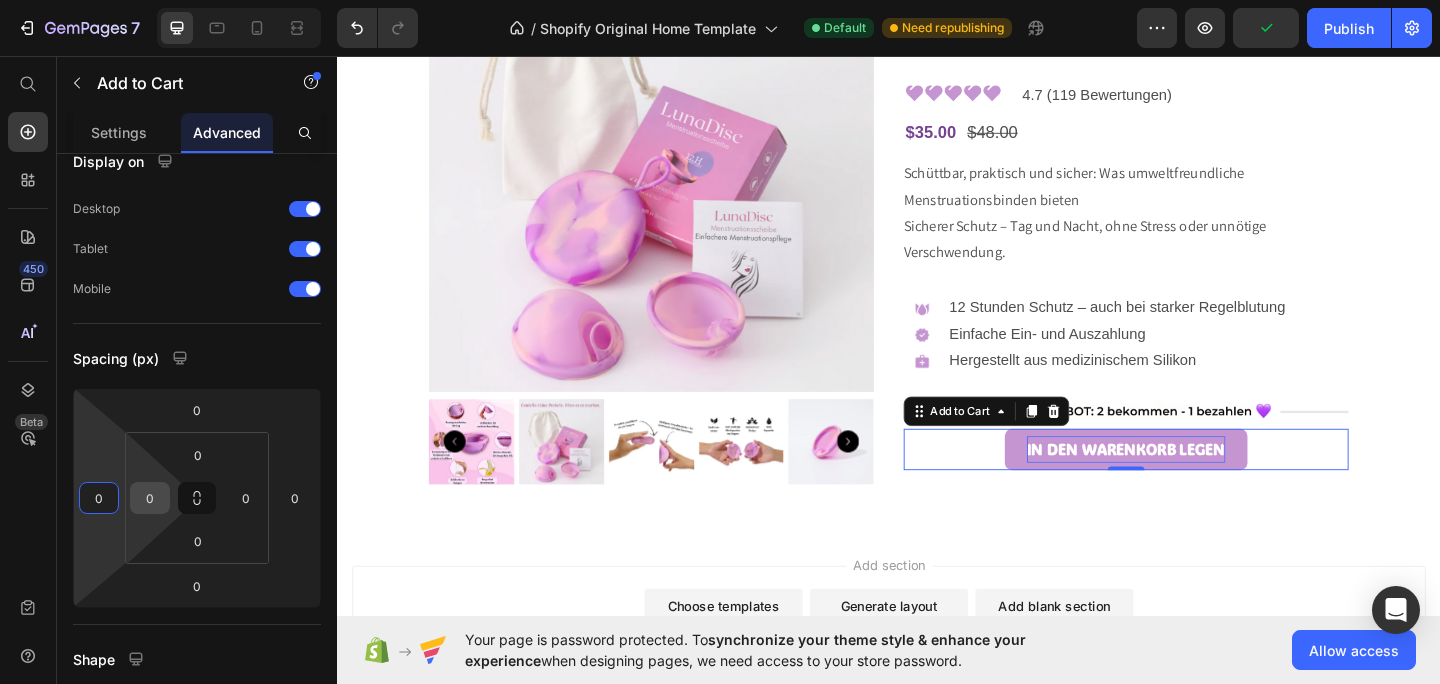 click on "0" at bounding box center [150, 498] 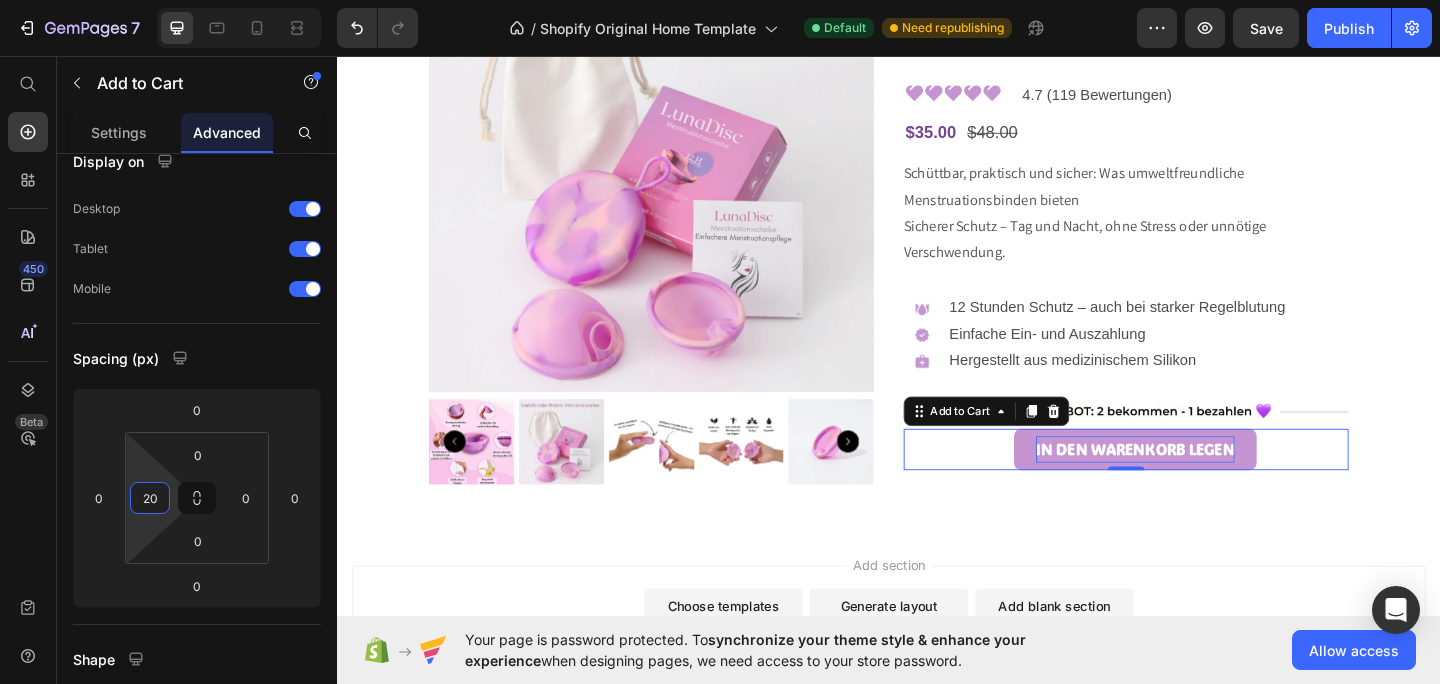 type on "2" 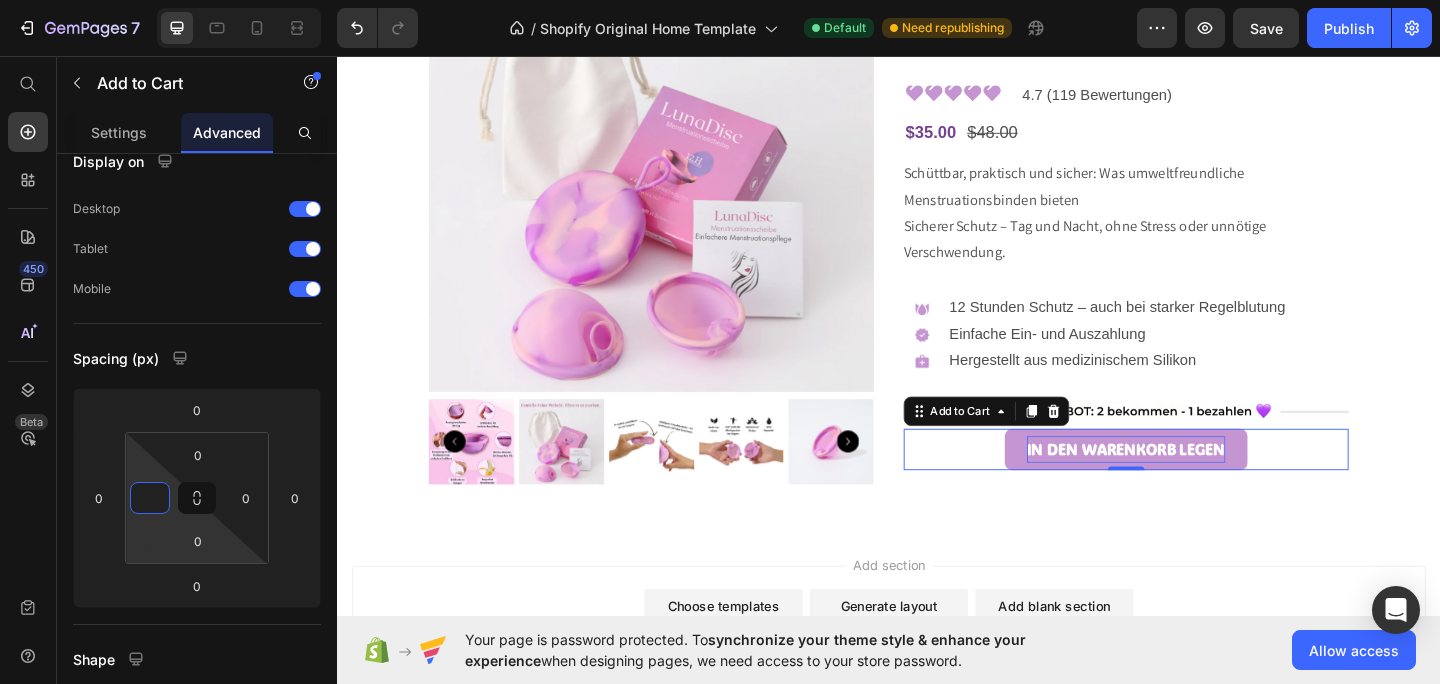 click on "7   /  Shopify Original Home Template Default Need republishing Preview  Save   Publish  450 Beta Start with Sections Elements Hero Section Product Detail Brands Trusted Badges Guarantee Product Breakdown How to use Testimonials Compare Bundle FAQs Social Proof Brand Story Product List Collection Blog List Contact Sticky Add to Cart Custom Footer Browse Library 450 Layout
Row
Row
Row
Row Text
Heading
Text Block Button
Button
Button
Sticky Back to top Media
Image" at bounding box center [720, 0] 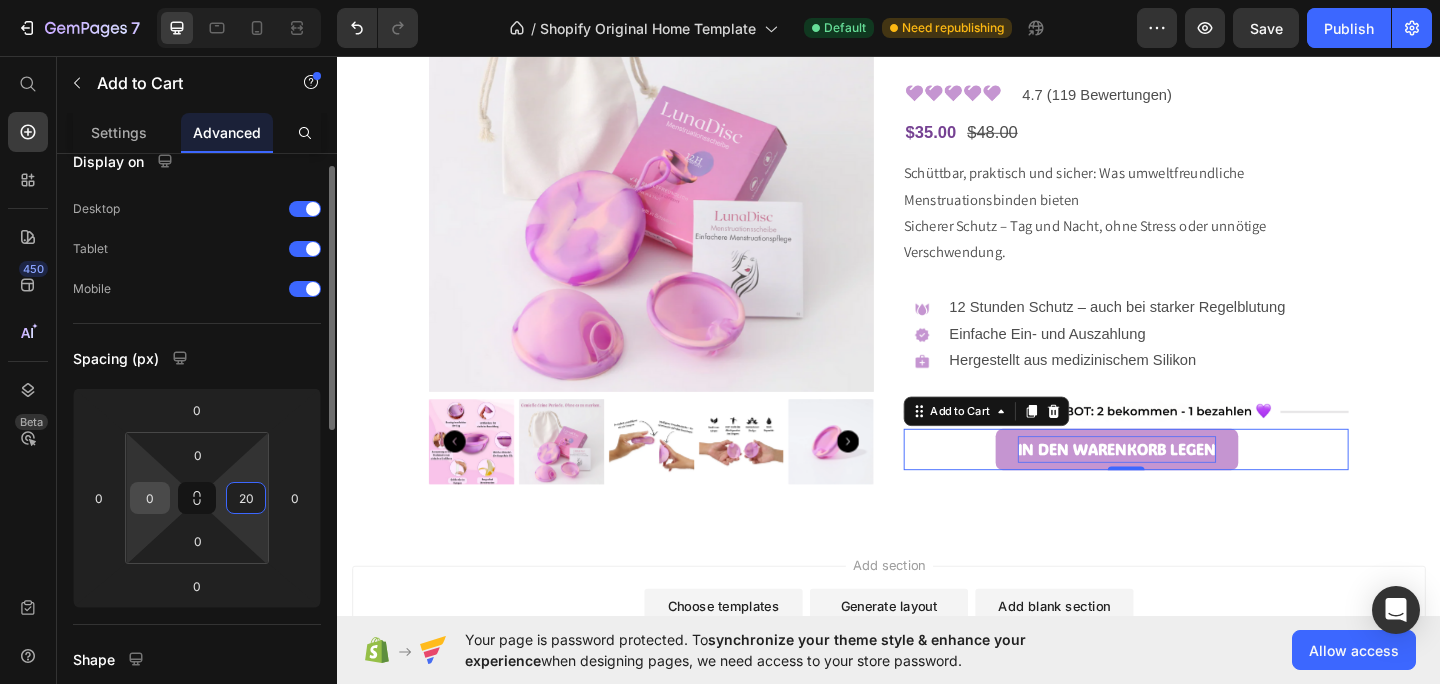 type on "20" 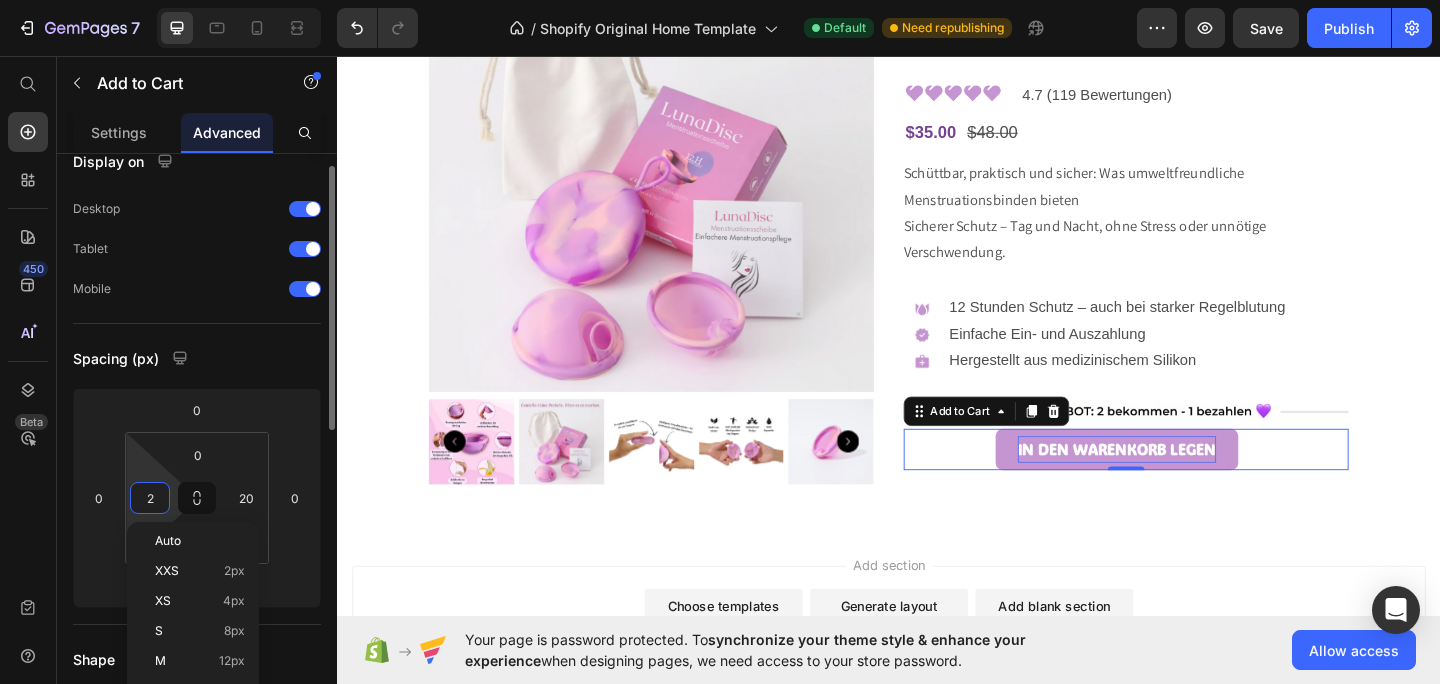 type on "20" 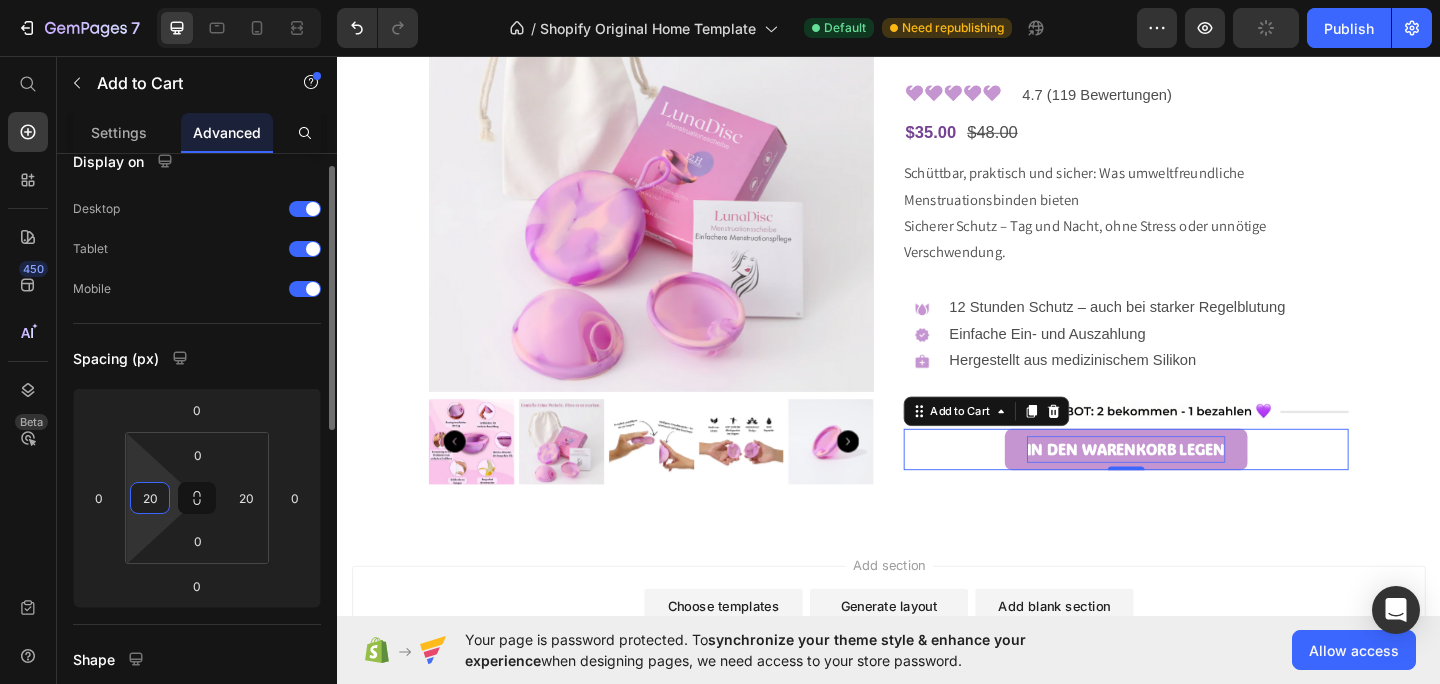 click on "20" at bounding box center (150, 498) 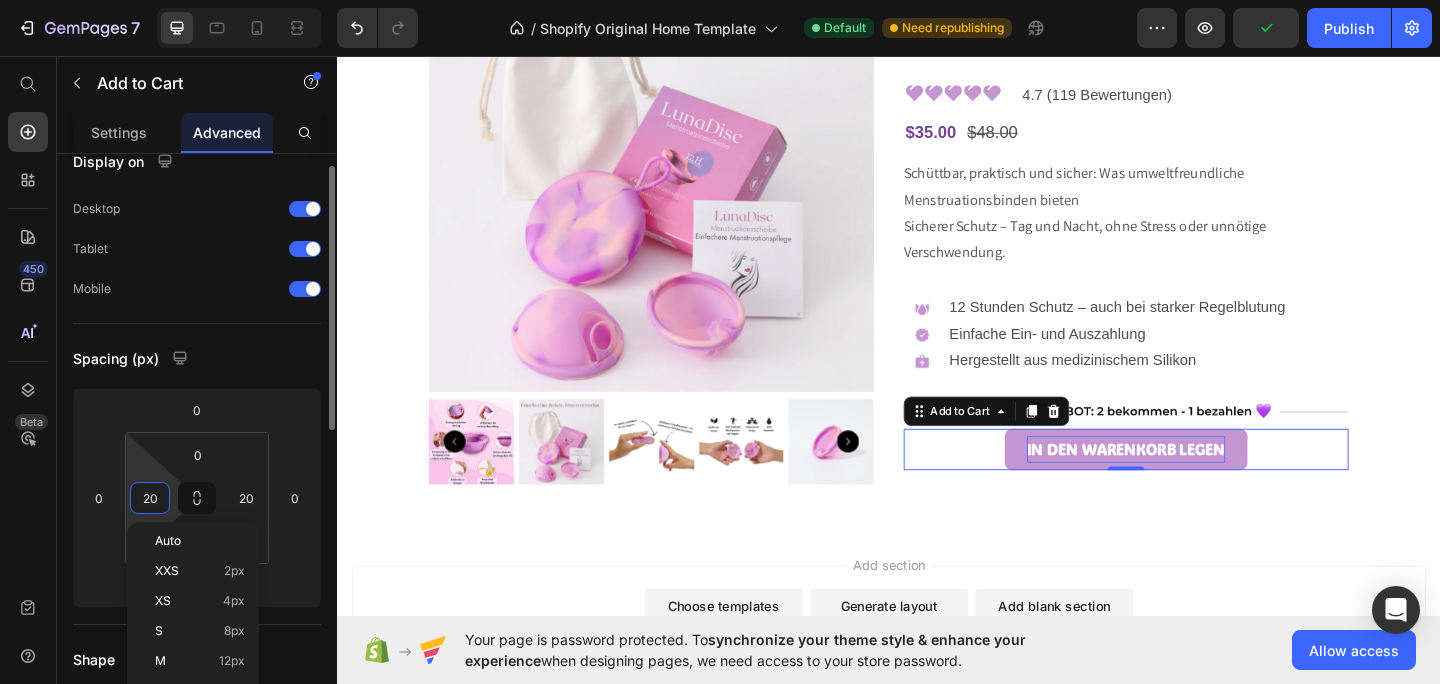 click on "20" at bounding box center [150, 498] 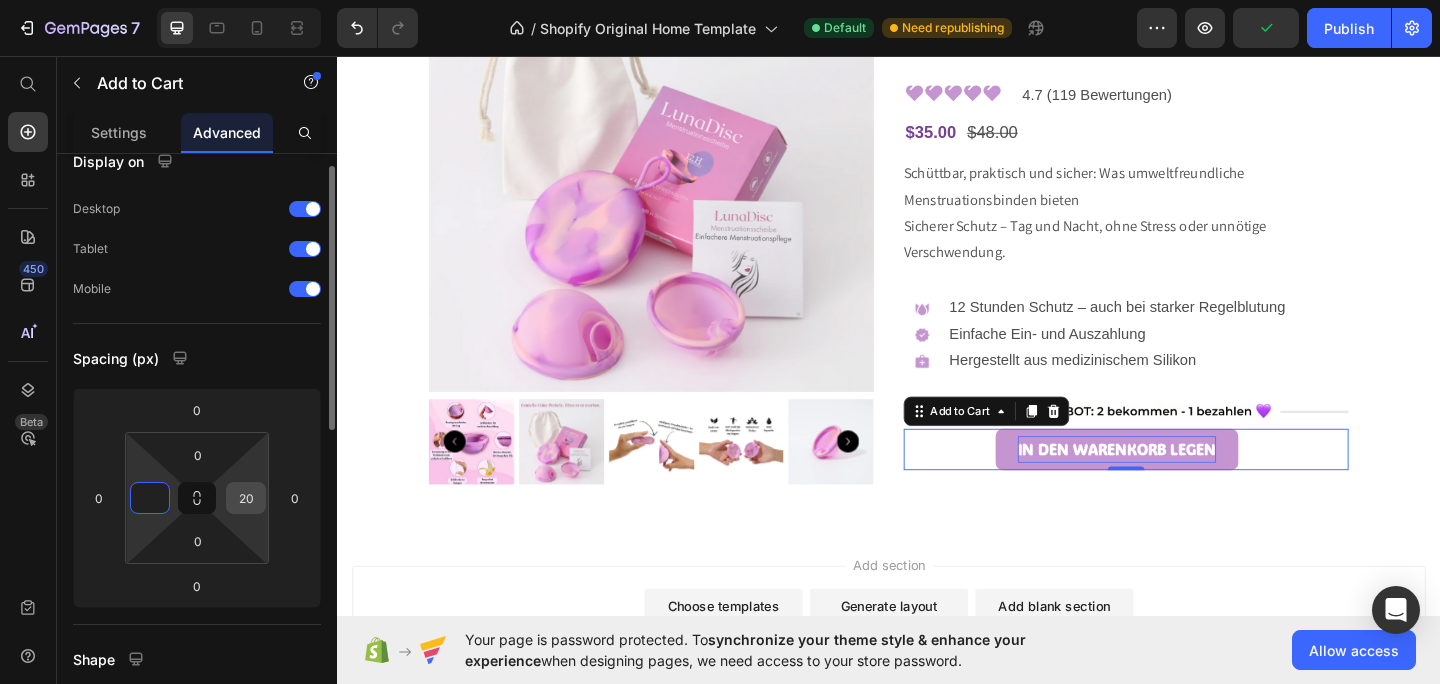 click on "20" at bounding box center [246, 498] 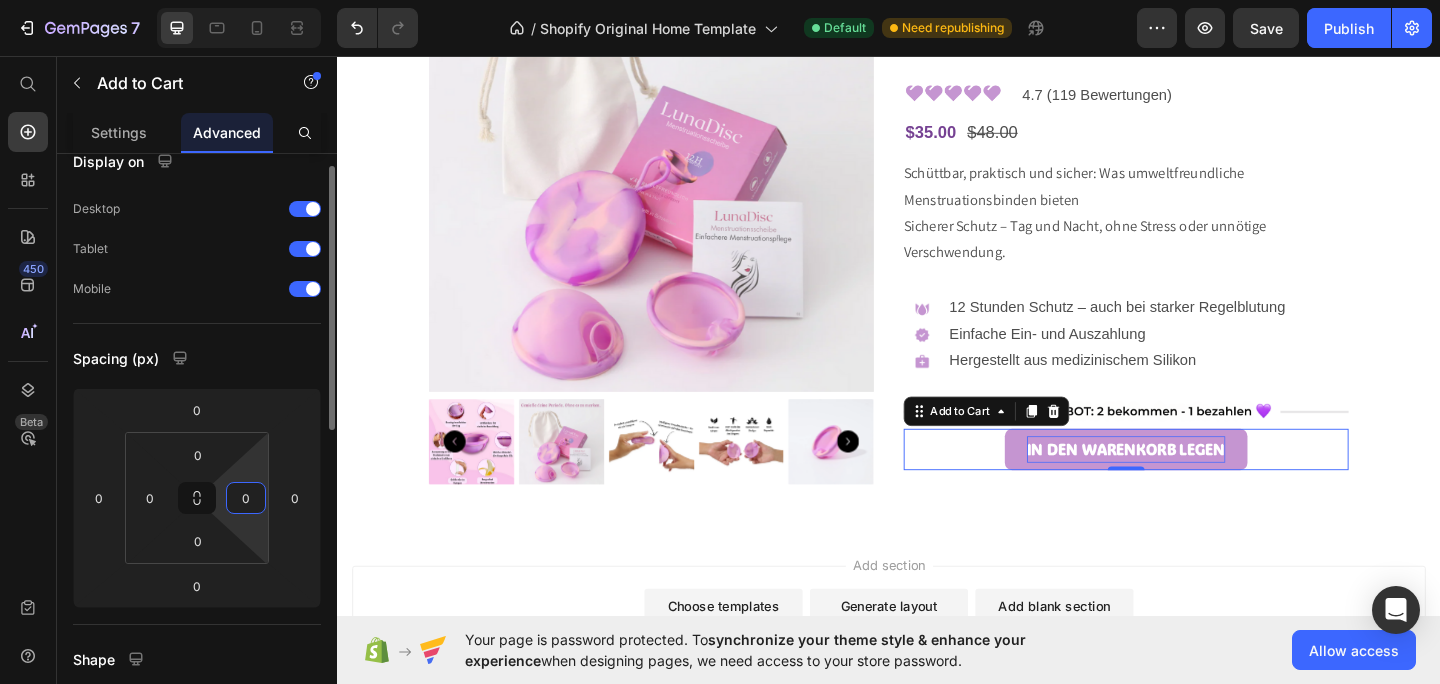 type on "0" 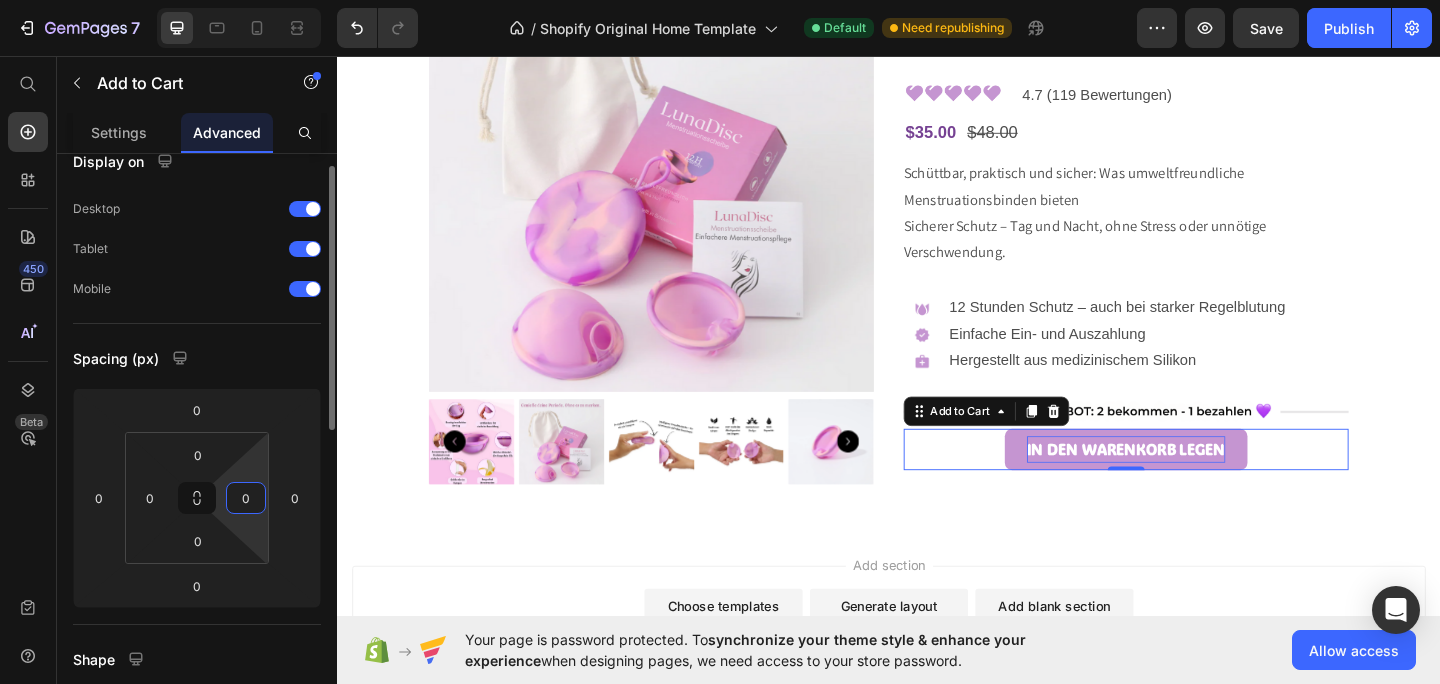 click on "Spacing (px)" at bounding box center (197, 358) 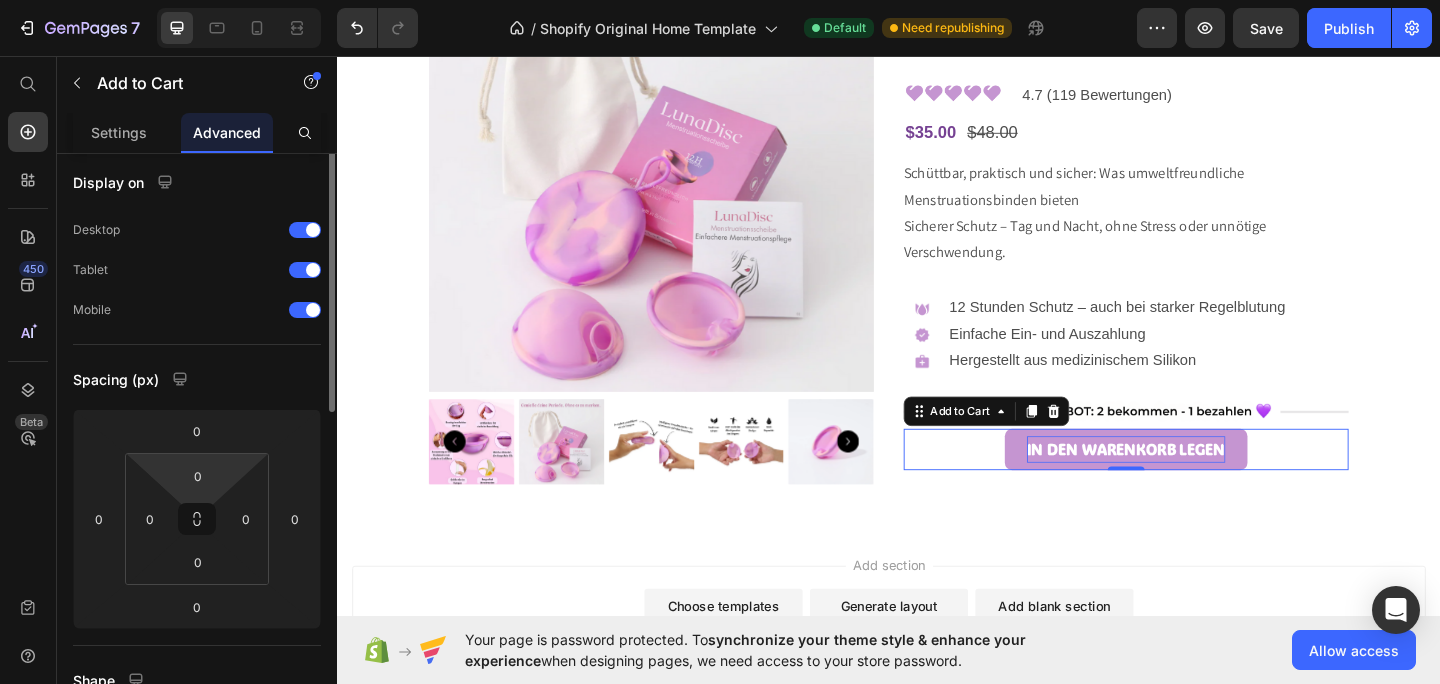 scroll, scrollTop: 0, scrollLeft: 0, axis: both 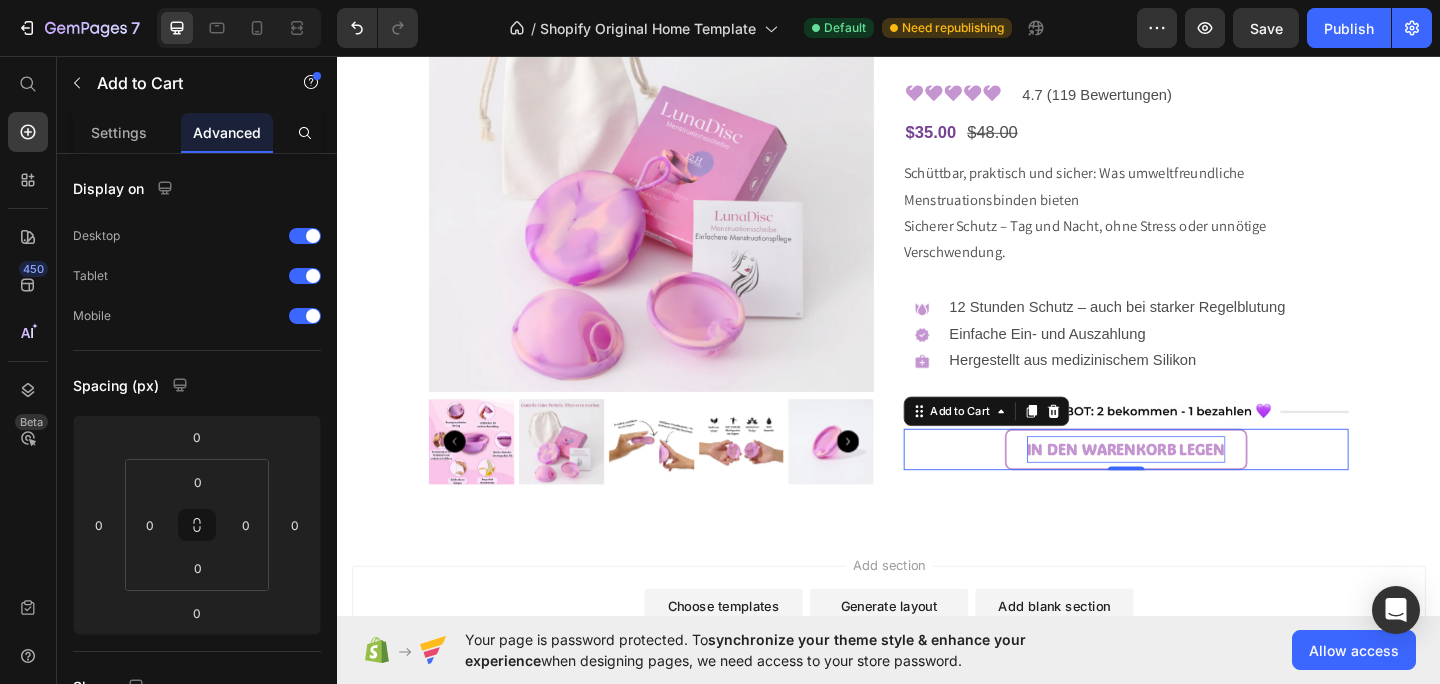 click on "IN DEN WARENKORB LEGEN" at bounding box center (1195, 484) 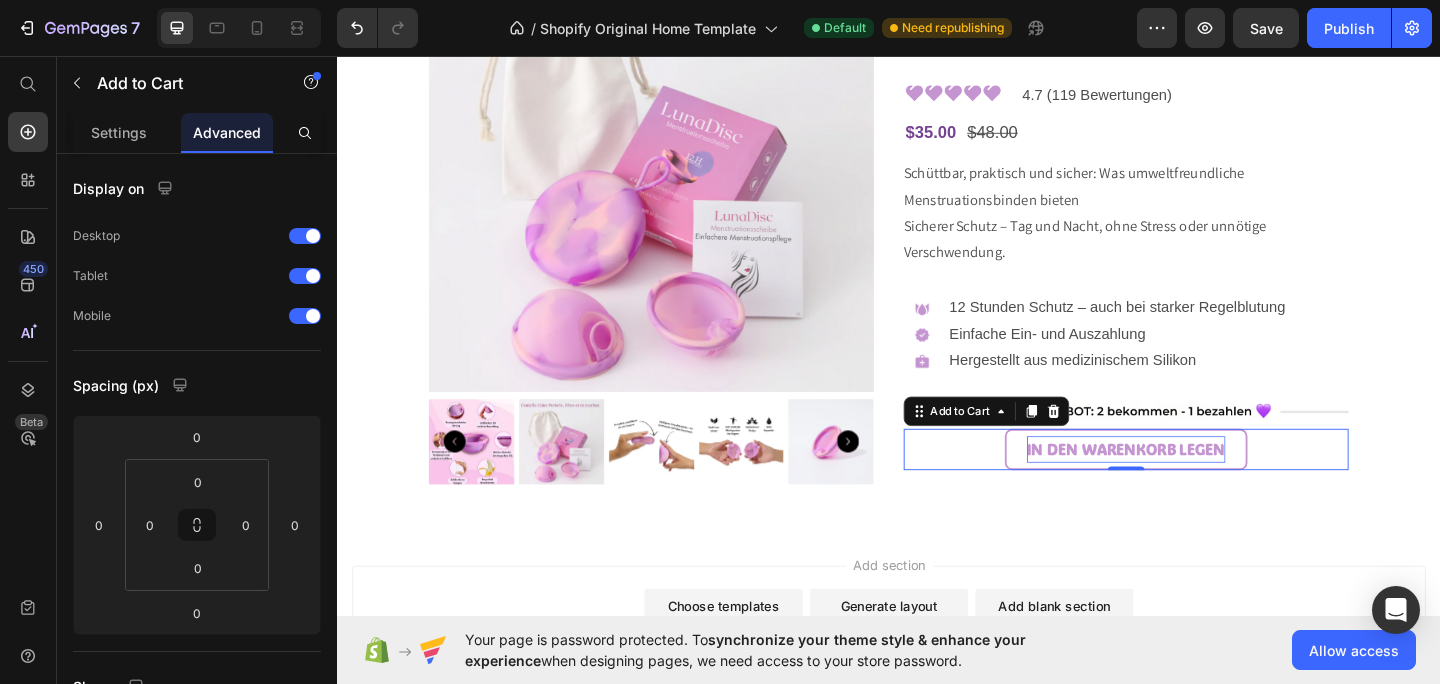 click on "IN DEN WARENKORB LEGEN" at bounding box center (1195, 484) 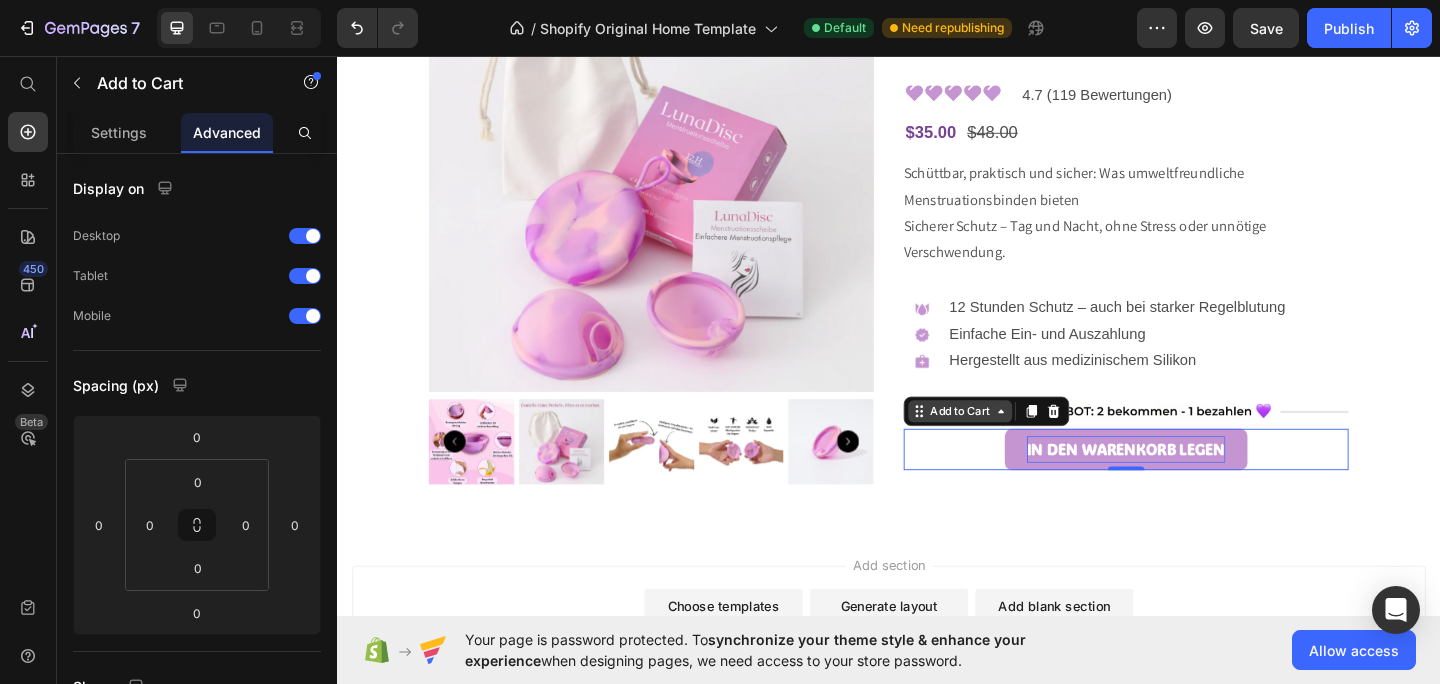 click 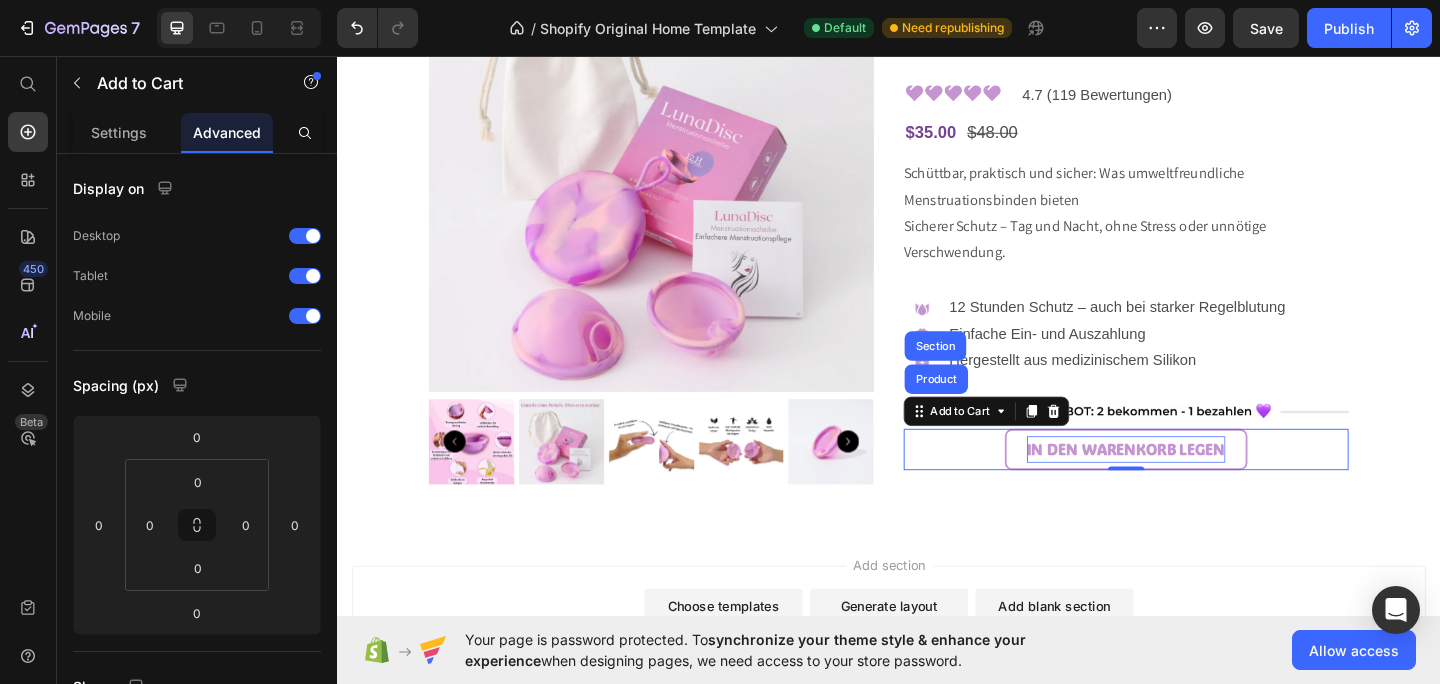click on "IN DEN WARENKORB LEGEN" at bounding box center (1195, 484) 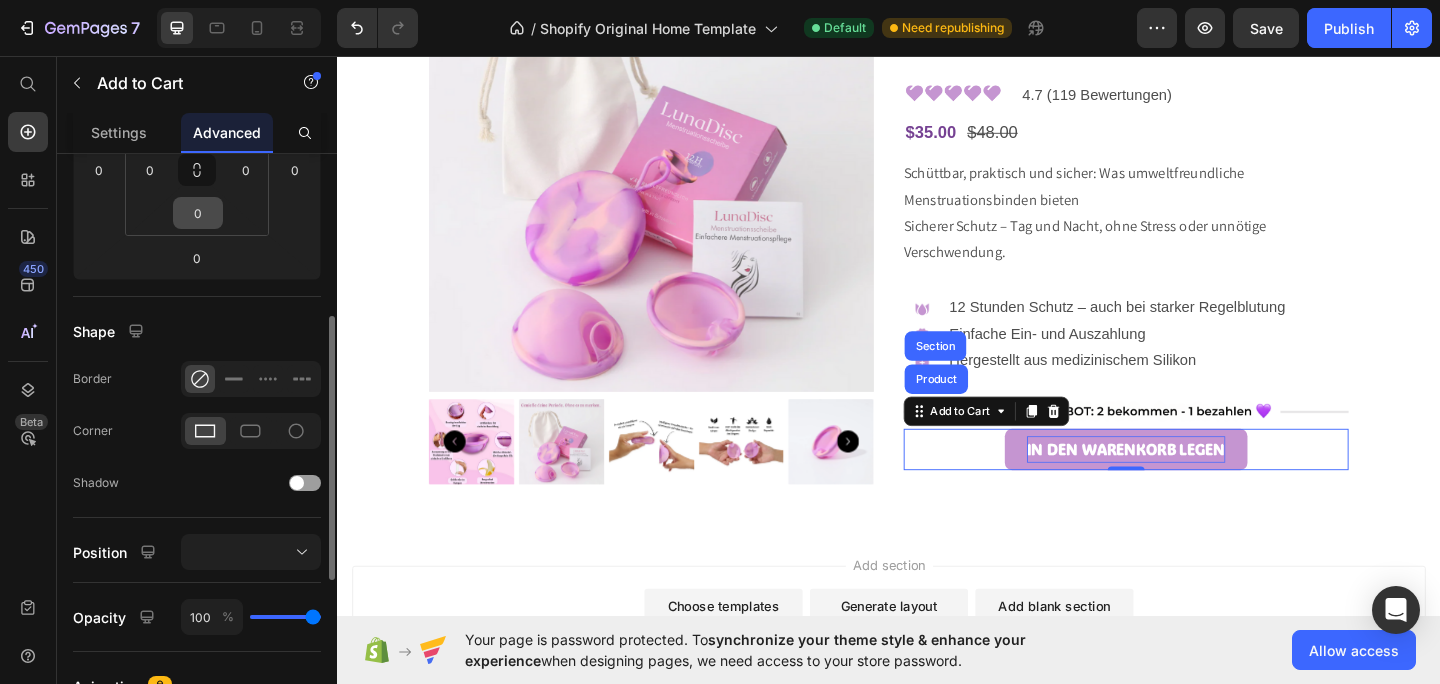 scroll, scrollTop: 382, scrollLeft: 0, axis: vertical 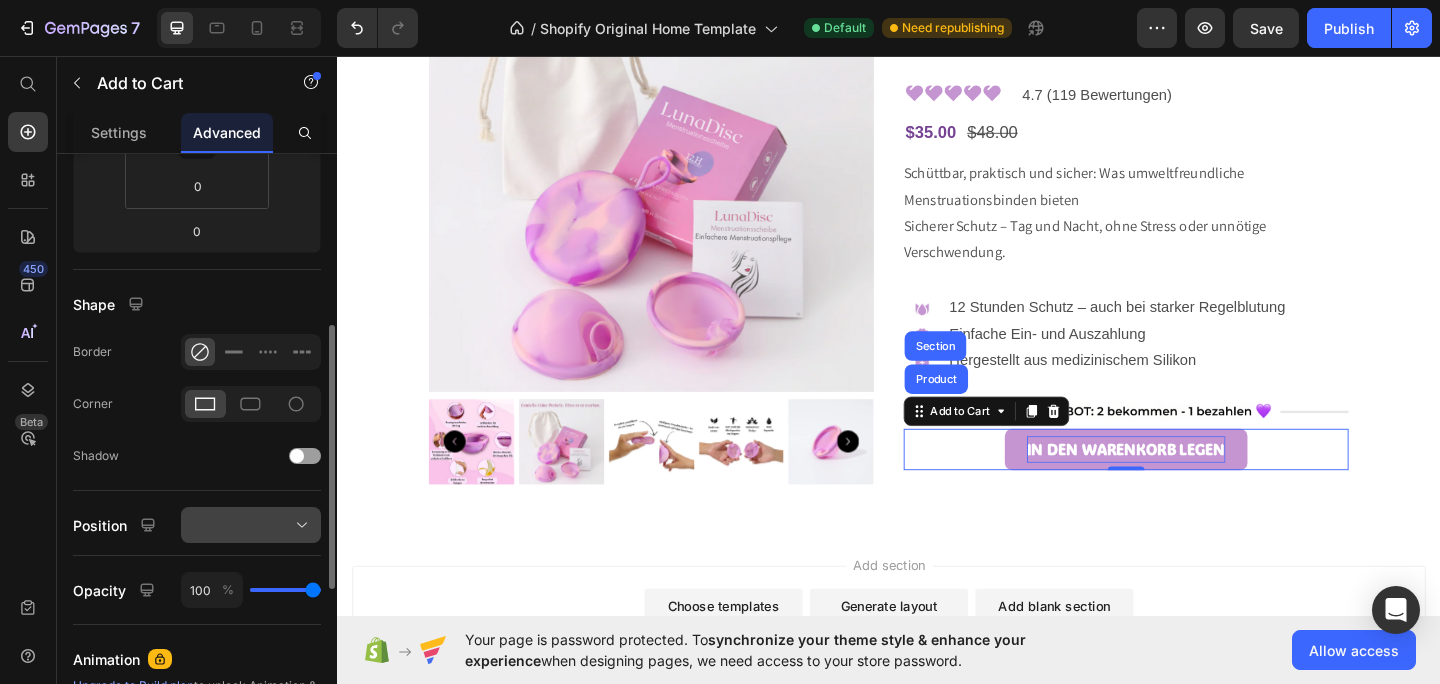 click at bounding box center (251, 525) 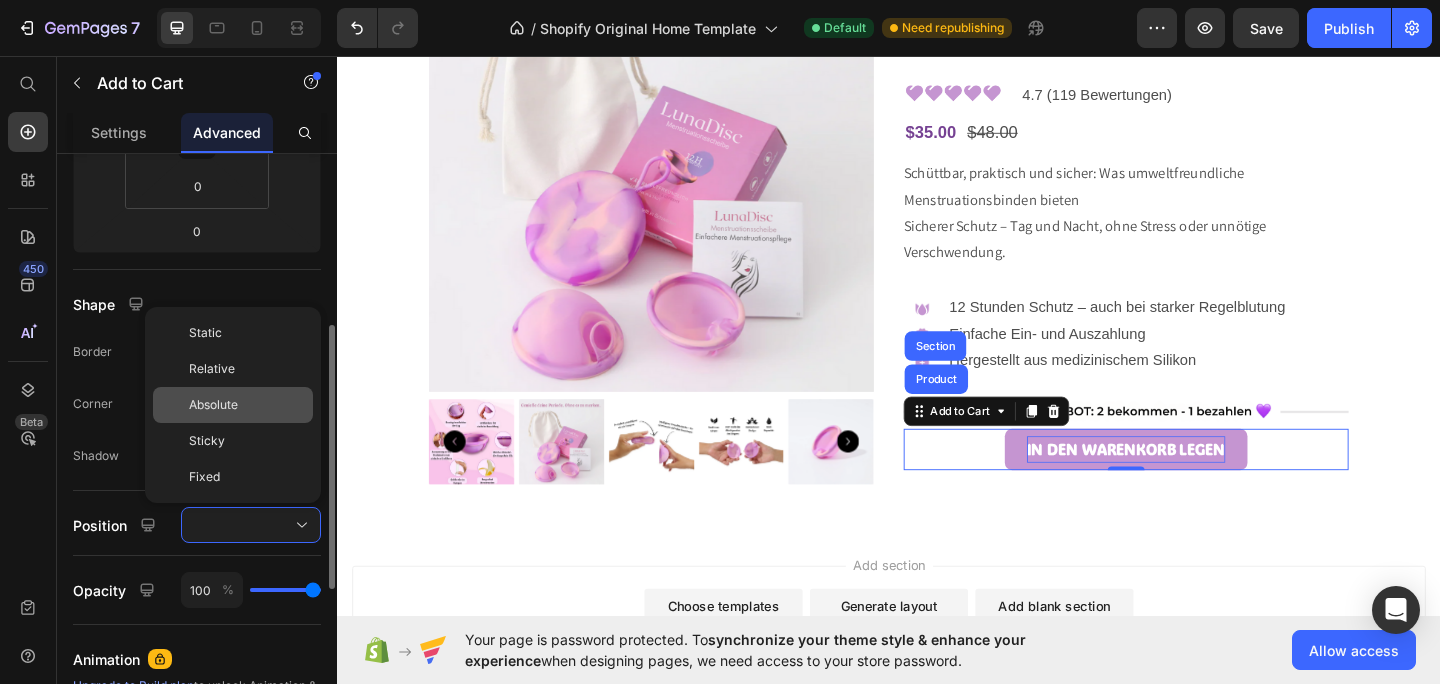 click on "Absolute" at bounding box center (213, 405) 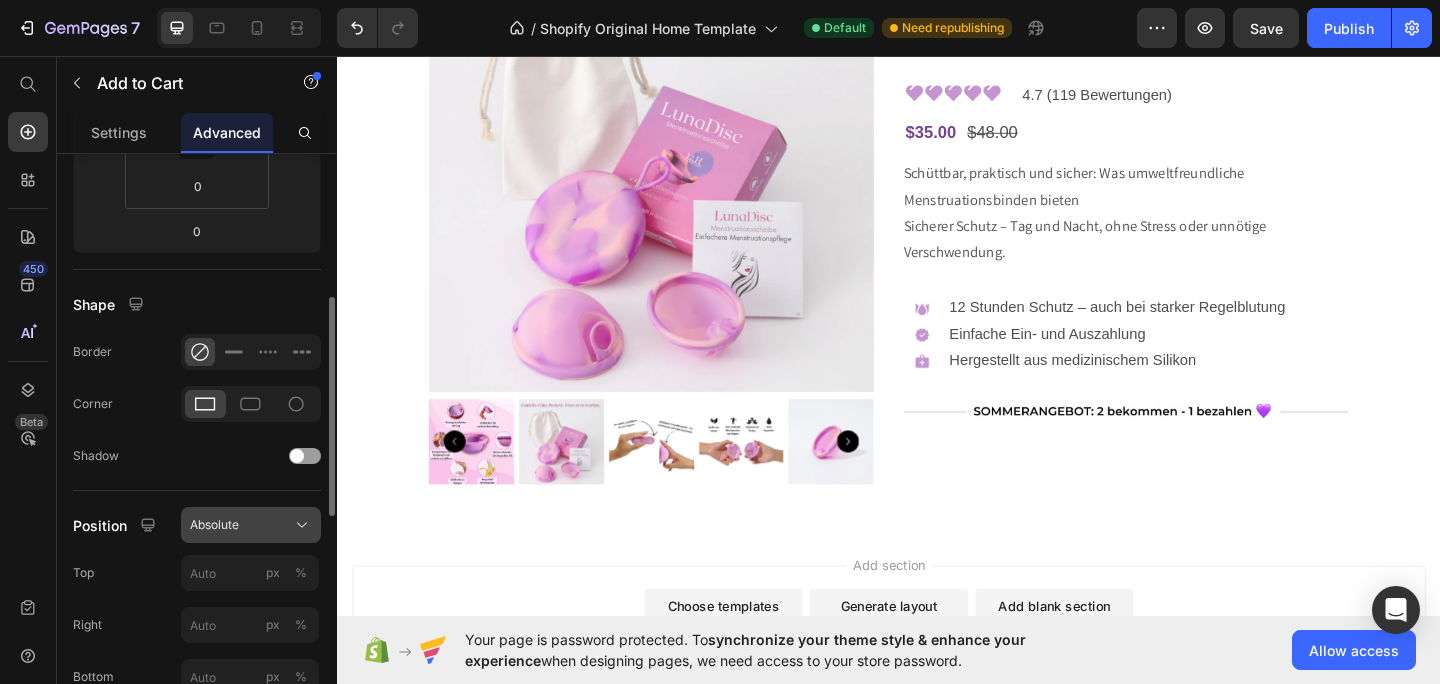 click on "Absolute" at bounding box center [214, 525] 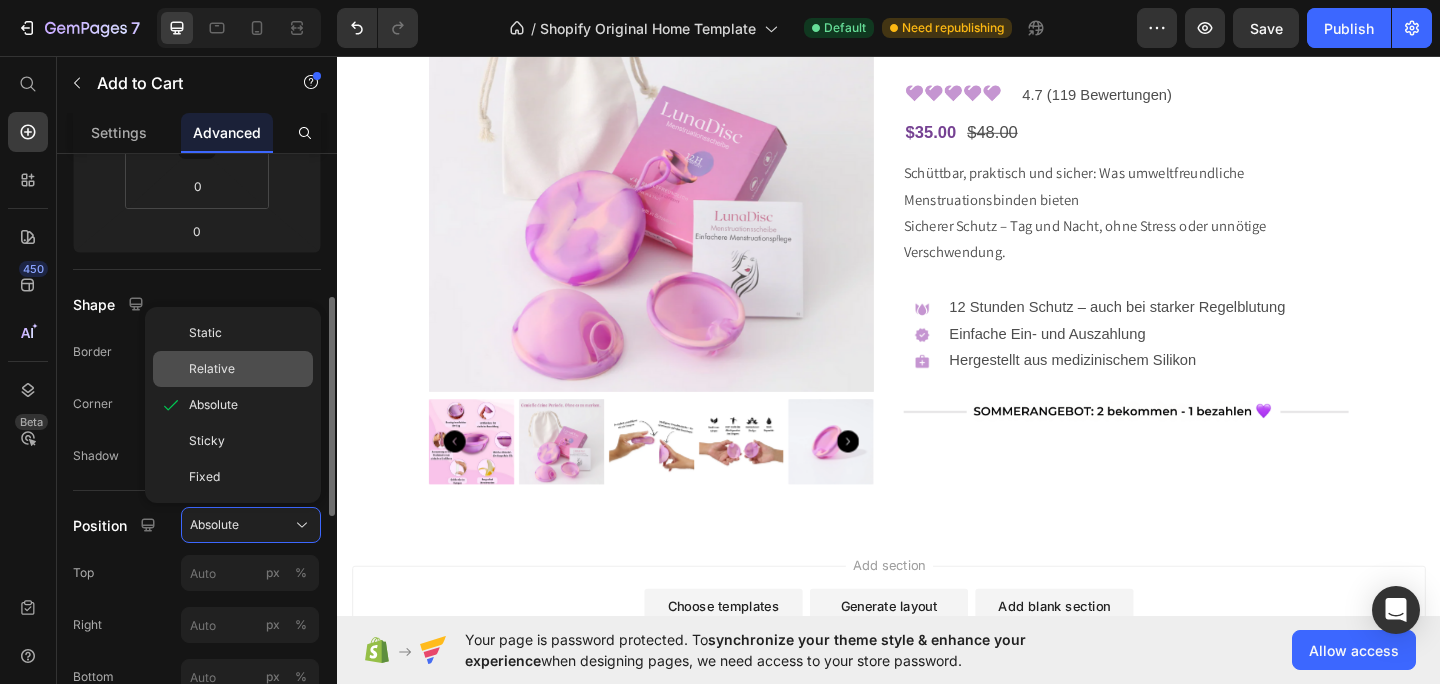 click on "Relative" 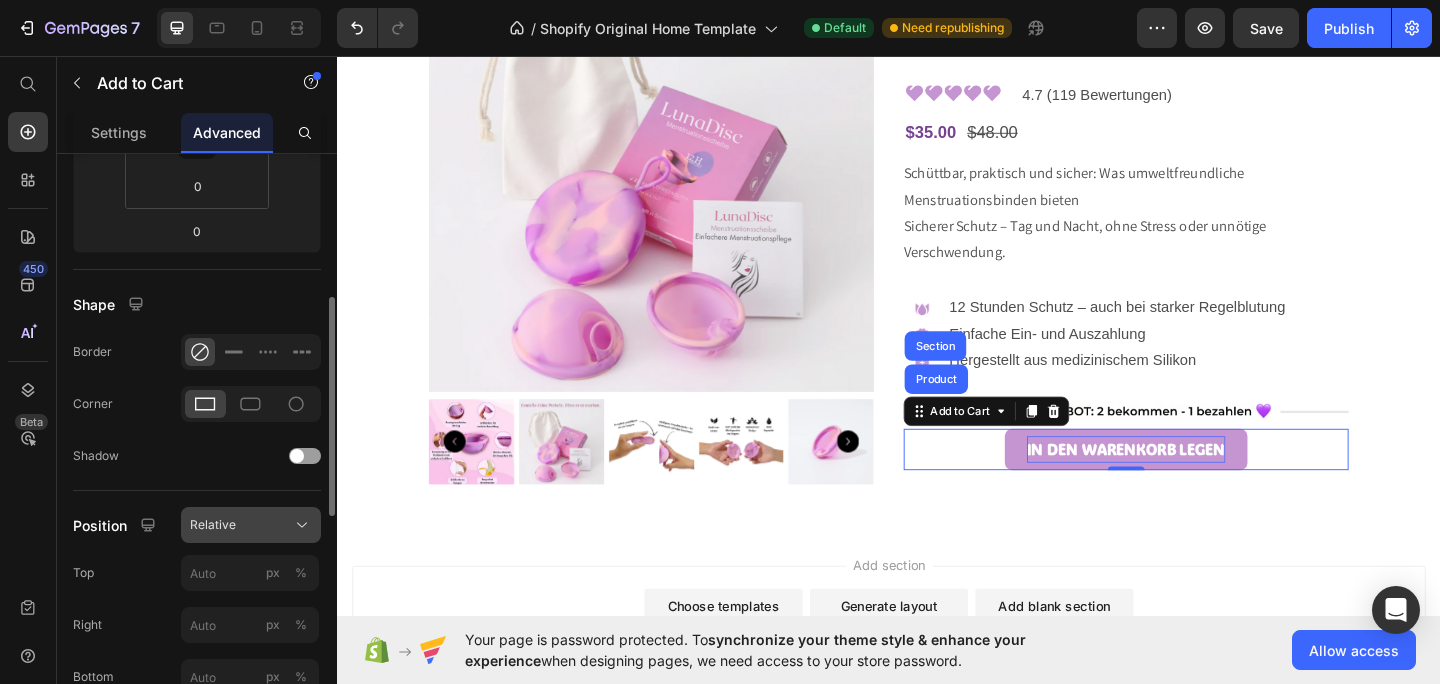 click on "Relative" at bounding box center [251, 525] 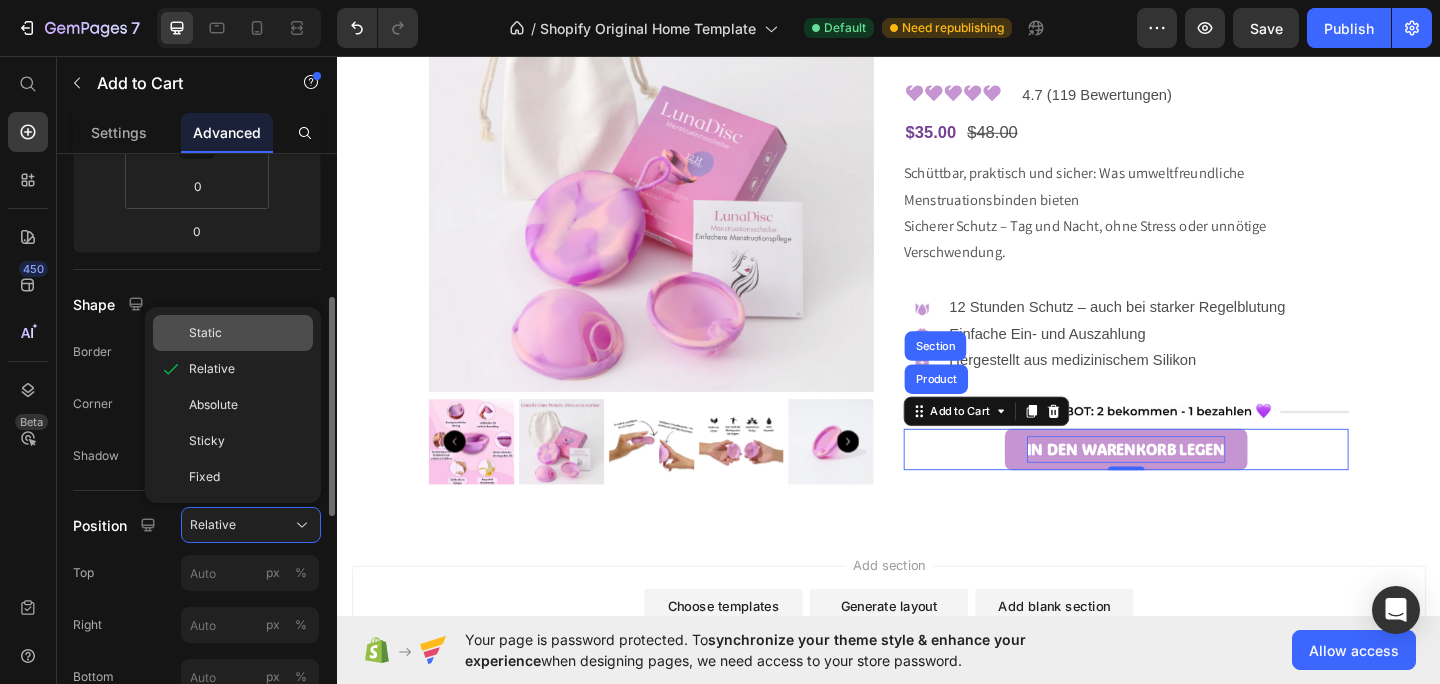 click on "Static" at bounding box center (247, 333) 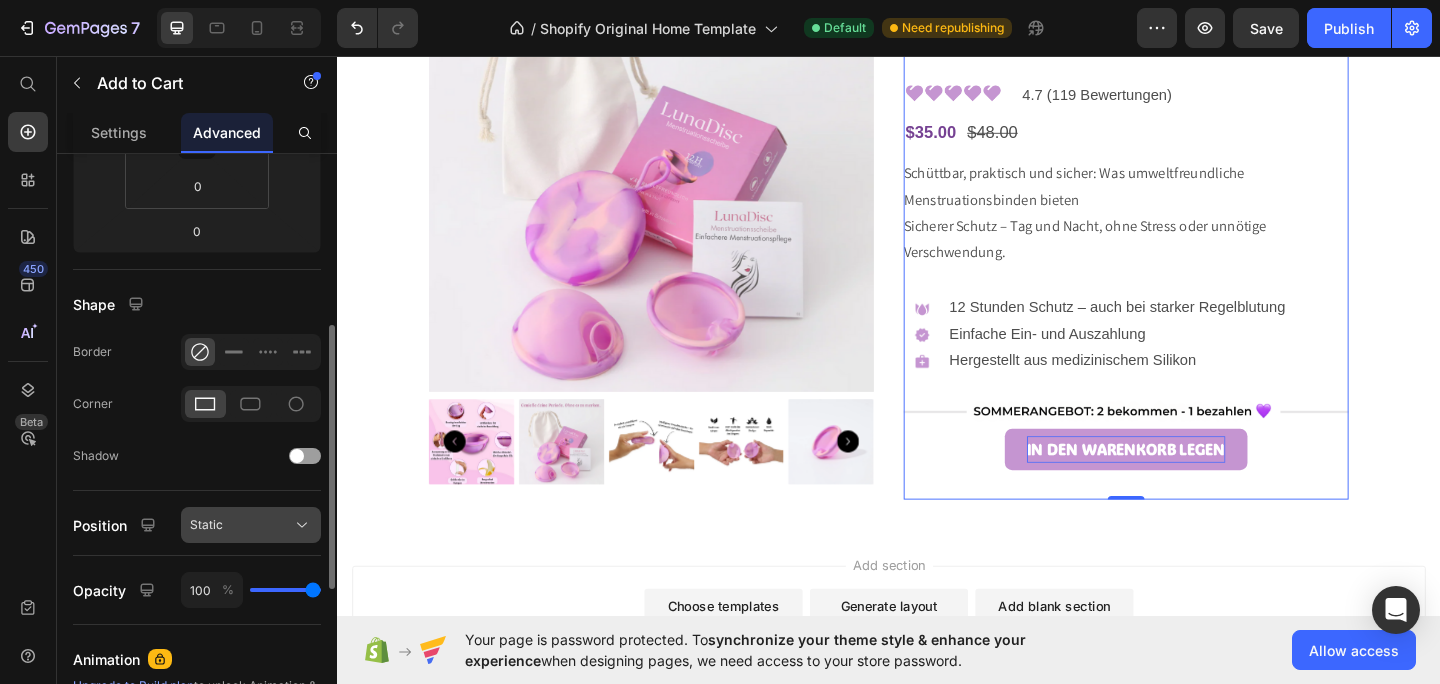 click on "Static" at bounding box center [251, 525] 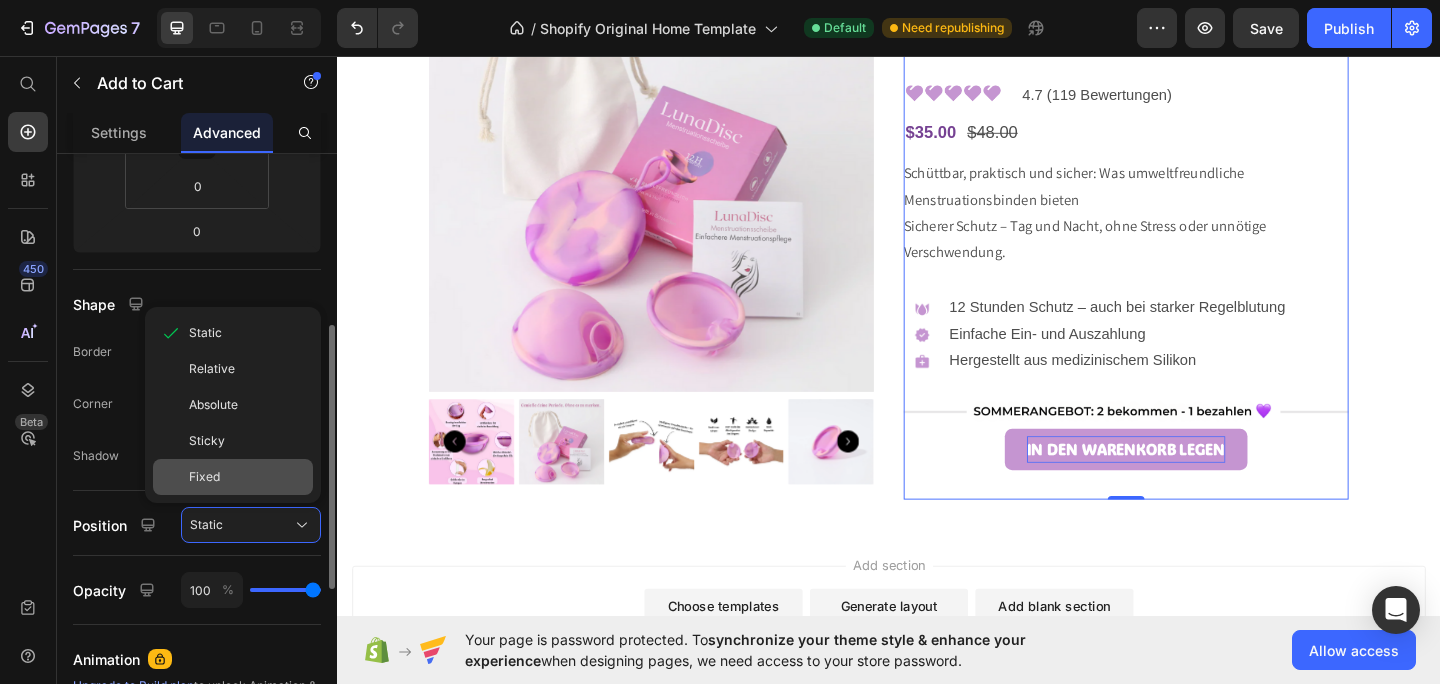 click on "Fixed" 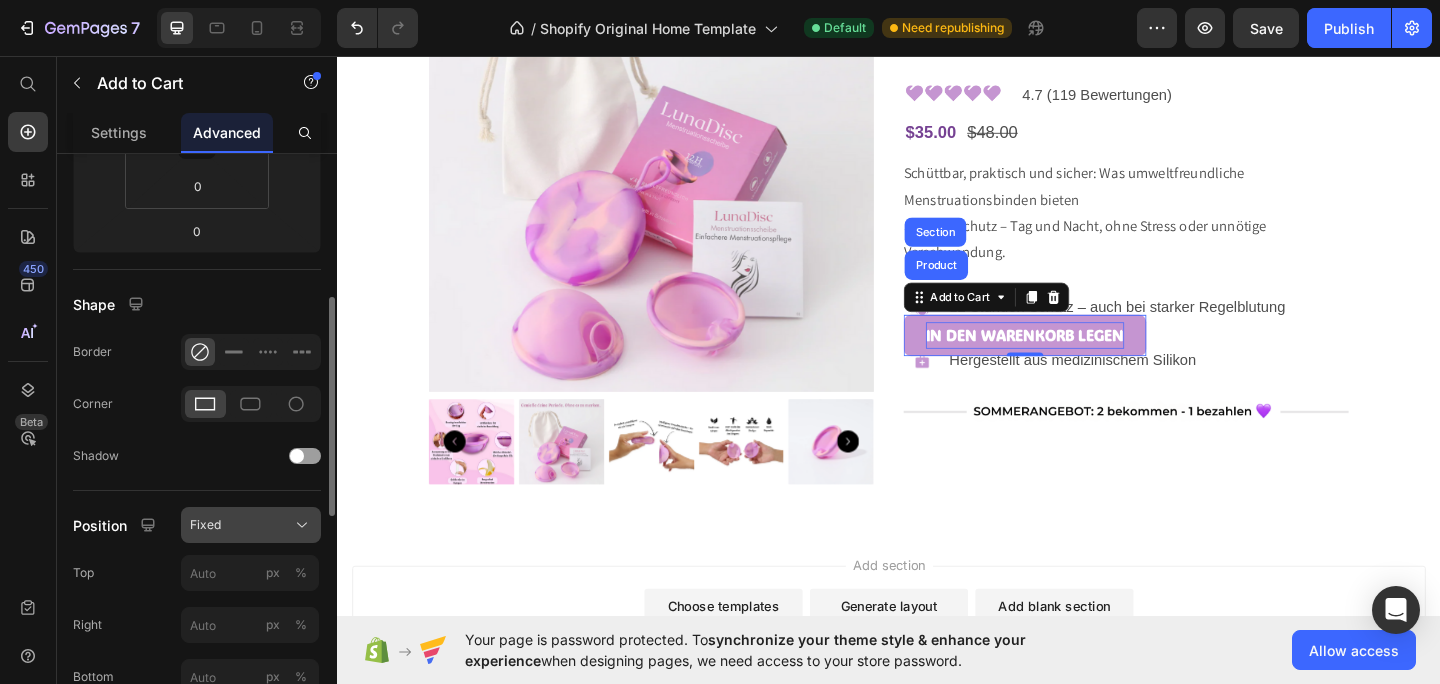 click on "Fixed" 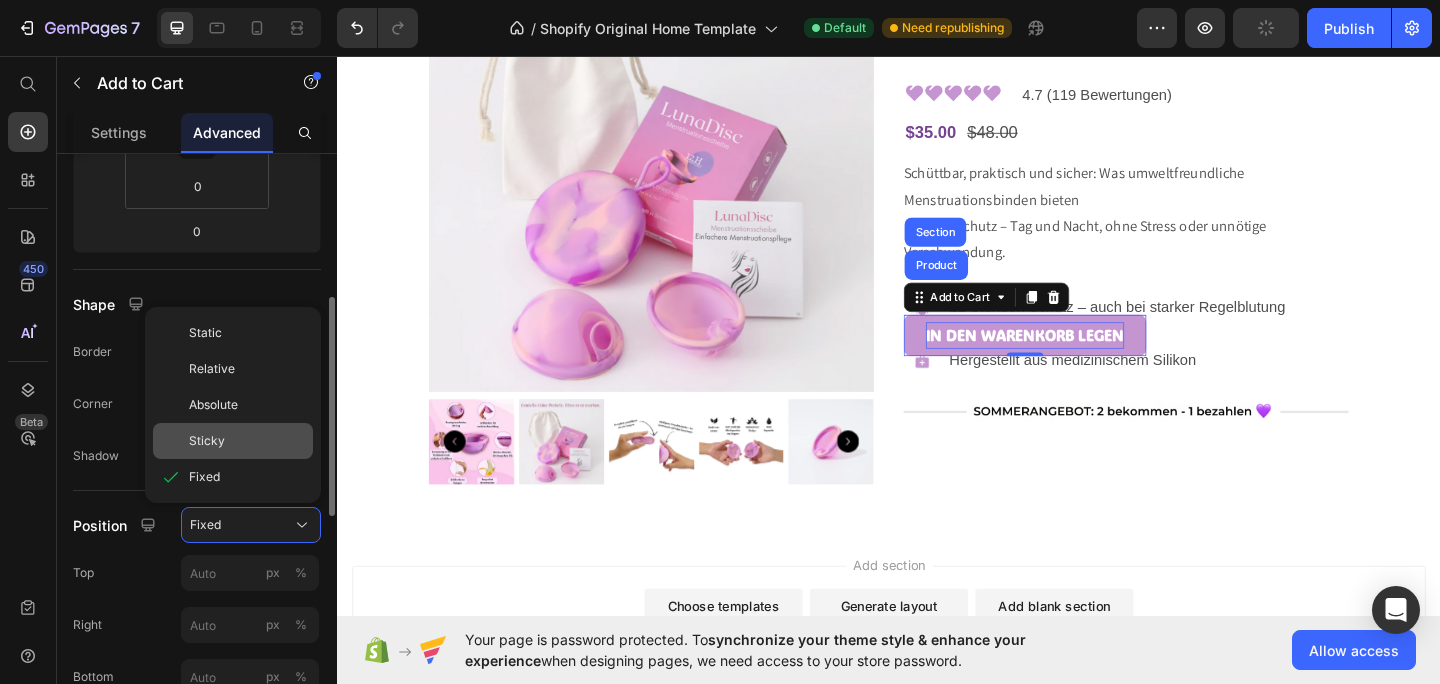 click on "Sticky" at bounding box center [247, 441] 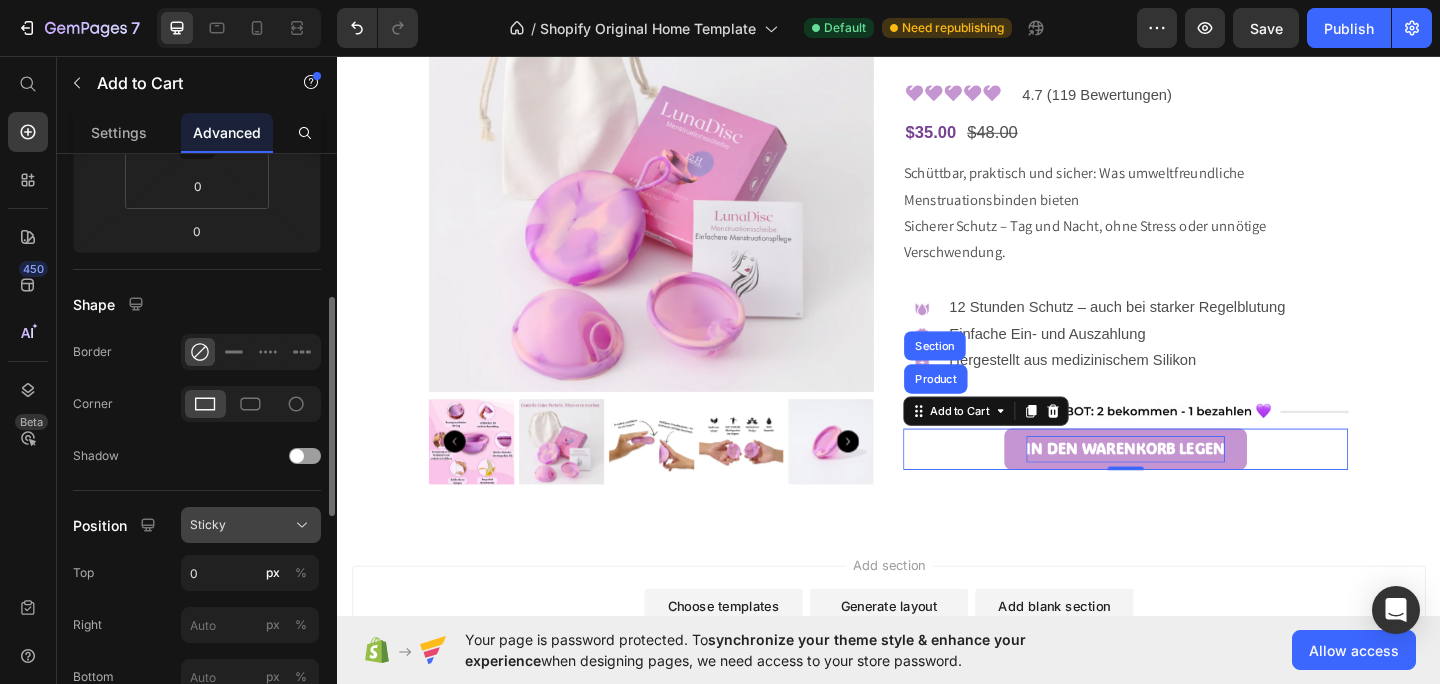 click on "Sticky" at bounding box center (251, 525) 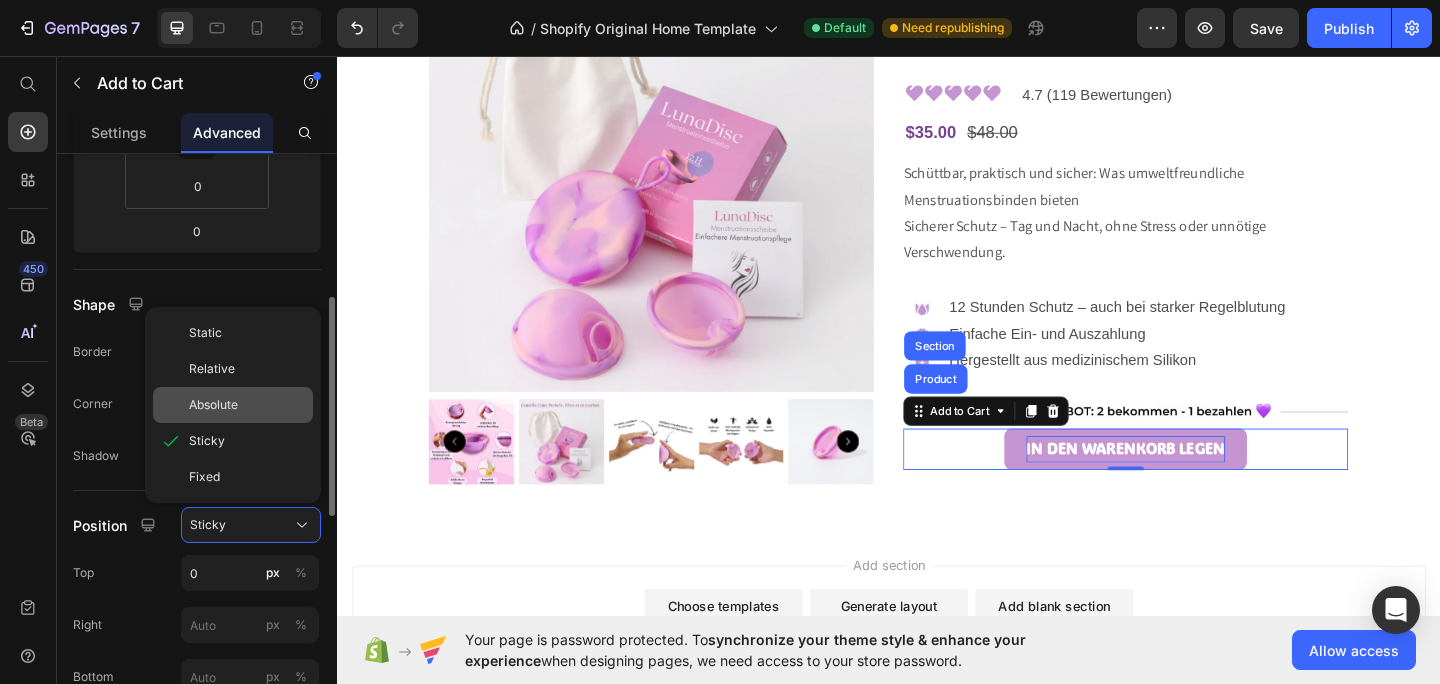 click on "Absolute" 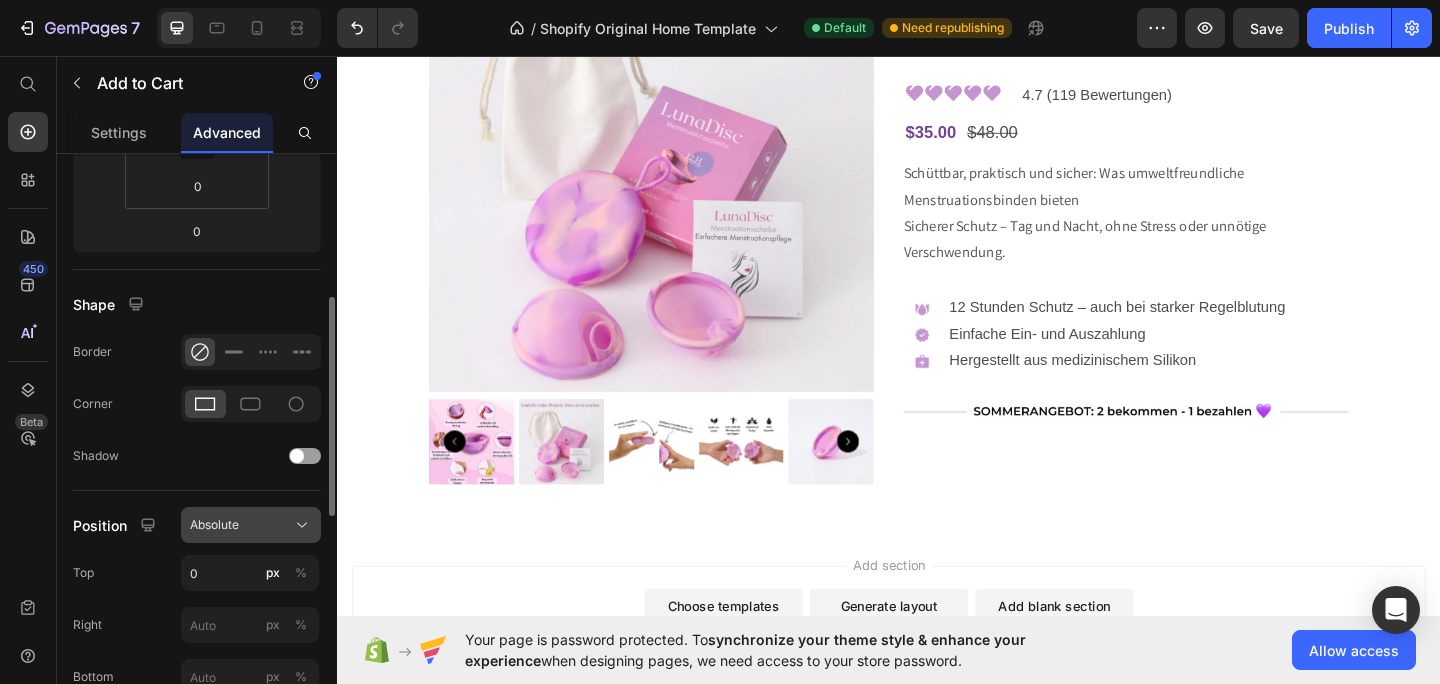 click on "Absolute" 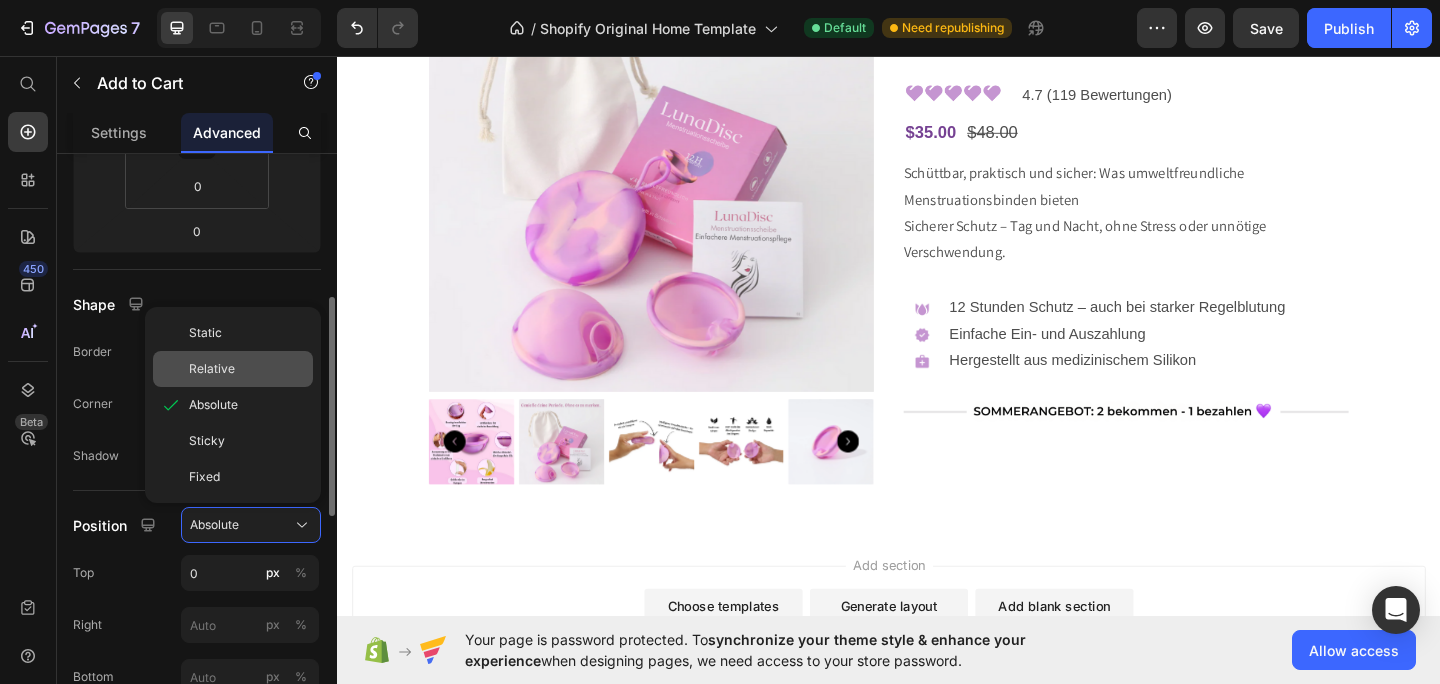 click on "Relative" at bounding box center (247, 369) 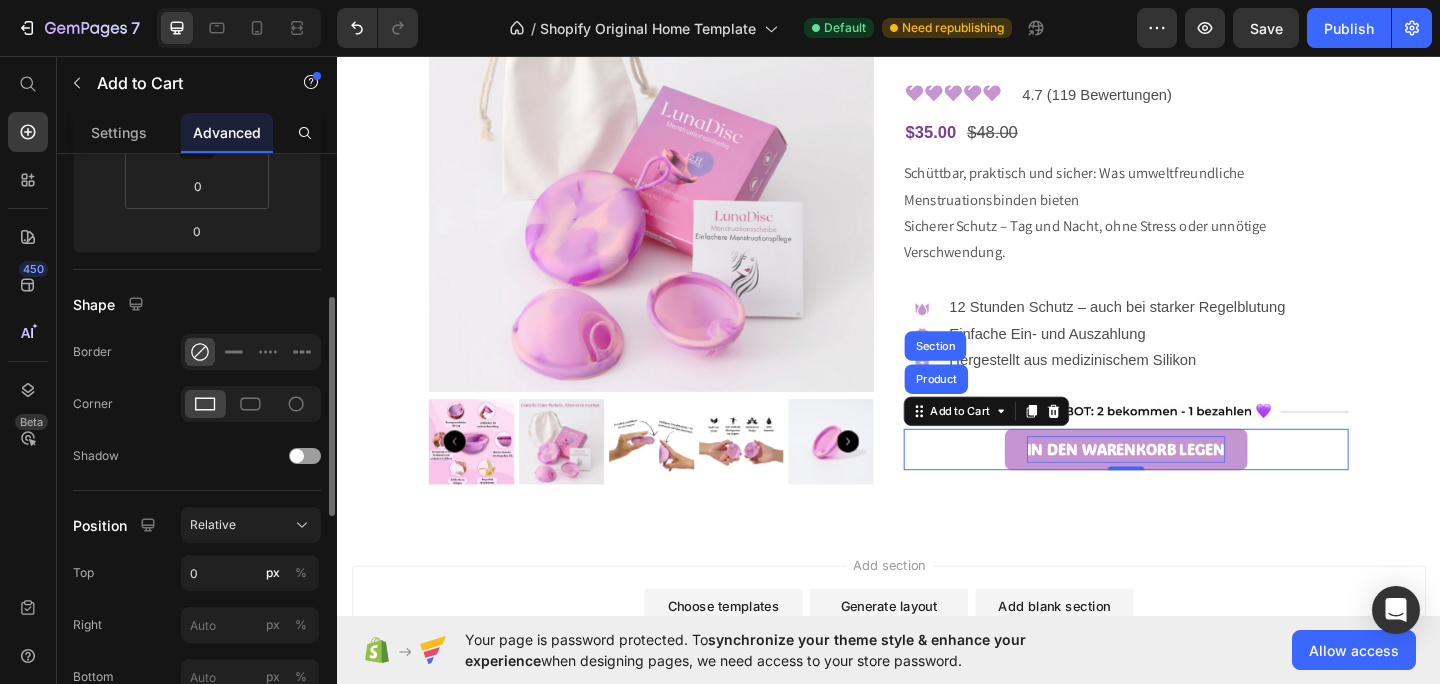 click on "Position Relative Top 0 px % Right px % Bottom px % Left px % Z-Index 0" 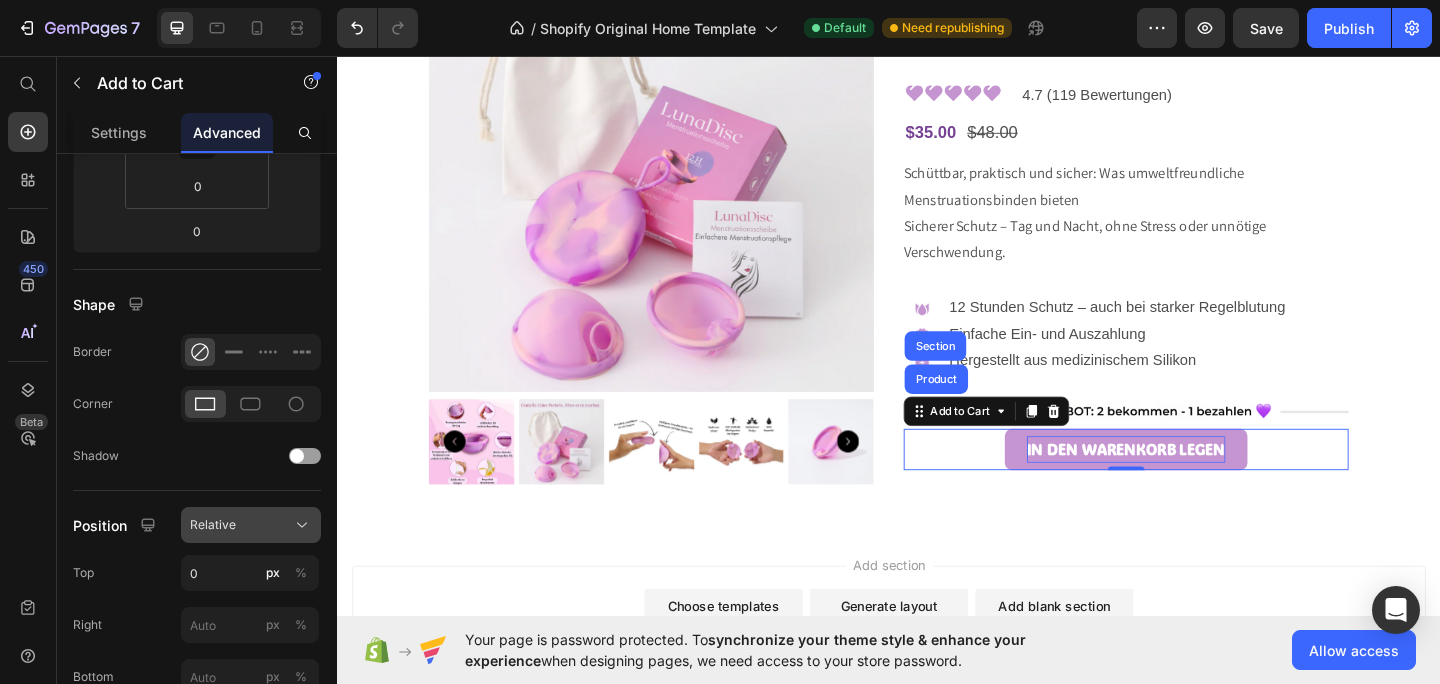 click on "Relative" at bounding box center (251, 525) 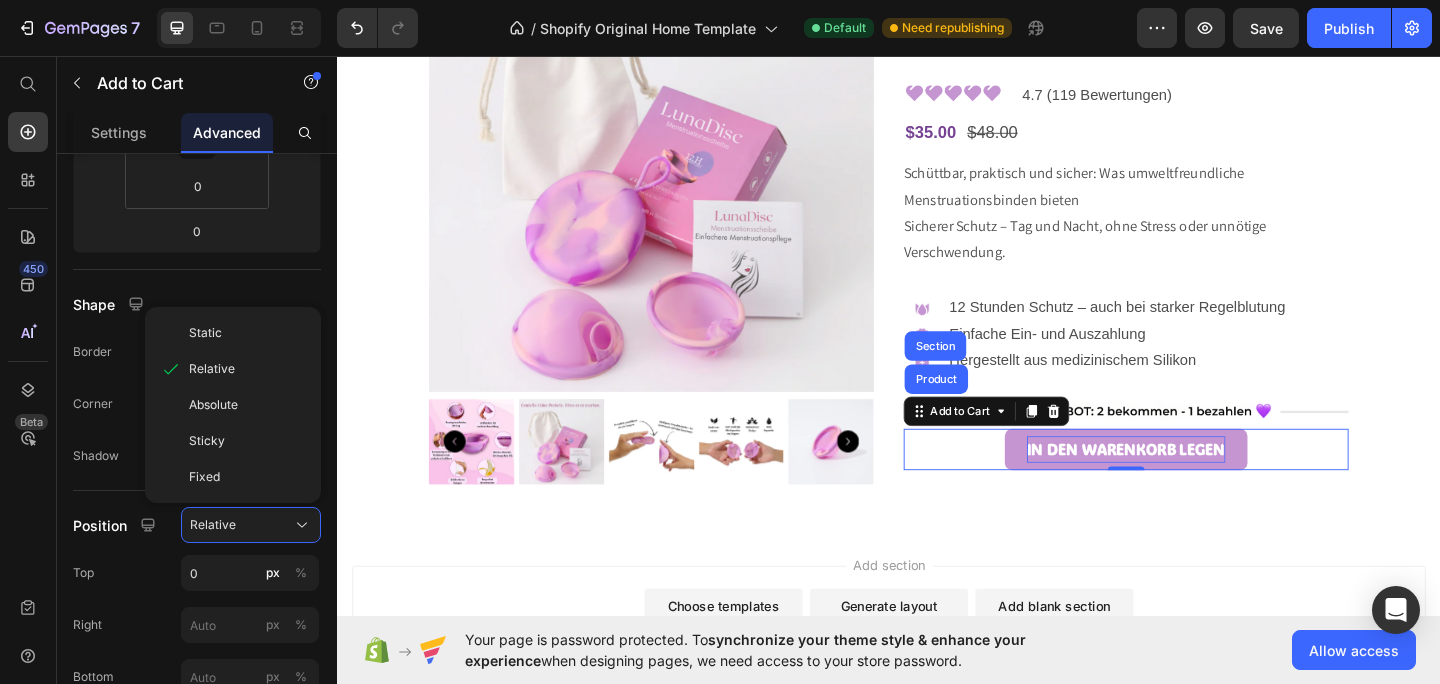 click on "Static Relative Absolute Sticky Fixed" at bounding box center [233, 405] 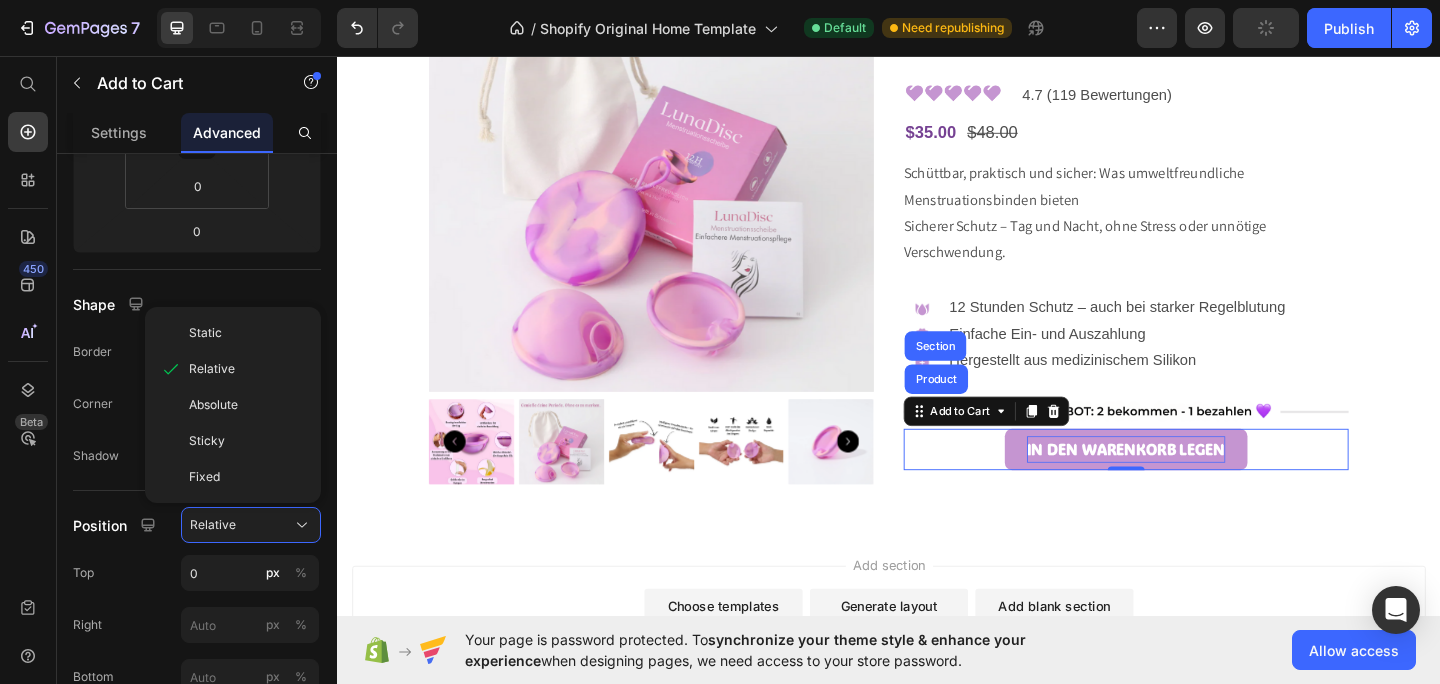 click on "Add section Choose templates inspired by CRO experts Generate layout from URL or image Add blank section then drag & drop elements" at bounding box center [937, 670] 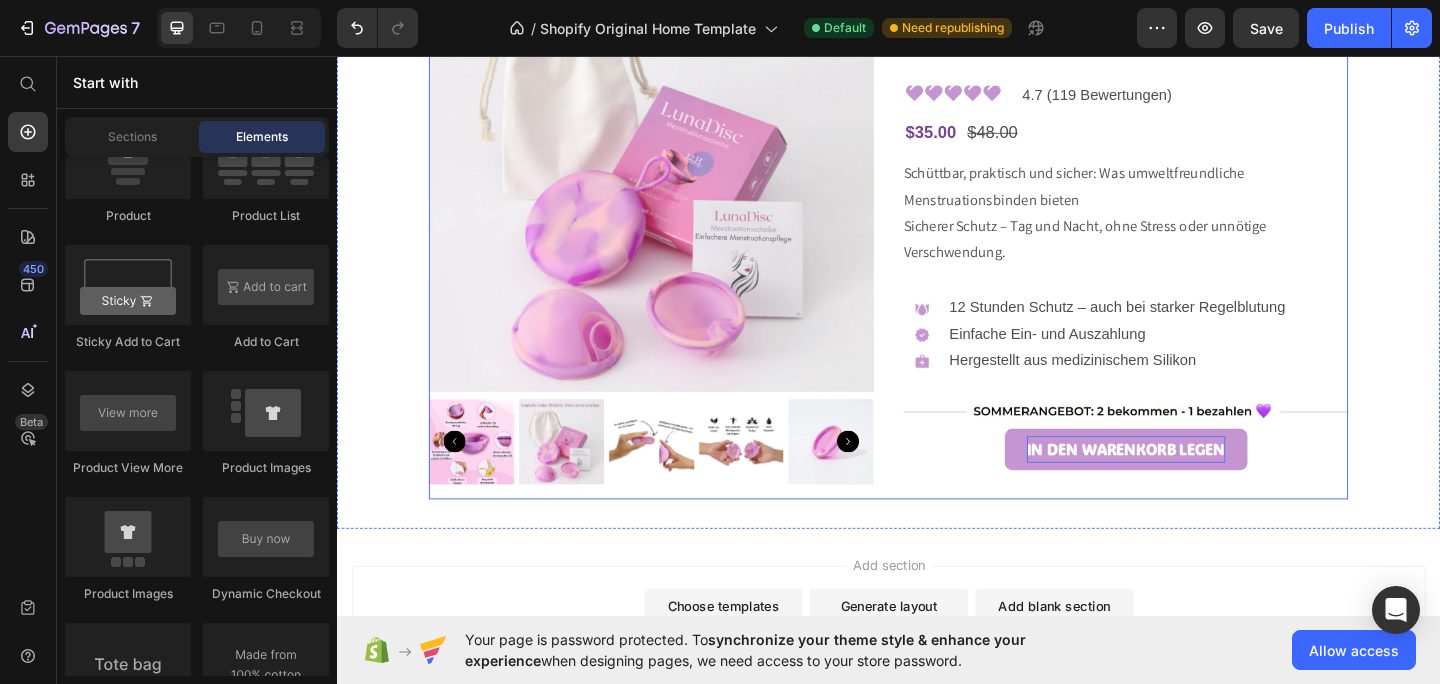 click on "IN DEN WARENKORB LEGEN" at bounding box center (1195, 484) 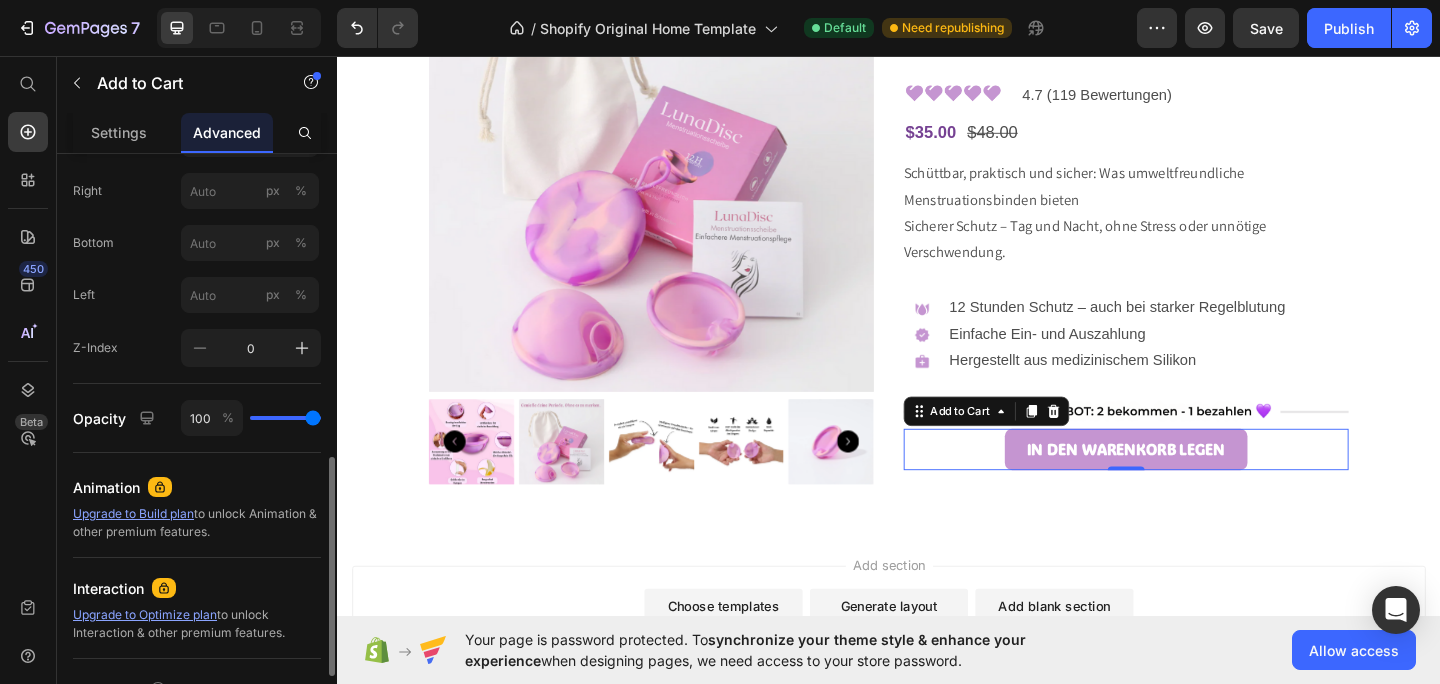scroll, scrollTop: 819, scrollLeft: 0, axis: vertical 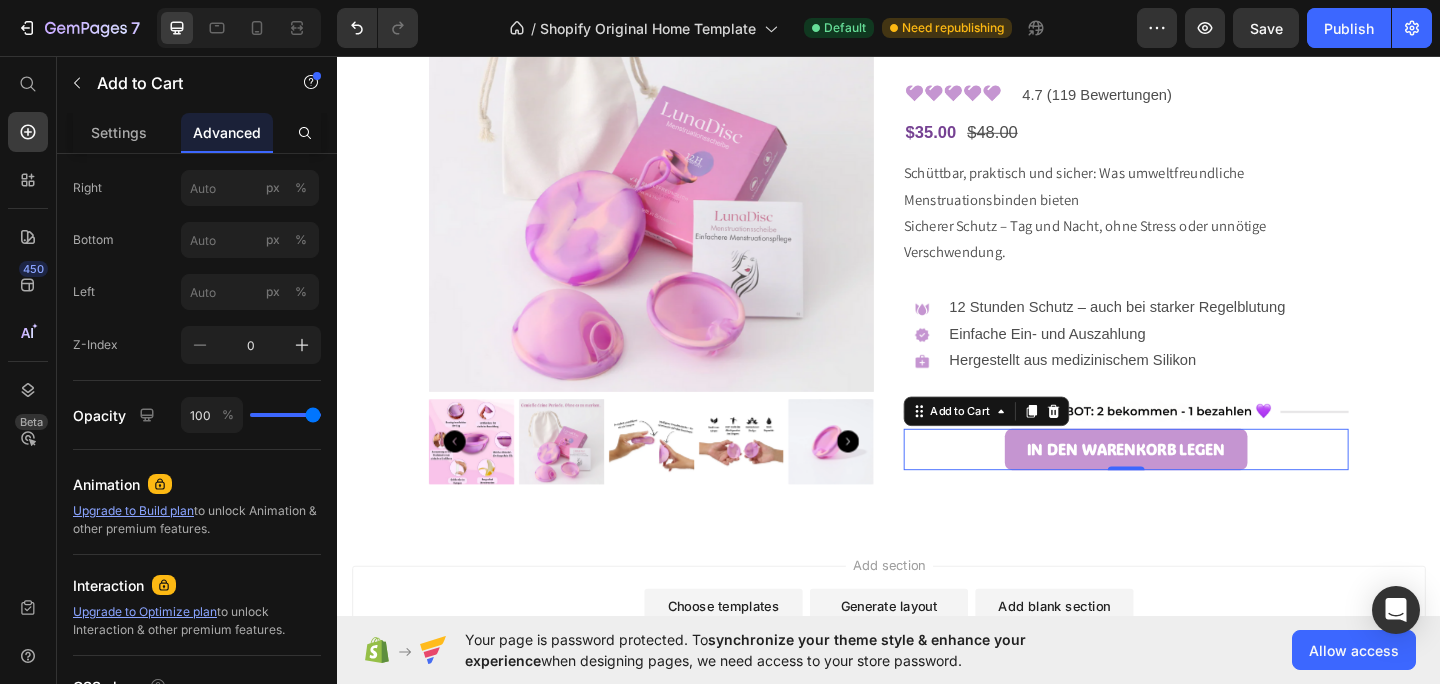 click on "IN DEN WARENKORB LEGEN Add to Cart   0" at bounding box center [1195, 484] 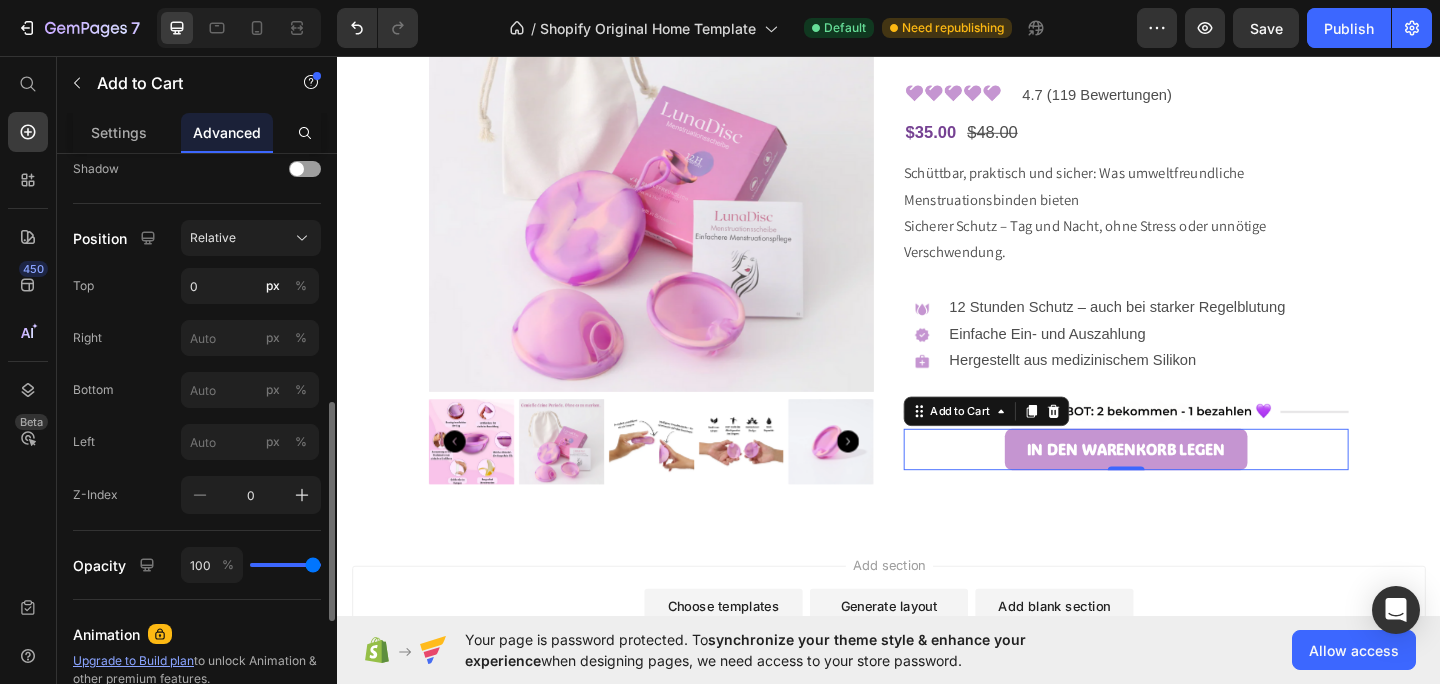 scroll, scrollTop: 662, scrollLeft: 0, axis: vertical 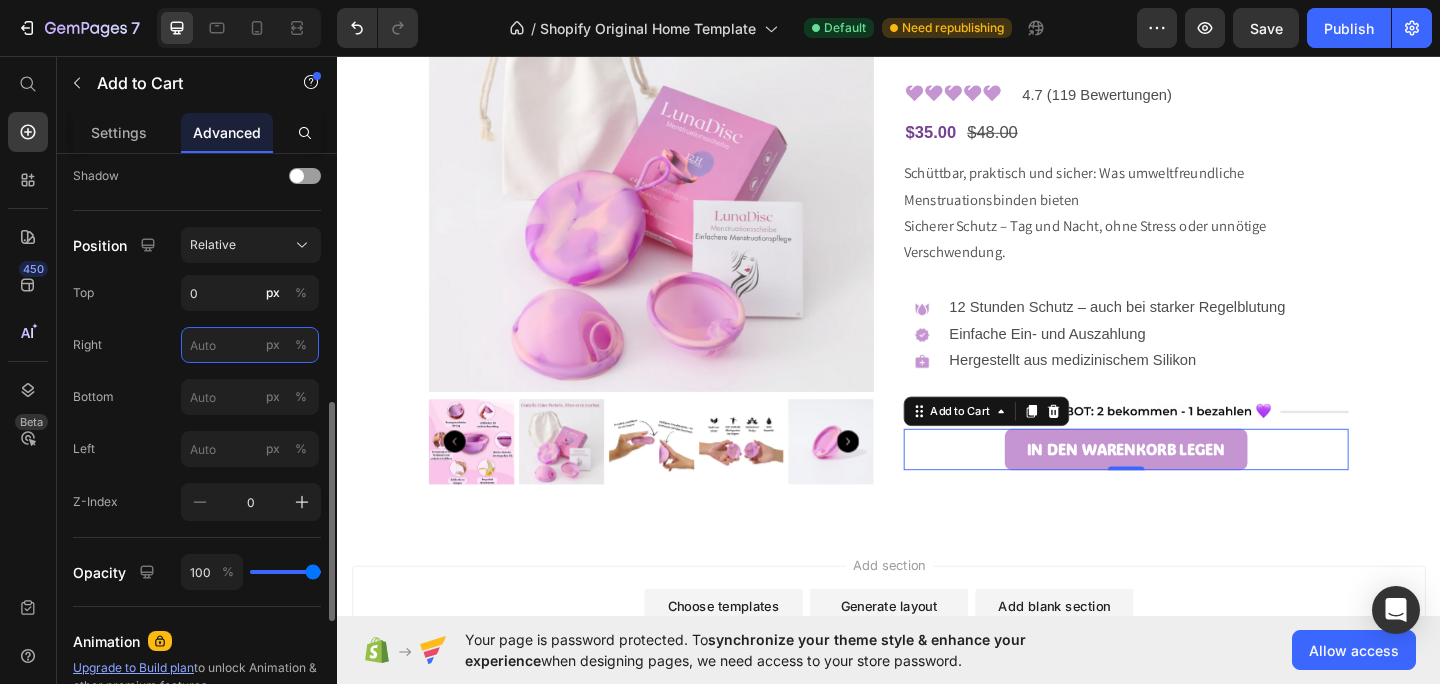 click on "px %" at bounding box center (250, 345) 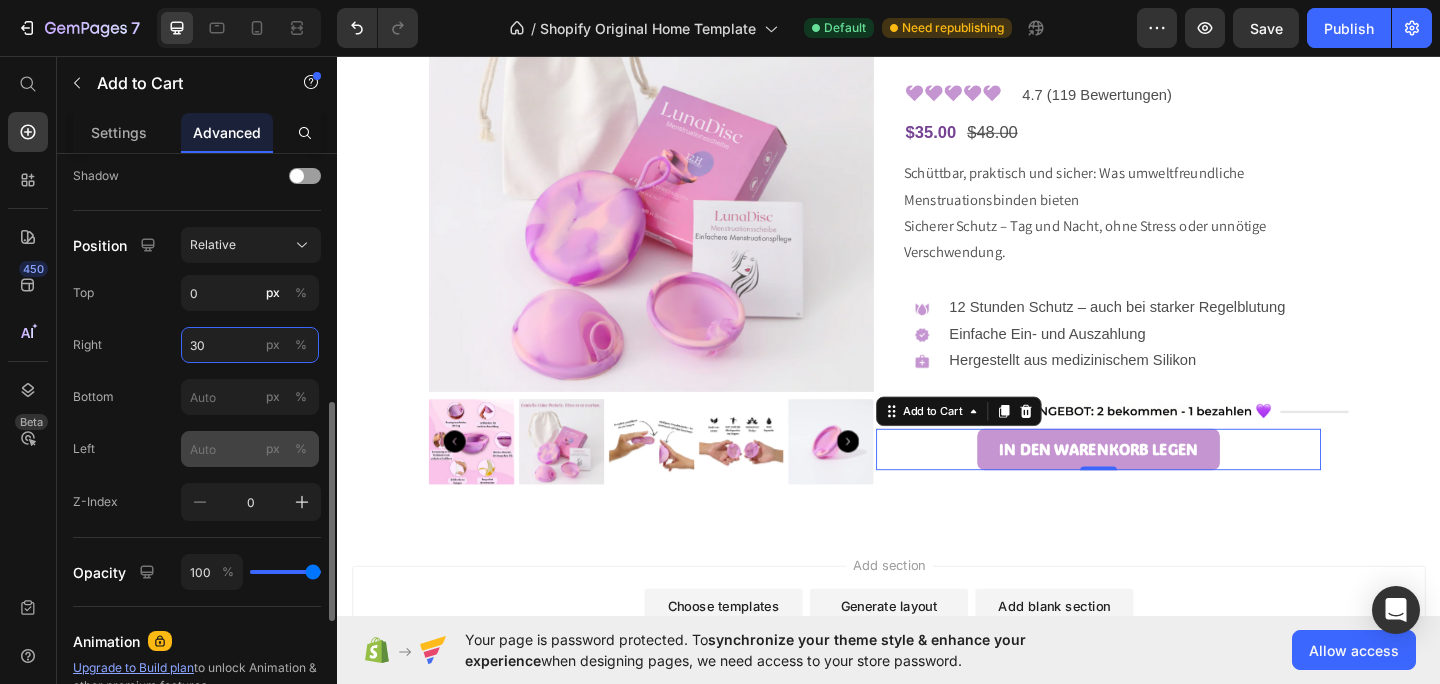 type on "30" 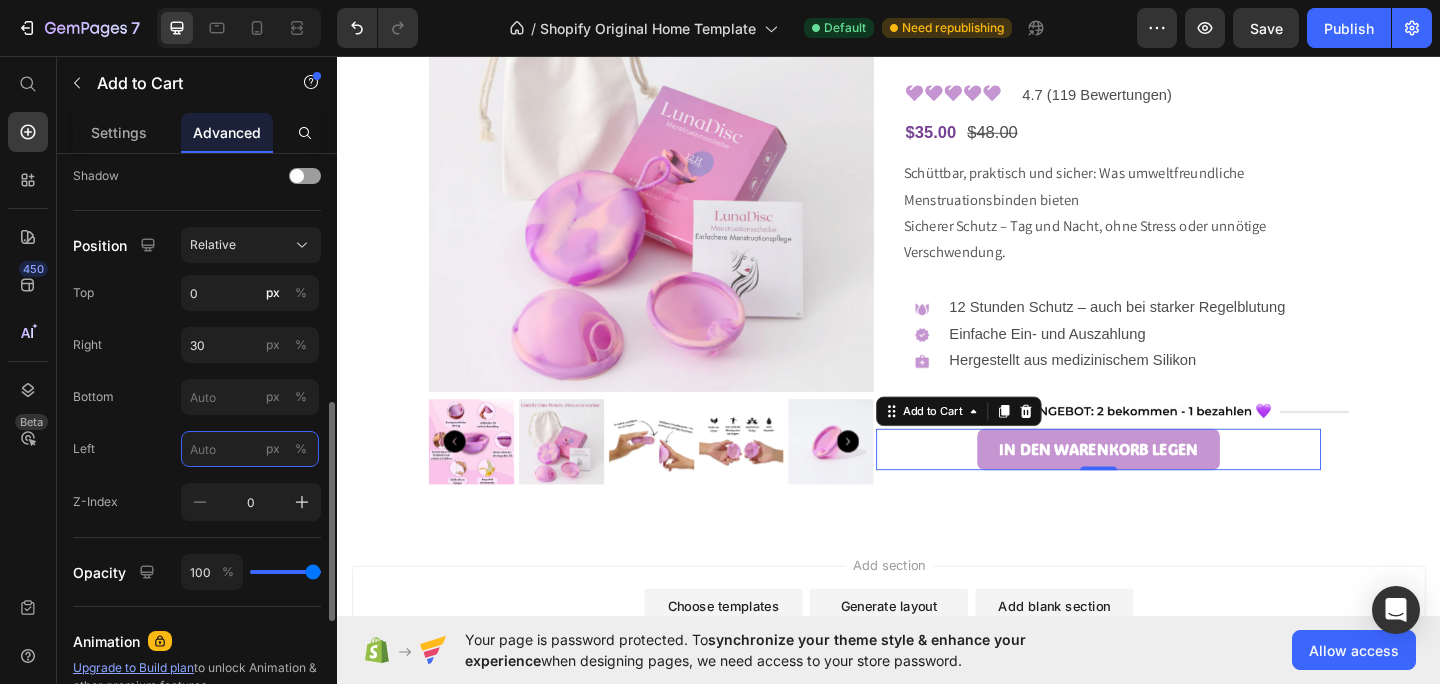 click on "px %" at bounding box center (250, 449) 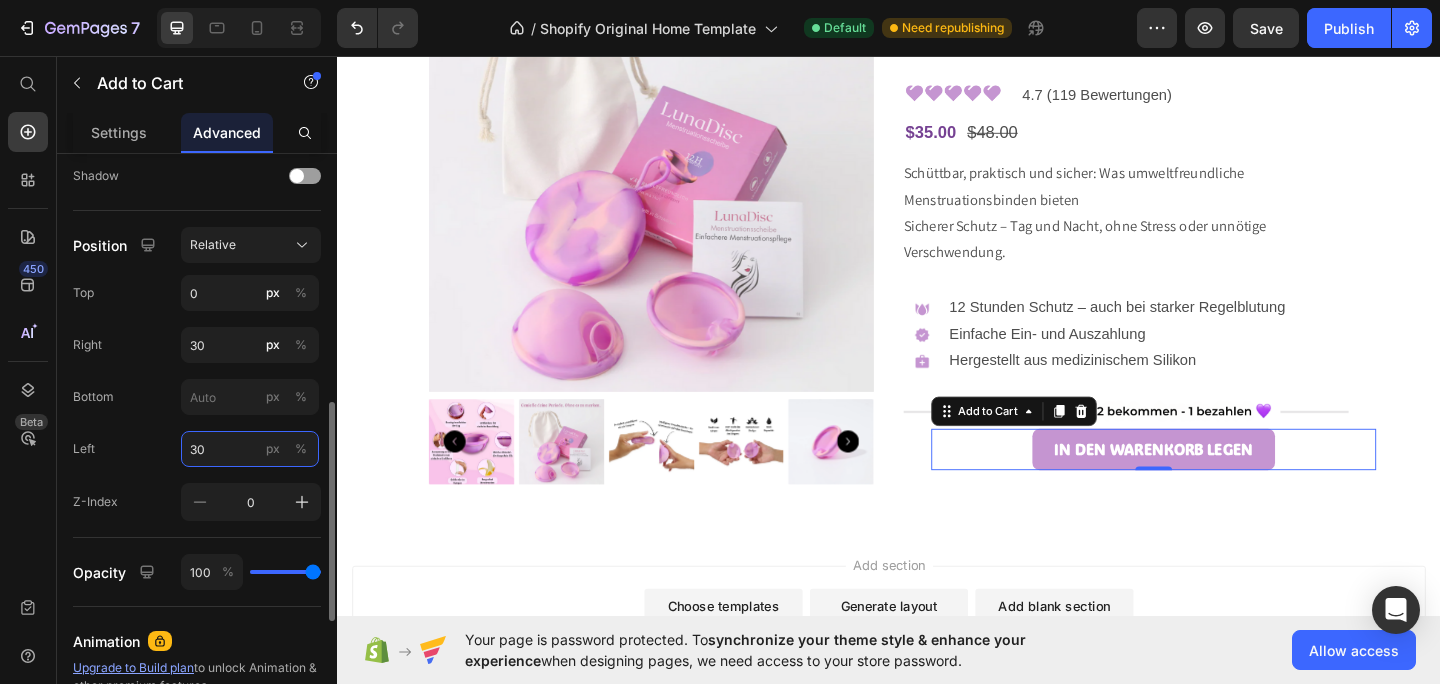 type on "3" 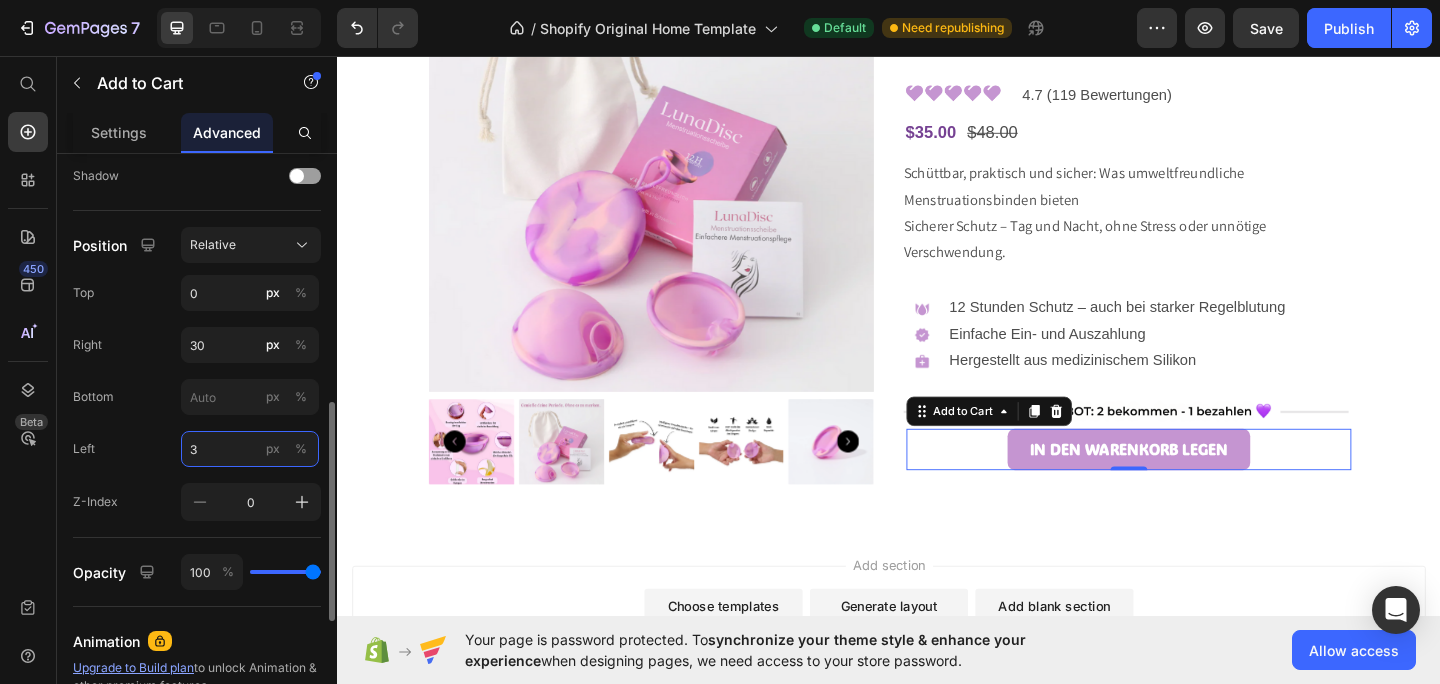 type 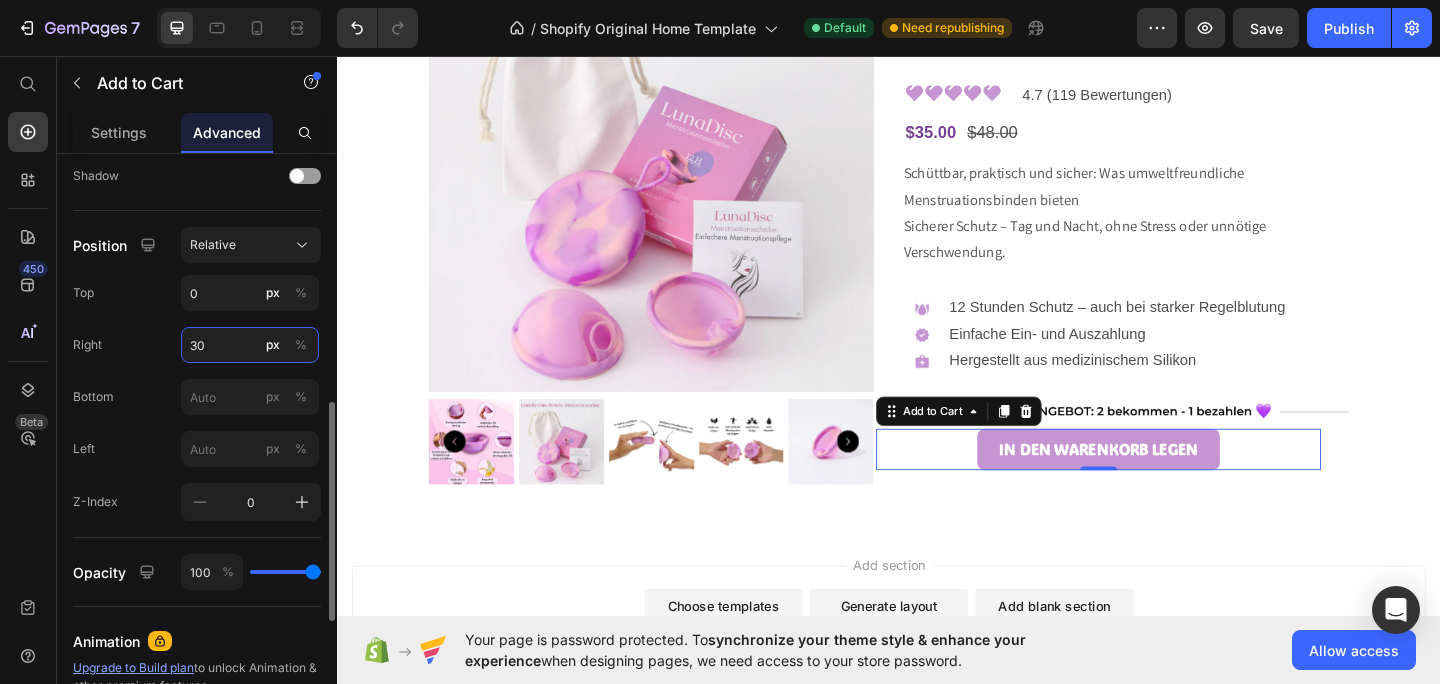 click on "30" at bounding box center [250, 345] 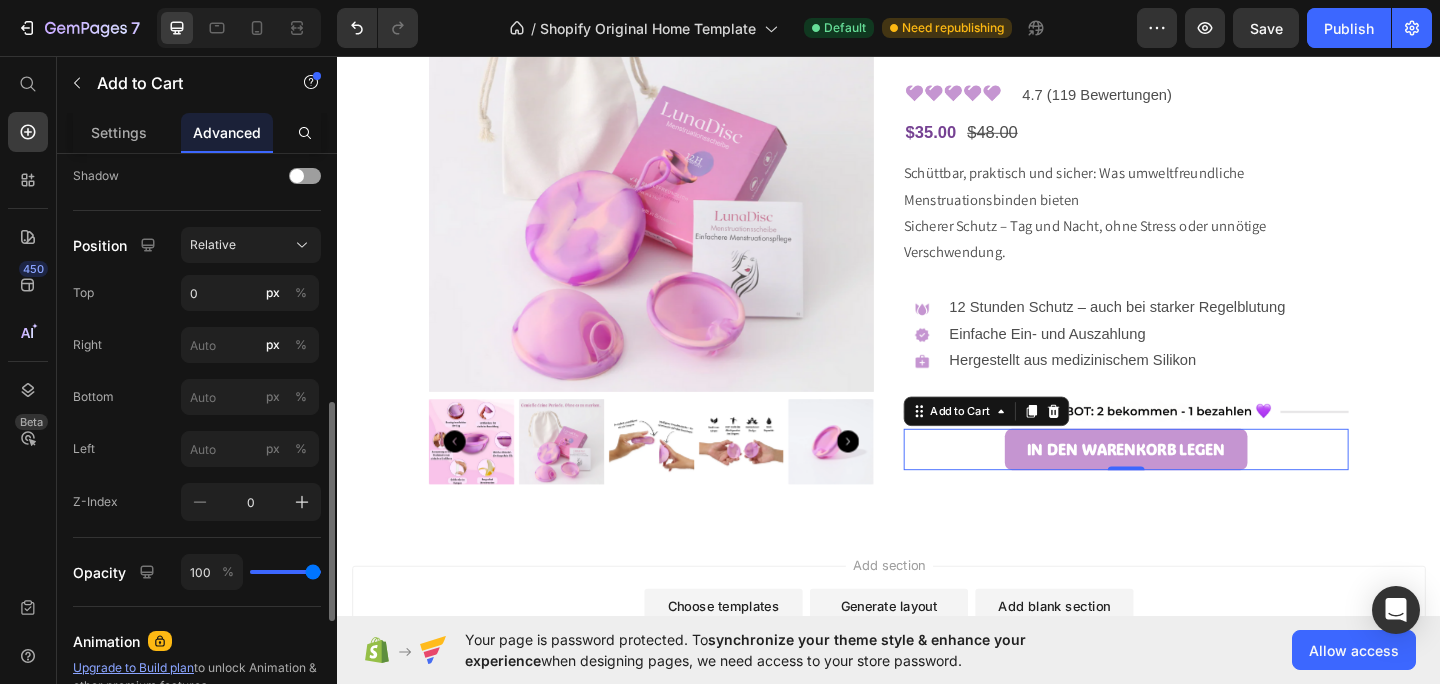 type on "30" 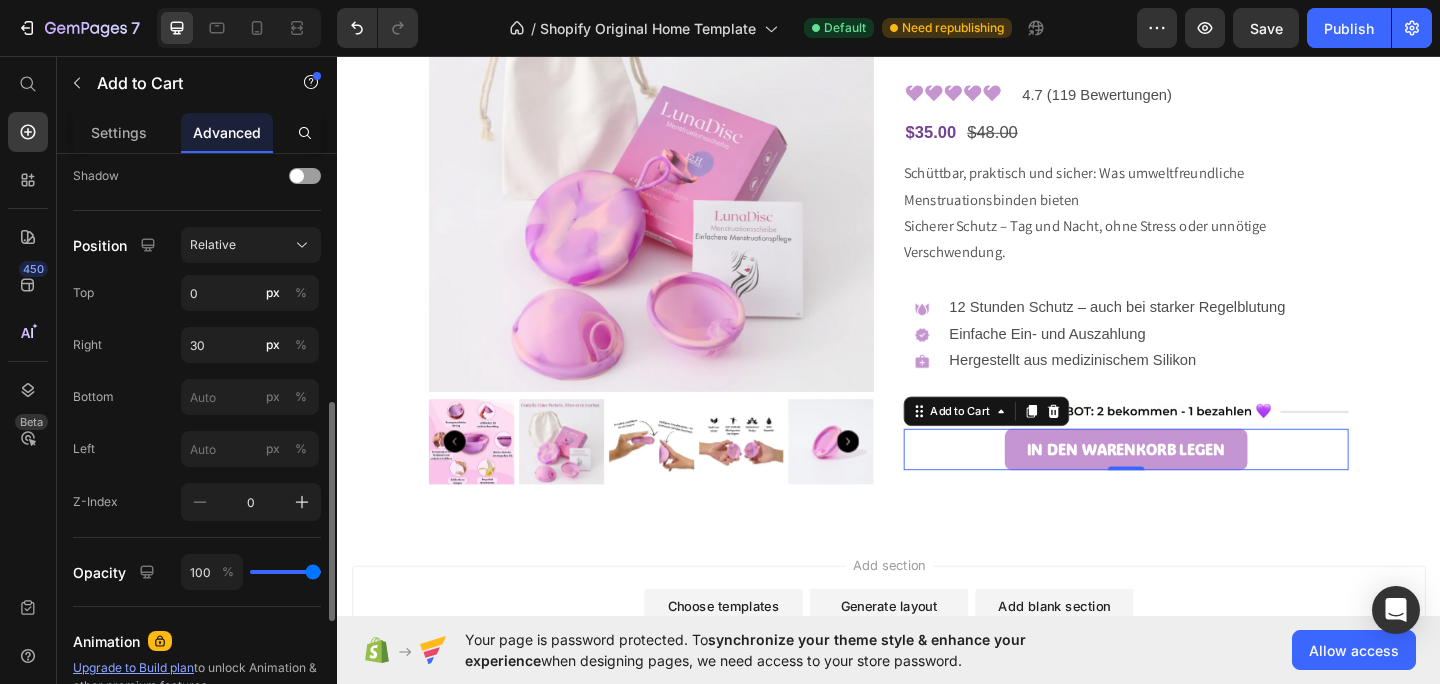 click on "Left px %" 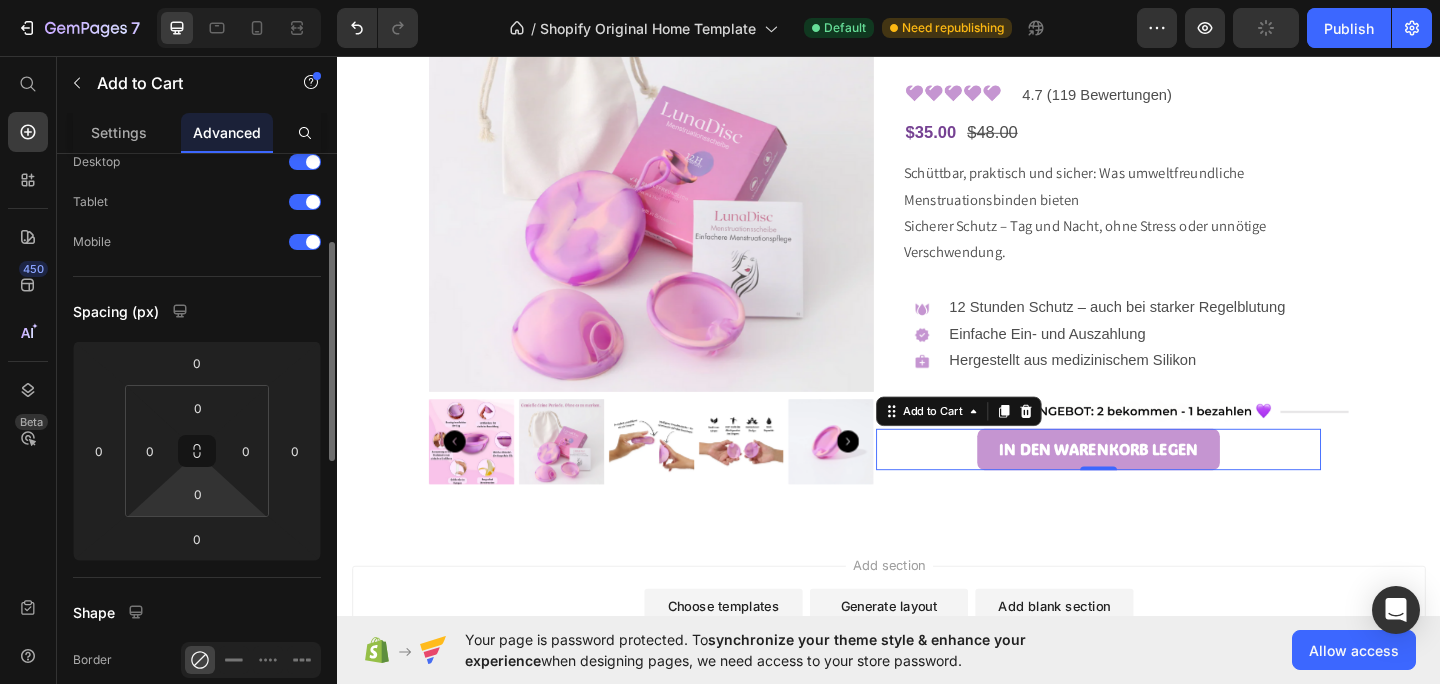 scroll, scrollTop: 0, scrollLeft: 0, axis: both 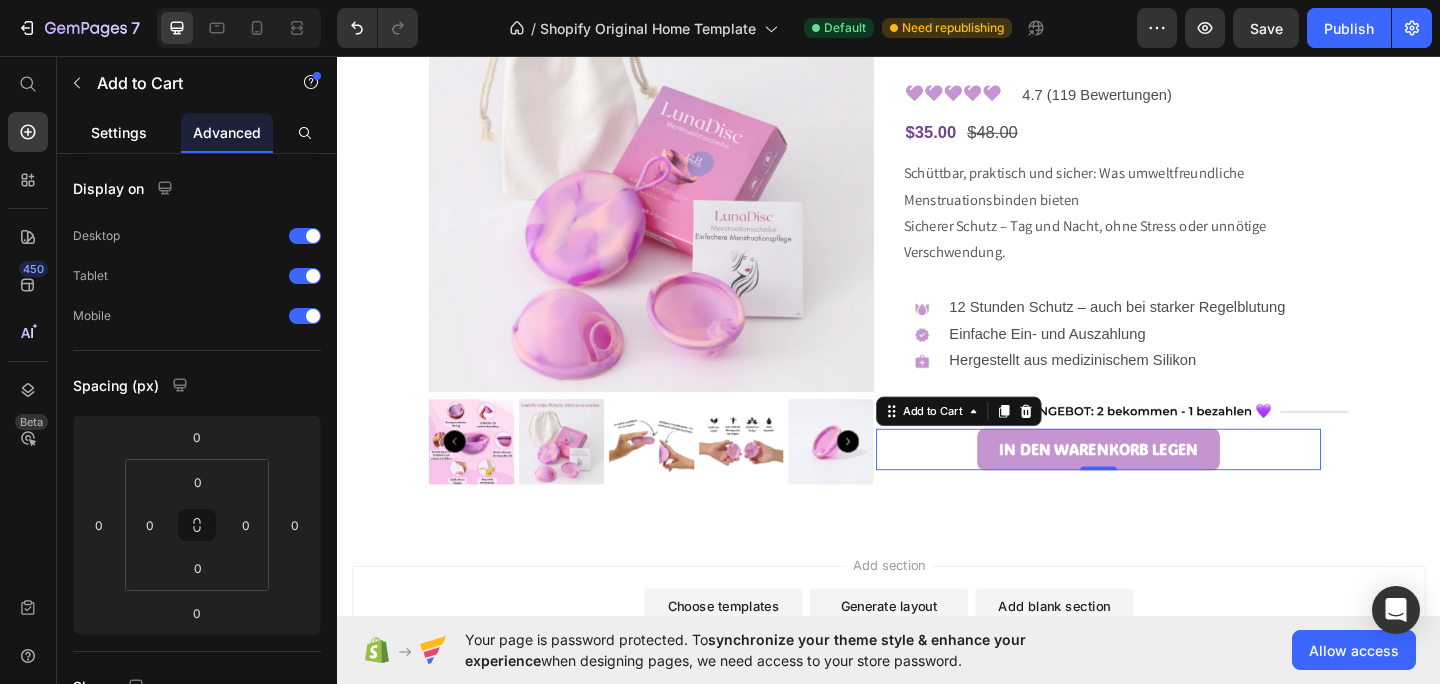 click on "Settings" 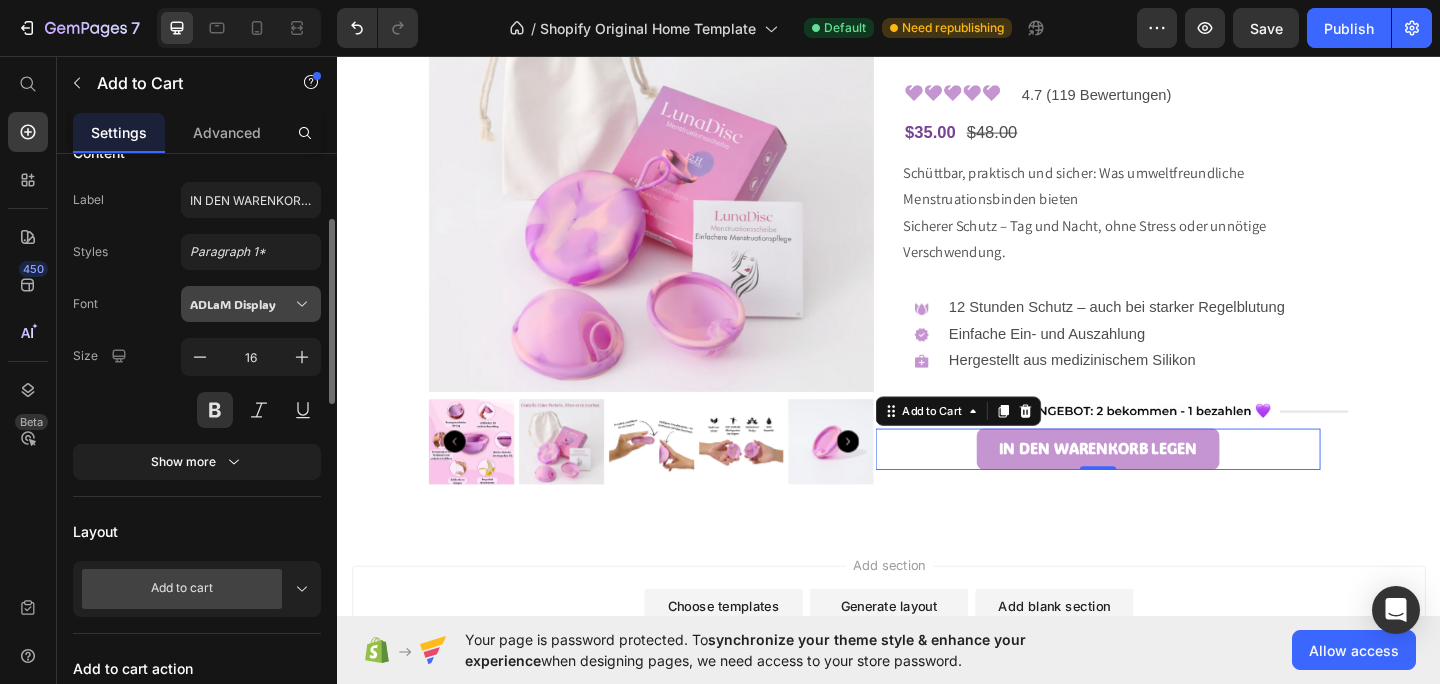 scroll, scrollTop: 199, scrollLeft: 0, axis: vertical 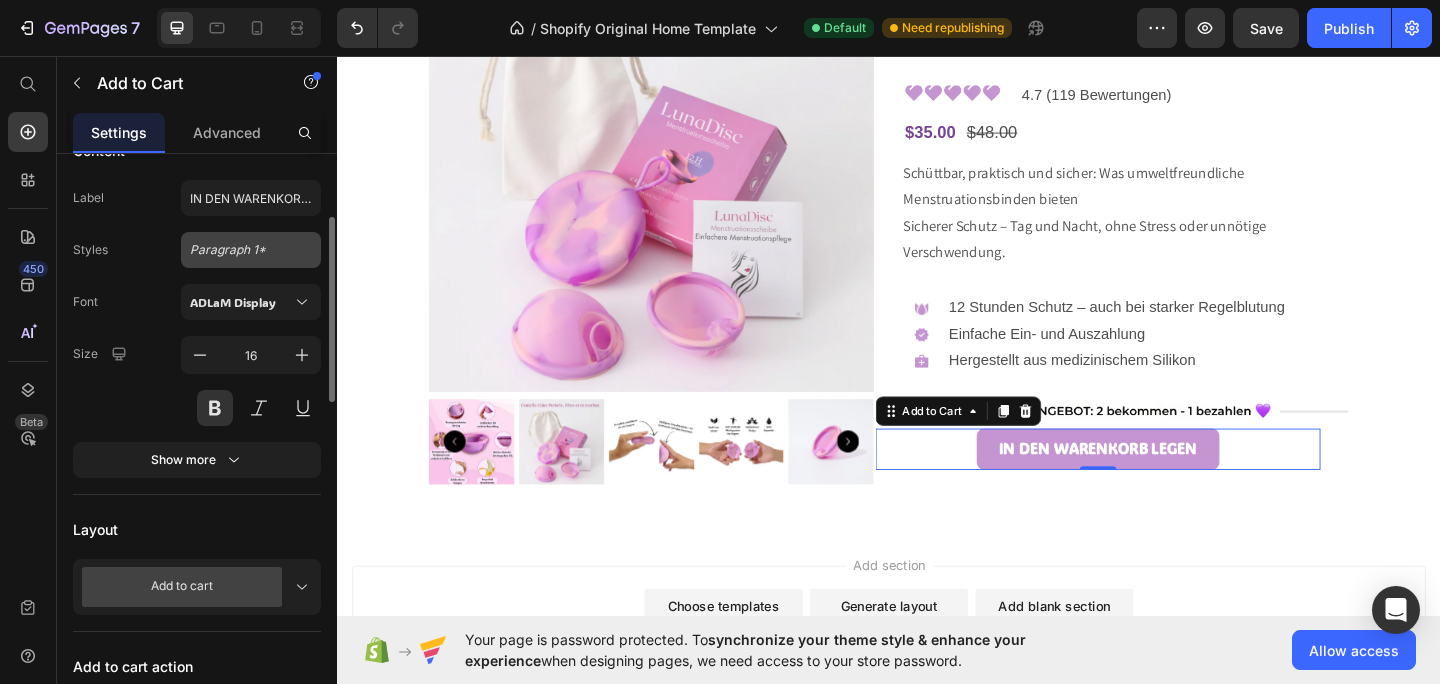 click on "Paragraph 1*" at bounding box center [251, 250] 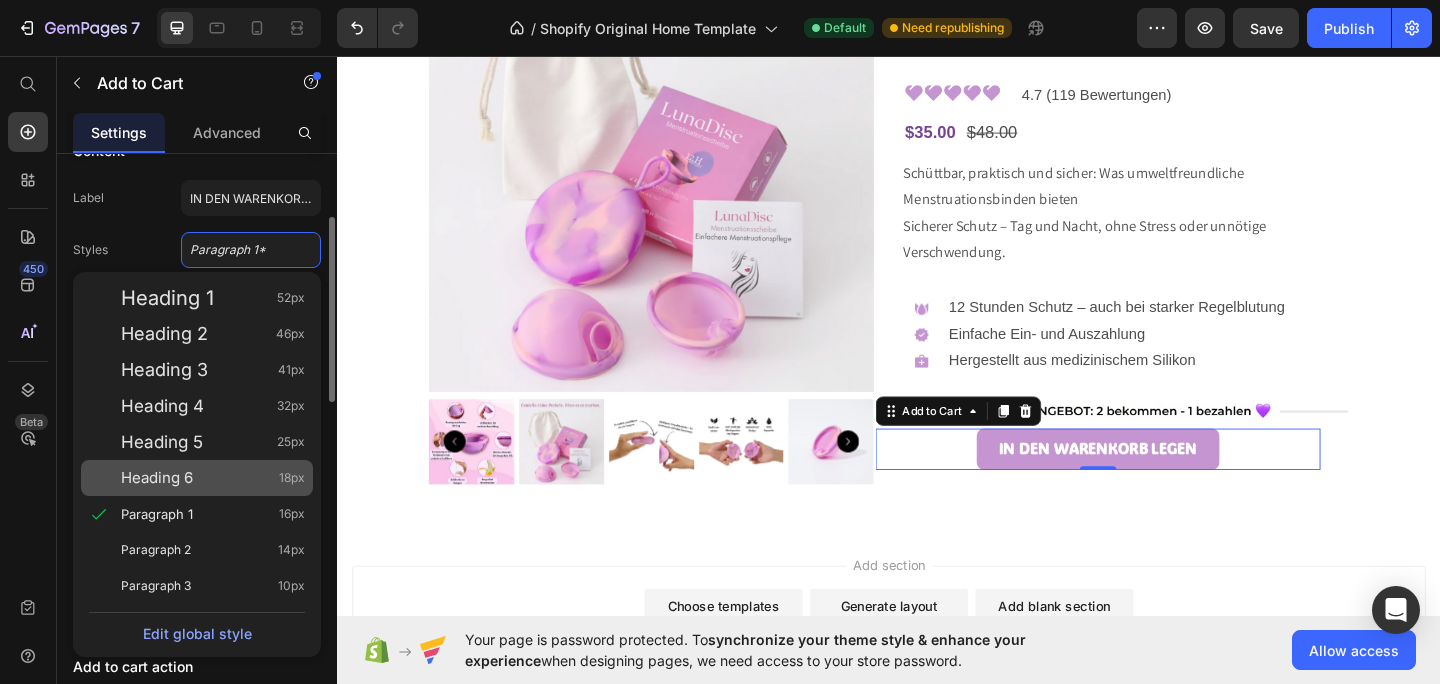 click on "Heading 6 18px" at bounding box center (213, 478) 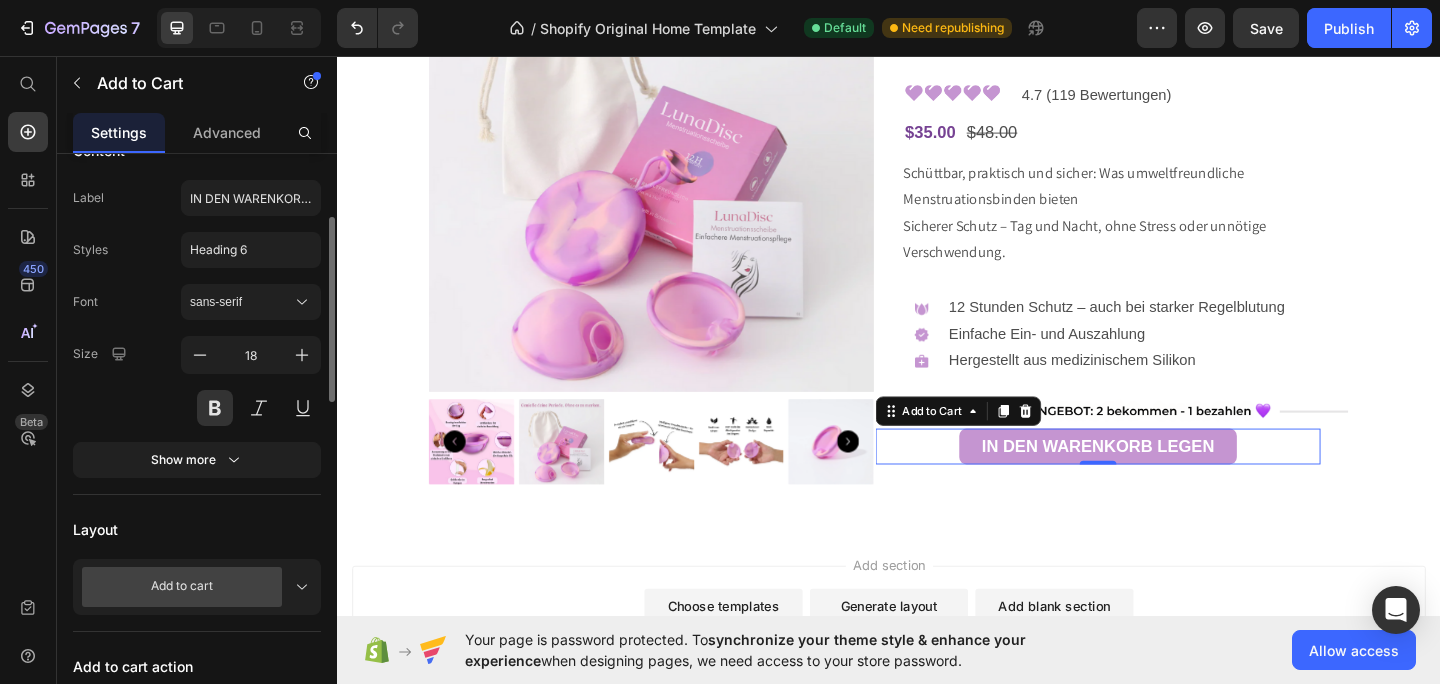 click on "Content Label IN DEN WARENKORB LEGEN Styles Heading 6 Font sans-serif Size 18 Show more" 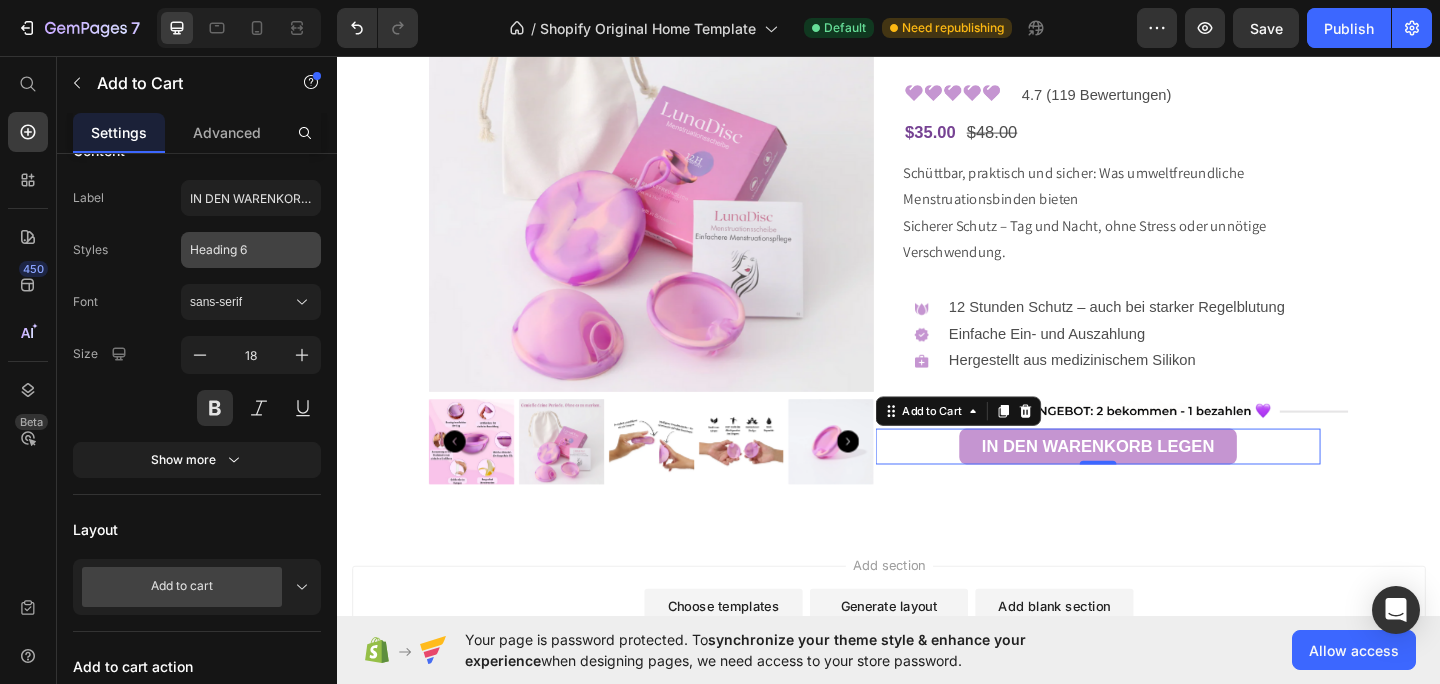 click on "Heading 6" at bounding box center [239, 250] 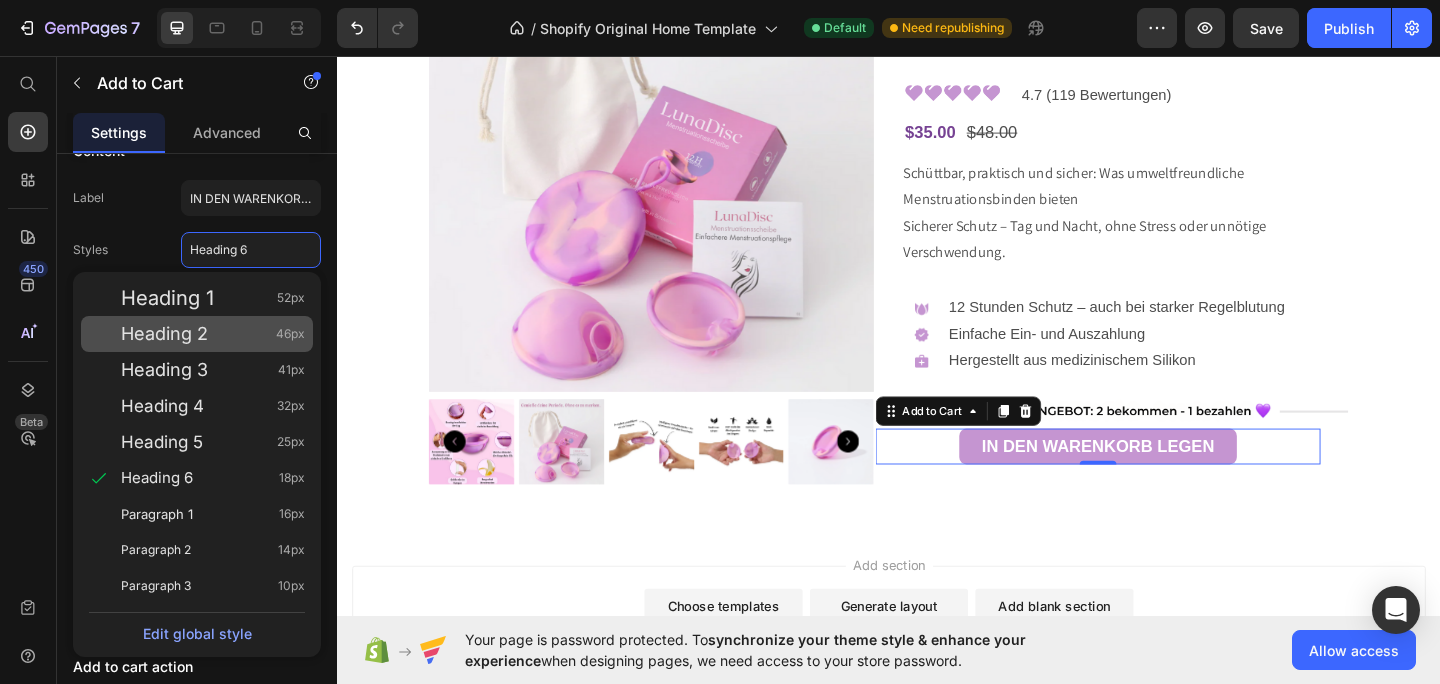 click on "Heading 2 46px" at bounding box center (213, 334) 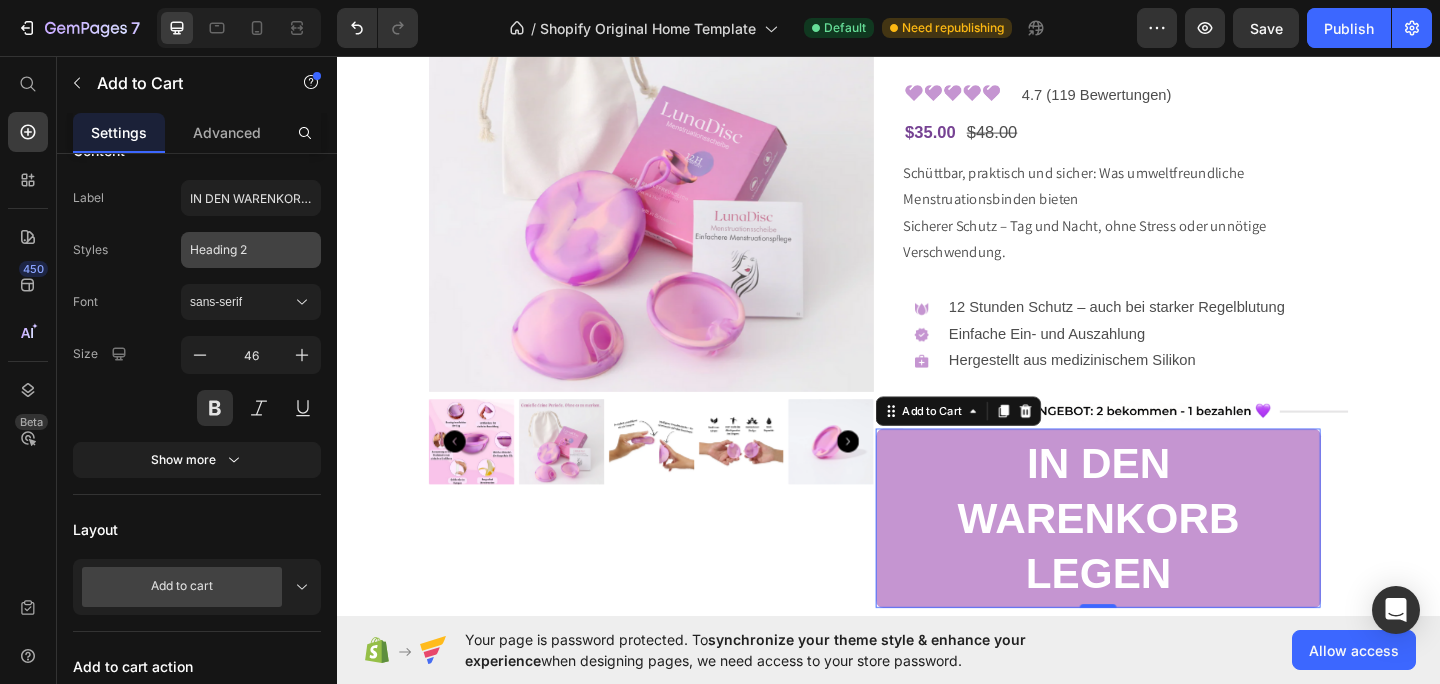 click on "Heading 2" at bounding box center (239, 250) 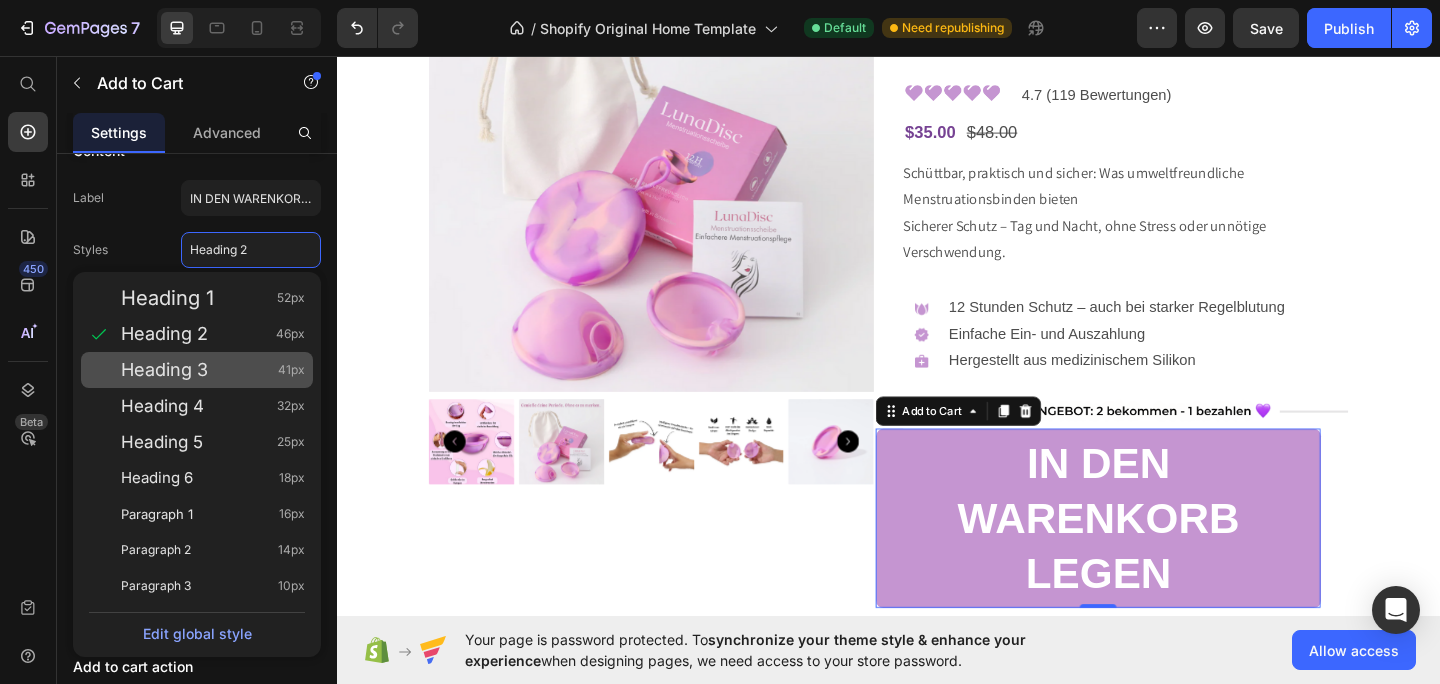 click on "Heading 3 41px" 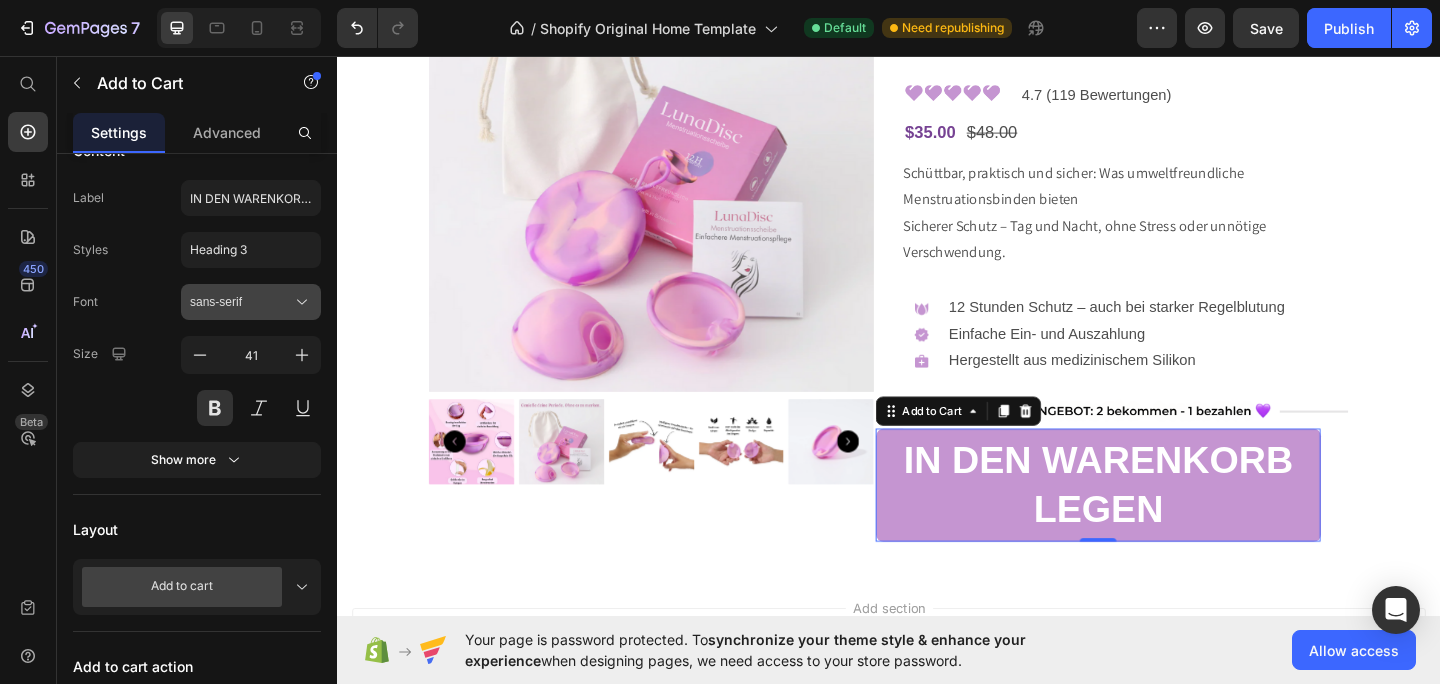 click on "sans-serif" at bounding box center (241, 302) 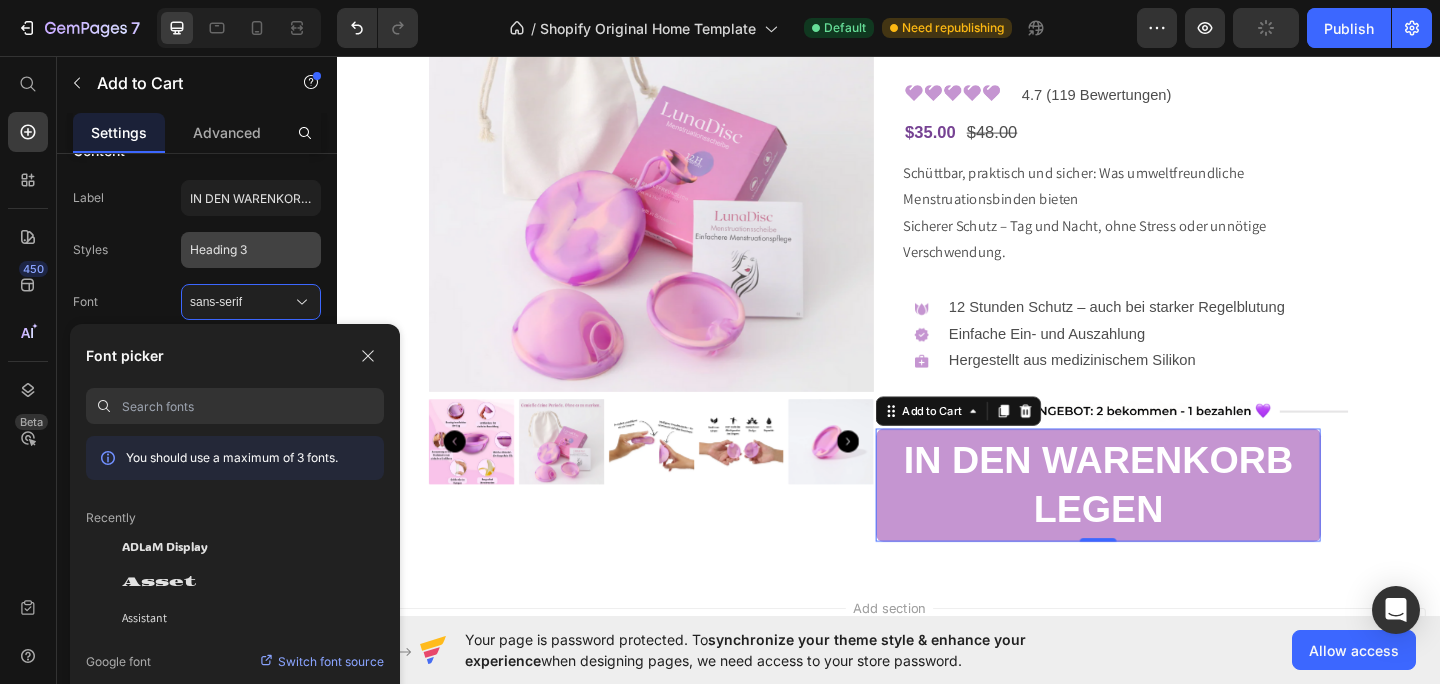 click on "Heading 3" at bounding box center [251, 250] 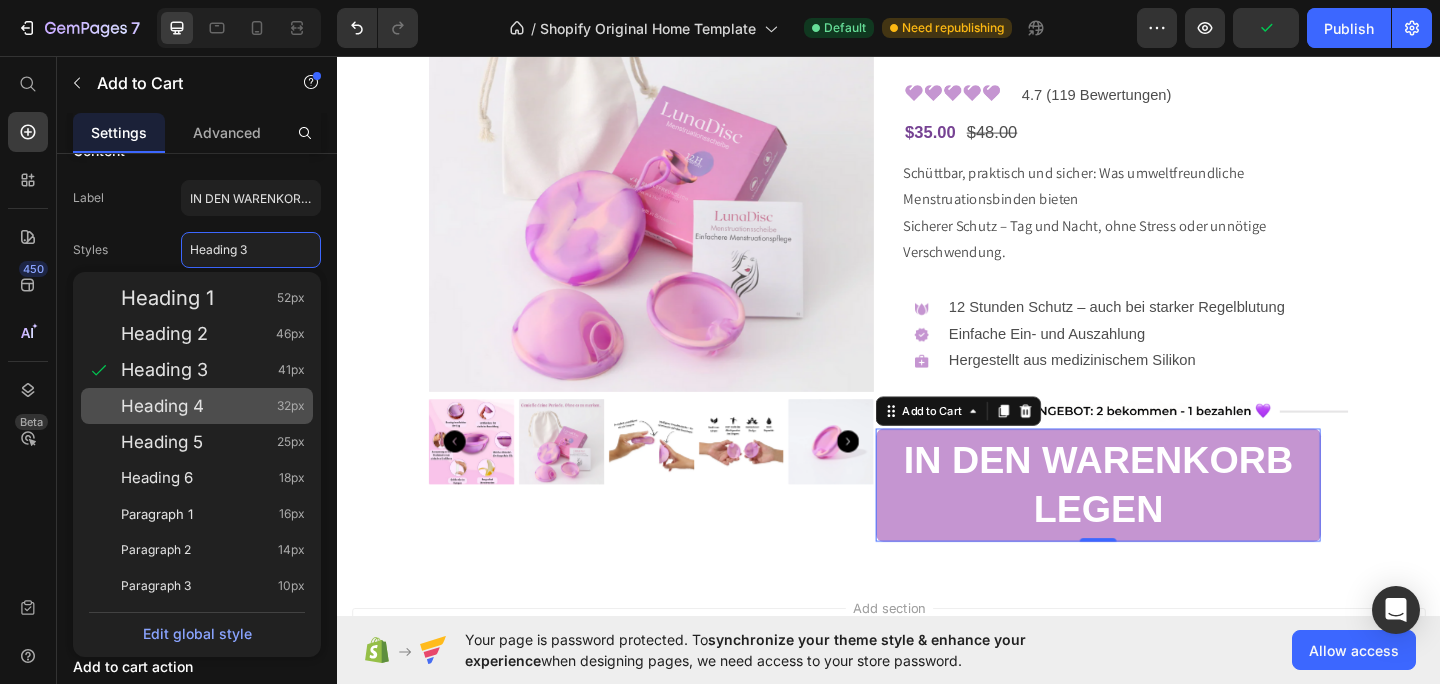 click on "Heading 4 32px" 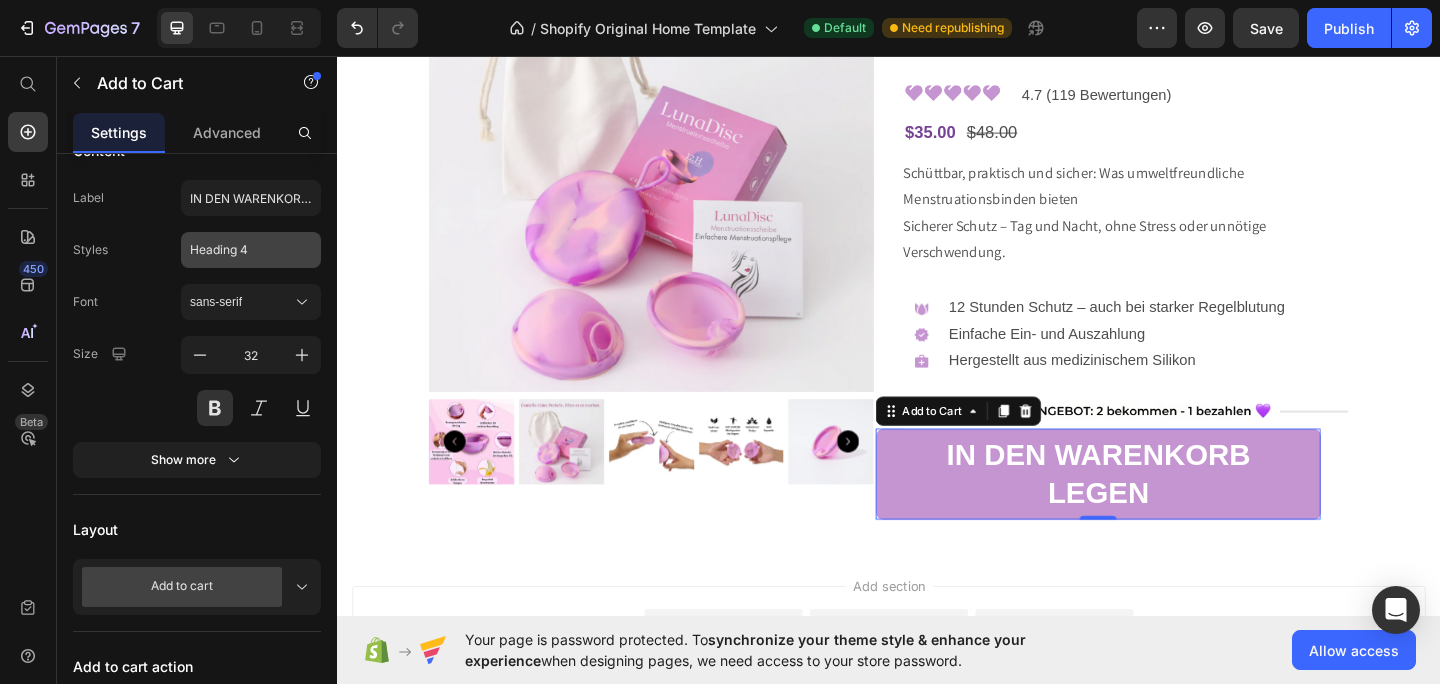 click on "Heading 4" at bounding box center (251, 250) 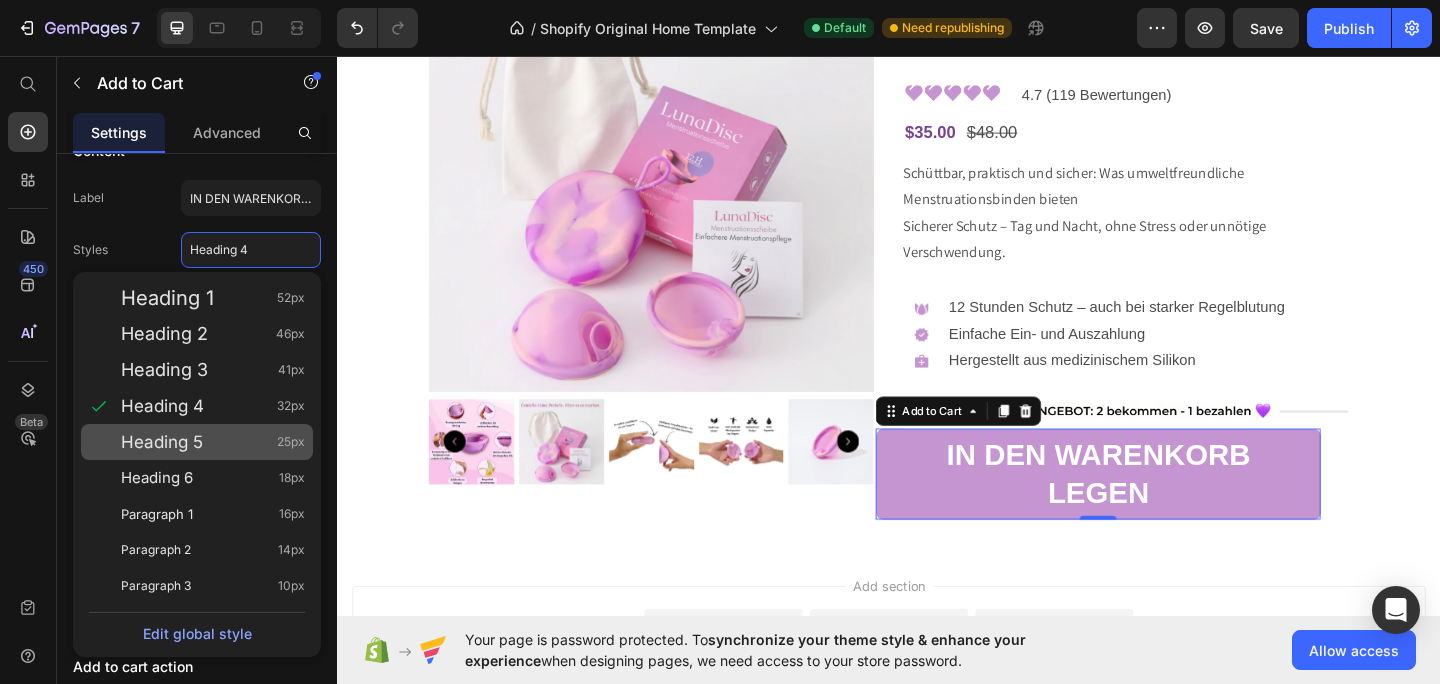 click on "Heading 5 25px" 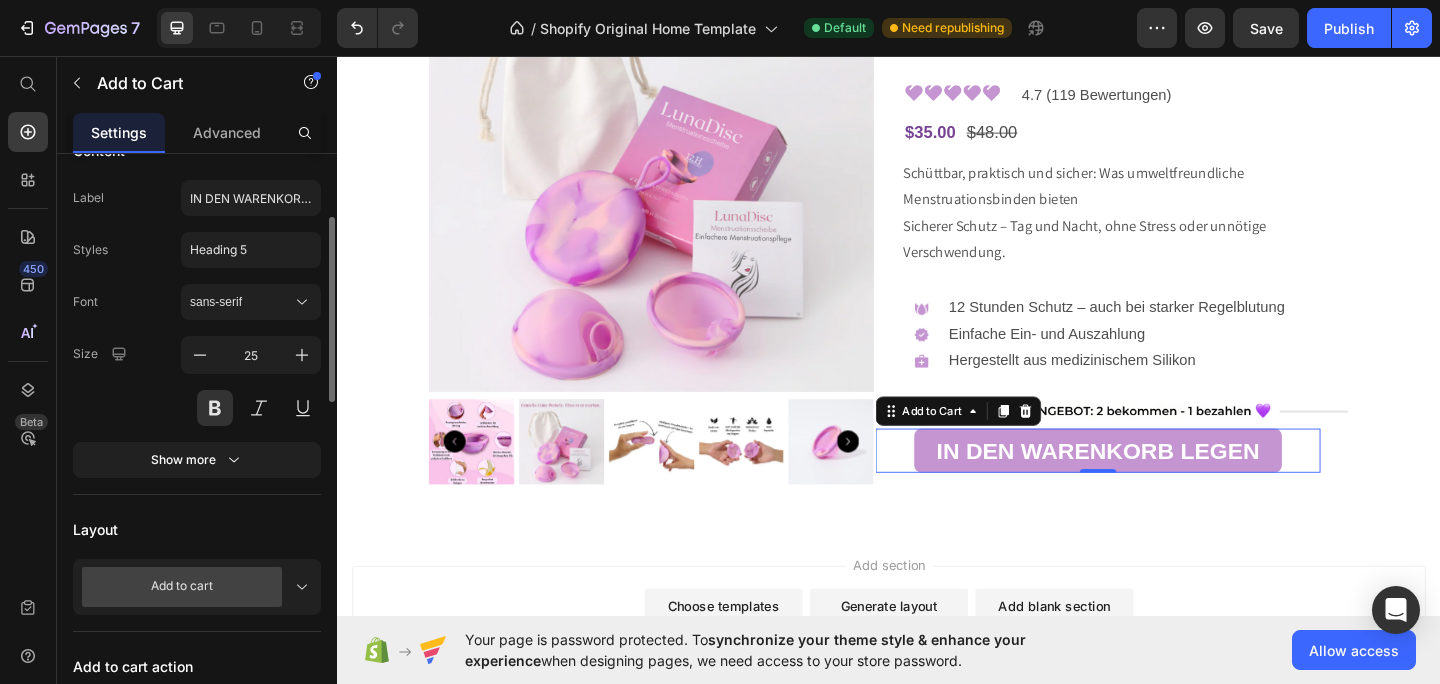 click on "Styles Heading 5 Font sans-serif Size 25 Show more" 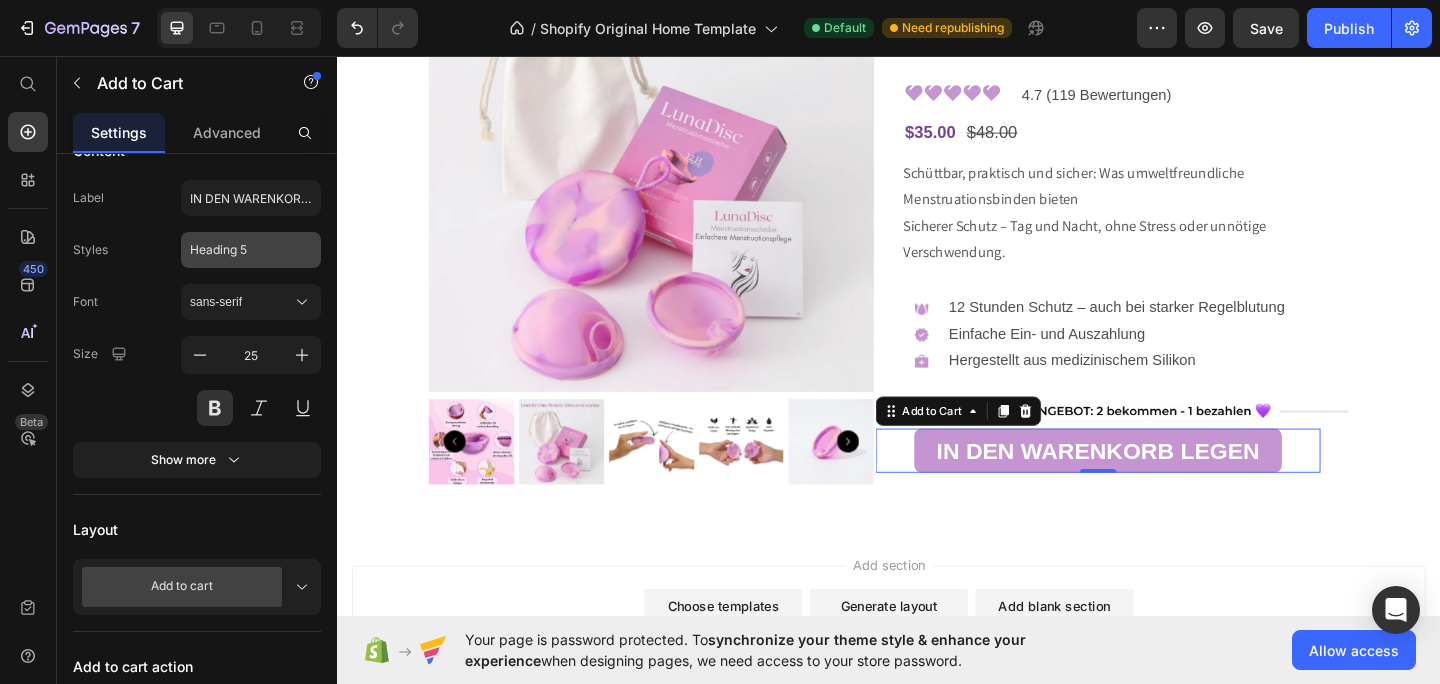 click on "Heading 5" at bounding box center (251, 250) 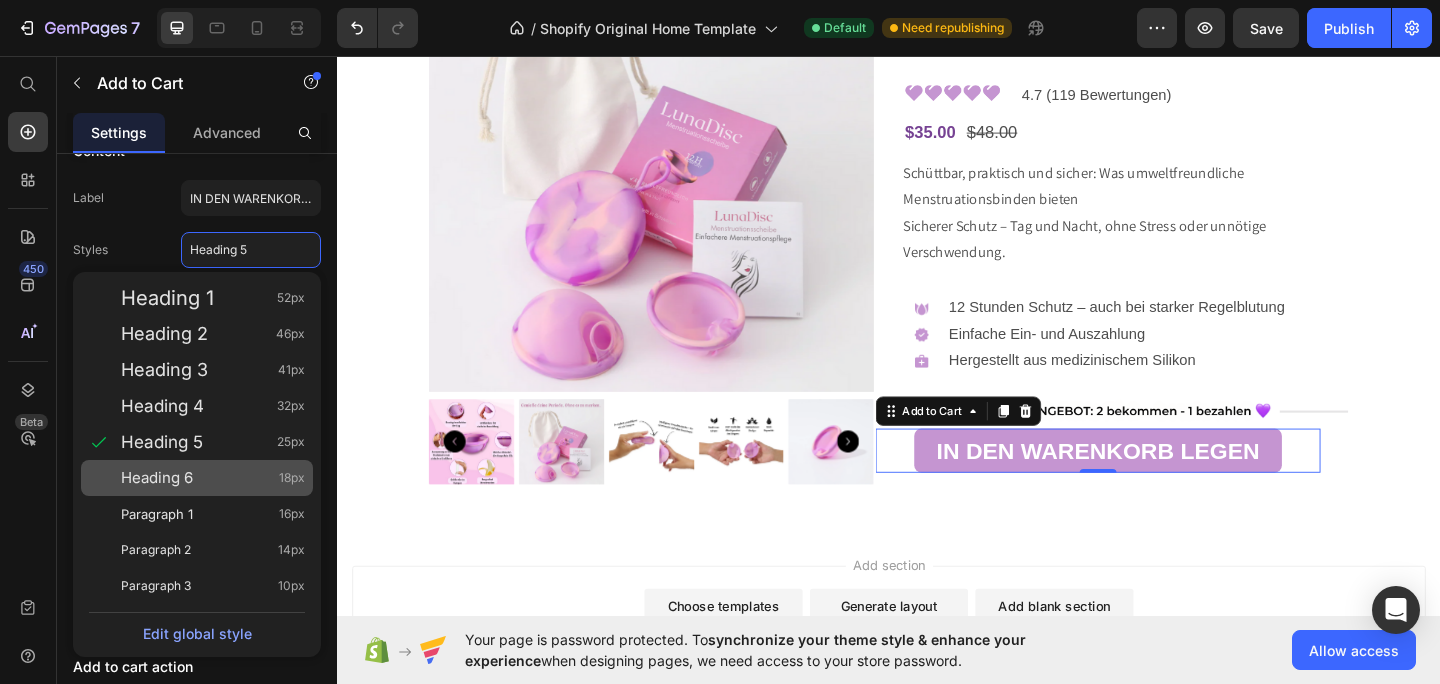 click on "Heading 6" at bounding box center [157, 478] 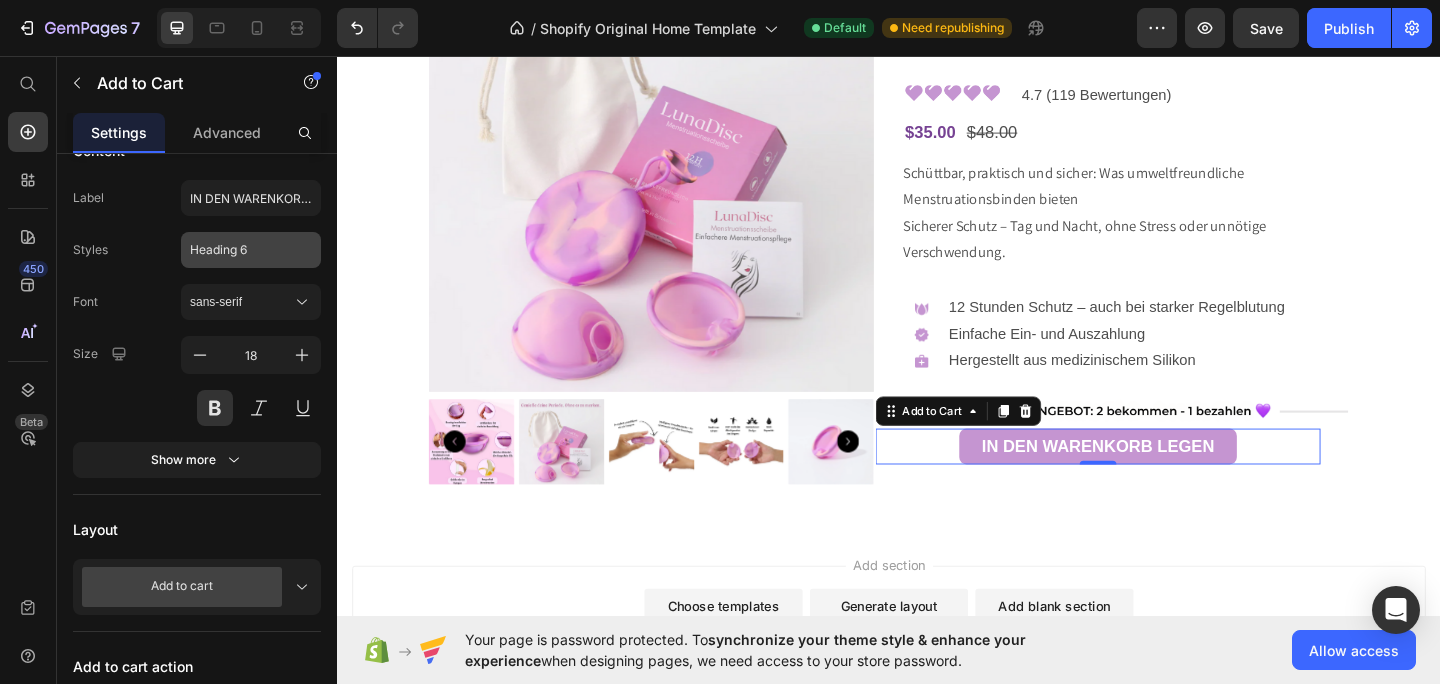 click on "Heading 6" at bounding box center (251, 250) 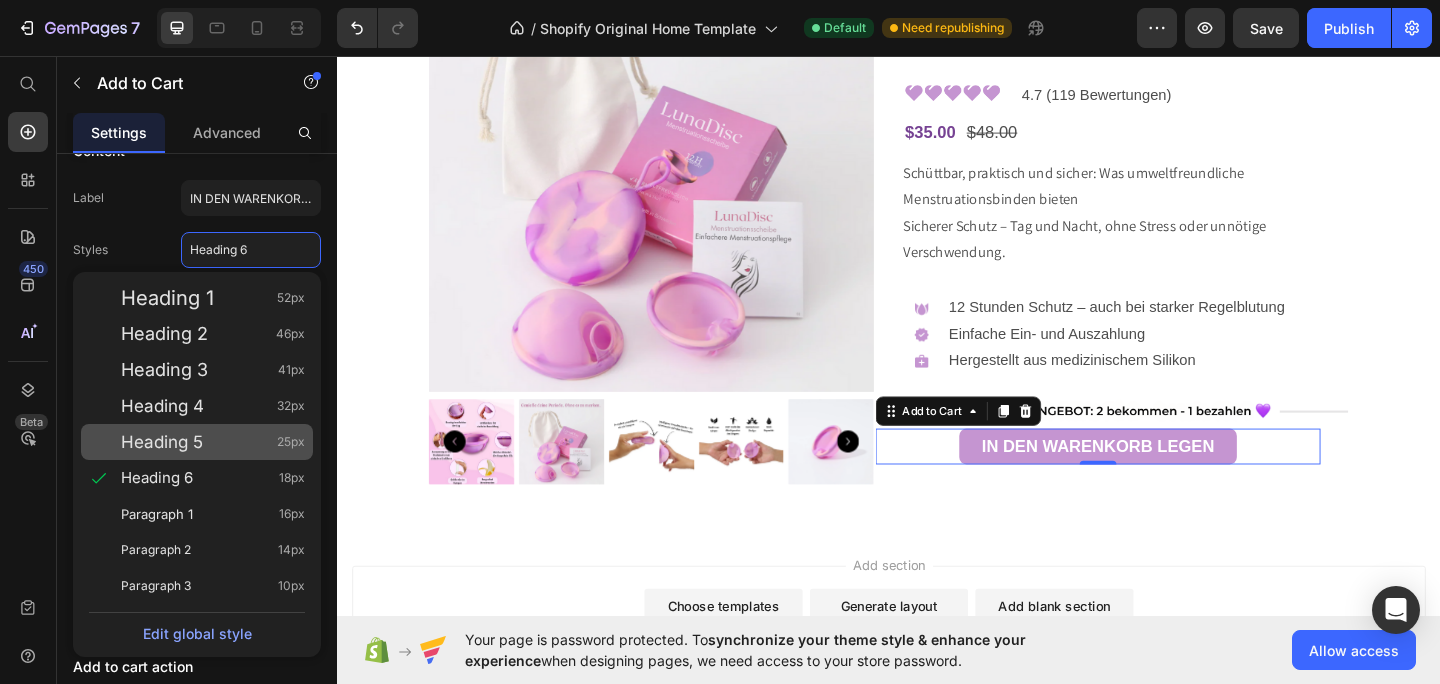 click on "Heading 5 25px" at bounding box center (213, 442) 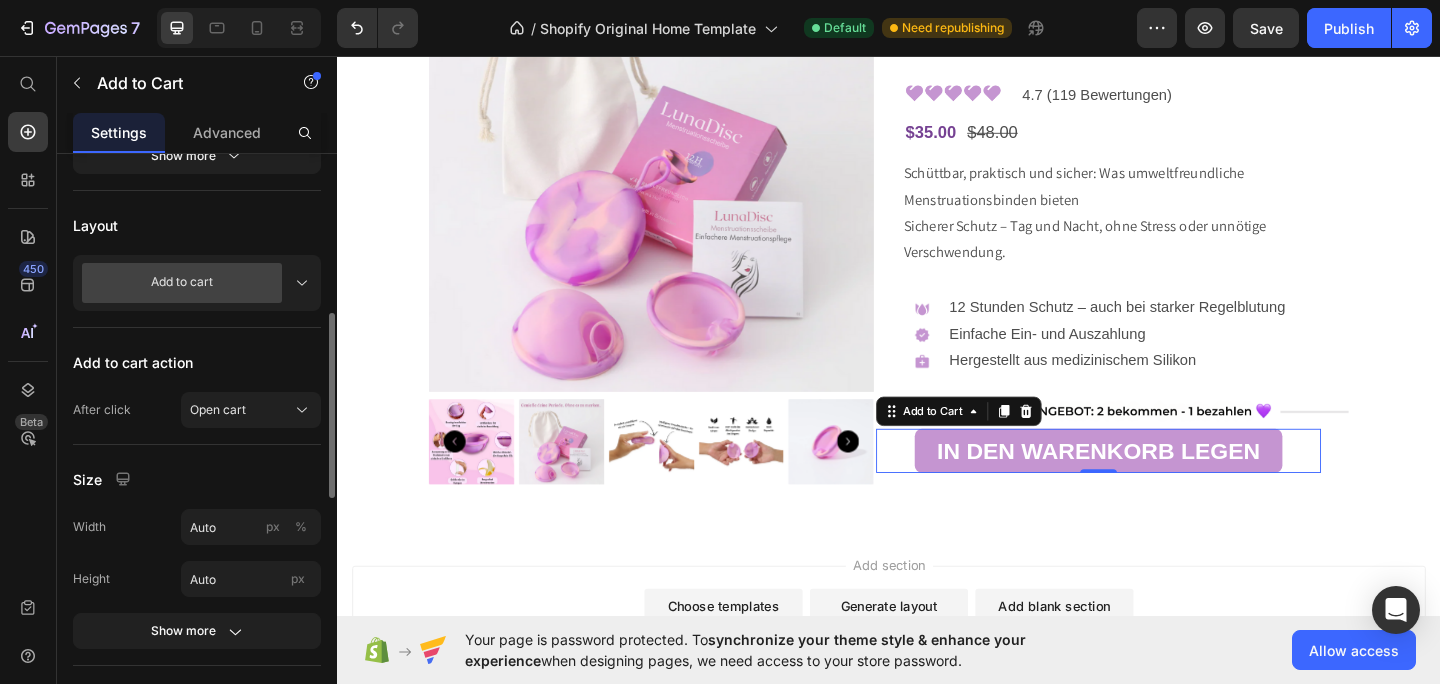 scroll, scrollTop: 485, scrollLeft: 0, axis: vertical 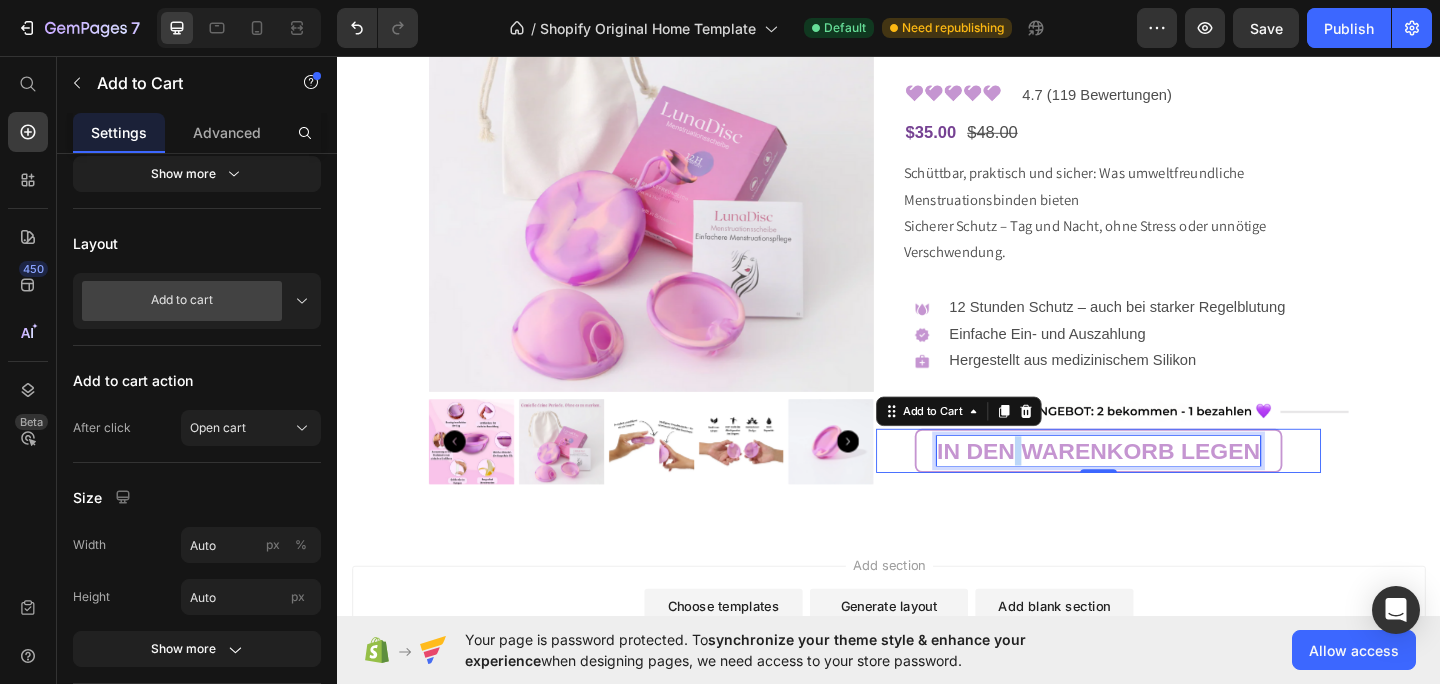 click on "IN DEN WARENKORB LEGEN" at bounding box center (1164, 486) 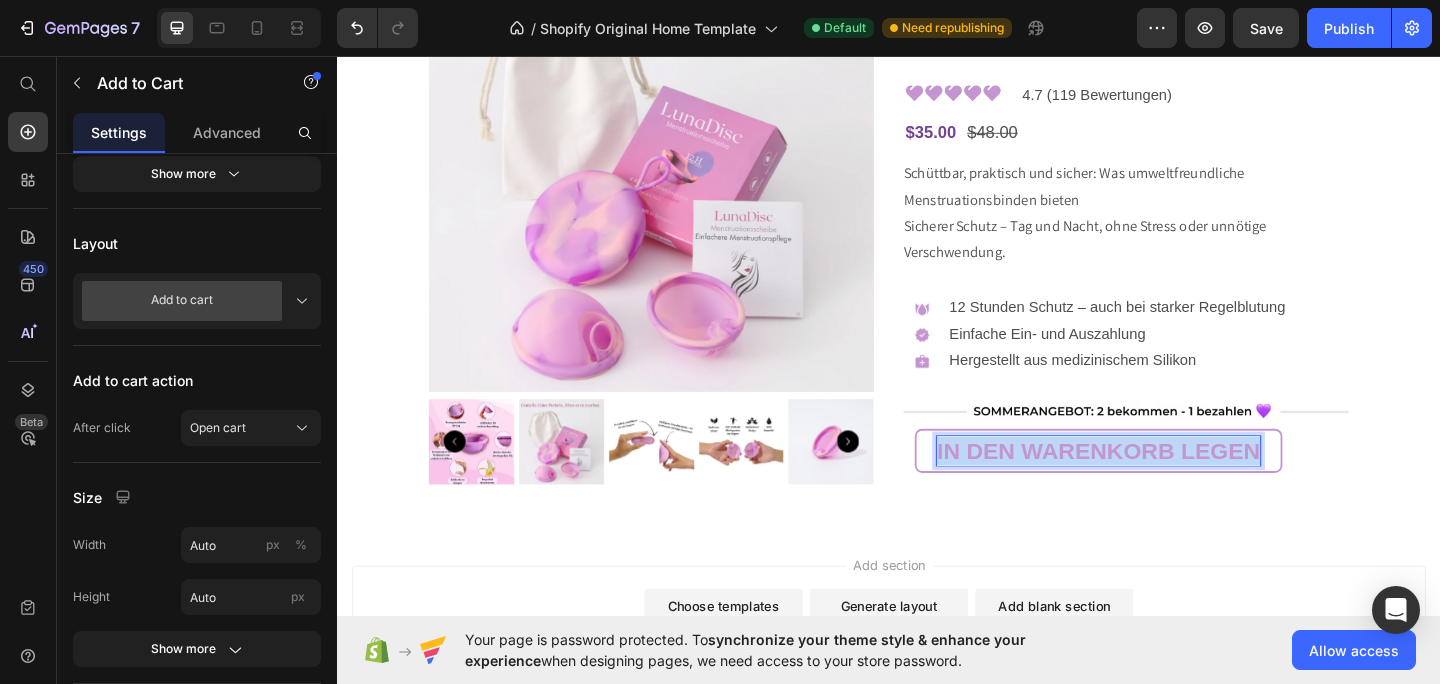 click on "IN DEN WARENKORB LEGEN" at bounding box center [1164, 486] 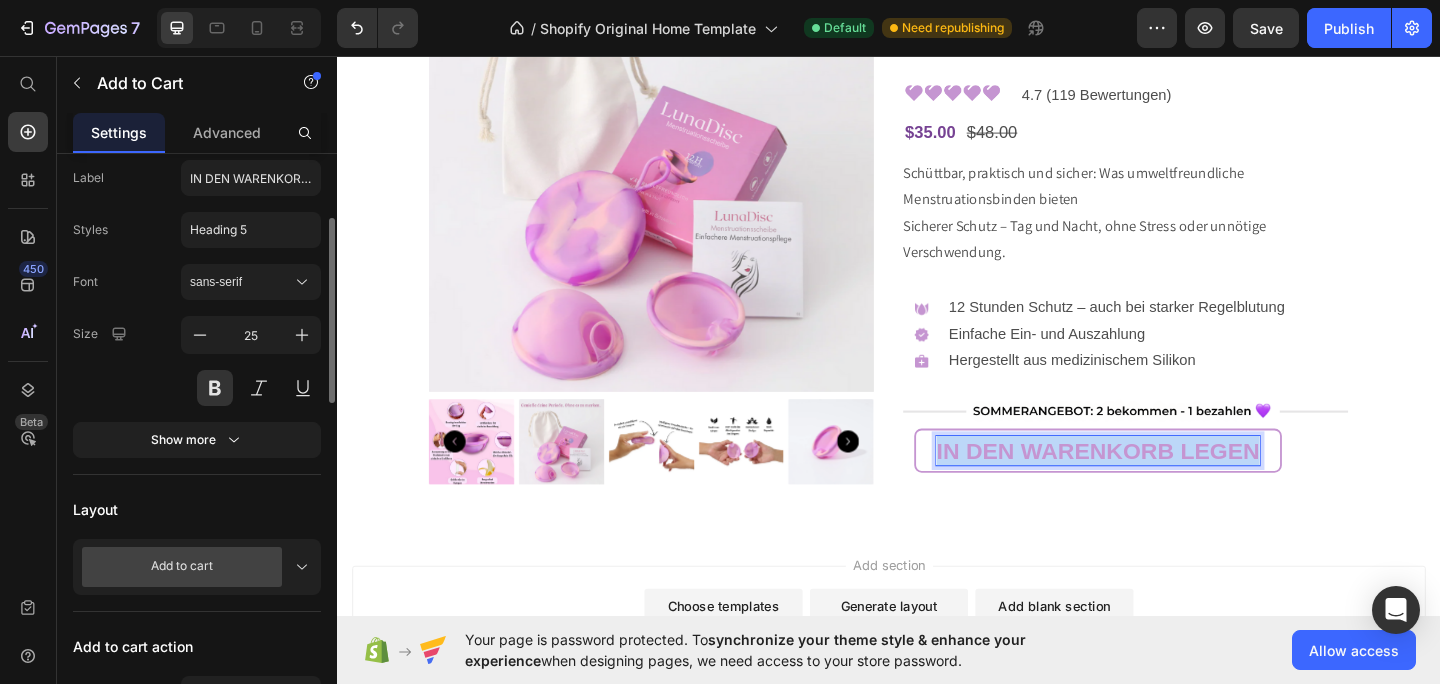 scroll, scrollTop: 204, scrollLeft: 0, axis: vertical 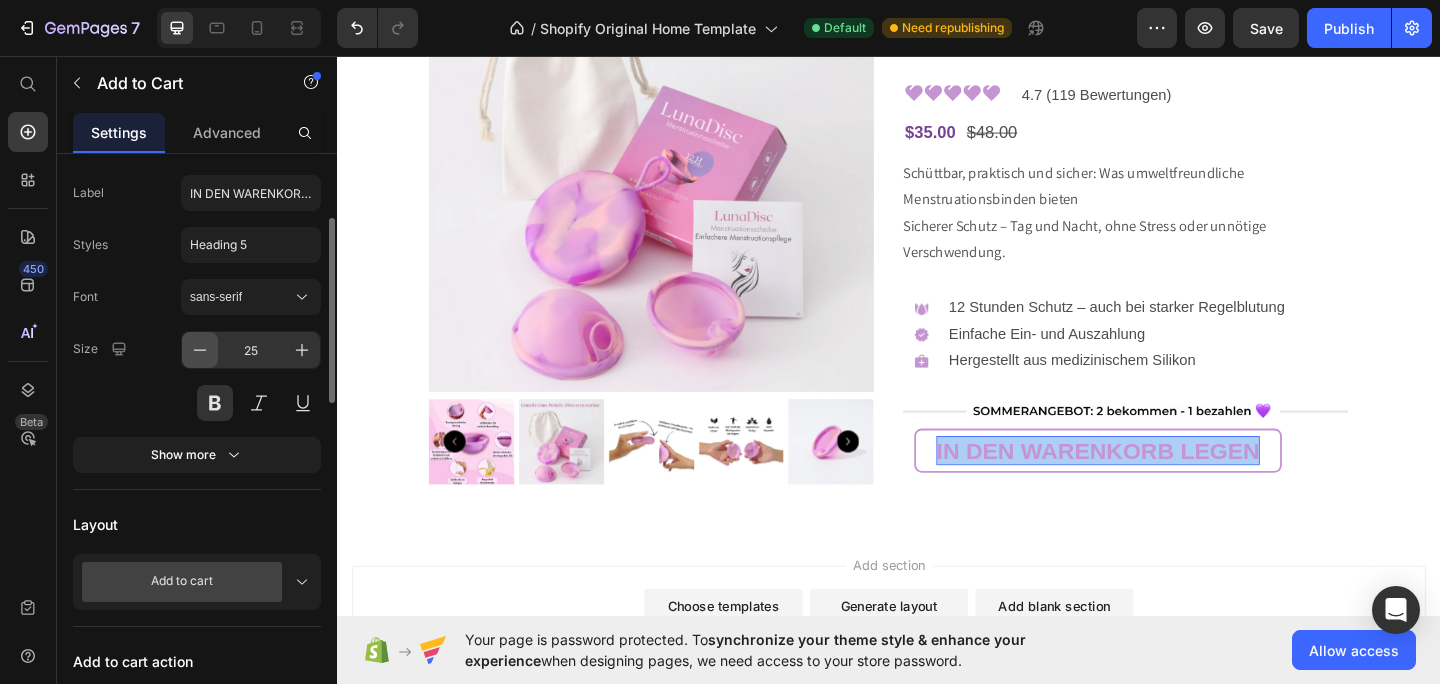 click 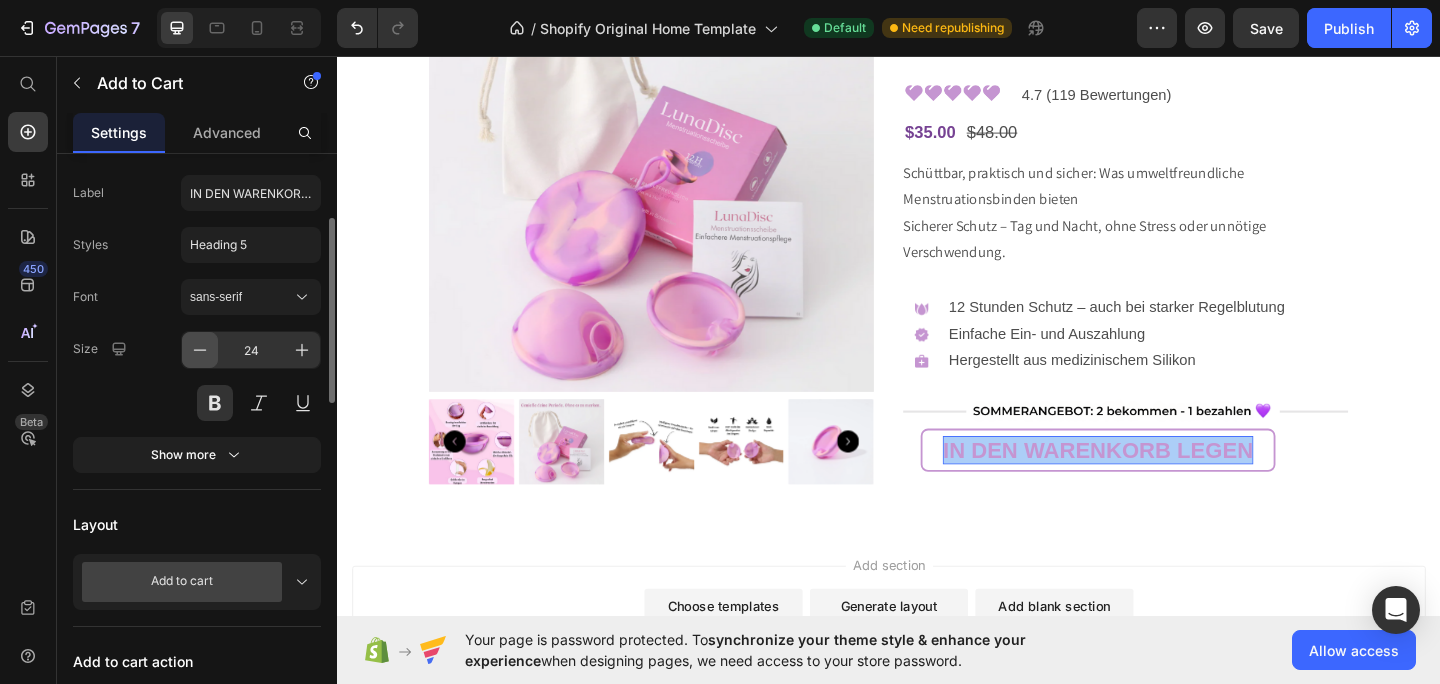 click 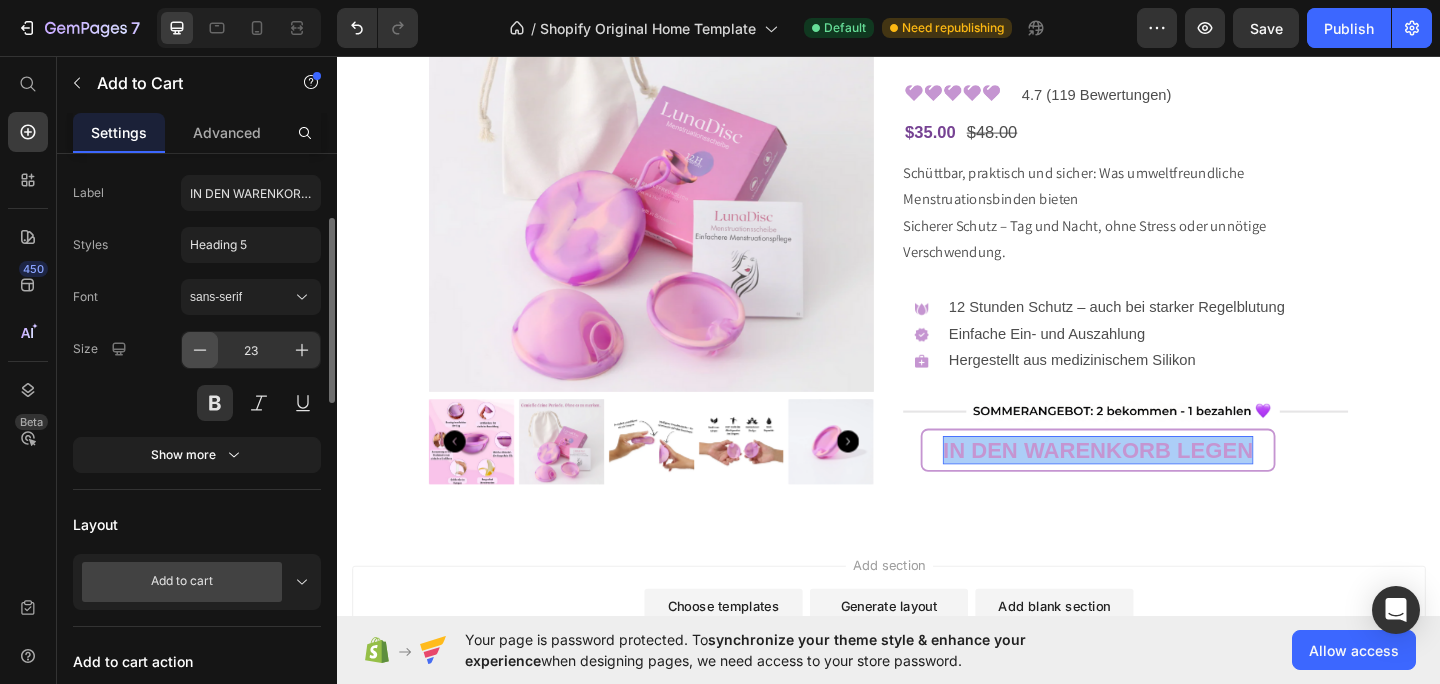 click 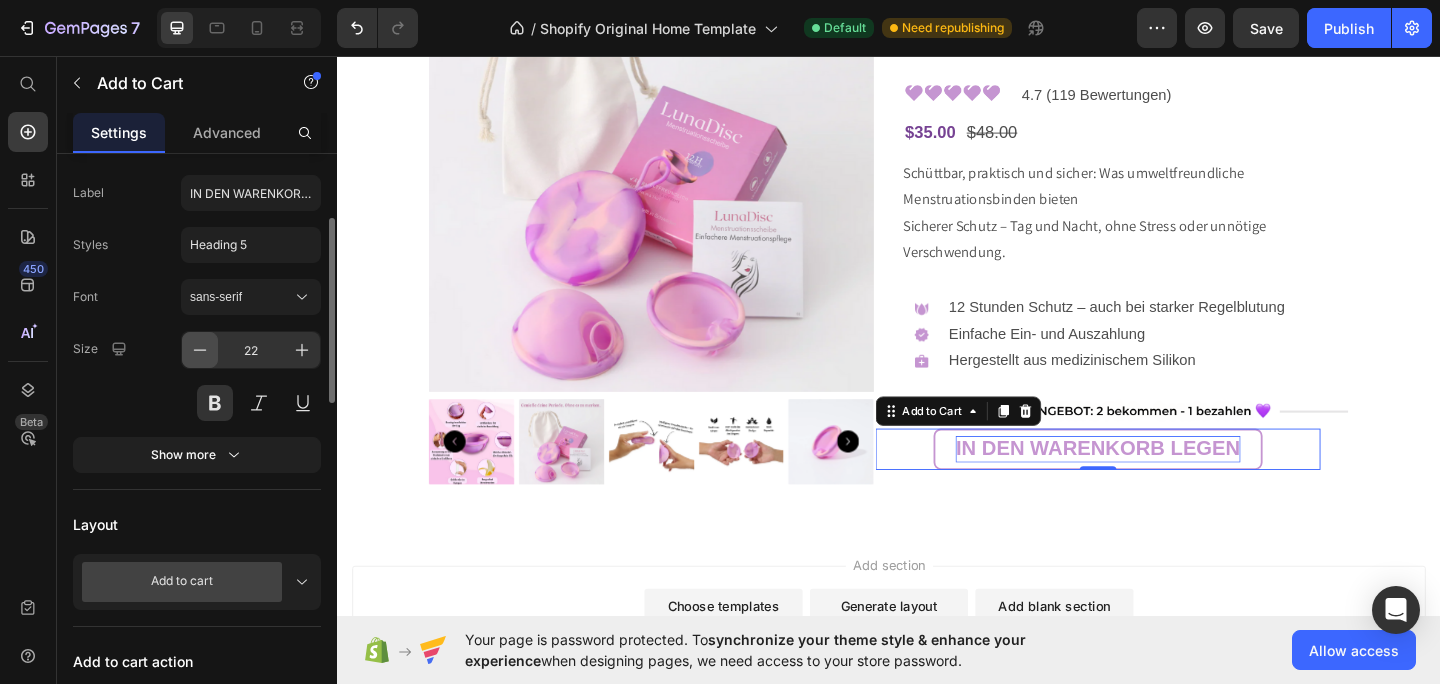 click 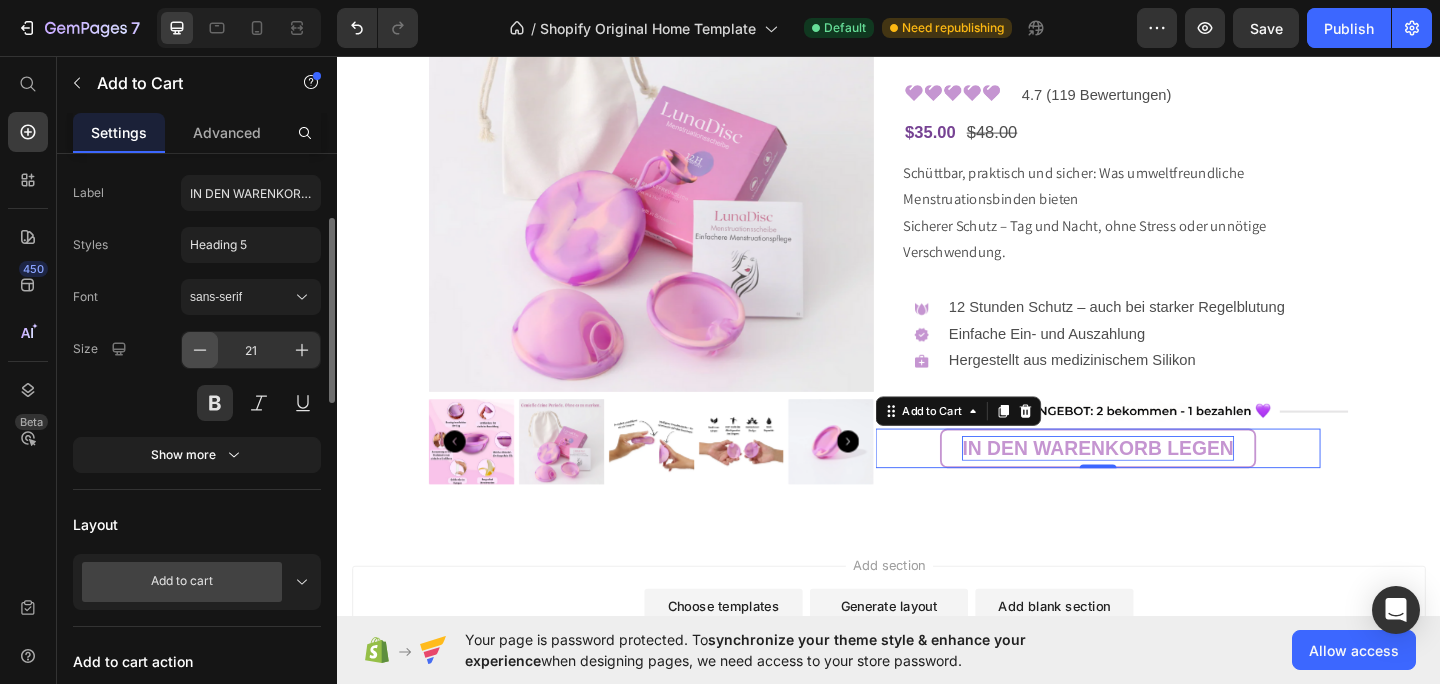 click 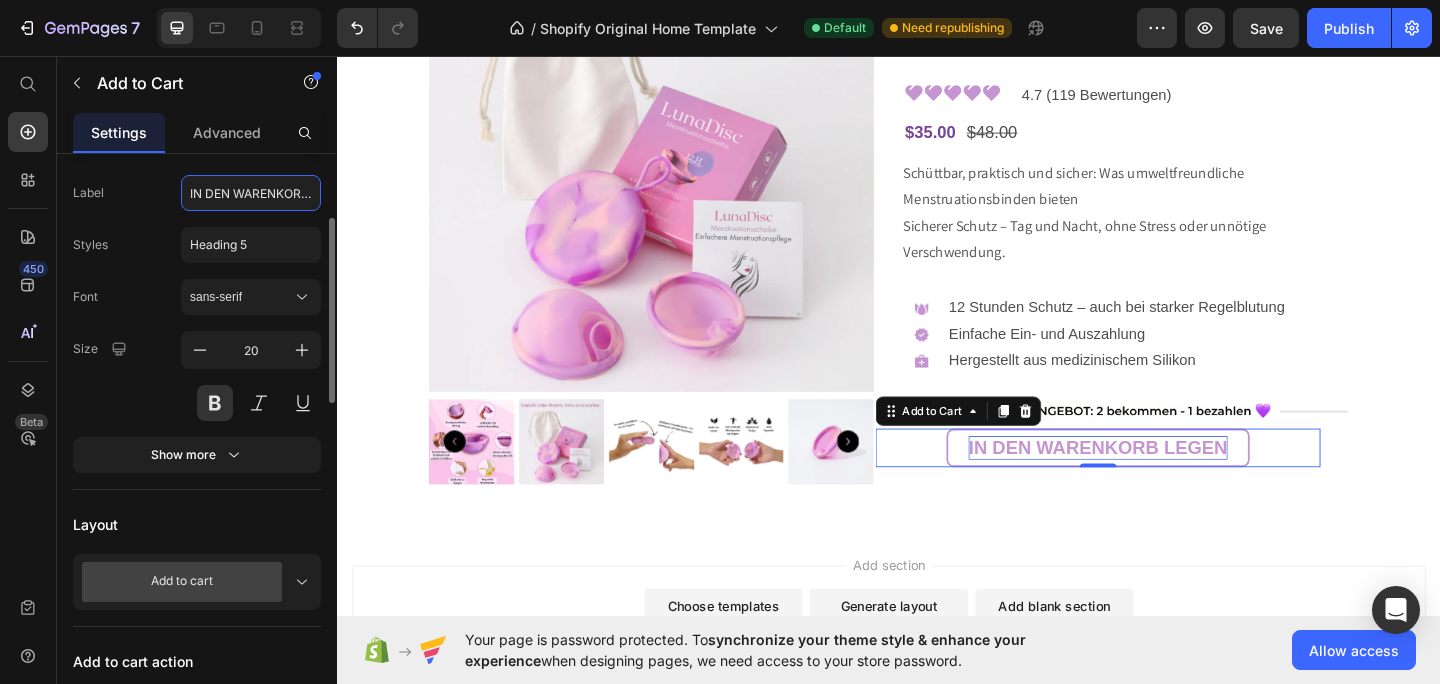 click on "IN DEN WARENKORB LEGEN" 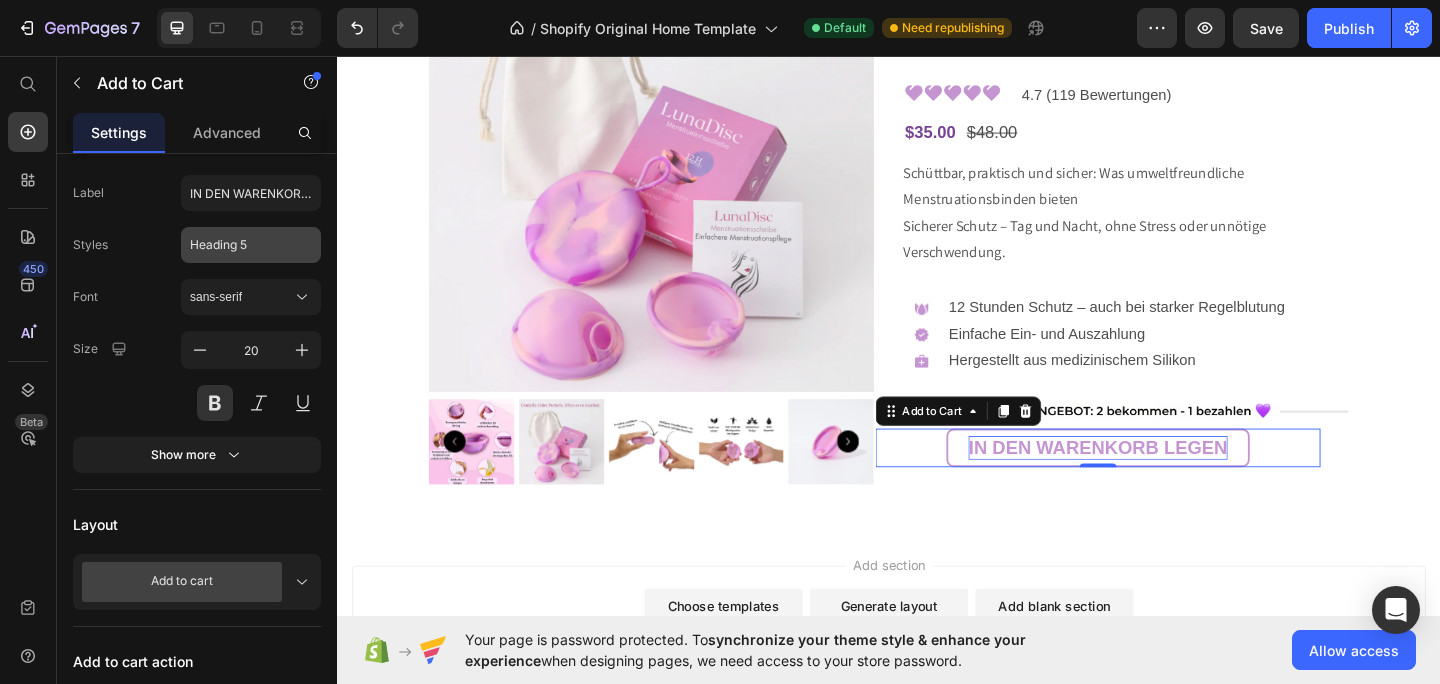 click on "Heading 5" at bounding box center [251, 245] 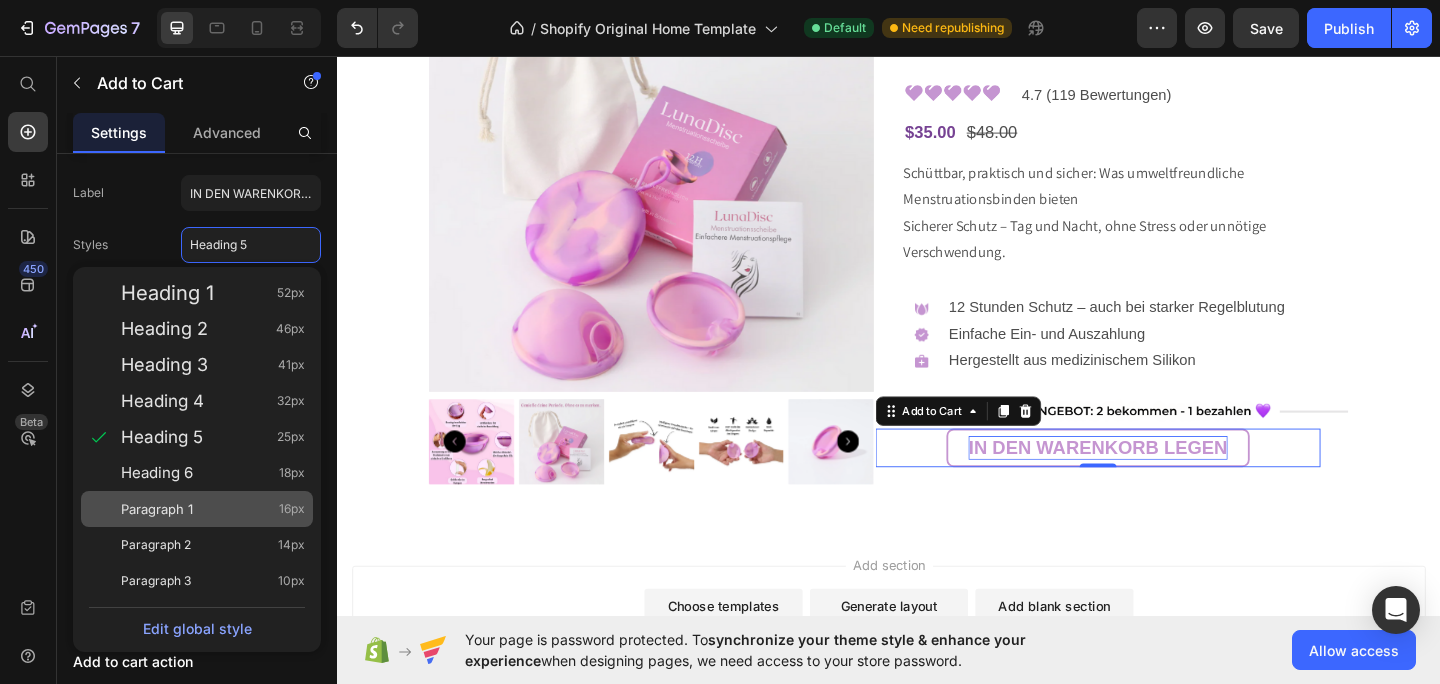click on "Paragraph 1" at bounding box center (157, 509) 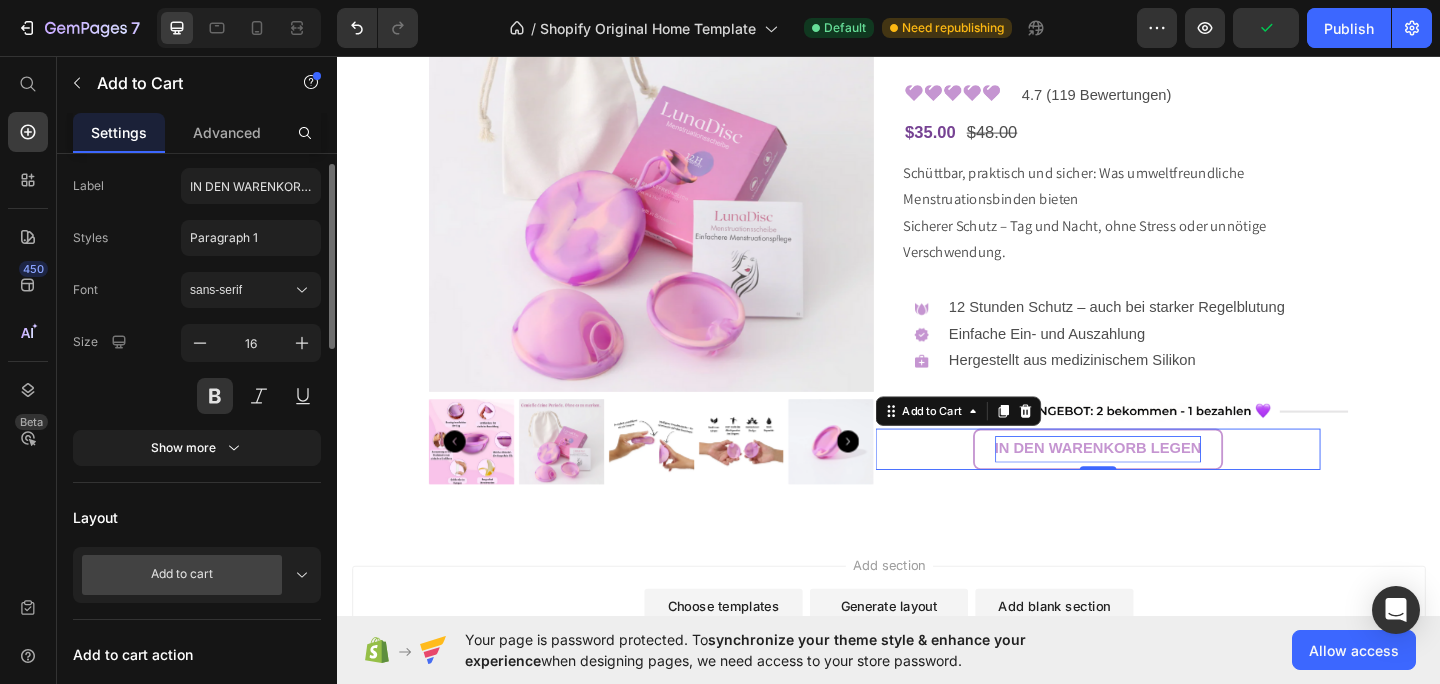 scroll, scrollTop: 168, scrollLeft: 0, axis: vertical 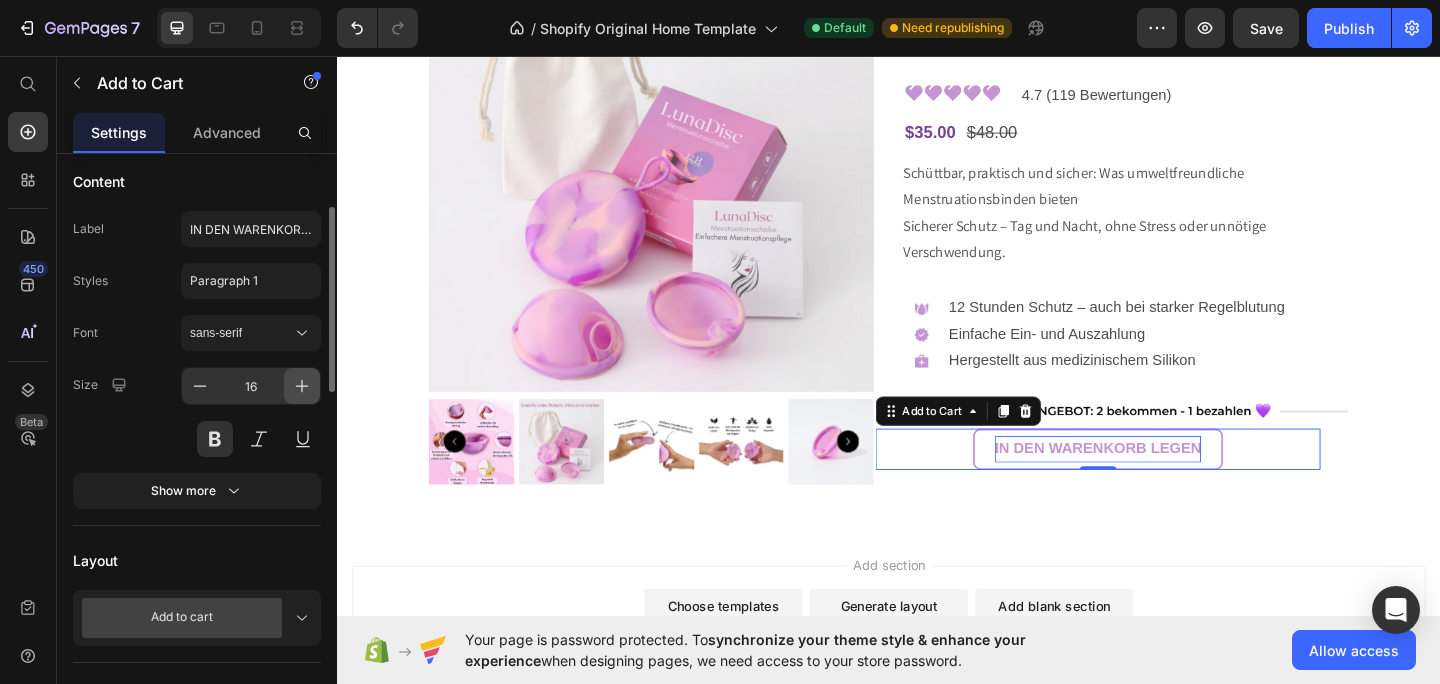 click 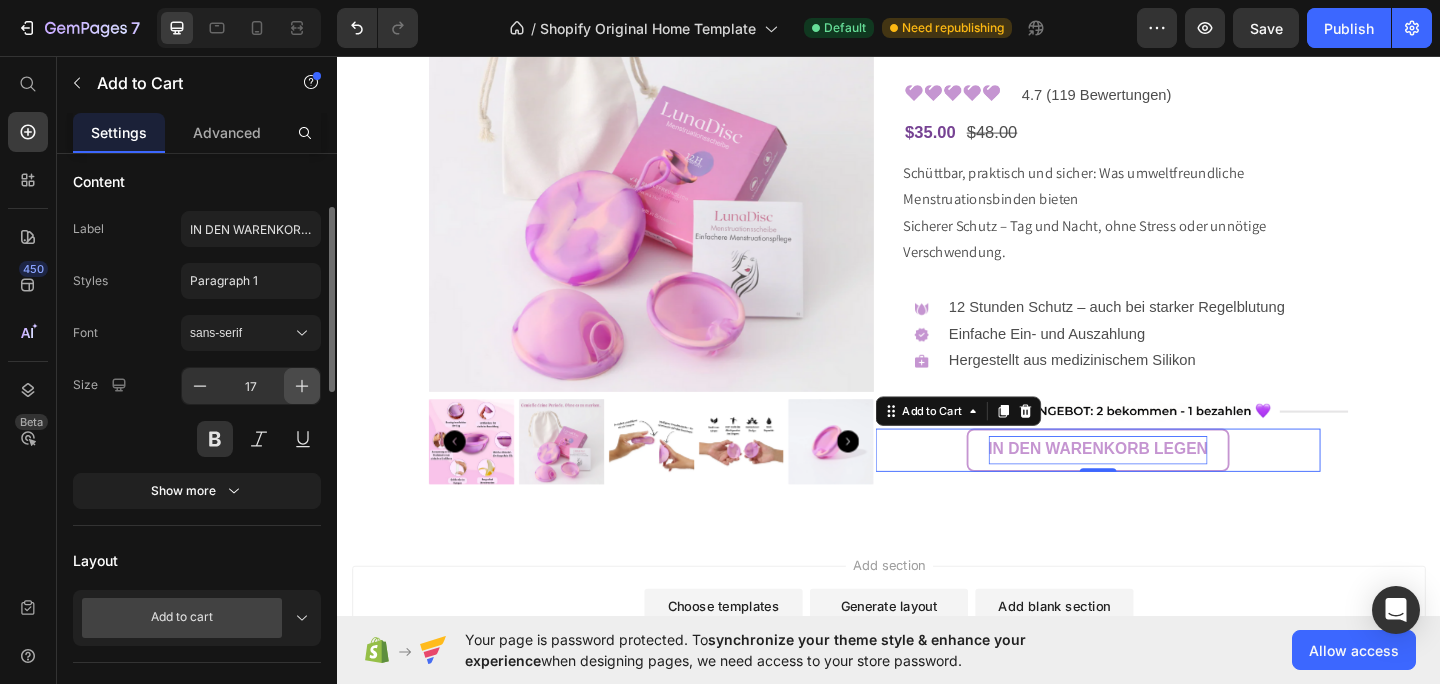 click 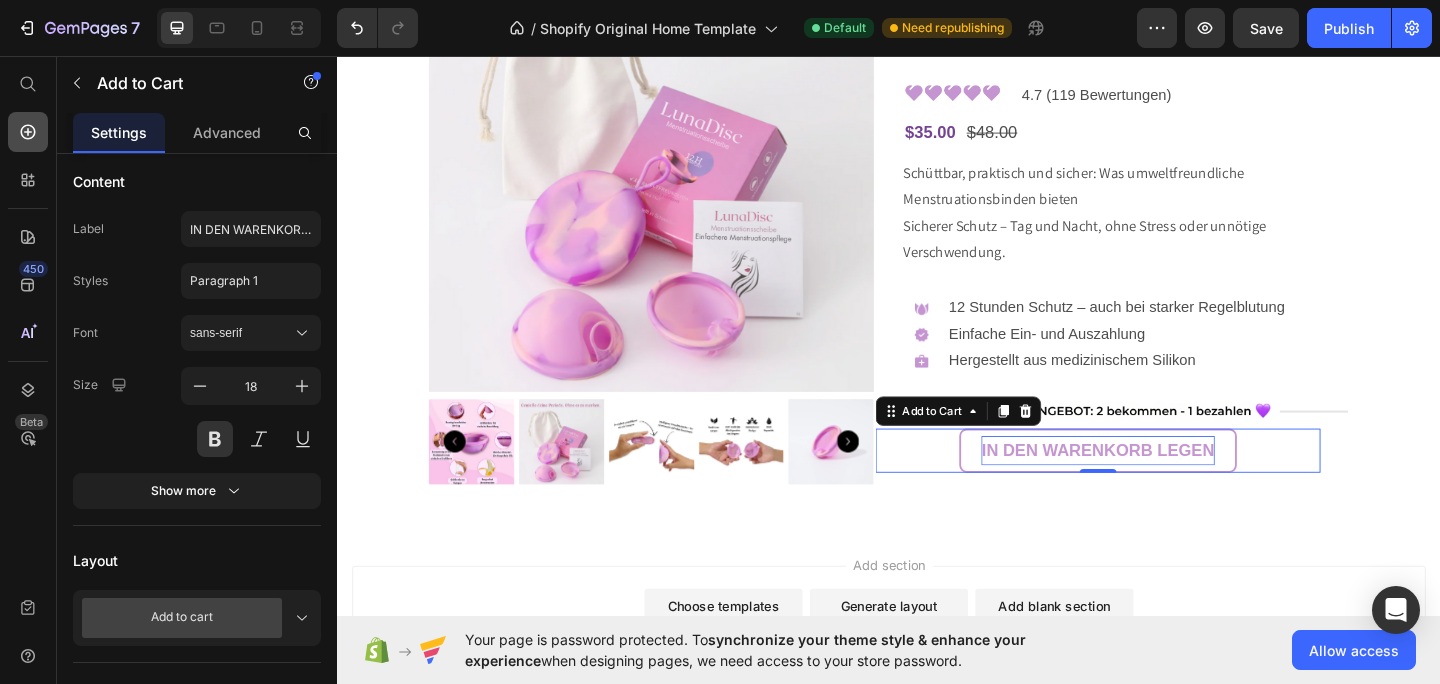 click 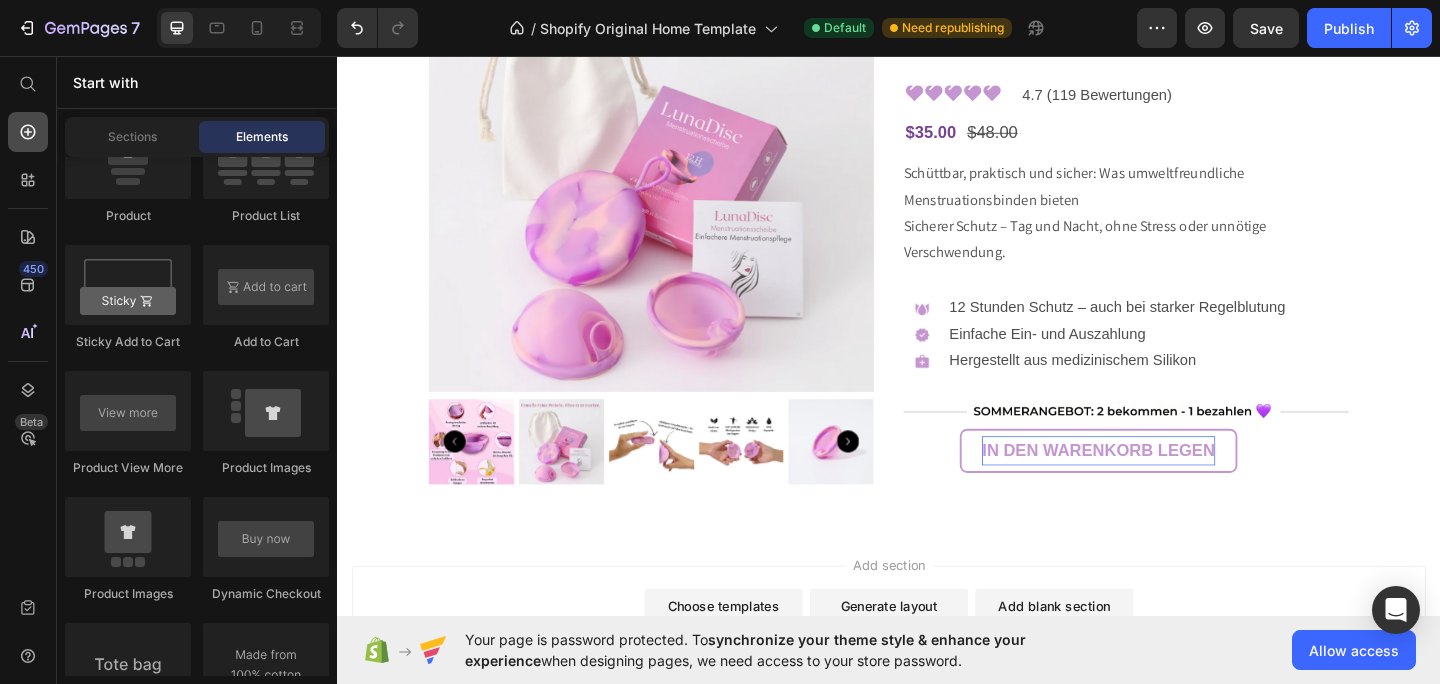 click 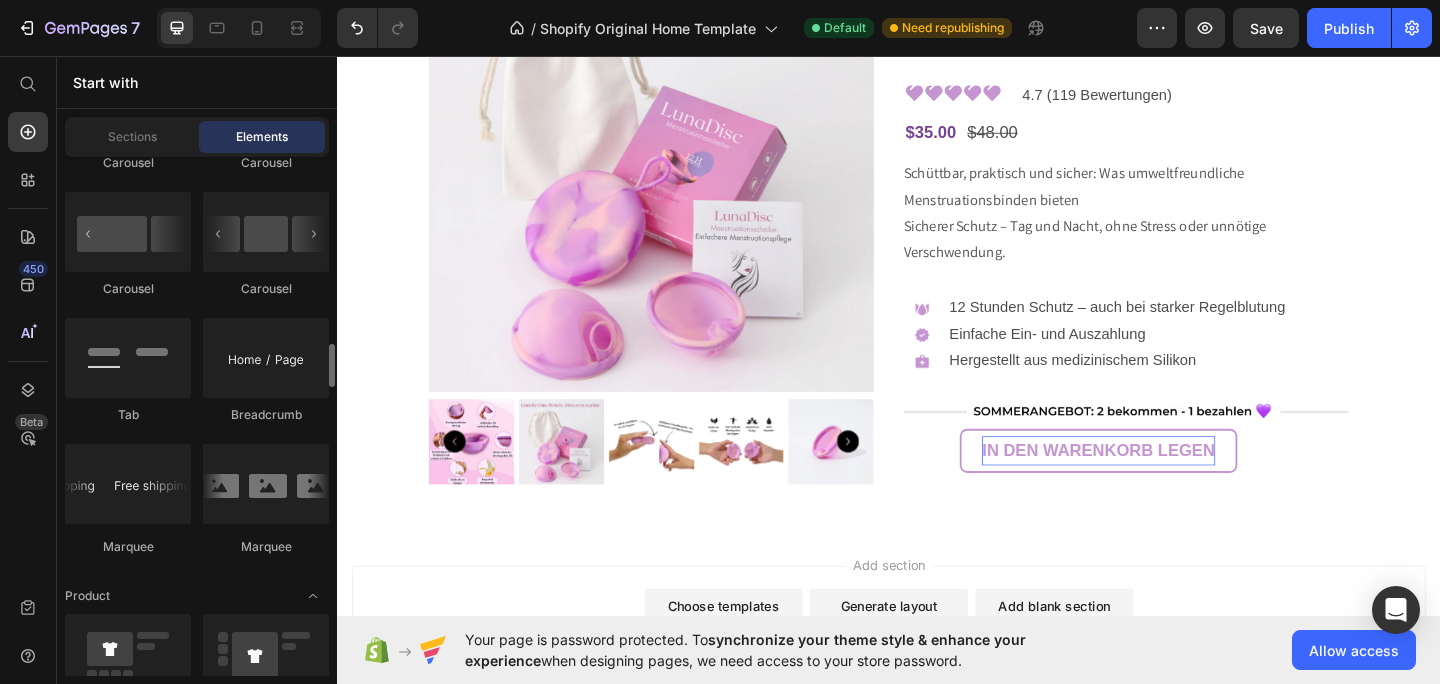 scroll, scrollTop: 2247, scrollLeft: 0, axis: vertical 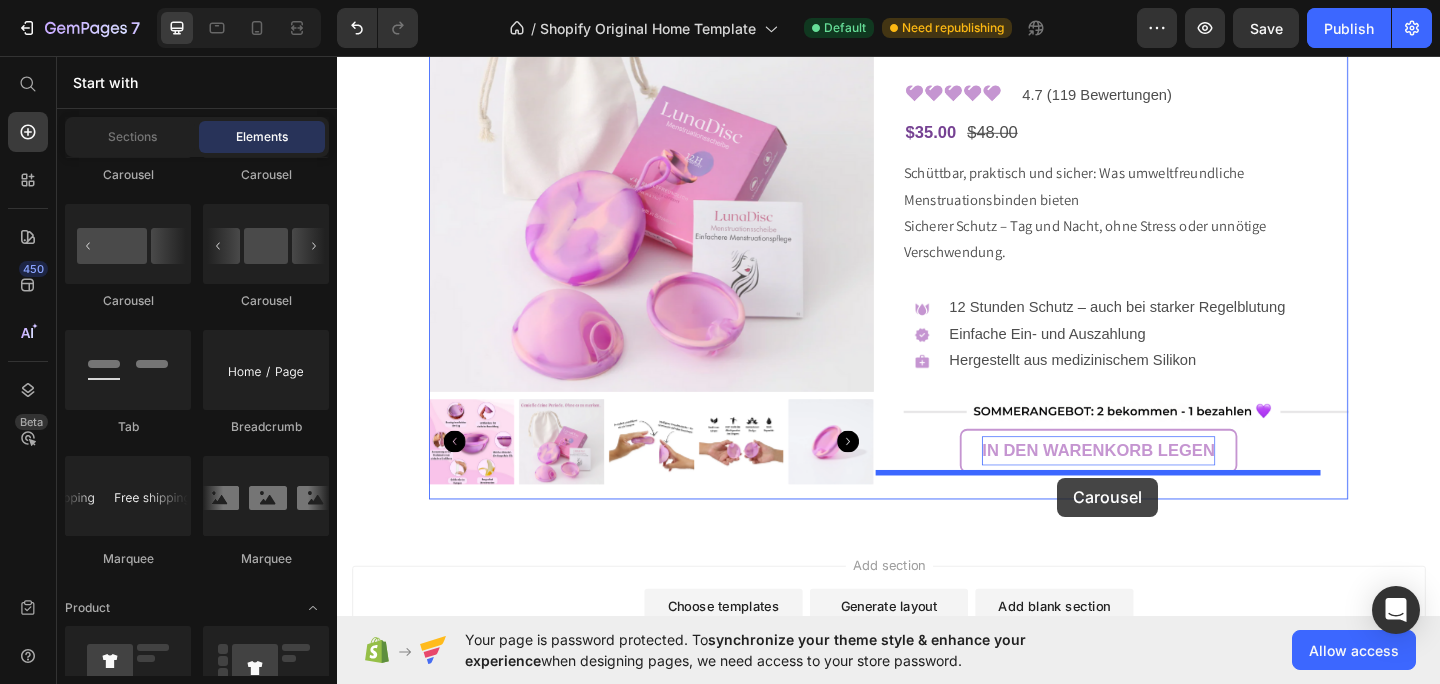 drag, startPoint x: 476, startPoint y: 313, endPoint x: 1120, endPoint y: 515, distance: 674.937 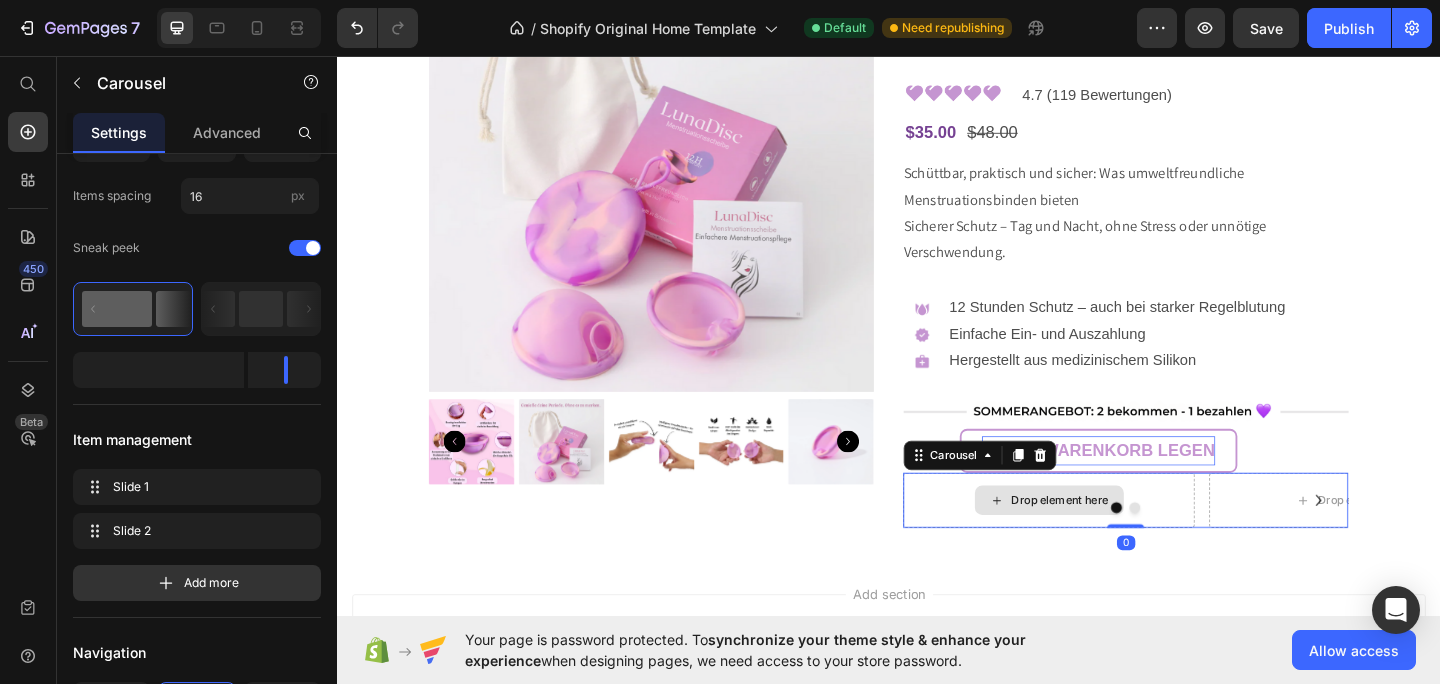 scroll, scrollTop: 0, scrollLeft: 0, axis: both 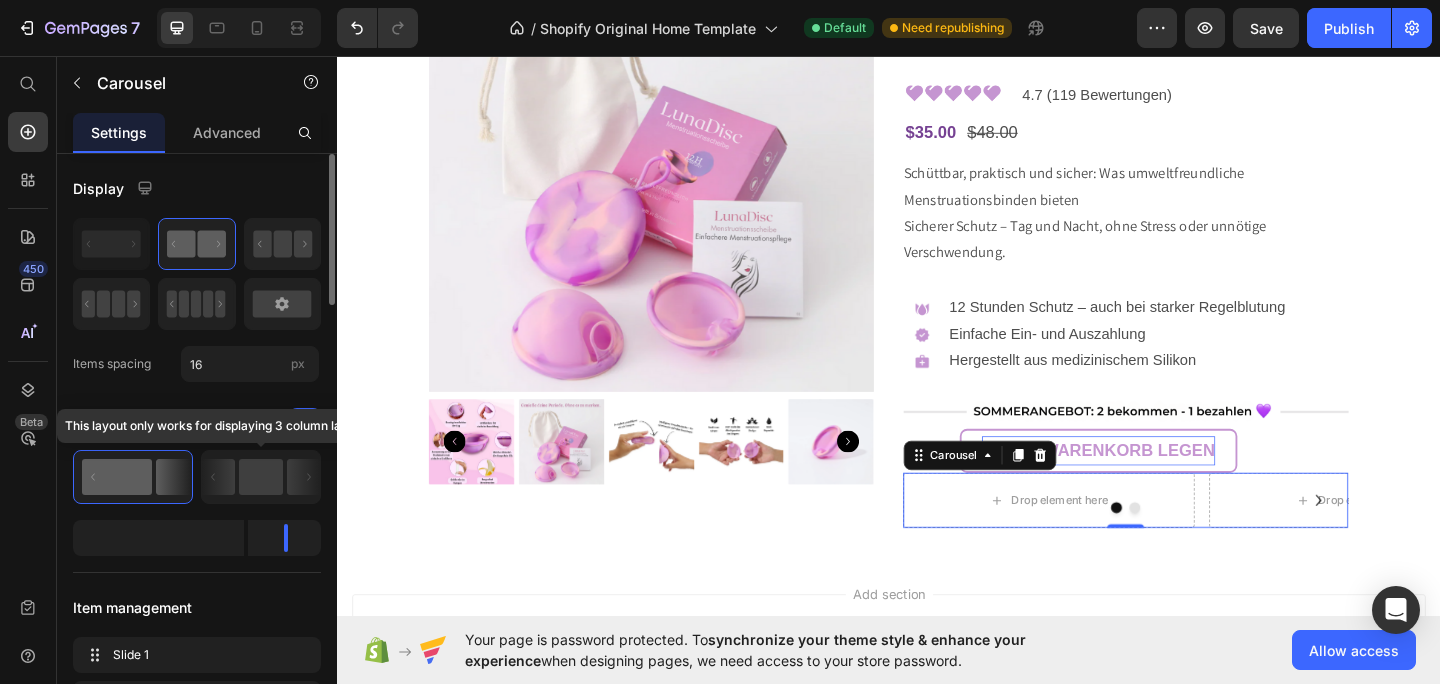 click 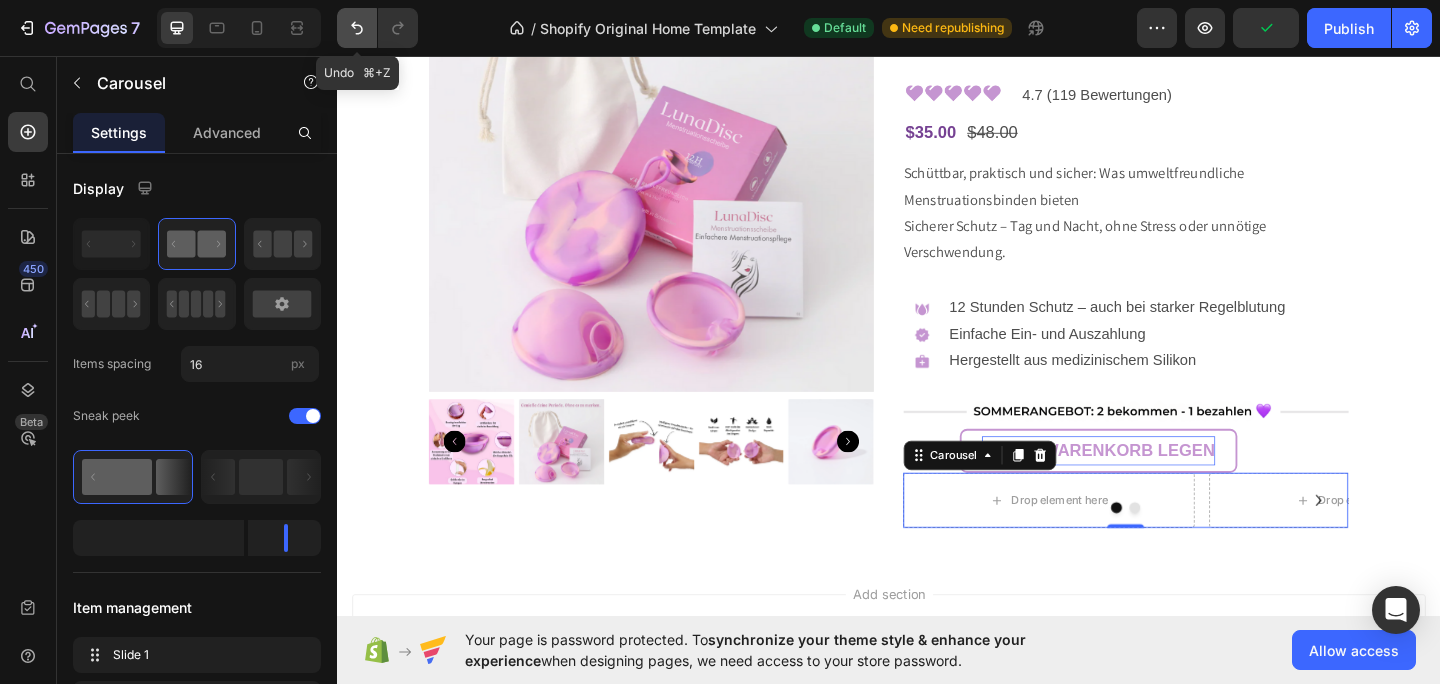 click 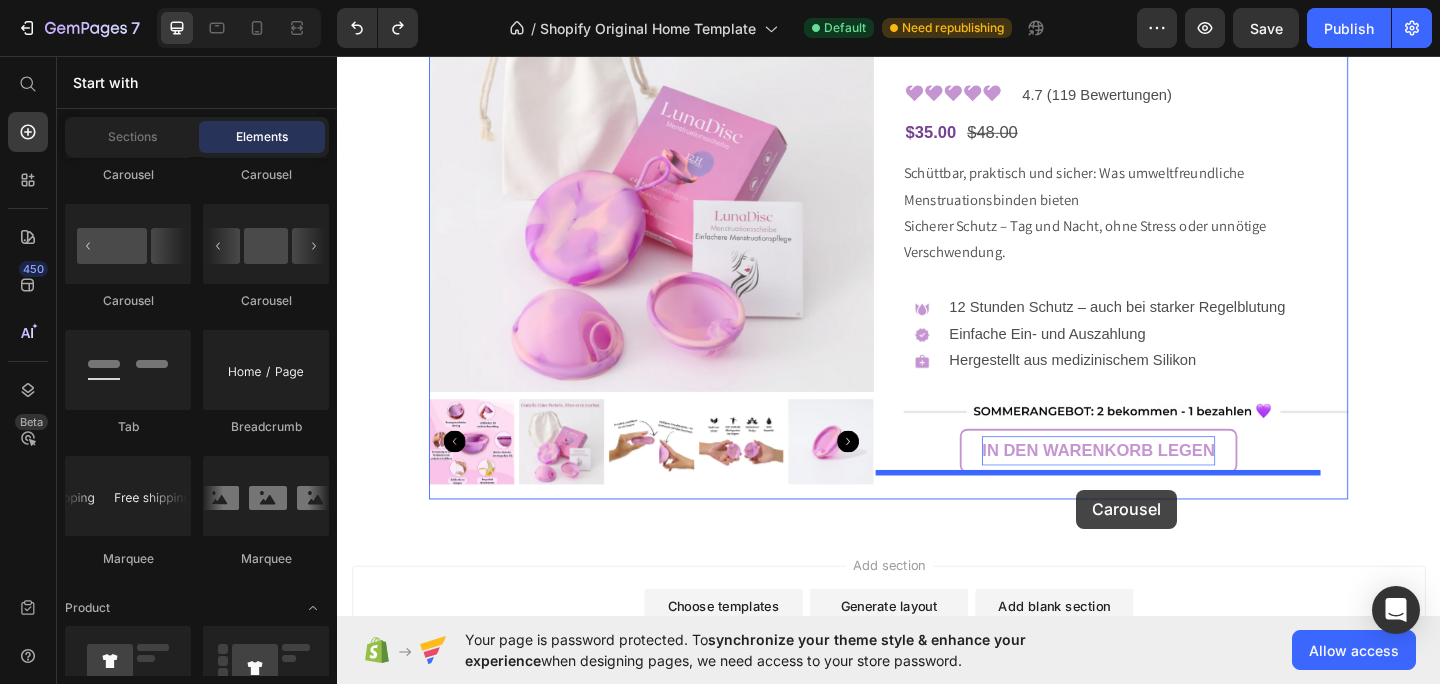 drag, startPoint x: 599, startPoint y: 303, endPoint x: 1141, endPoint y: 528, distance: 586.8467 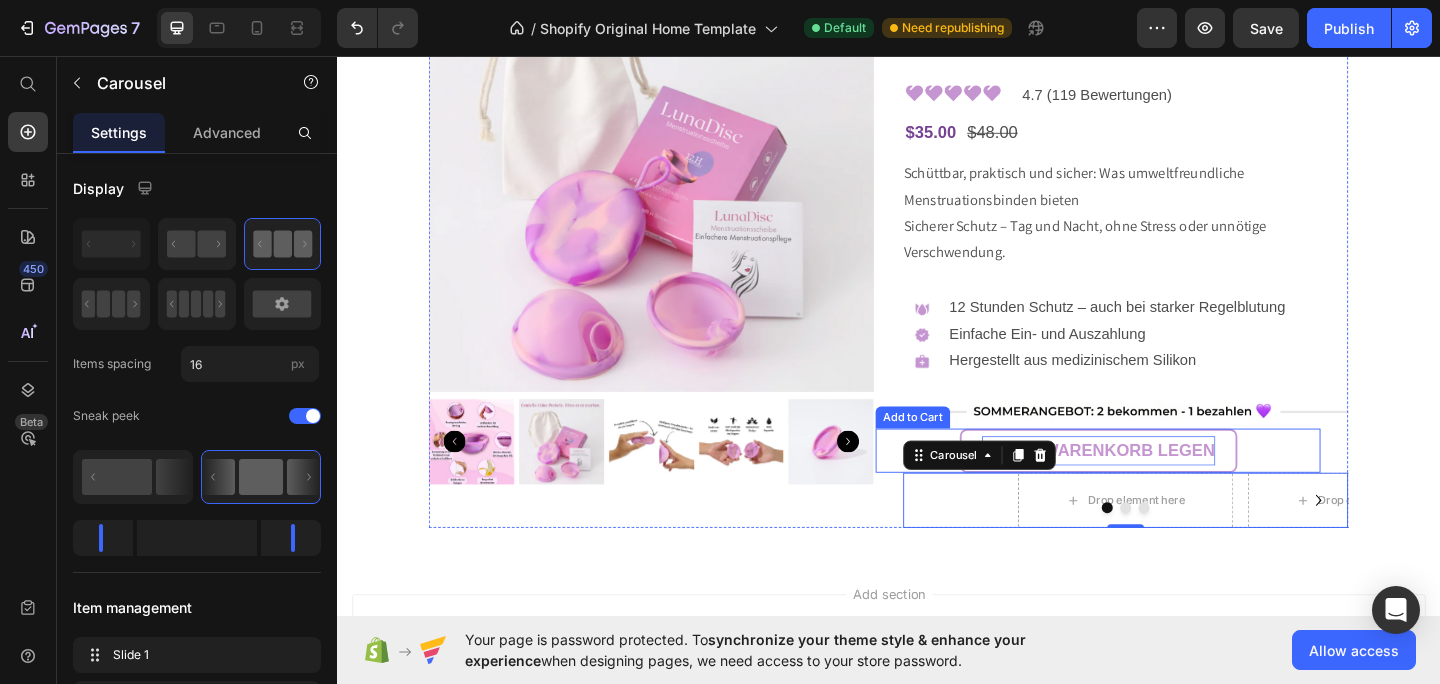 click on "IN DEN WARENKORB LEGEN Add to Cart" at bounding box center [1165, 486] 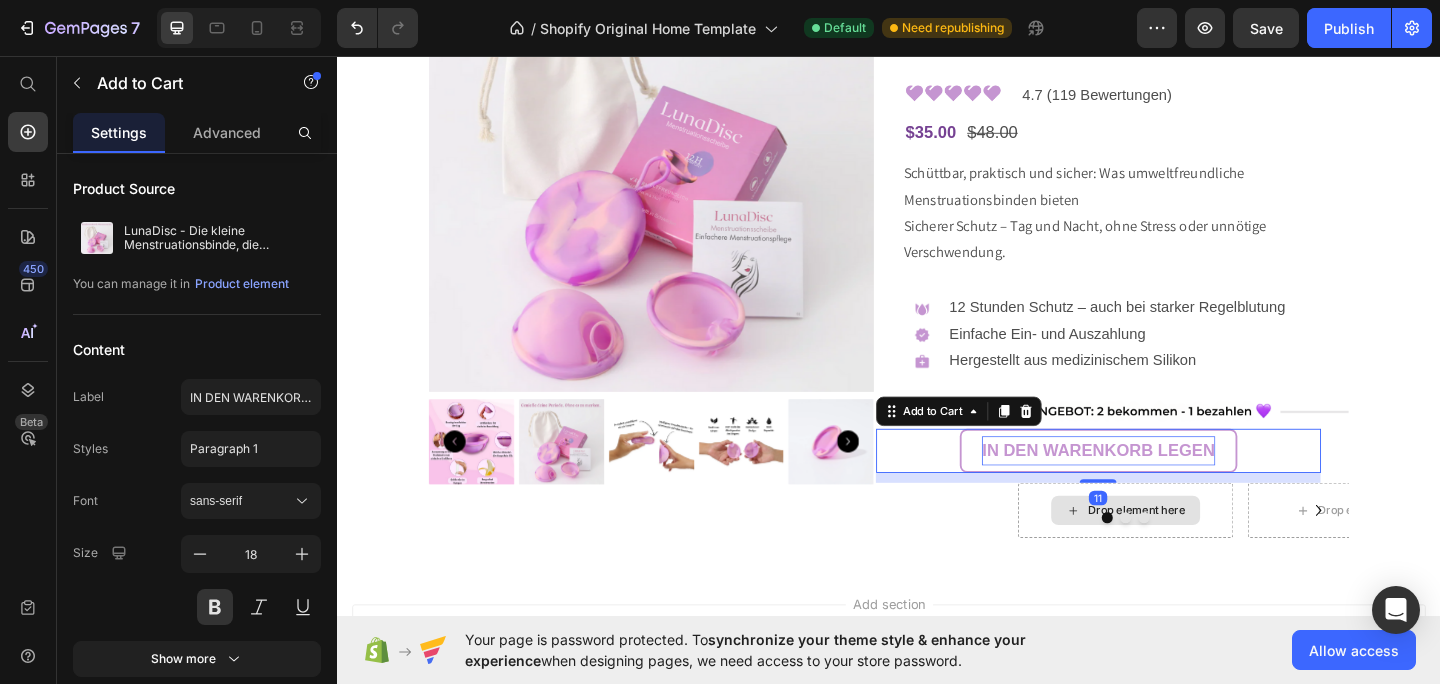 drag, startPoint x: 1174, startPoint y: 510, endPoint x: 1175, endPoint y: 521, distance: 11.045361 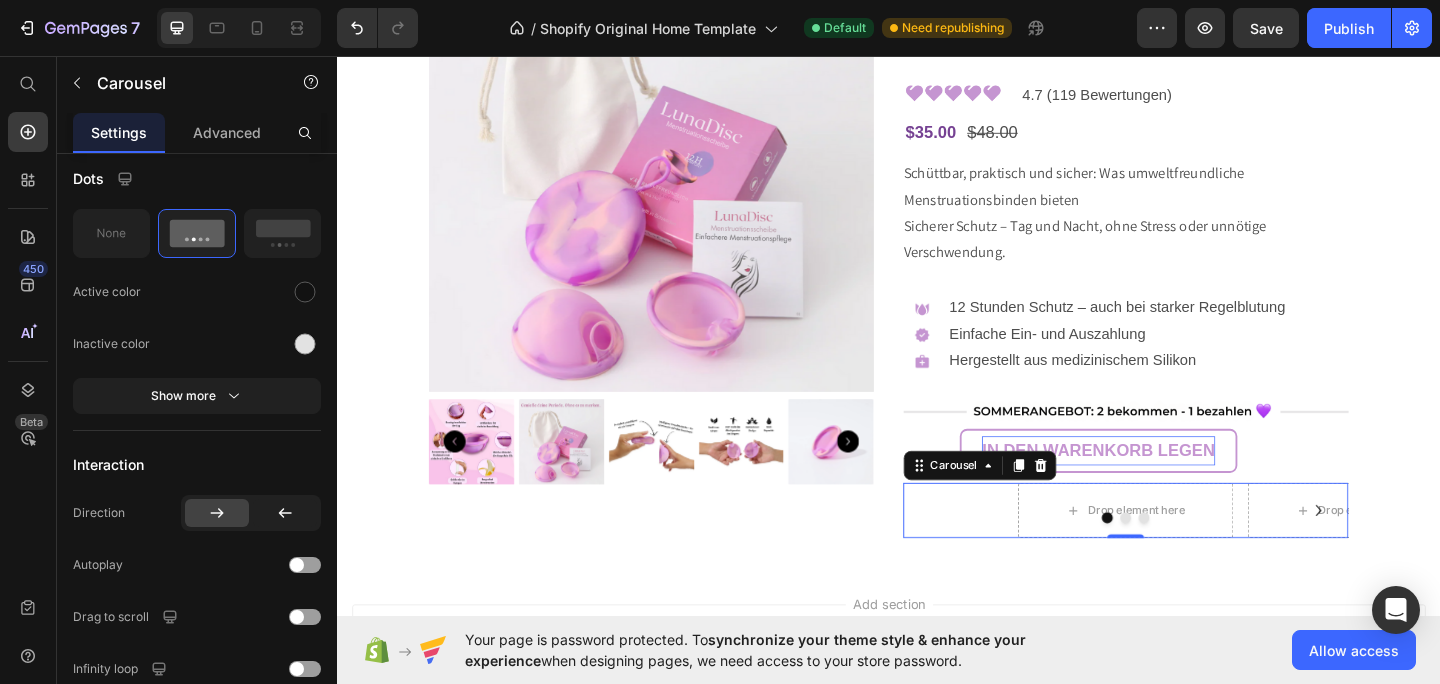 scroll, scrollTop: 0, scrollLeft: 0, axis: both 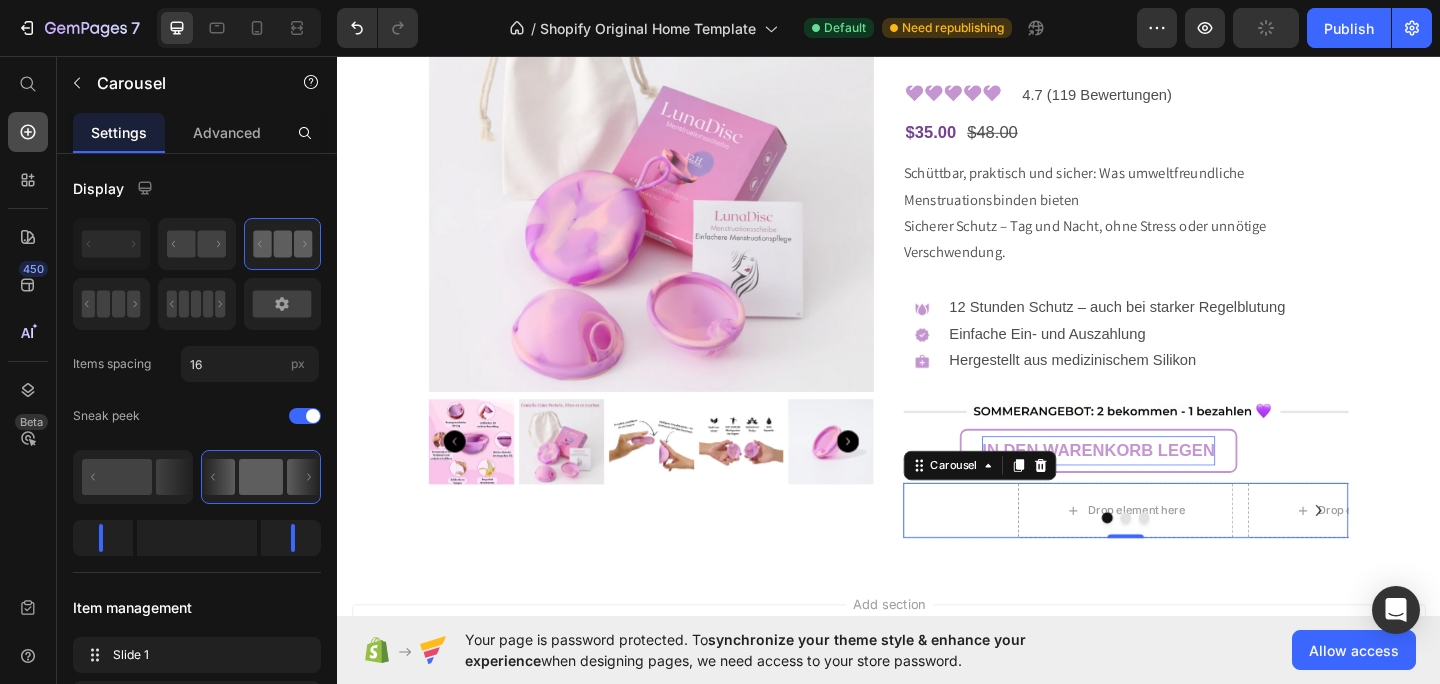click 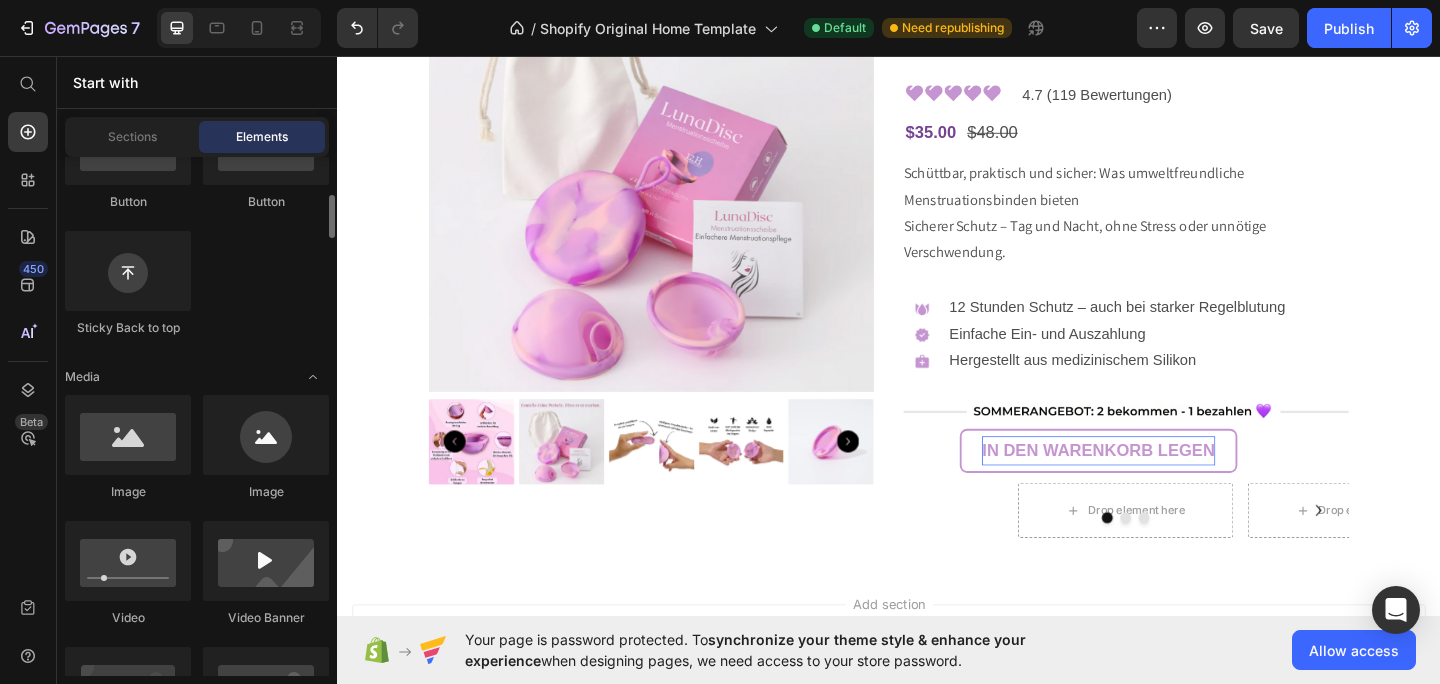 scroll, scrollTop: 561, scrollLeft: 0, axis: vertical 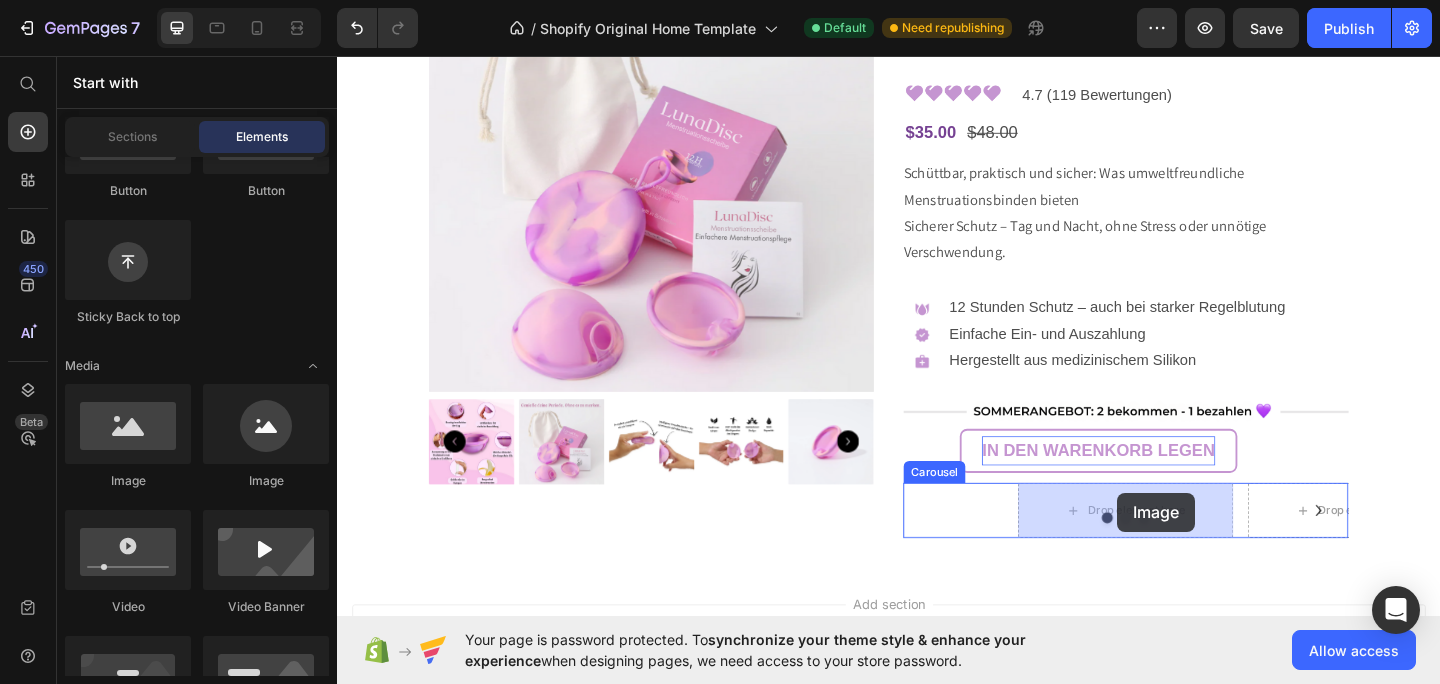 drag, startPoint x: 457, startPoint y: 485, endPoint x: 1186, endPoint y: 530, distance: 730.3876 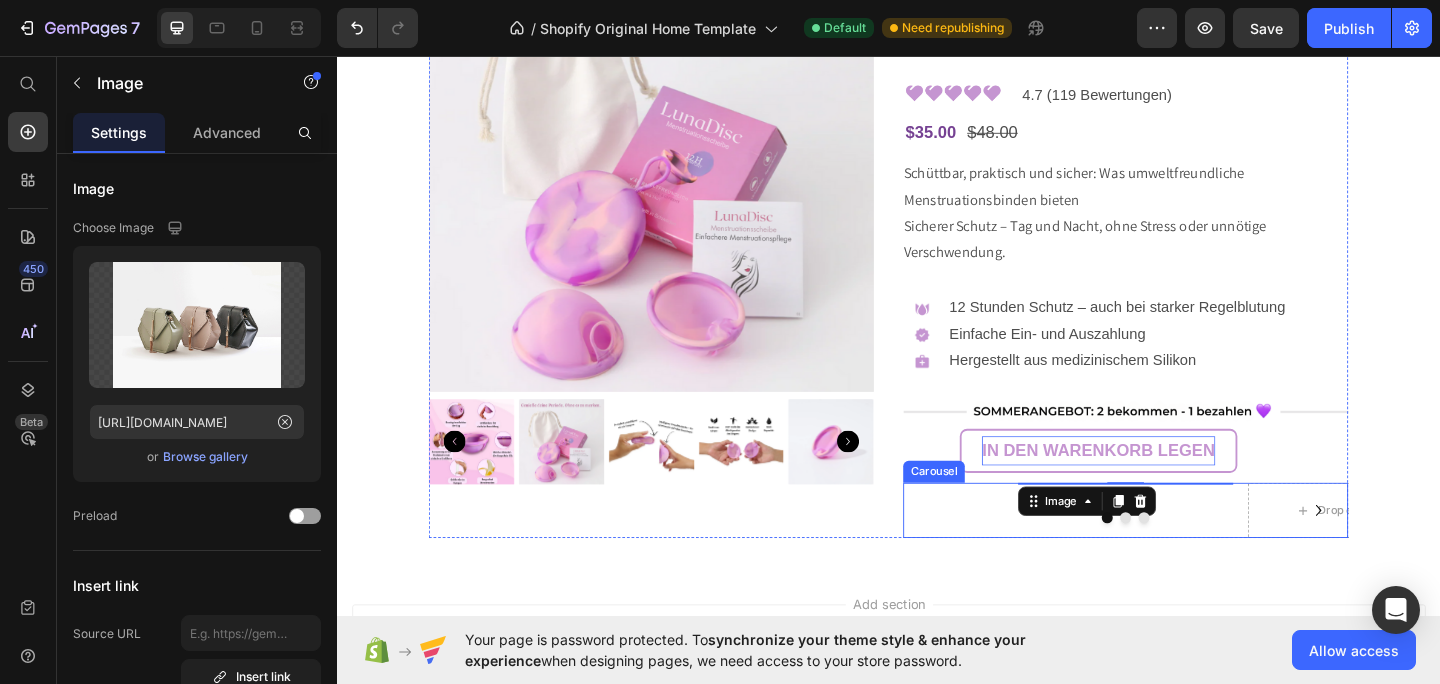 click 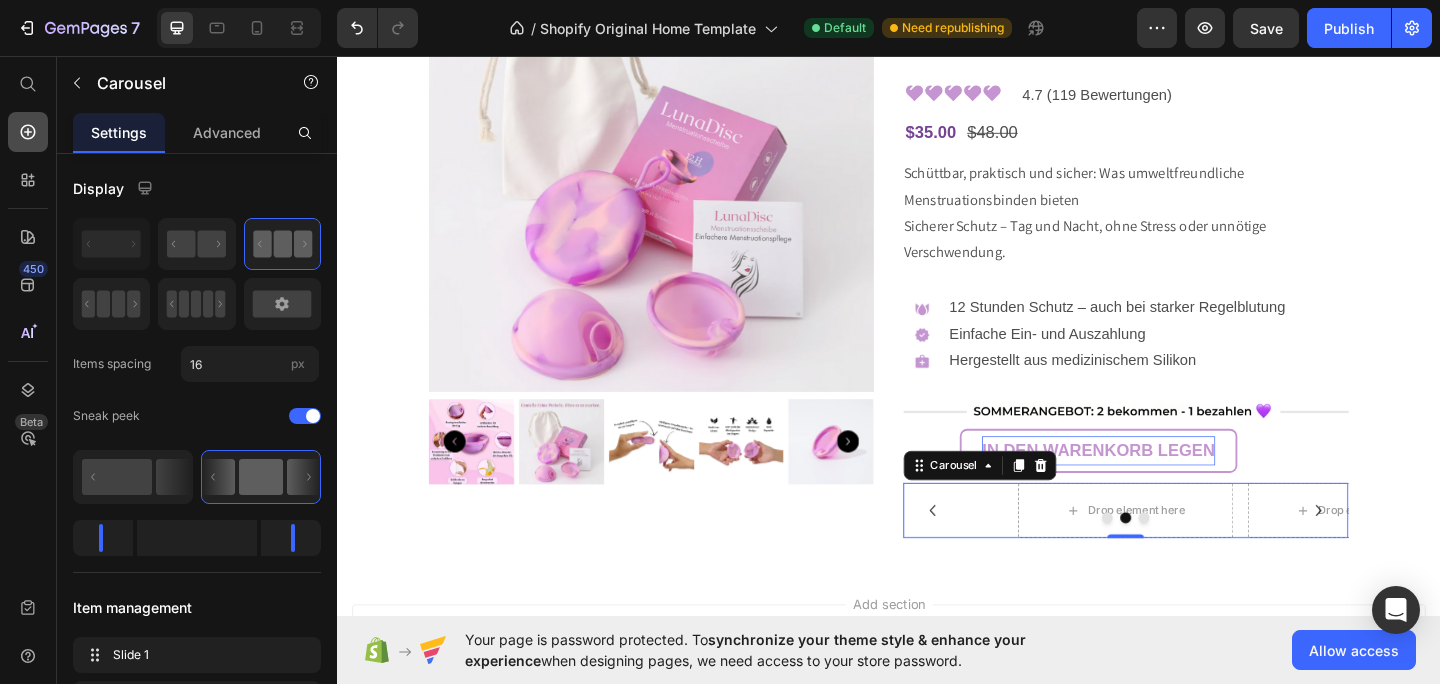click 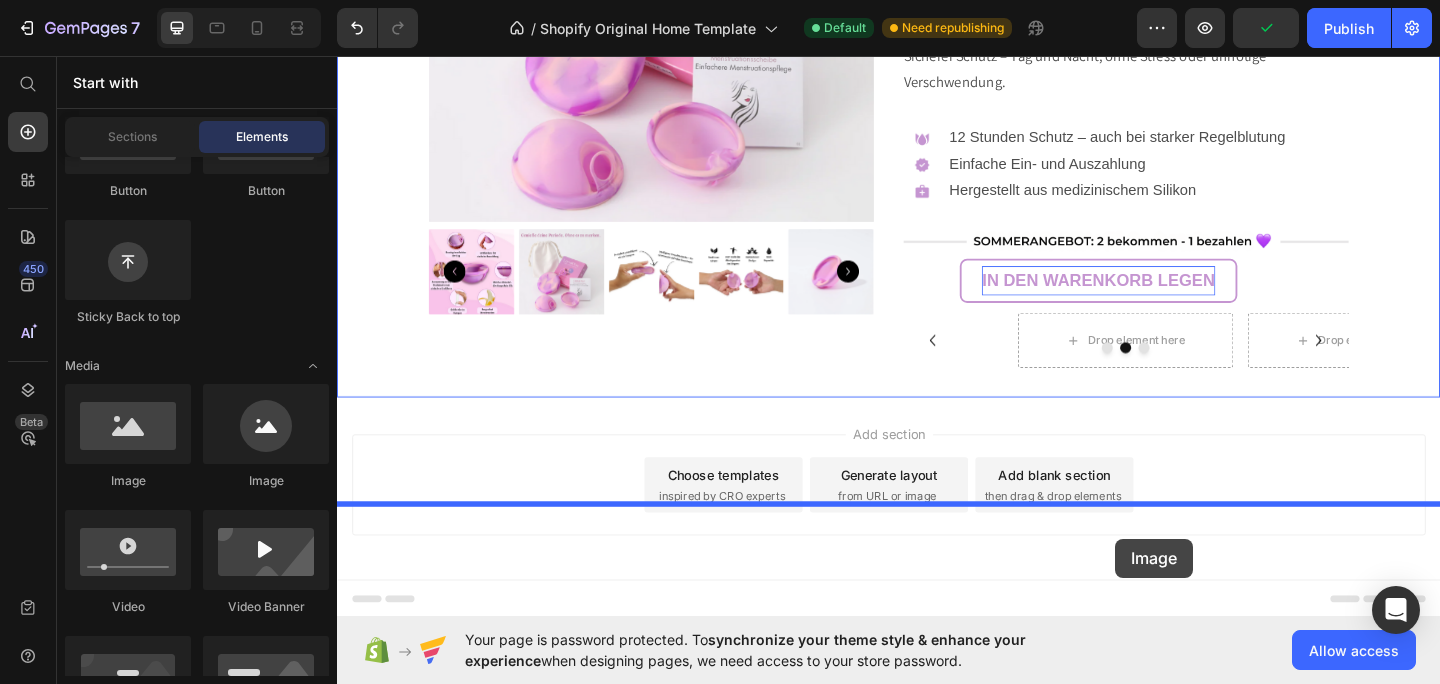 scroll, scrollTop: 692, scrollLeft: 0, axis: vertical 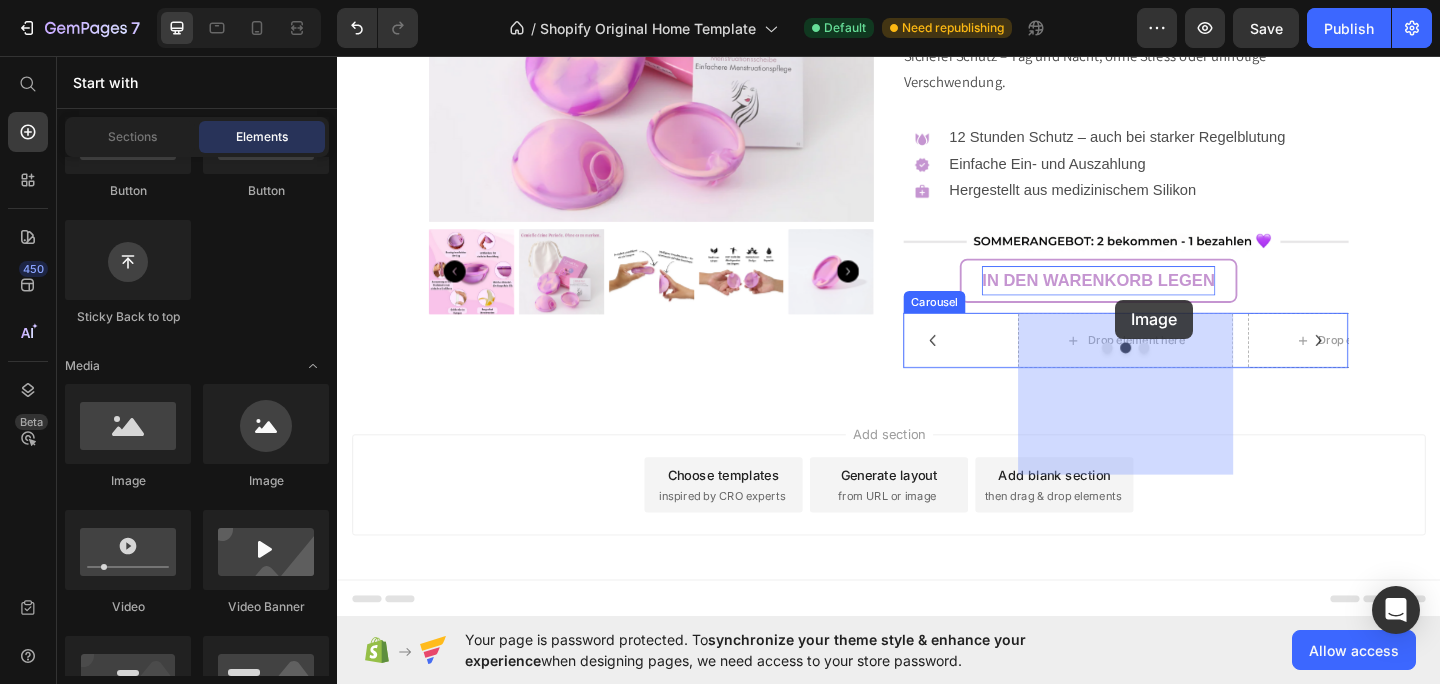 drag, startPoint x: 455, startPoint y: 497, endPoint x: 1182, endPoint y: 320, distance: 748.2366 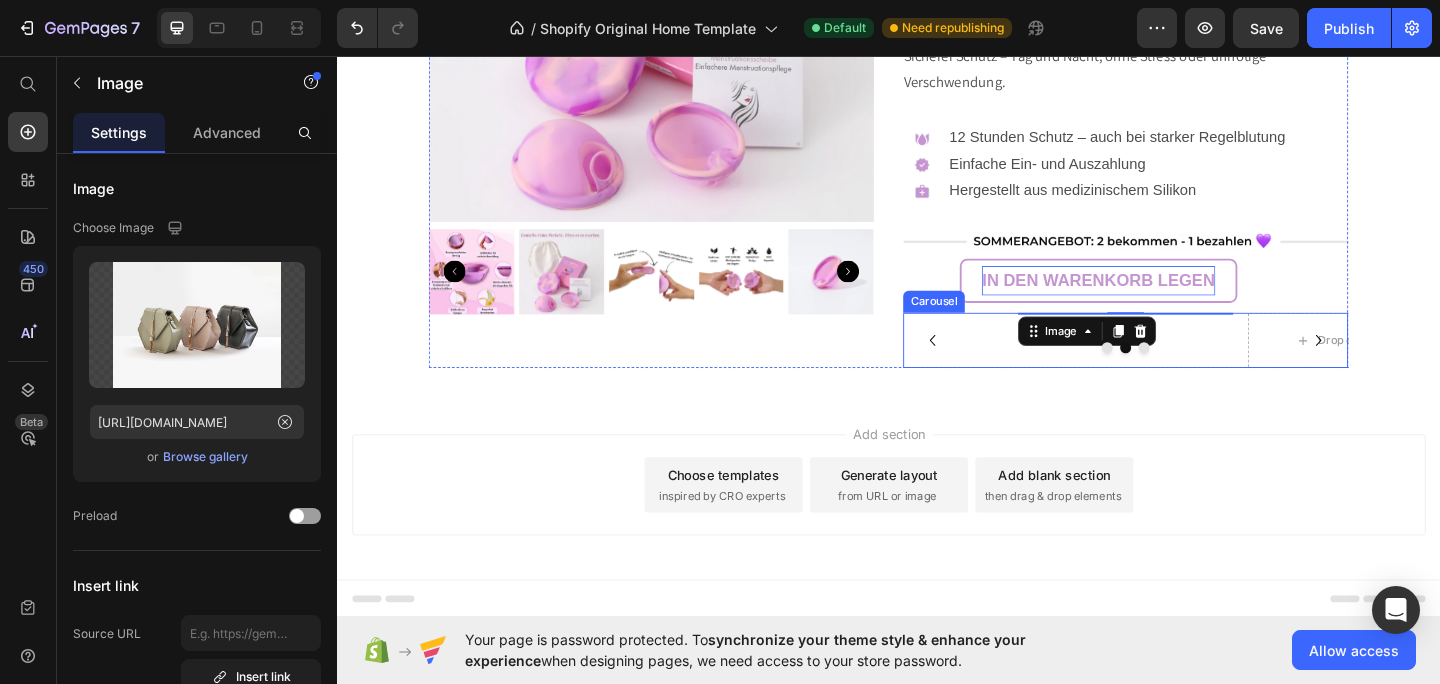 click 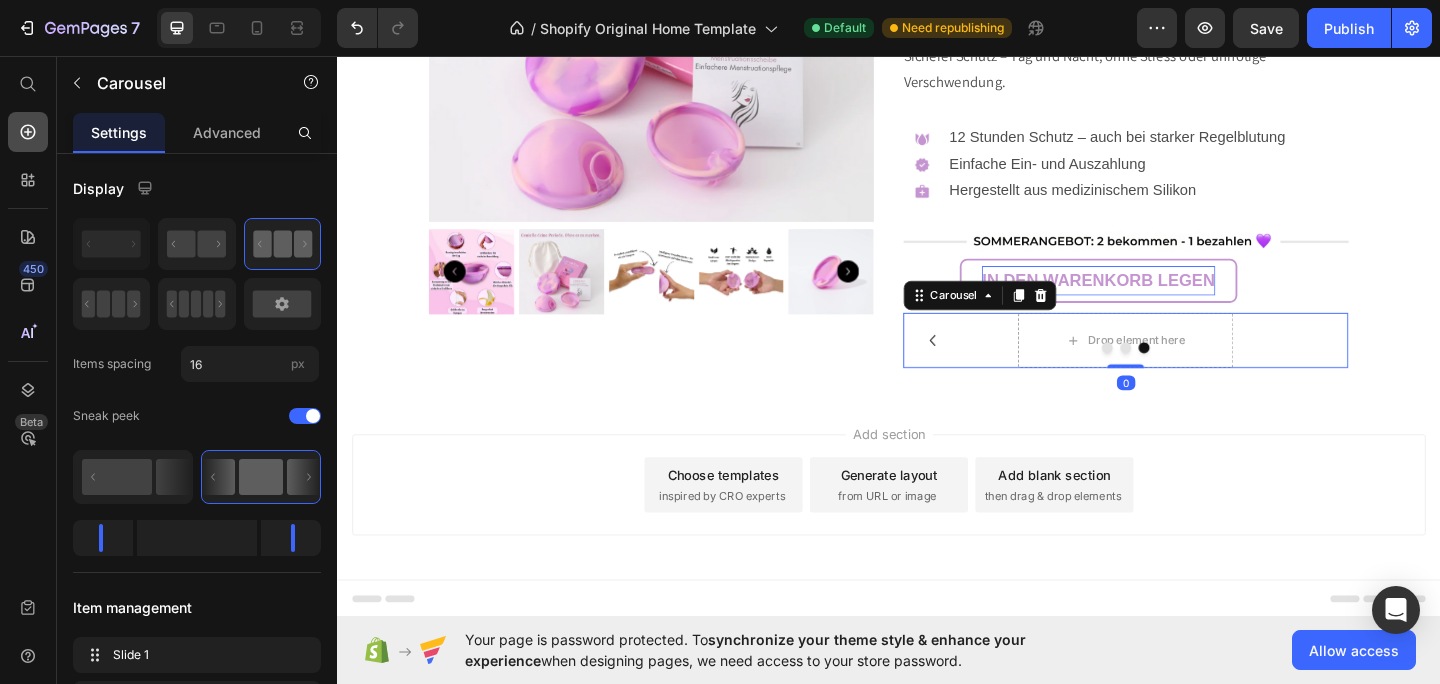click 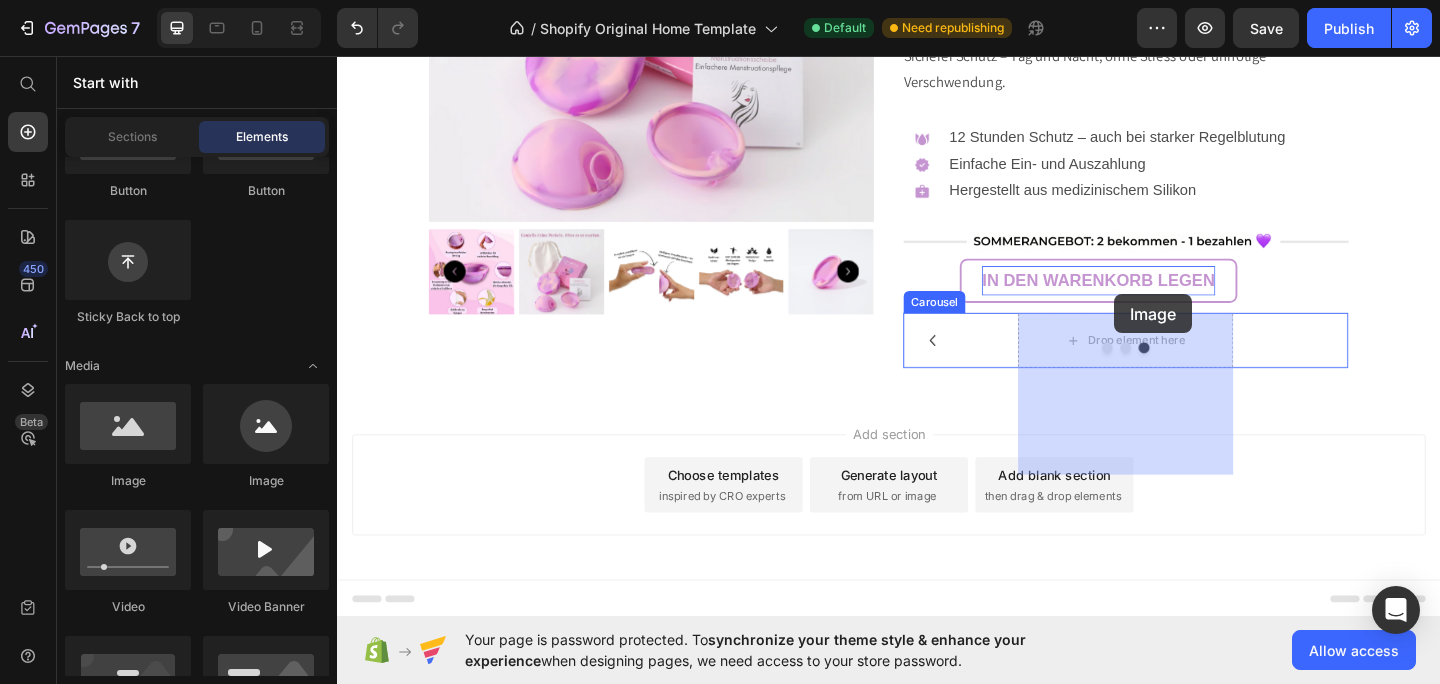 drag, startPoint x: 458, startPoint y: 476, endPoint x: 1179, endPoint y: 312, distance: 739.4167 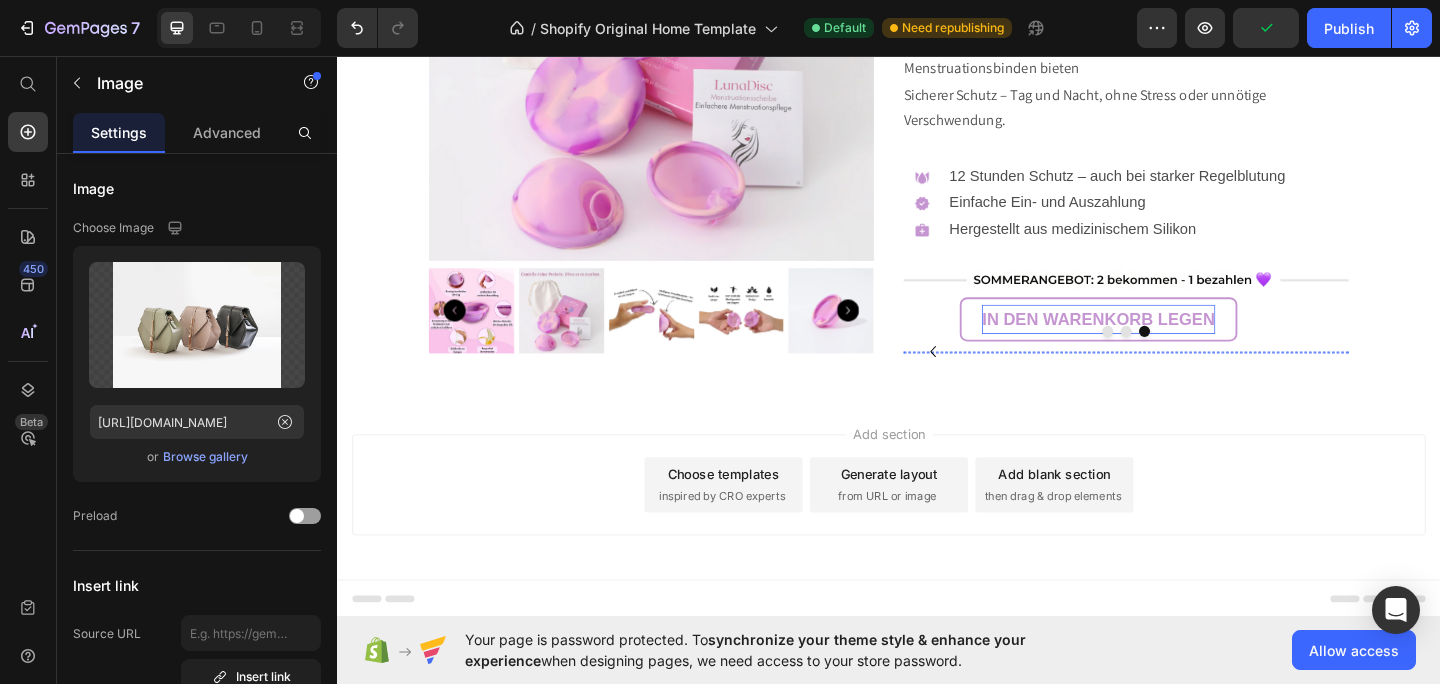 click at bounding box center [945, 378] 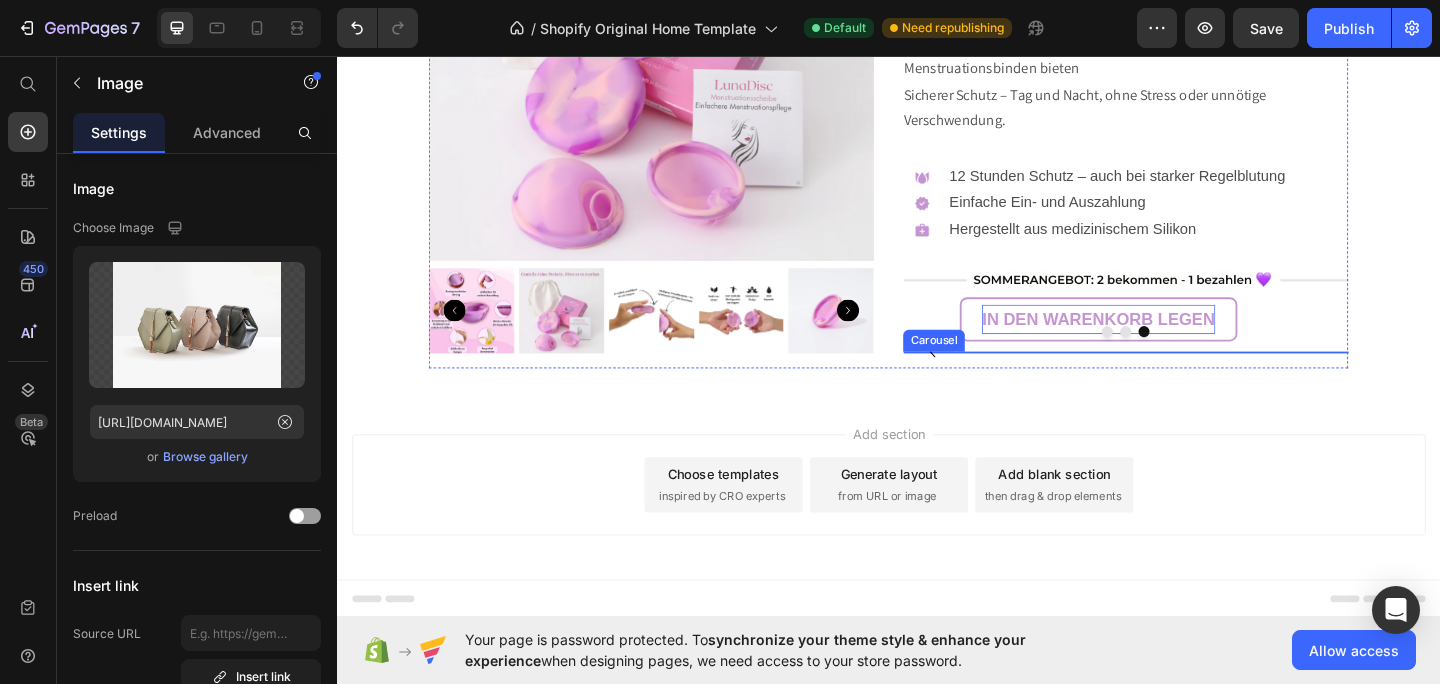 click at bounding box center (1175, 356) 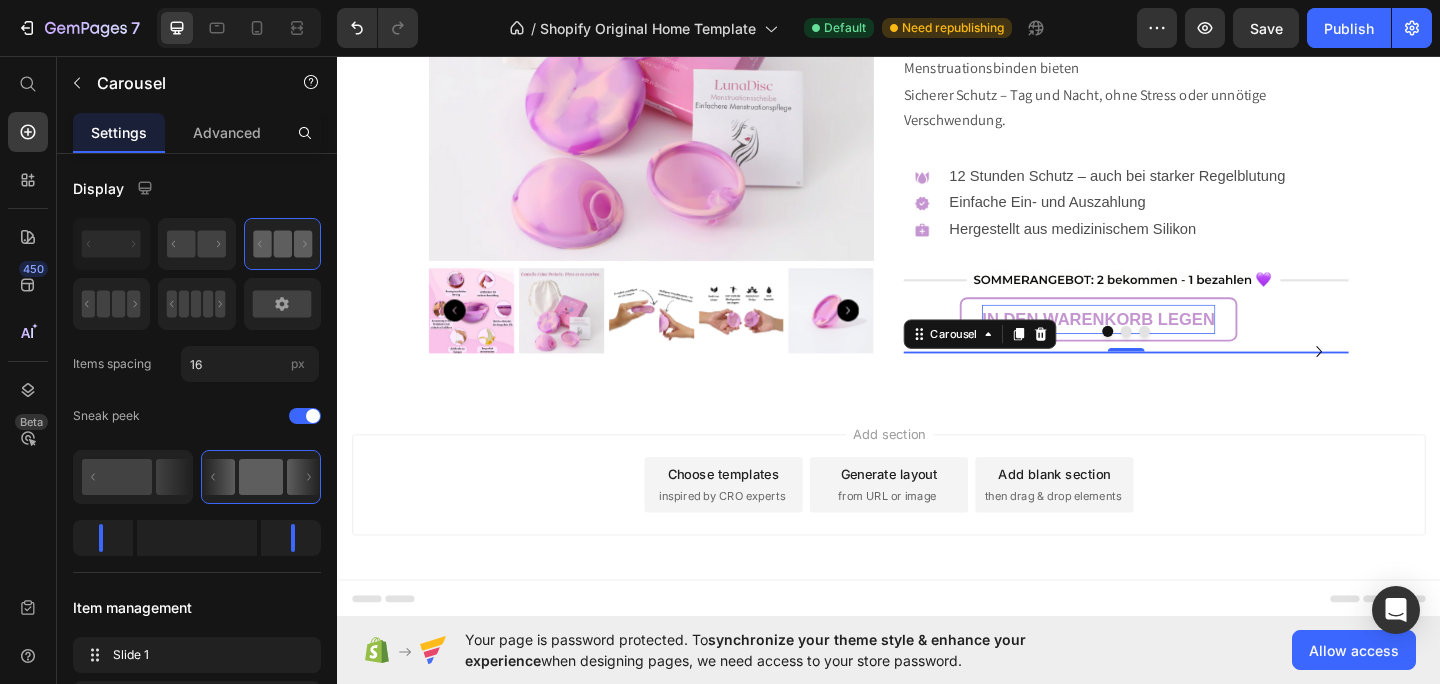 click at bounding box center (1195, 378) 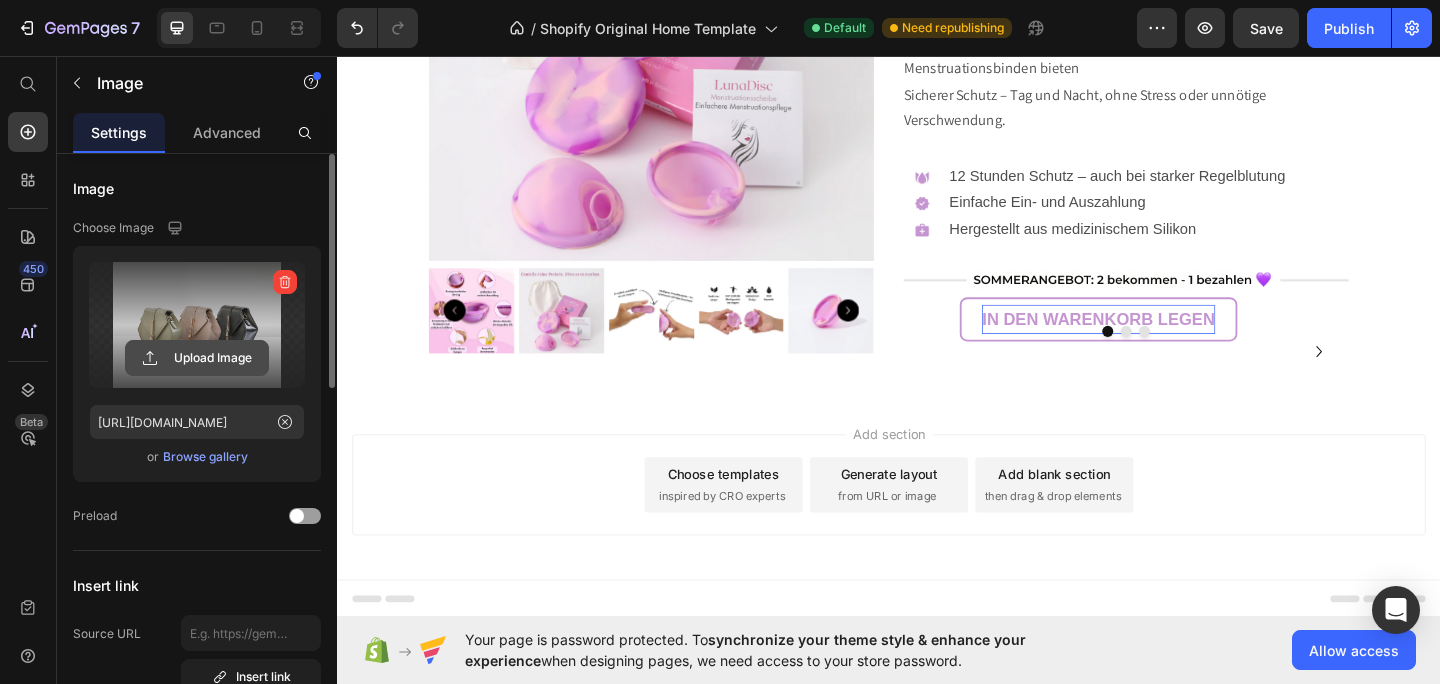 click 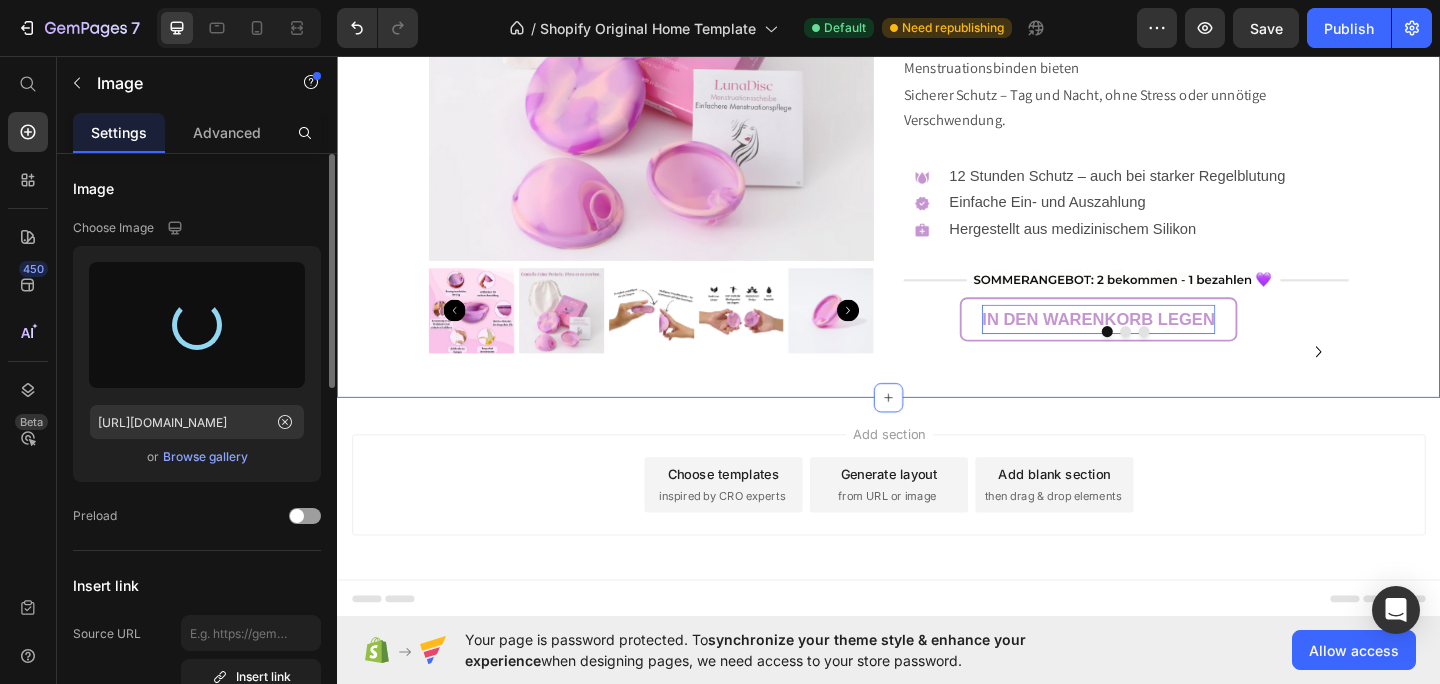 type on "[URL][DOMAIN_NAME]" 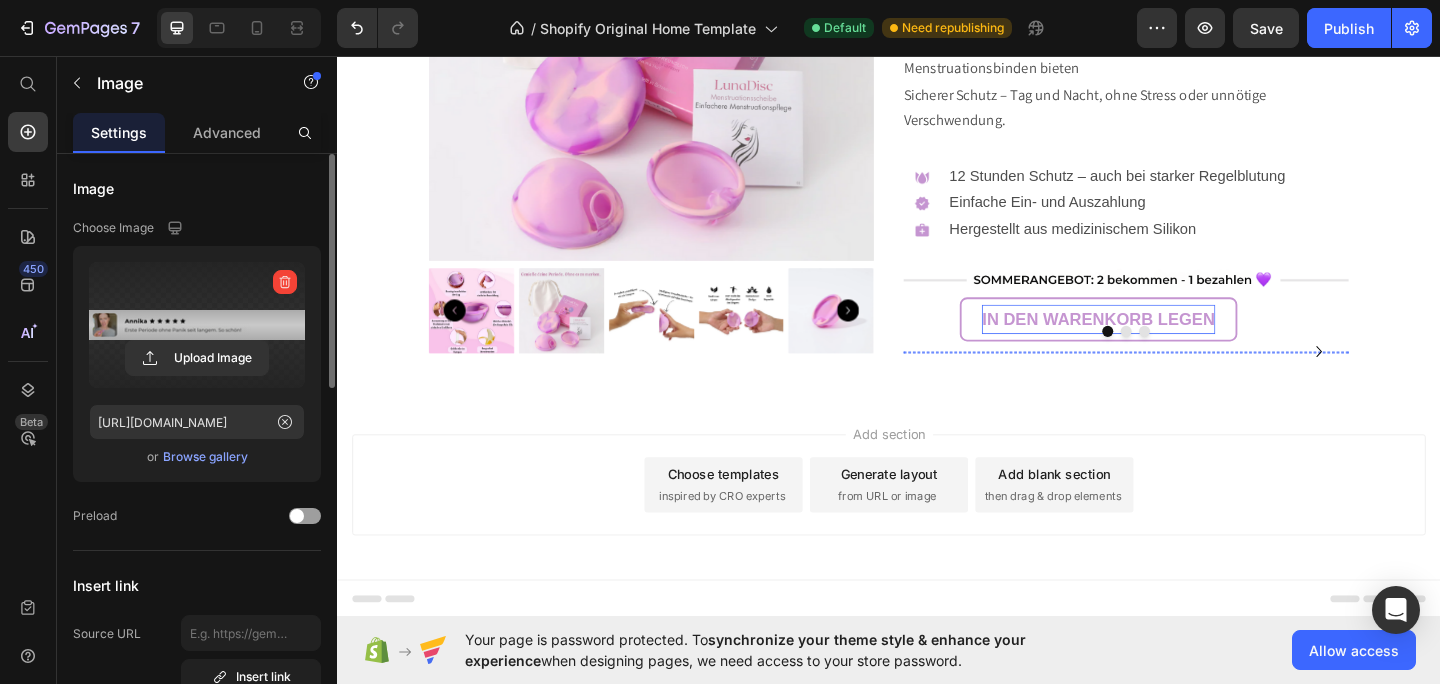 click at bounding box center [1445, 378] 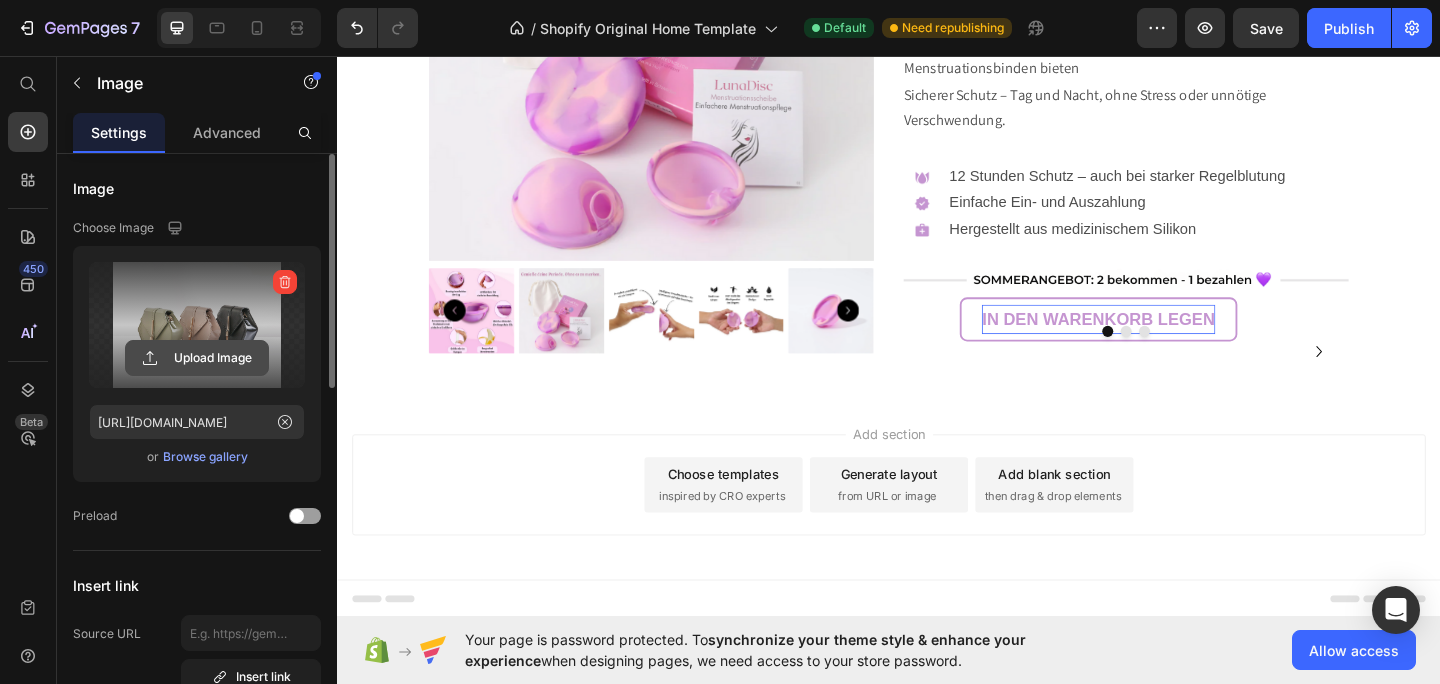 click 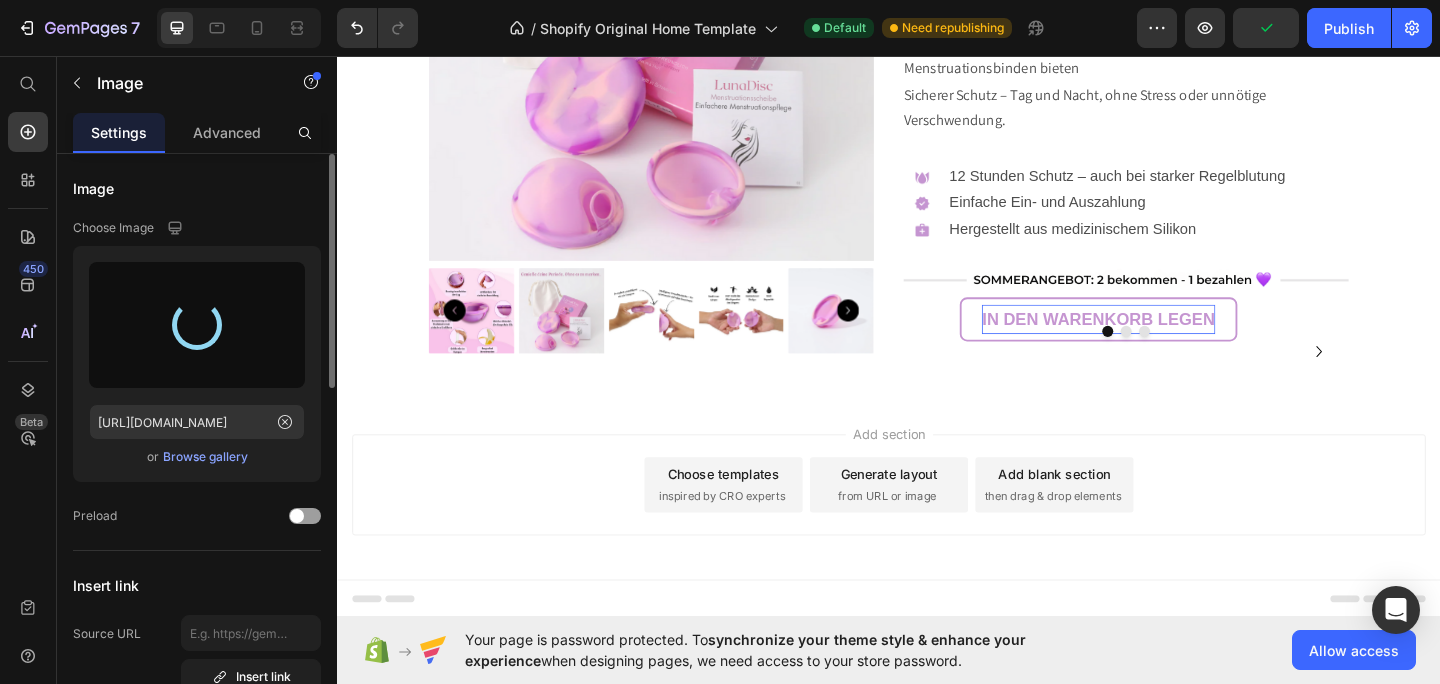 type on "[URL][DOMAIN_NAME]" 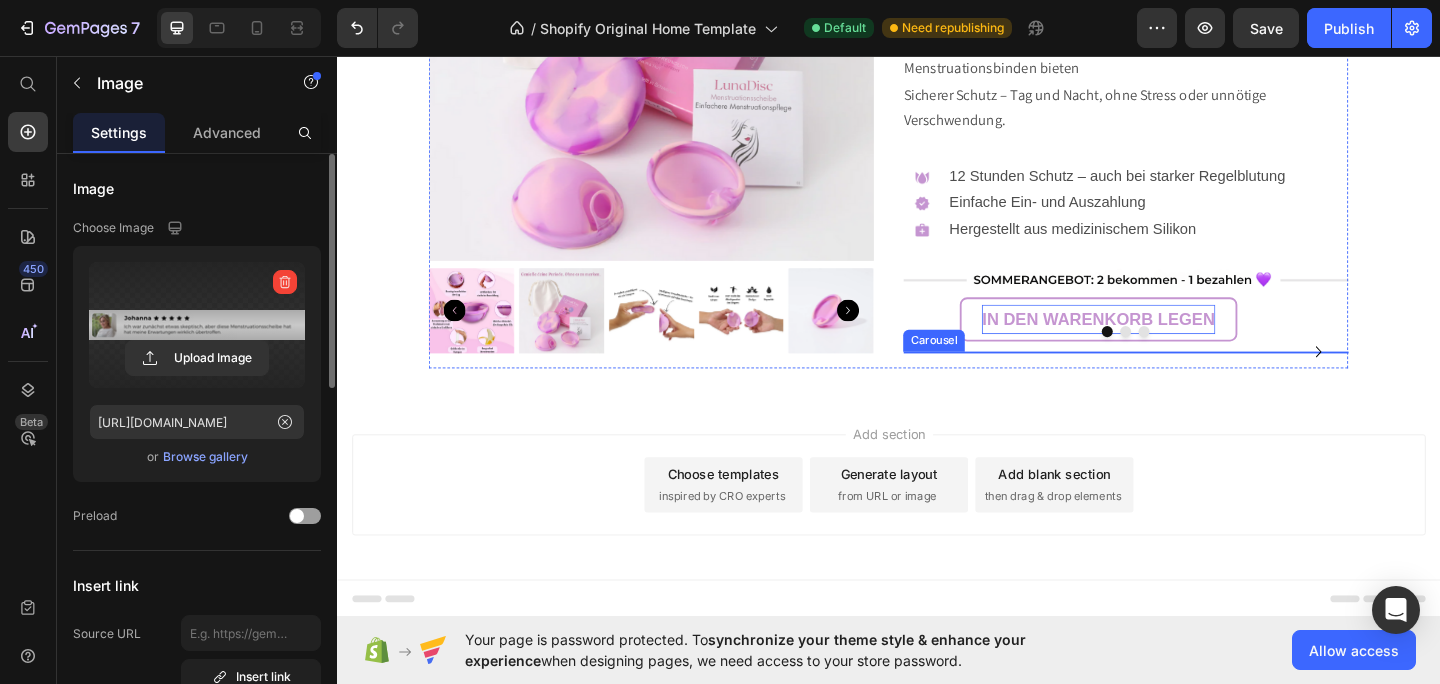 click 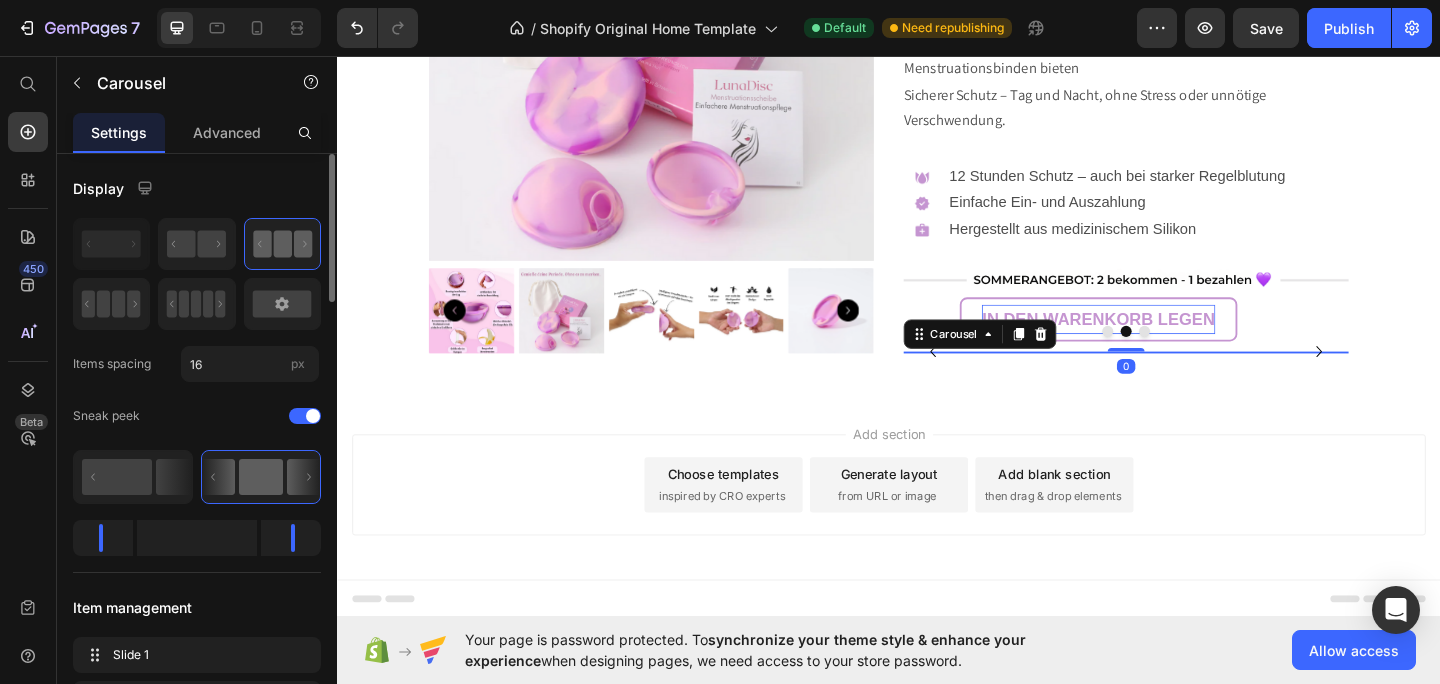 click 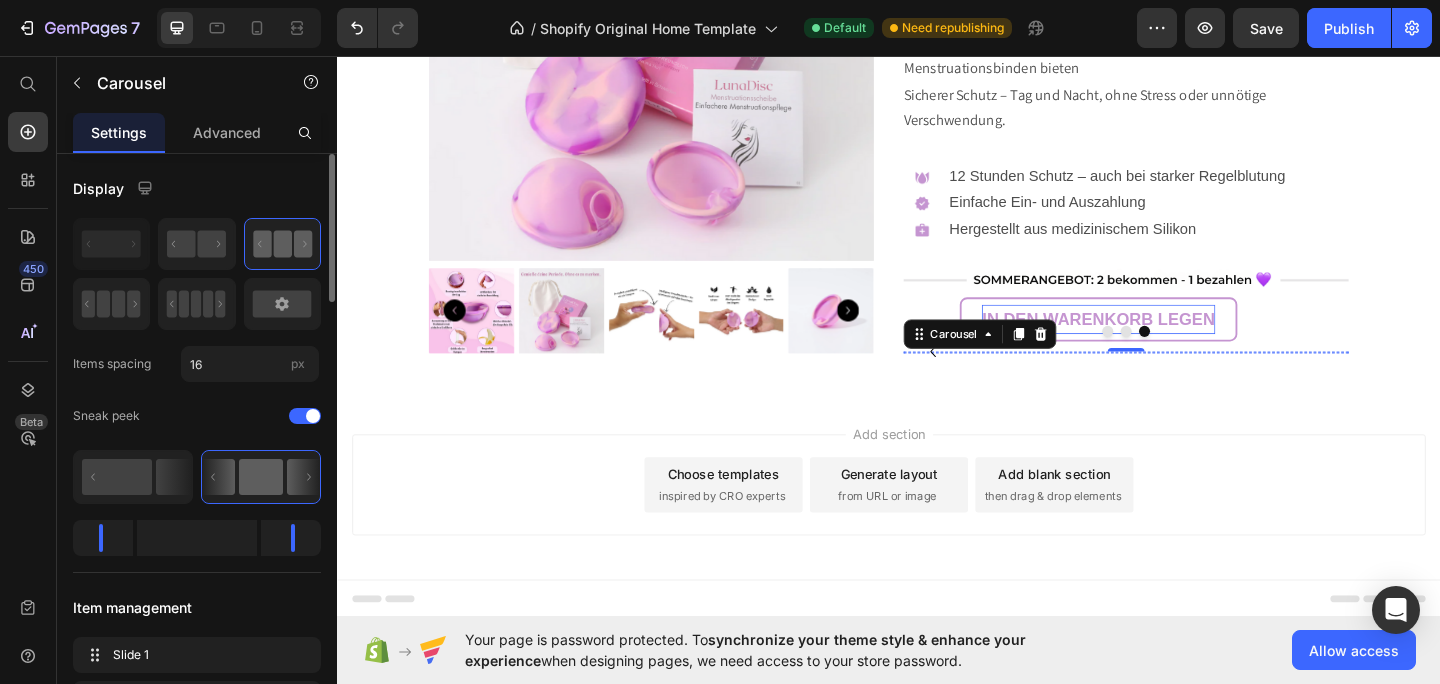 click at bounding box center [1195, 378] 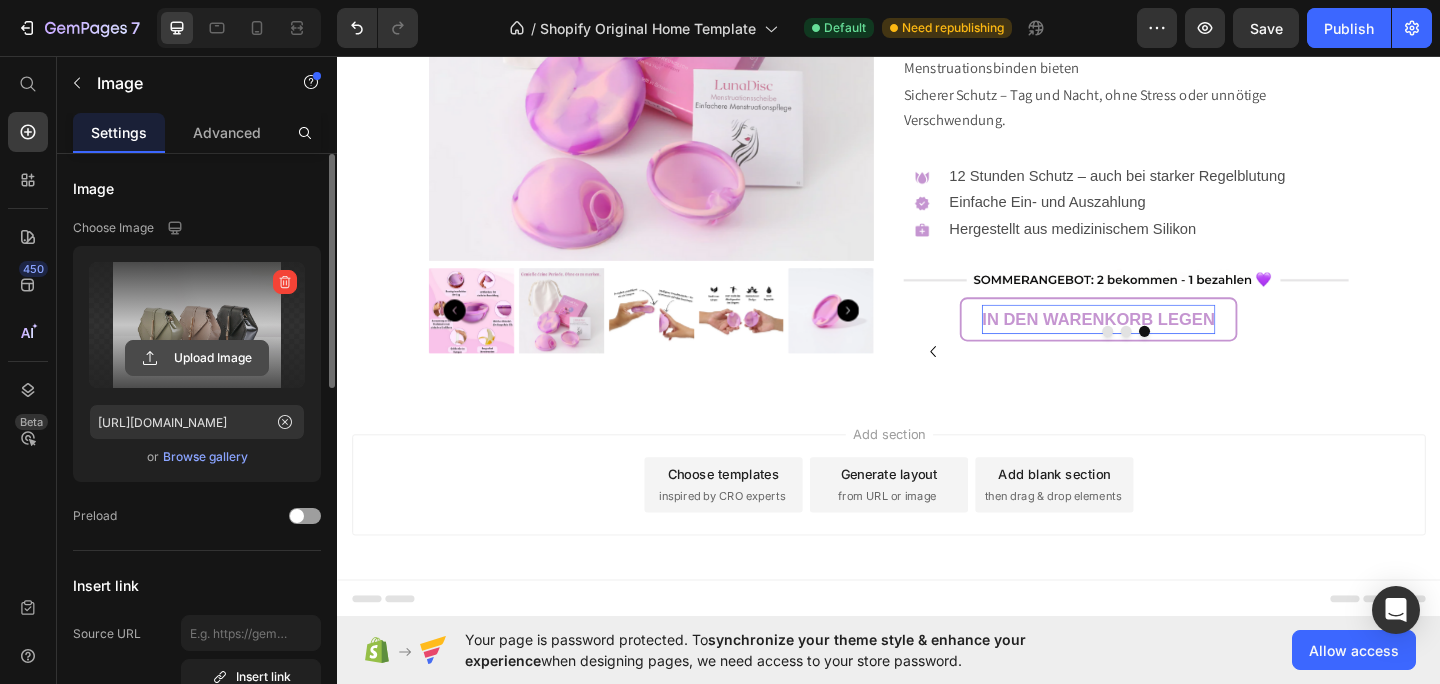 click 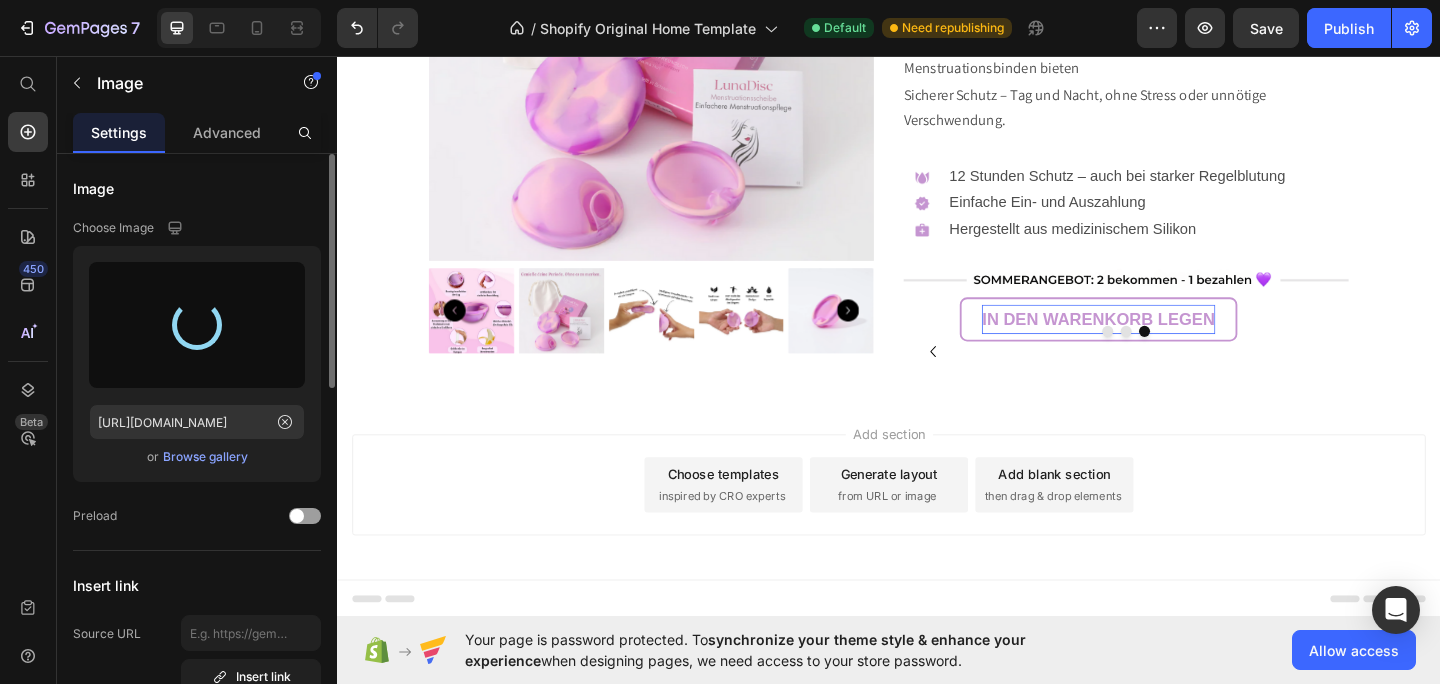 type on "[URL][DOMAIN_NAME]" 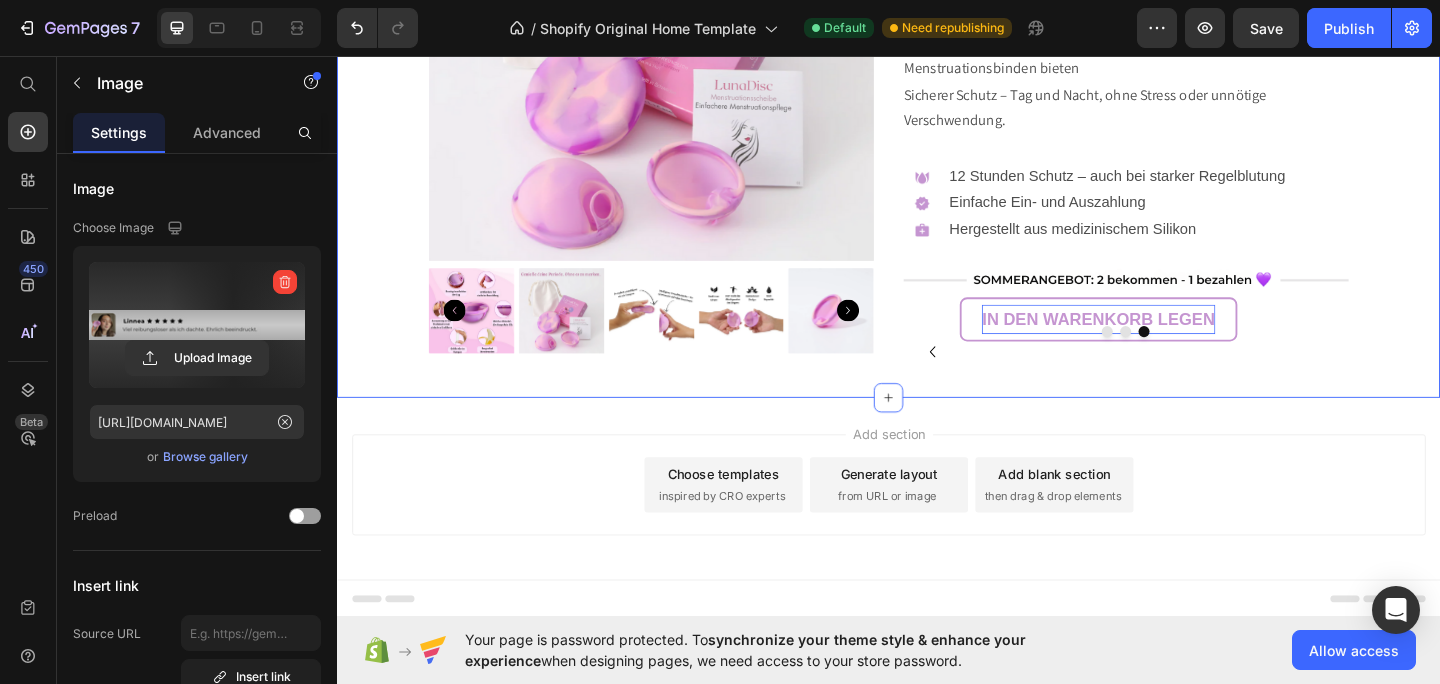 scroll, scrollTop: 558, scrollLeft: 0, axis: vertical 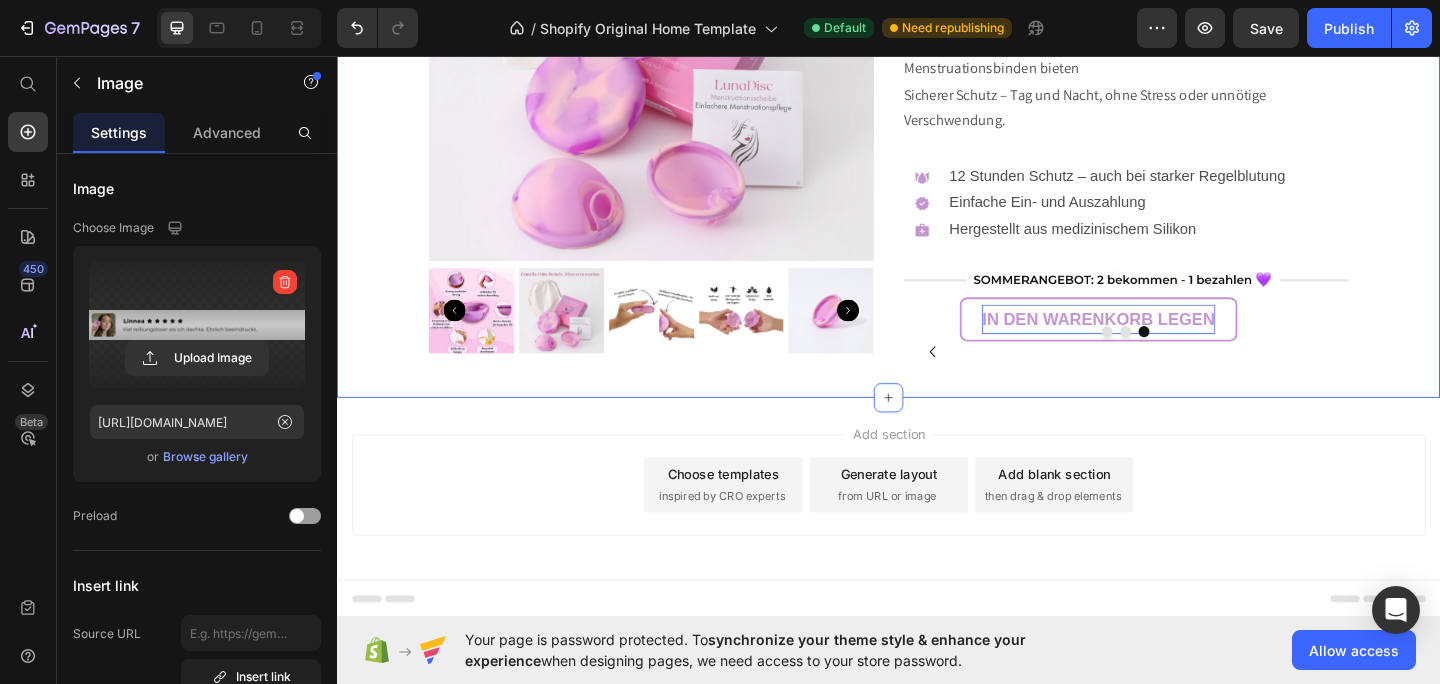 click on "Product Images LunaDisc - Die kleine Menstruationsbinde, die verändert alles Product Title Image 4.7 (119 Bewertungen) Text Block Row $35.00 Product Price $48.00 Product Price Row Schüttbar, praktisch und sicher: Was umweltfreundliche Menstruationsbinden bieten Sicherer Schutz – Tag und Nacht, ohne Stress oder unnötige Verschwendung. Product Description Image 12 Stunden Schutz – auch bei starker Regelblutung Einfache Ein- und Auszahlung Hergestellt aus medizinischem Silikon Text Block Row Image IN DEN WARENKORB LEGEN Add to Cart
Image Image Image   0
Carousel Product Section 3" at bounding box center (937, 95) 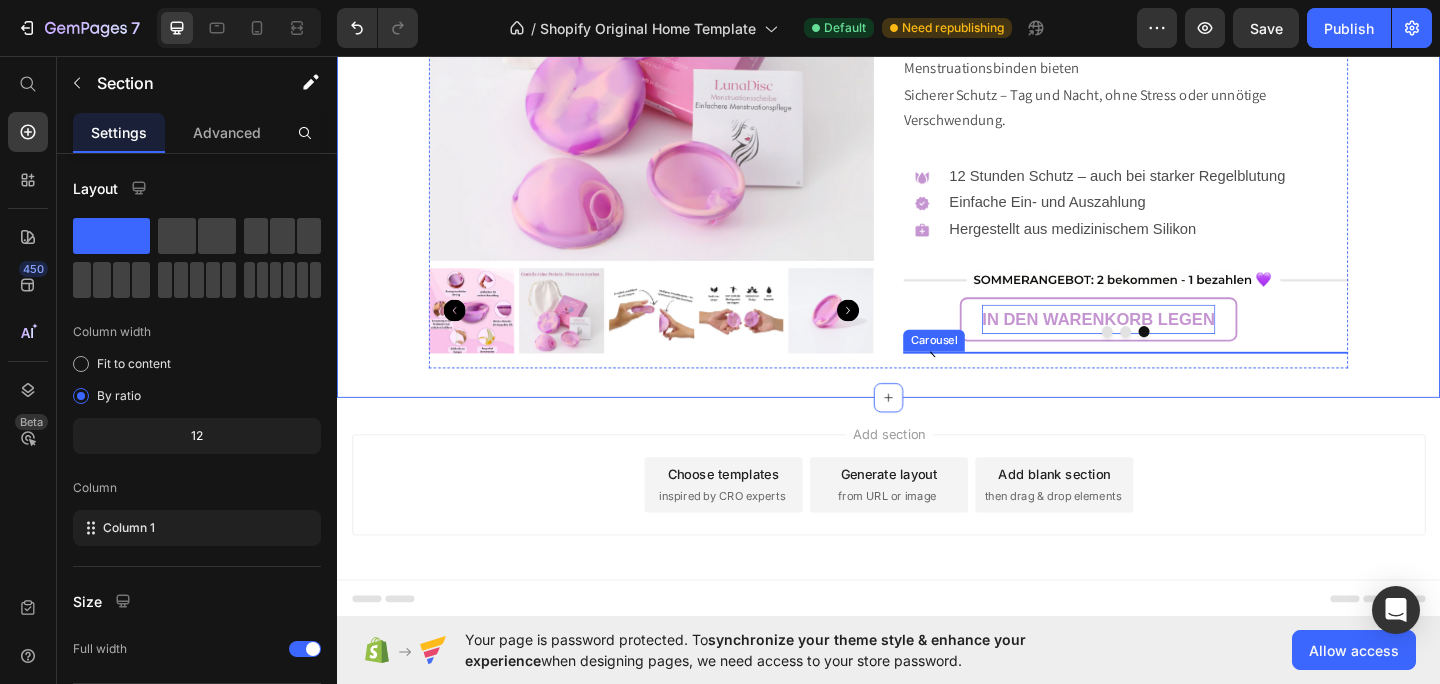 click 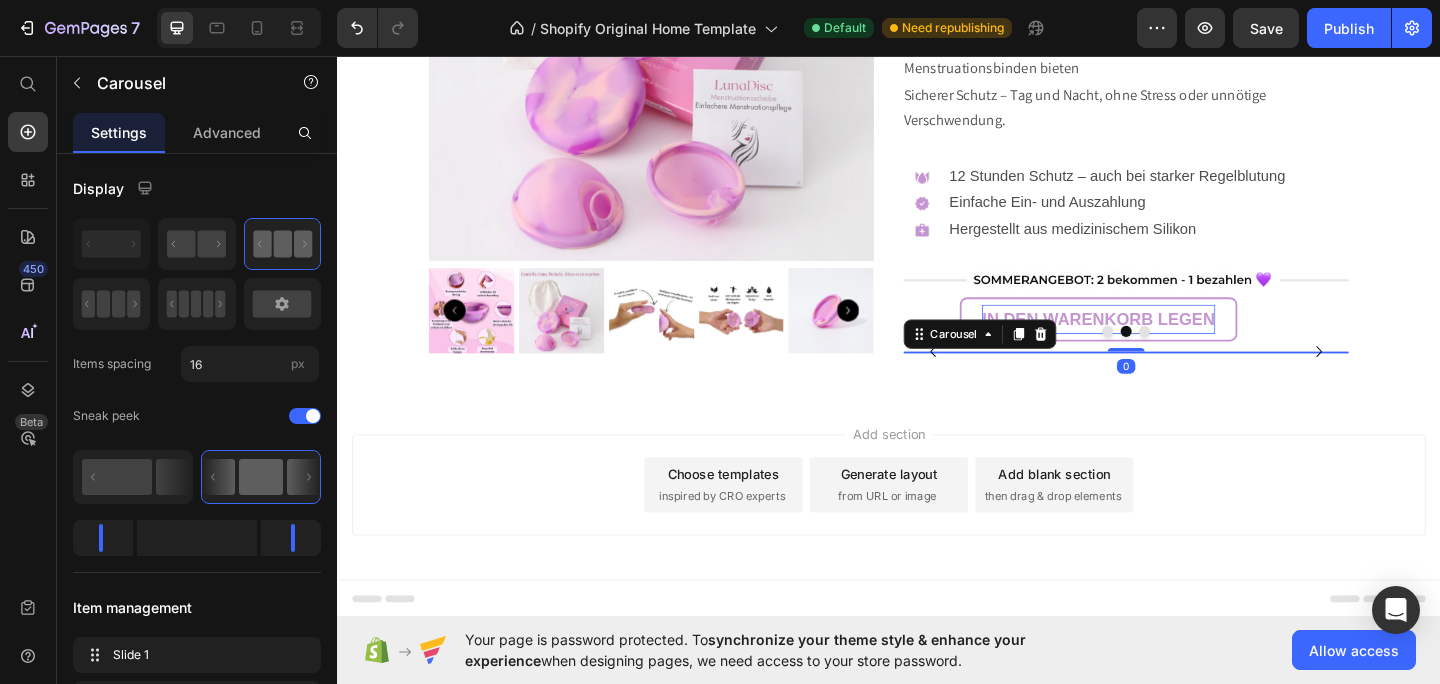 click 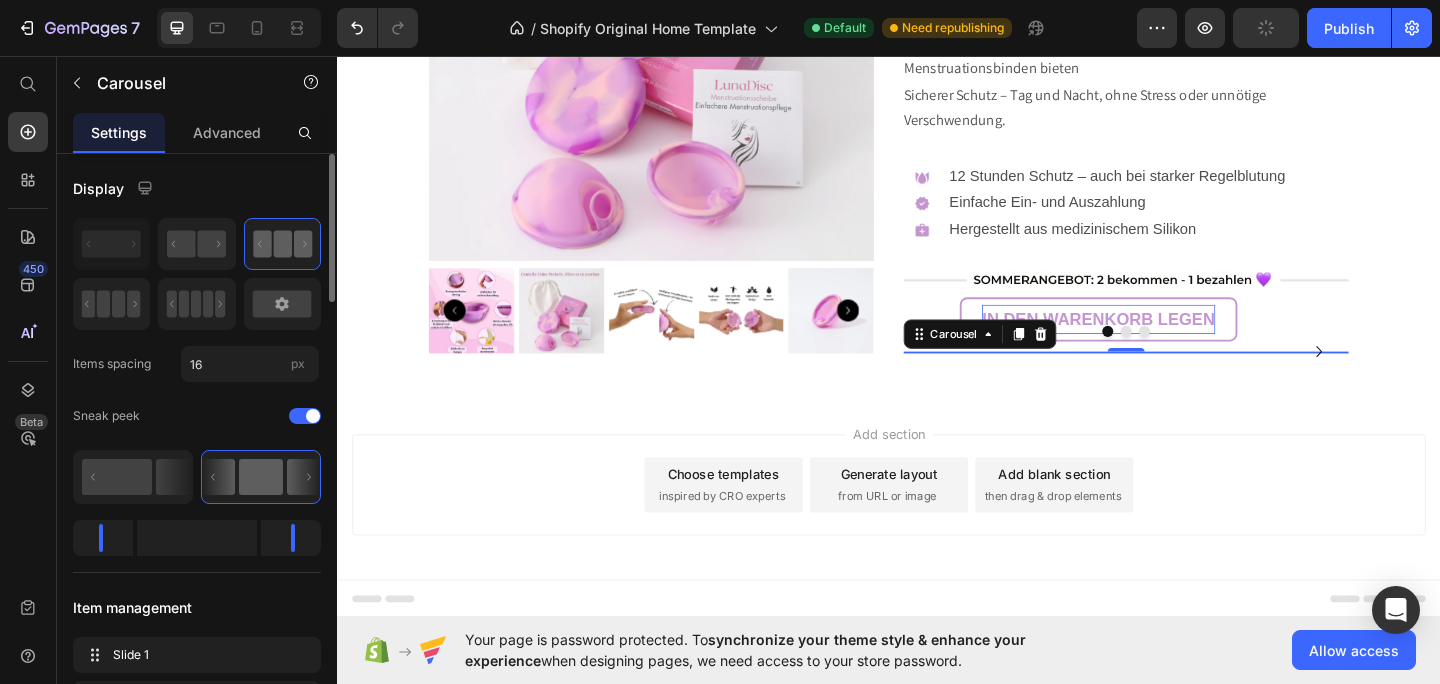 click at bounding box center [197, 538] 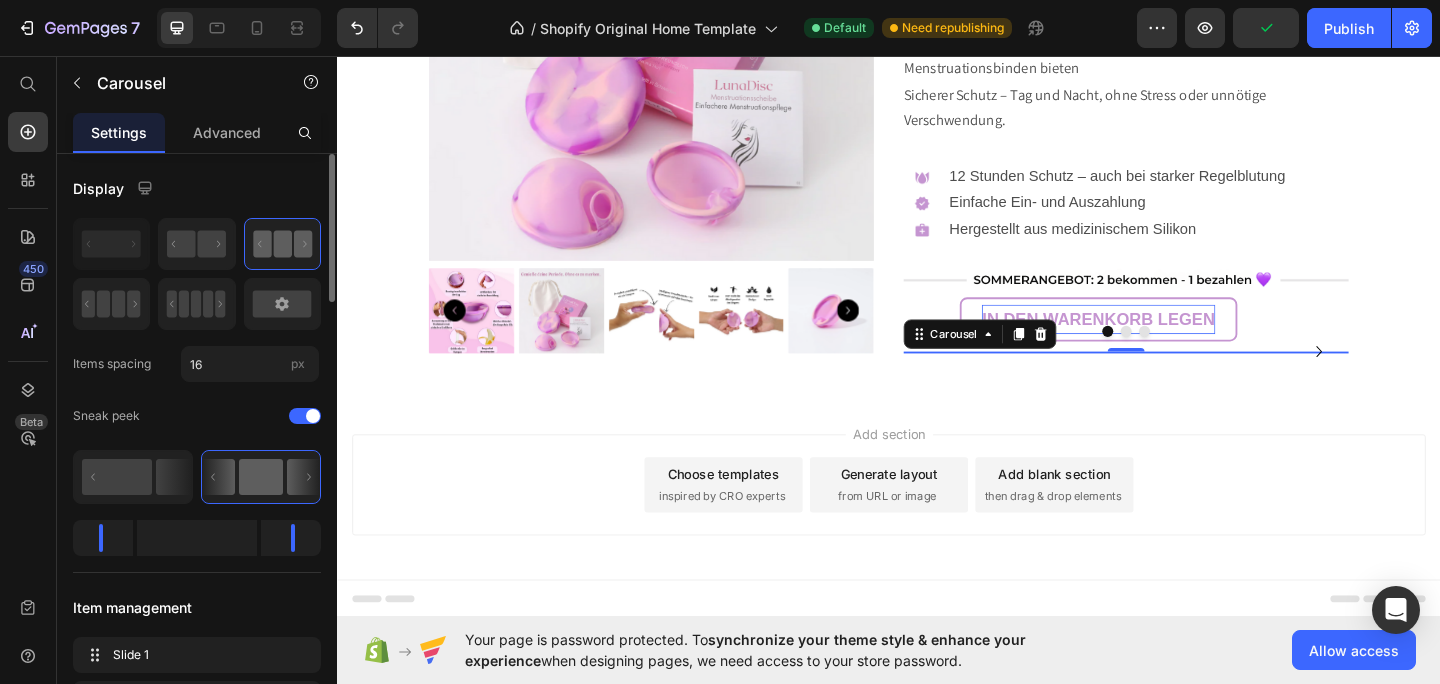 click at bounding box center [197, 538] 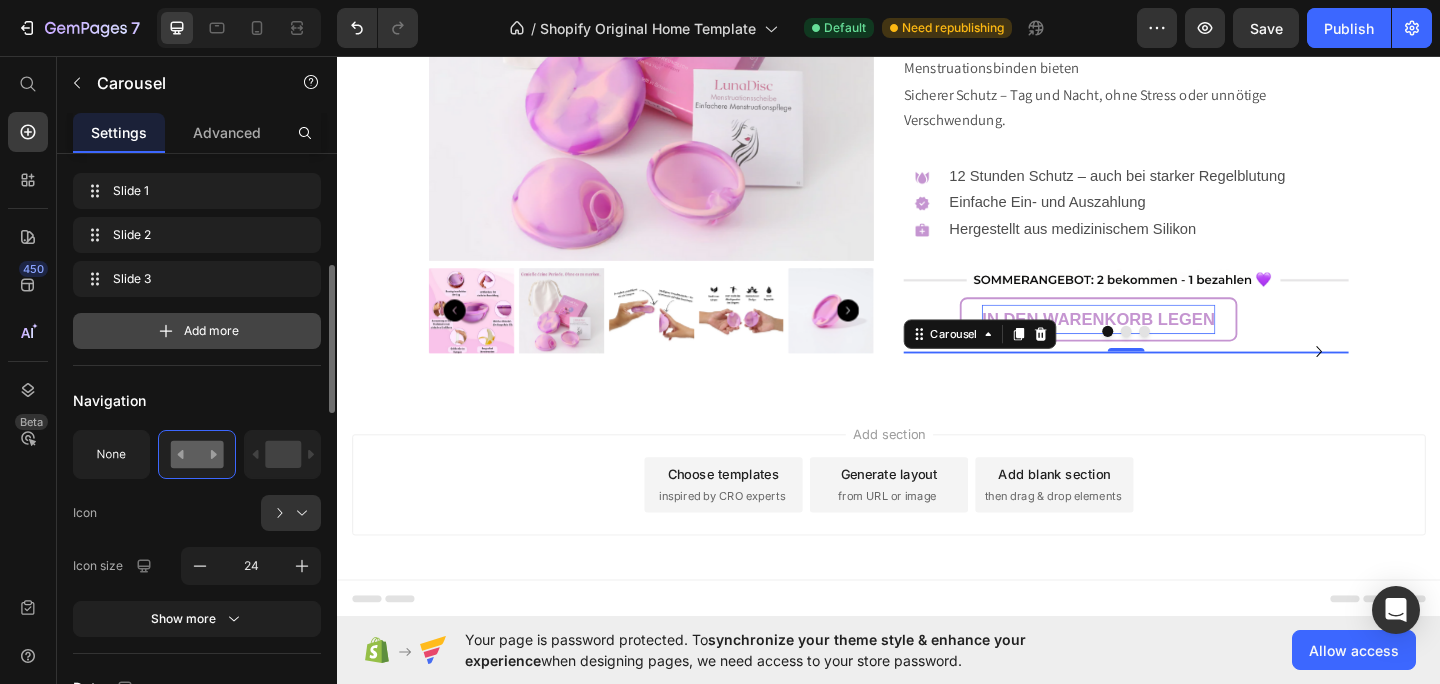 scroll, scrollTop: 473, scrollLeft: 0, axis: vertical 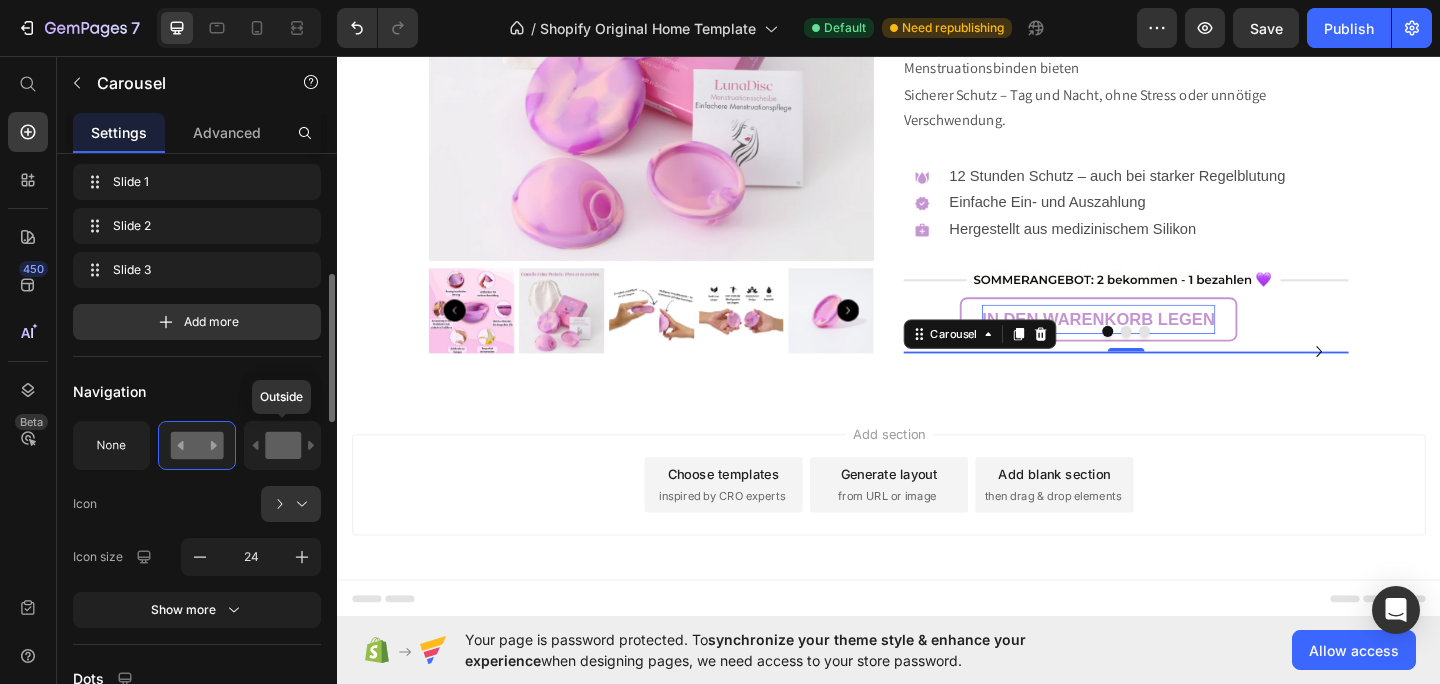 click 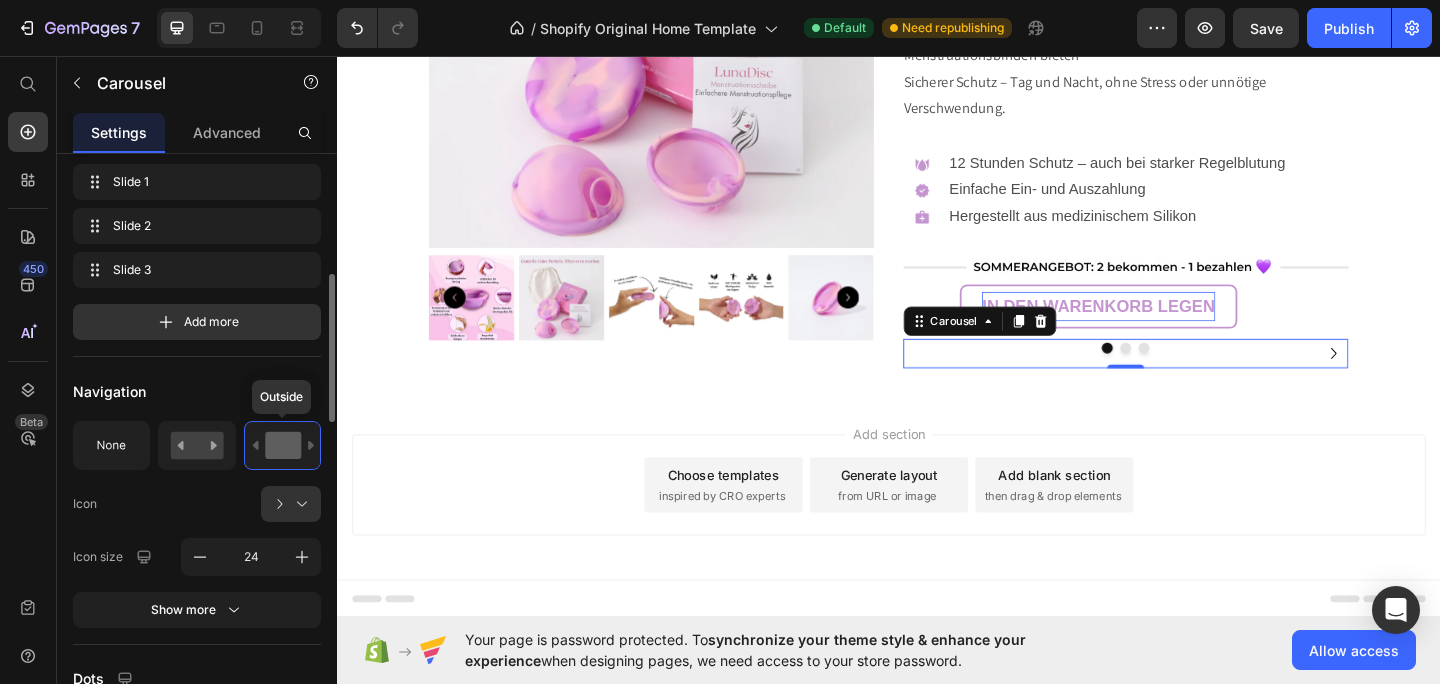 scroll, scrollTop: 557, scrollLeft: 0, axis: vertical 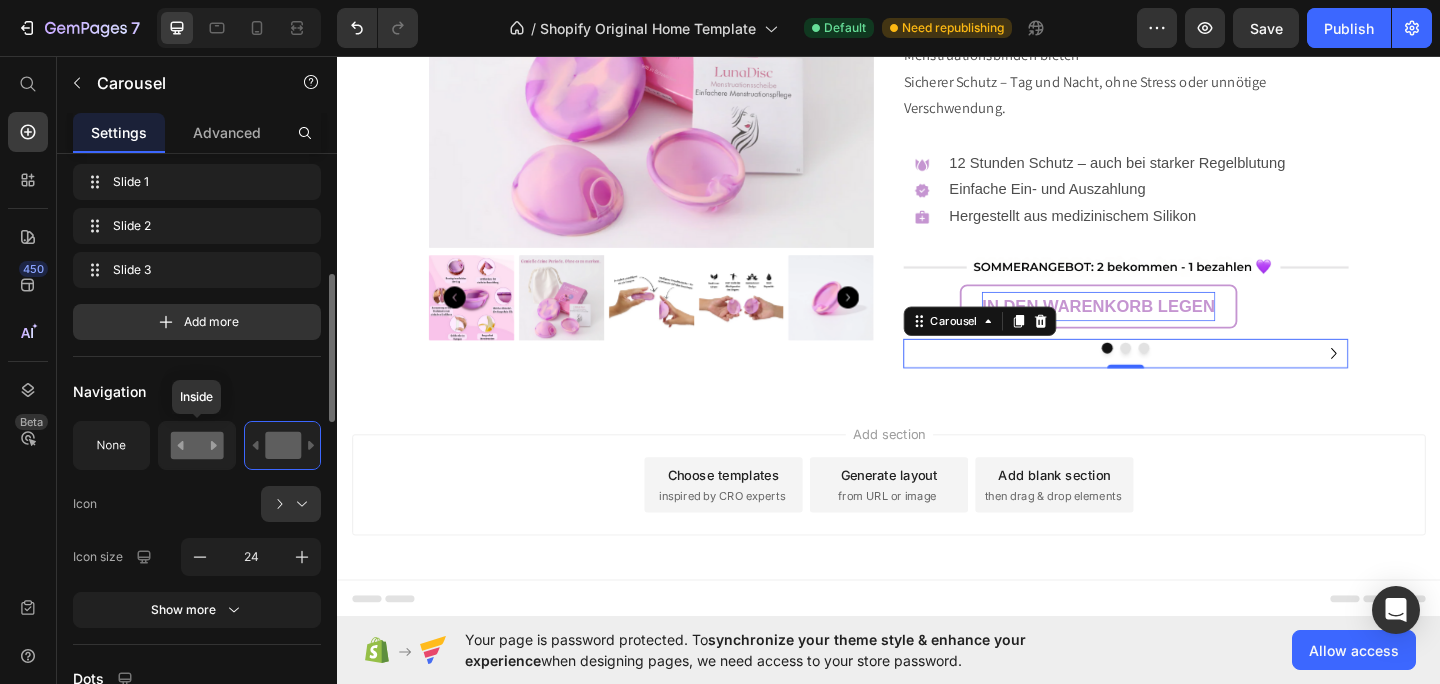 click 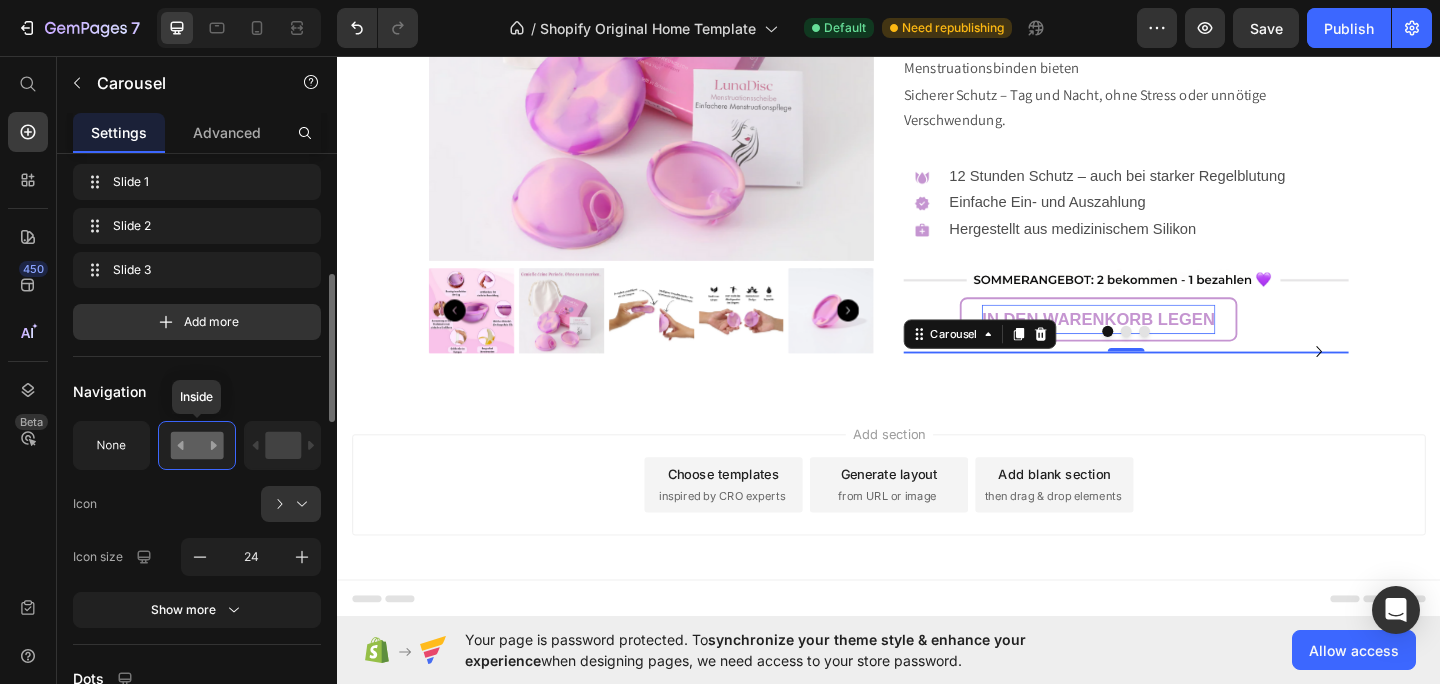 scroll, scrollTop: 552, scrollLeft: 0, axis: vertical 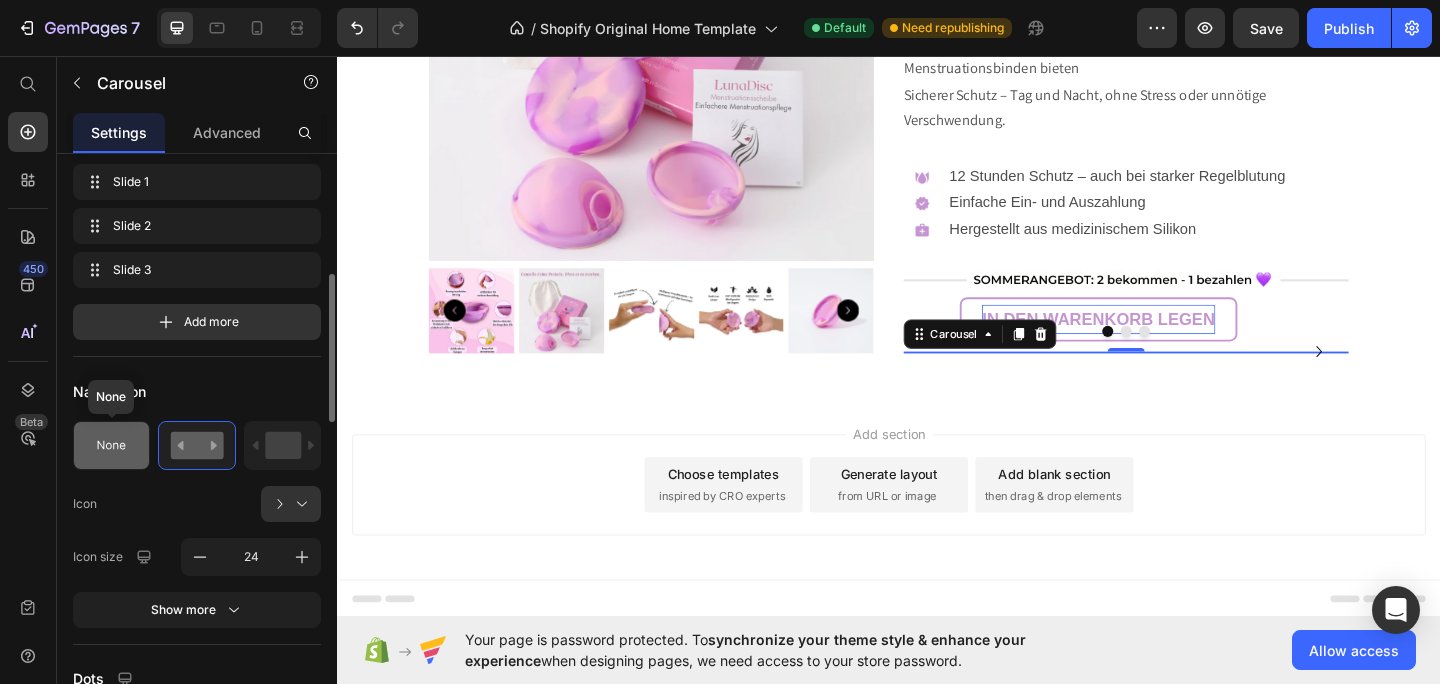 click 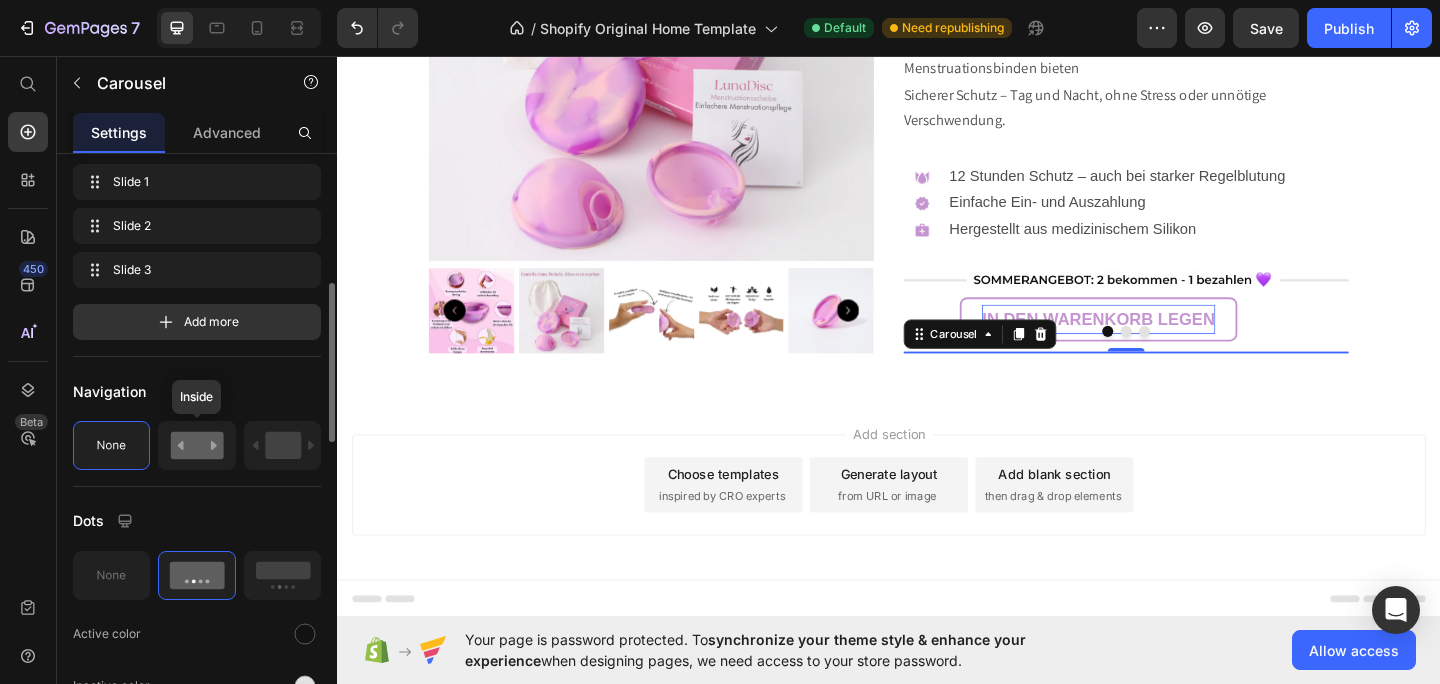 click 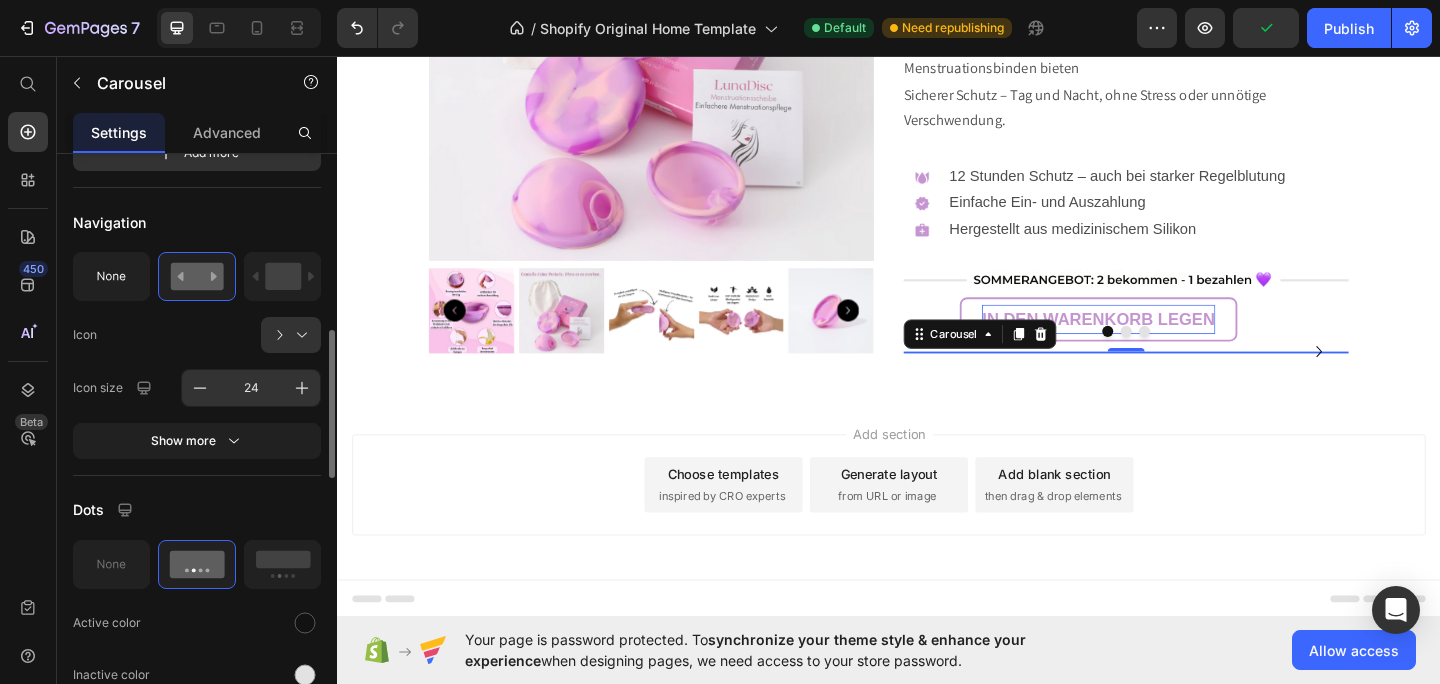 scroll, scrollTop: 653, scrollLeft: 0, axis: vertical 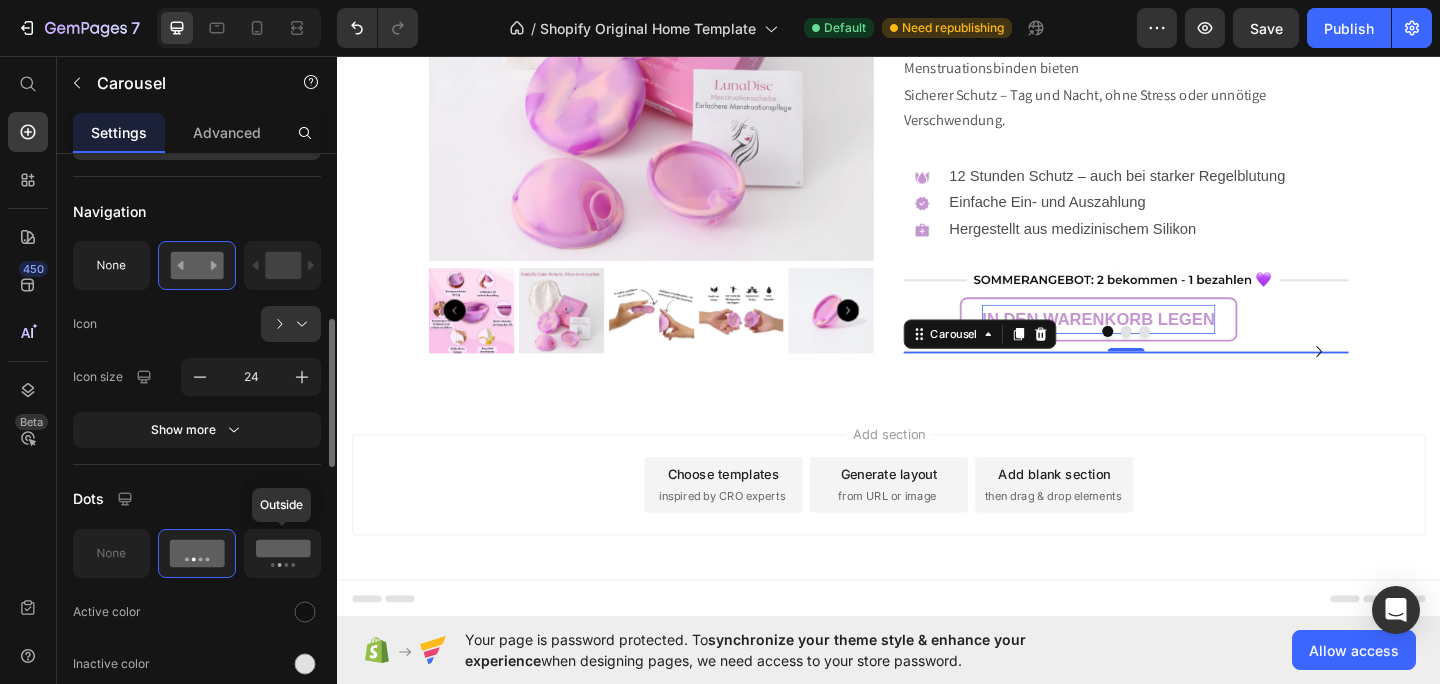 click 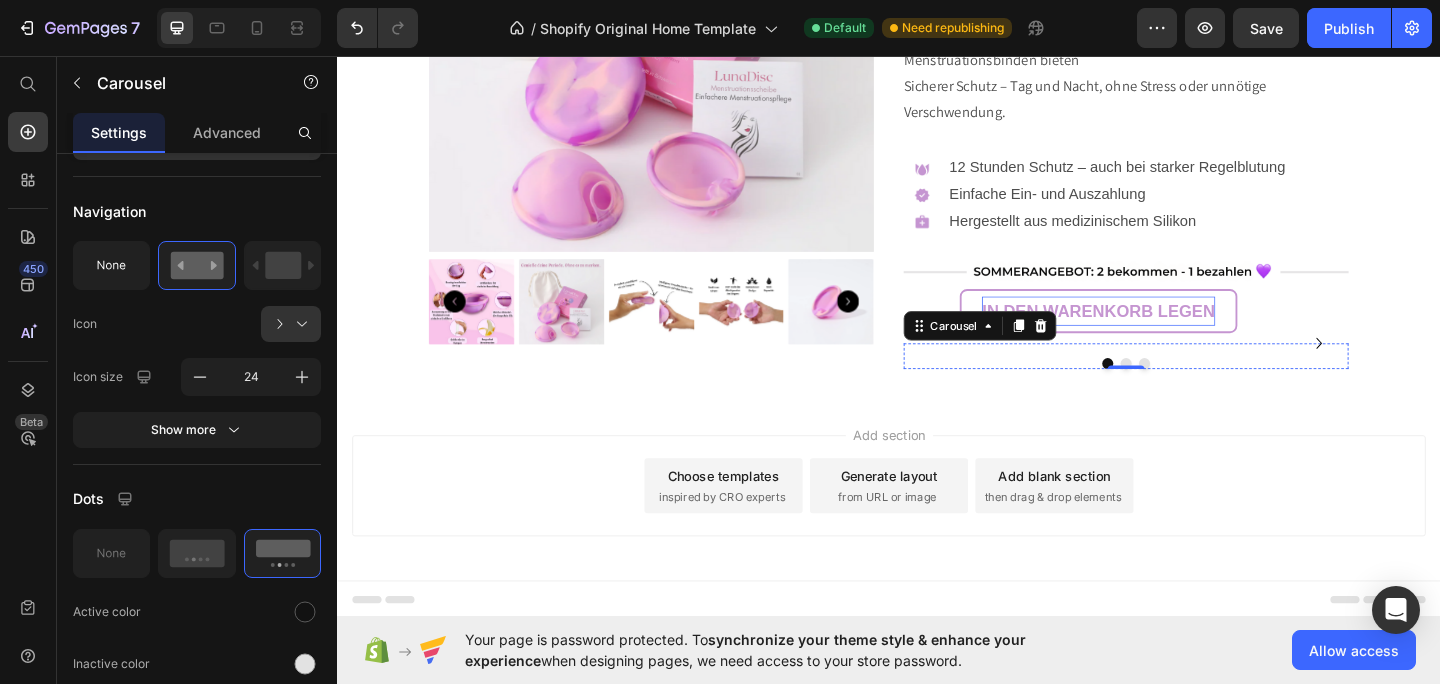 click at bounding box center [1195, 369] 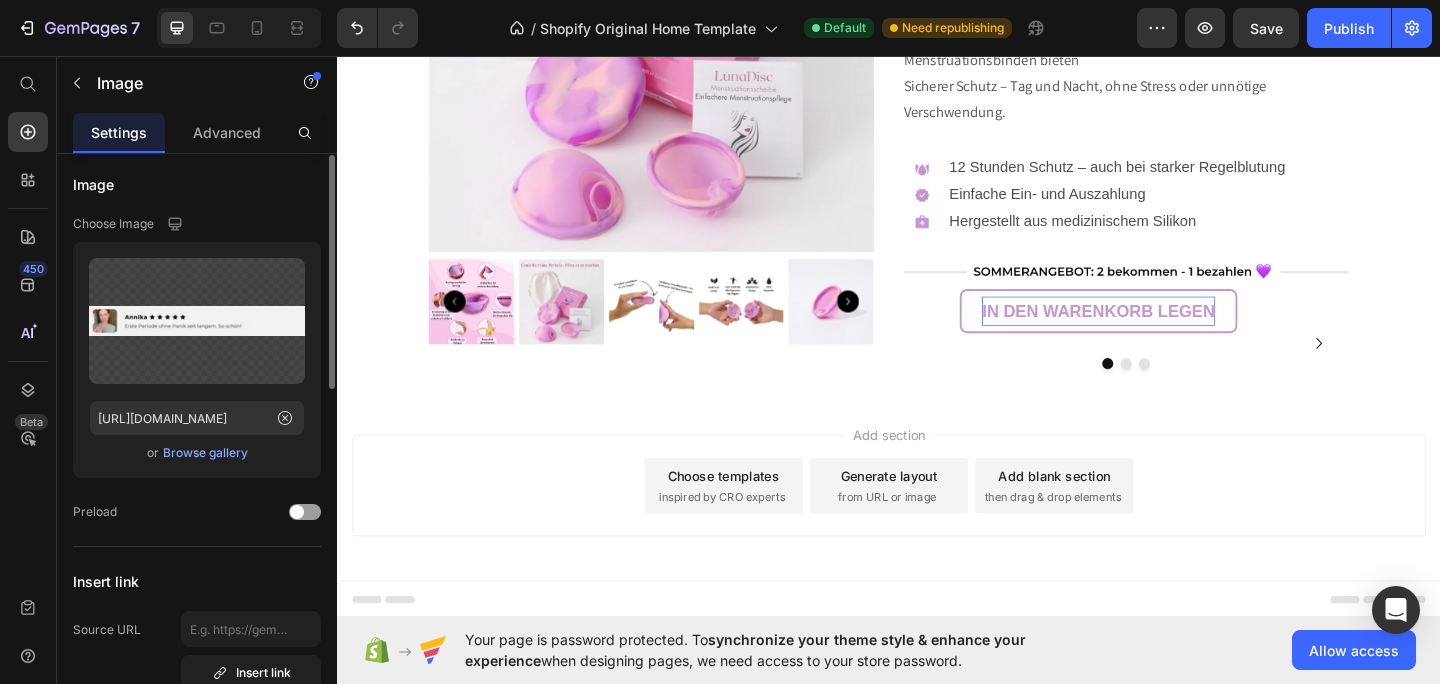 scroll, scrollTop: 0, scrollLeft: 0, axis: both 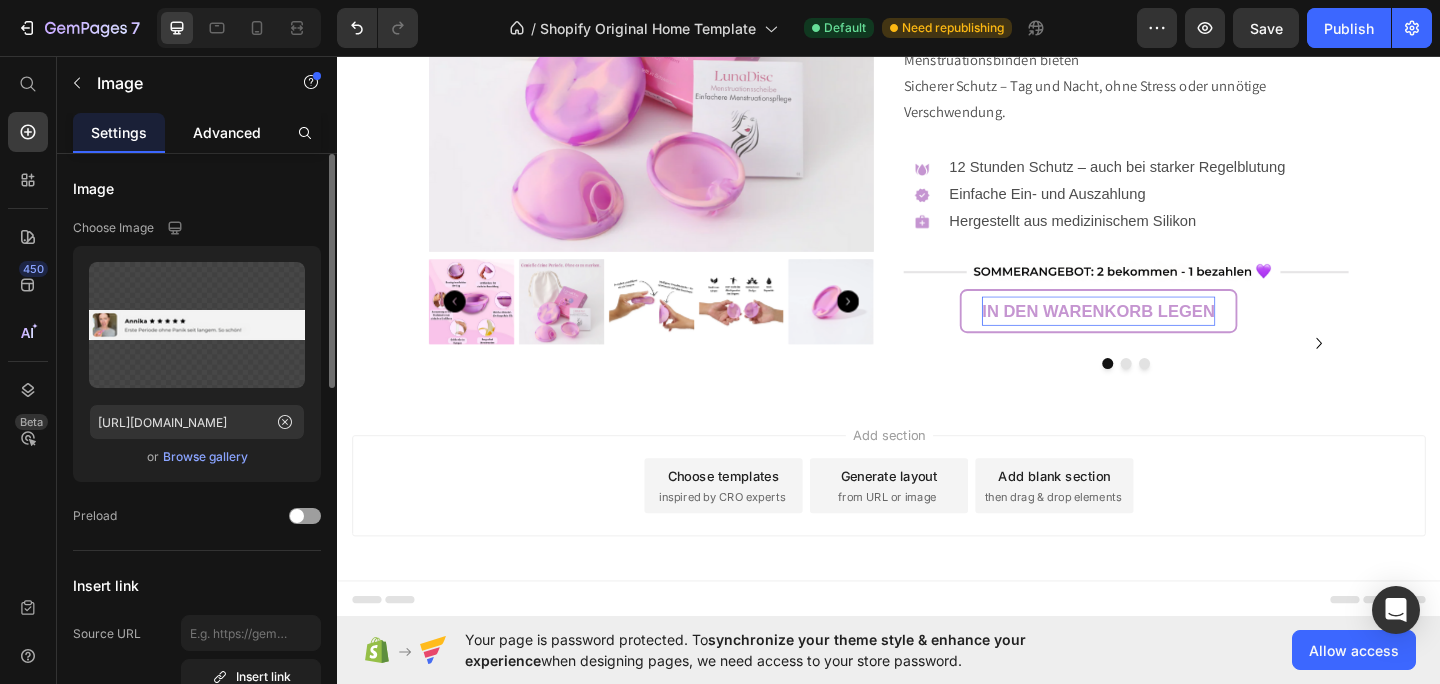 click on "Advanced" at bounding box center (227, 132) 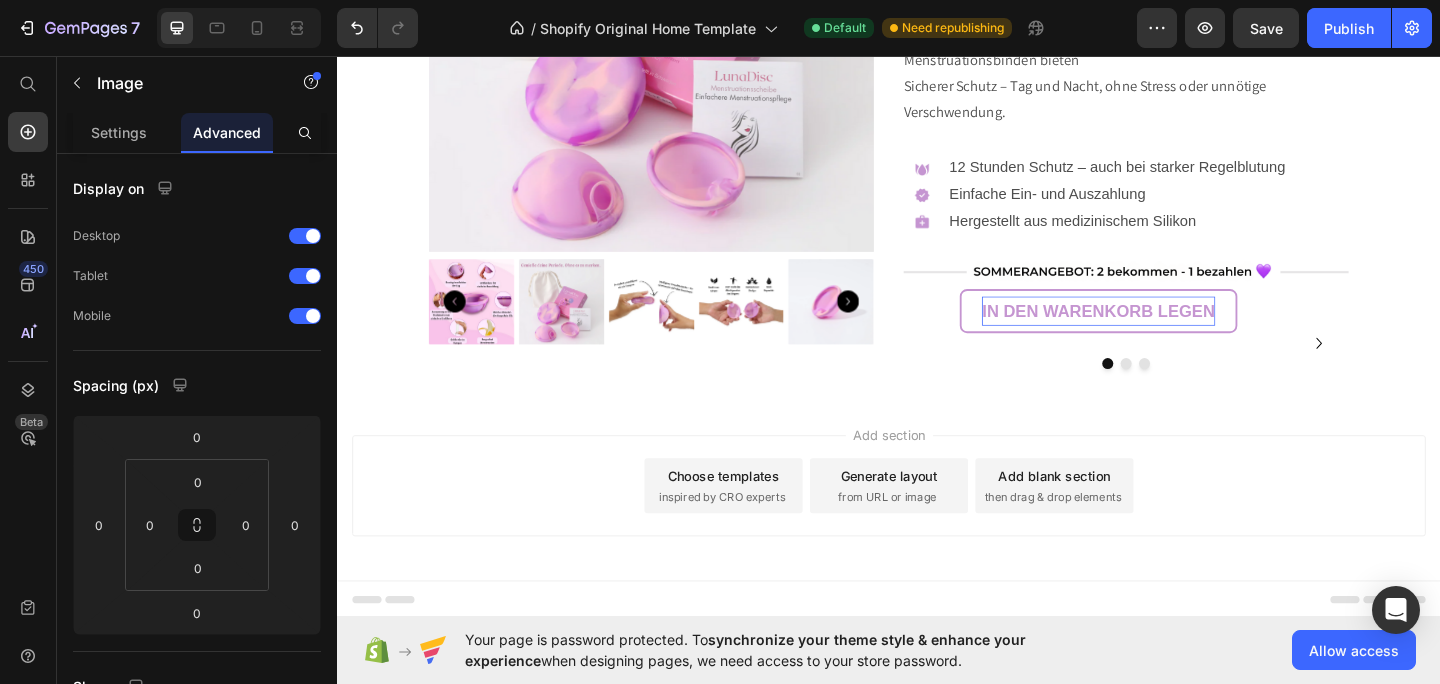 click at bounding box center [1195, 369] 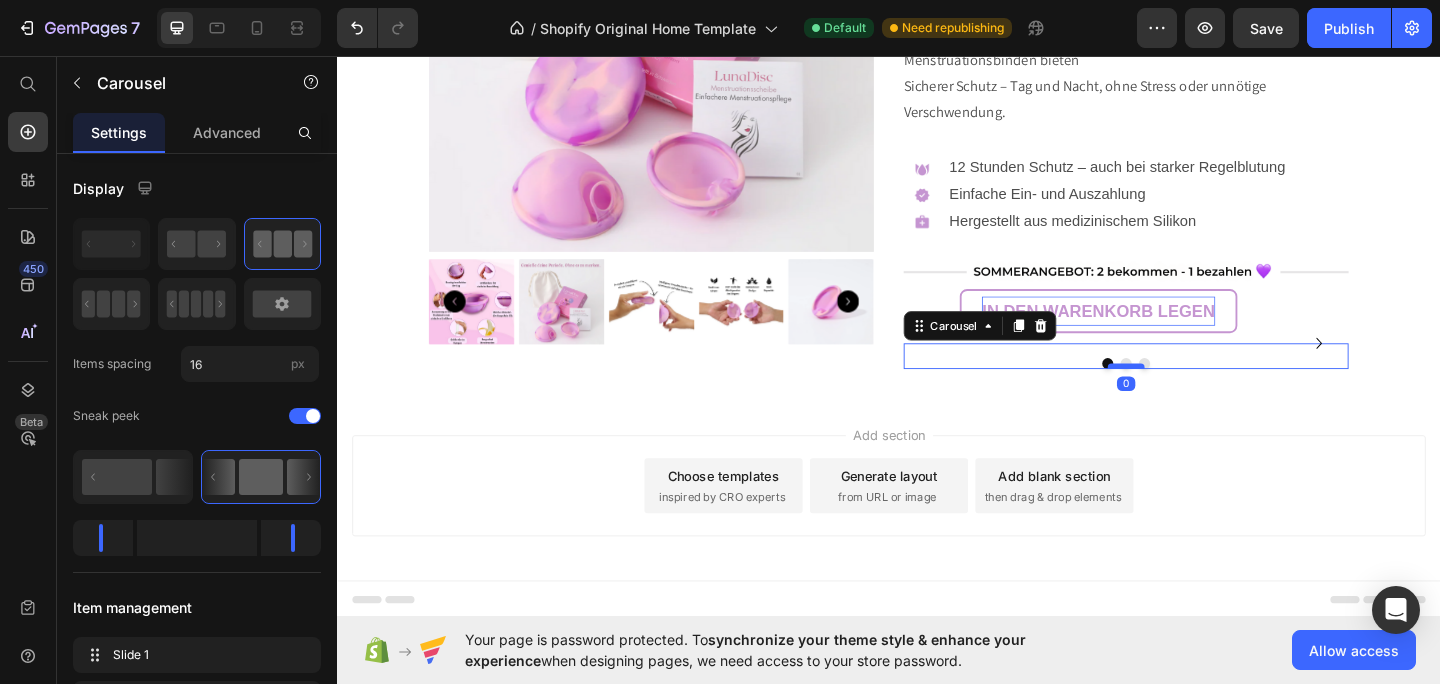 click at bounding box center (1195, 394) 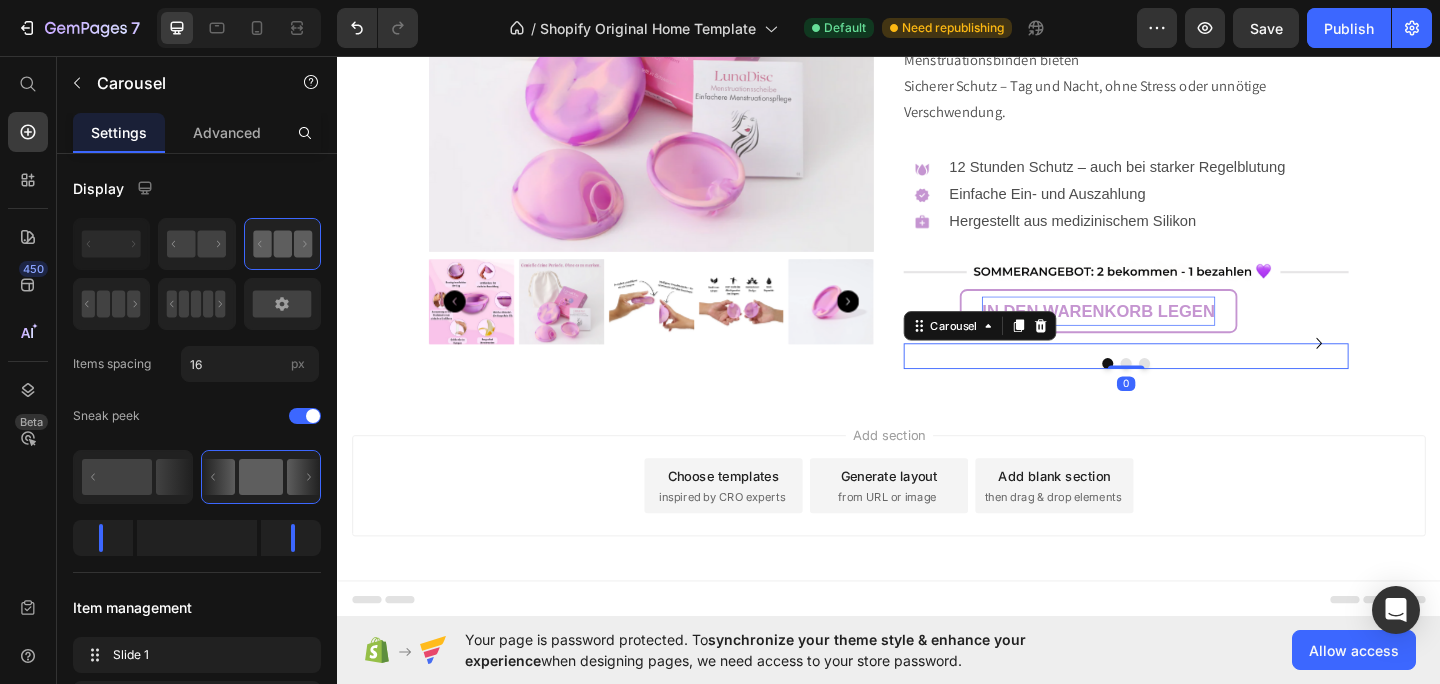 click at bounding box center [1195, 391] 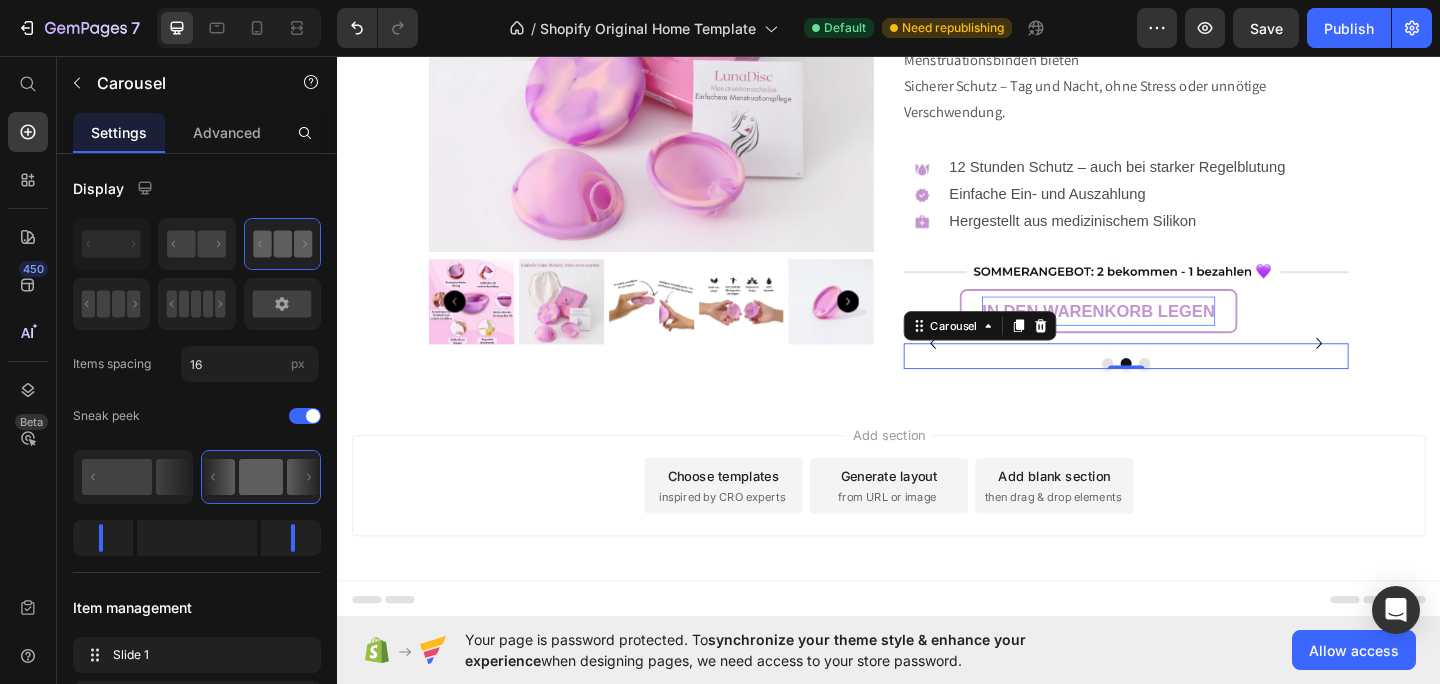 click at bounding box center [1215, 391] 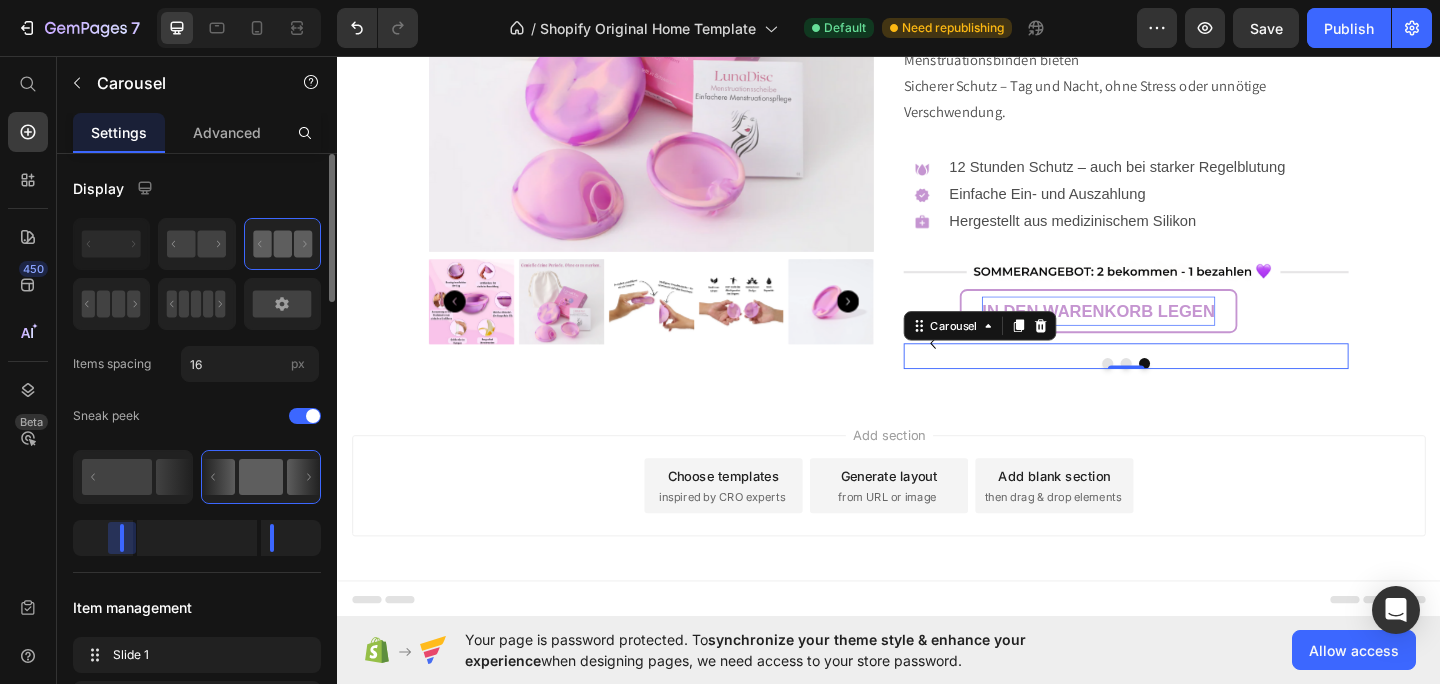 drag, startPoint x: 103, startPoint y: 545, endPoint x: 245, endPoint y: 538, distance: 142.17242 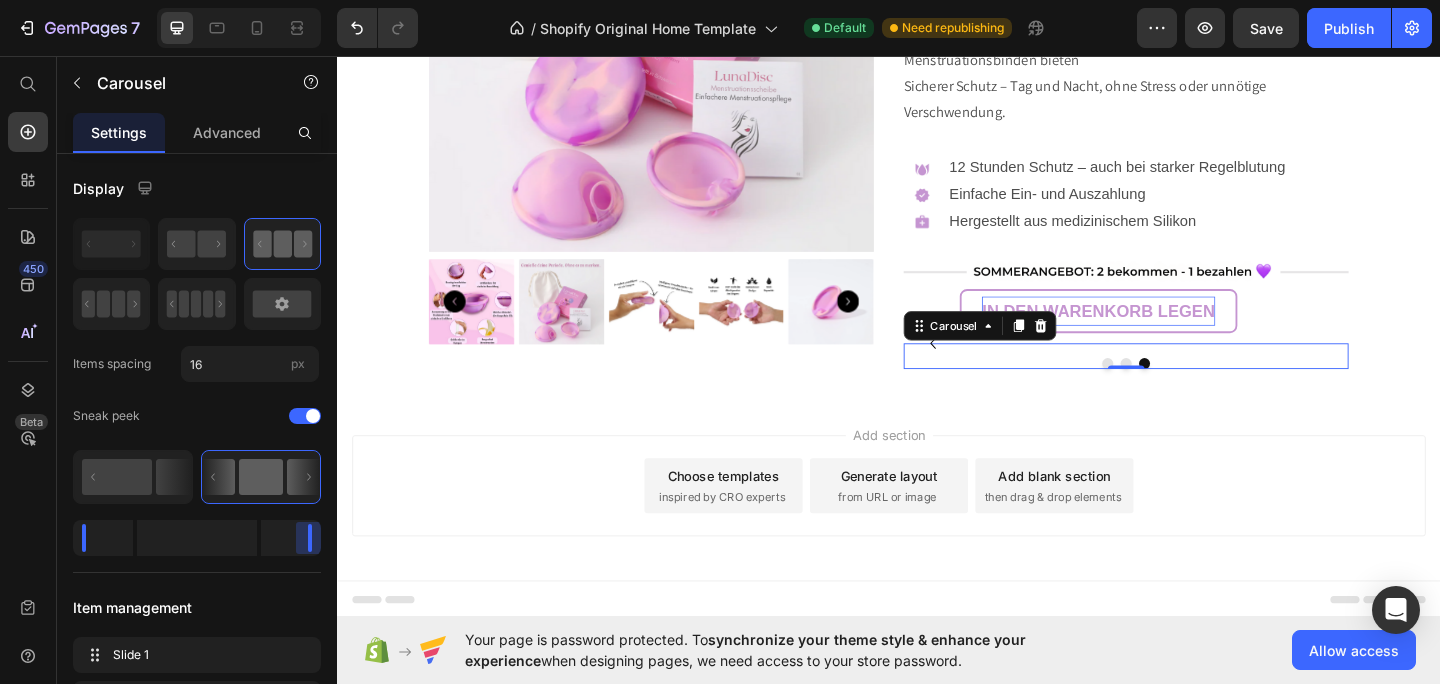 drag, startPoint x: 275, startPoint y: 540, endPoint x: 374, endPoint y: 549, distance: 99.40825 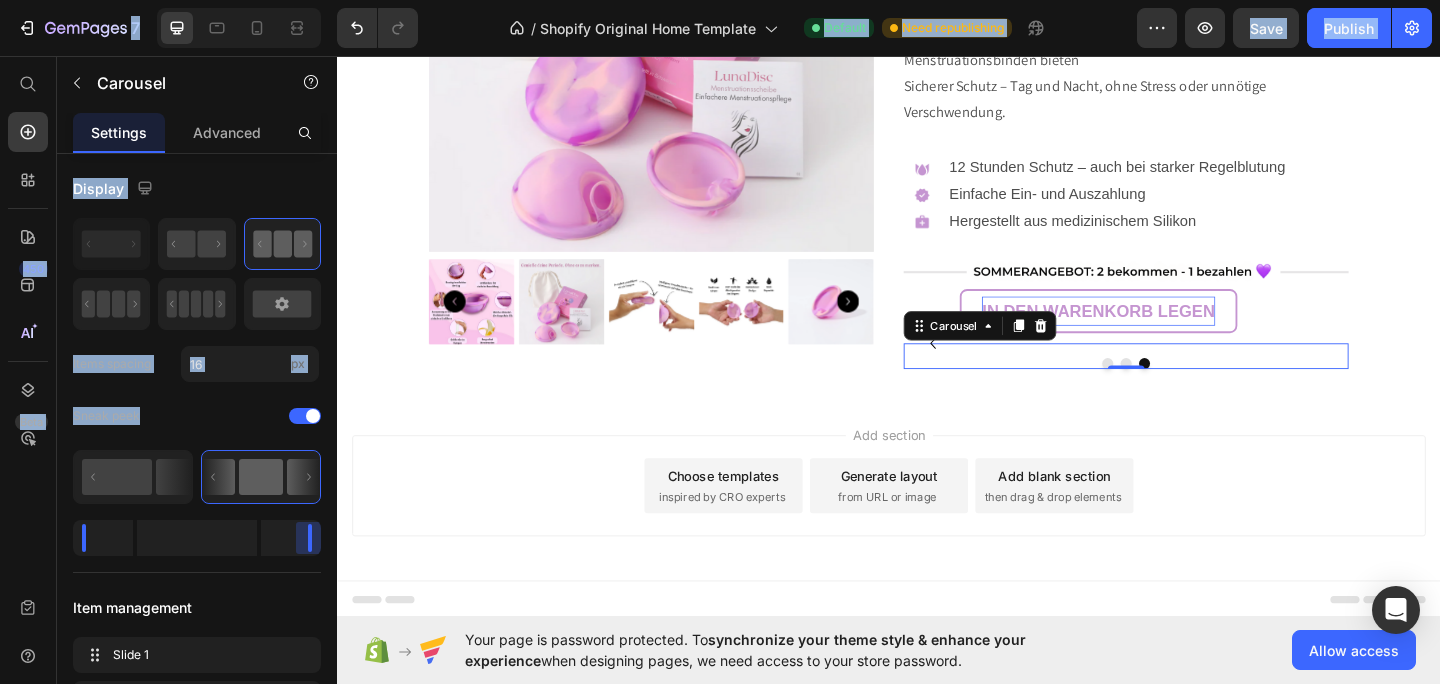 drag, startPoint x: 310, startPoint y: 533, endPoint x: 358, endPoint y: 537, distance: 48.166378 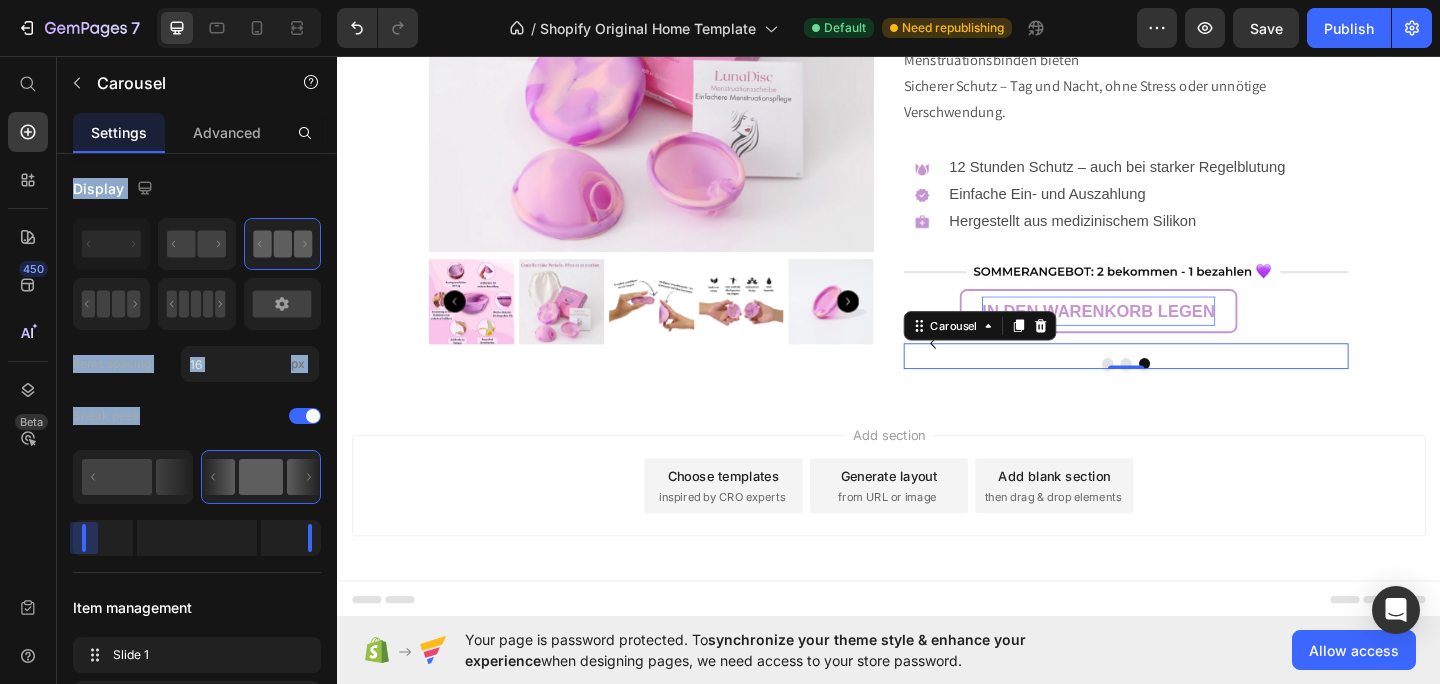 drag, startPoint x: 87, startPoint y: 531, endPoint x: 47, endPoint y: 526, distance: 40.311287 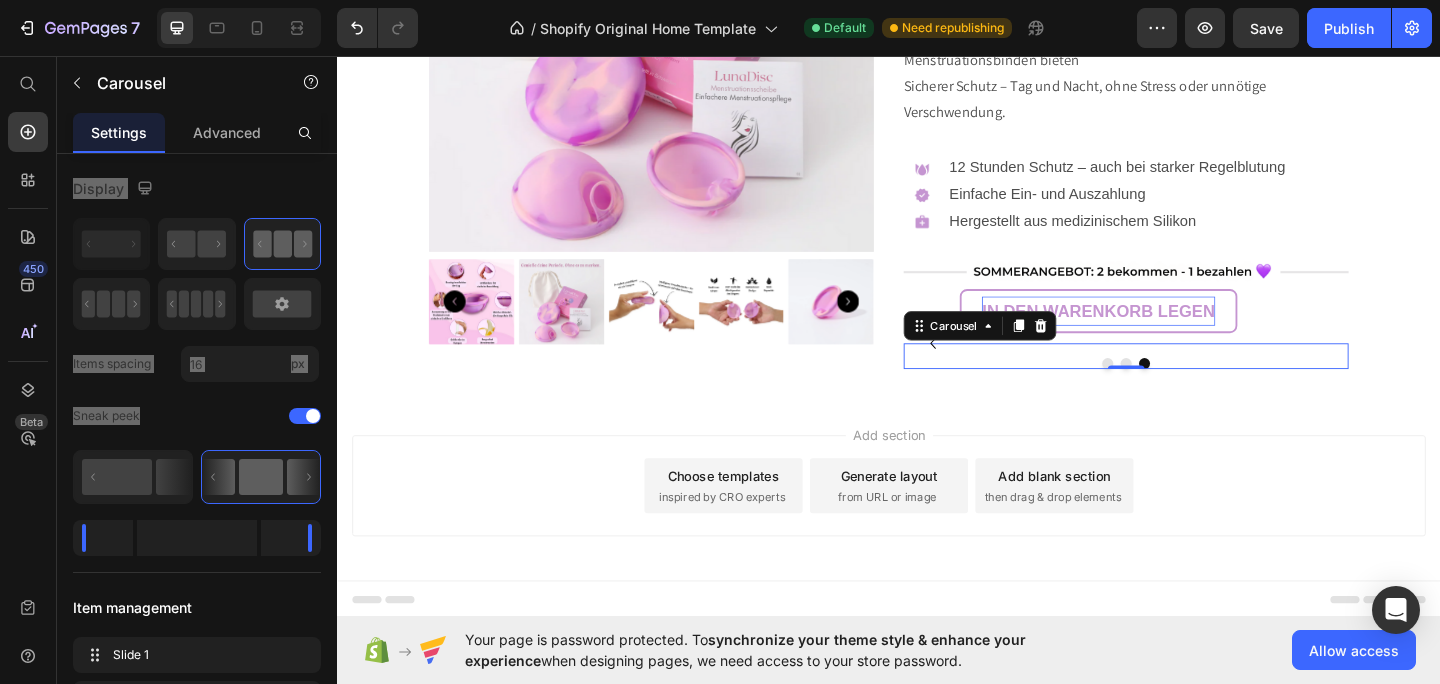 click 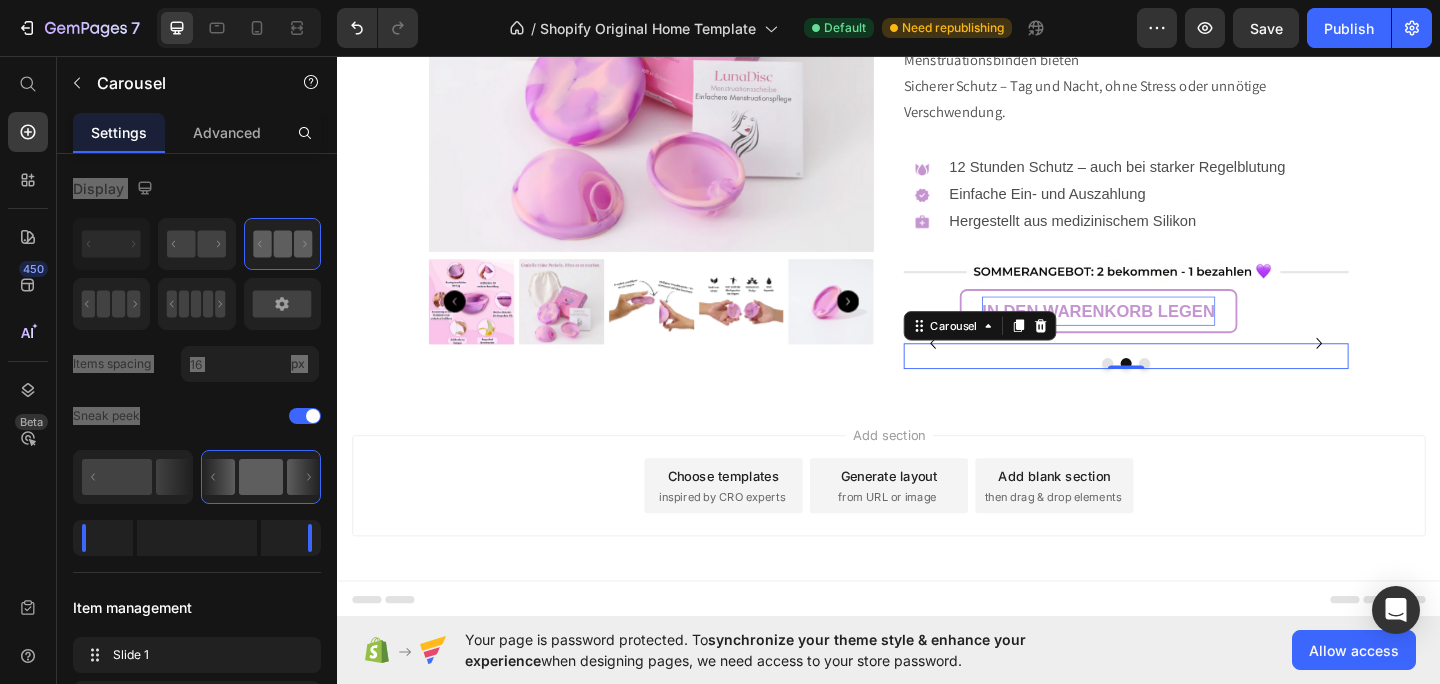 click 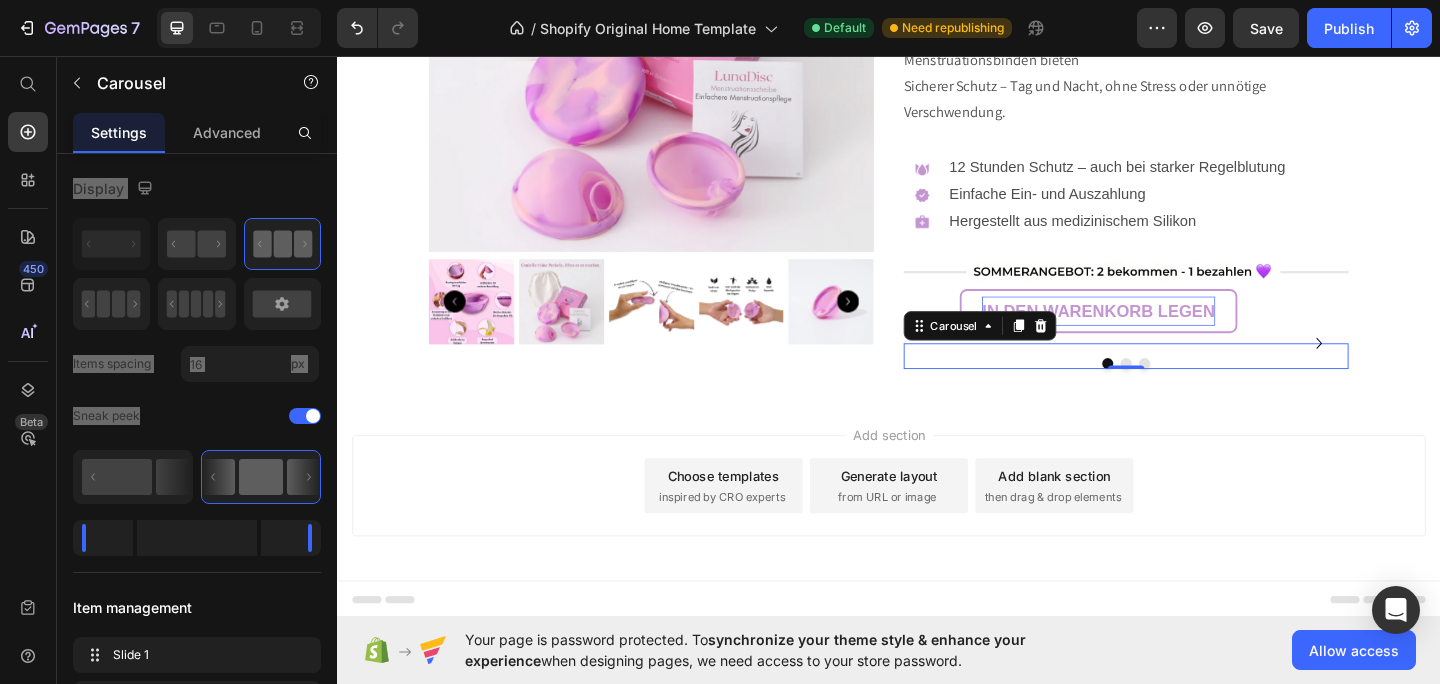 click on "Add section Choose templates inspired by CRO experts Generate layout from URL or image Add blank section then drag & drop elements" at bounding box center [937, 528] 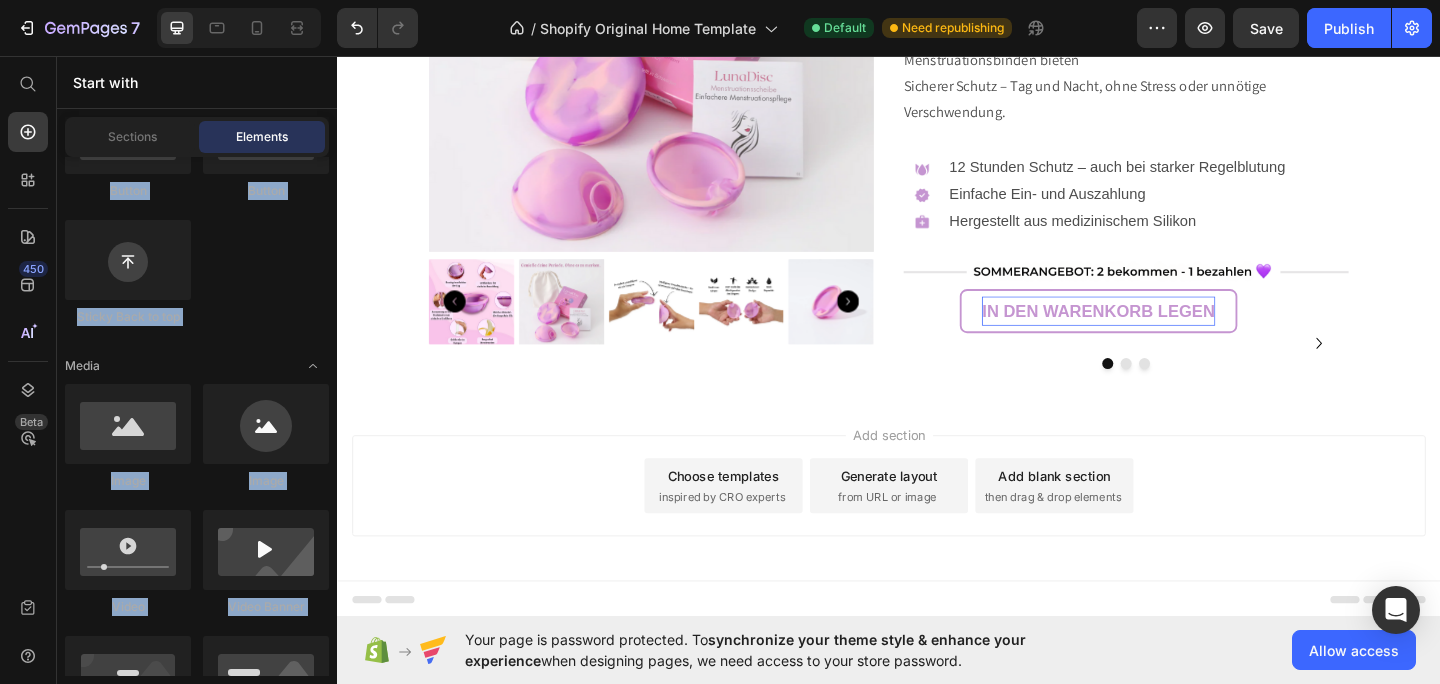 click on "Layout
Row
Row
Row
Row Text
Heading
Text Block Button
Button
Button
Sticky Back to top Media
Image
Image
Video
Video Banner" at bounding box center [197, 2685] 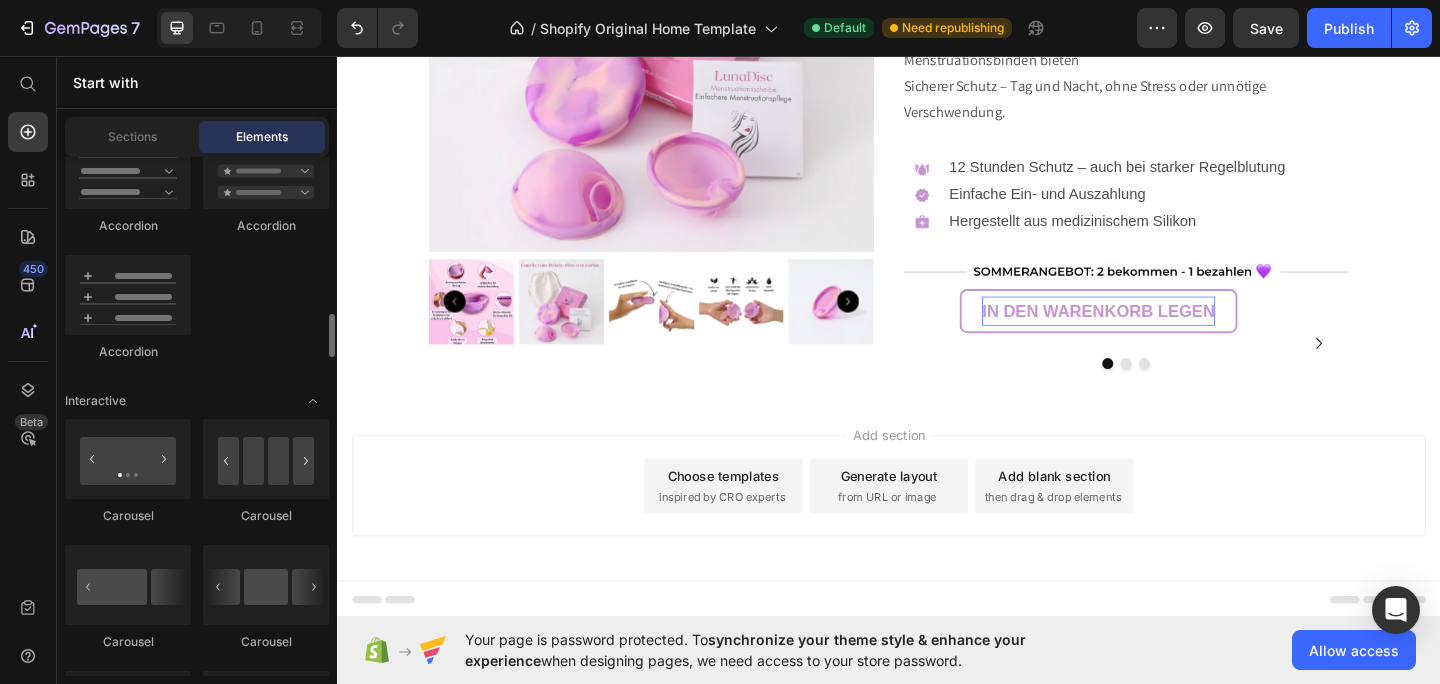 scroll, scrollTop: 1907, scrollLeft: 0, axis: vertical 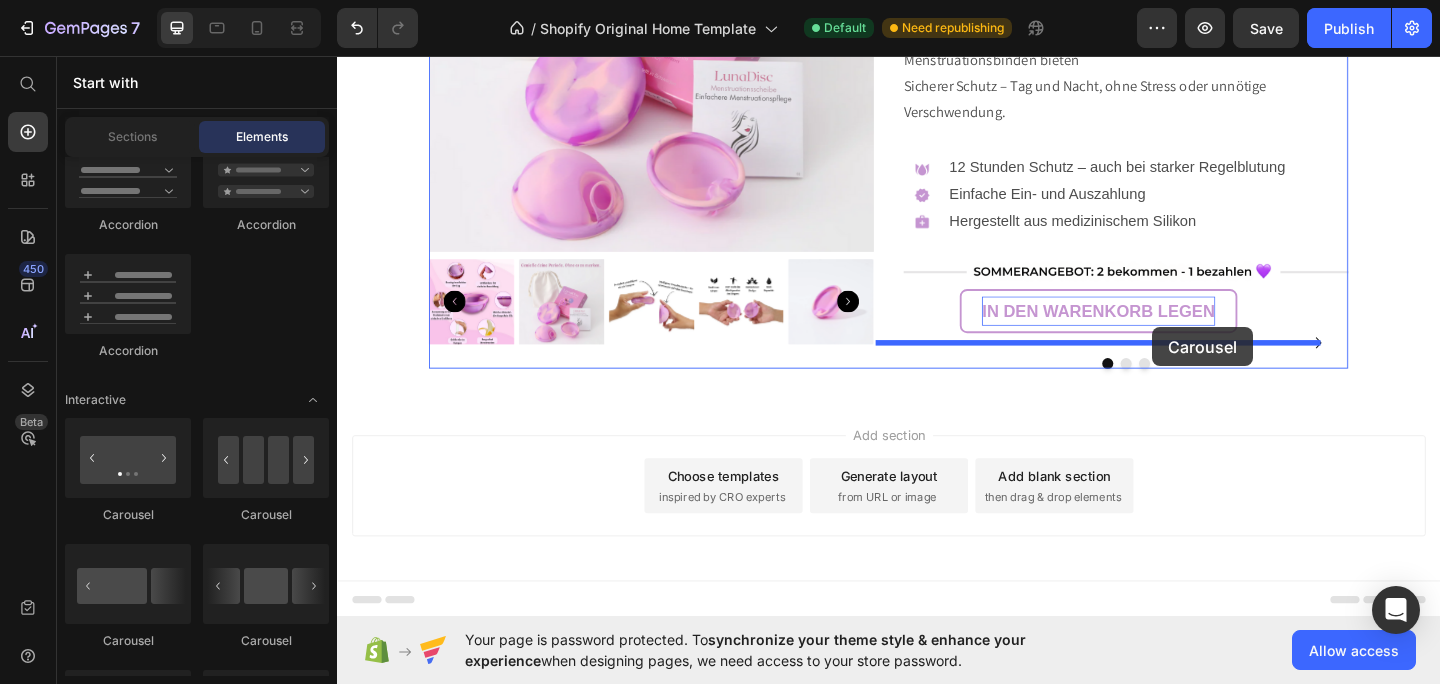 drag, startPoint x: 459, startPoint y: 519, endPoint x: 1224, endPoint y: 350, distance: 783.44495 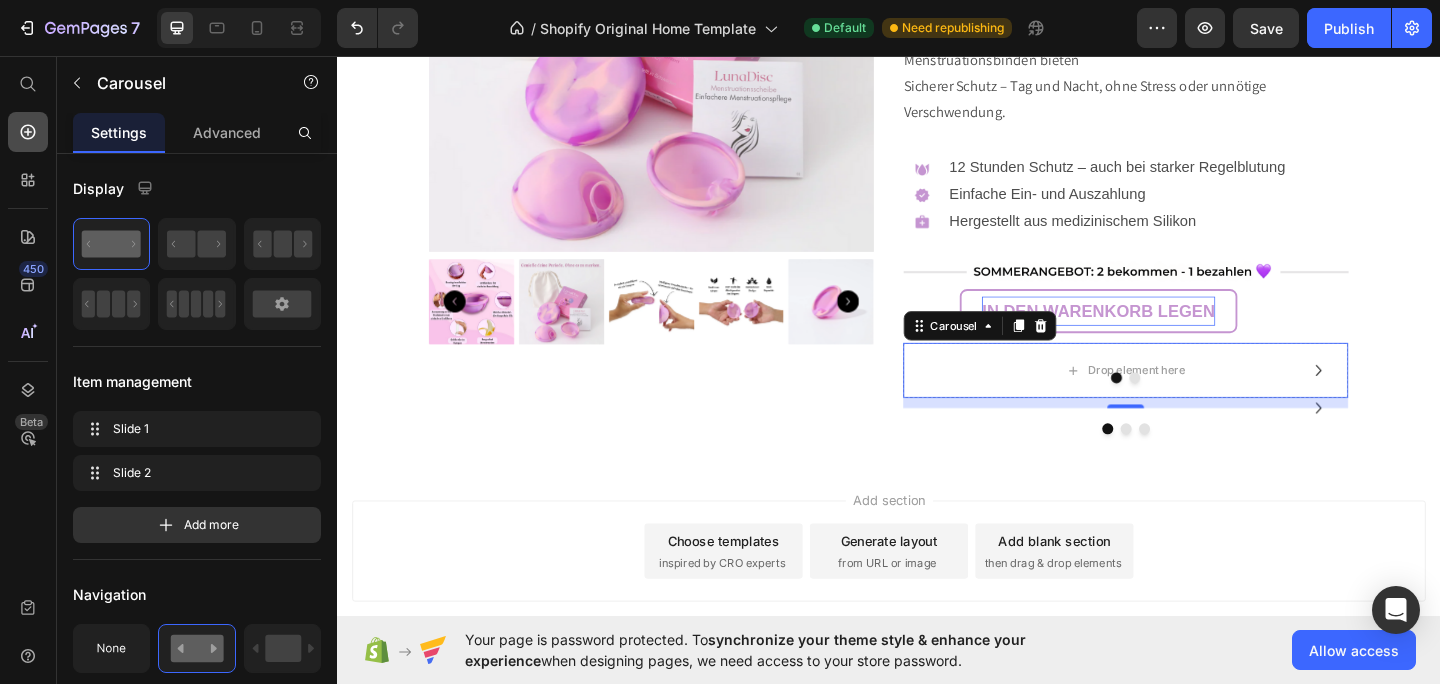 click 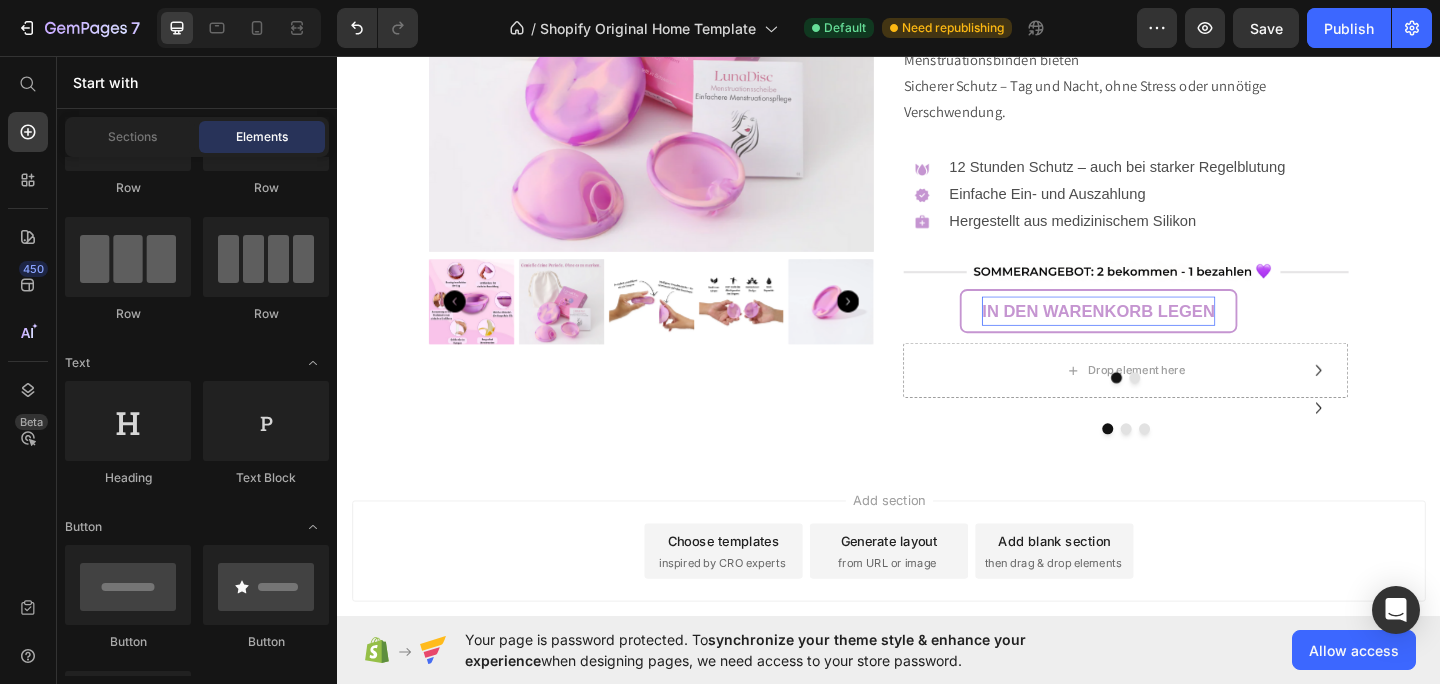 scroll, scrollTop: 0, scrollLeft: 0, axis: both 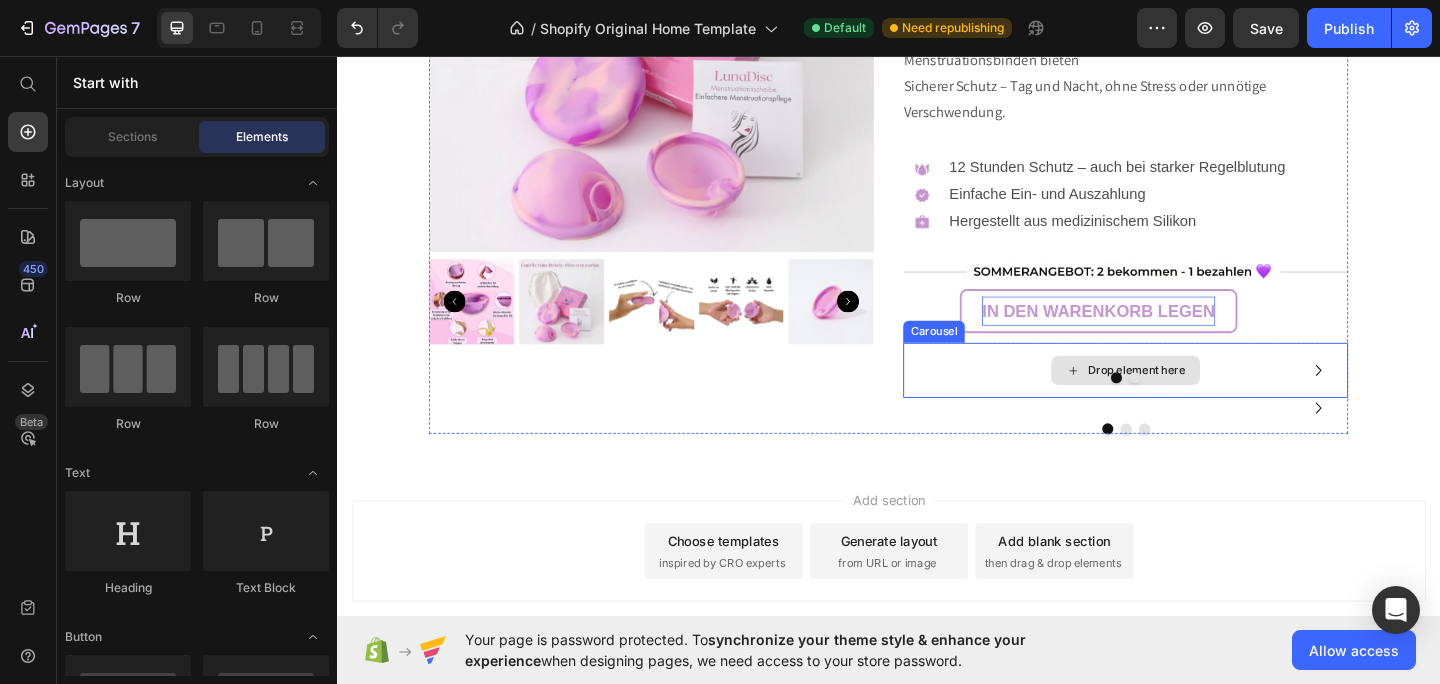 click on "Drop element here" at bounding box center (1195, 399) 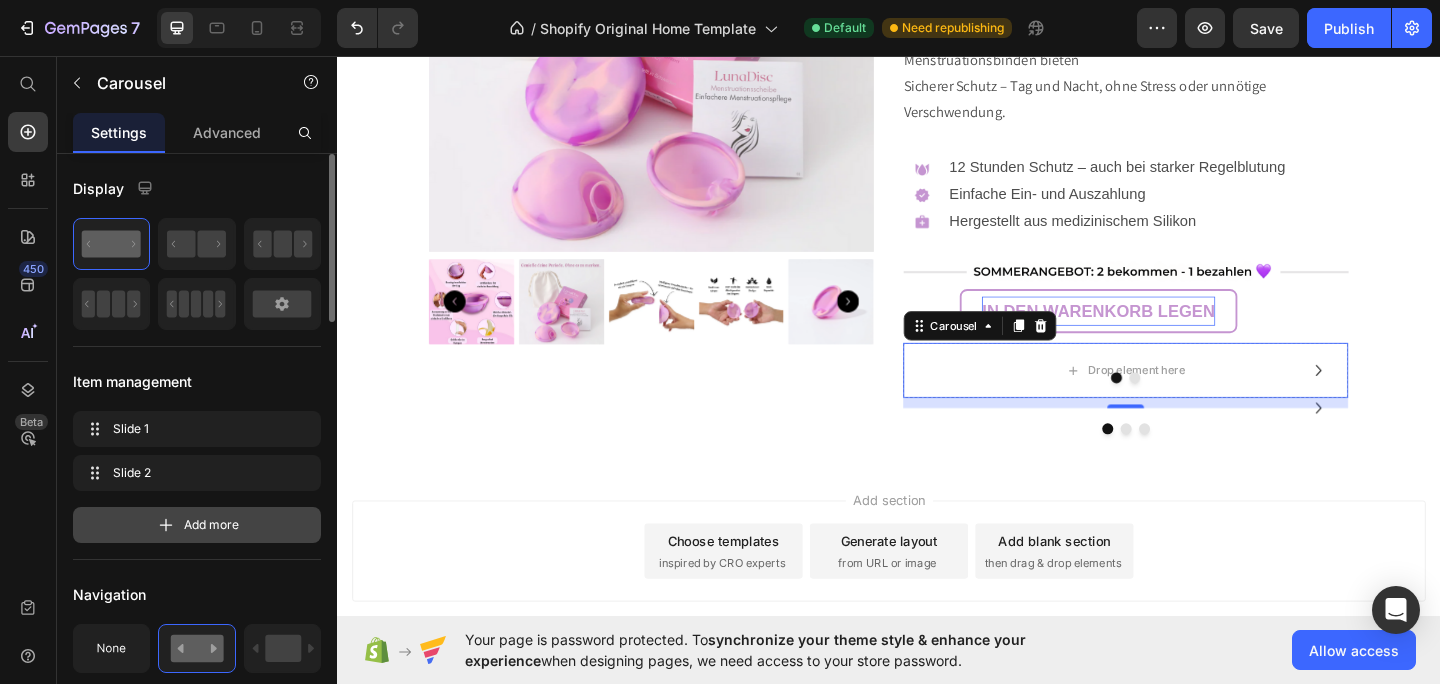 click on "Add more" at bounding box center [197, 525] 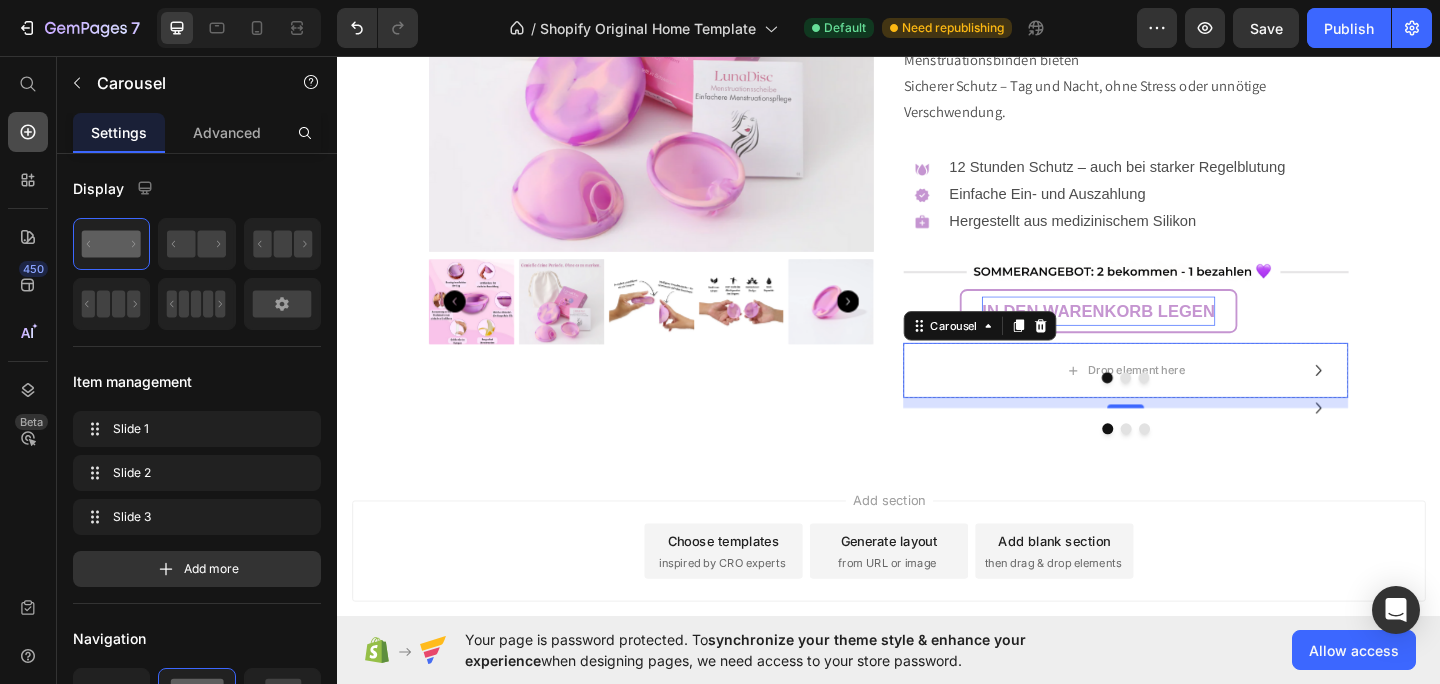 click 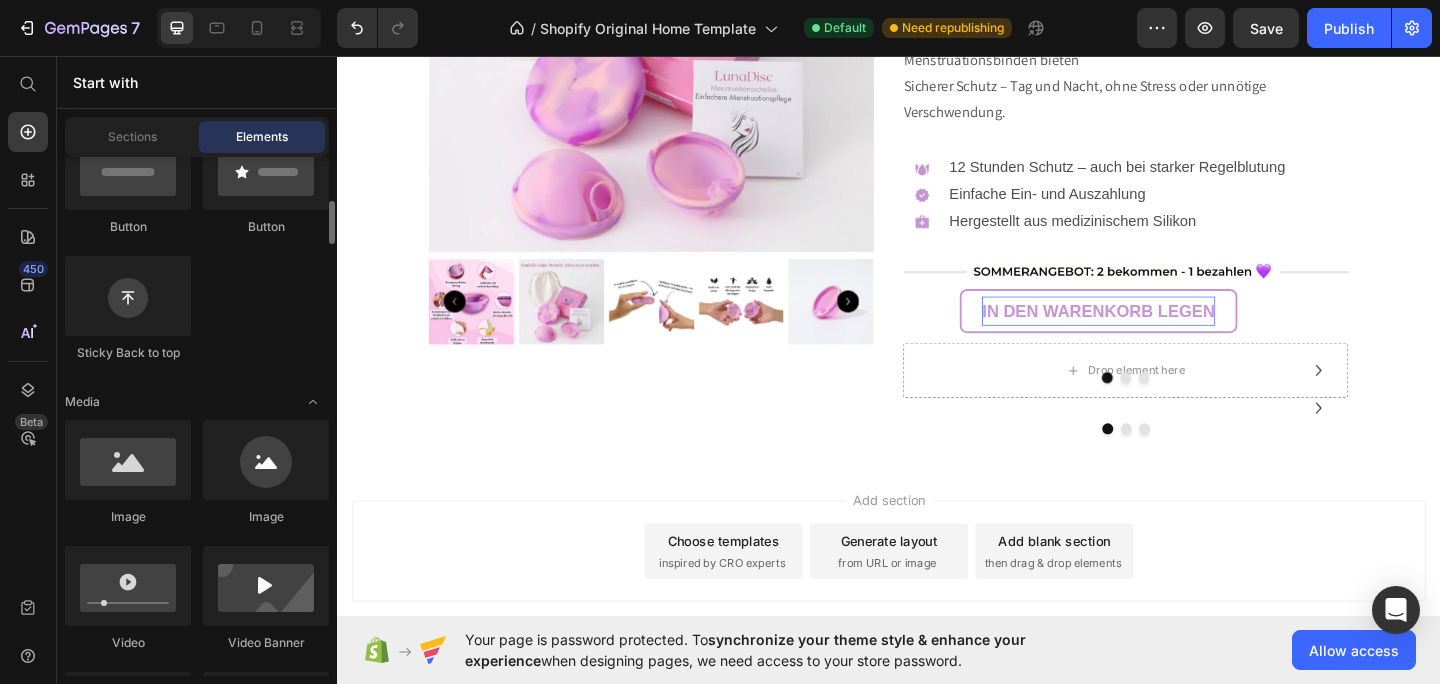 scroll, scrollTop: 530, scrollLeft: 0, axis: vertical 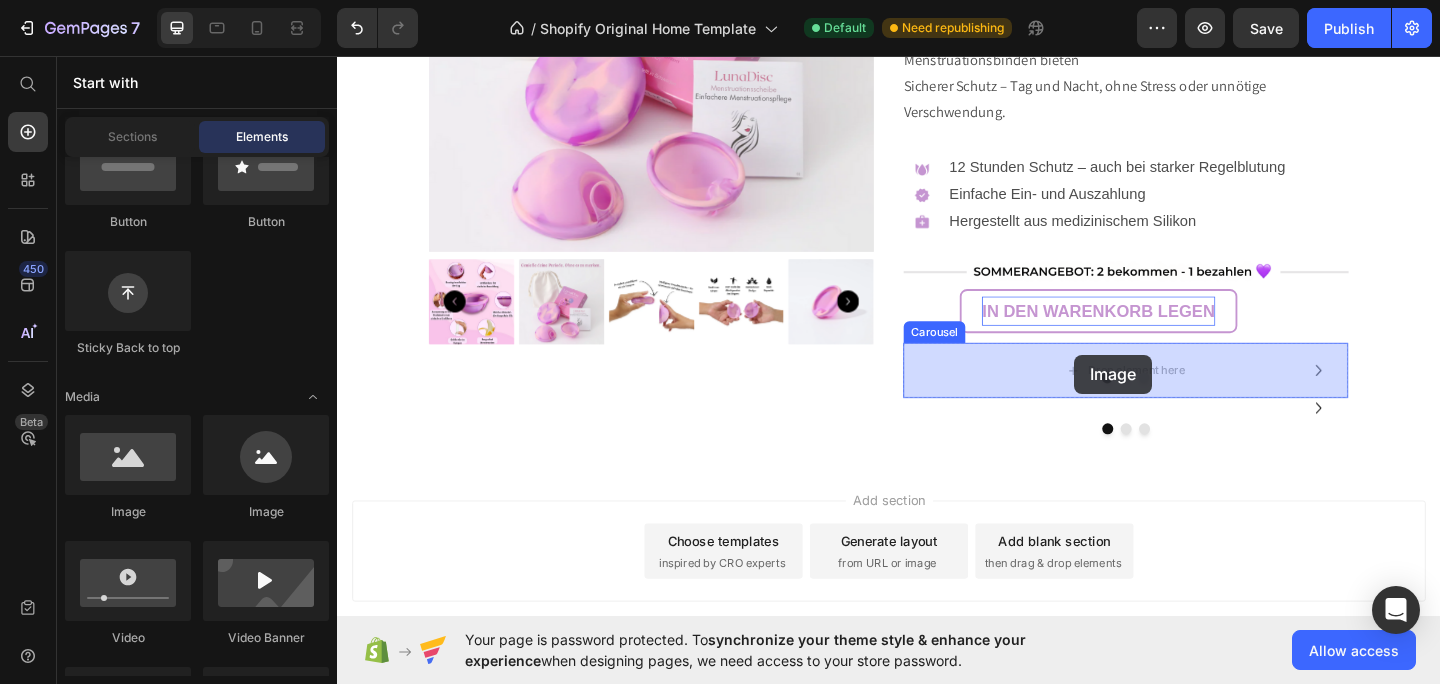 drag, startPoint x: 479, startPoint y: 515, endPoint x: 1138, endPoint y: 381, distance: 672.4857 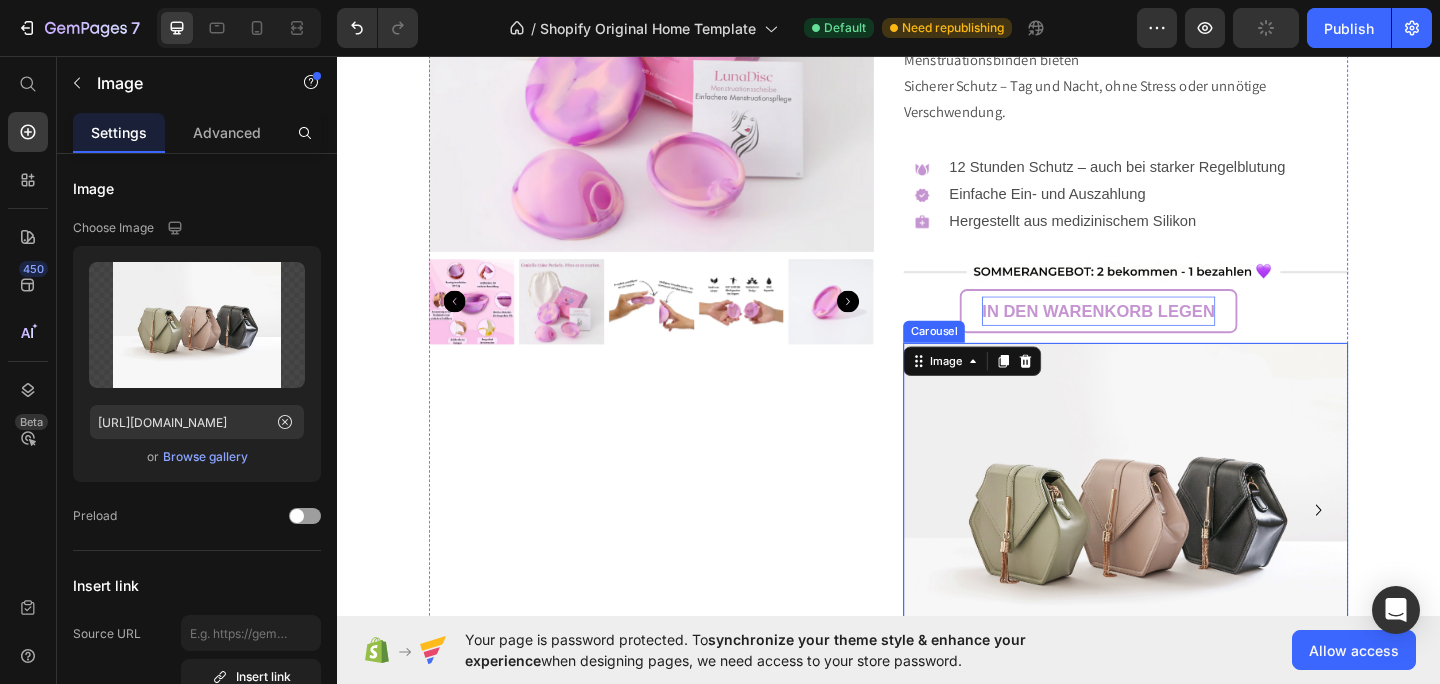 click 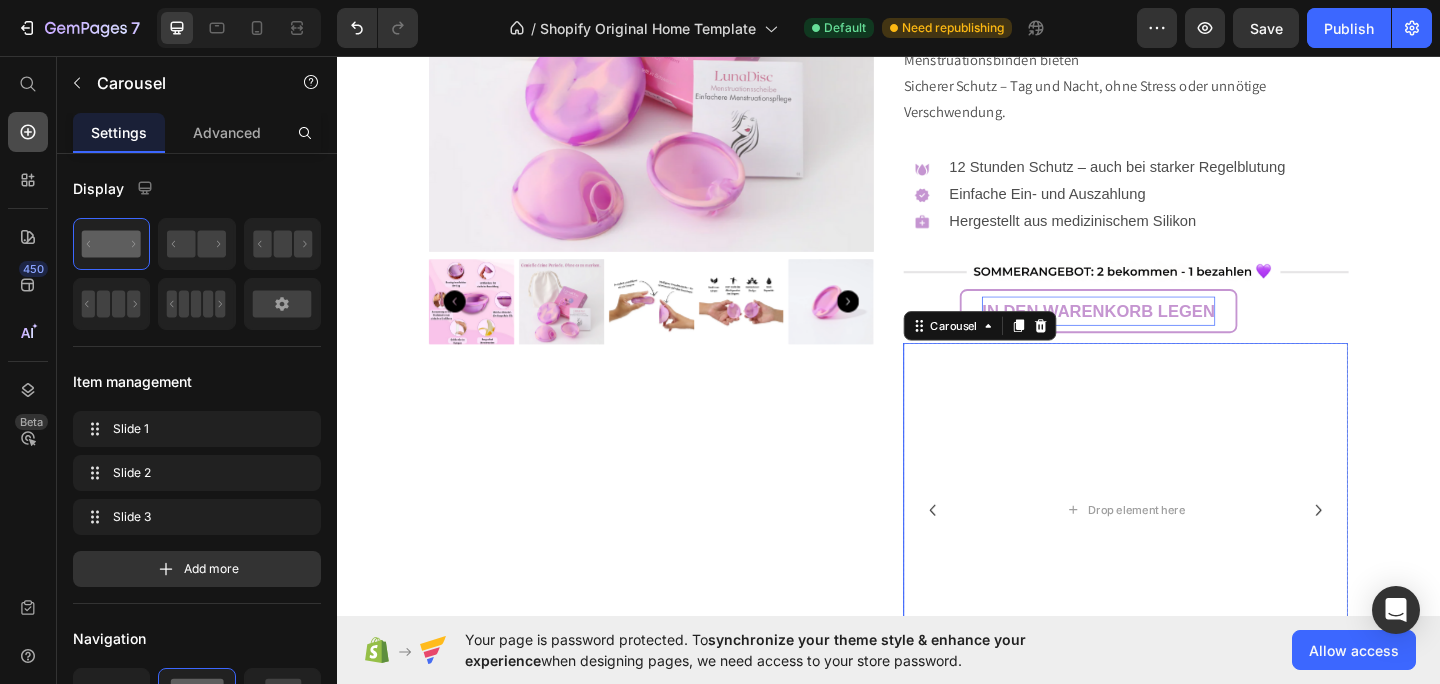 click 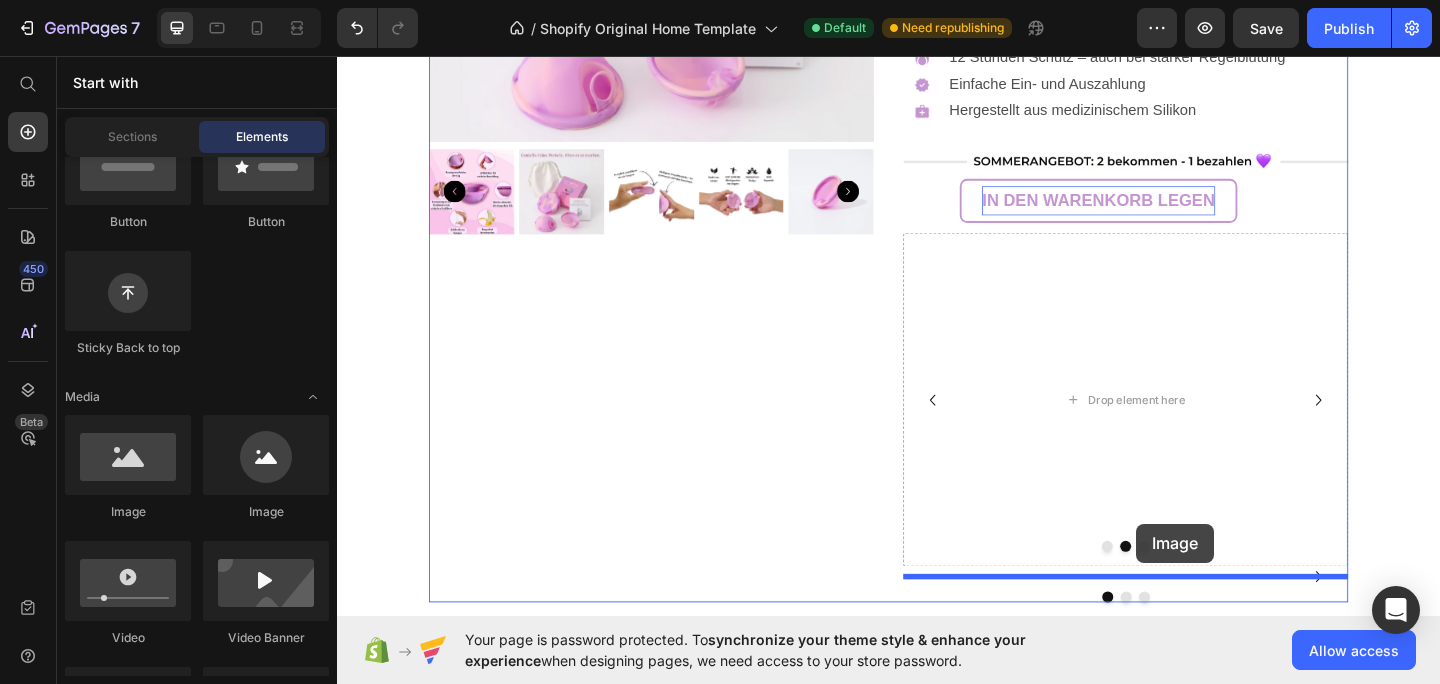 scroll, scrollTop: 723, scrollLeft: 0, axis: vertical 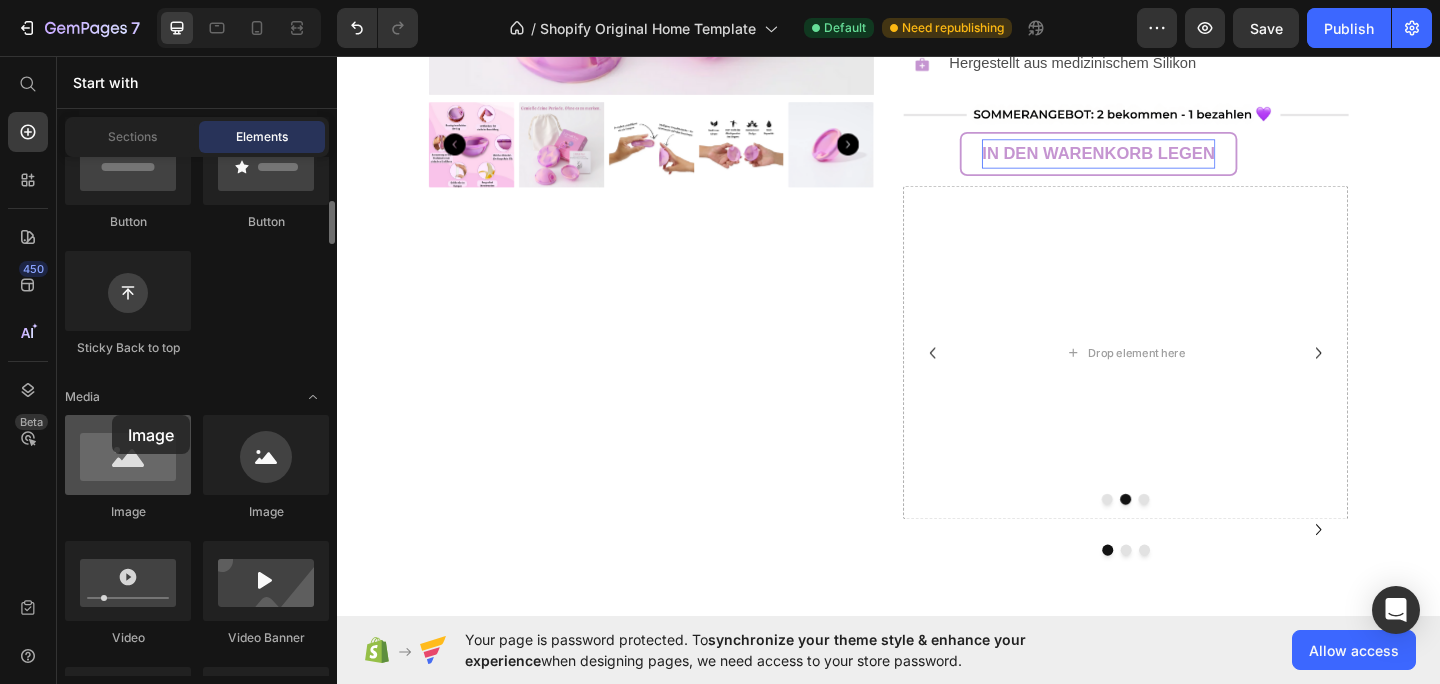 drag, startPoint x: 128, startPoint y: 455, endPoint x: 109, endPoint y: 468, distance: 23.021729 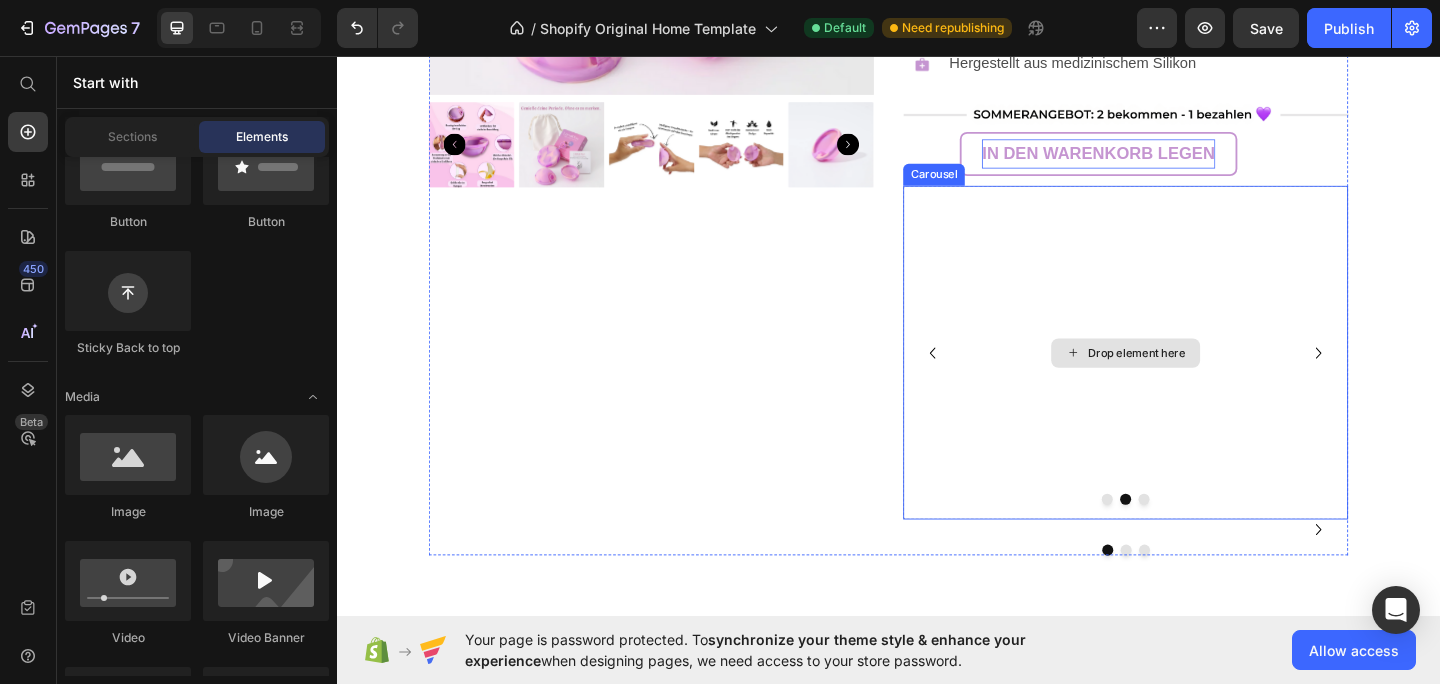 scroll, scrollTop: 680, scrollLeft: 0, axis: vertical 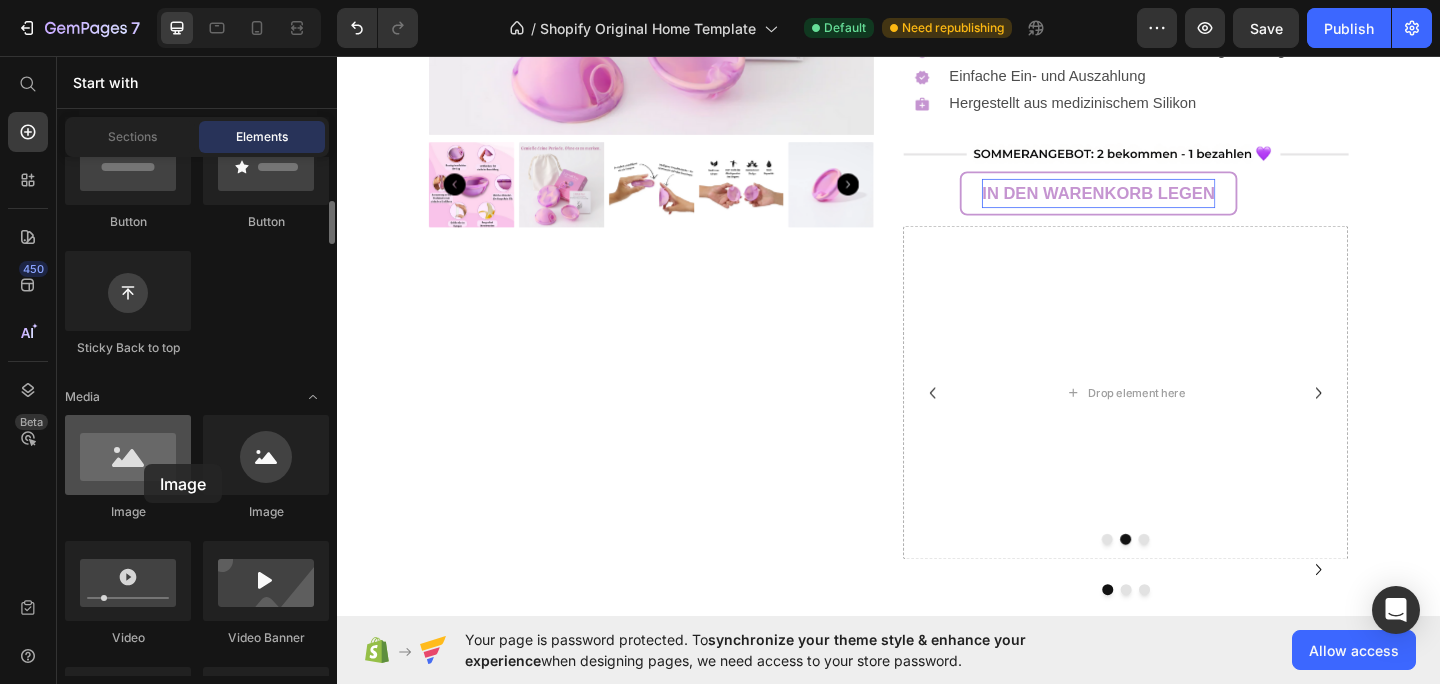 drag, startPoint x: 127, startPoint y: 452, endPoint x: 144, endPoint y: 464, distance: 20.808653 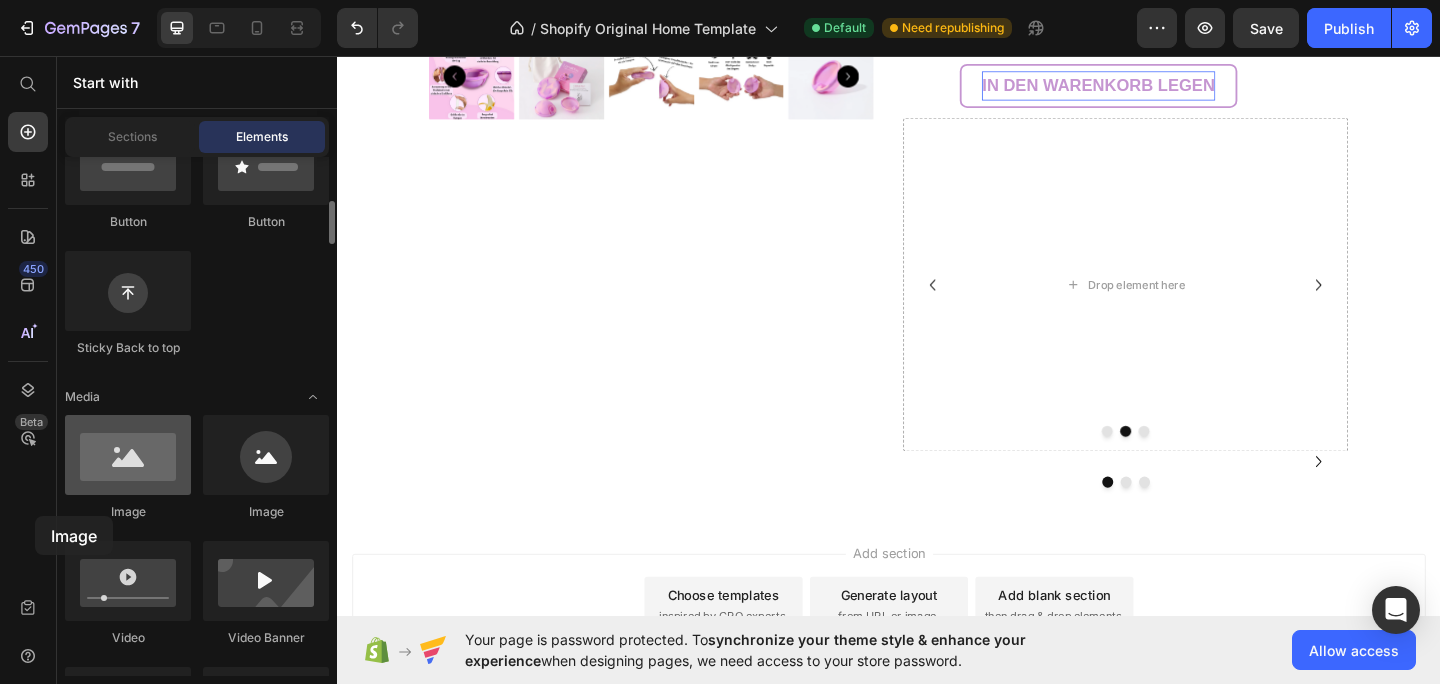 scroll, scrollTop: 861, scrollLeft: 0, axis: vertical 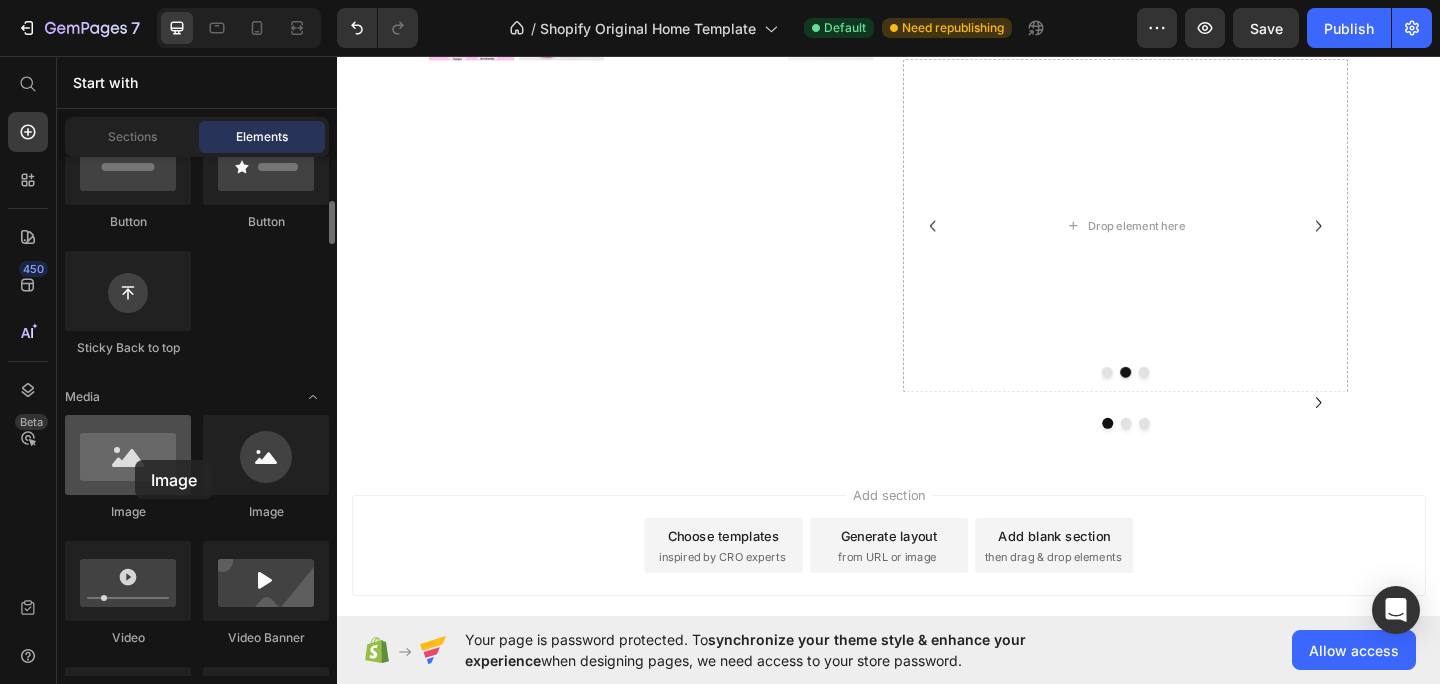 drag, startPoint x: 142, startPoint y: 448, endPoint x: 133, endPoint y: 456, distance: 12.0415945 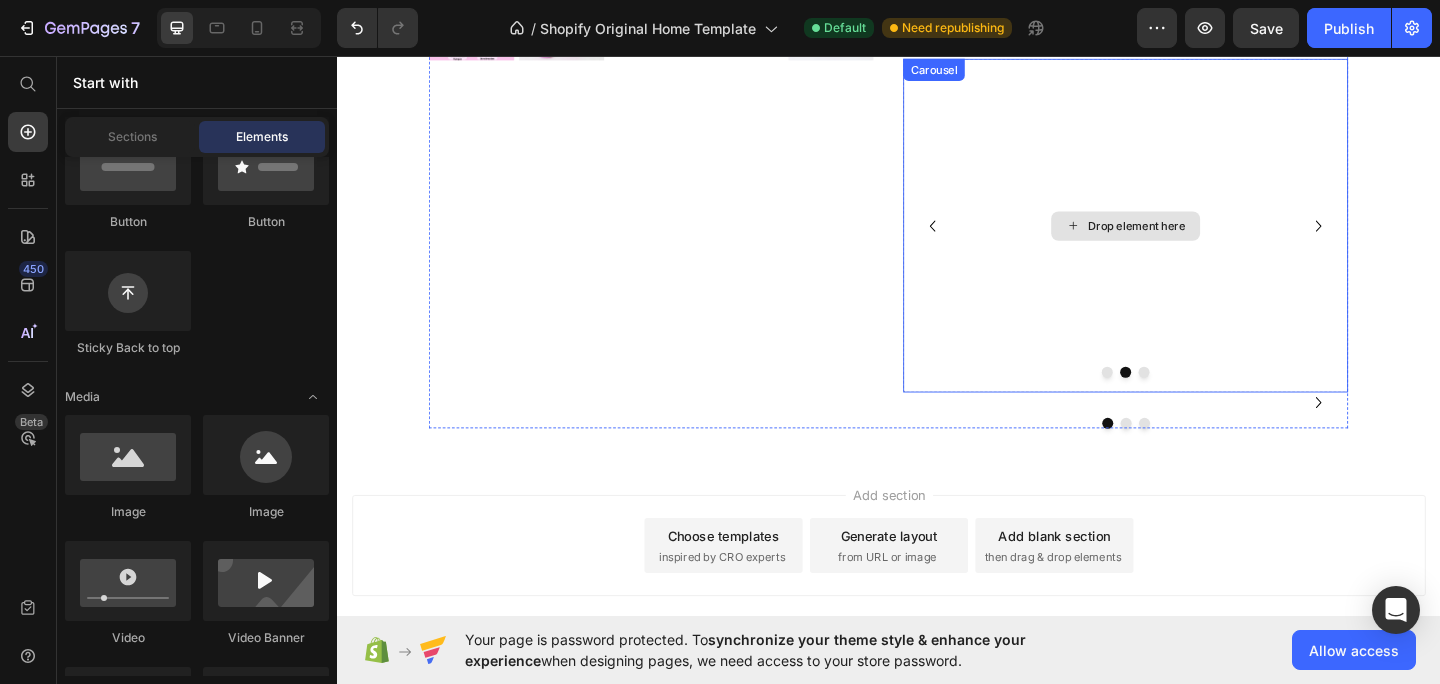 click on "Drop element here" at bounding box center [1207, 242] 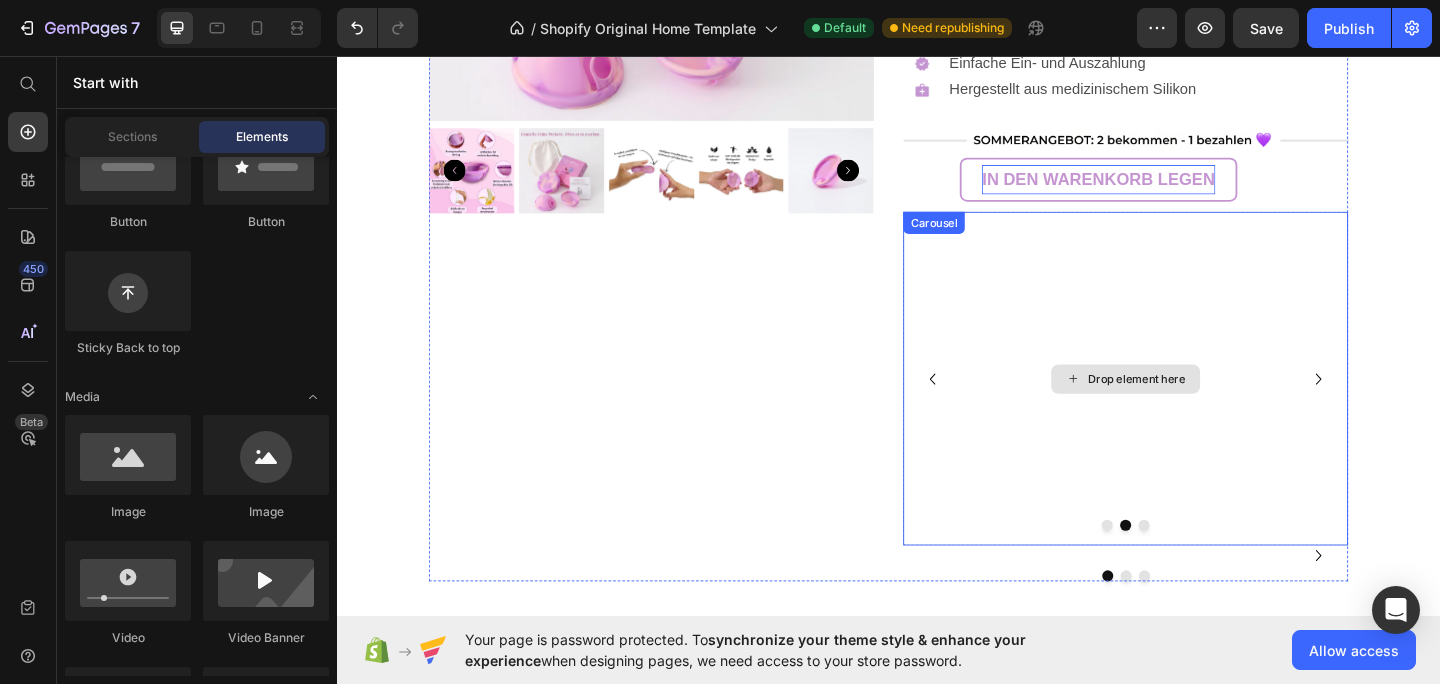 scroll, scrollTop: 679, scrollLeft: 0, axis: vertical 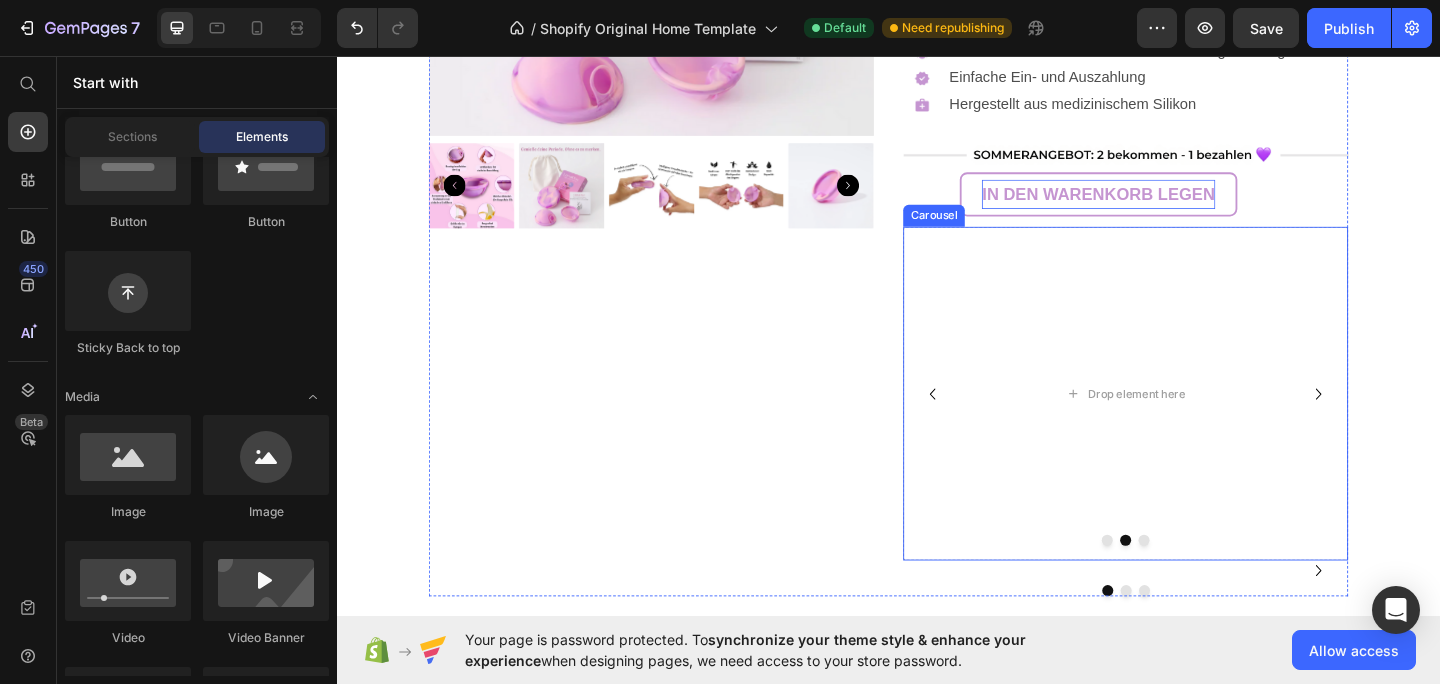 click at bounding box center (985, 424) 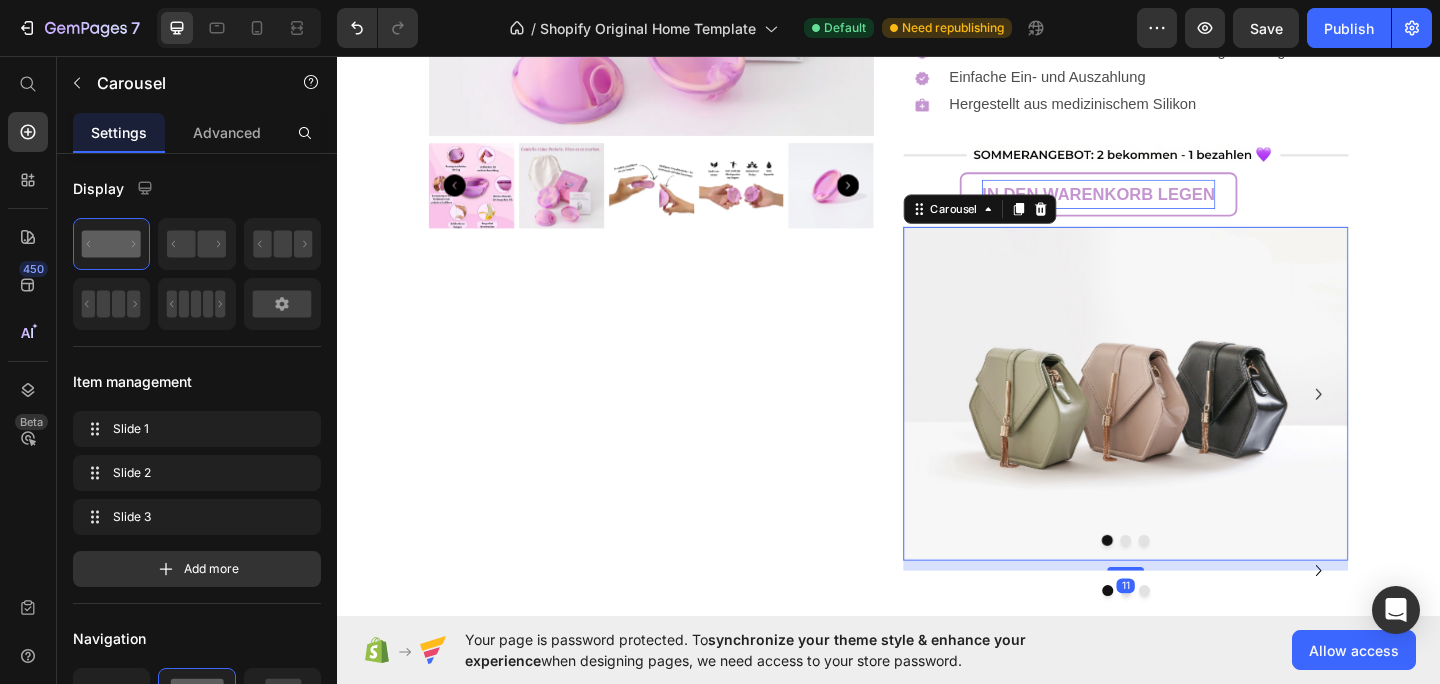 click 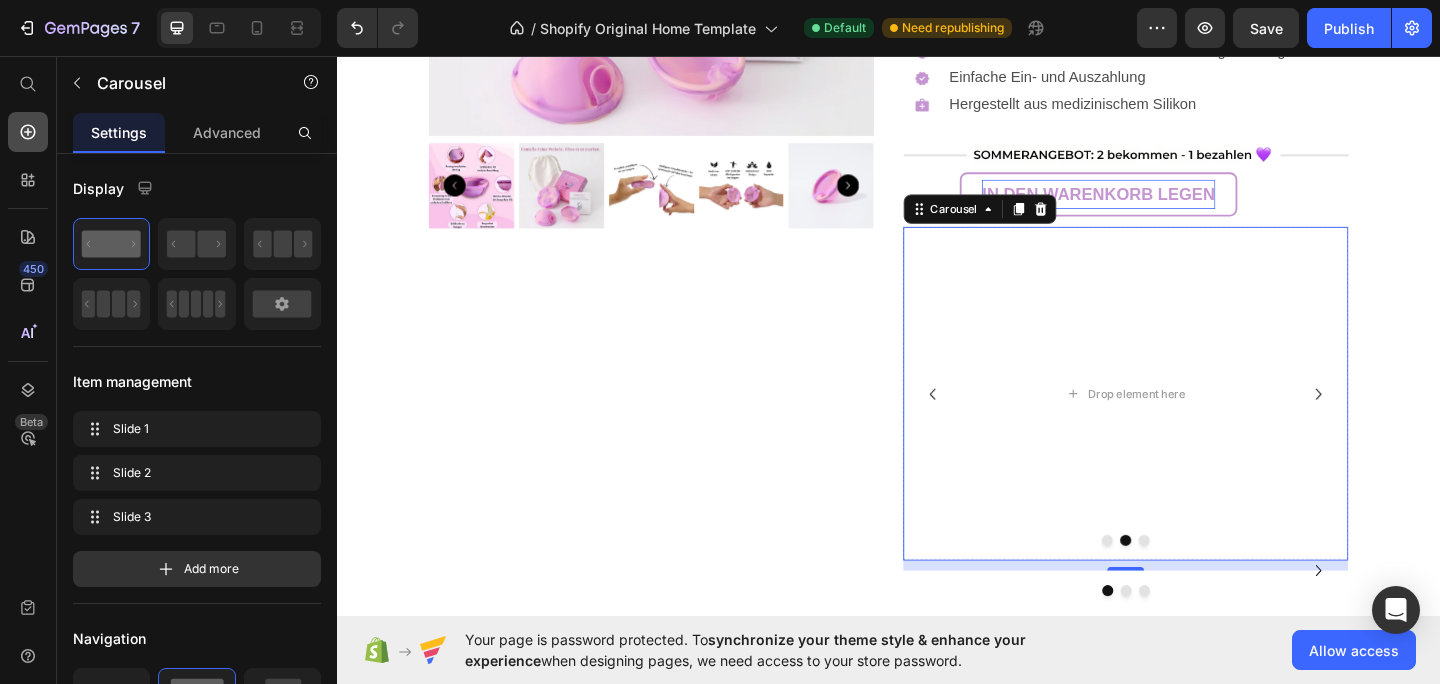 click 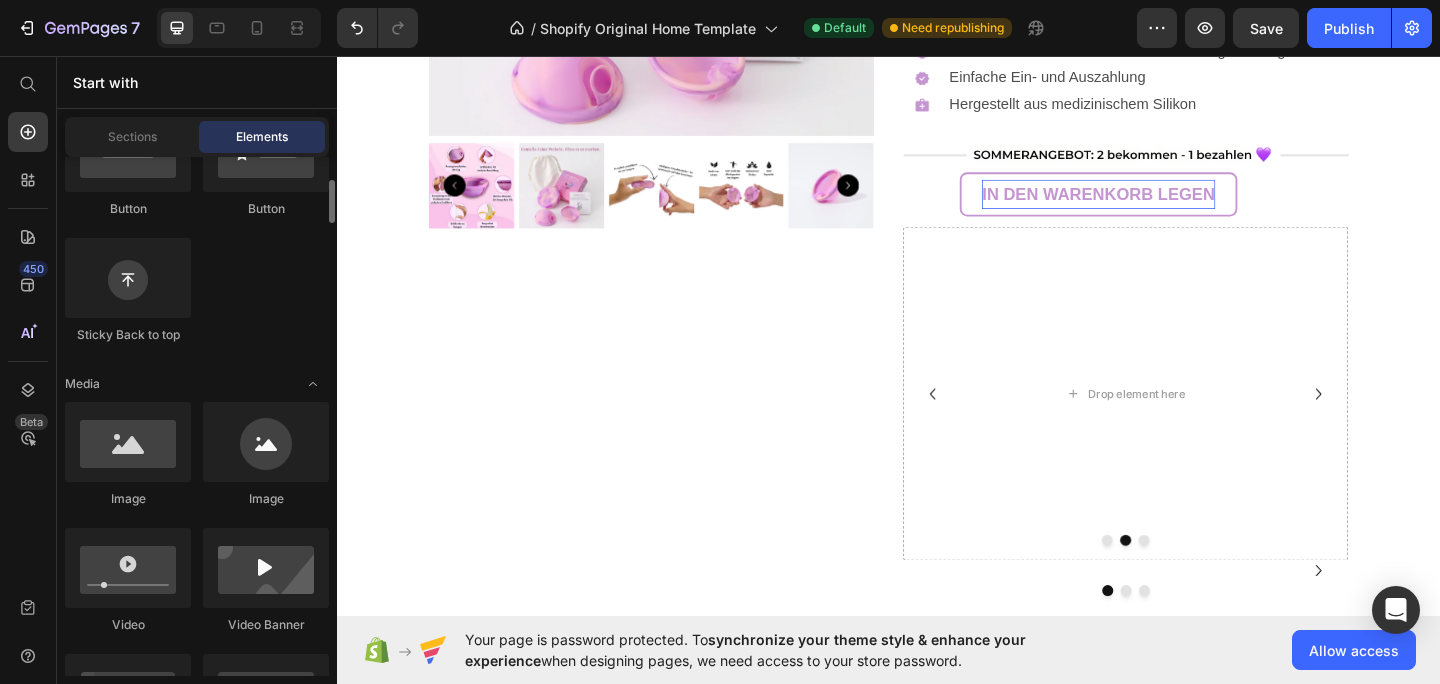 scroll, scrollTop: 597, scrollLeft: 0, axis: vertical 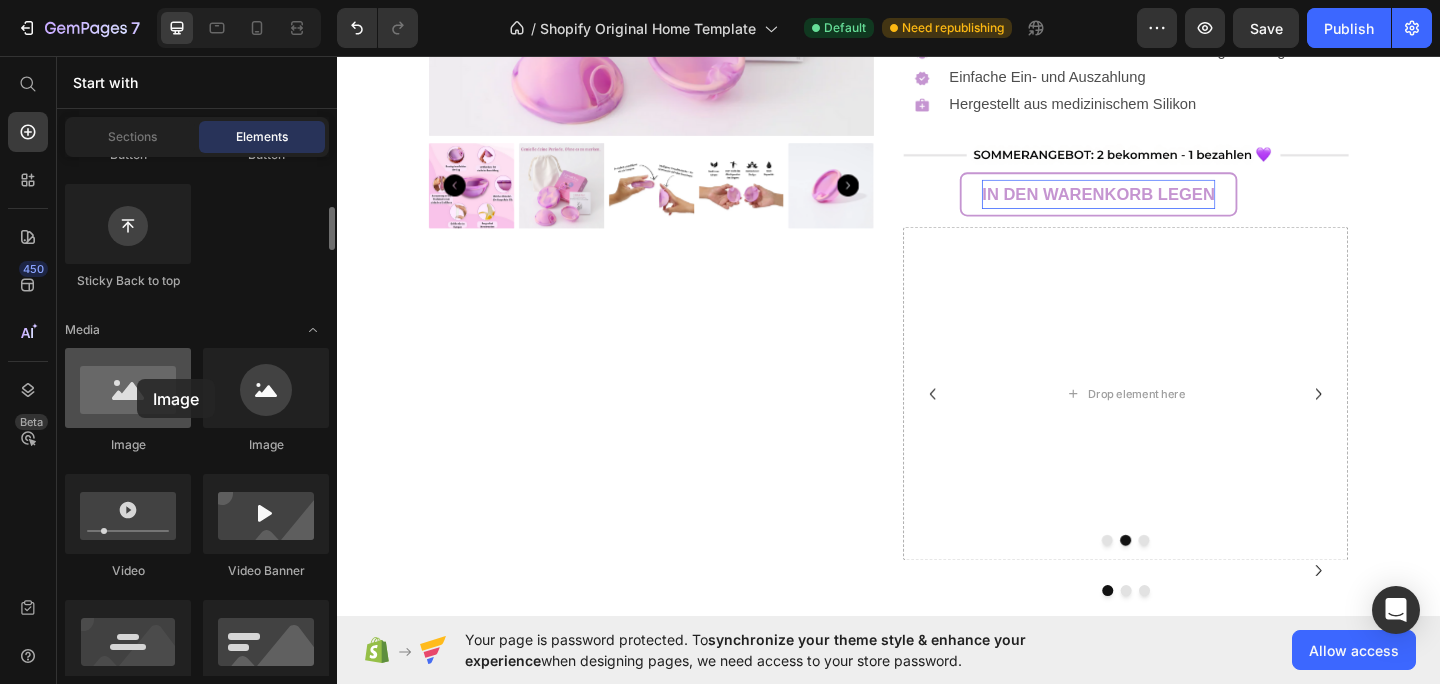 drag, startPoint x: 127, startPoint y: 399, endPoint x: 137, endPoint y: 379, distance: 22.36068 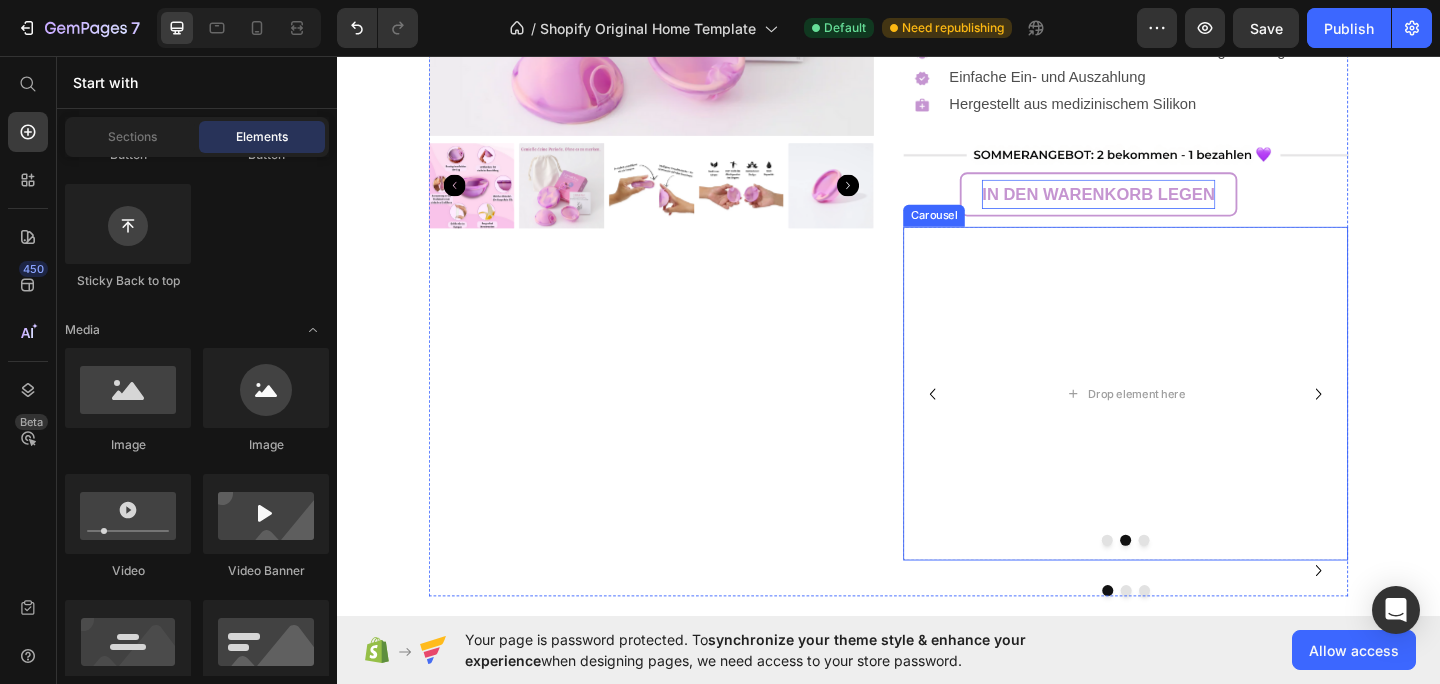 click 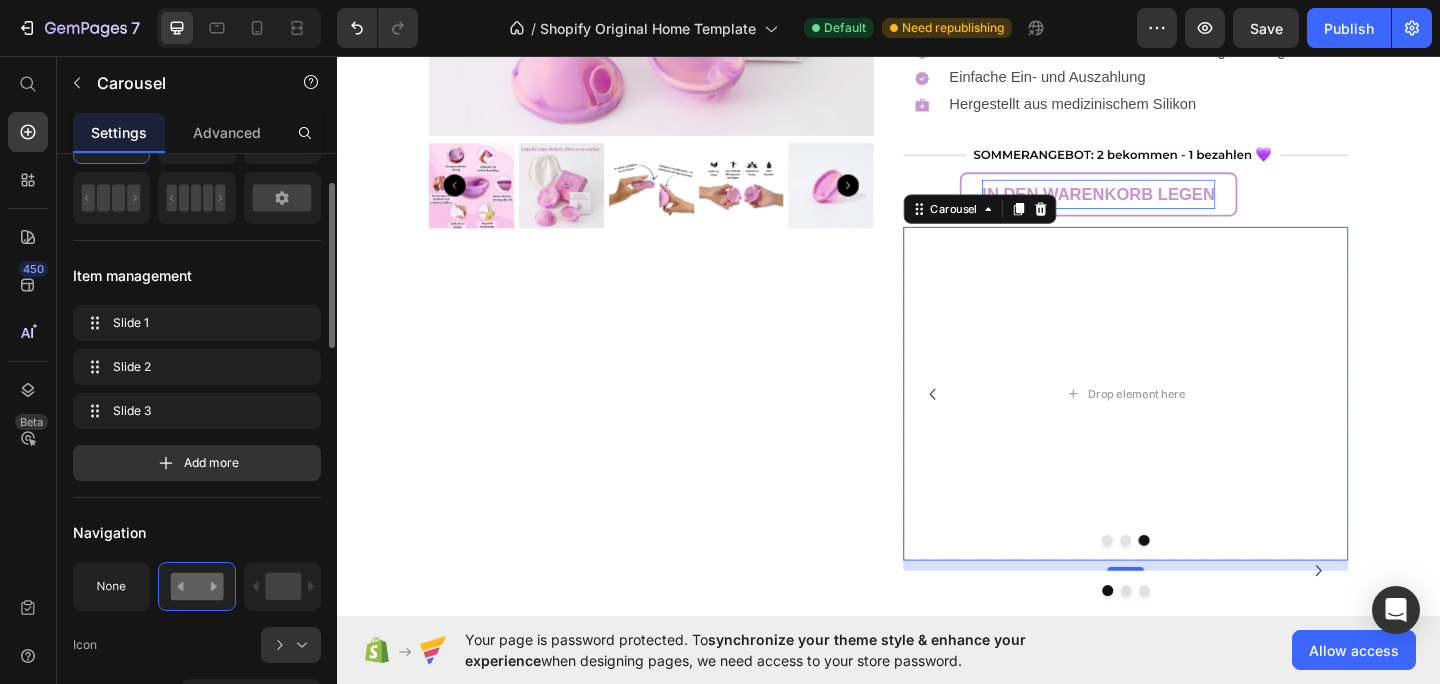 scroll, scrollTop: 0, scrollLeft: 0, axis: both 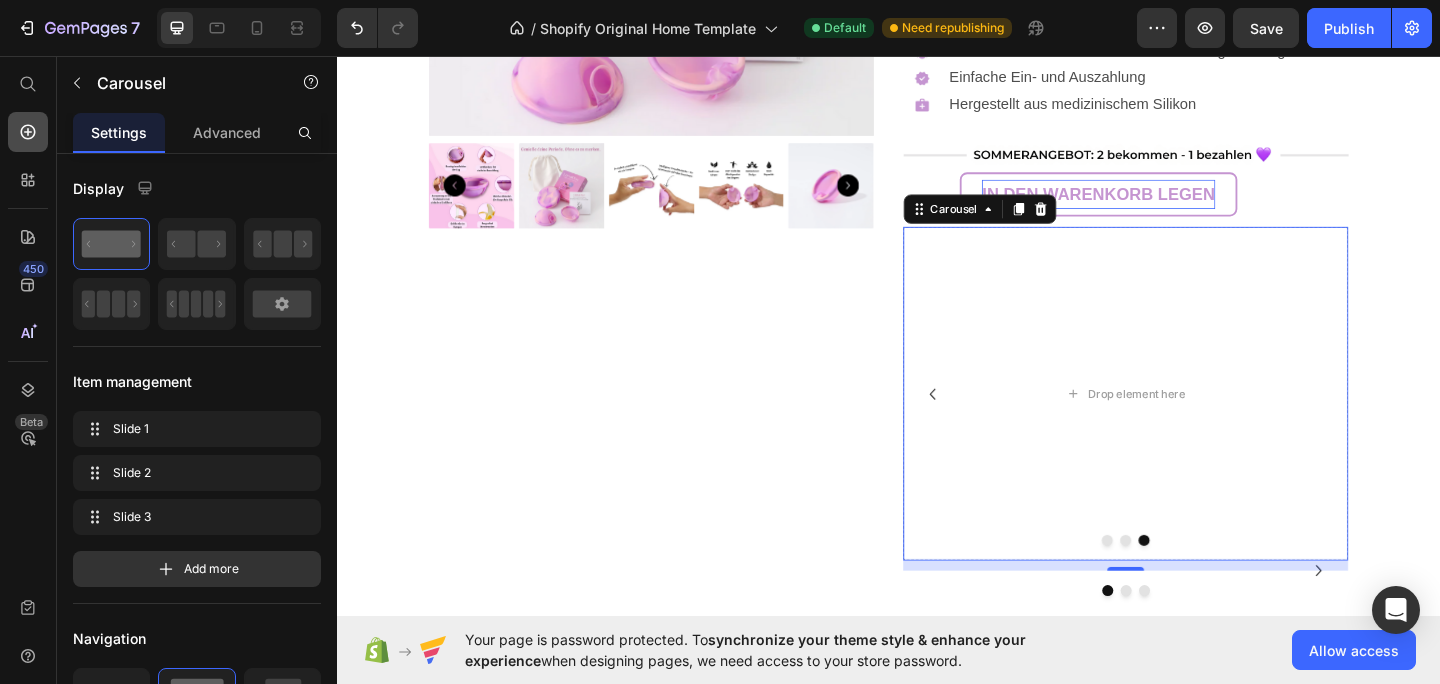 click 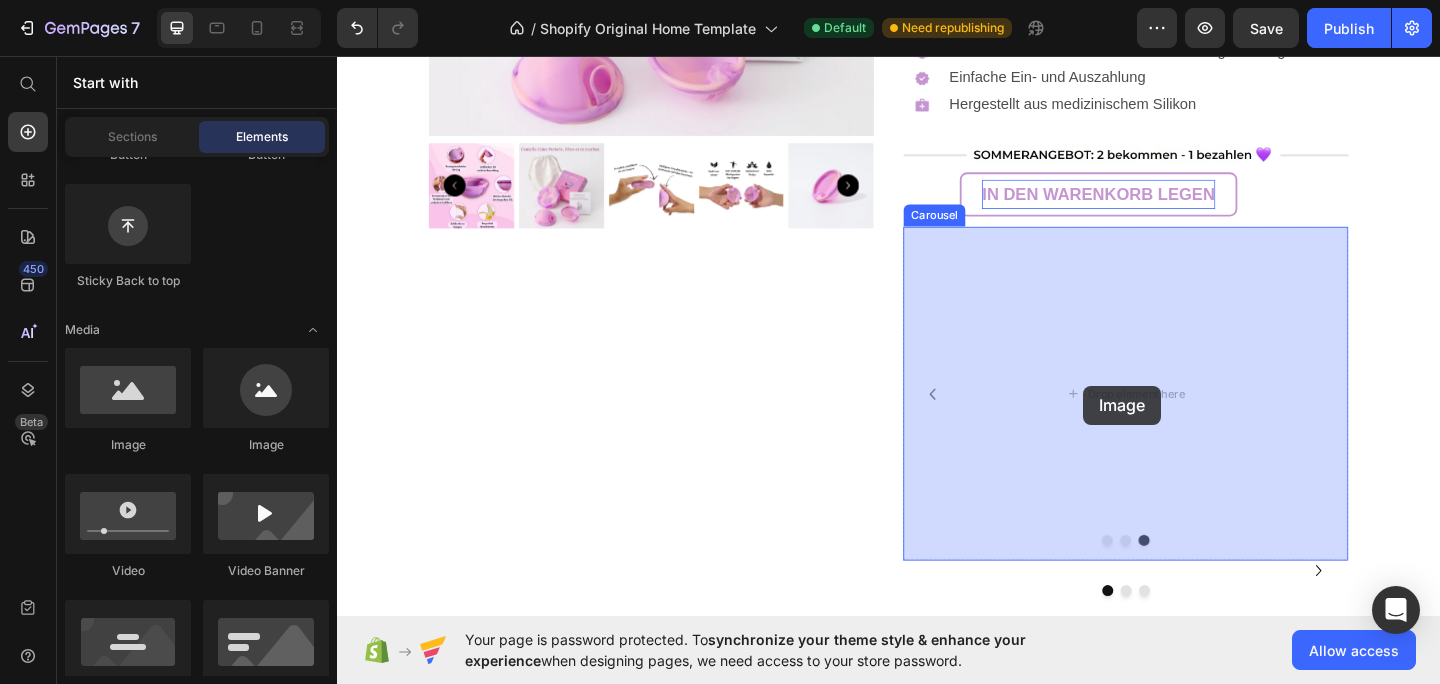 drag, startPoint x: 481, startPoint y: 467, endPoint x: 1149, endPoint y: 415, distance: 670.0209 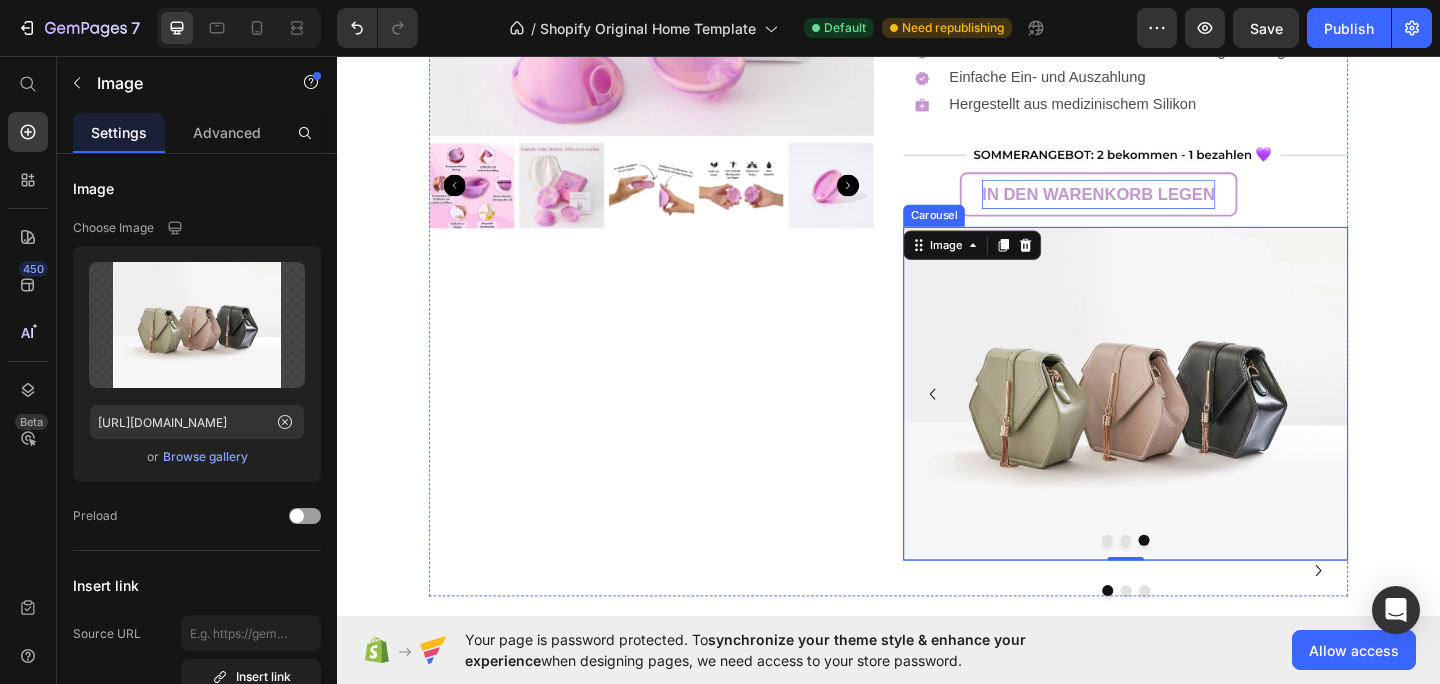 click 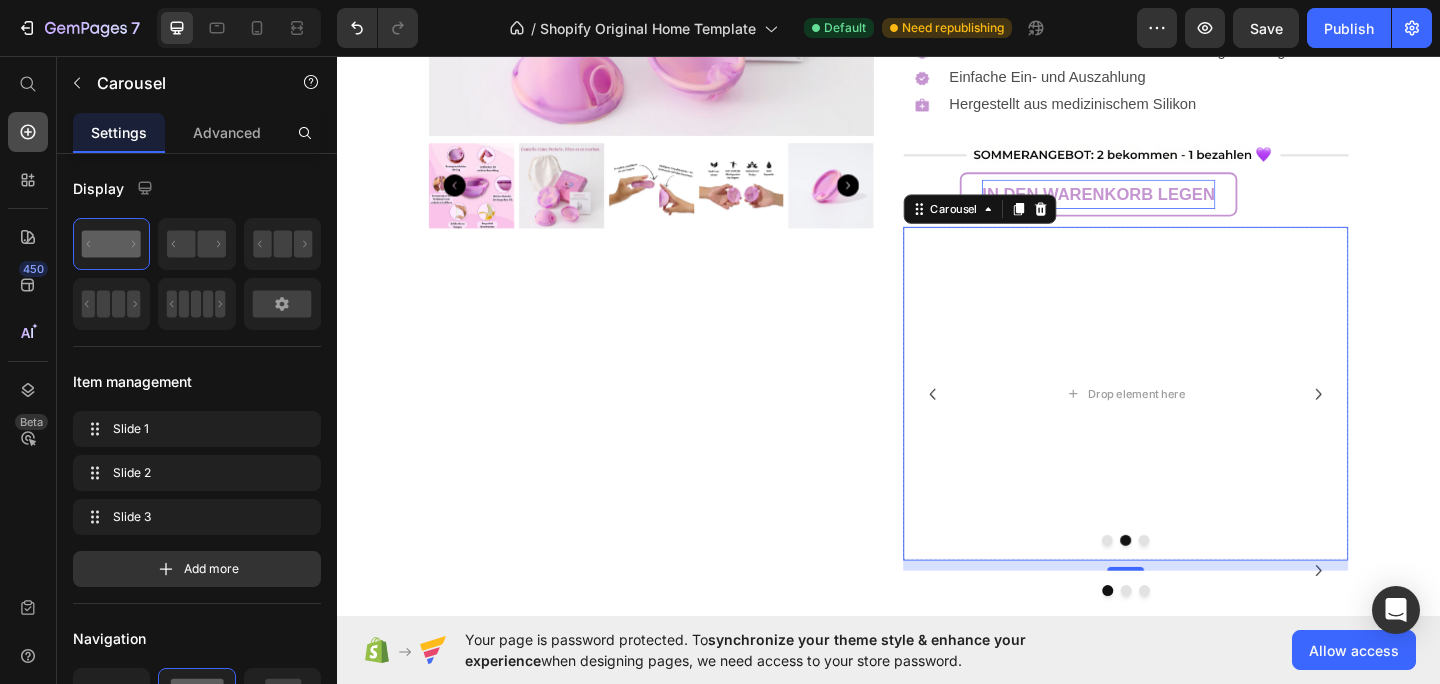 click 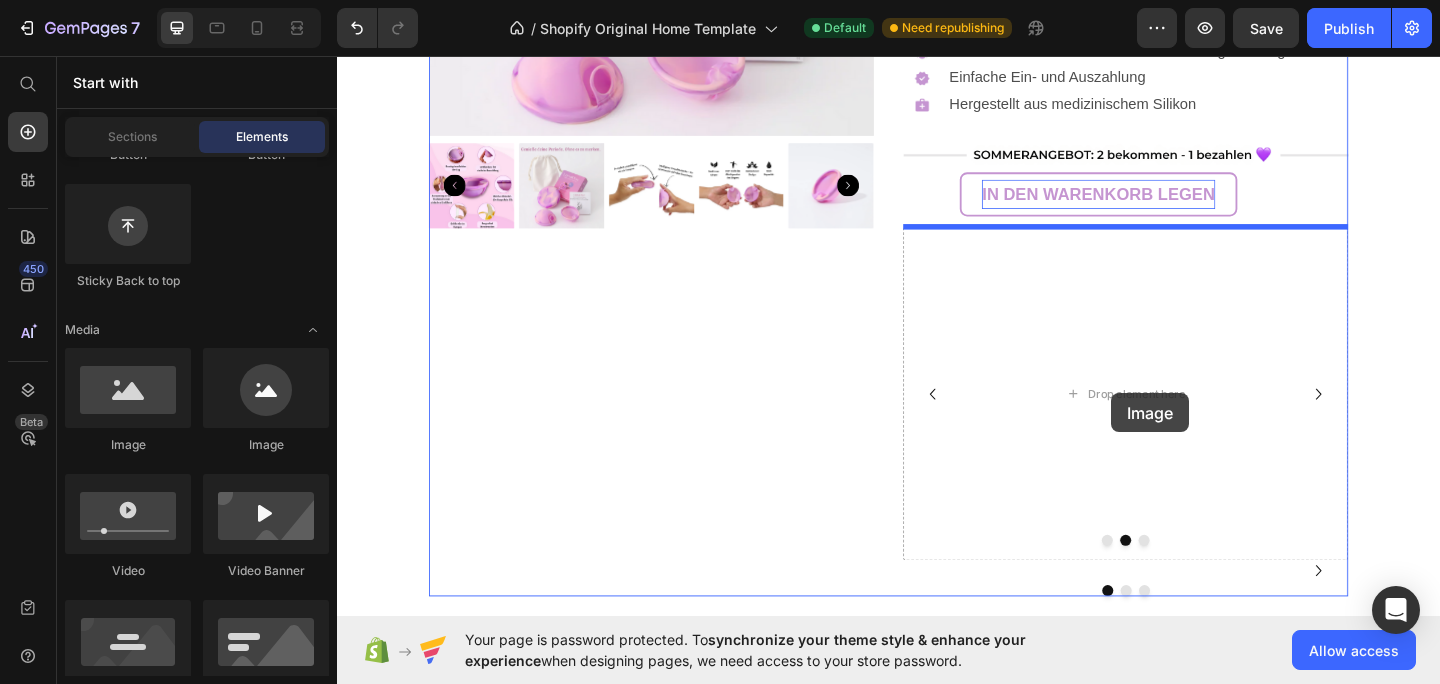 drag, startPoint x: 469, startPoint y: 450, endPoint x: 1176, endPoint y: 423, distance: 707.5154 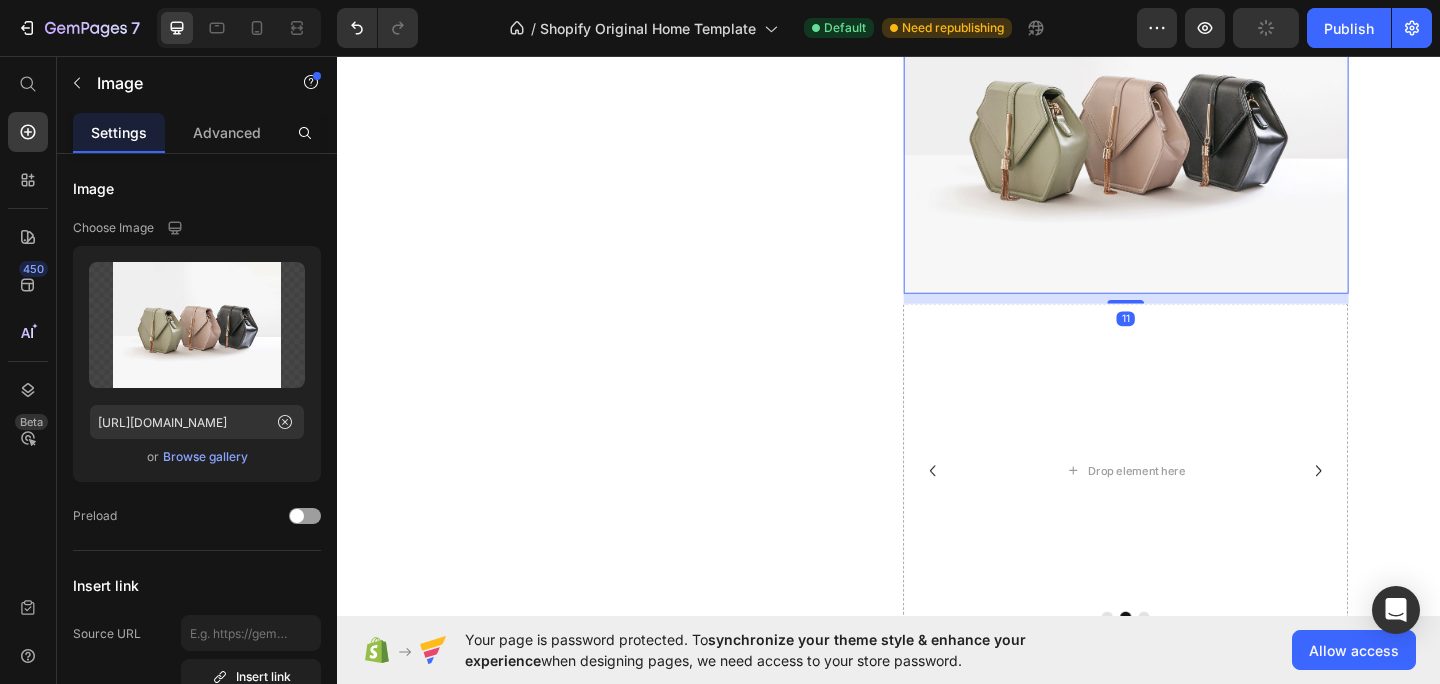 scroll, scrollTop: 1090, scrollLeft: 0, axis: vertical 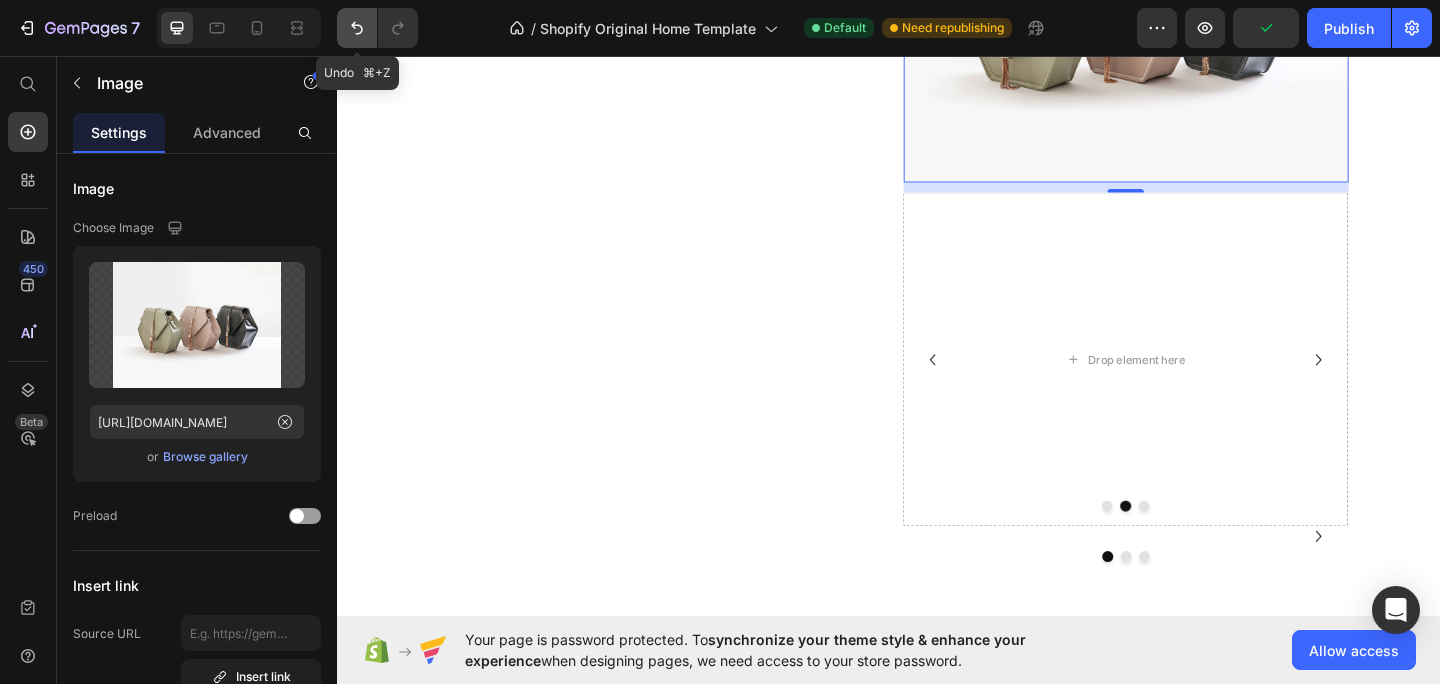 click 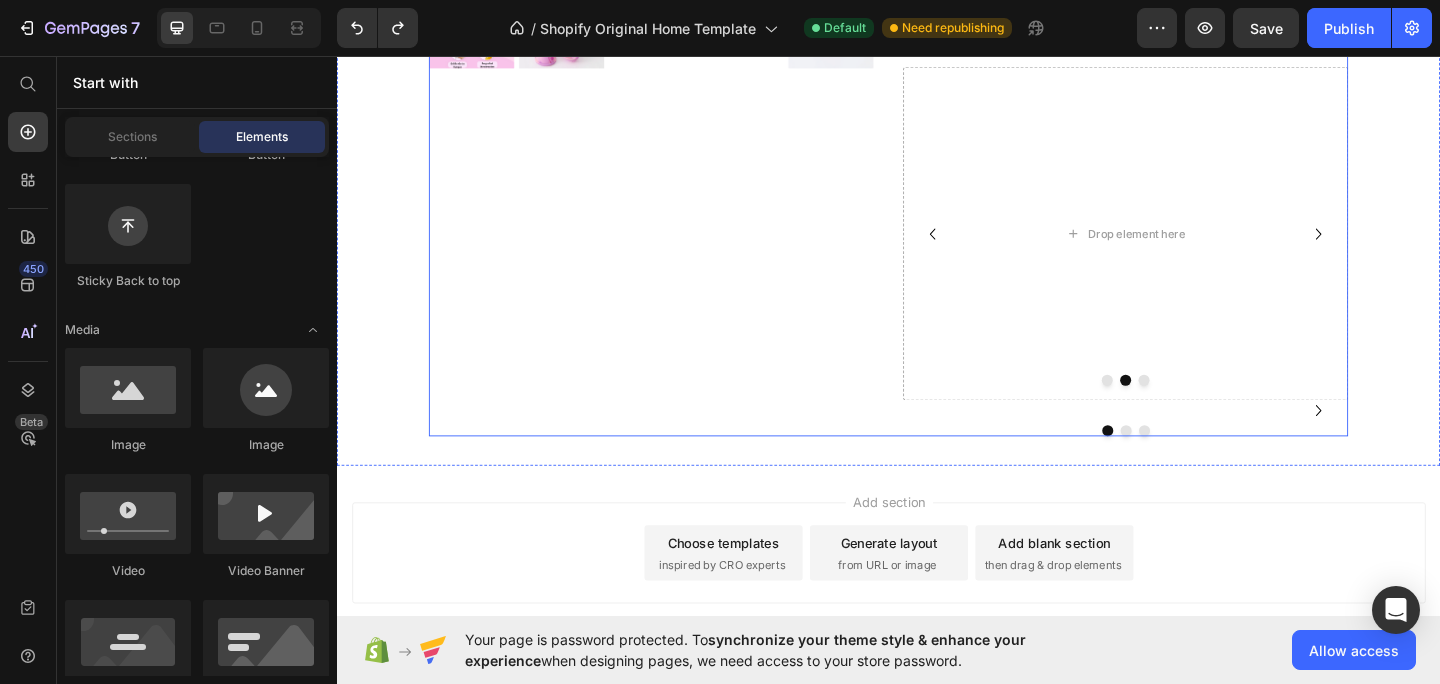 scroll, scrollTop: 505, scrollLeft: 0, axis: vertical 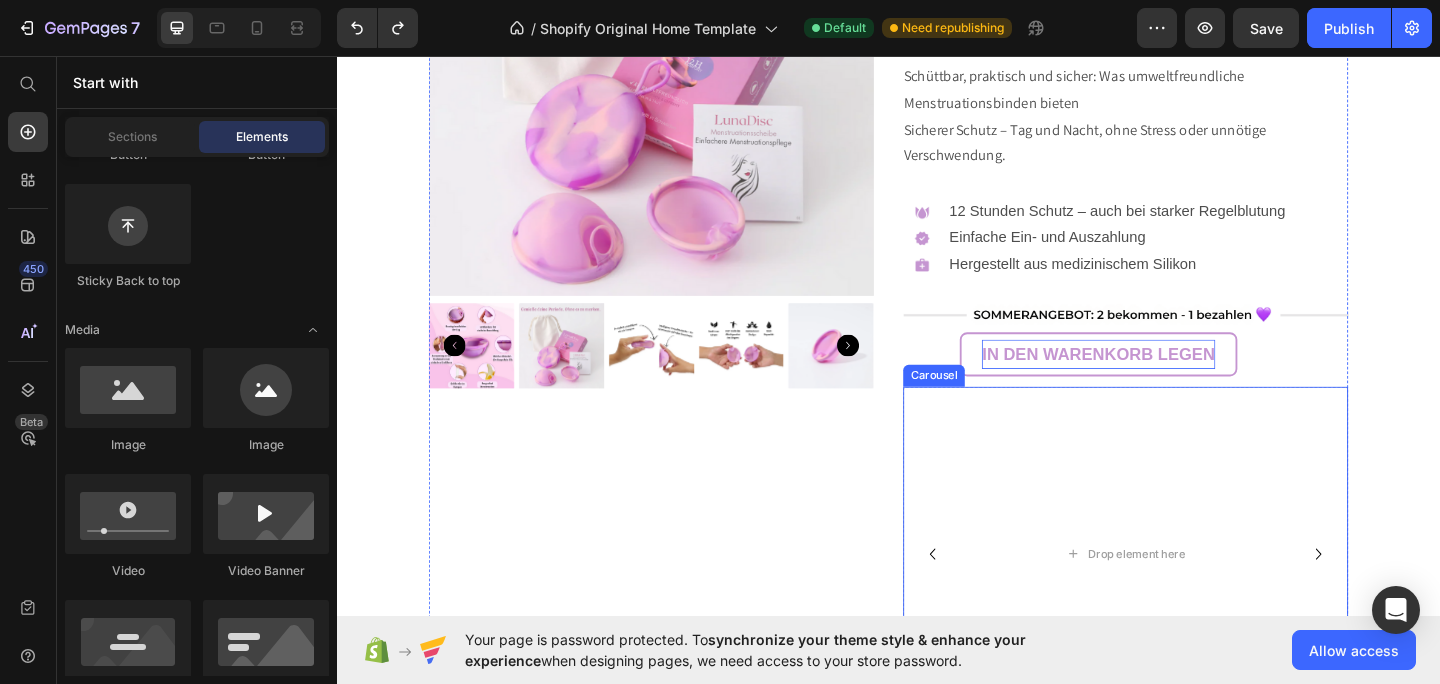 click 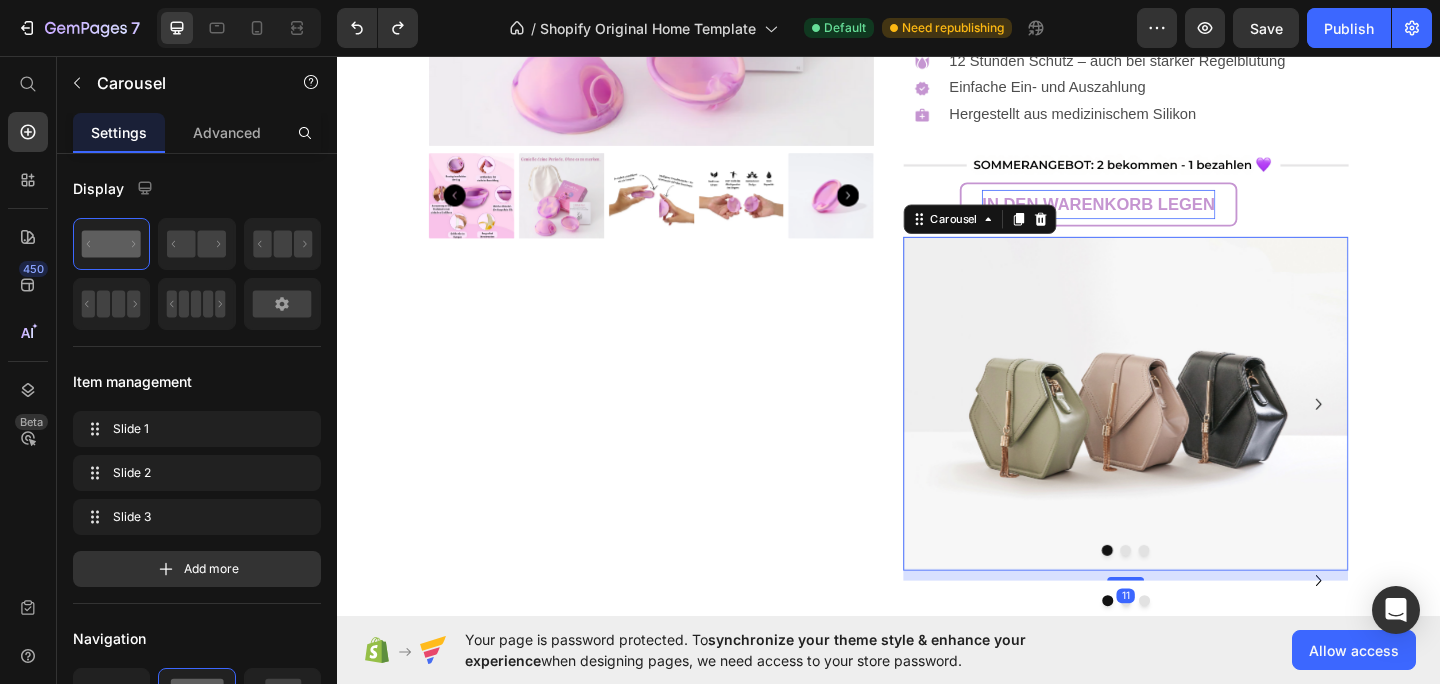 scroll, scrollTop: 673, scrollLeft: 0, axis: vertical 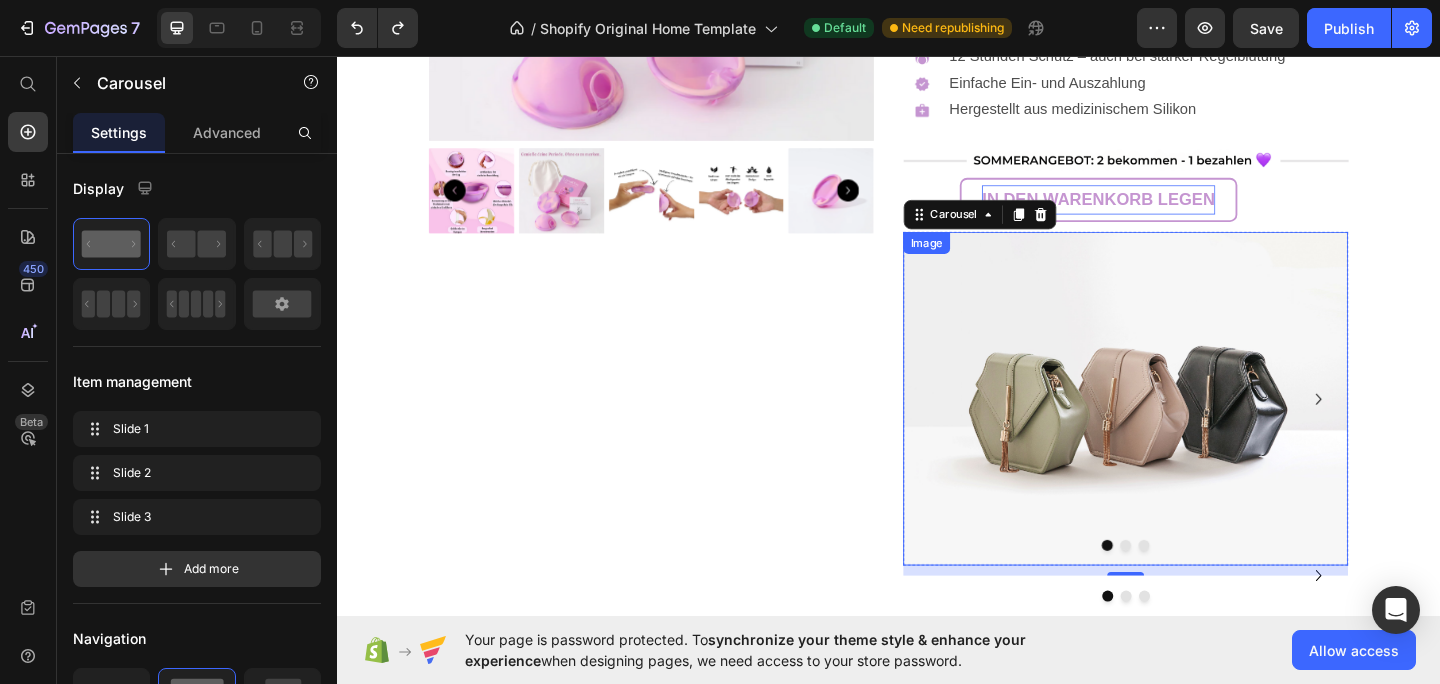 click at bounding box center [1195, 429] 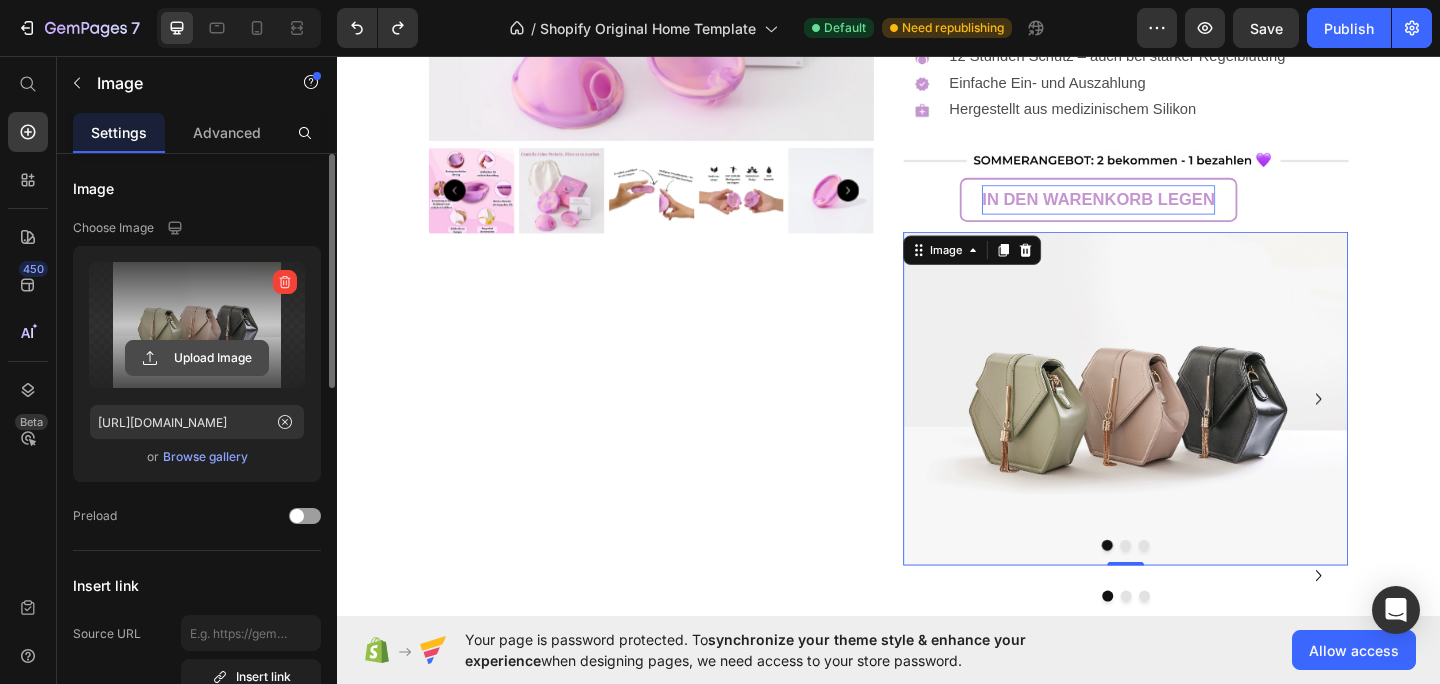 click 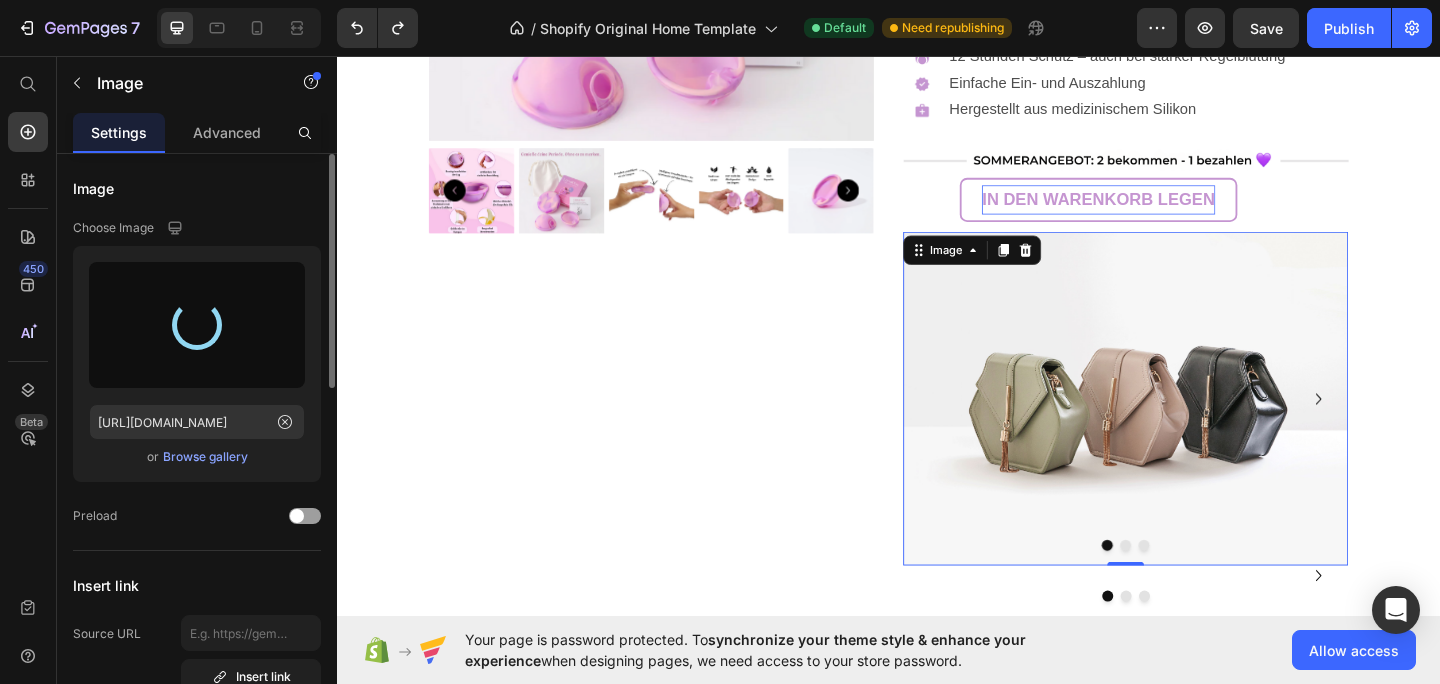 type on "[URL][DOMAIN_NAME]" 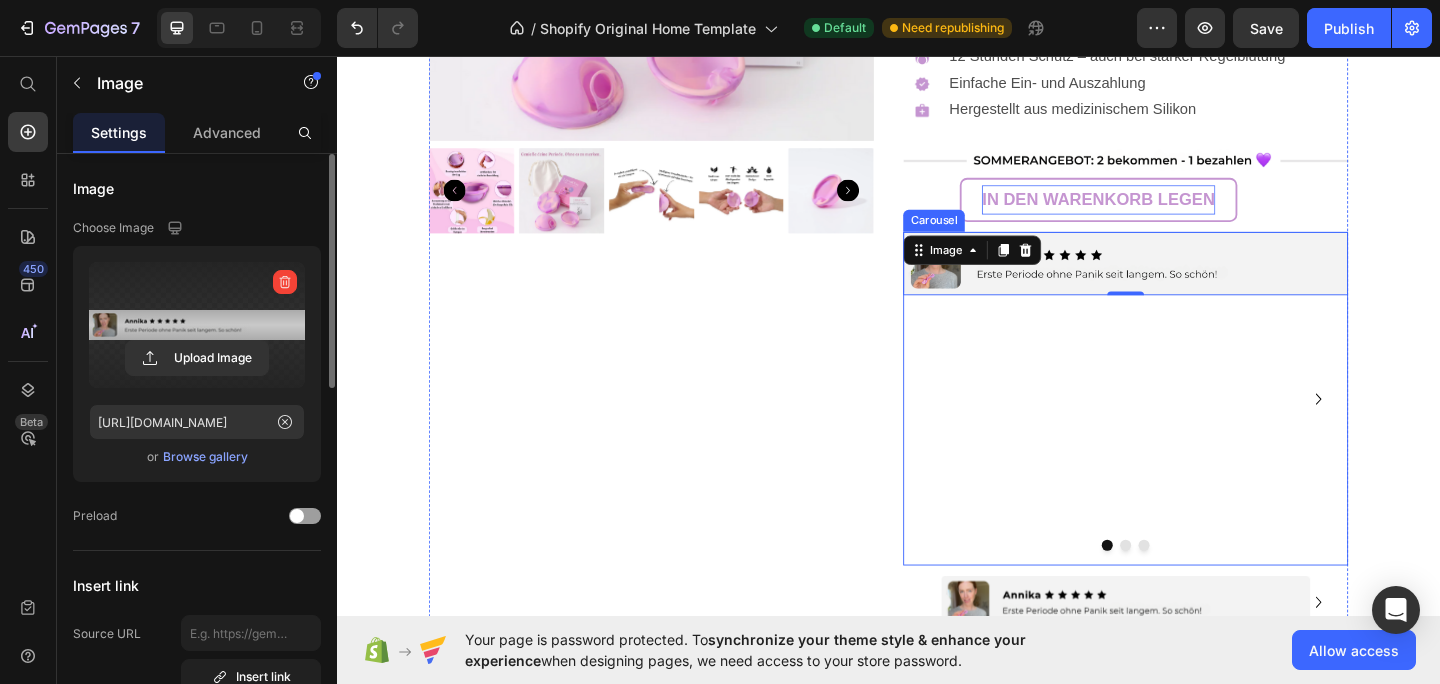 click 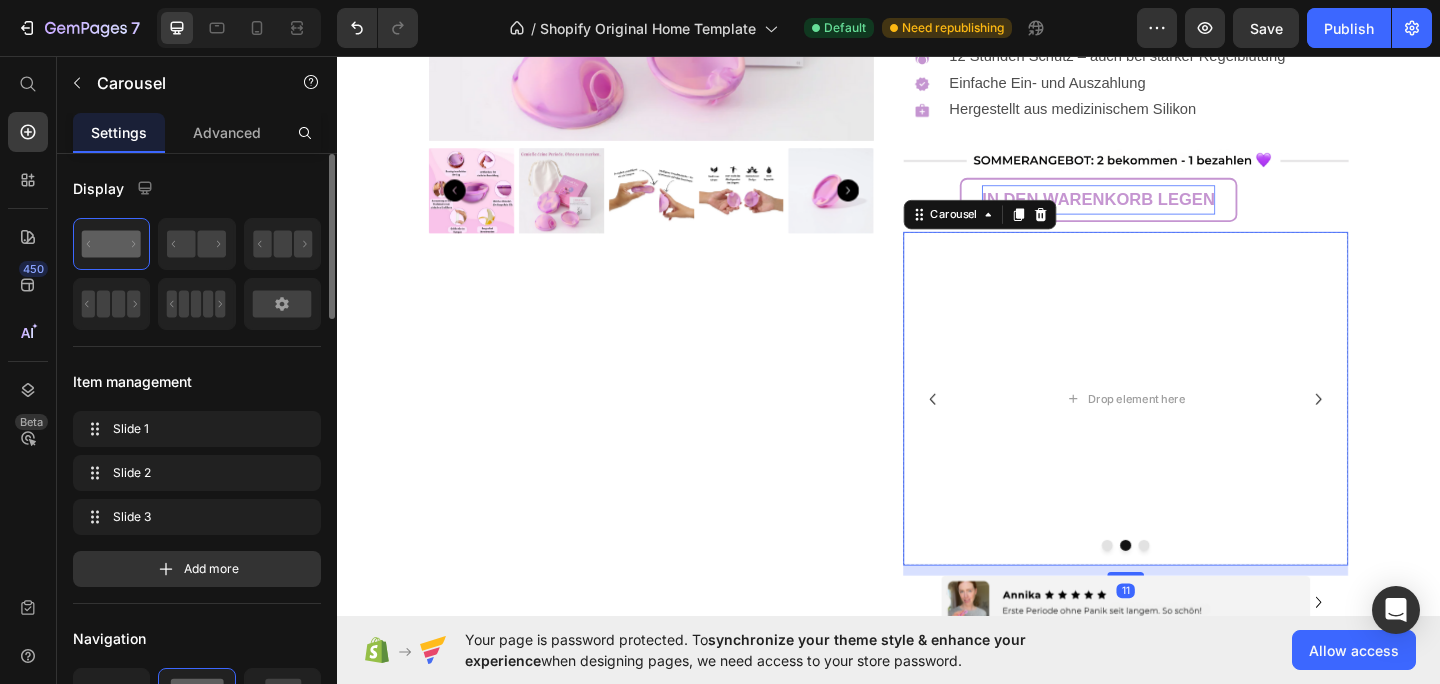 click 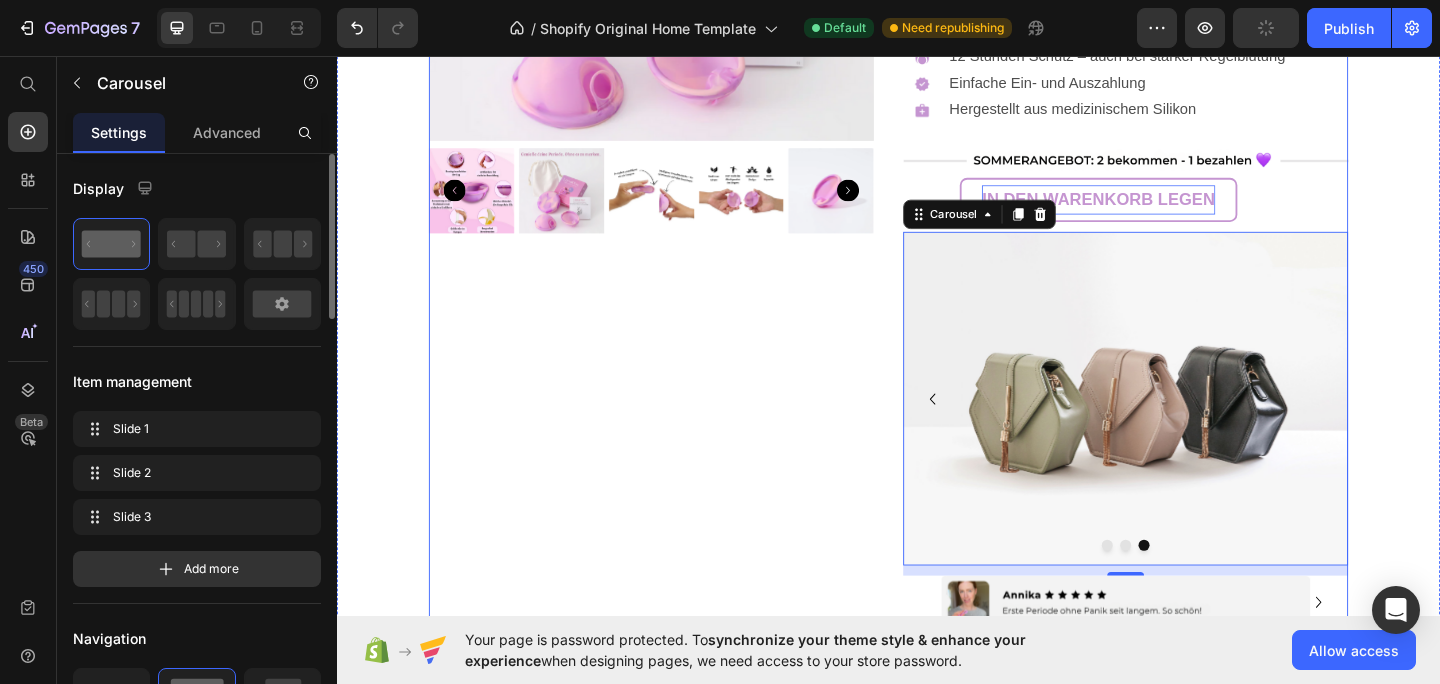 click at bounding box center [1195, 429] 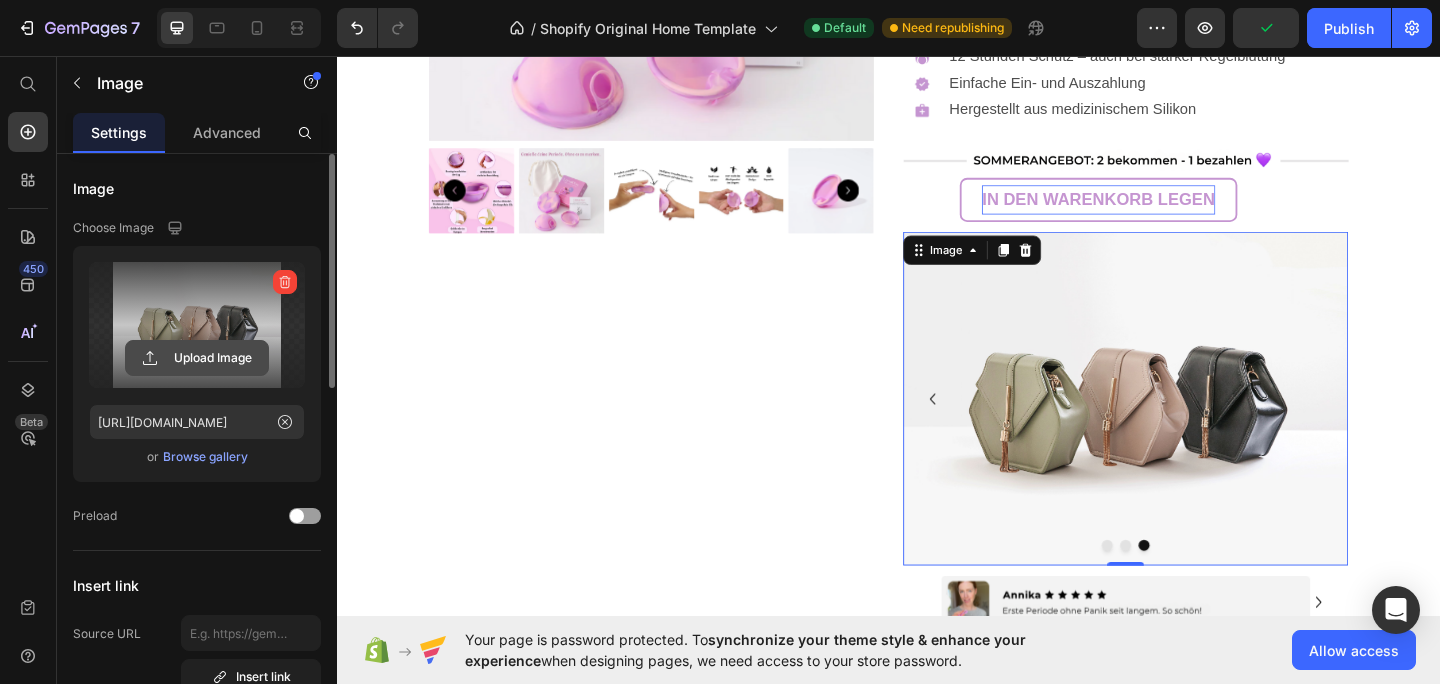 click 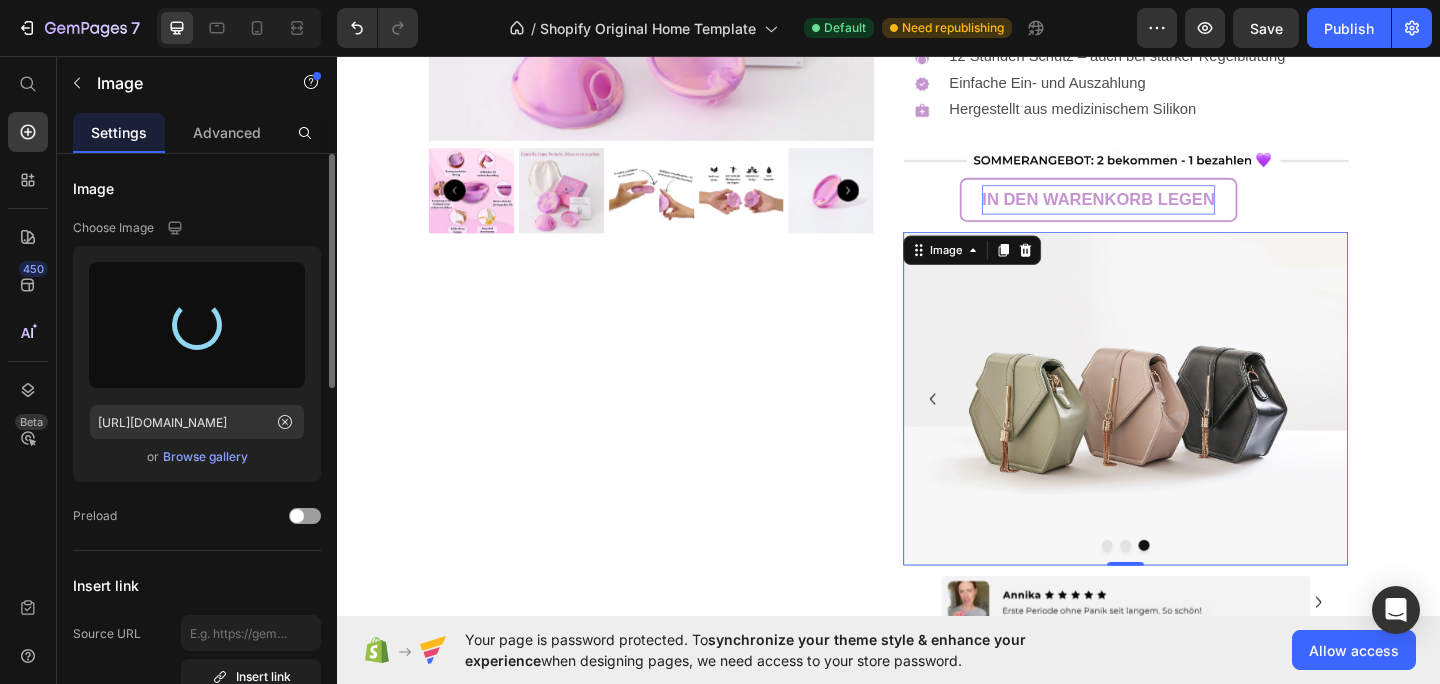 type on "[URL][DOMAIN_NAME]" 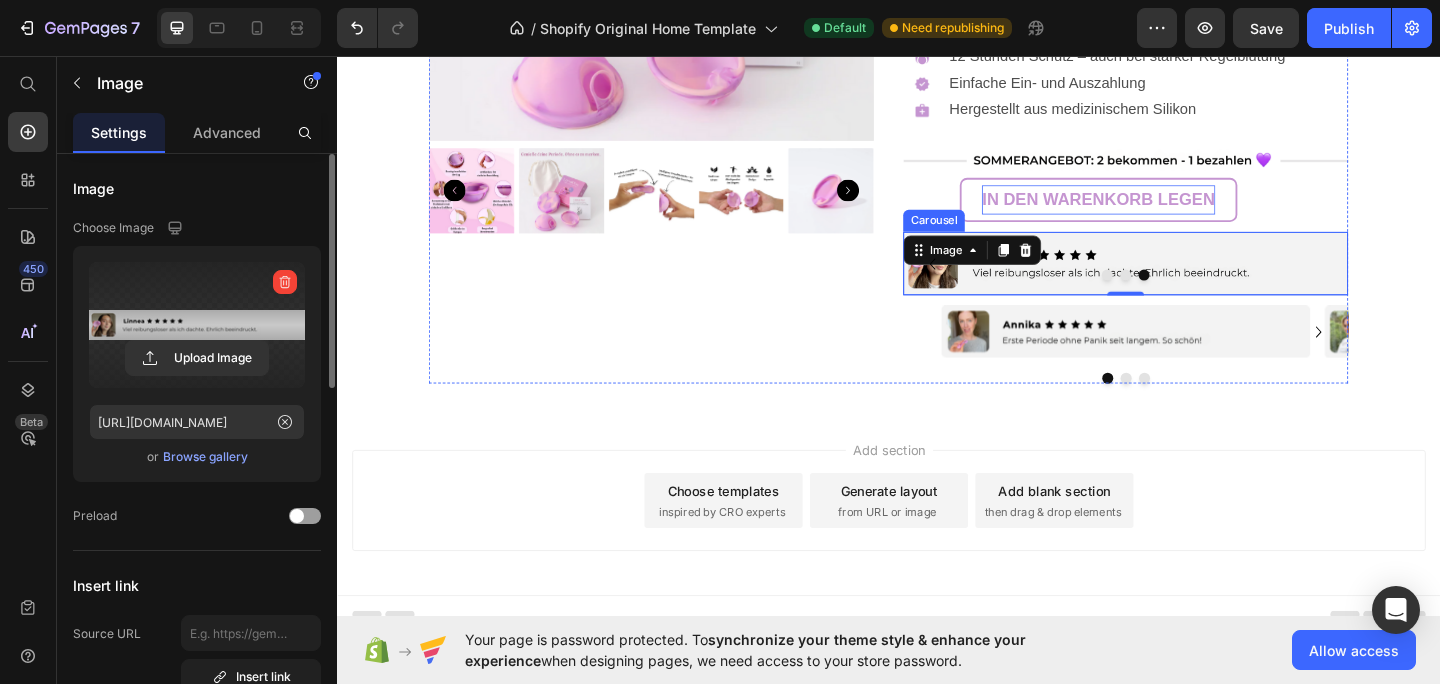 click at bounding box center [1195, 295] 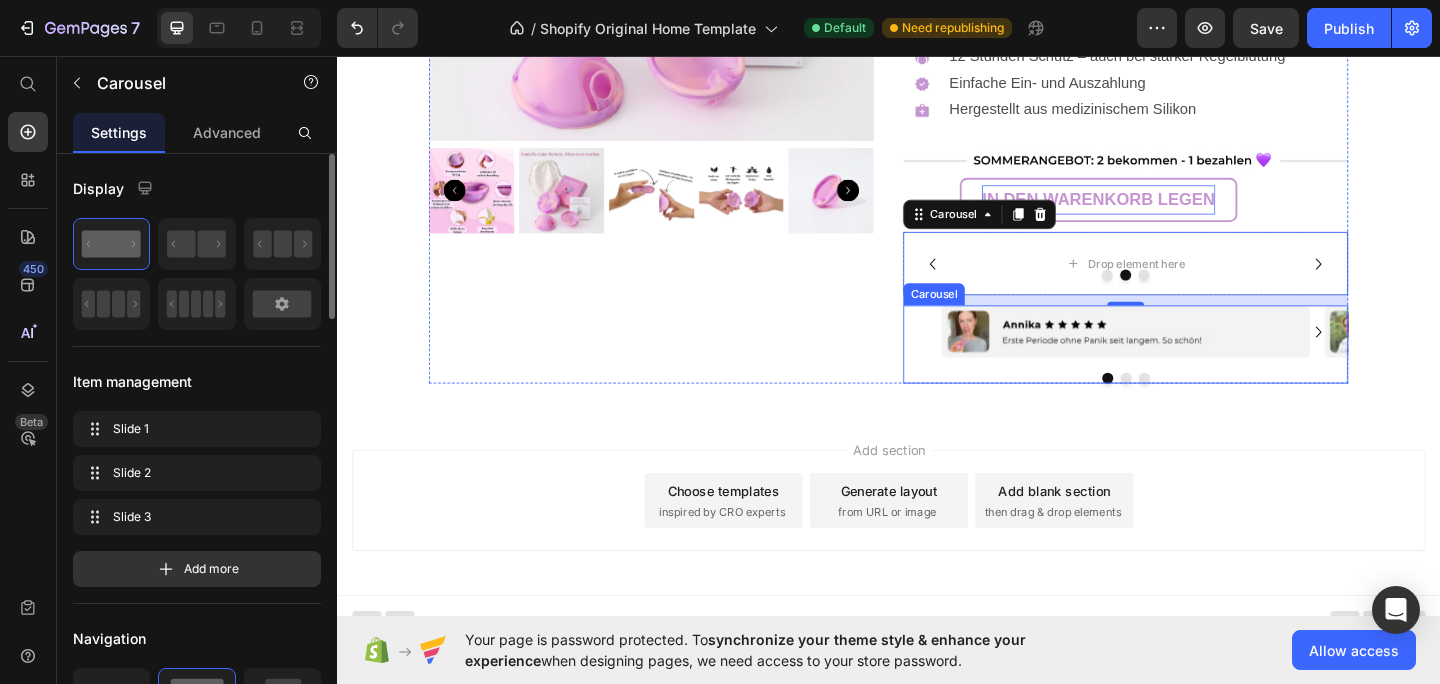 click at bounding box center (1195, 407) 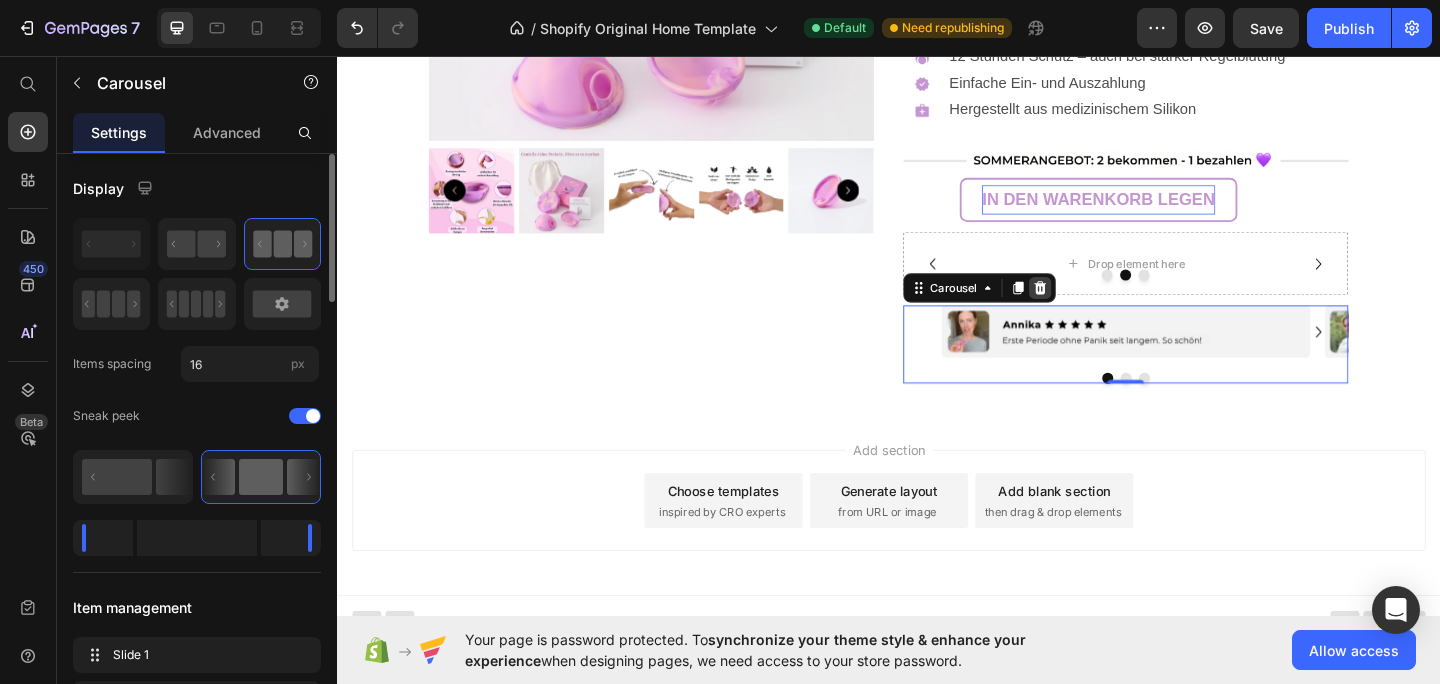 click 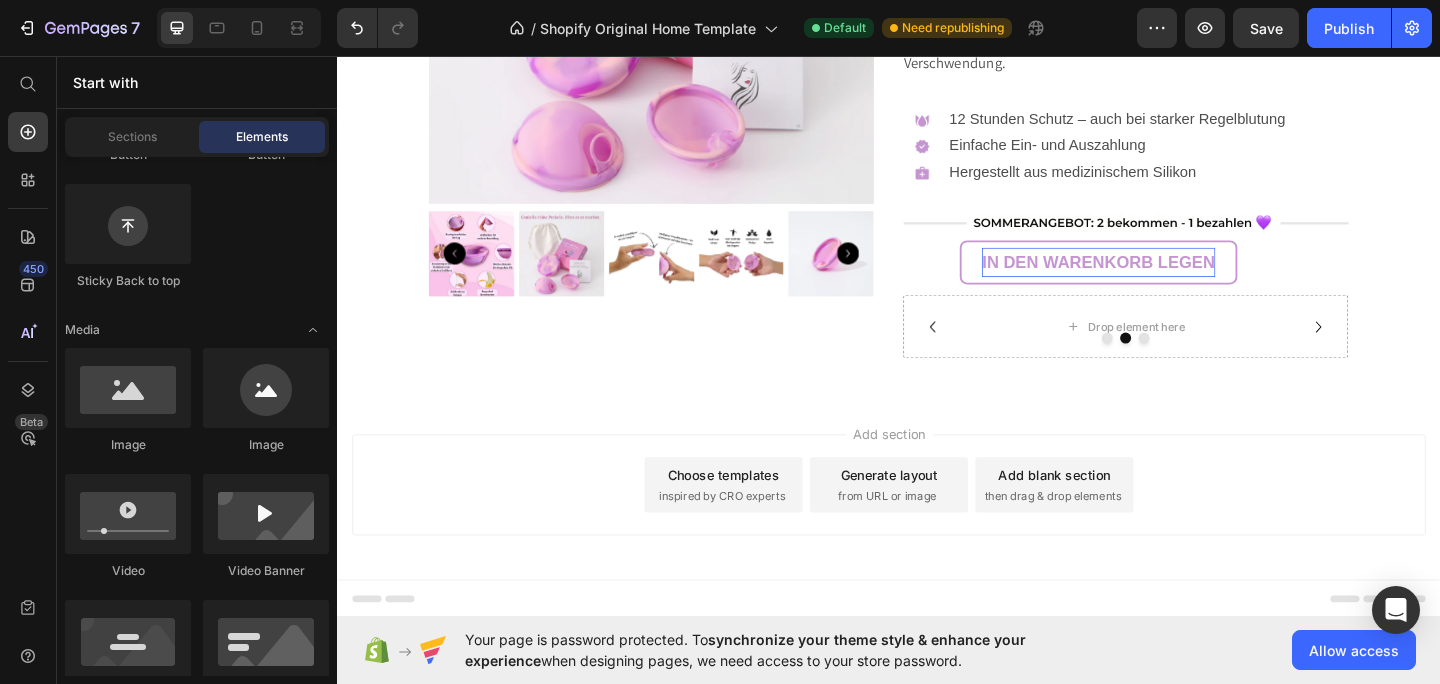 scroll, scrollTop: 605, scrollLeft: 0, axis: vertical 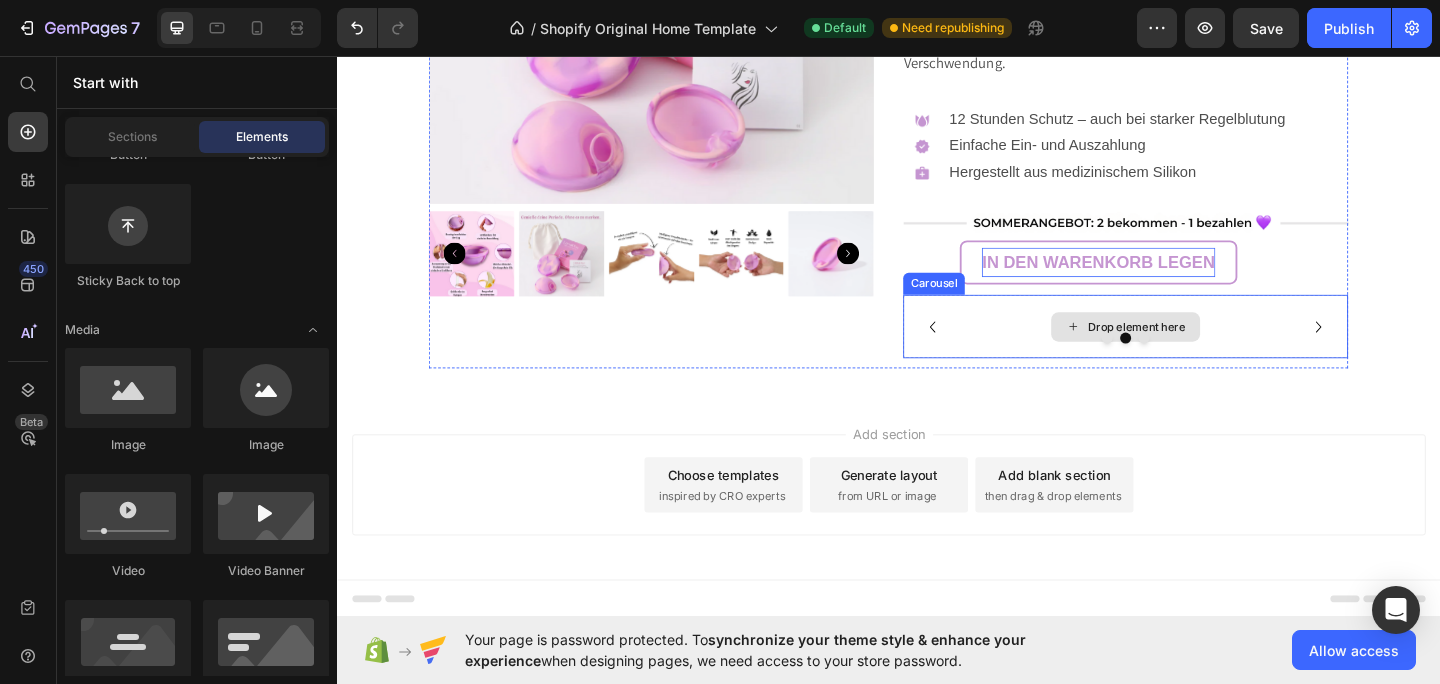 click on "Drop element here" at bounding box center (1207, 351) 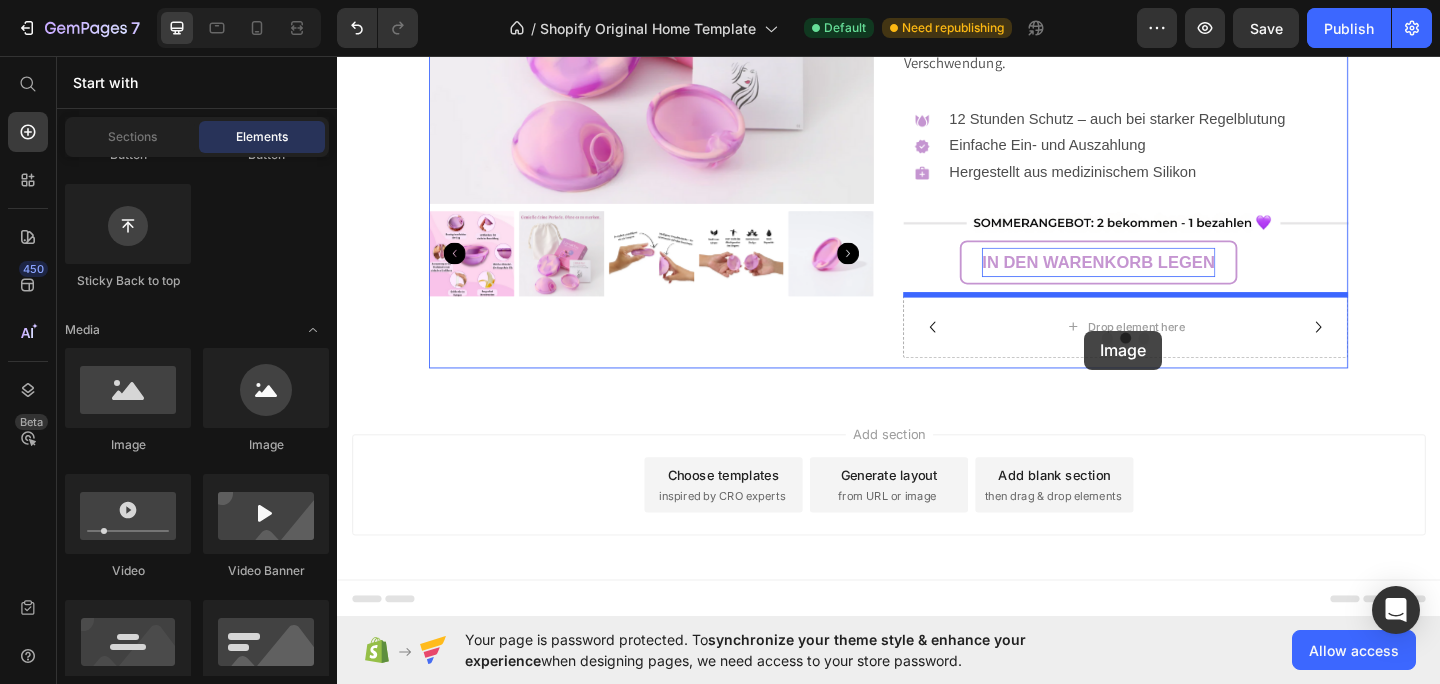 drag, startPoint x: 471, startPoint y: 456, endPoint x: 1150, endPoint y: 348, distance: 687.53546 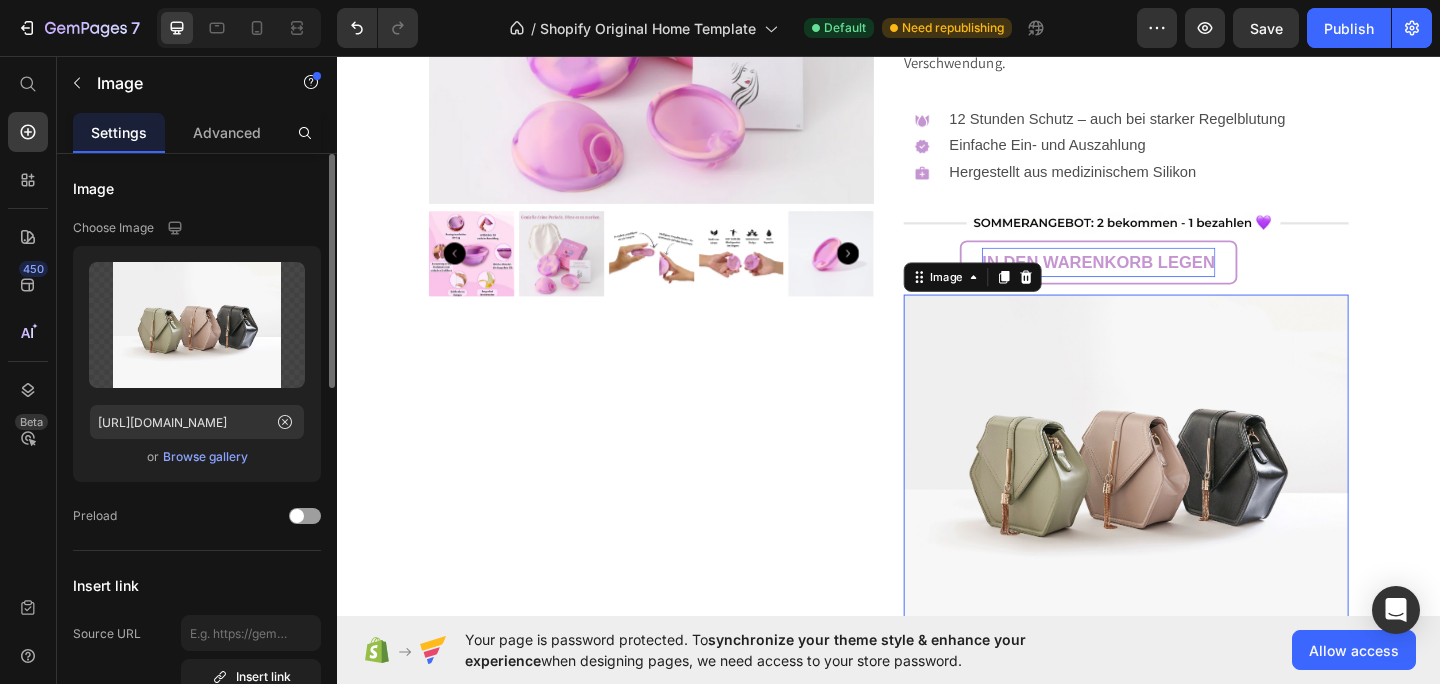 scroll, scrollTop: 673, scrollLeft: 0, axis: vertical 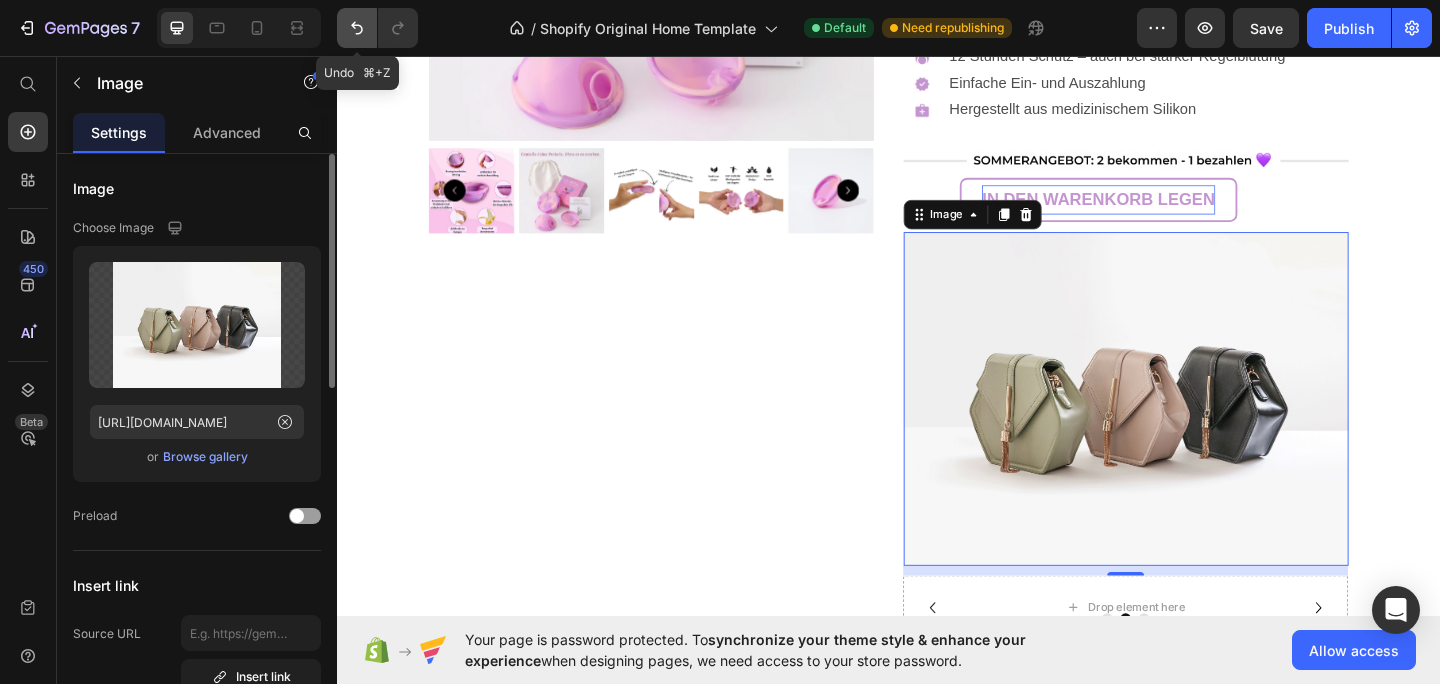 click 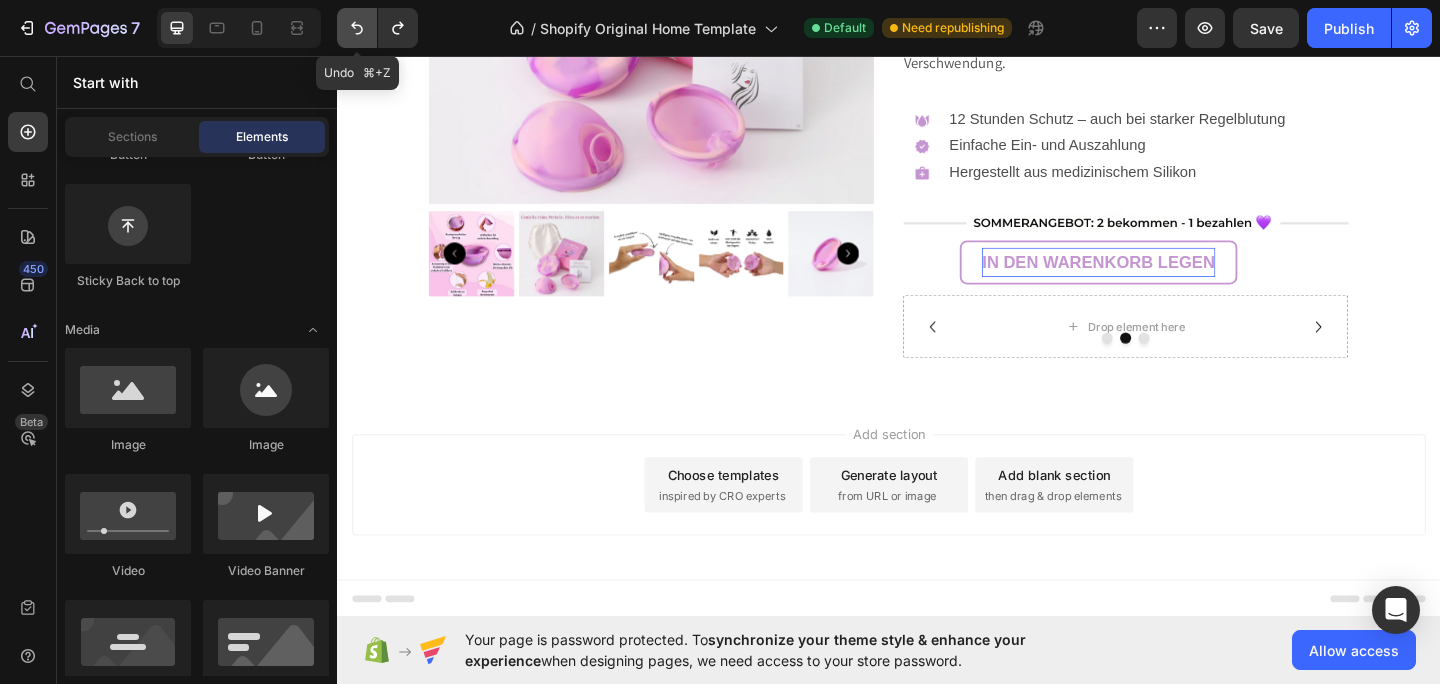 scroll, scrollTop: 605, scrollLeft: 0, axis: vertical 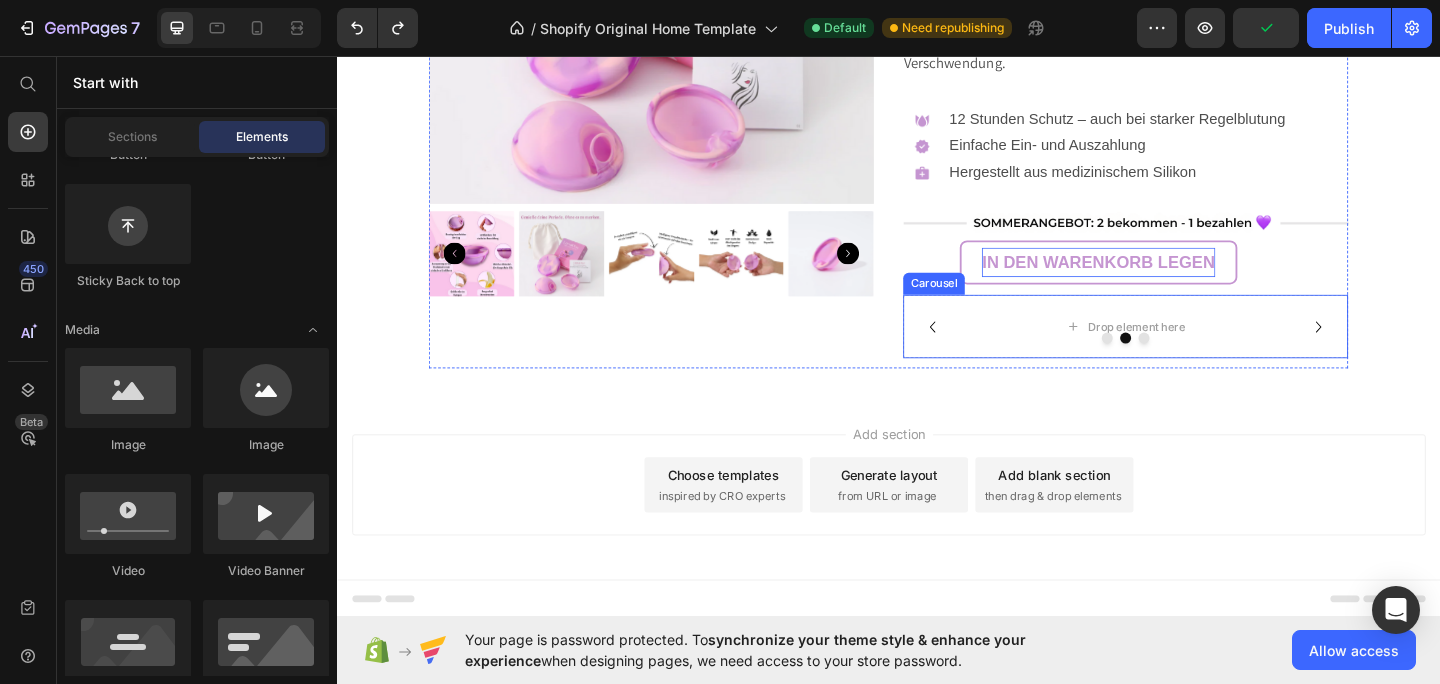 click 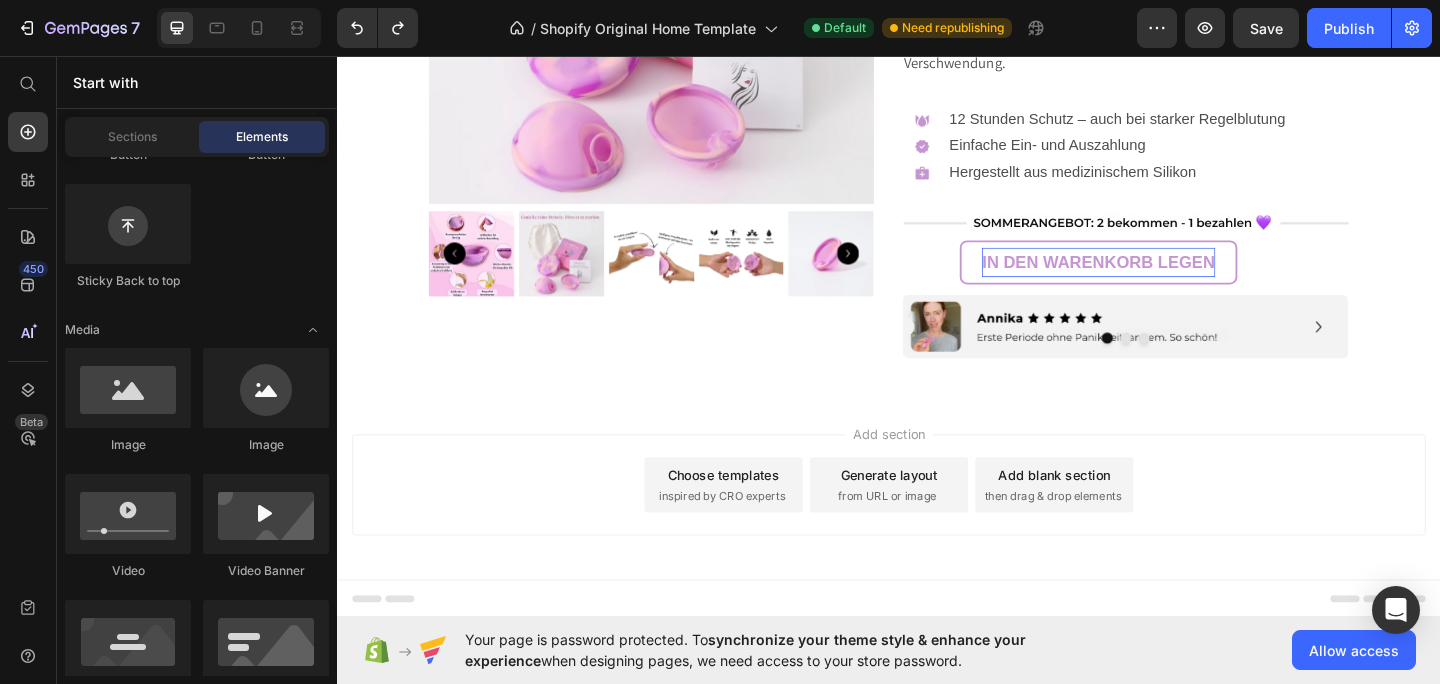 click on "Add section Choose templates inspired by CRO experts Generate layout from URL or image Add blank section then drag & drop elements" at bounding box center [937, 527] 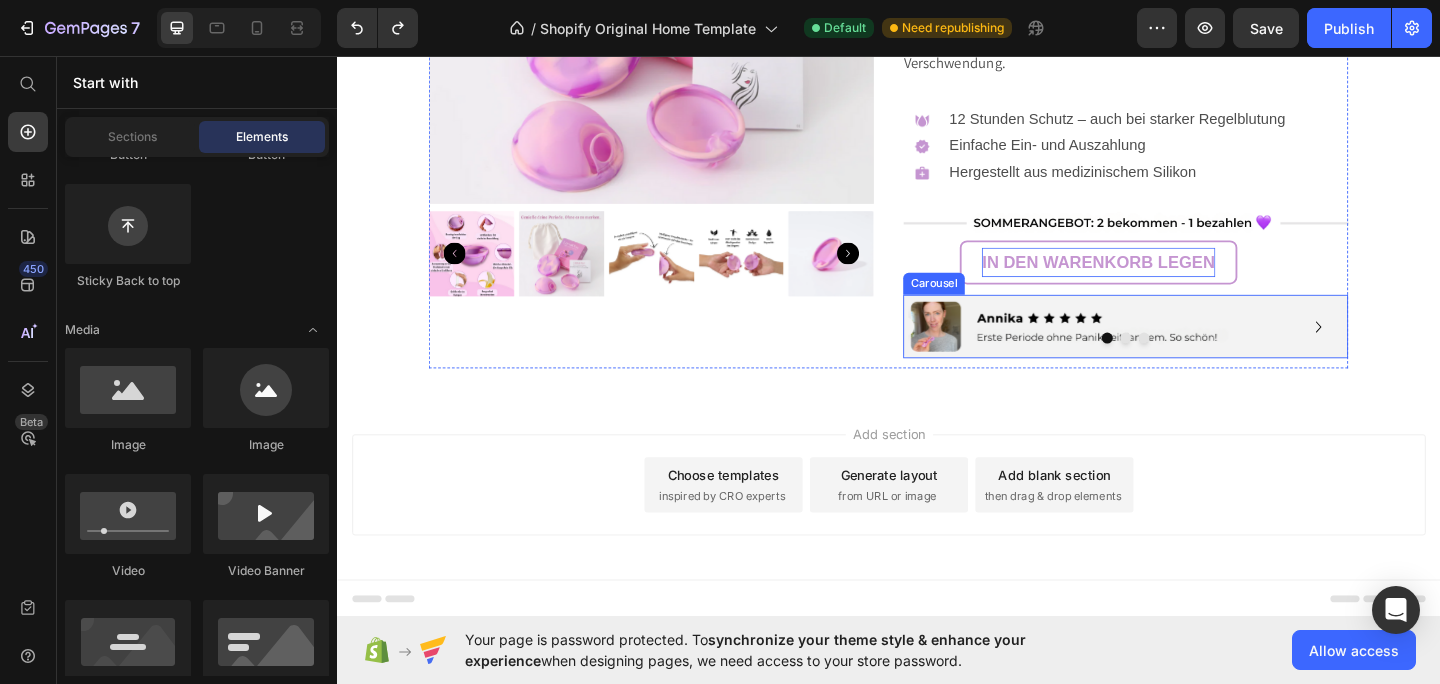 click at bounding box center [1195, 363] 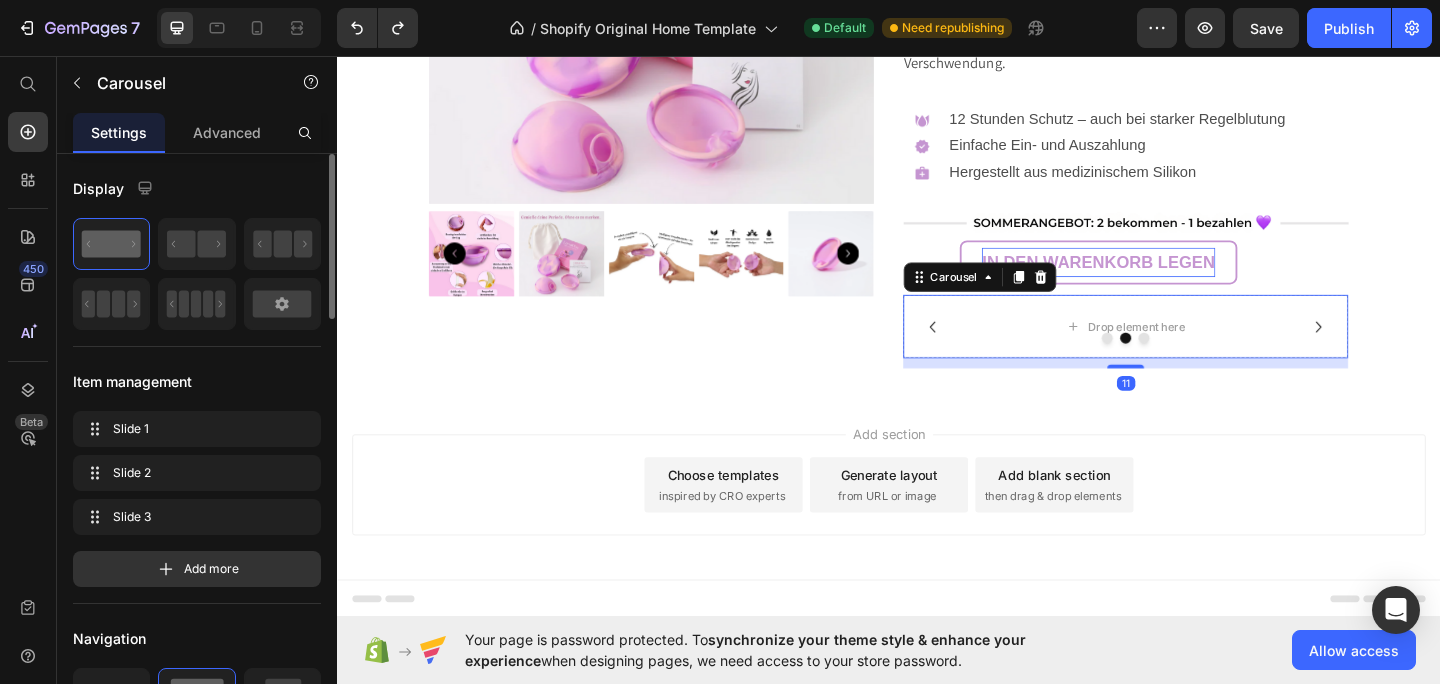 click at bounding box center [1215, 363] 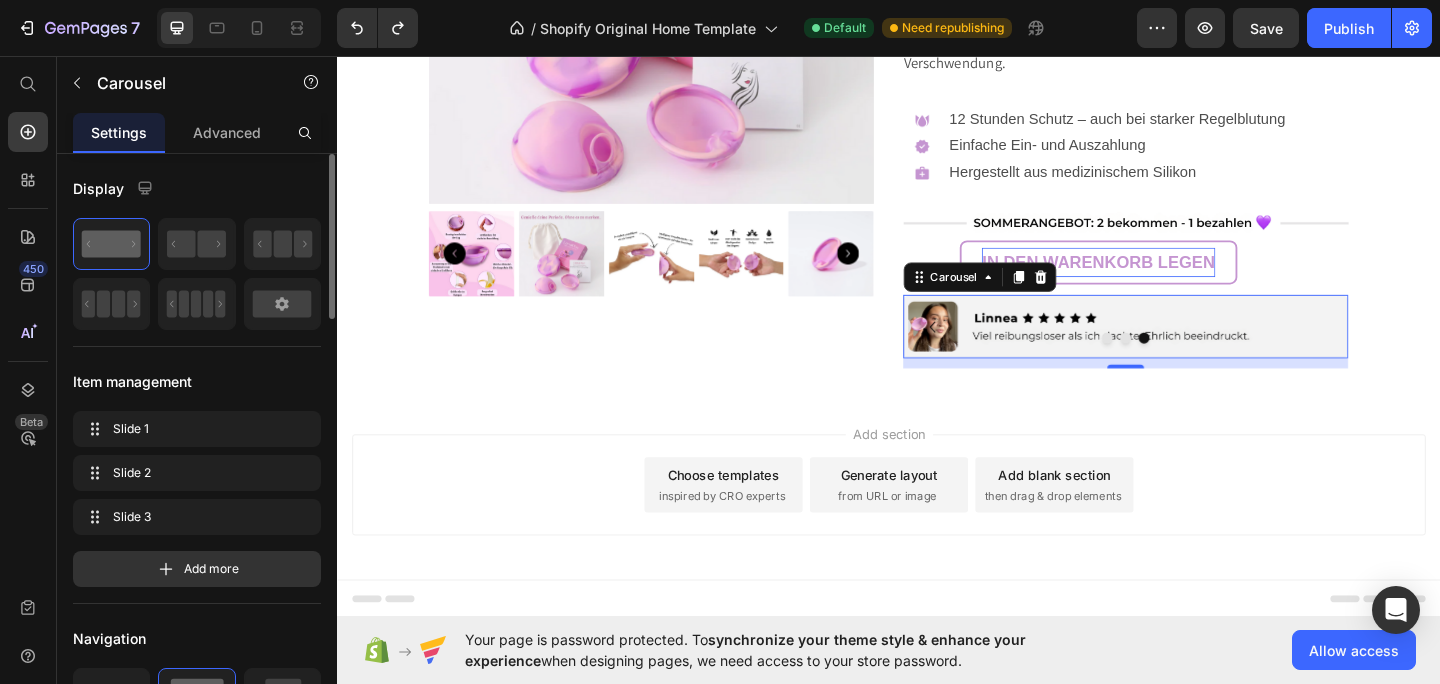 click at bounding box center (1195, 363) 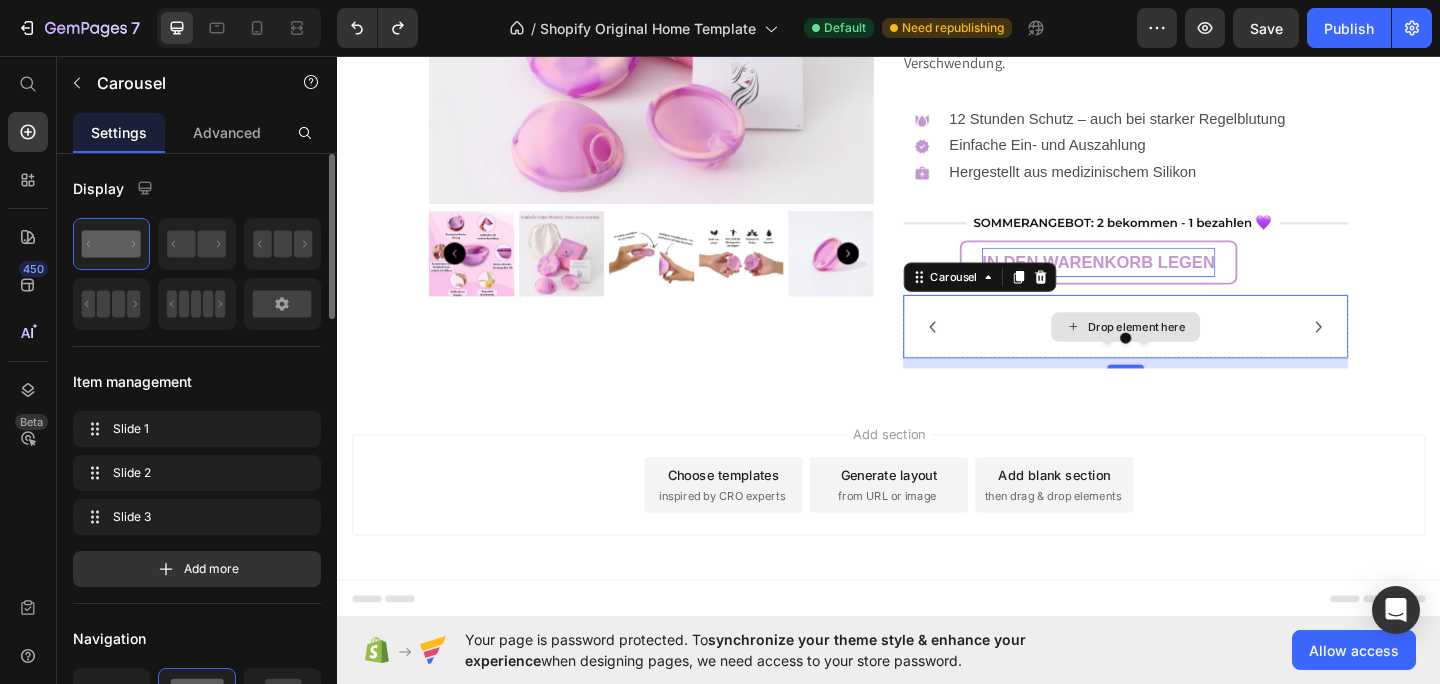 click on "Drop element here" at bounding box center [1207, 351] 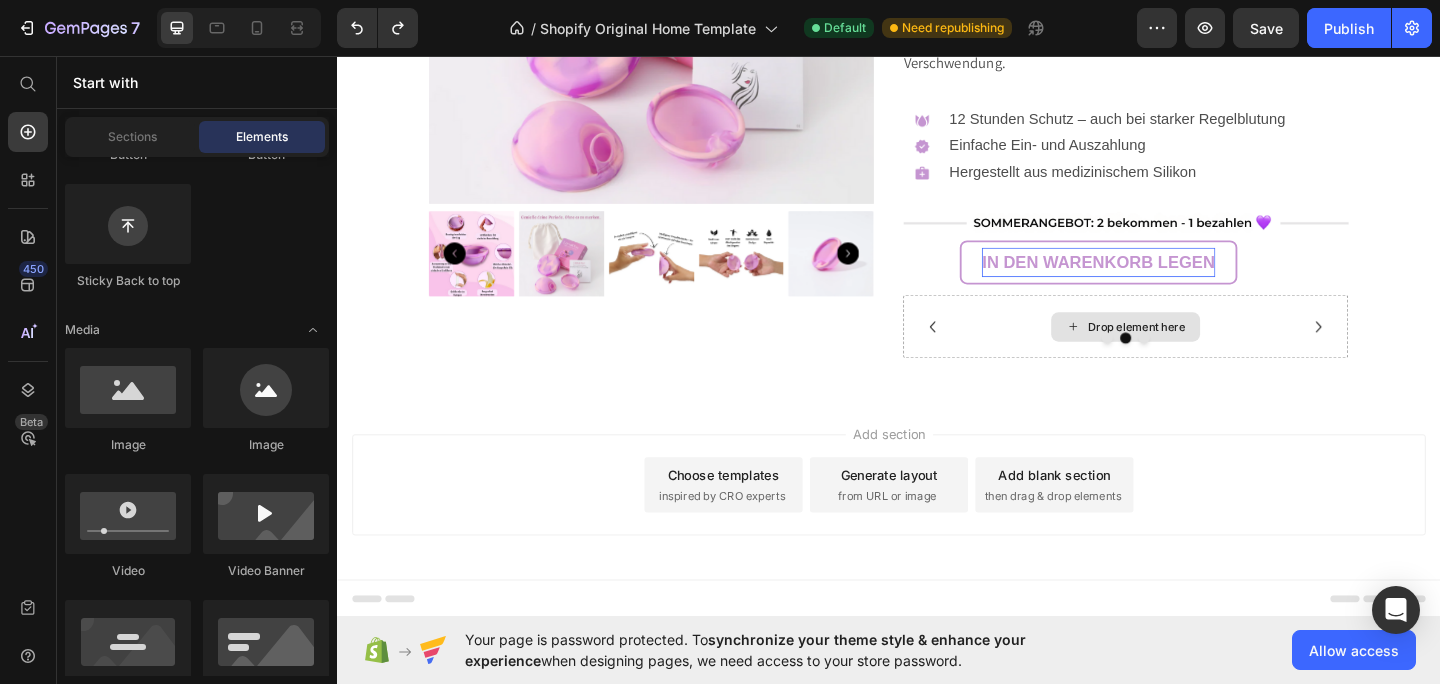 click on "Drop element here" at bounding box center [1207, 351] 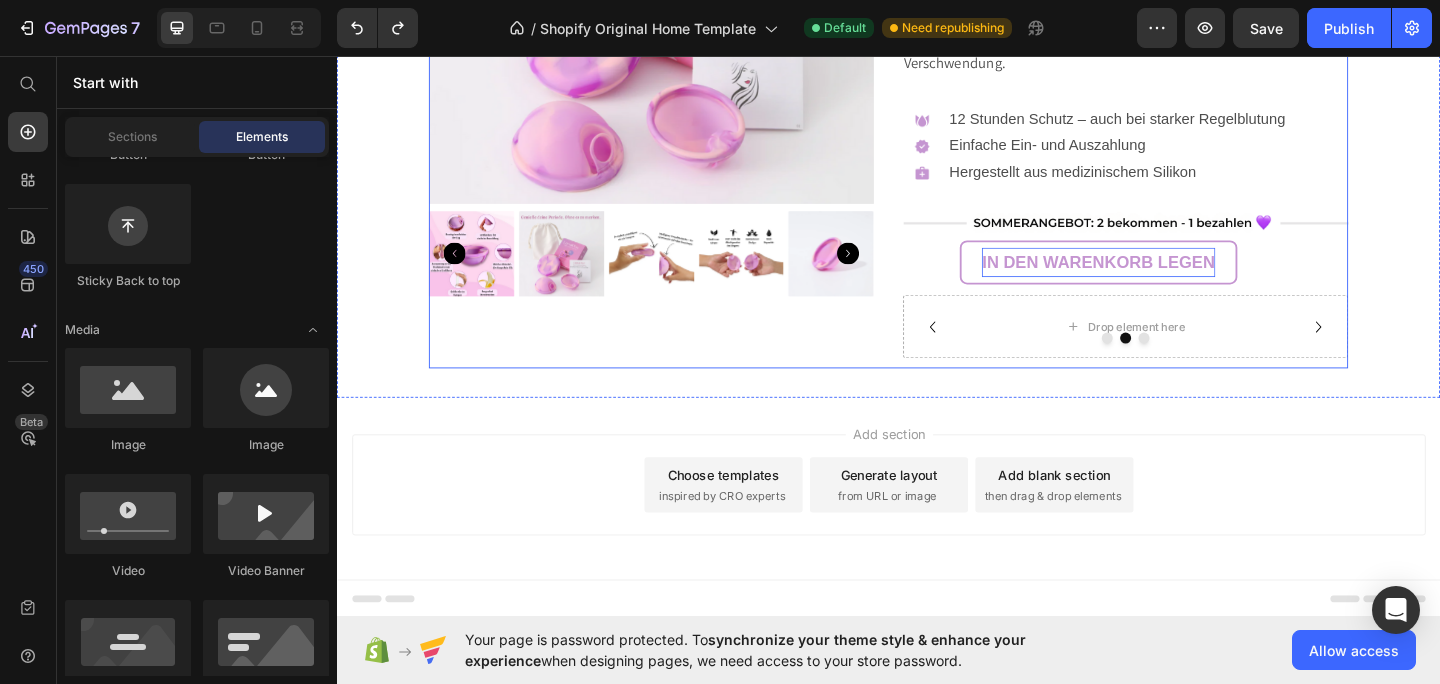 click on "Drop element here" at bounding box center [1195, 350] 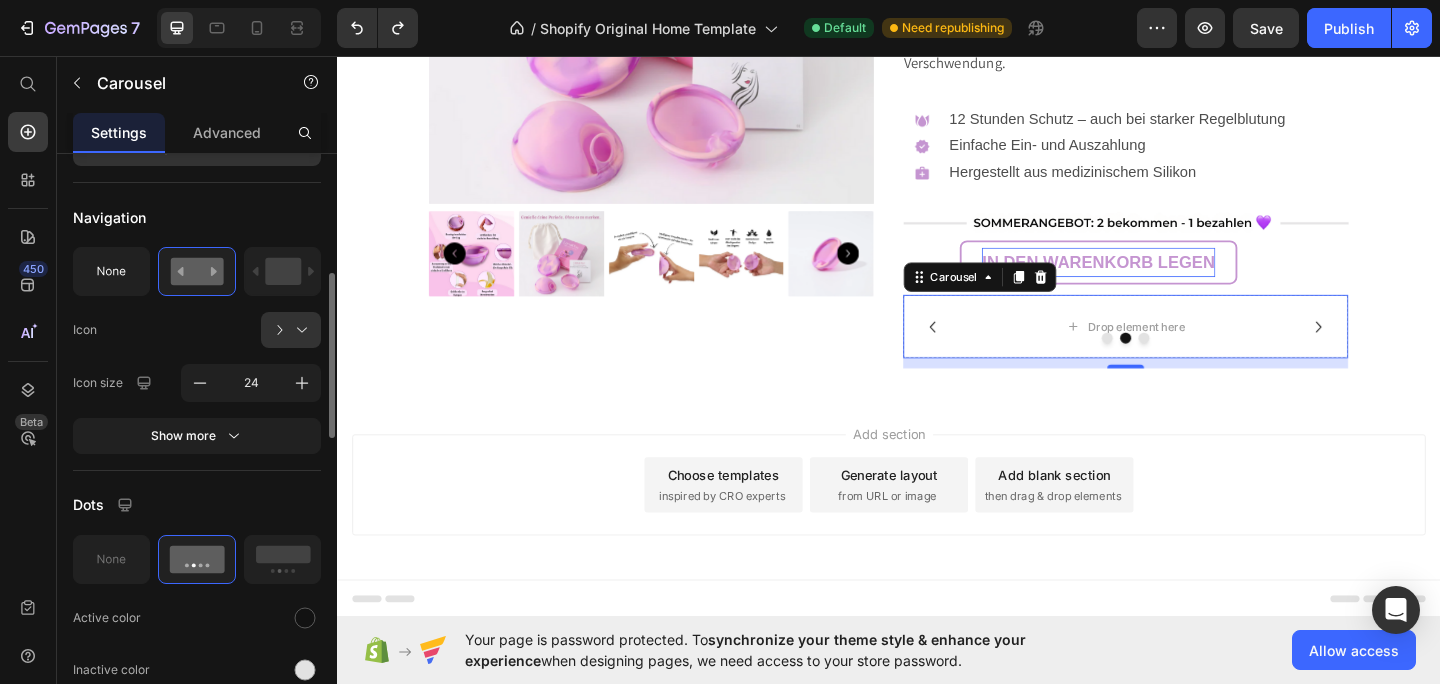 scroll, scrollTop: 426, scrollLeft: 0, axis: vertical 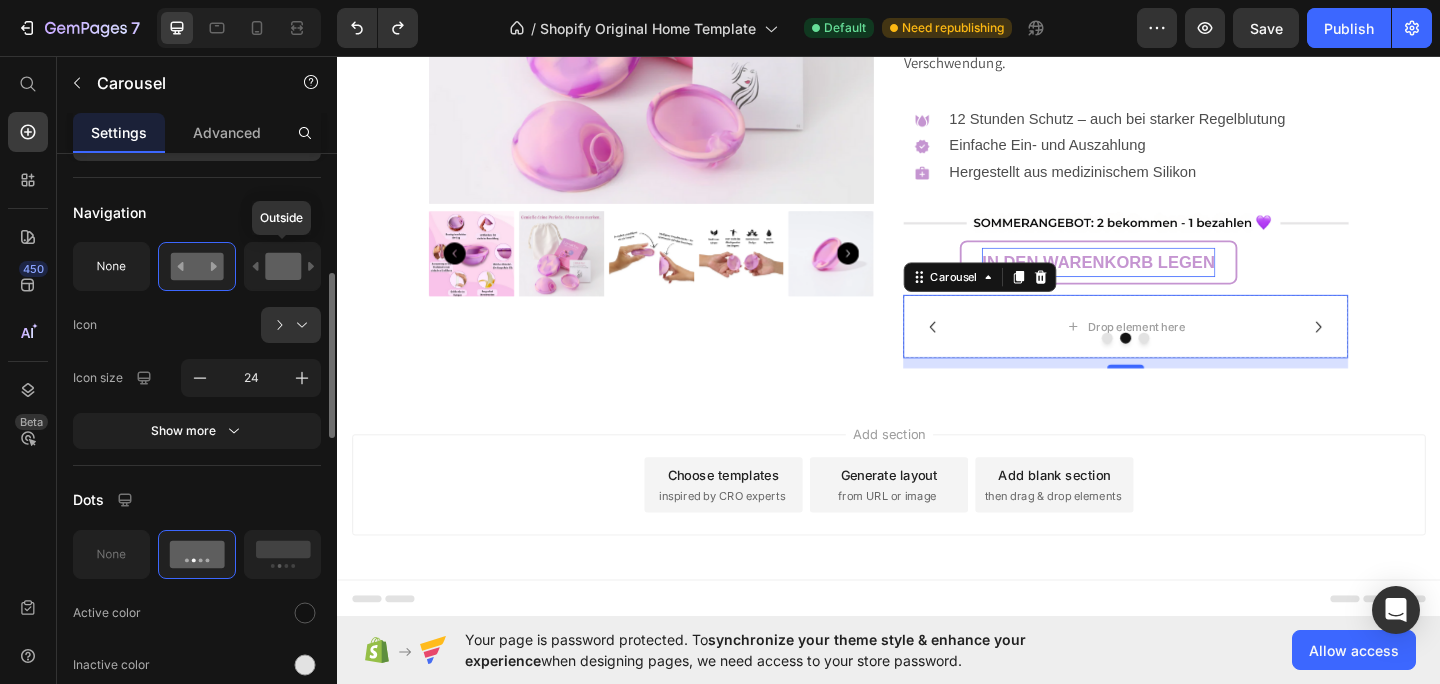click 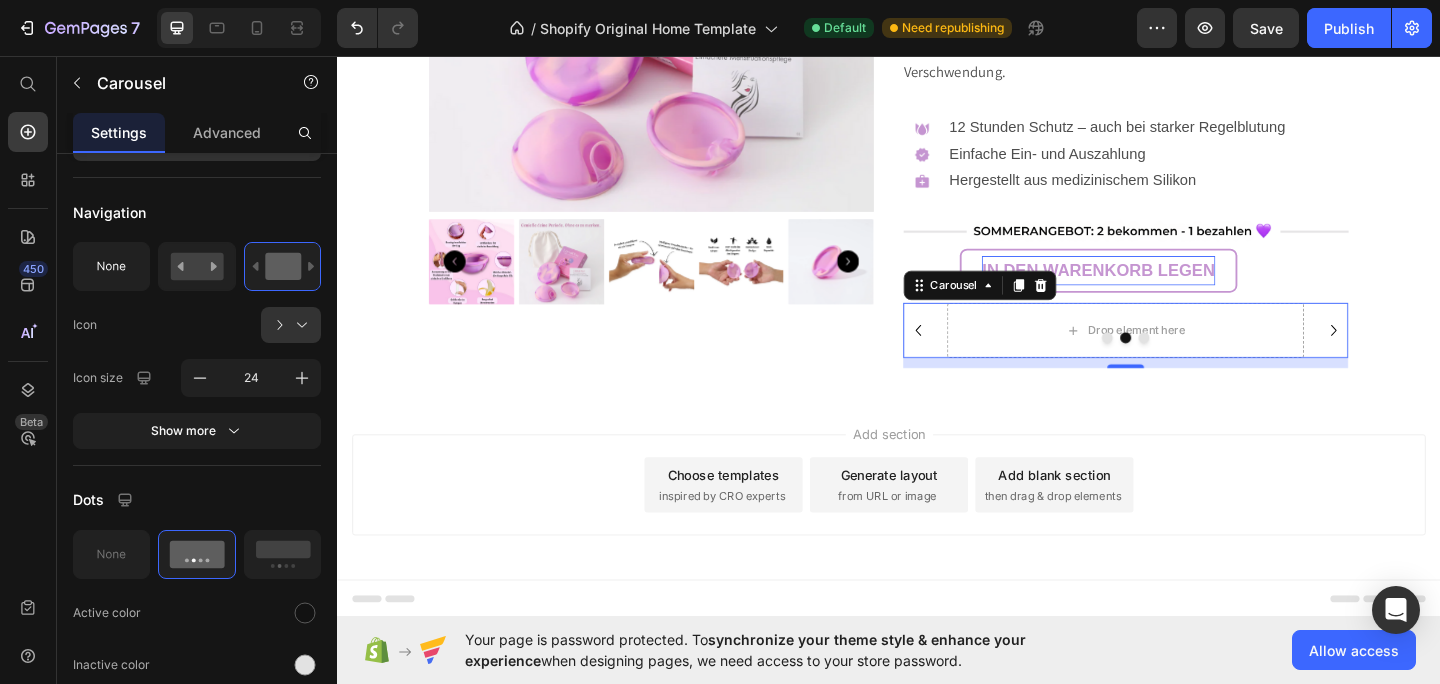 click 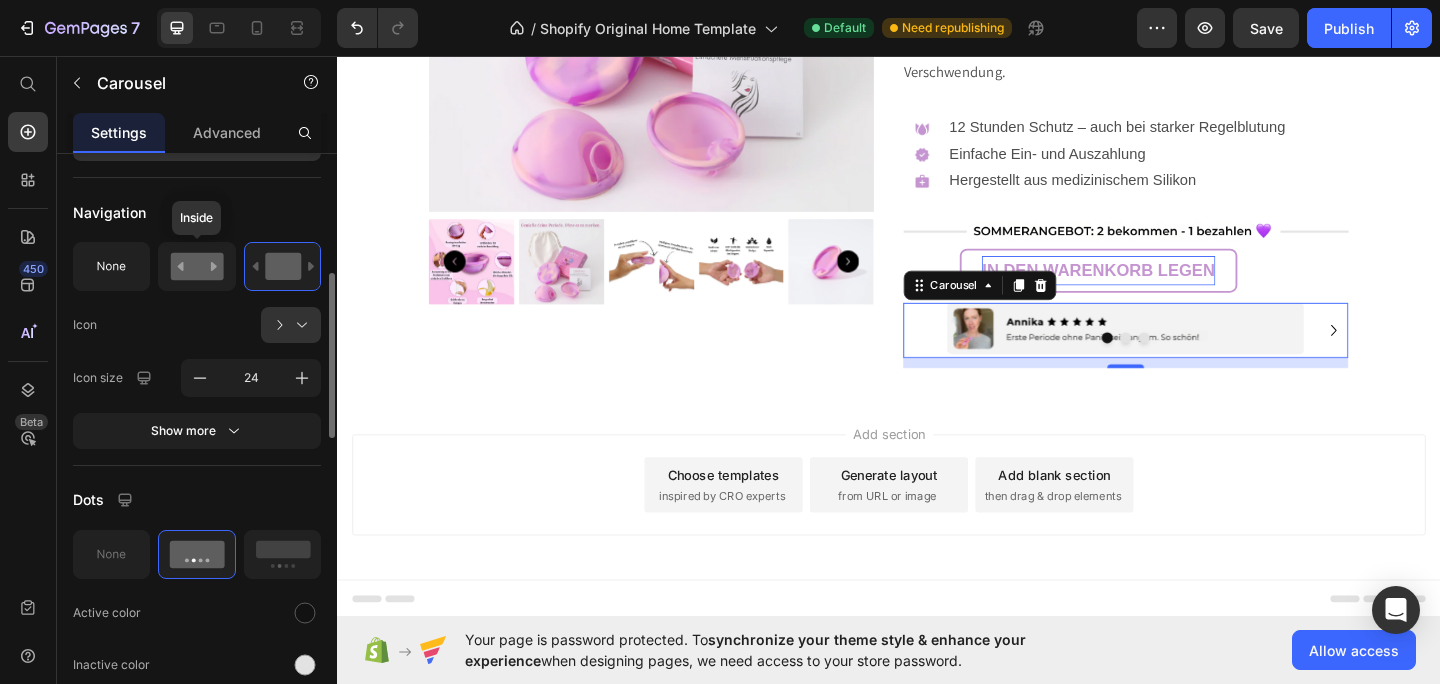 click 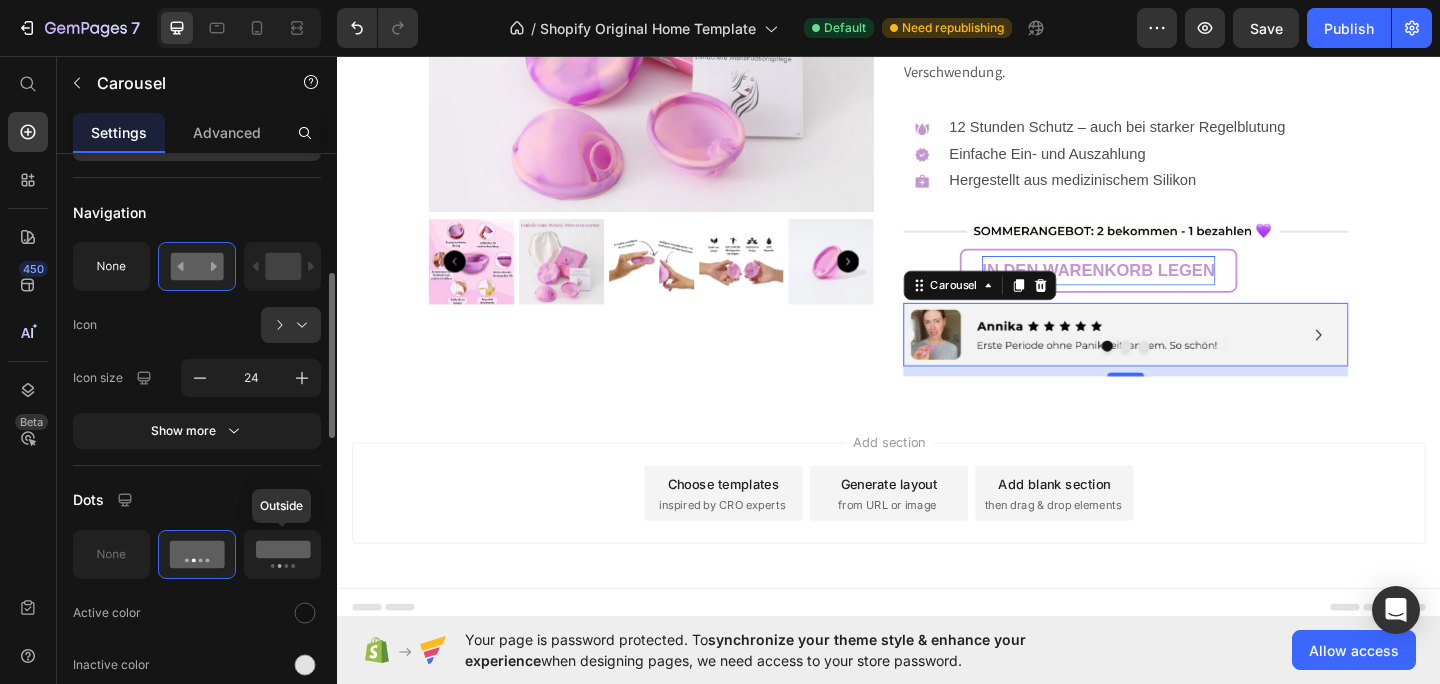 click 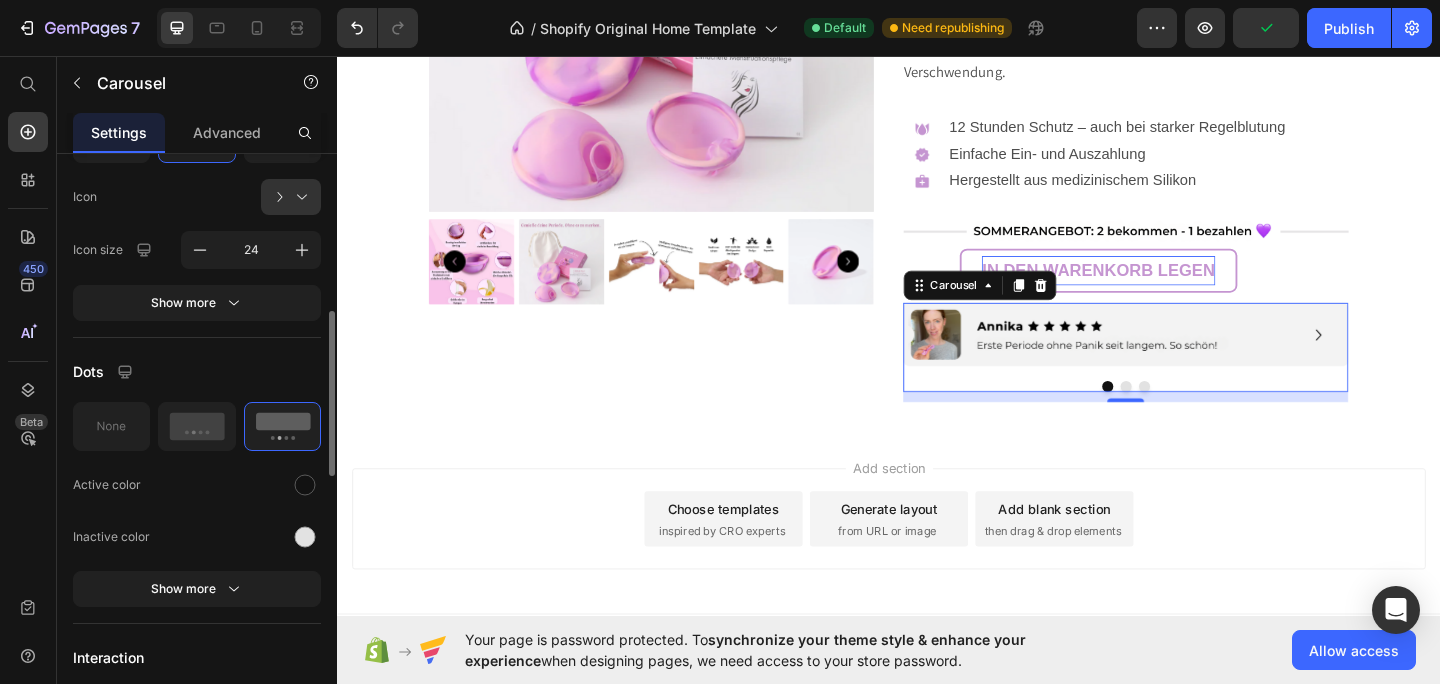 scroll, scrollTop: 558, scrollLeft: 0, axis: vertical 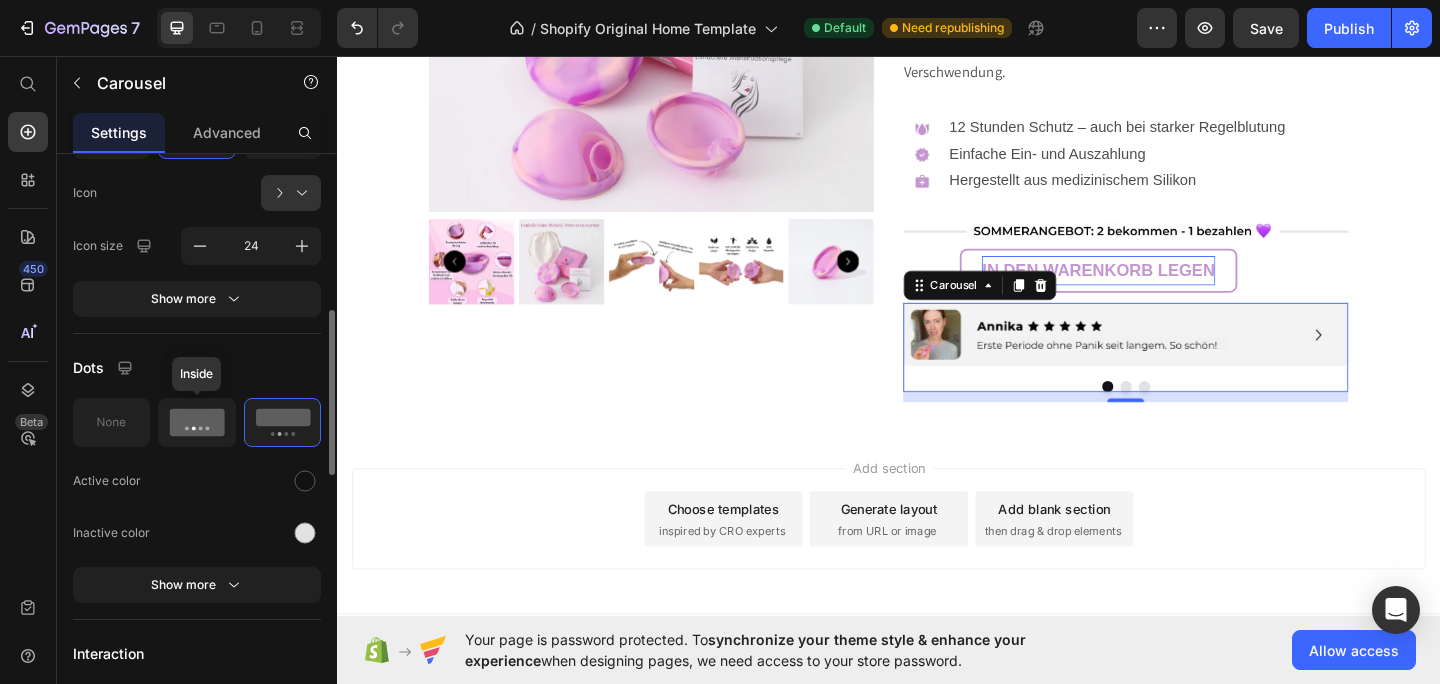 click 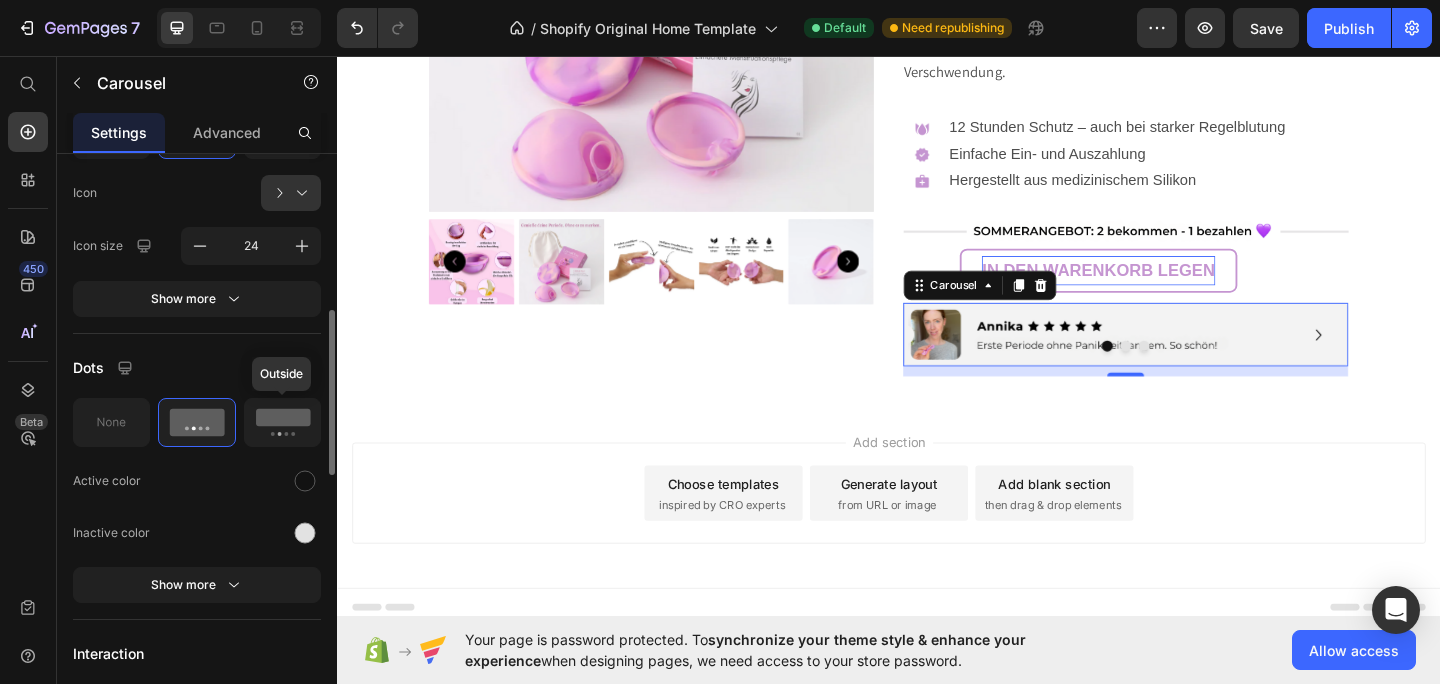 click 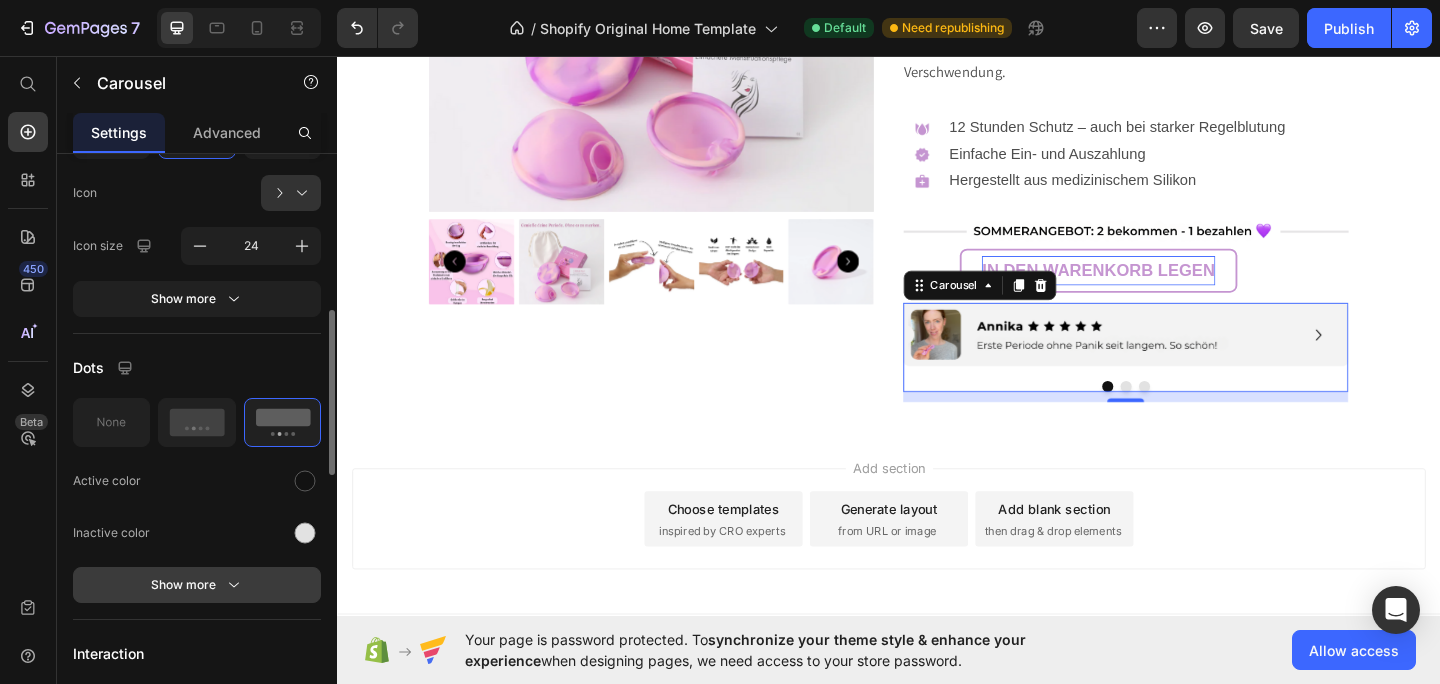 click on "Show more" at bounding box center (197, 585) 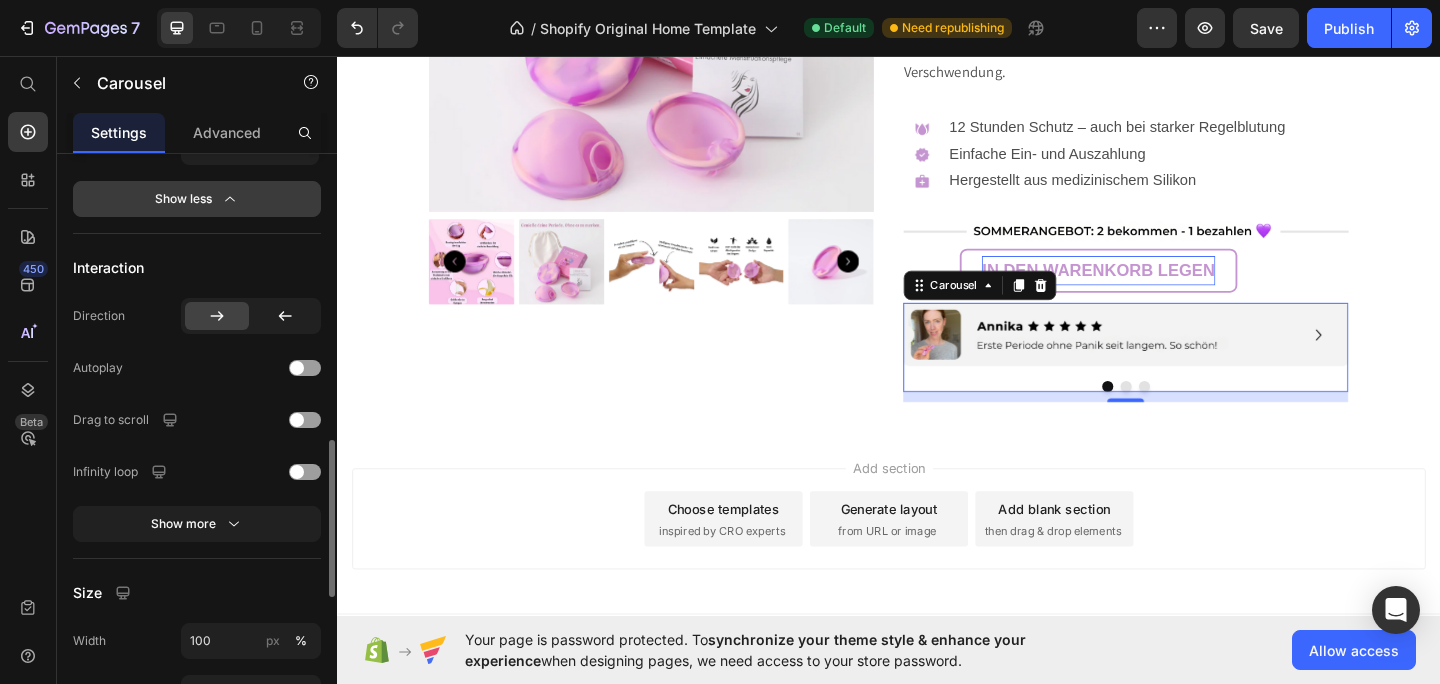 scroll, scrollTop: 1055, scrollLeft: 0, axis: vertical 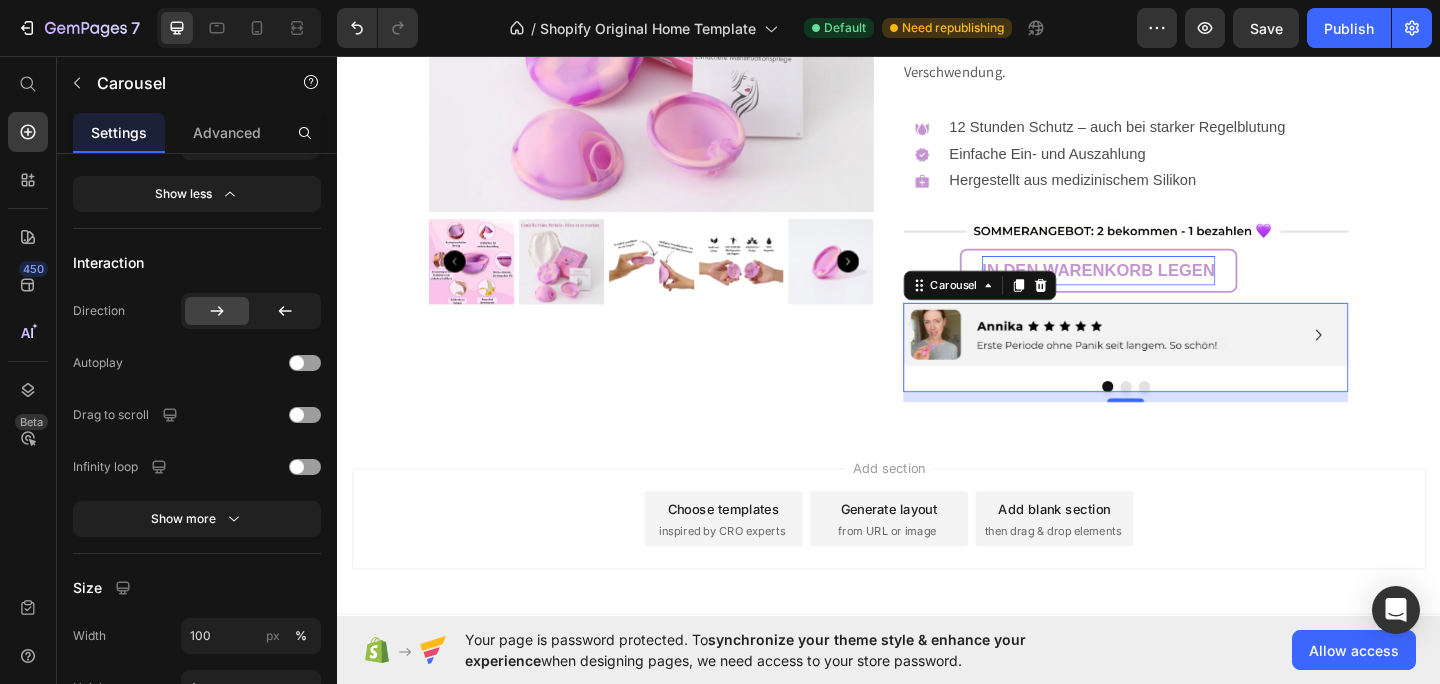click 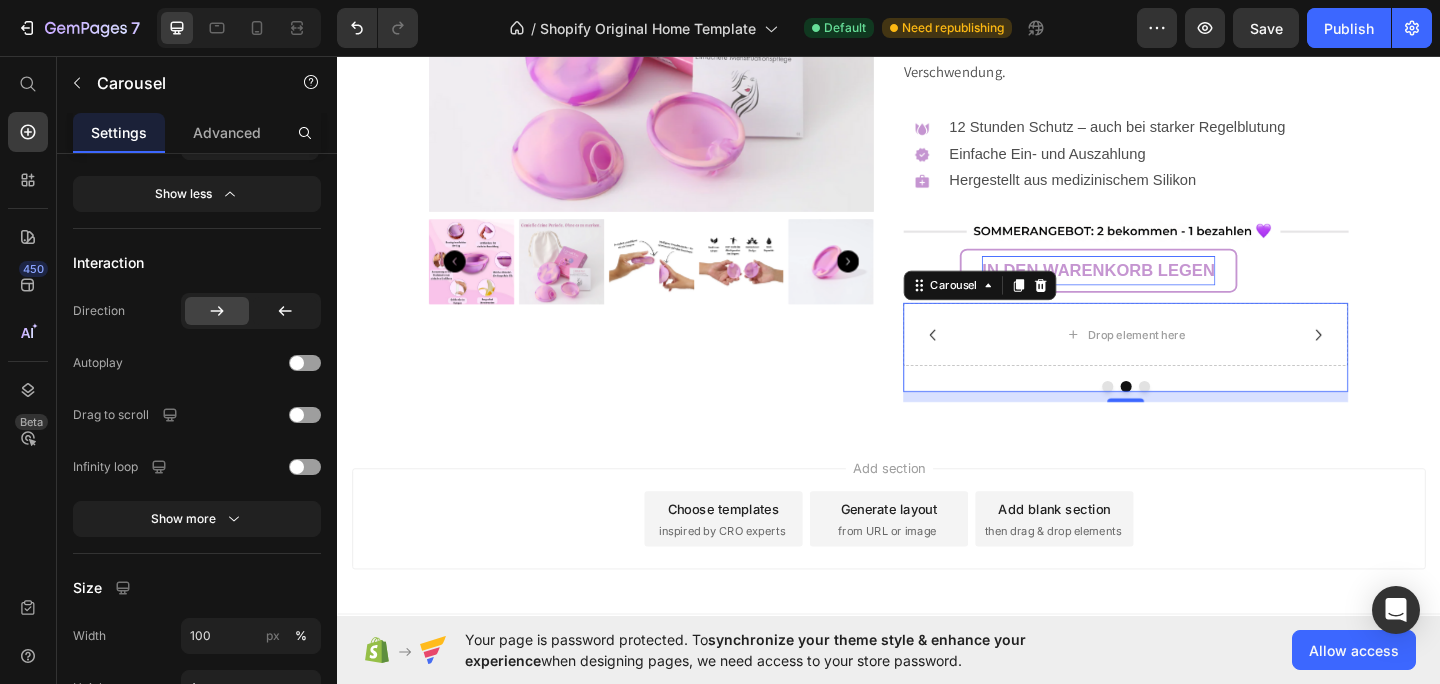 click 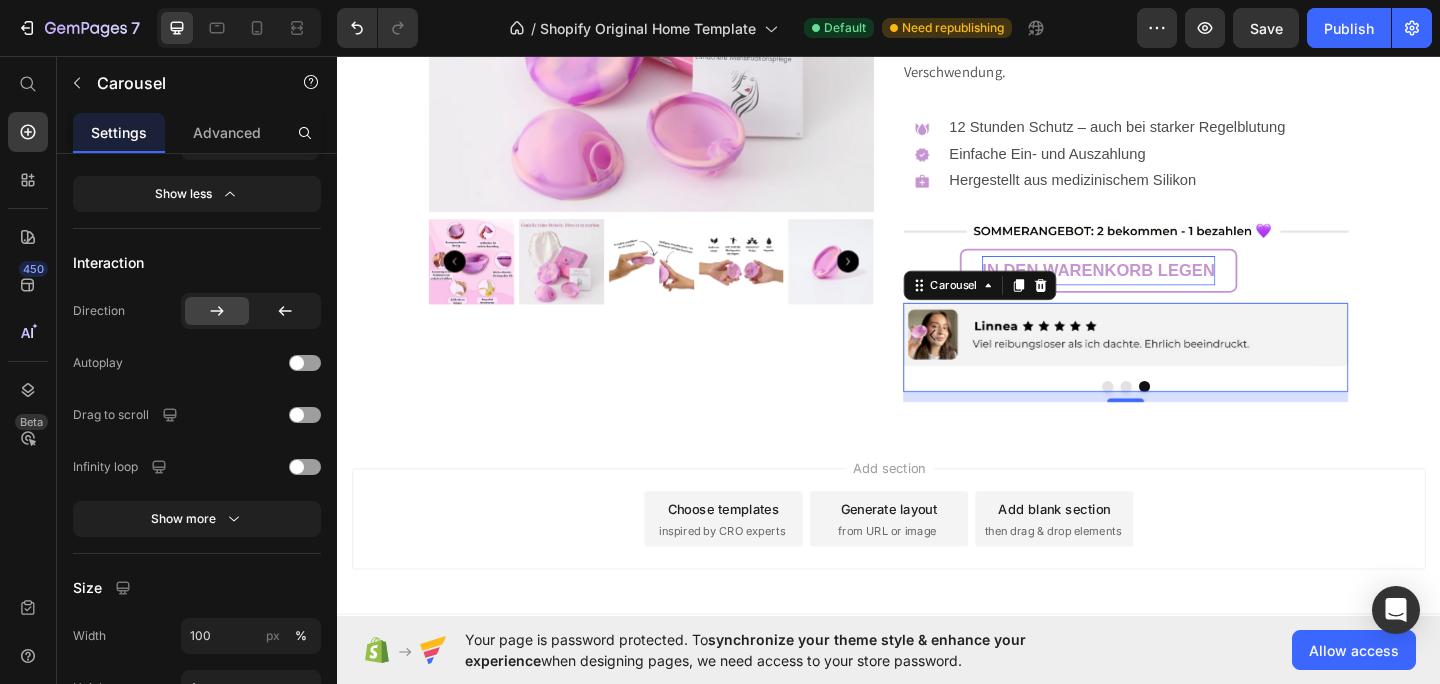 click 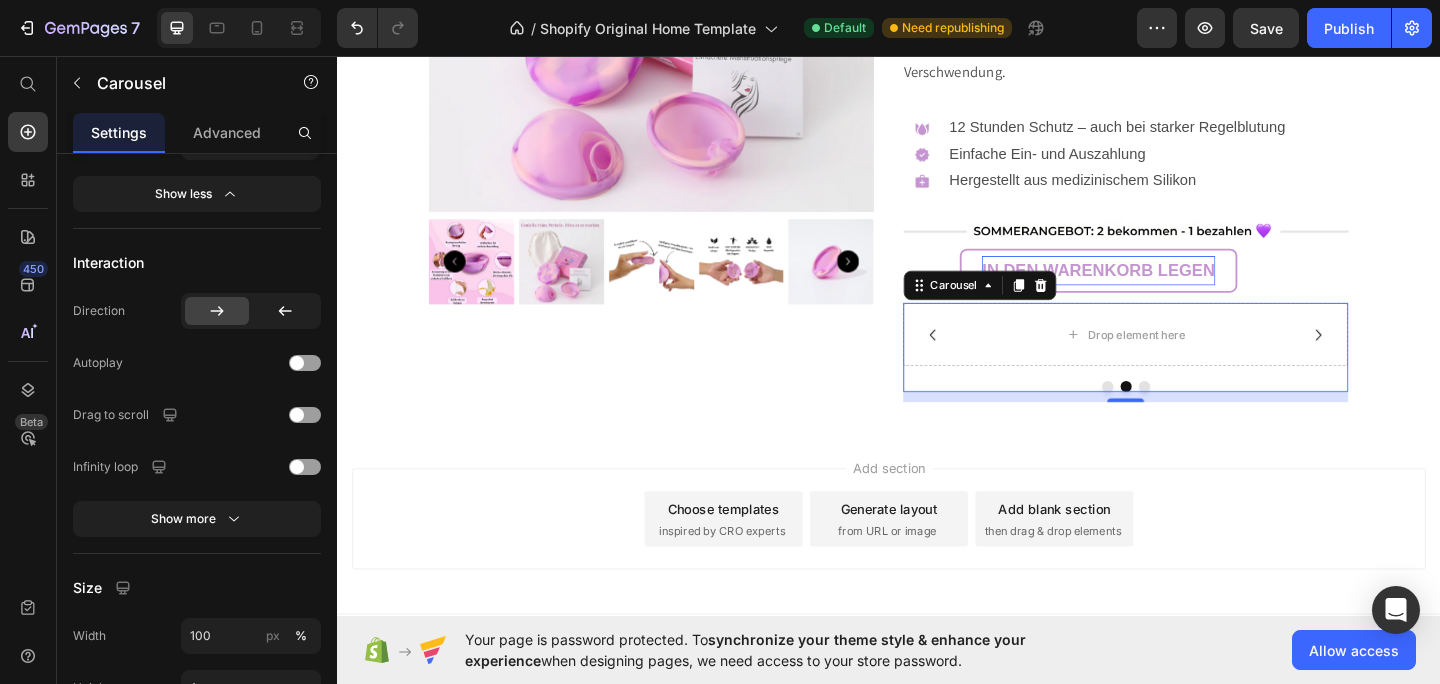 click on "Image
Drop element here Image" at bounding box center [1195, 373] 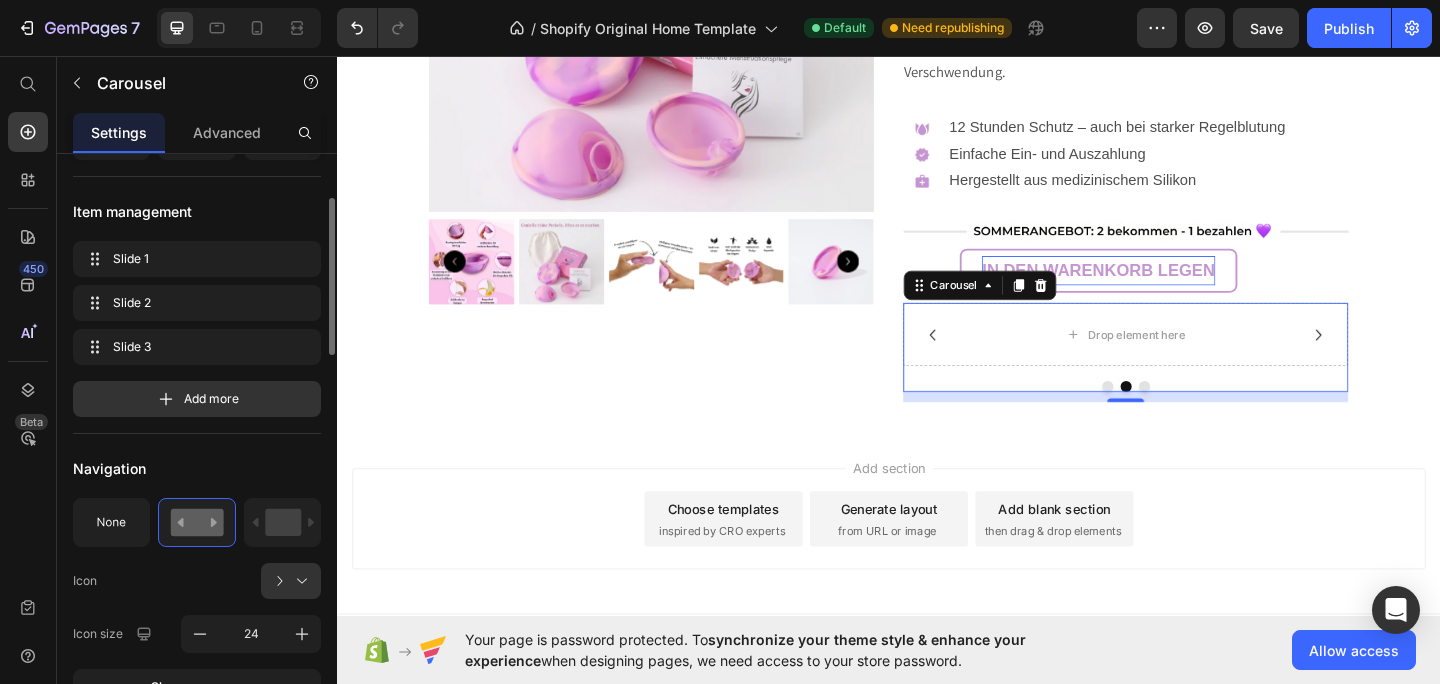 scroll, scrollTop: 169, scrollLeft: 0, axis: vertical 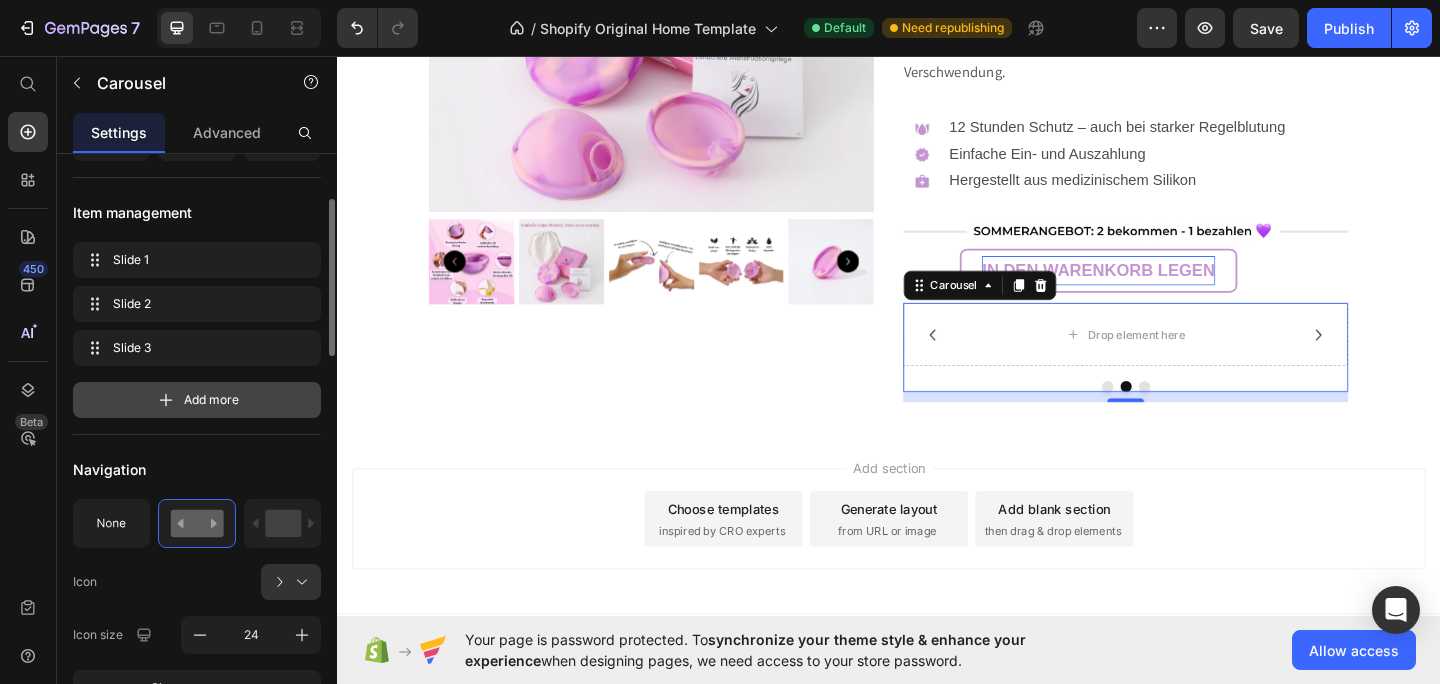 click on "Add more" at bounding box center (211, 400) 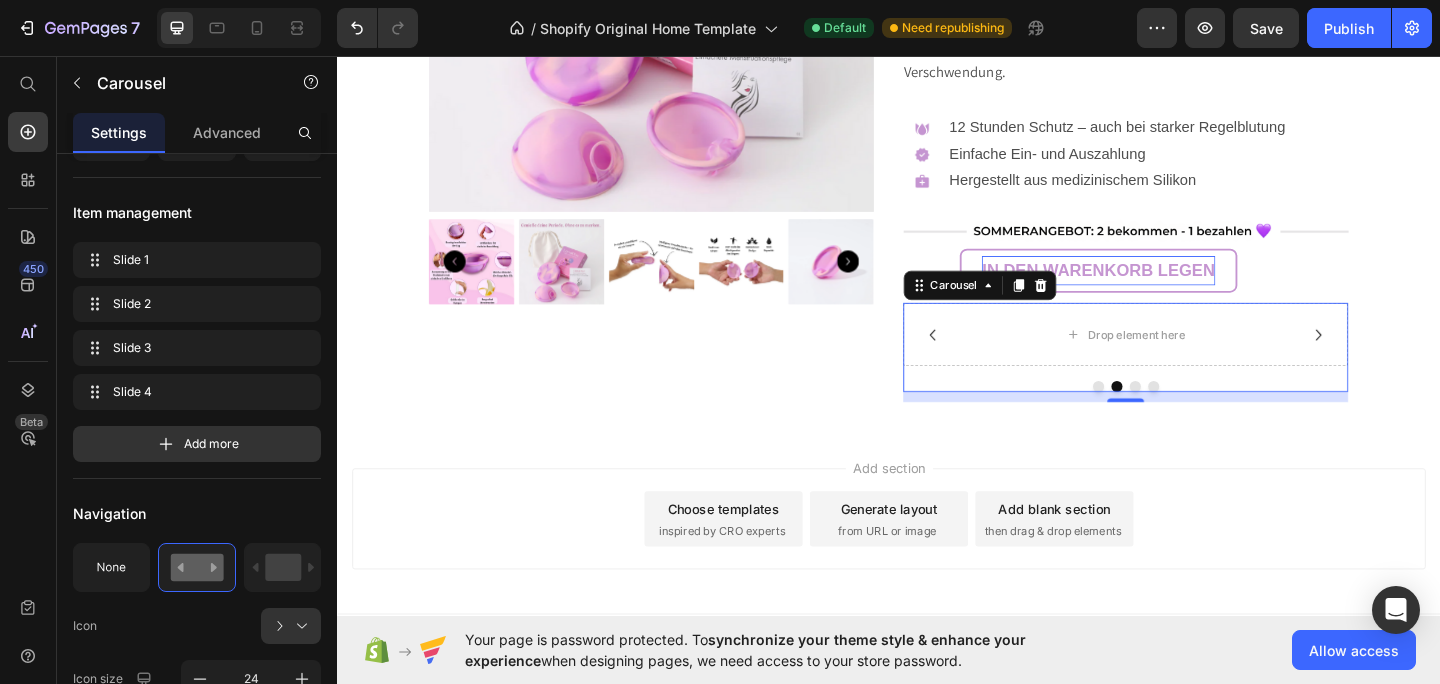 click 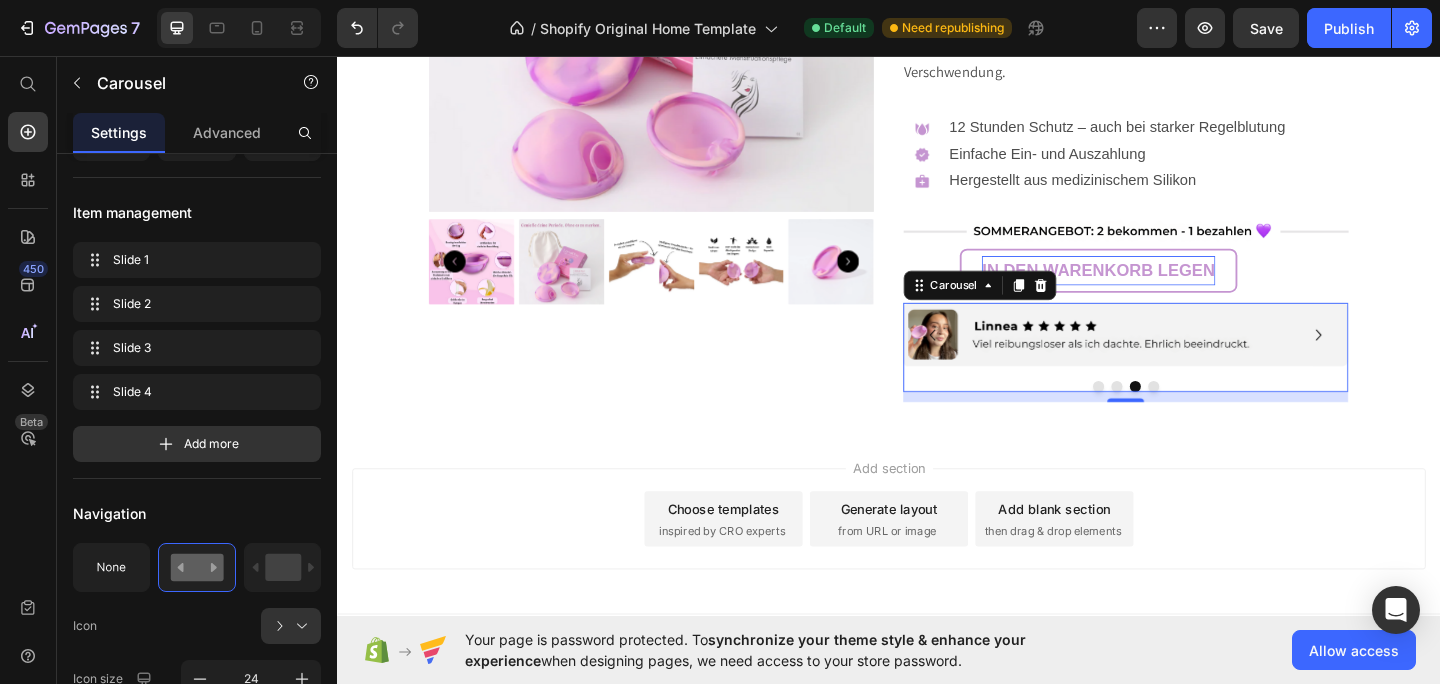 click 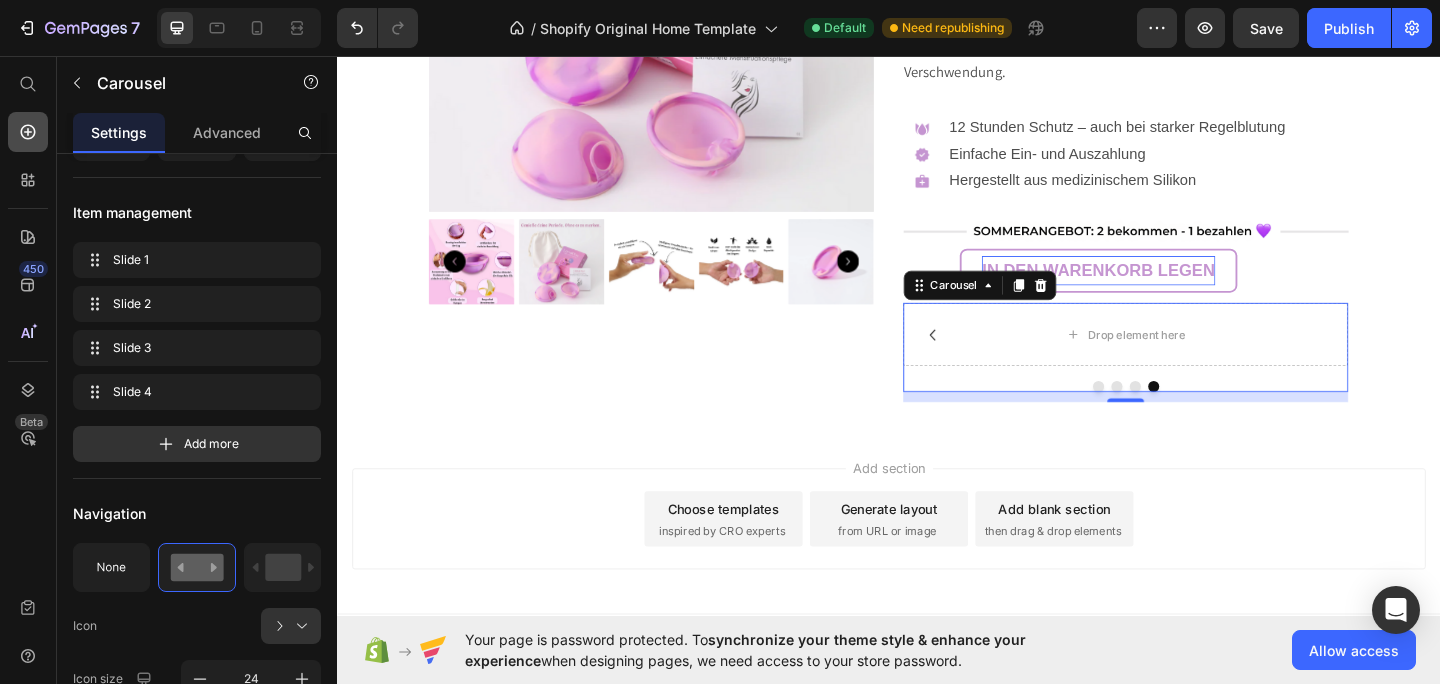 click 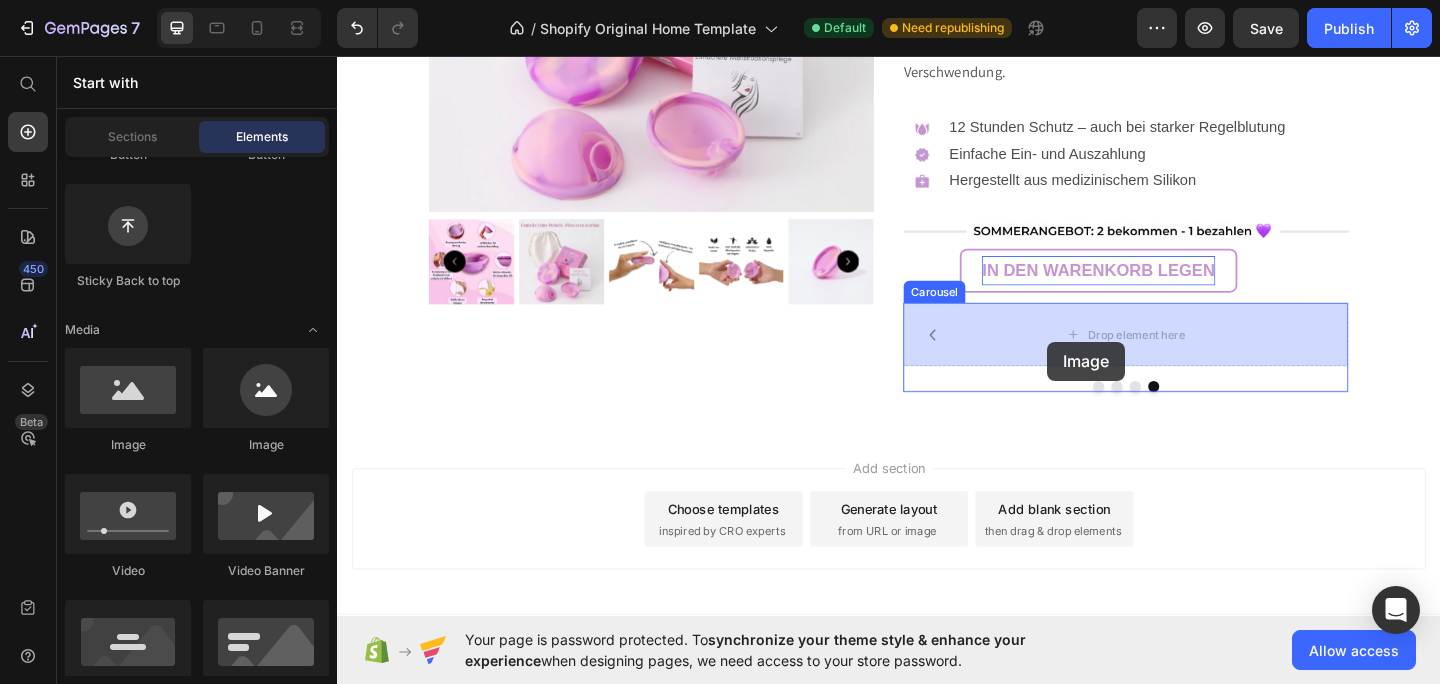 drag, startPoint x: 476, startPoint y: 470, endPoint x: 1109, endPoint y: 359, distance: 642.65857 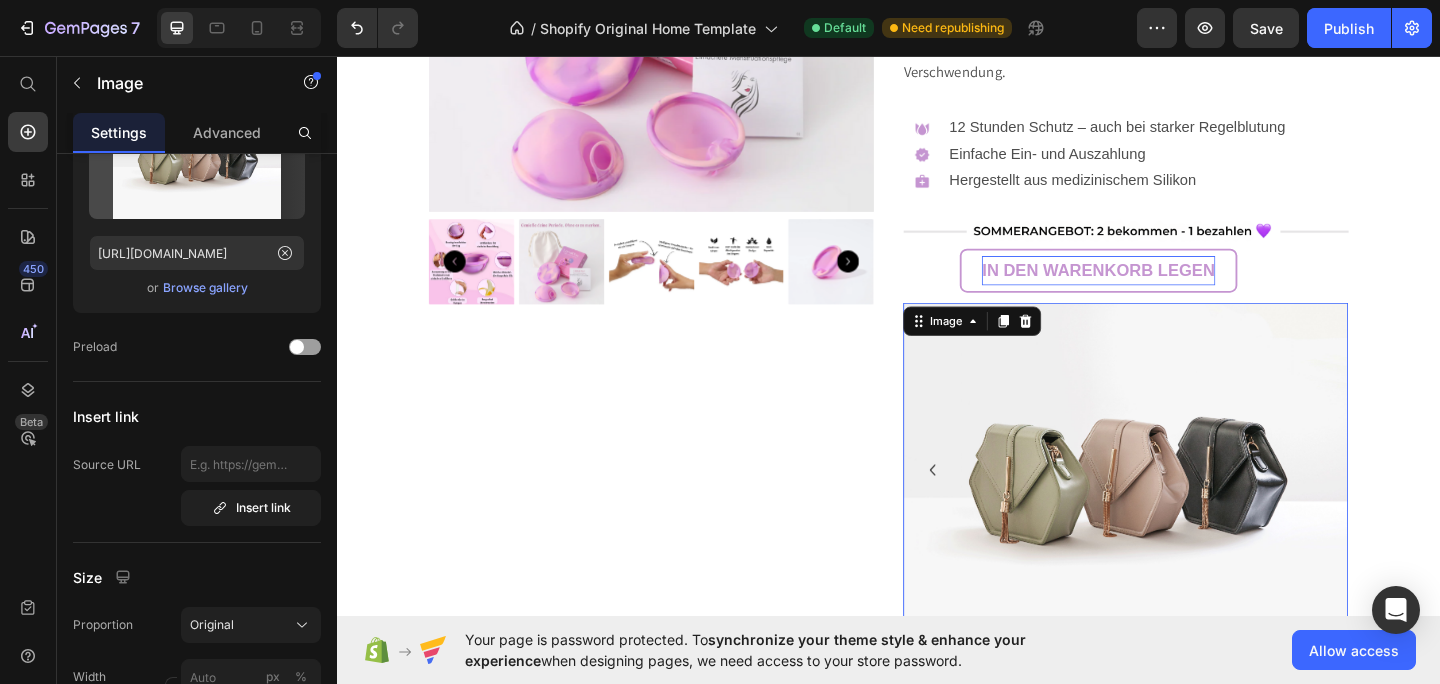 scroll, scrollTop: 0, scrollLeft: 0, axis: both 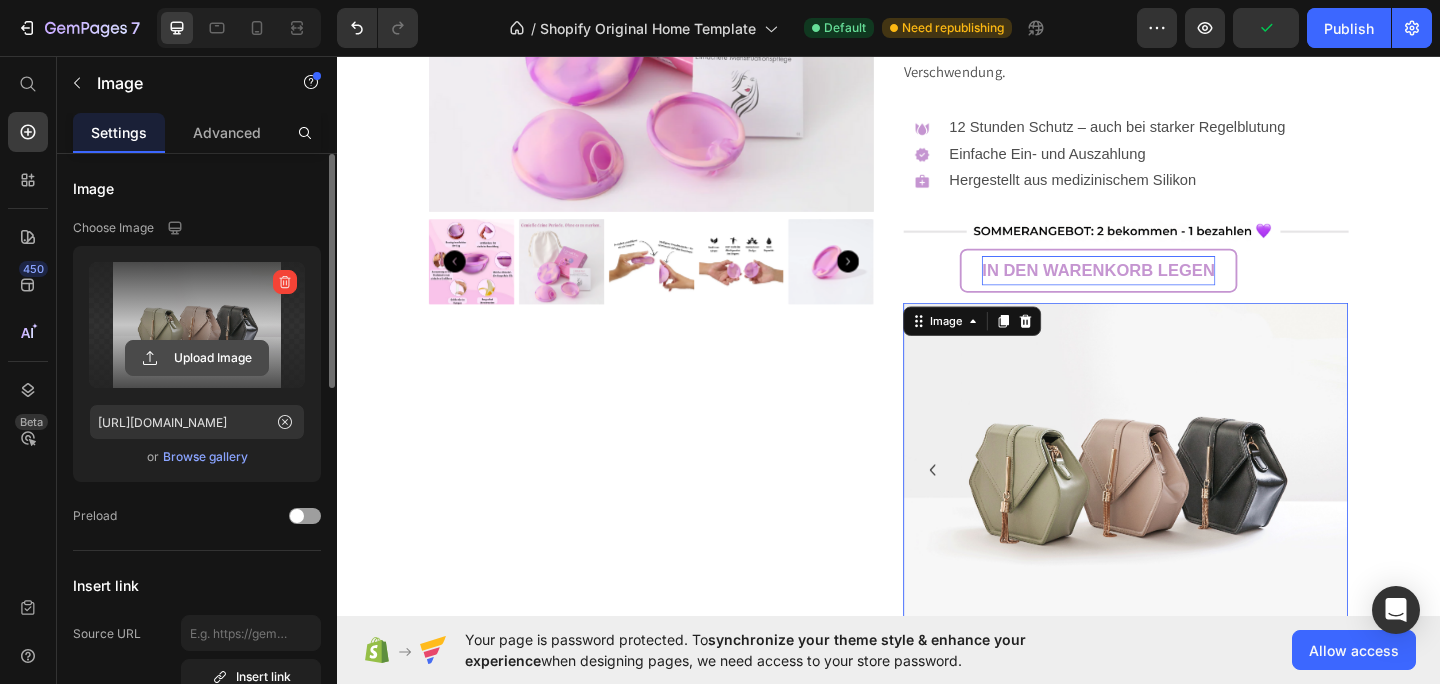 click 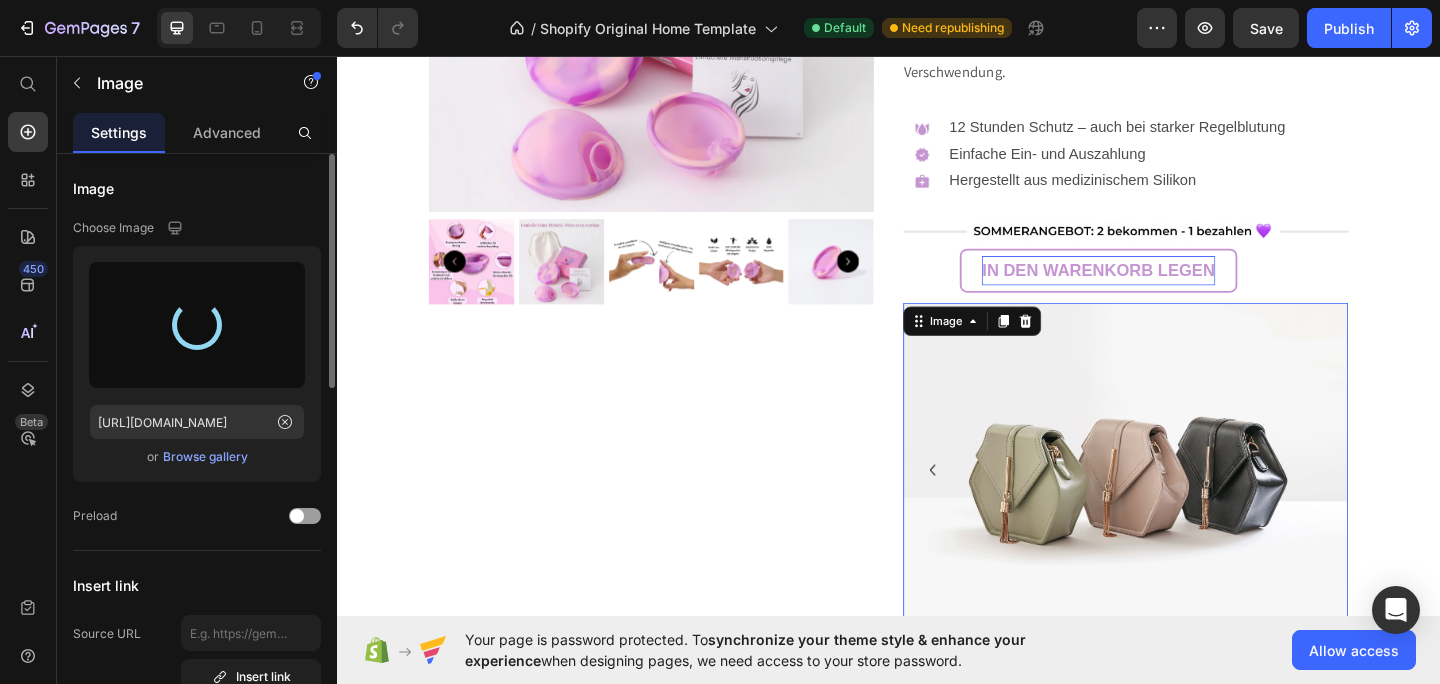 type on "[URL][DOMAIN_NAME]" 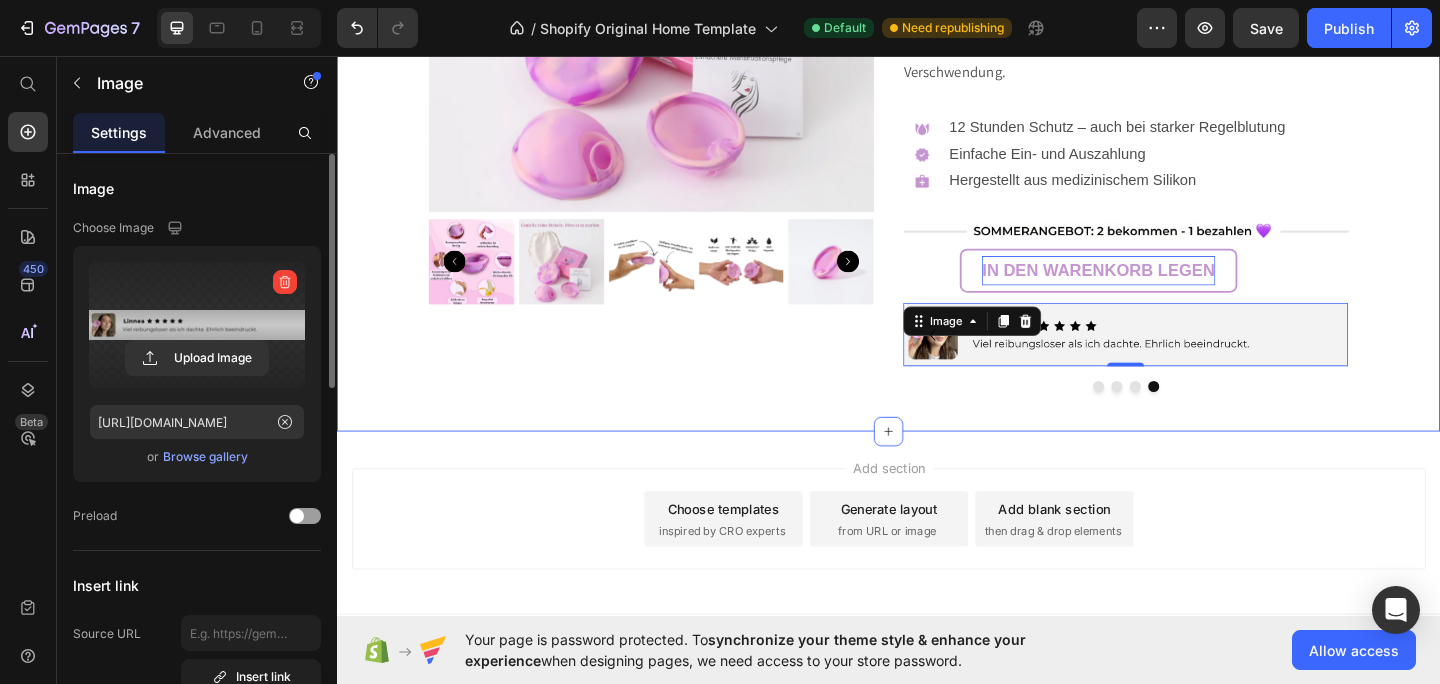 click on "Product Images LunaDisc - Die kleine Menstruationsbinde, die verändert alles Product Title Image 4.7 (119 Bewertungen) Text Block Row $35.00 Product Price $48.00 Product Price Row Schüttbar, praktisch und sicher: Was umweltfreundliche Menstruationsbinden bieten Sicherer Schutz – Tag und Nacht, ohne Stress oder unnötige Verschwendung. Product Description Image 12 Stunden Schutz – auch bei starker Regelblutung Einfache Ein- und Auszahlung Hergestellt aus medizinischem Silikon Text Block Row Image IN DEN WARENKORB LEGEN Add to Cart
Image
Drop element here Image Image   0
Carousel Product Section 3" at bounding box center [937, 87] 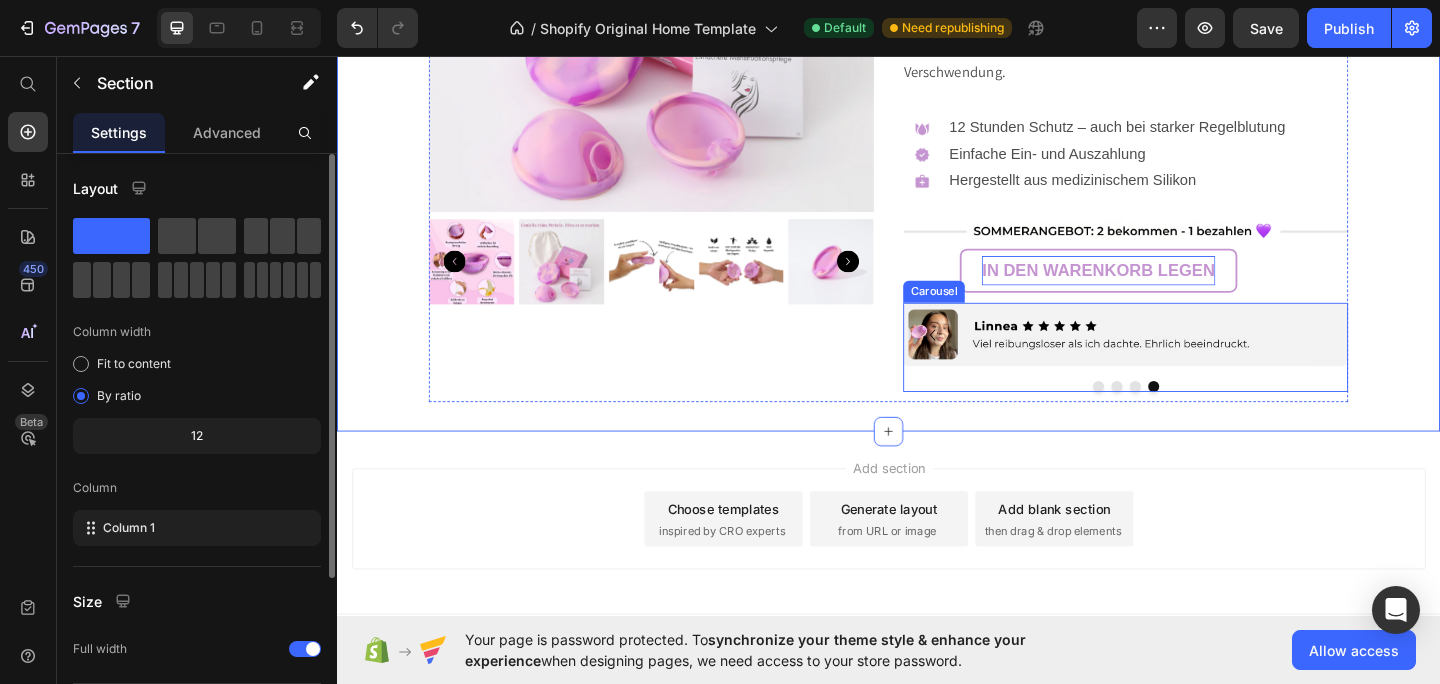 click 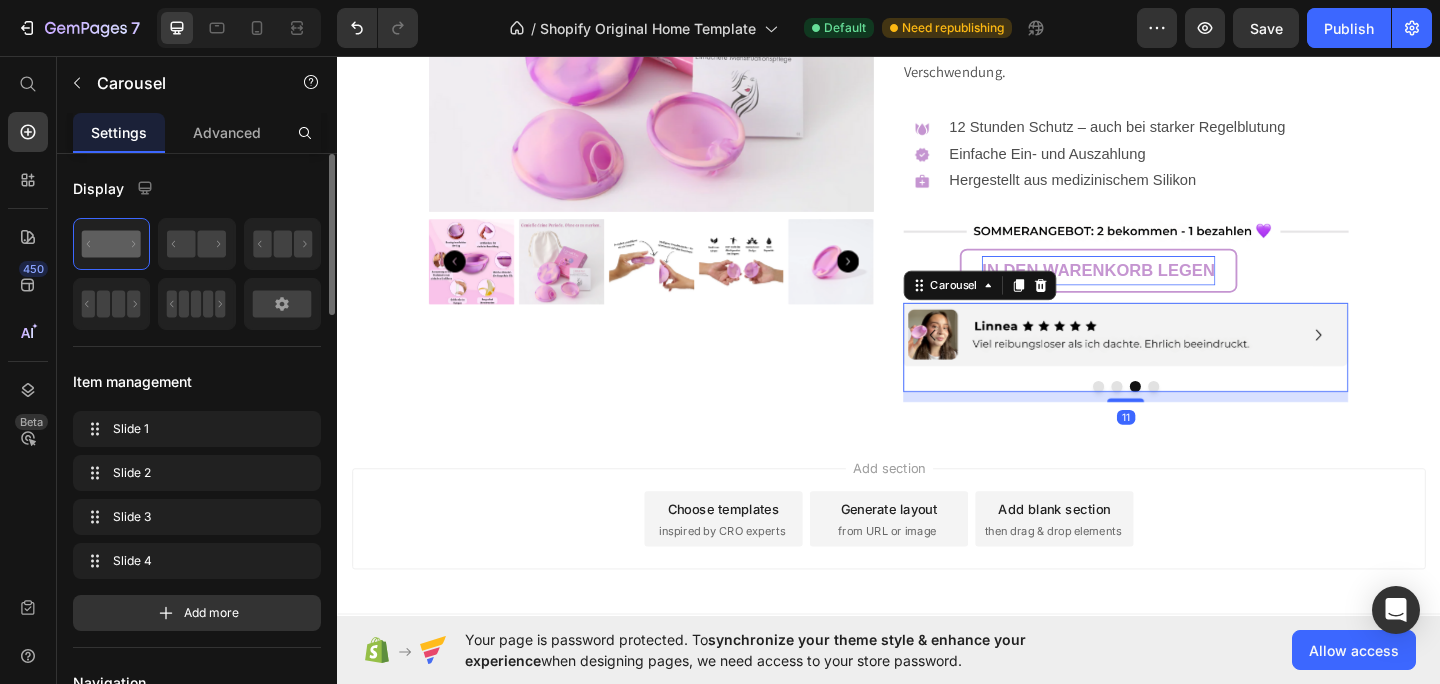 click 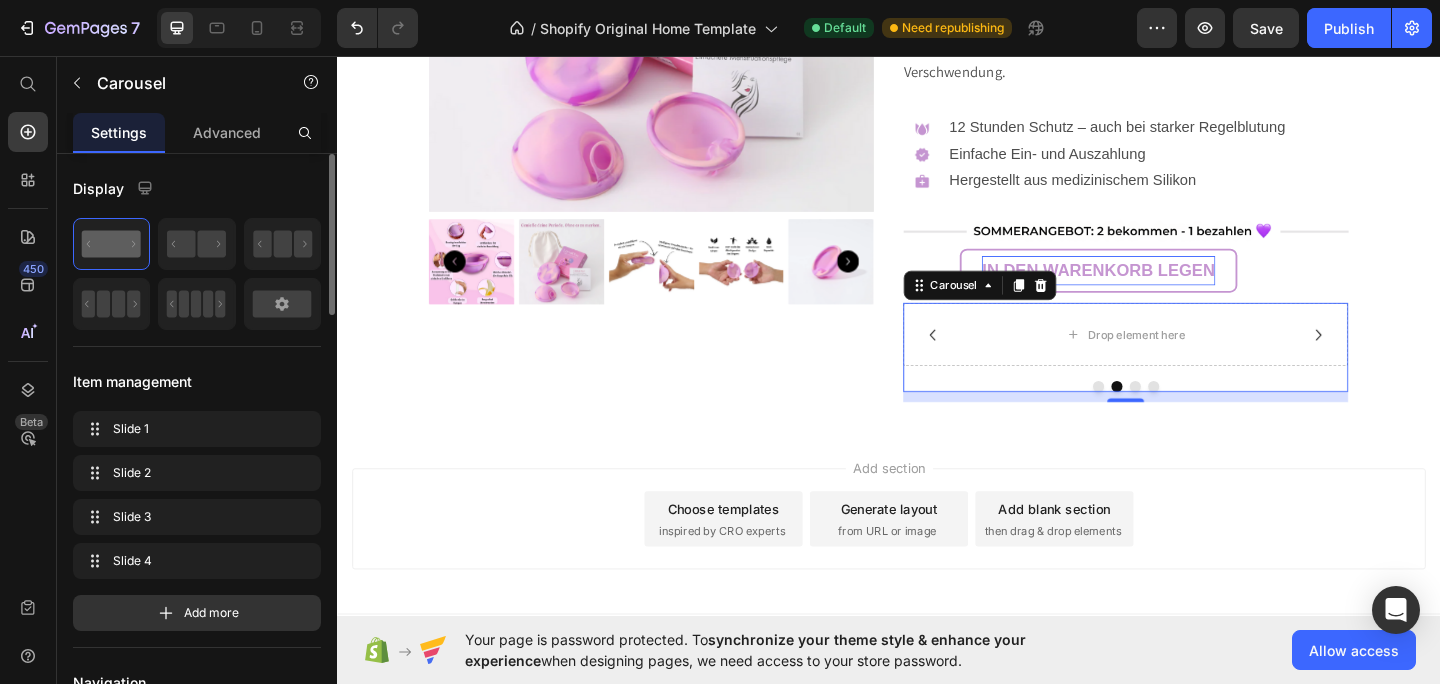 click 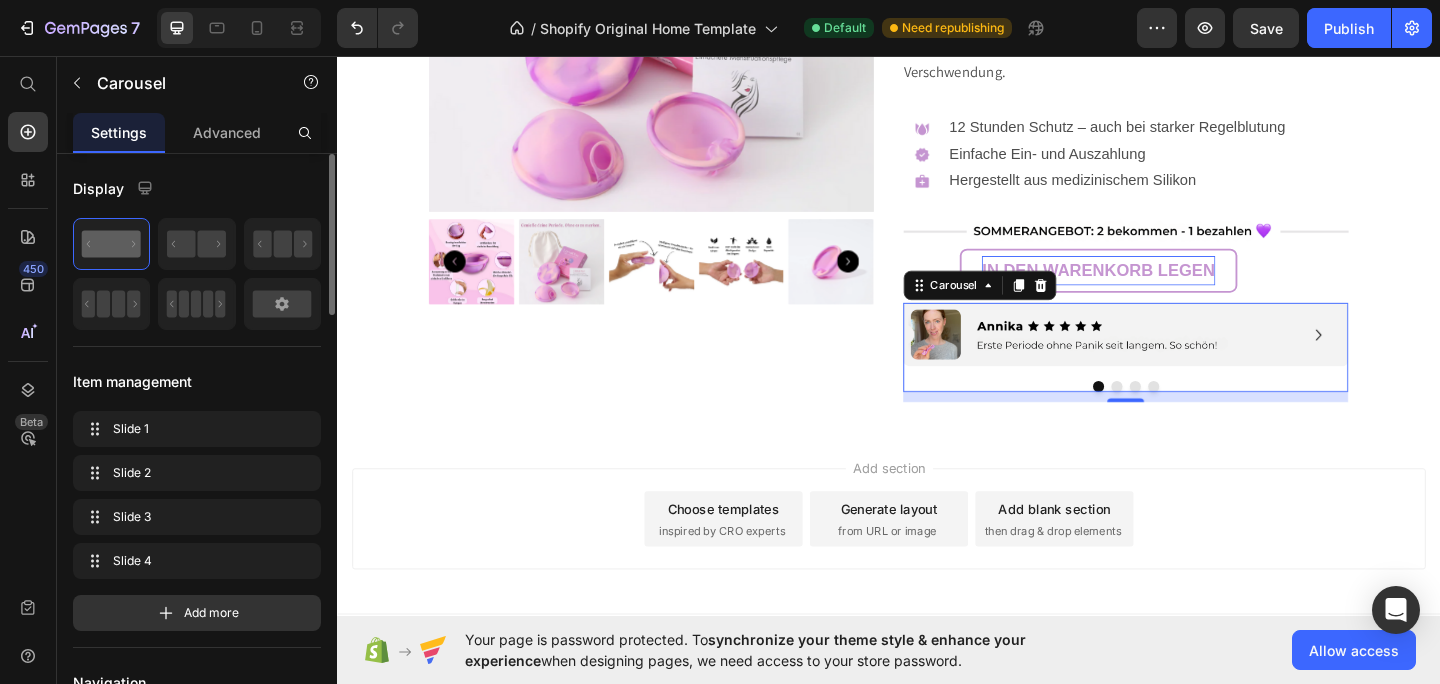 click 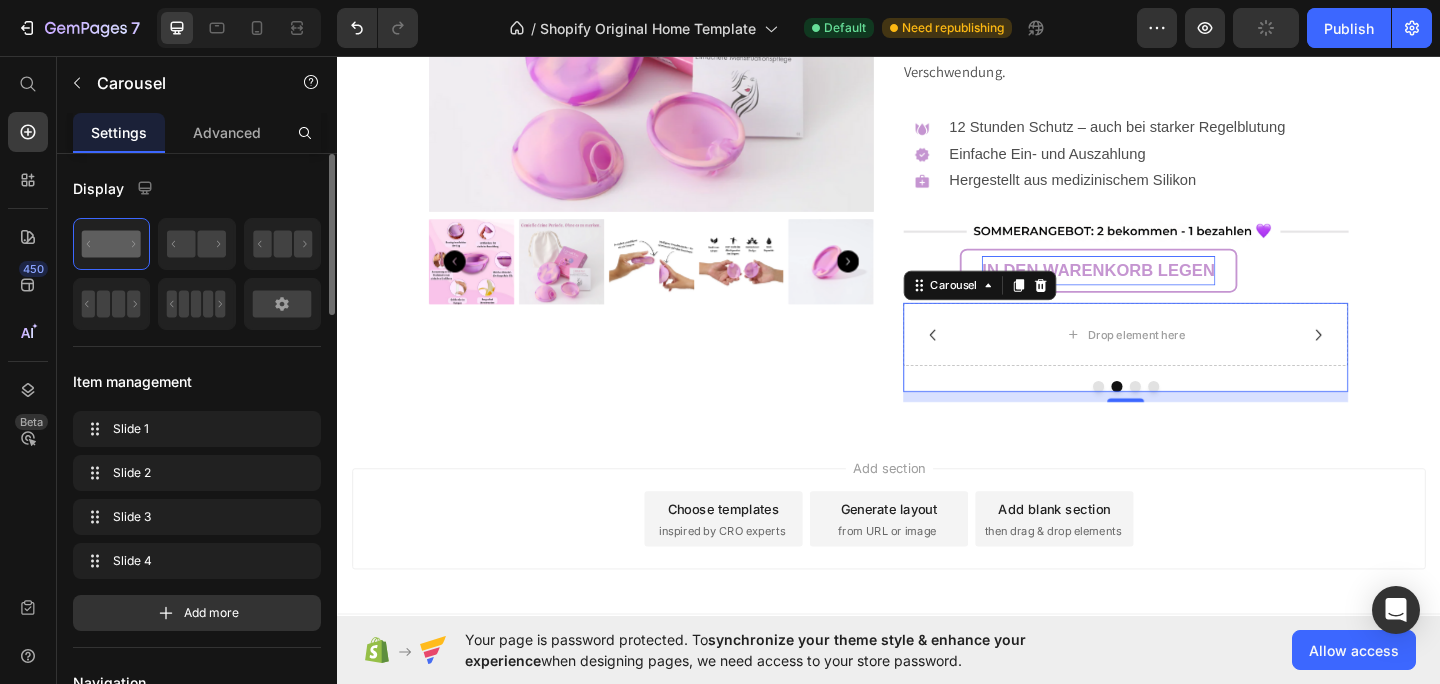 click 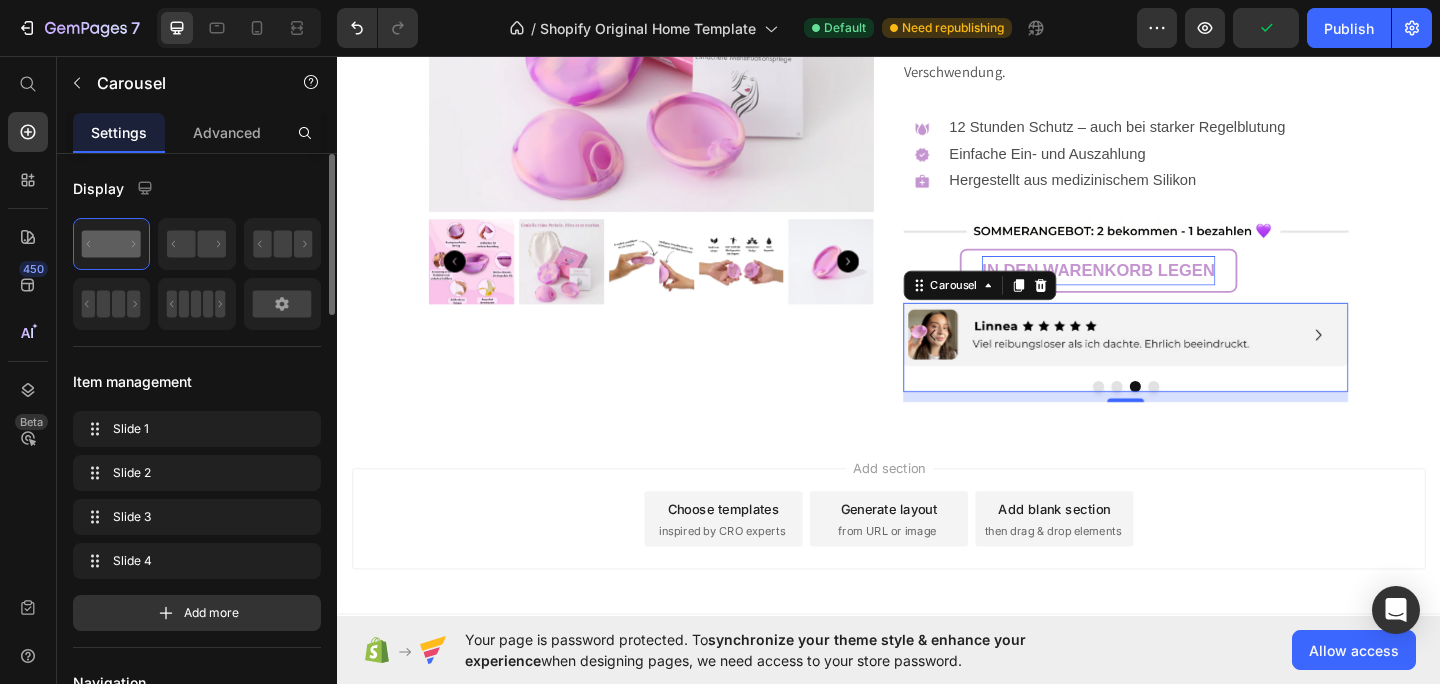 click 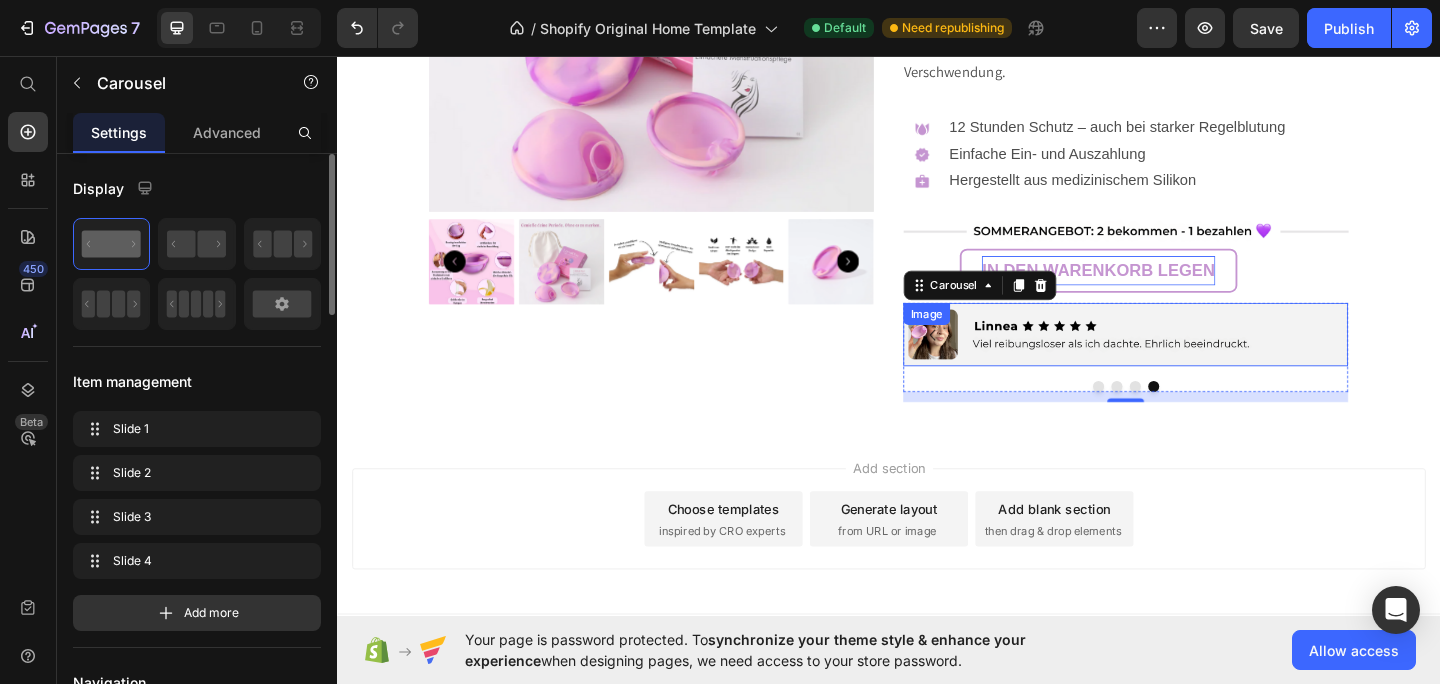 click on "Image" at bounding box center (1195, 359) 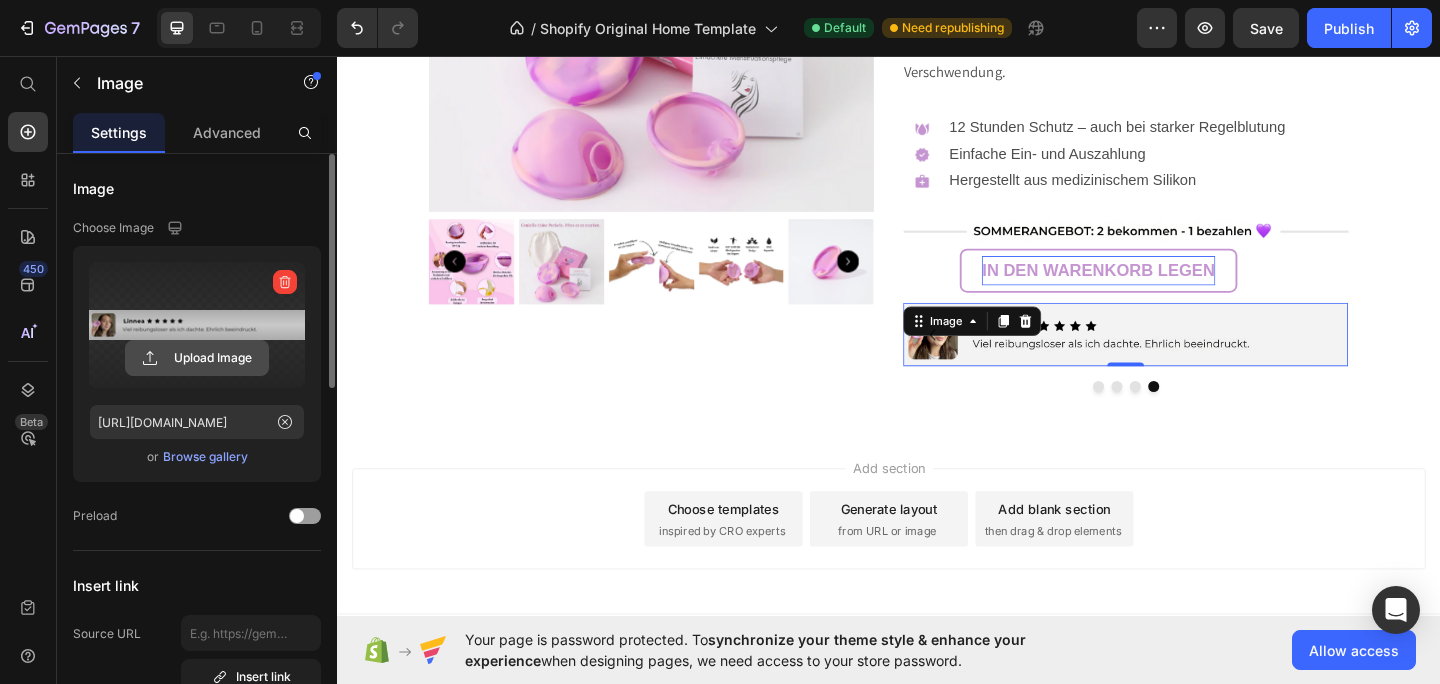 click 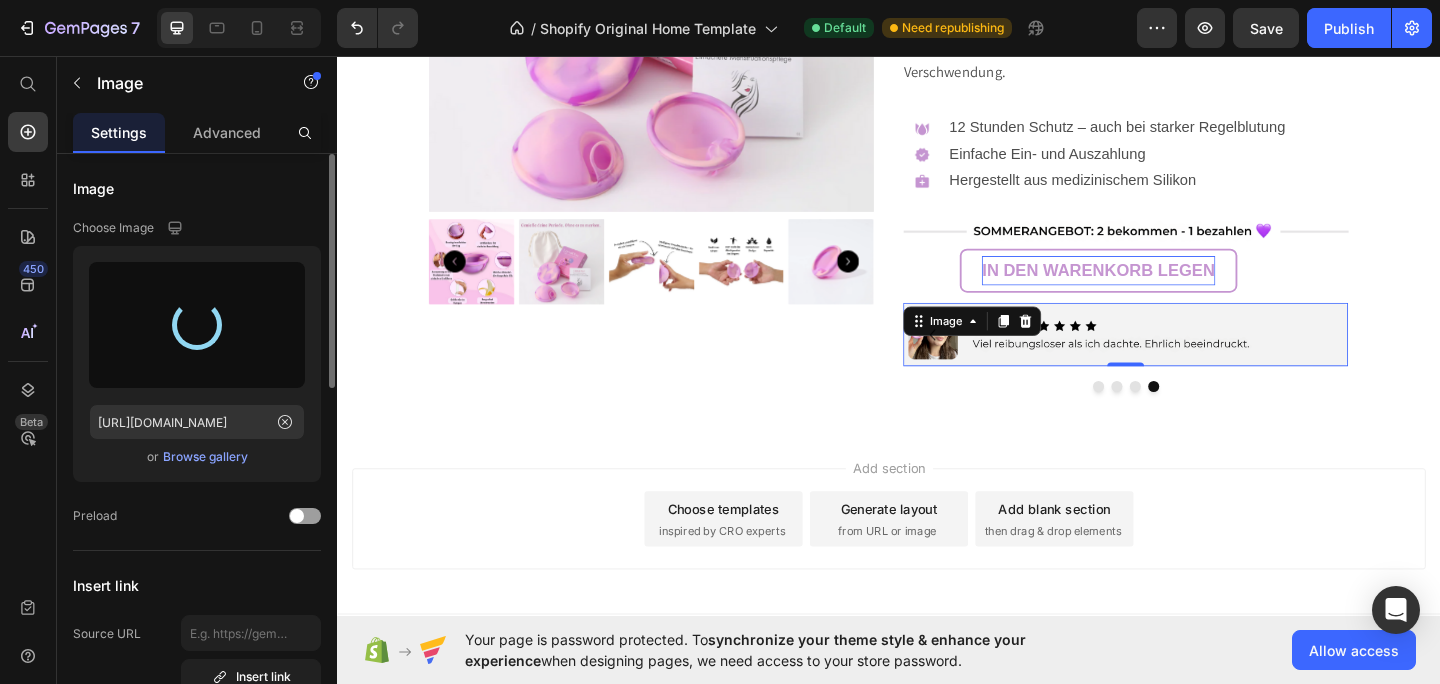 type on "[URL][DOMAIN_NAME]" 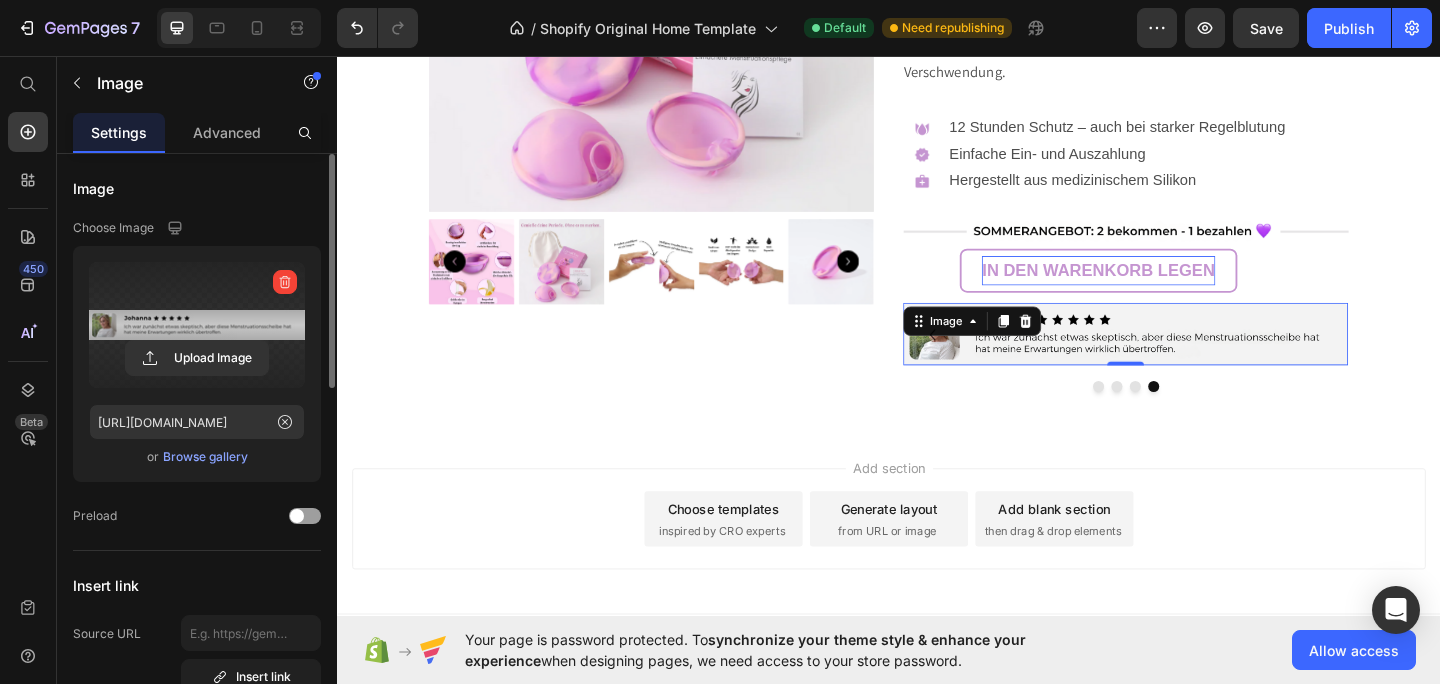 click at bounding box center [1195, 359] 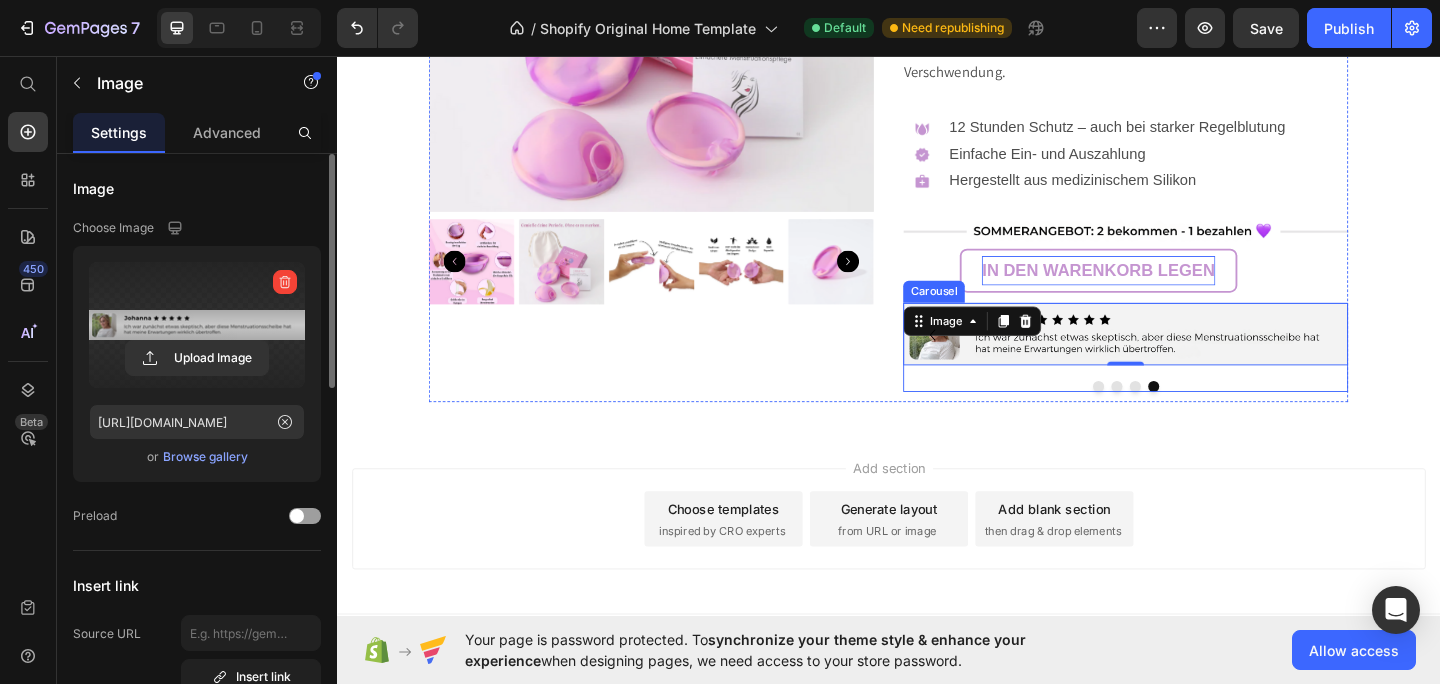 click at bounding box center (1185, 416) 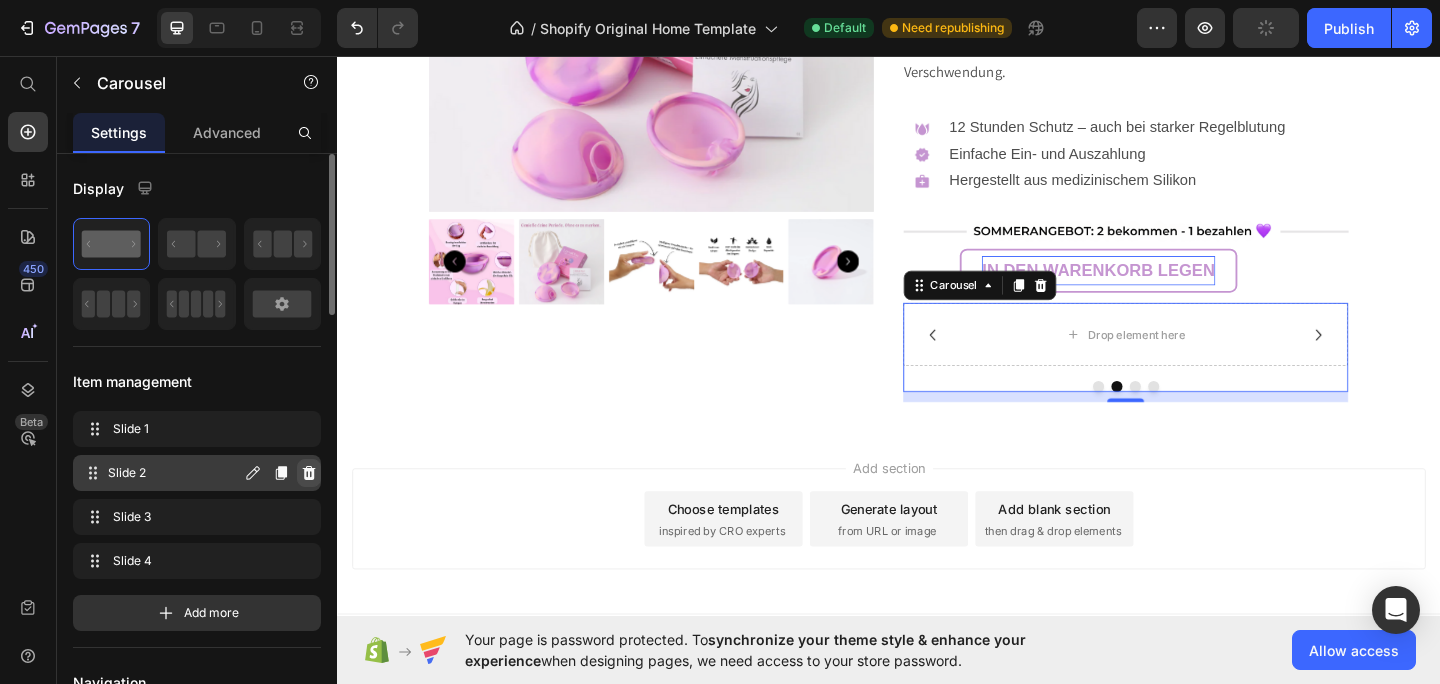 click 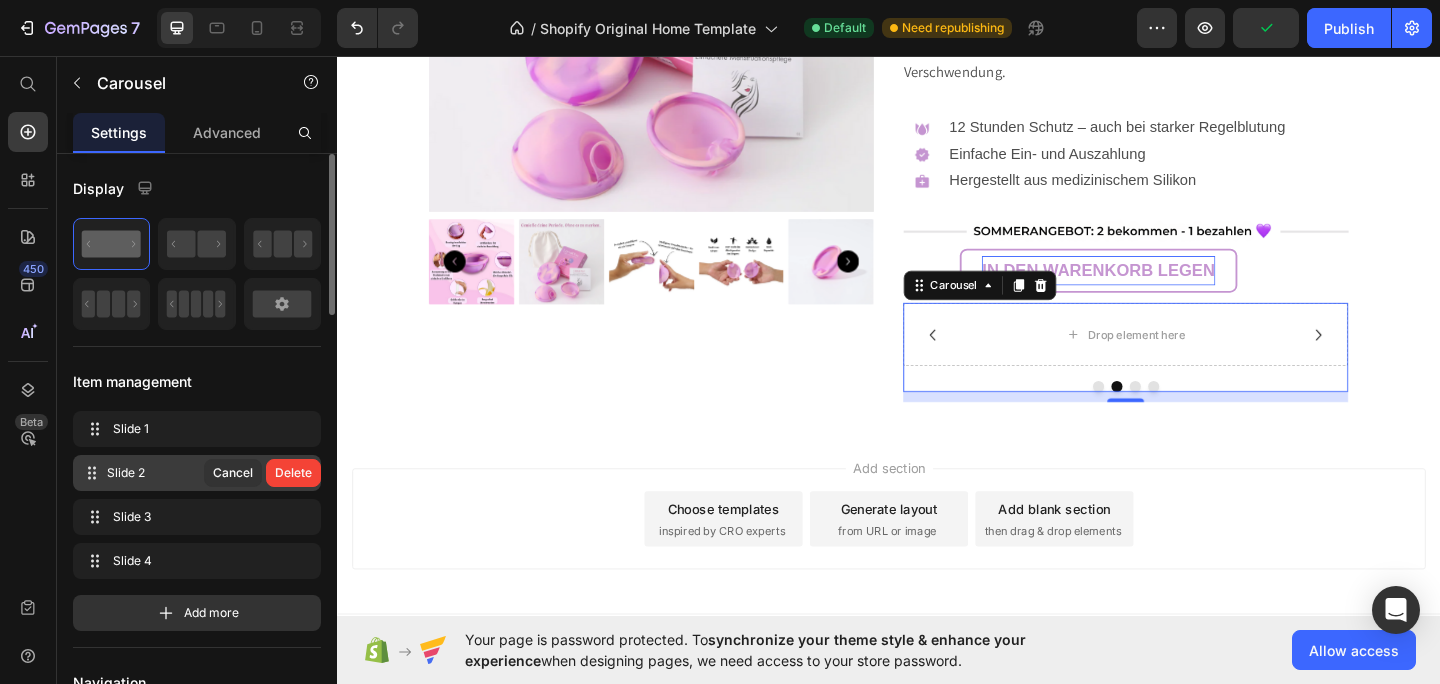 click on "Delete" at bounding box center [293, 473] 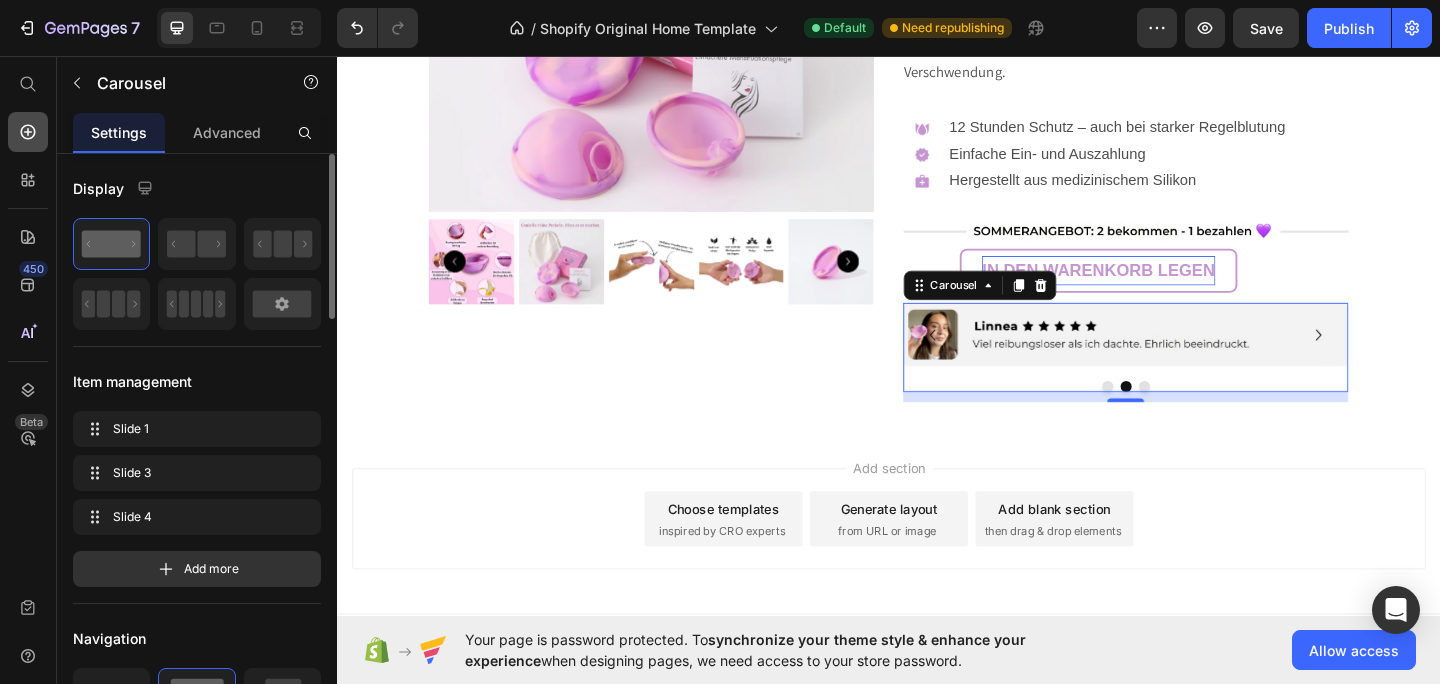 click 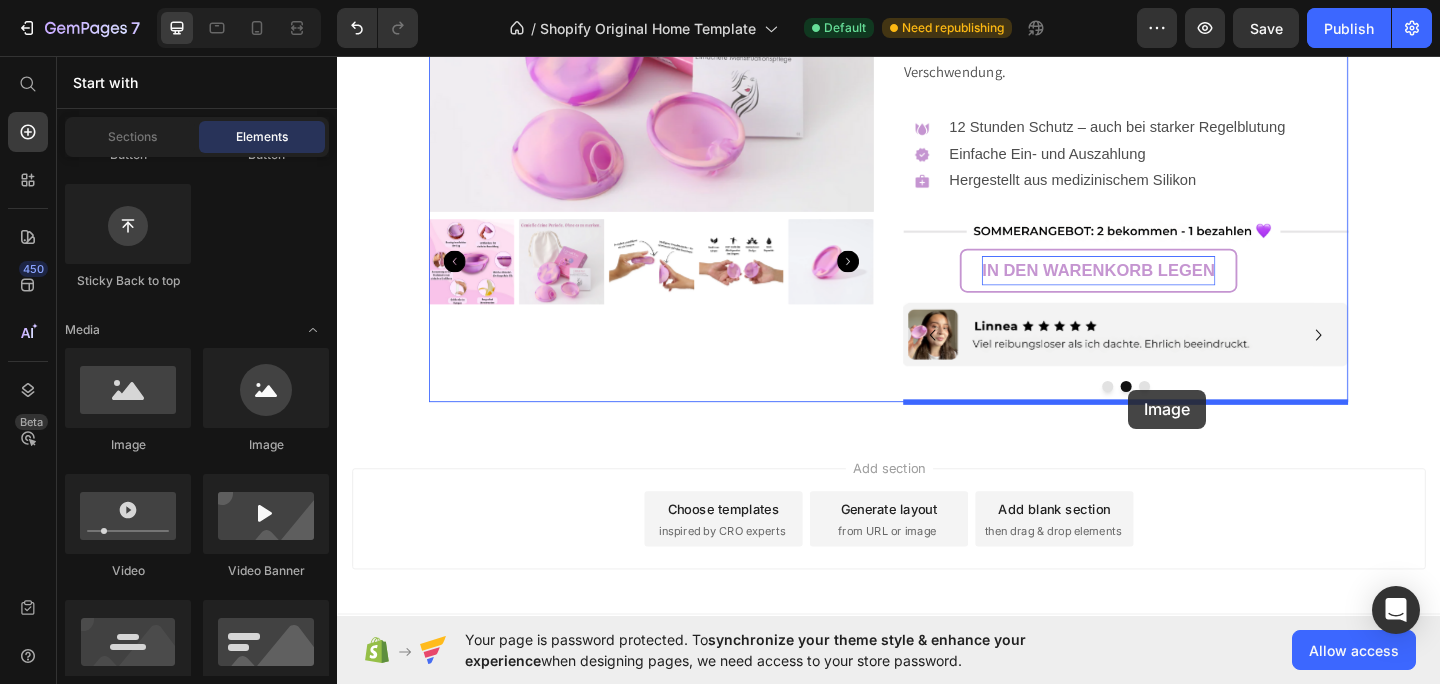 drag, startPoint x: 466, startPoint y: 459, endPoint x: 1198, endPoint y: 419, distance: 733.0921 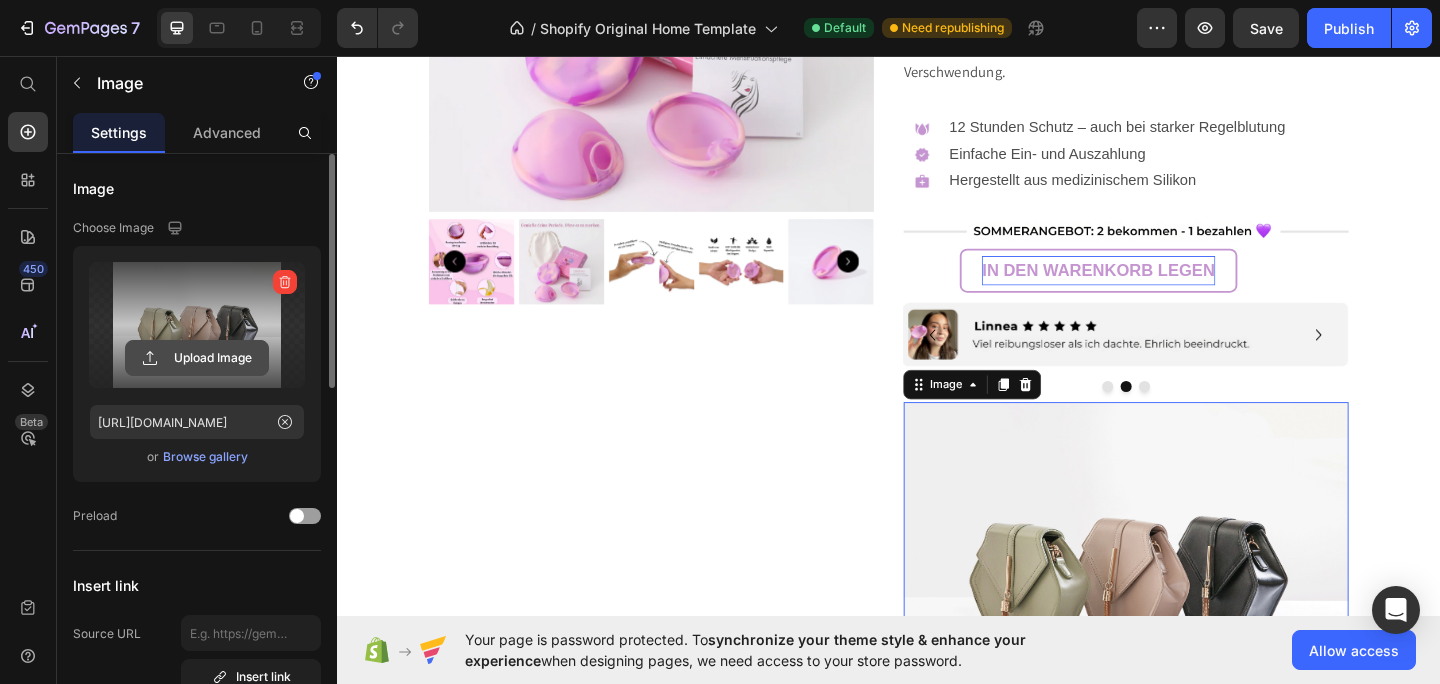 click 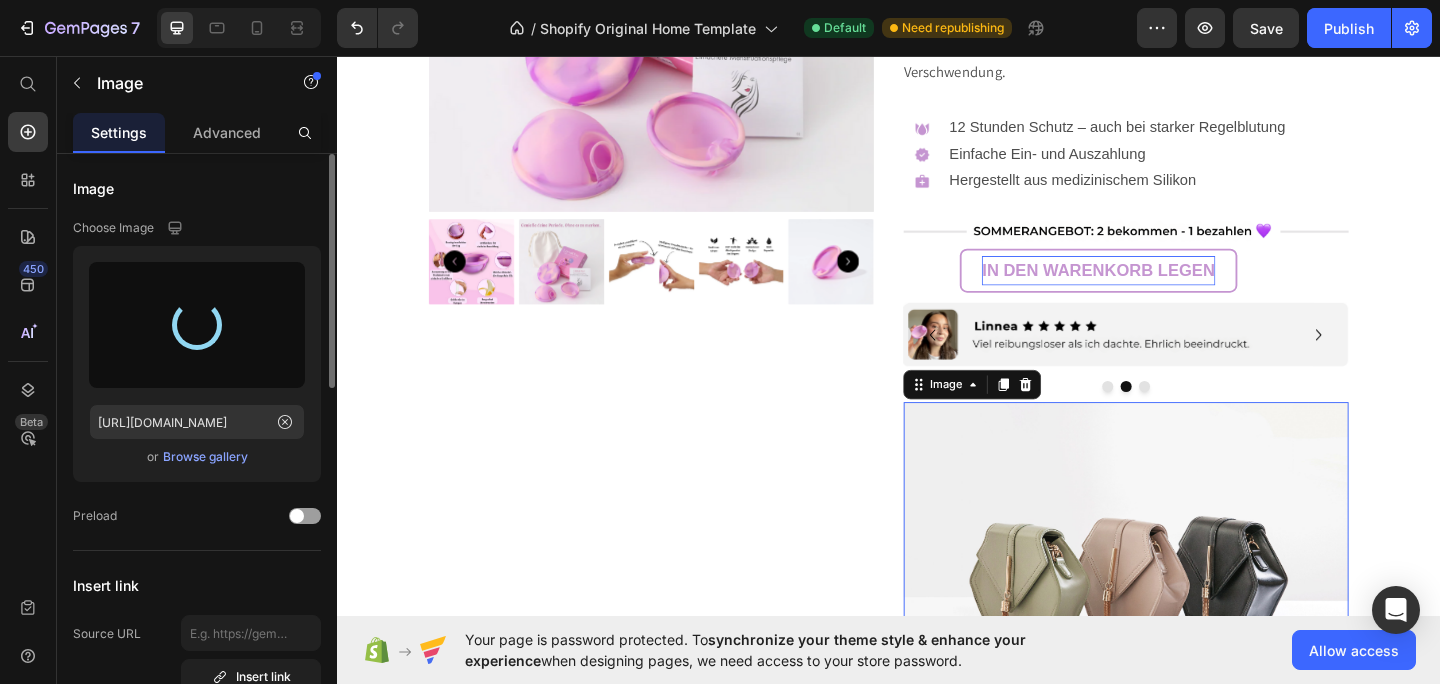 type on "[URL][DOMAIN_NAME]" 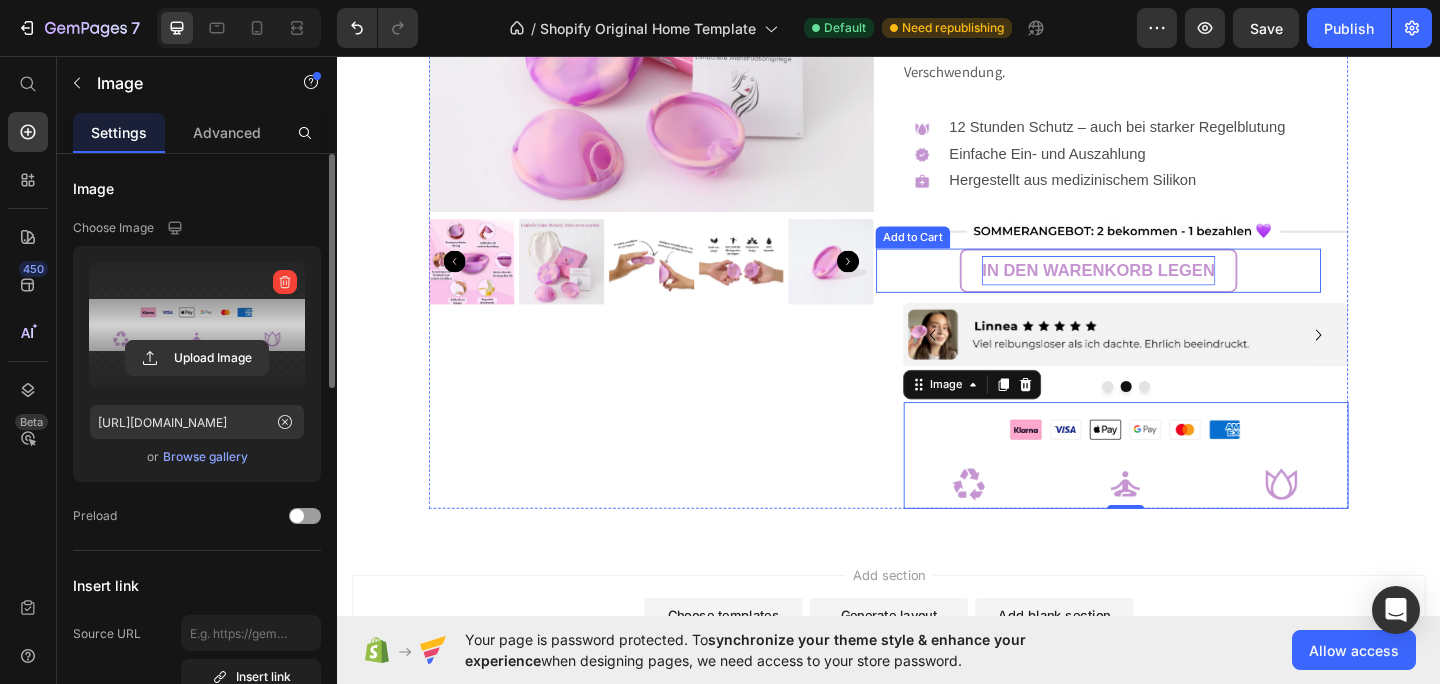 click on "IN DEN WARENKORB LEGEN" at bounding box center [1164, 290] 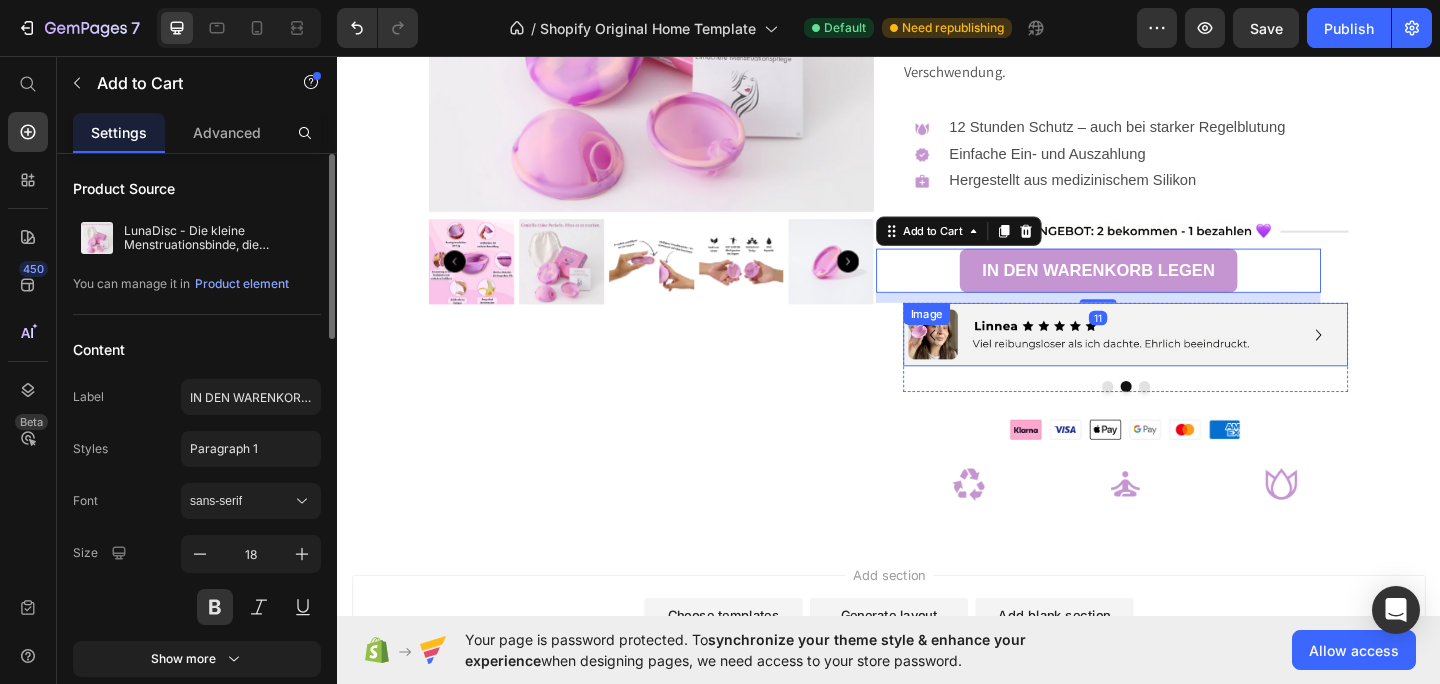 click at bounding box center (1195, 359) 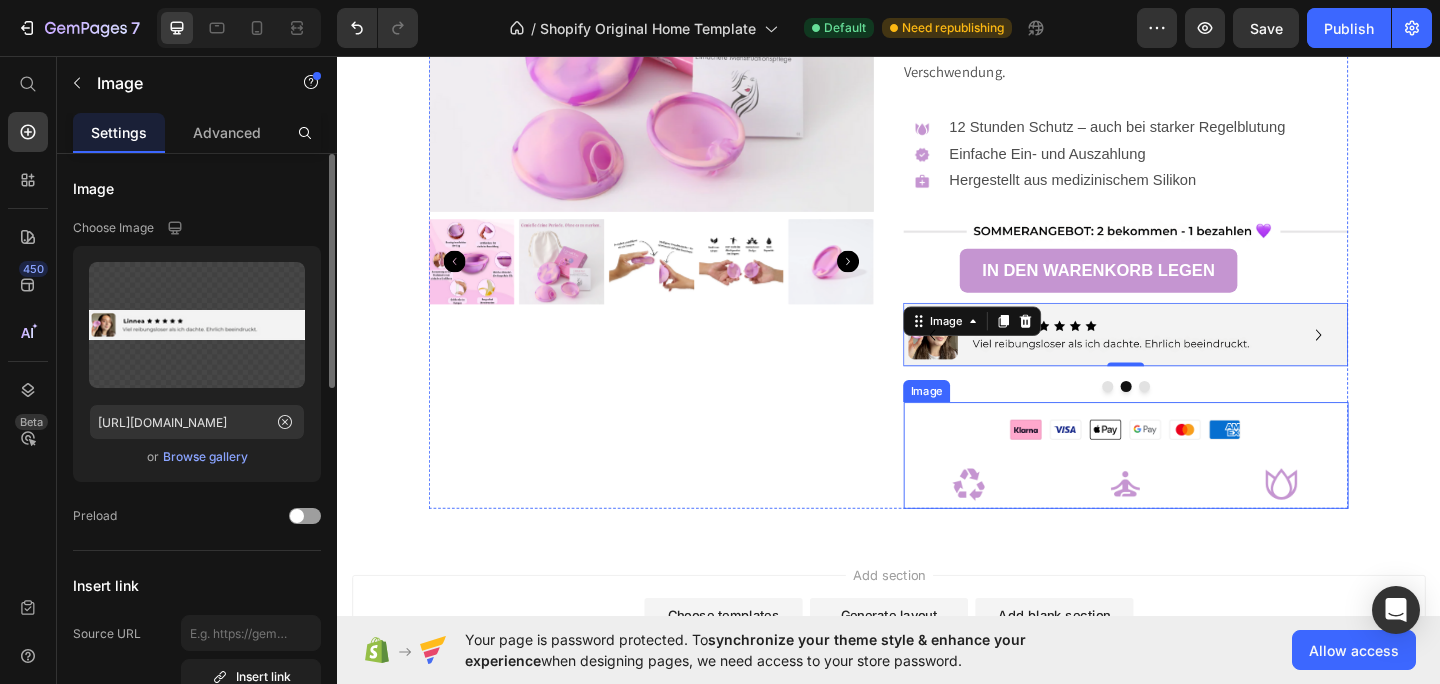 click at bounding box center [1195, 490] 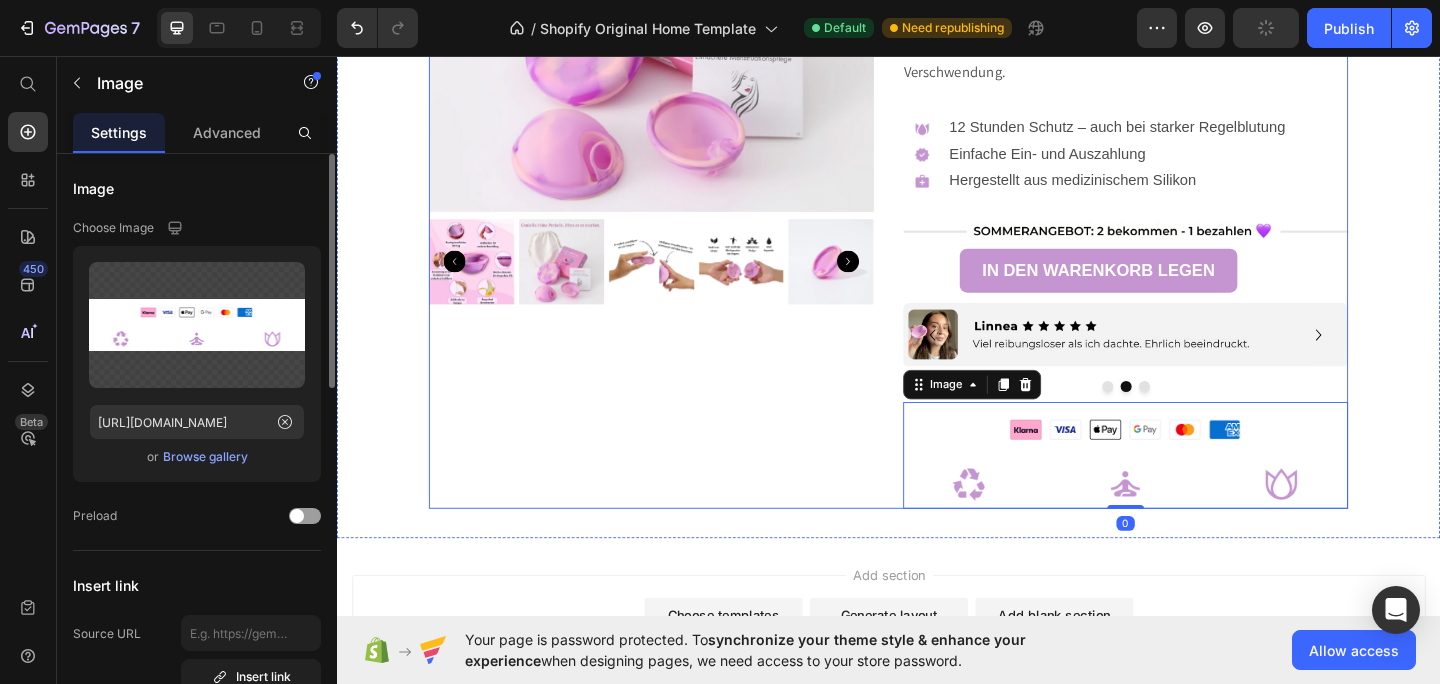 click on "Product Images LunaDisc - Die kleine Menstruationsbinde, die verändert alles Product Title Image 4.7 (119 Bewertungen) Text Block Row $35.00 Product Price $48.00 Product Price Row Schüttbar, praktisch und sicher: Was umweltfreundliche Menstruationsbinden bieten Sicherer Schutz – Tag und Nacht, ohne Stress oder unnötige Verschwendung. Product Description Image 12 Stunden Schutz – auch bei starker Regelblutung Einfache Ein- und Auszahlung Hergestellt aus medizinischem Silikon Text Block Row Image IN DEN WARENKORB LEGEN Add to Cart
Image Image Image
Carousel Image   0 Product" at bounding box center [937, 145] 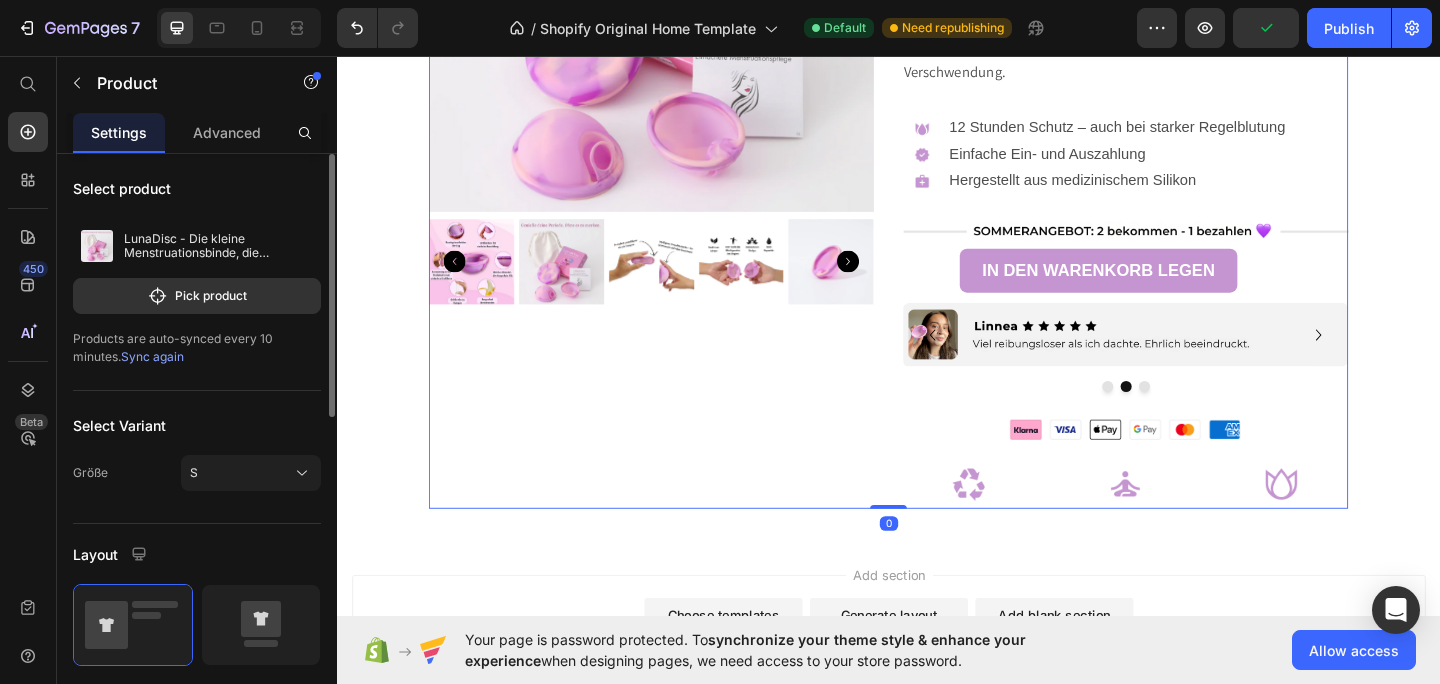 click at bounding box center [985, 360] 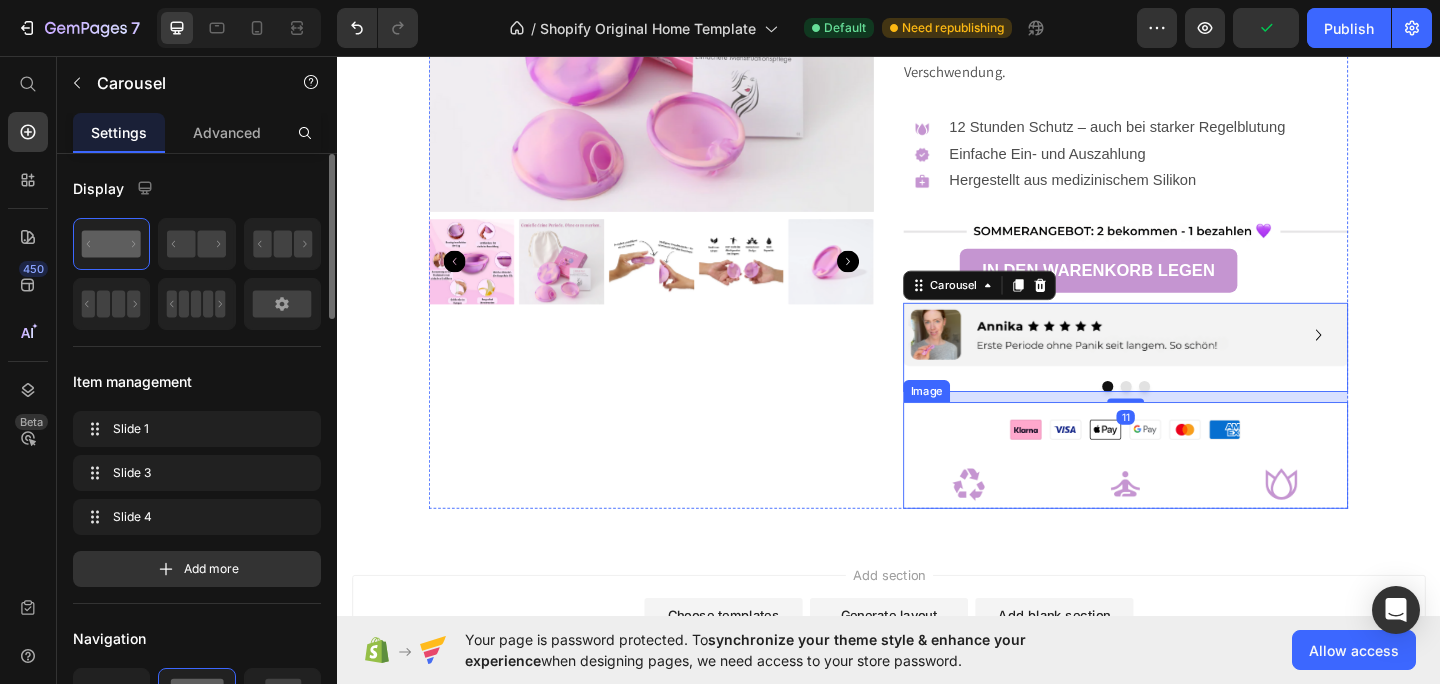 click at bounding box center [1195, 490] 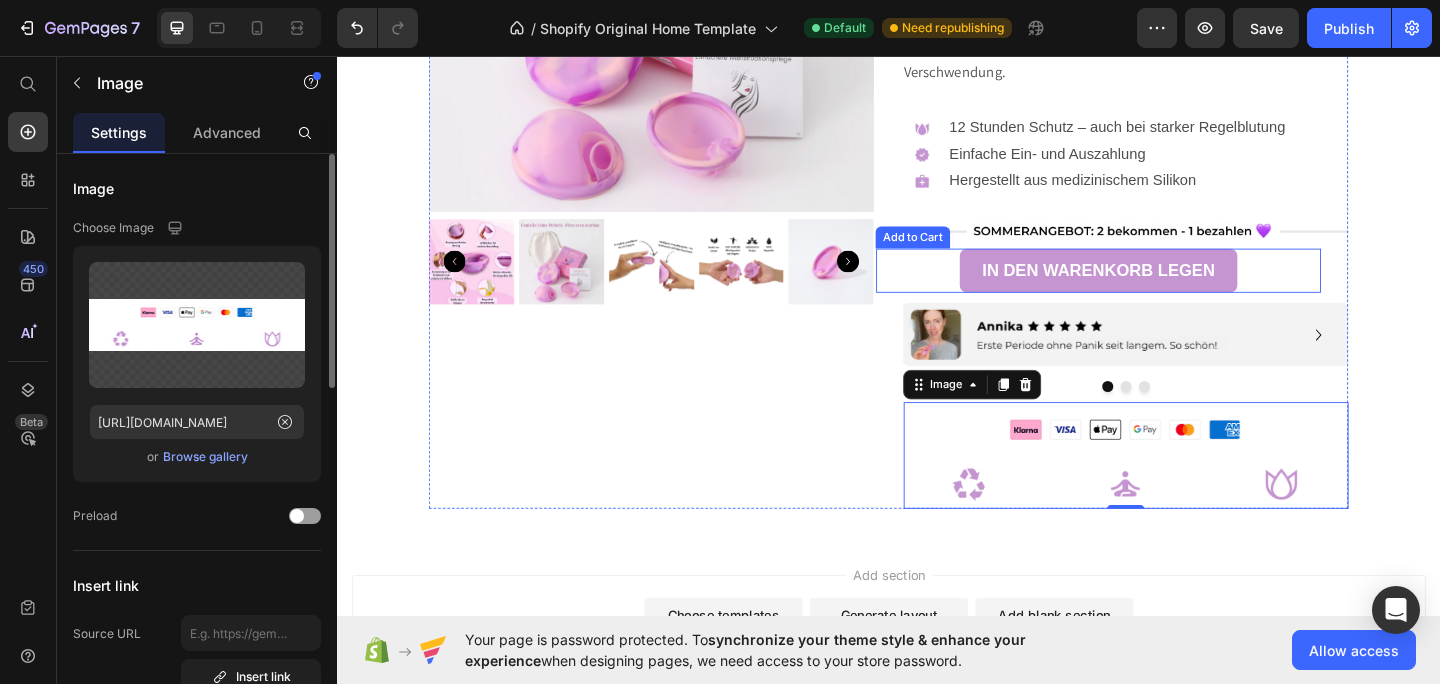 click on "IN DEN WARENKORB LEGEN Add to Cart" at bounding box center [1165, 290] 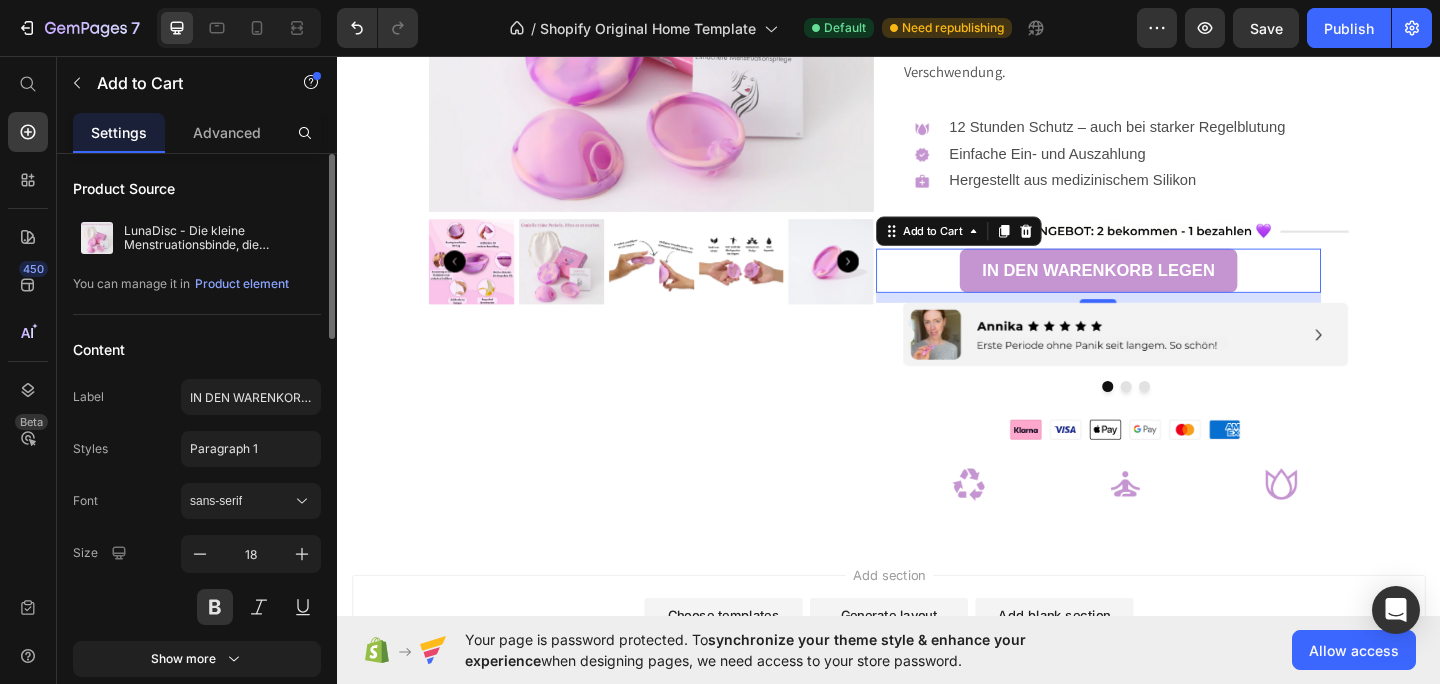 click on "IN DEN WARENKORB LEGEN Add to Cart   11" at bounding box center (1165, 290) 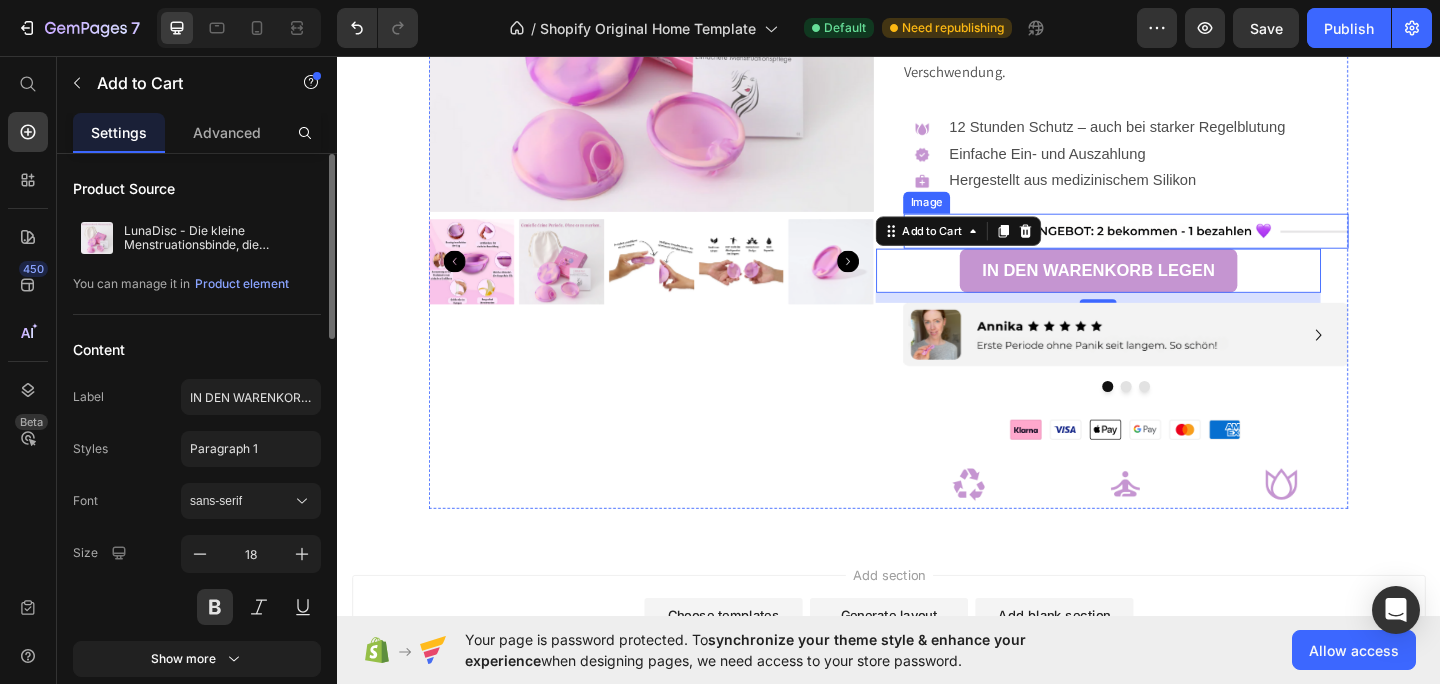 click at bounding box center [1195, 247] 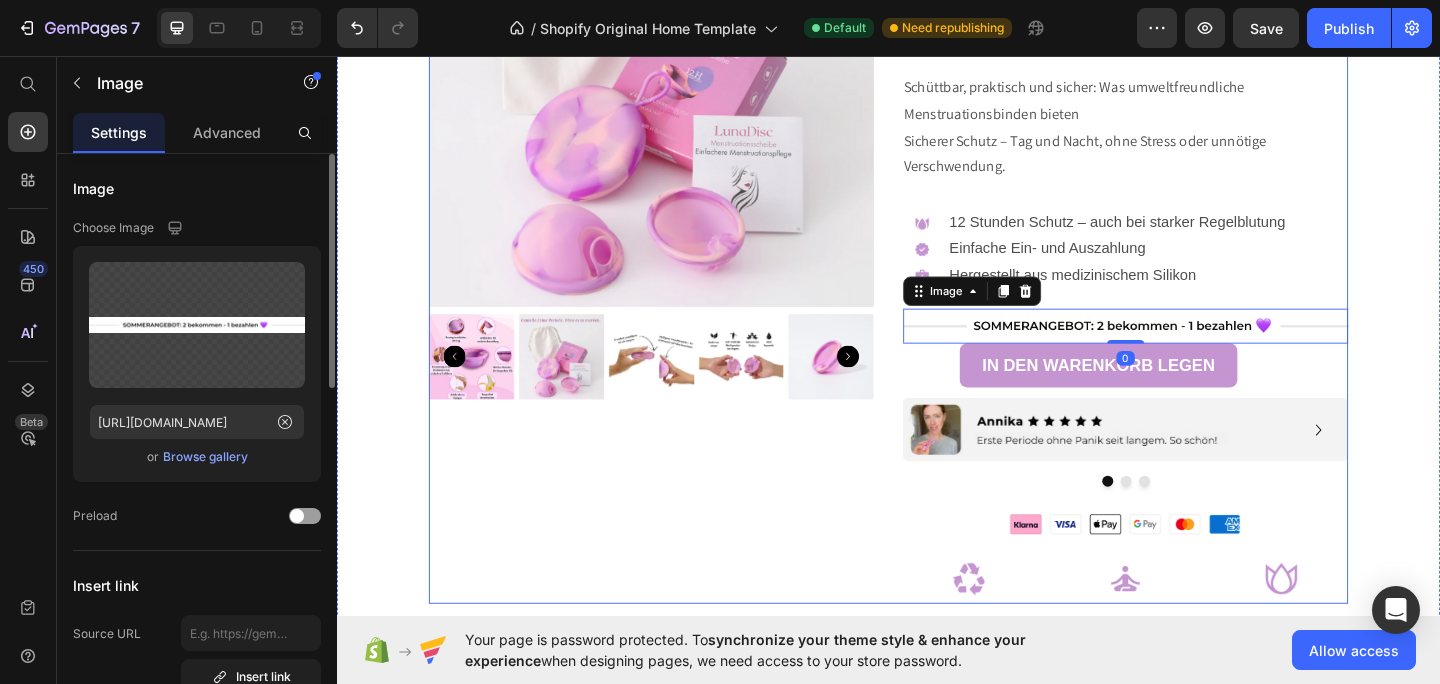 scroll, scrollTop: 482, scrollLeft: 0, axis: vertical 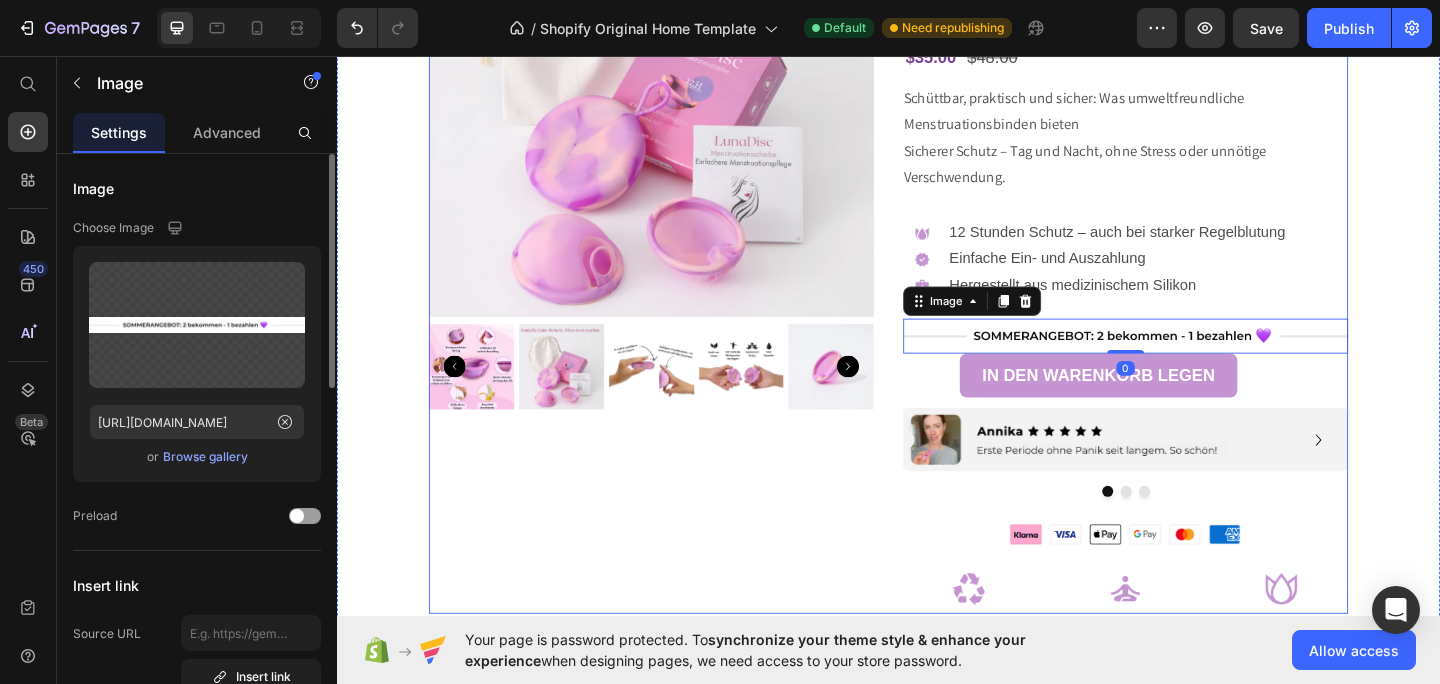 click on "Product Images LunaDisc - Die kleine Menstruationsbinde, die verändert alles Product Title Image 4.7 (119 Bewertungen) Text Block Row $35.00 Product Price $48.00 Product Price Row Schüttbar, praktisch und sicher: Was umweltfreundliche Menstruationsbinden bieten Sicherer Schutz – Tag und Nacht, ohne Stress oder unnötige Verschwendung. Product Description Image 12 Stunden Schutz – auch bei starker Regelblutung Einfache Ein- und Auszahlung Hergestellt aus medizinischem Silikon Text Block Row Image   0 IN DEN WARENKORB LEGEN Add to Cart
Image Image Image
Carousel Image Product" at bounding box center [937, 259] 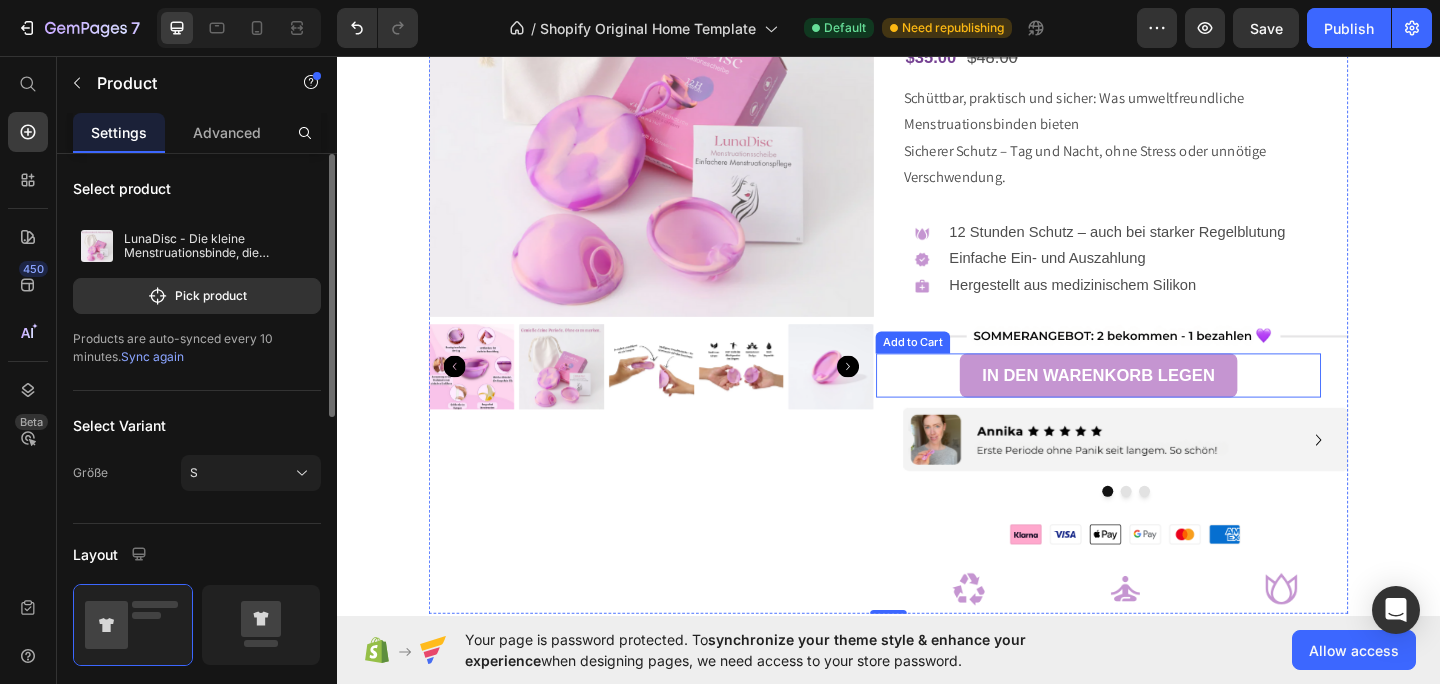click on "IN DEN WARENKORB LEGEN Add to Cart" at bounding box center (1165, 404) 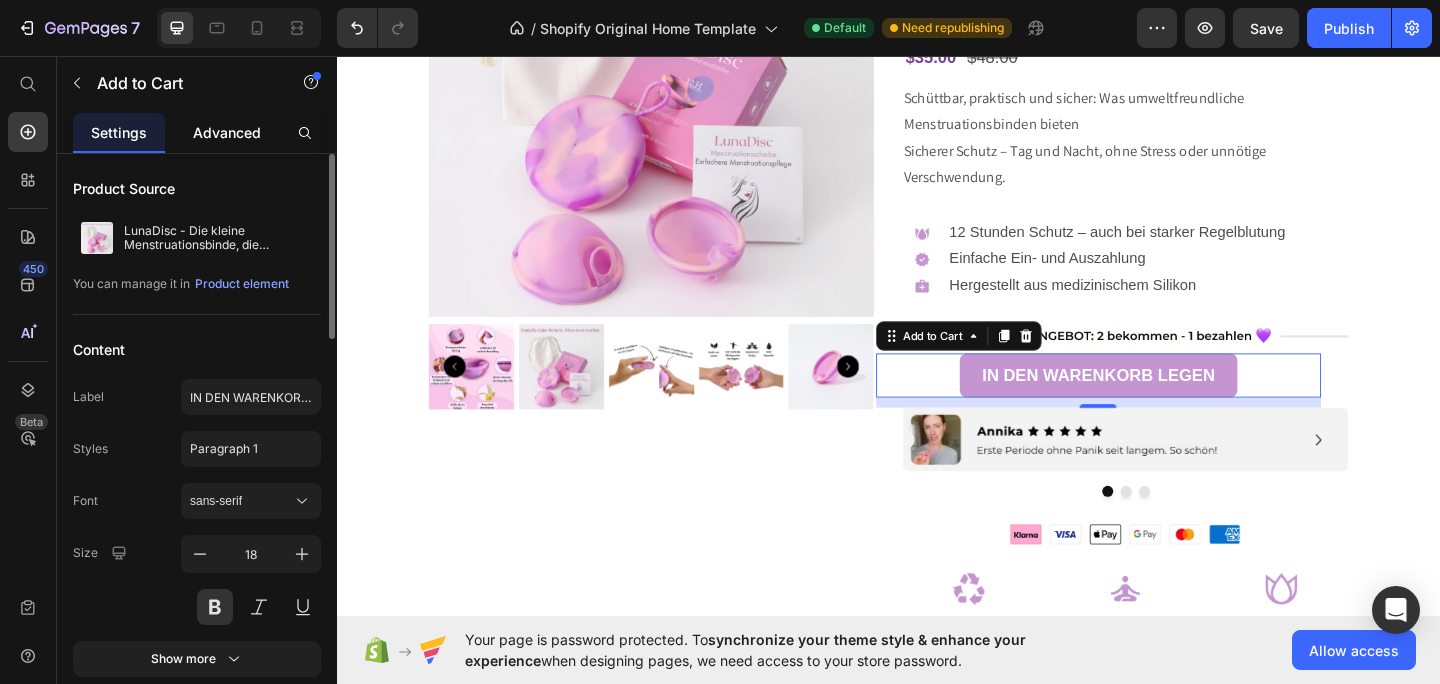 click on "Advanced" 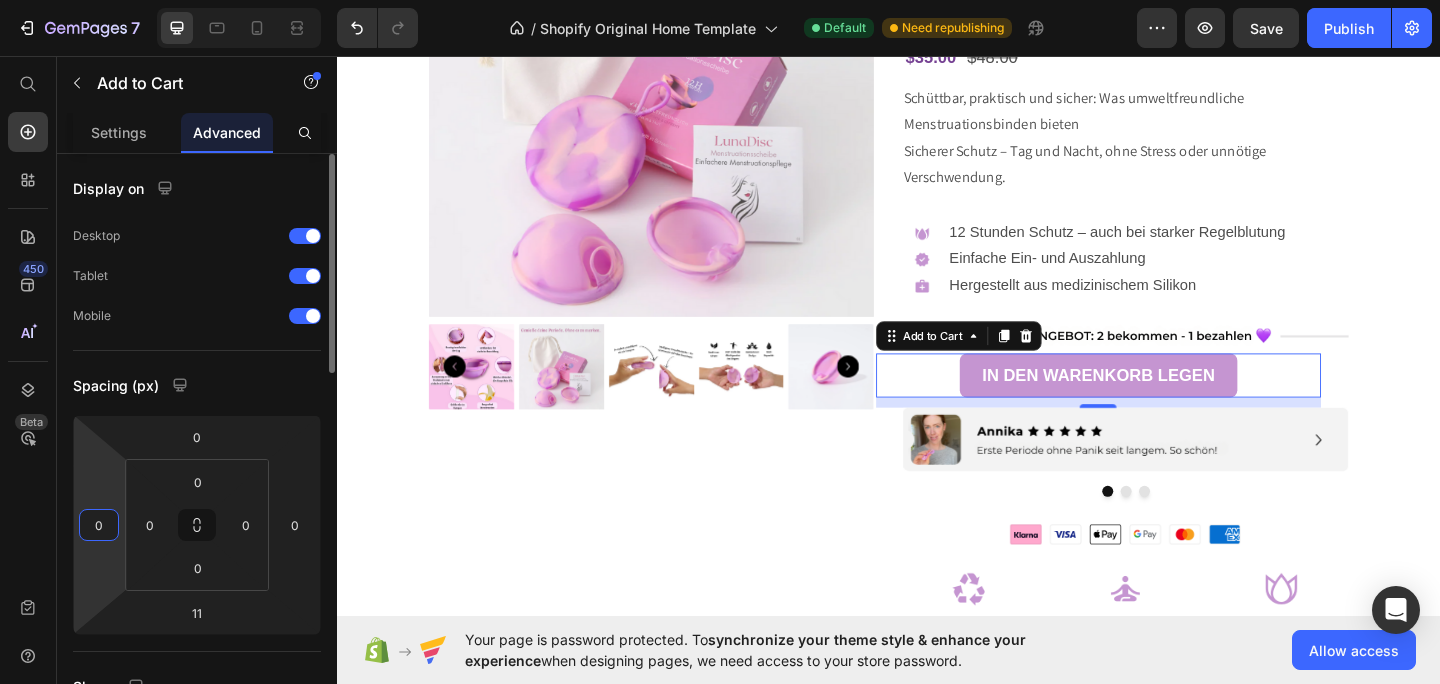 click on "0" at bounding box center [99, 525] 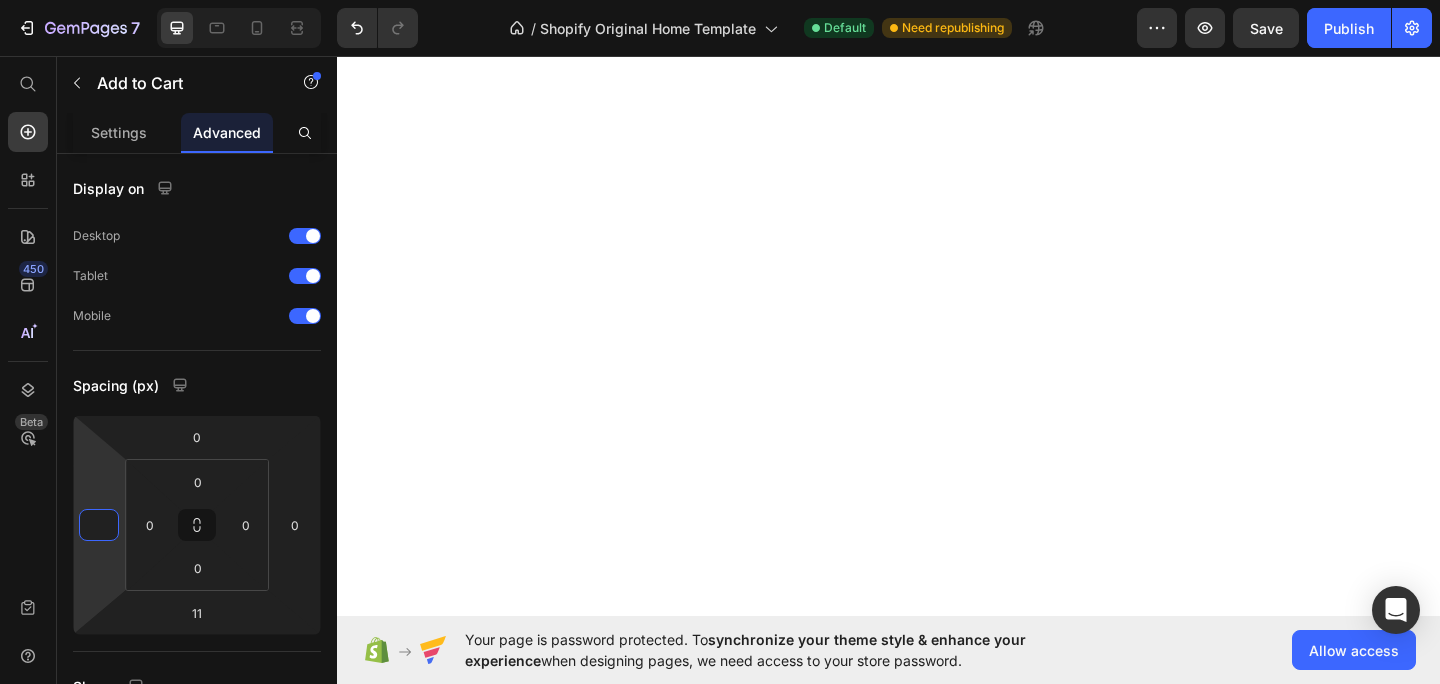scroll, scrollTop: 0, scrollLeft: 0, axis: both 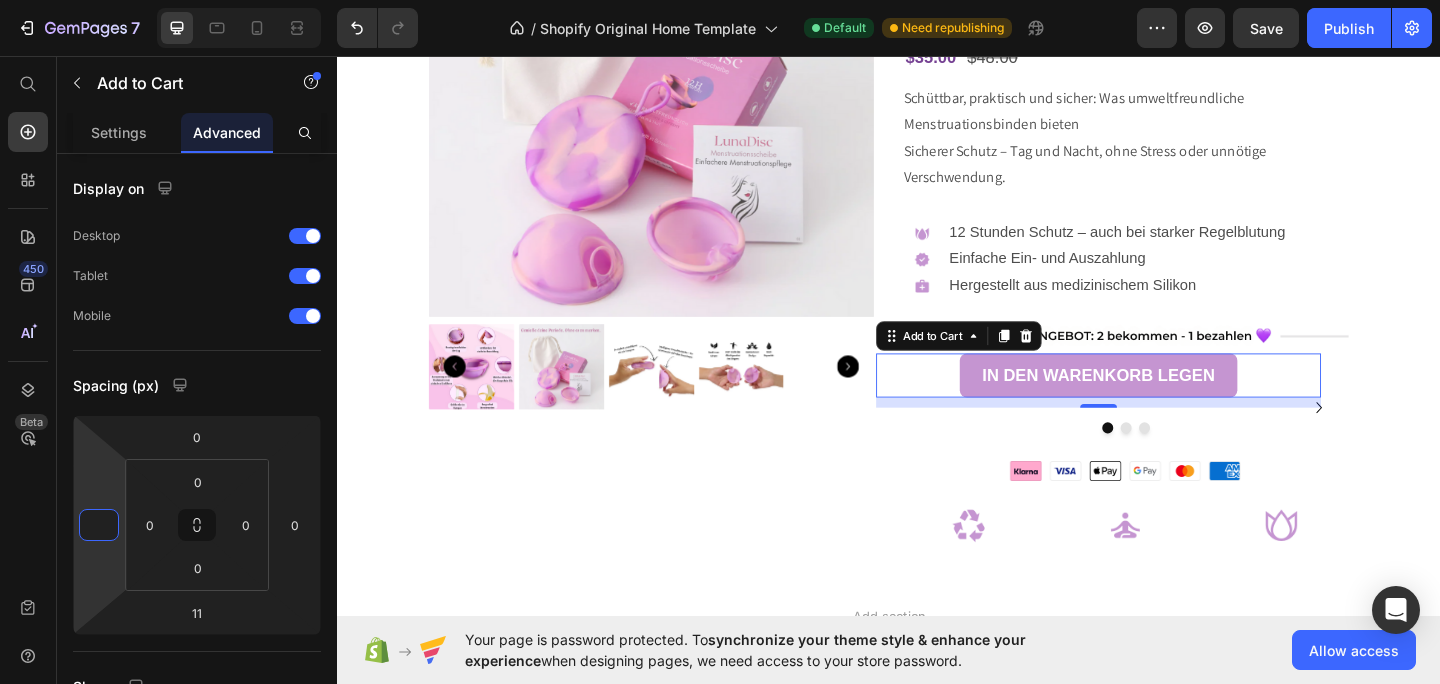 type on "2" 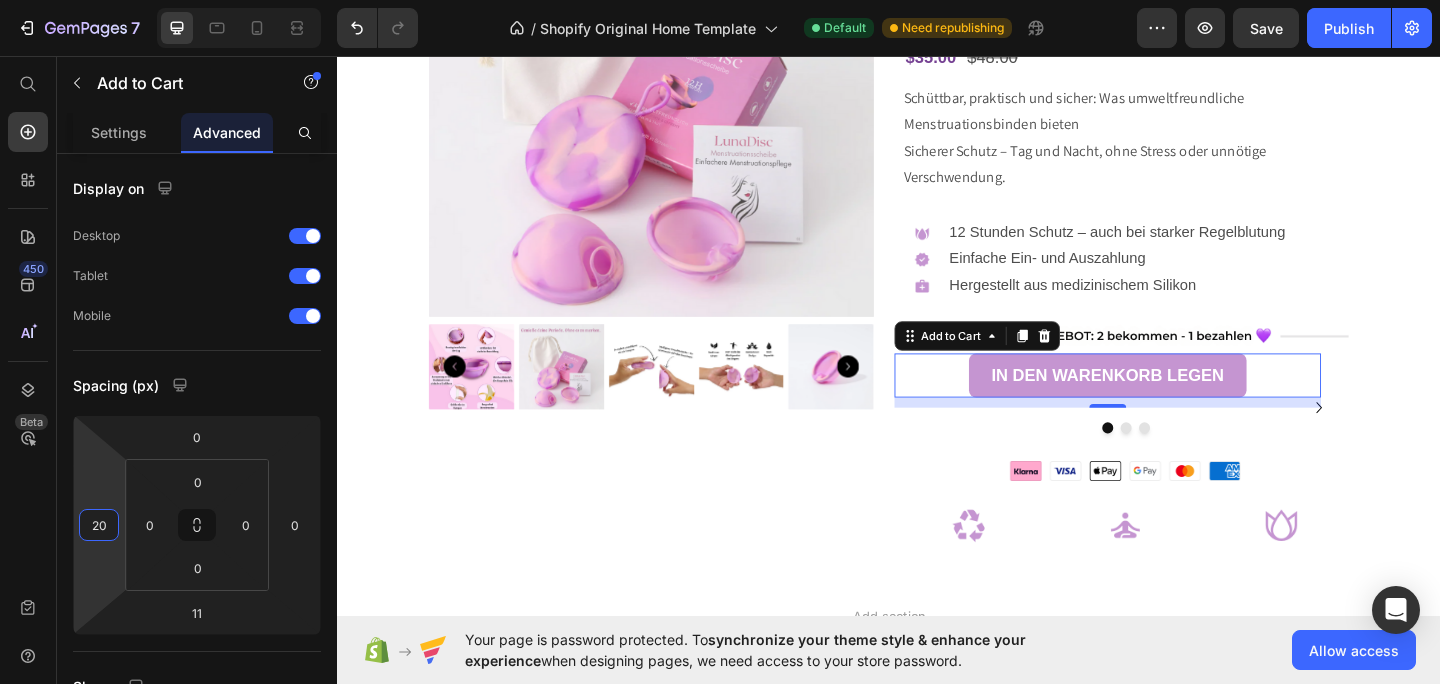 type on "2" 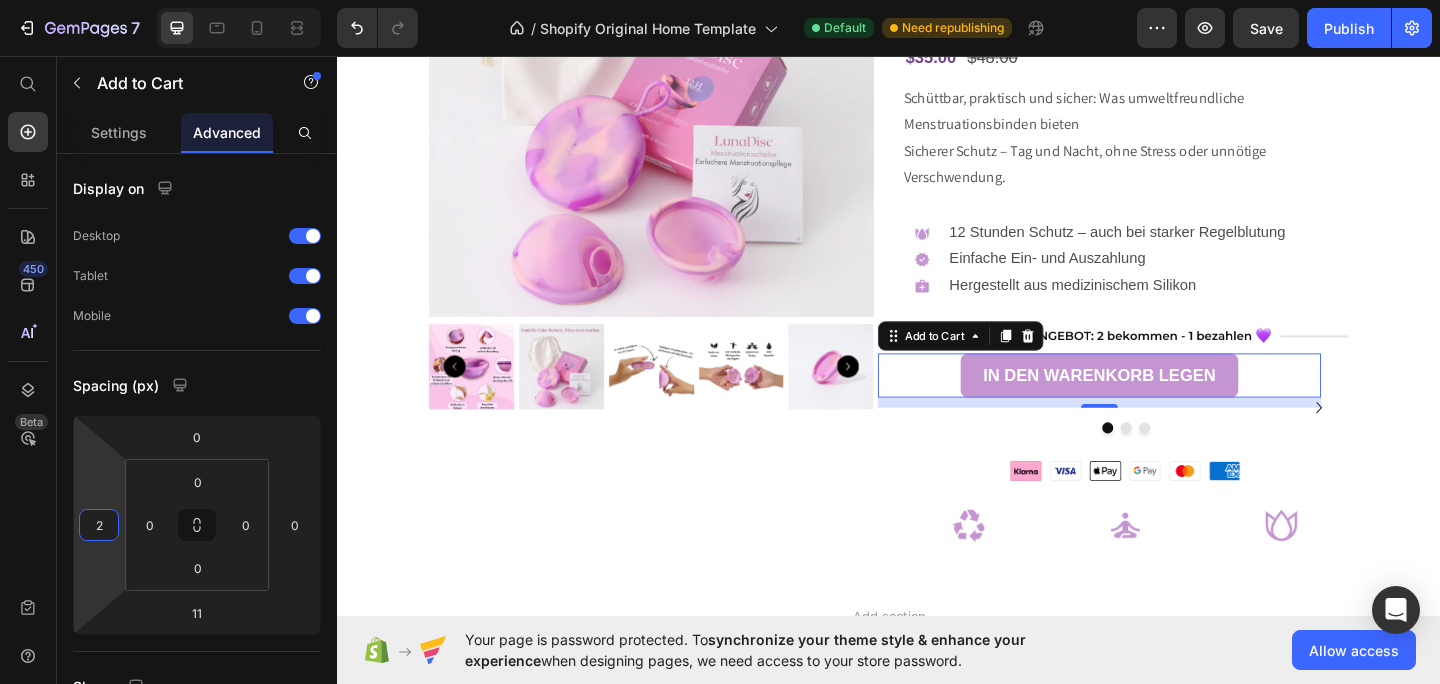 type 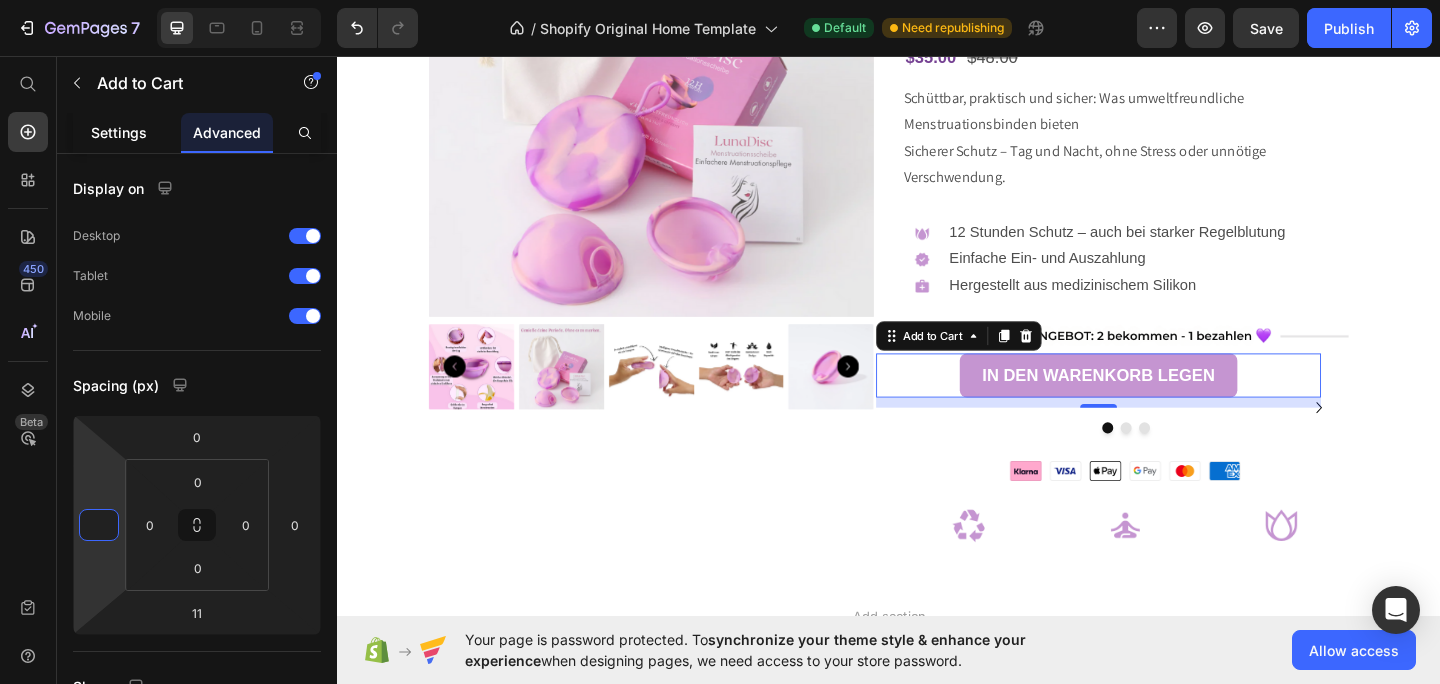 click on "Settings" at bounding box center (119, 132) 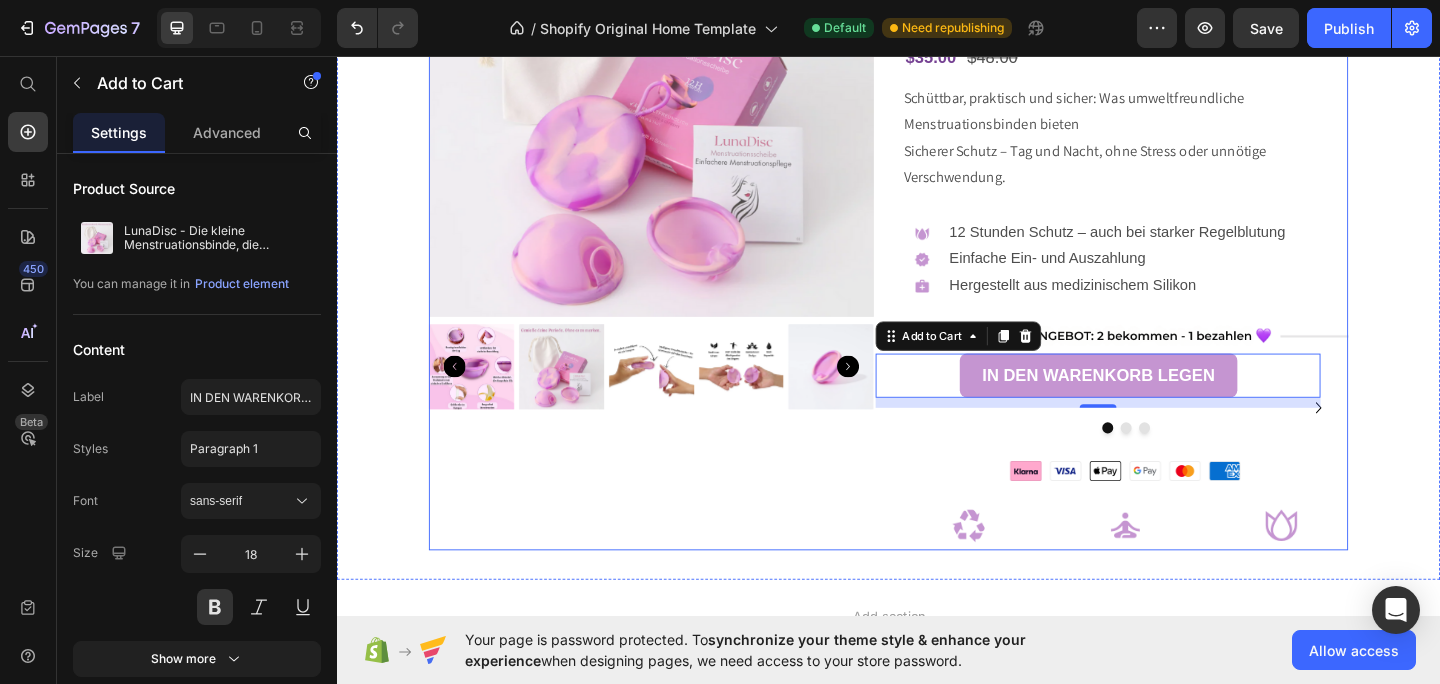 click on "LunaDisc - Die kleine Menstruationsbinde, die verändert alles Product Title Image 4.7 (119 Bewertungen) Text Block Row $35.00 Product Price $48.00 Product Price Row Schüttbar, praktisch und sicher: Was umweltfreundliche Menstruationsbinden bieten Sicherer Schutz – Tag und Nacht, ohne Stress oder unnötige Verschwendung. Product Description Image 12 Stunden Schutz – auch bei starker Regelblutung Einfache Ein- und Auszahlung Hergestellt aus medizinischem Silikon Text Block Row Image IN DEN WARENKORB LEGEN Add to Cart   11
Image Image Image
Carousel Image" at bounding box center (1195, 225) 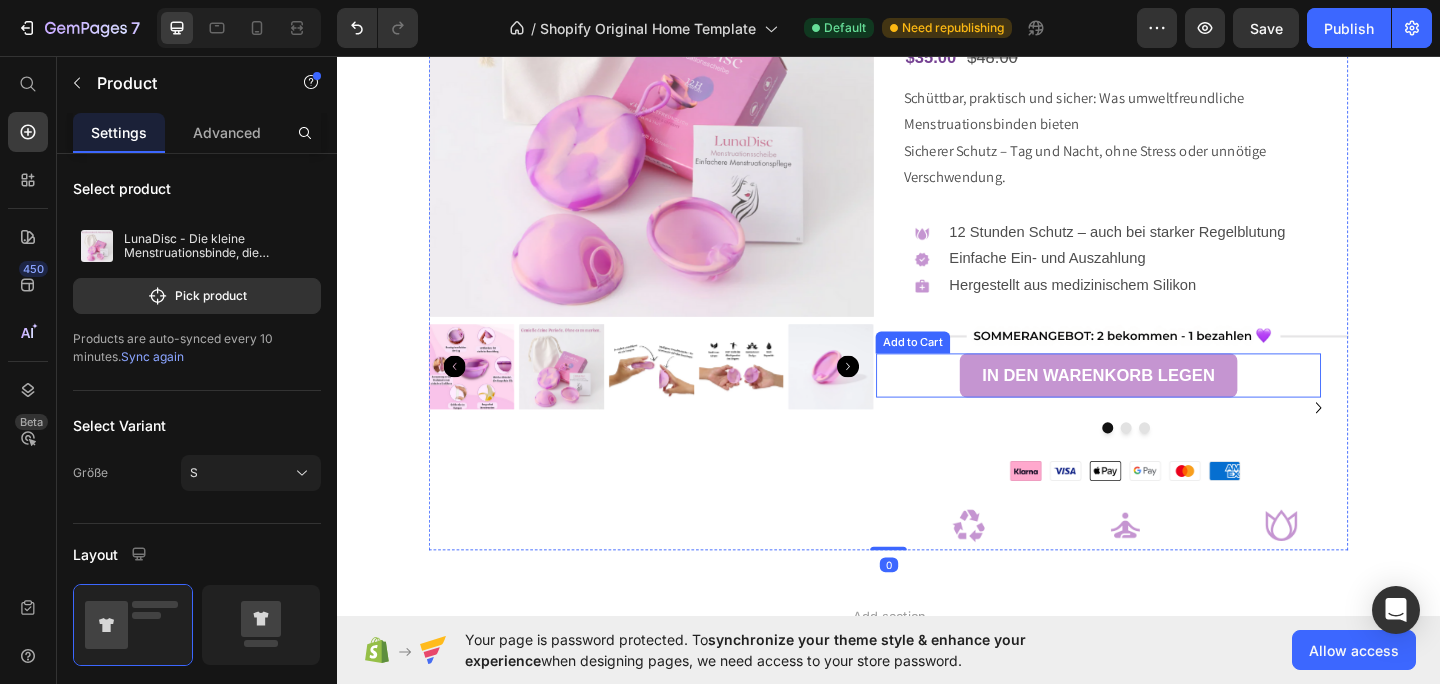 click on "IN DEN WARENKORB LEGEN Add to Cart" at bounding box center [1165, 404] 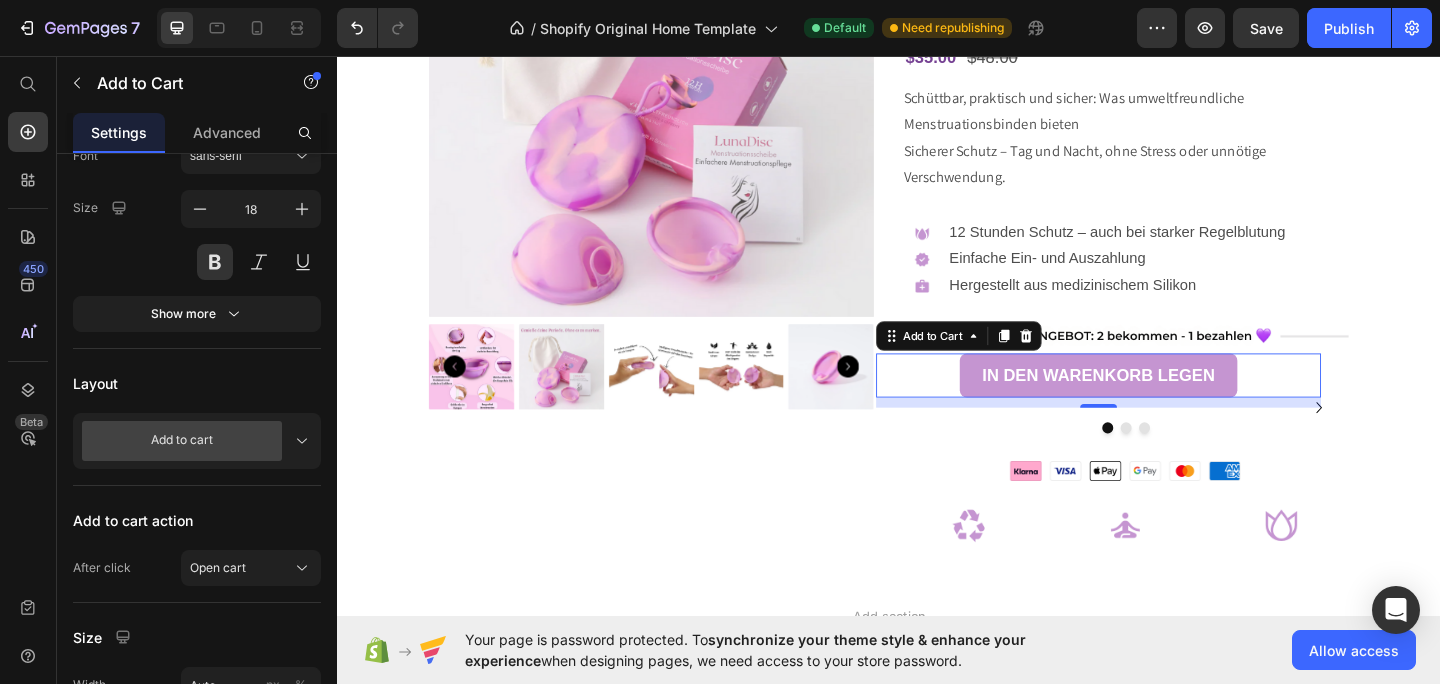 scroll, scrollTop: 0, scrollLeft: 0, axis: both 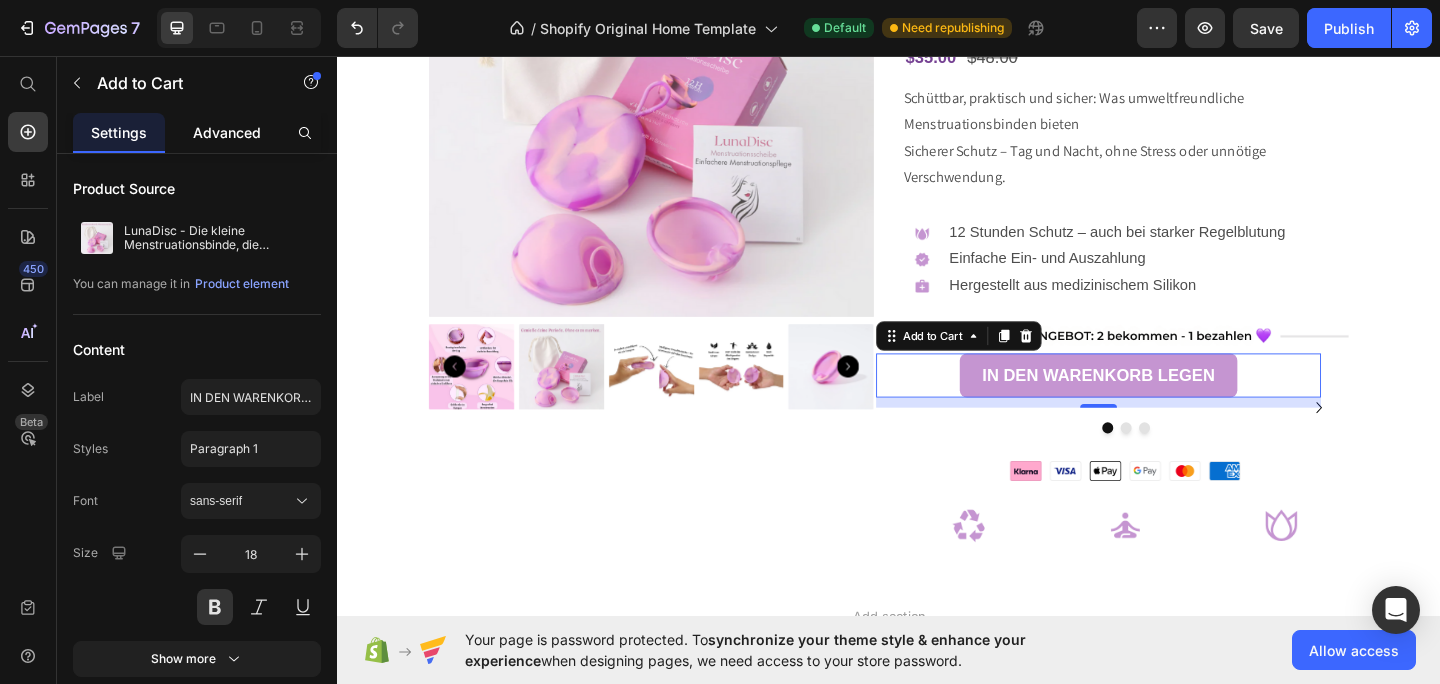 click on "Advanced" 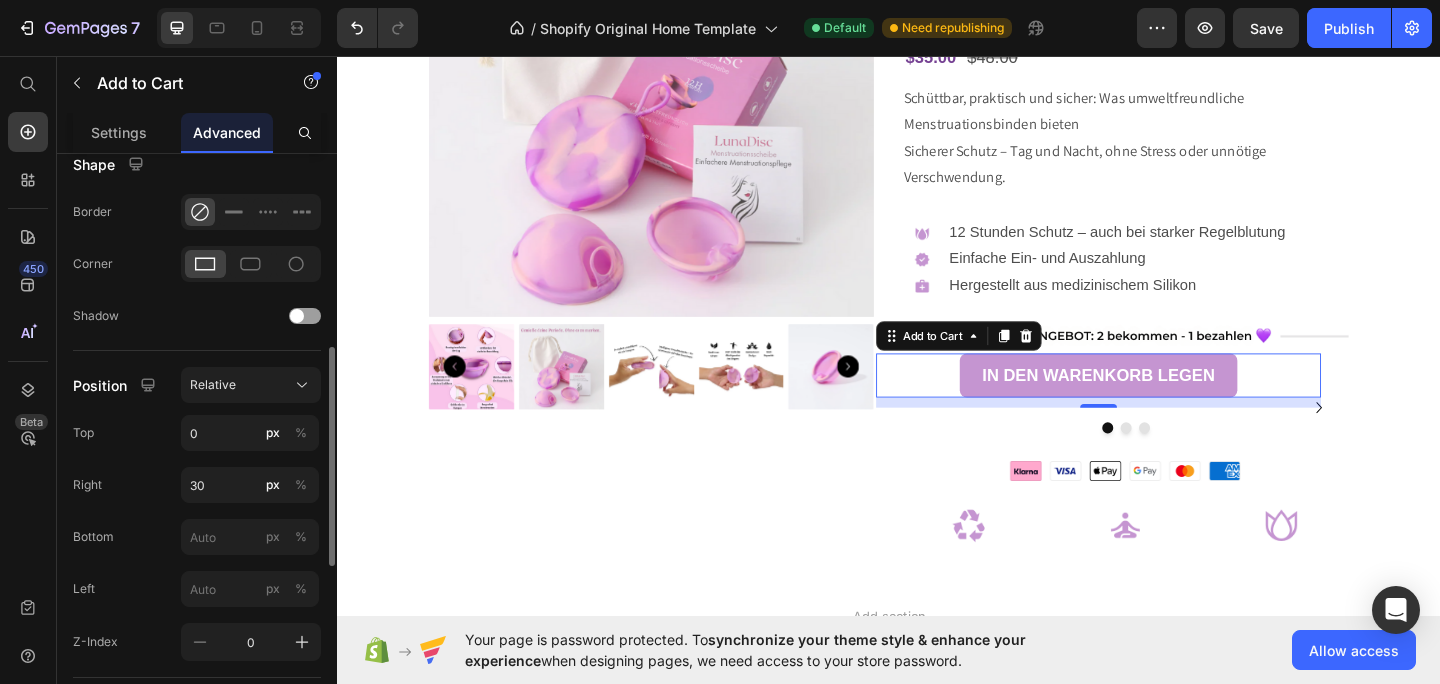 scroll, scrollTop: 529, scrollLeft: 0, axis: vertical 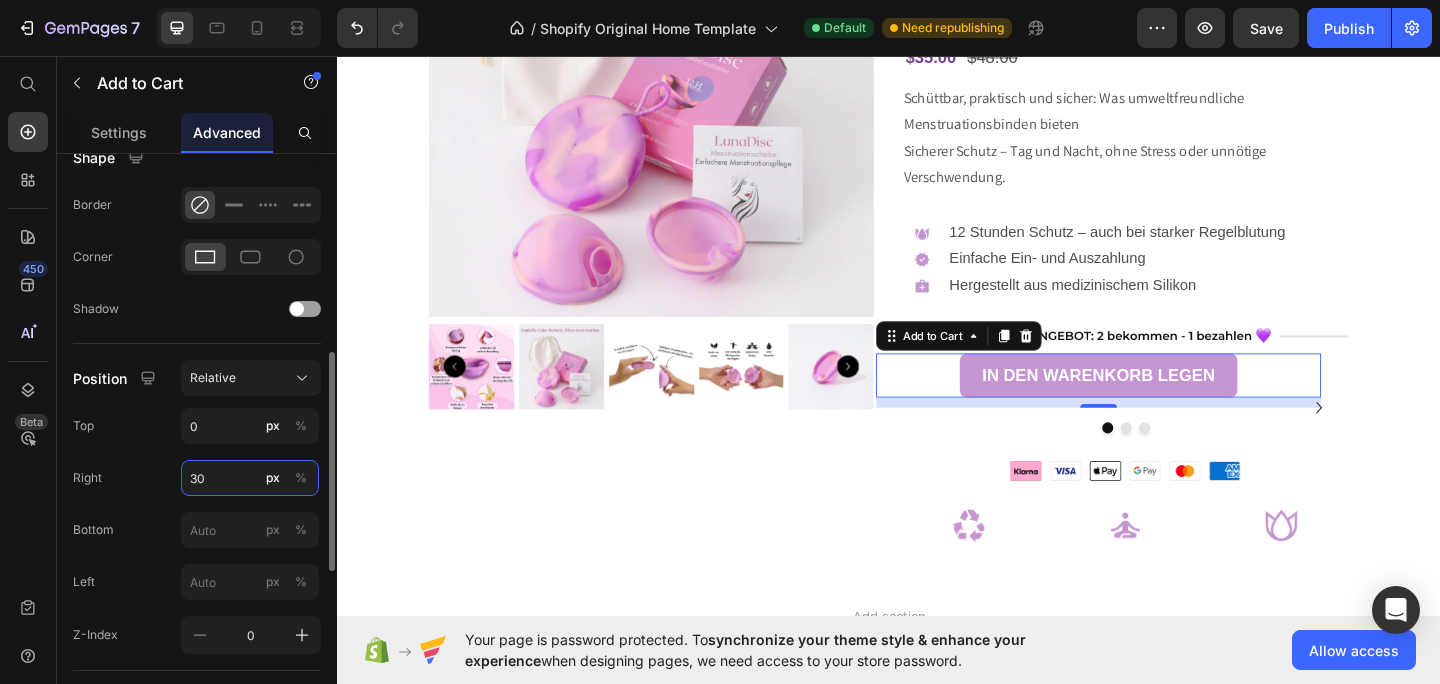 click on "30" at bounding box center [250, 478] 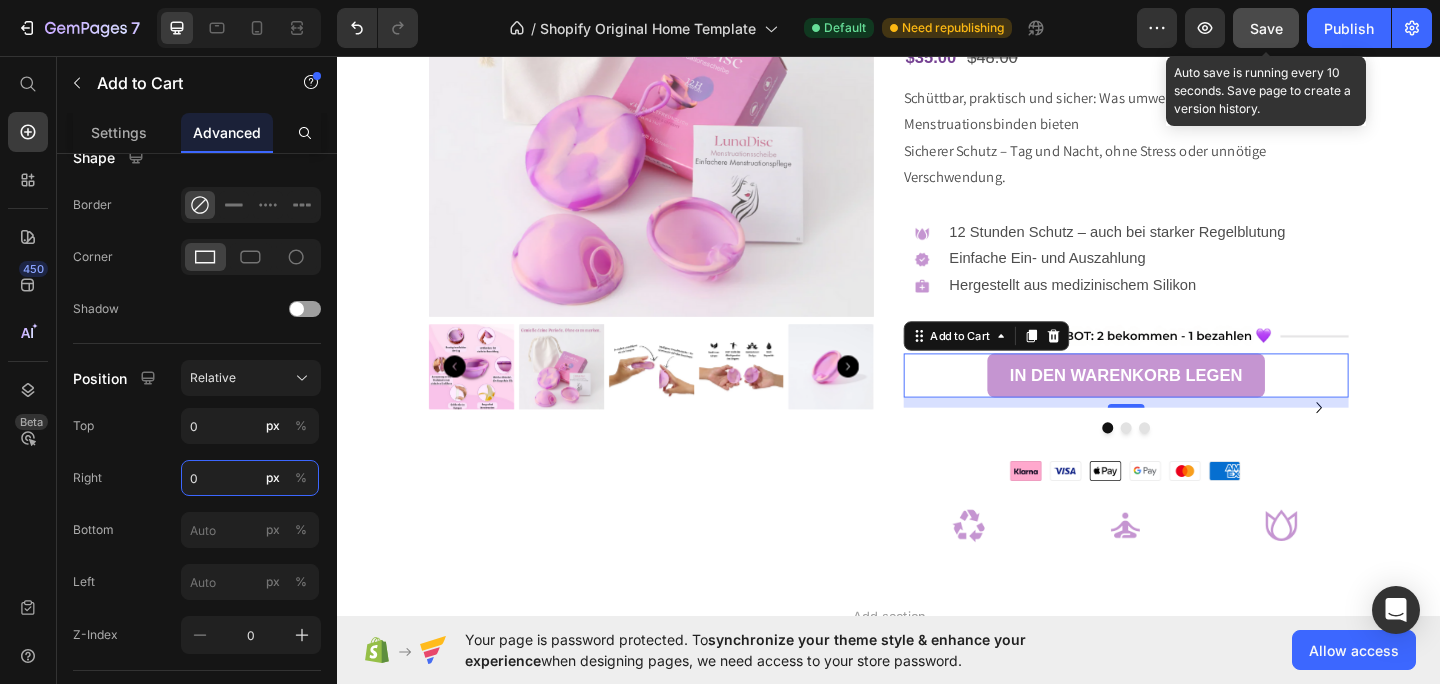 type on "0" 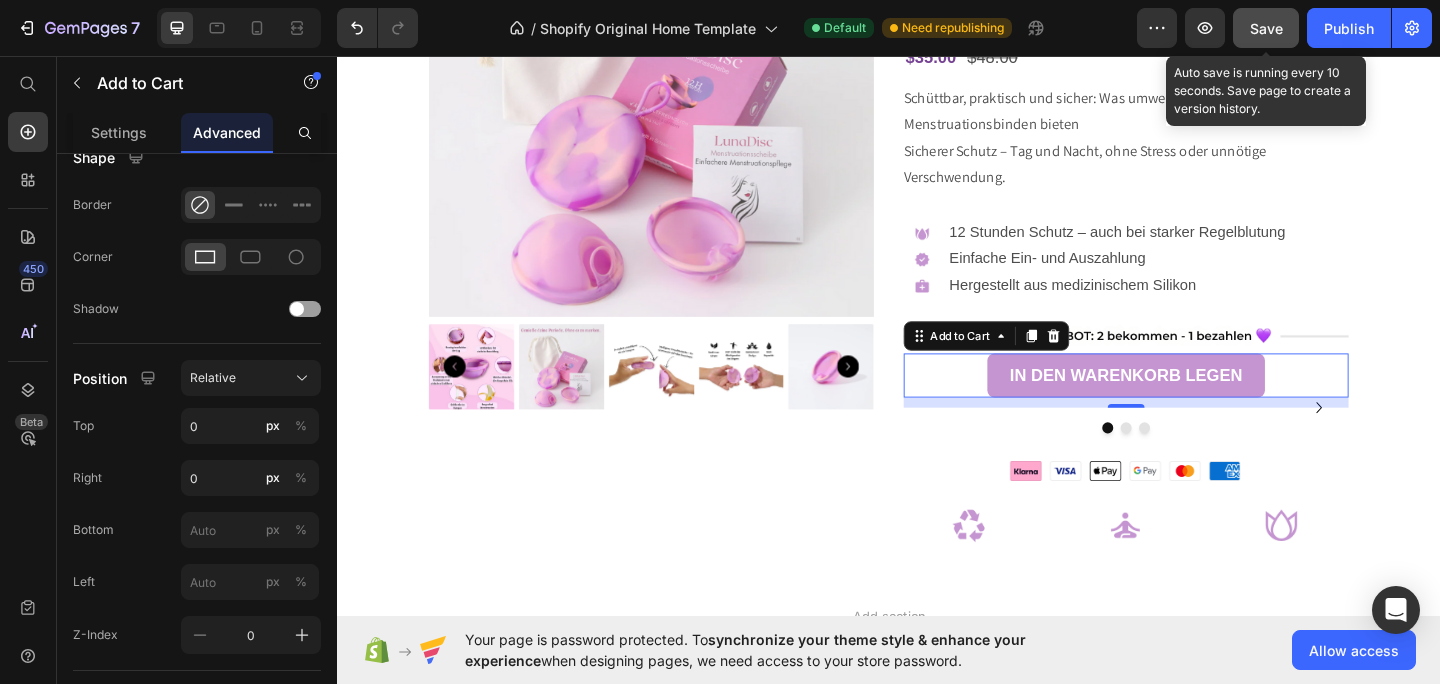 click on "Save" at bounding box center (1266, 28) 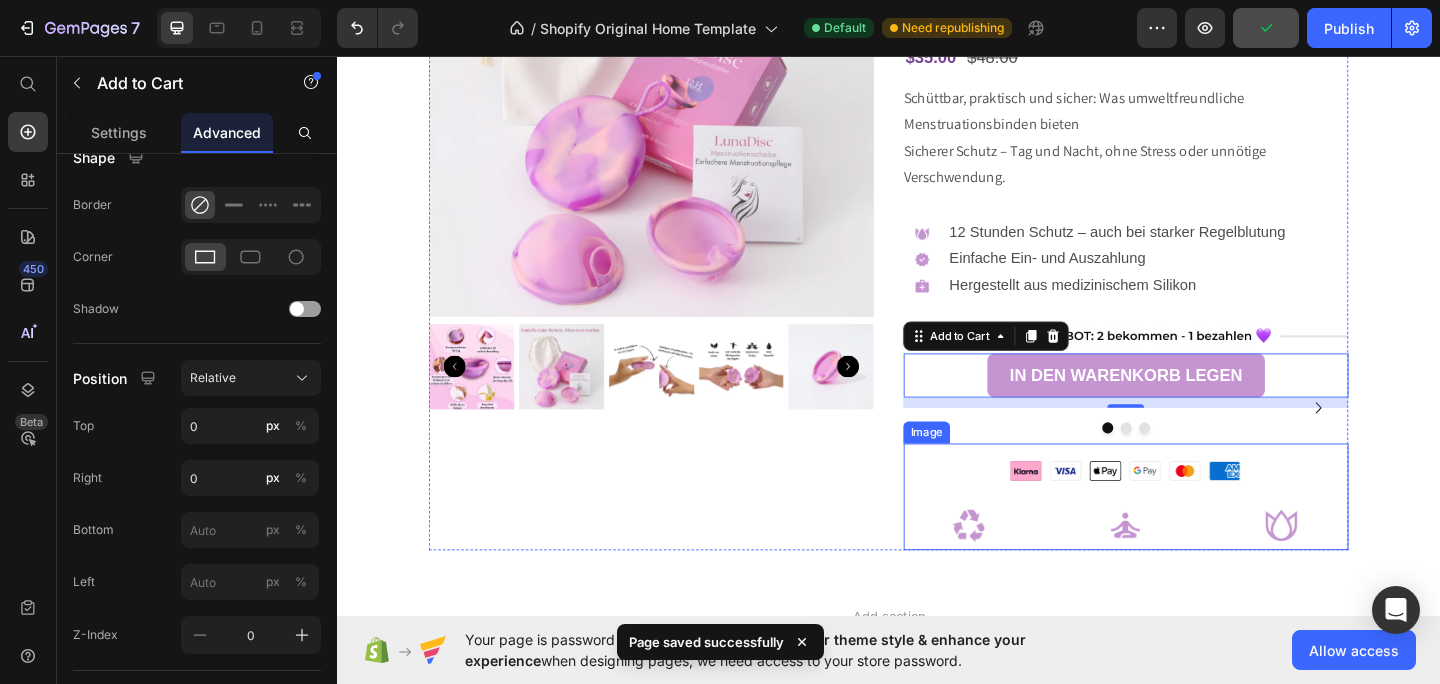 click at bounding box center [1195, 535] 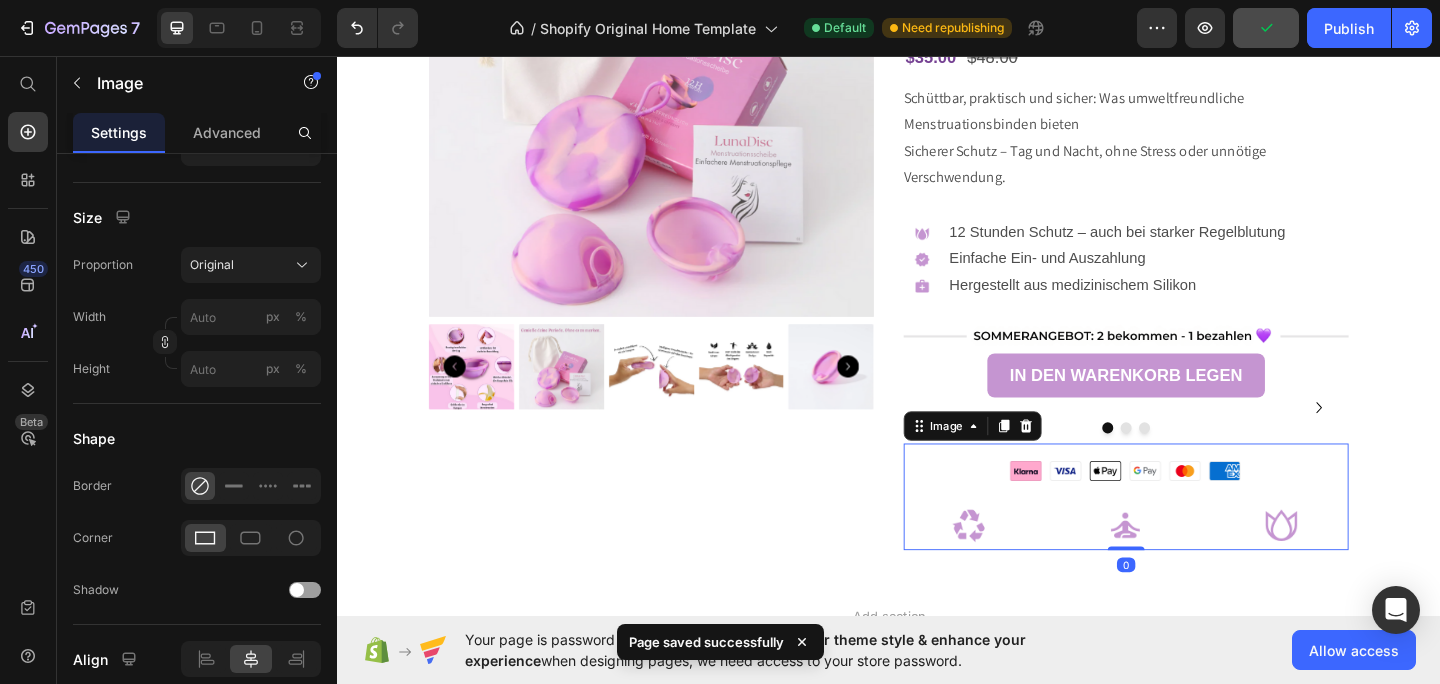 scroll, scrollTop: 0, scrollLeft: 0, axis: both 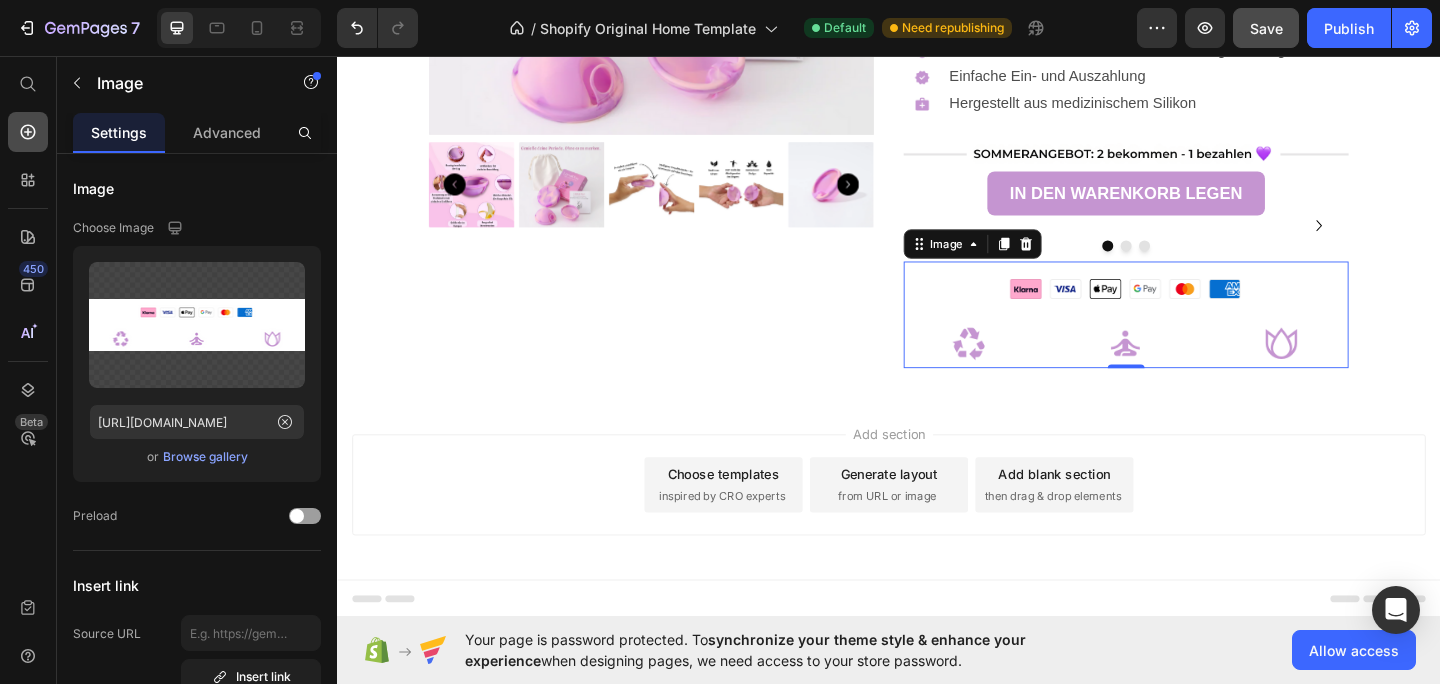 click 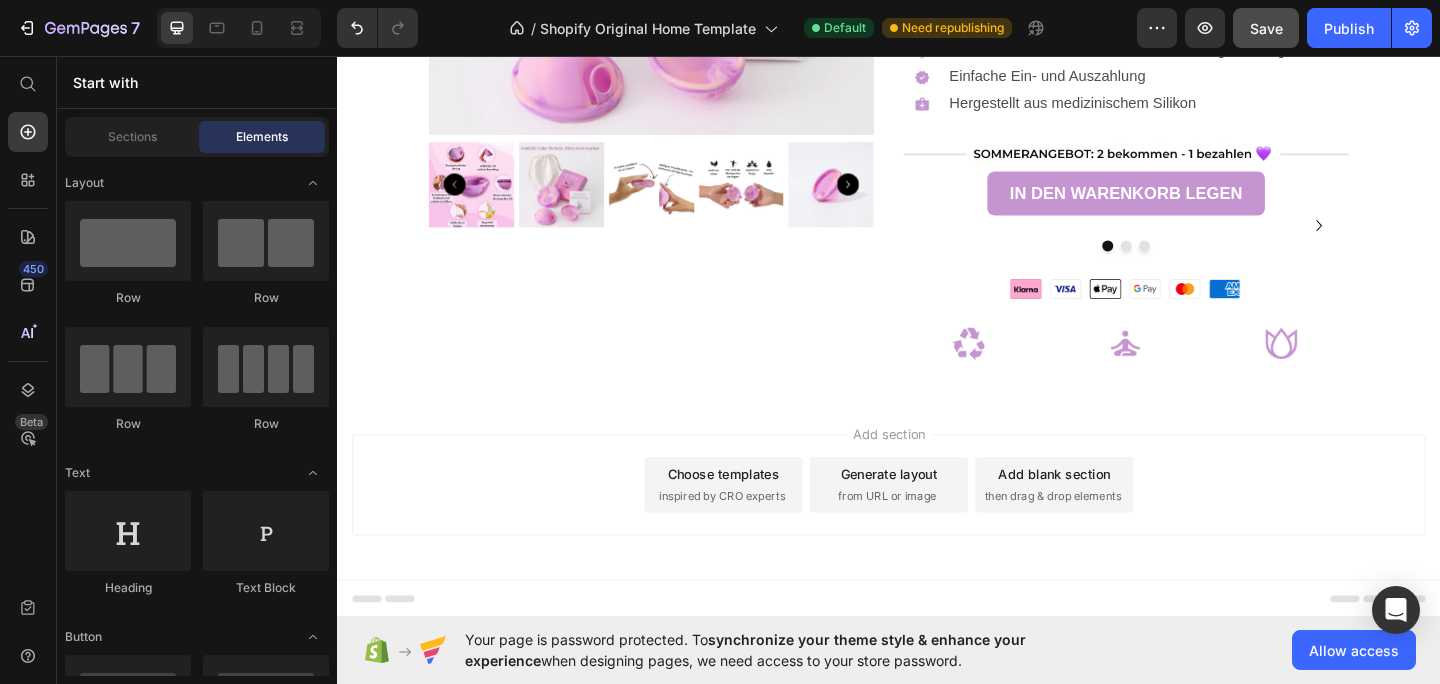 scroll, scrollTop: 0, scrollLeft: 0, axis: both 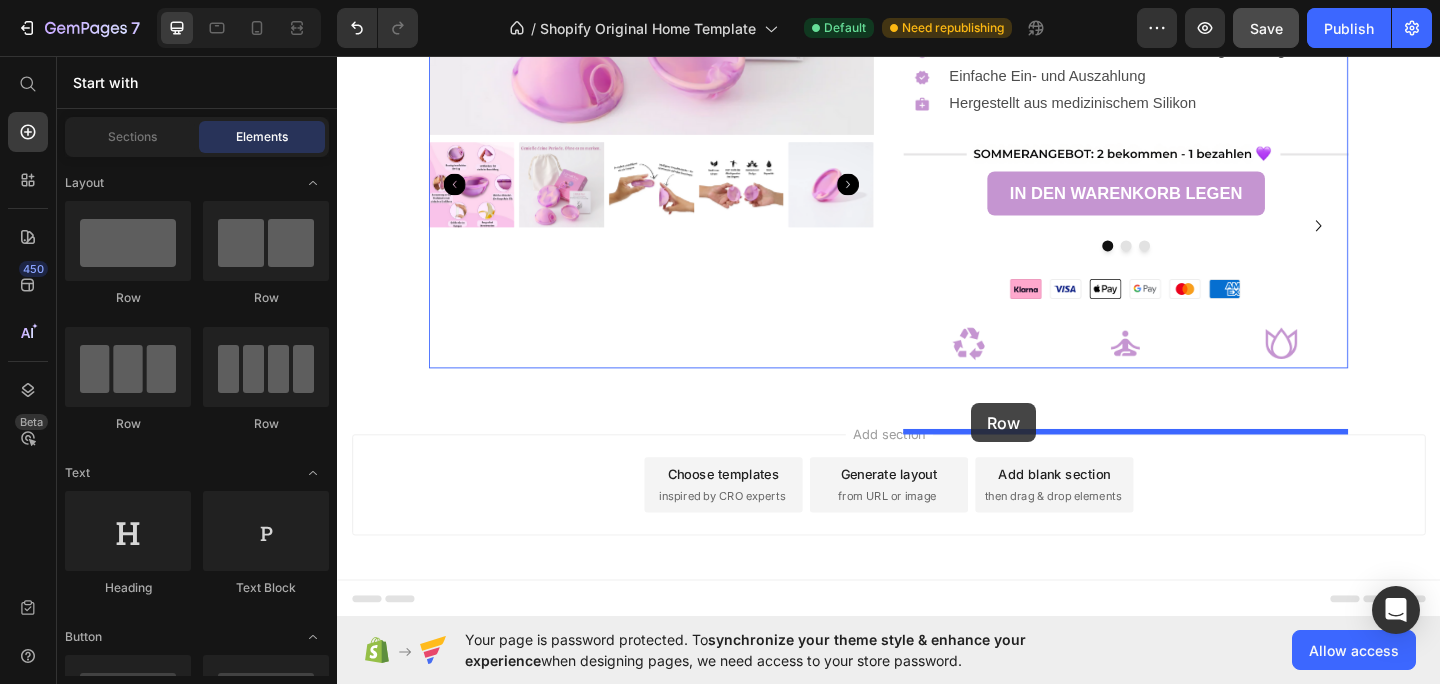 drag, startPoint x: 467, startPoint y: 424, endPoint x: 1027, endPoint y: 434, distance: 560.0893 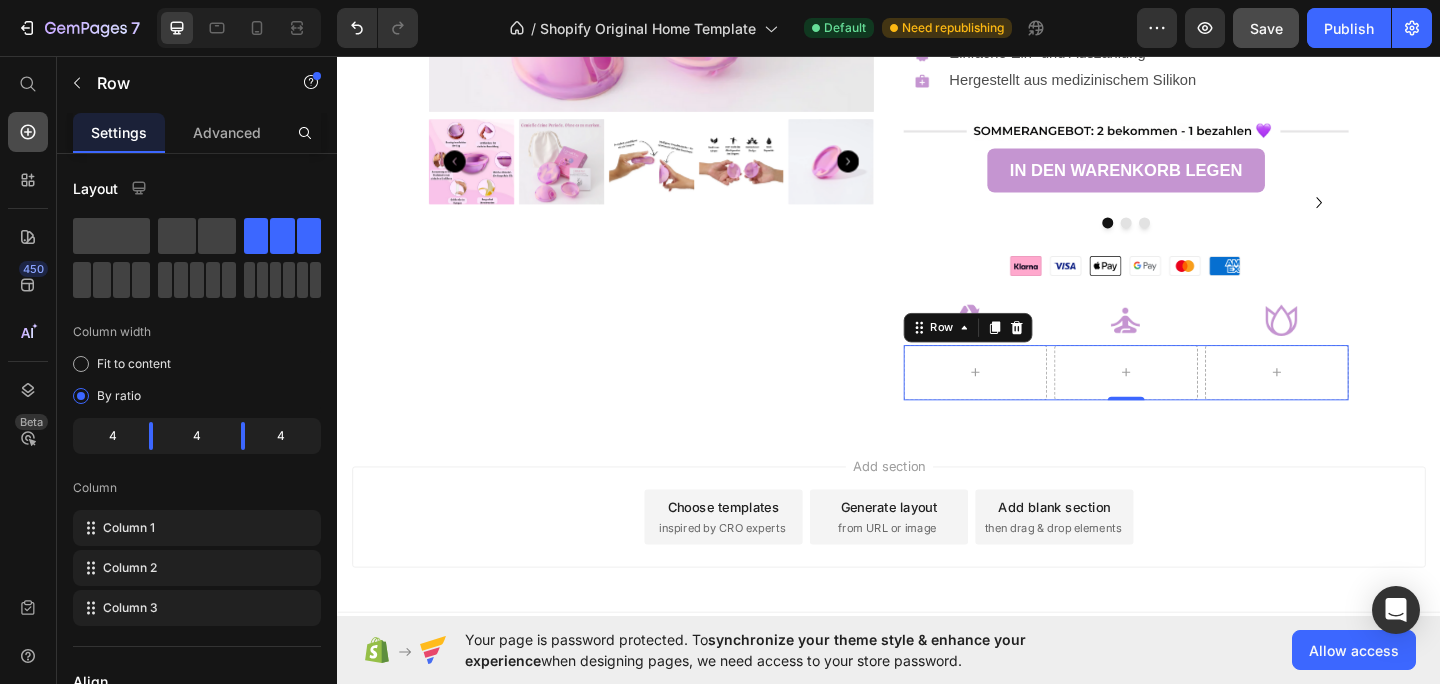 click 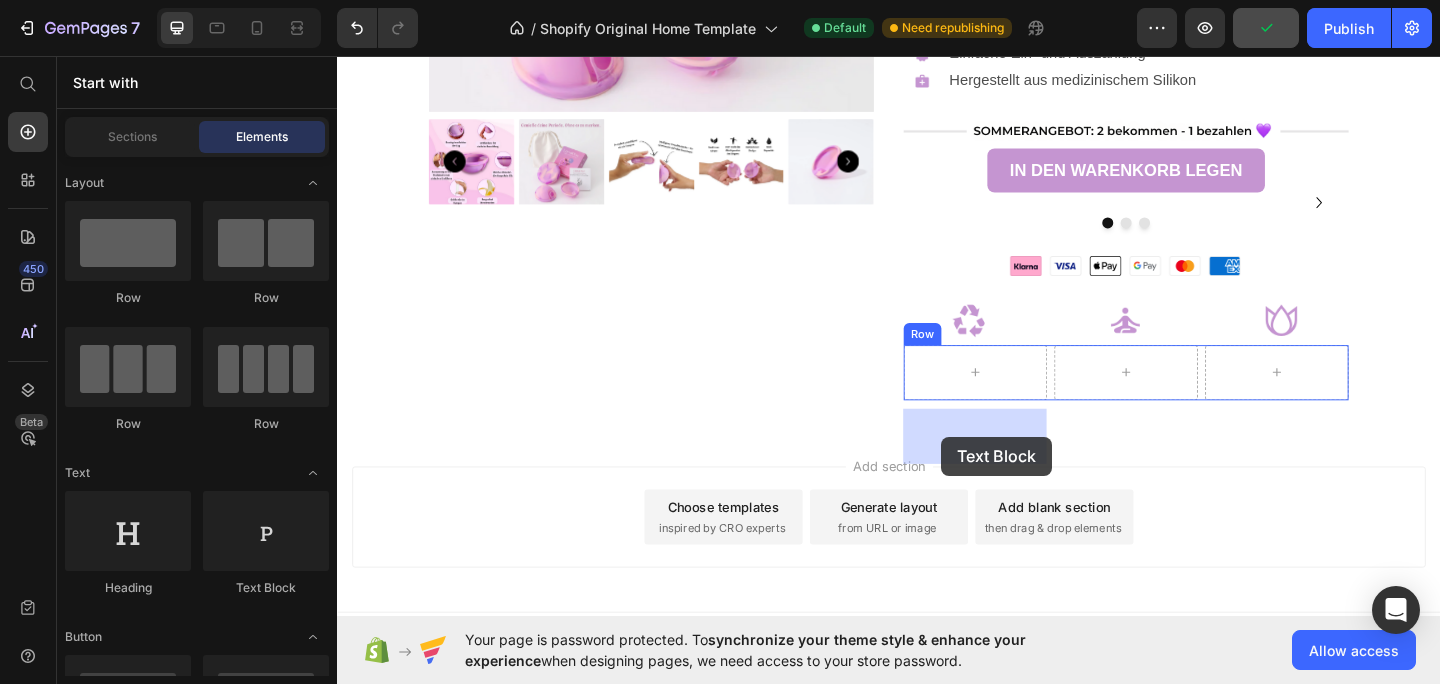 drag, startPoint x: 606, startPoint y: 593, endPoint x: 994, endPoint y: 470, distance: 407.02948 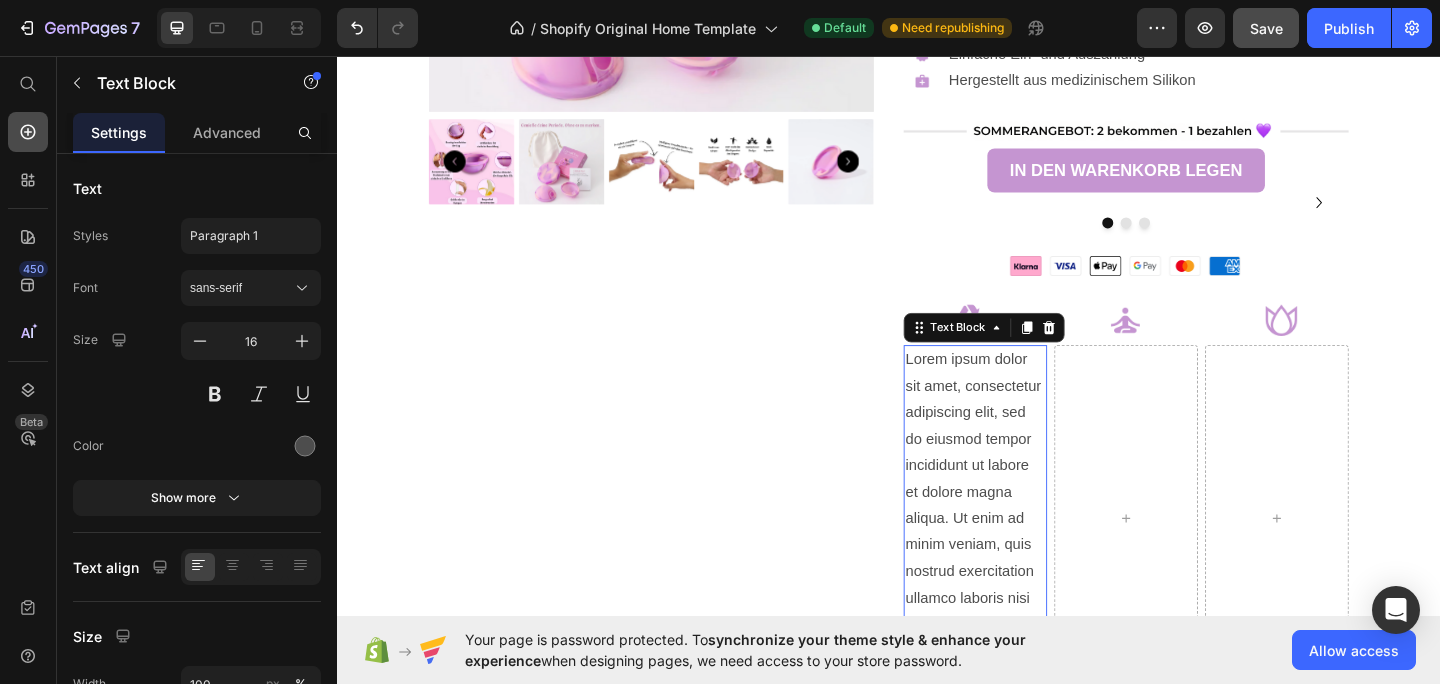 click 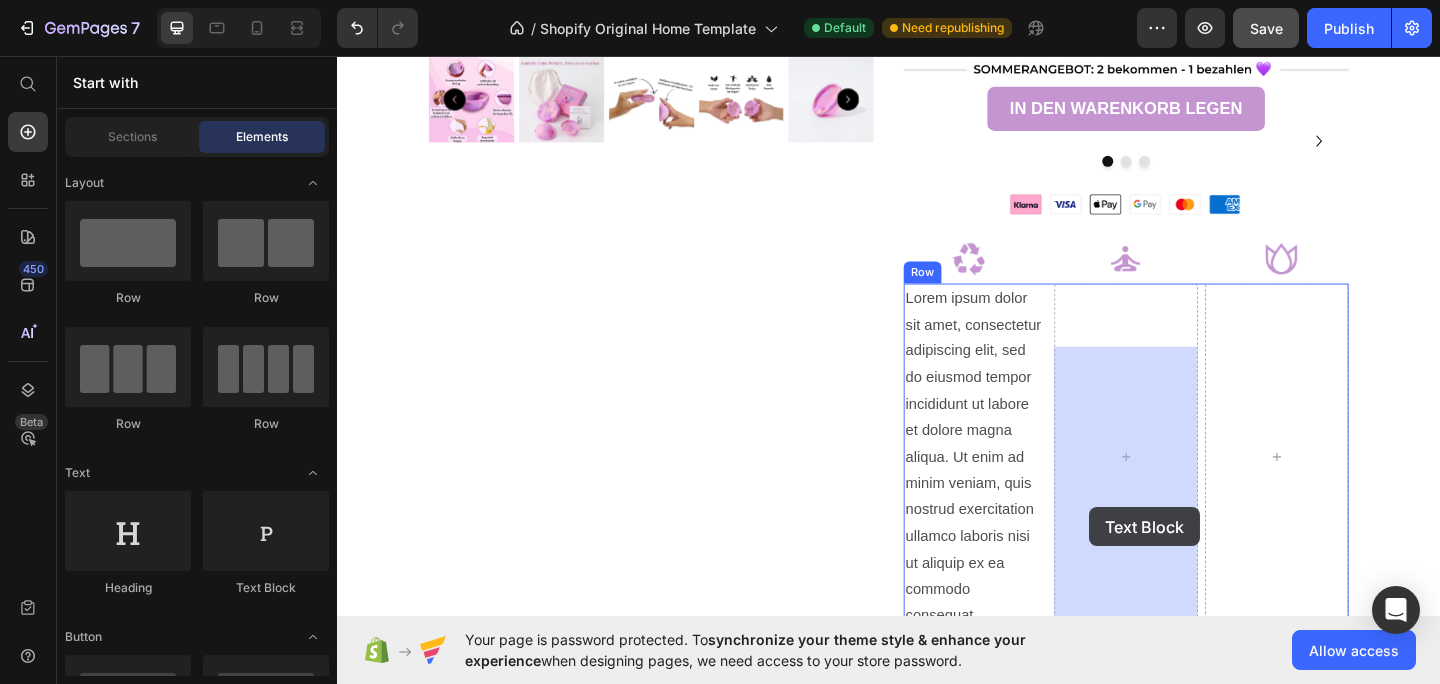 drag, startPoint x: 591, startPoint y: 611, endPoint x: 1149, endPoint y: 543, distance: 562.1281 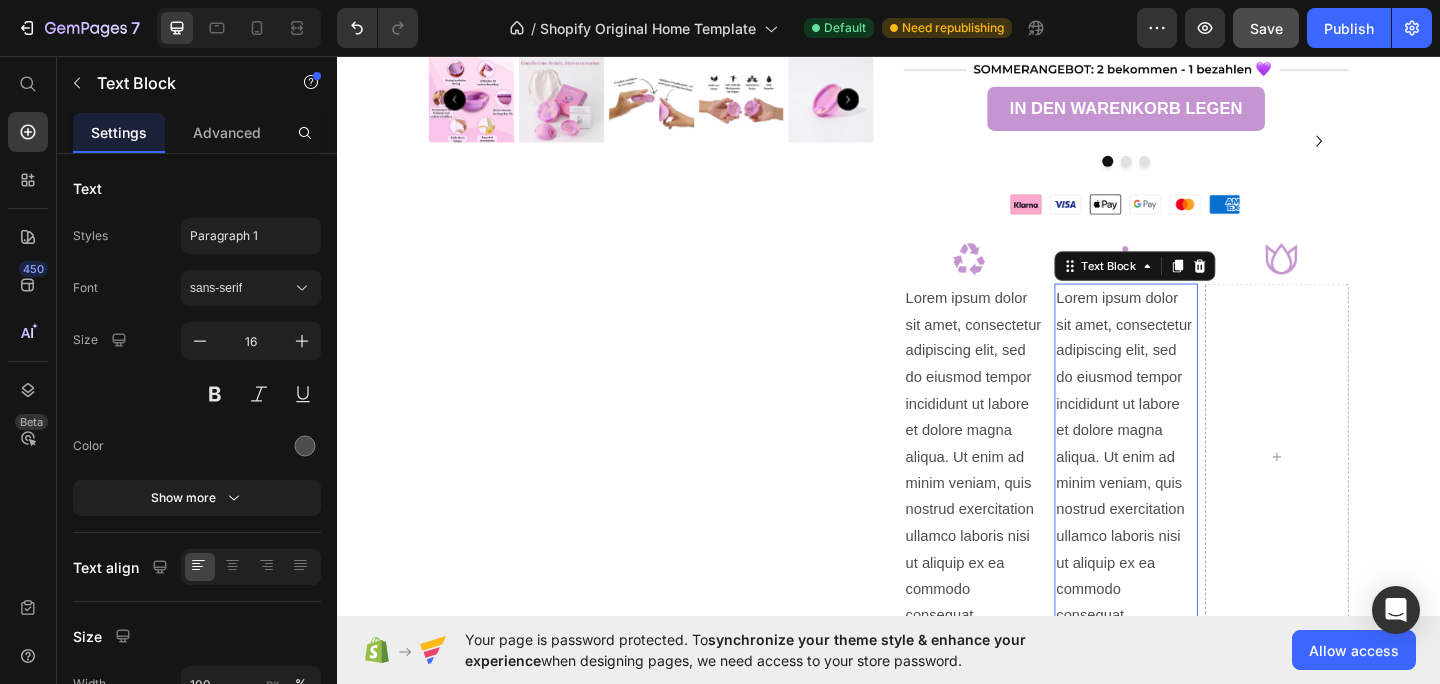 scroll, scrollTop: 788, scrollLeft: 0, axis: vertical 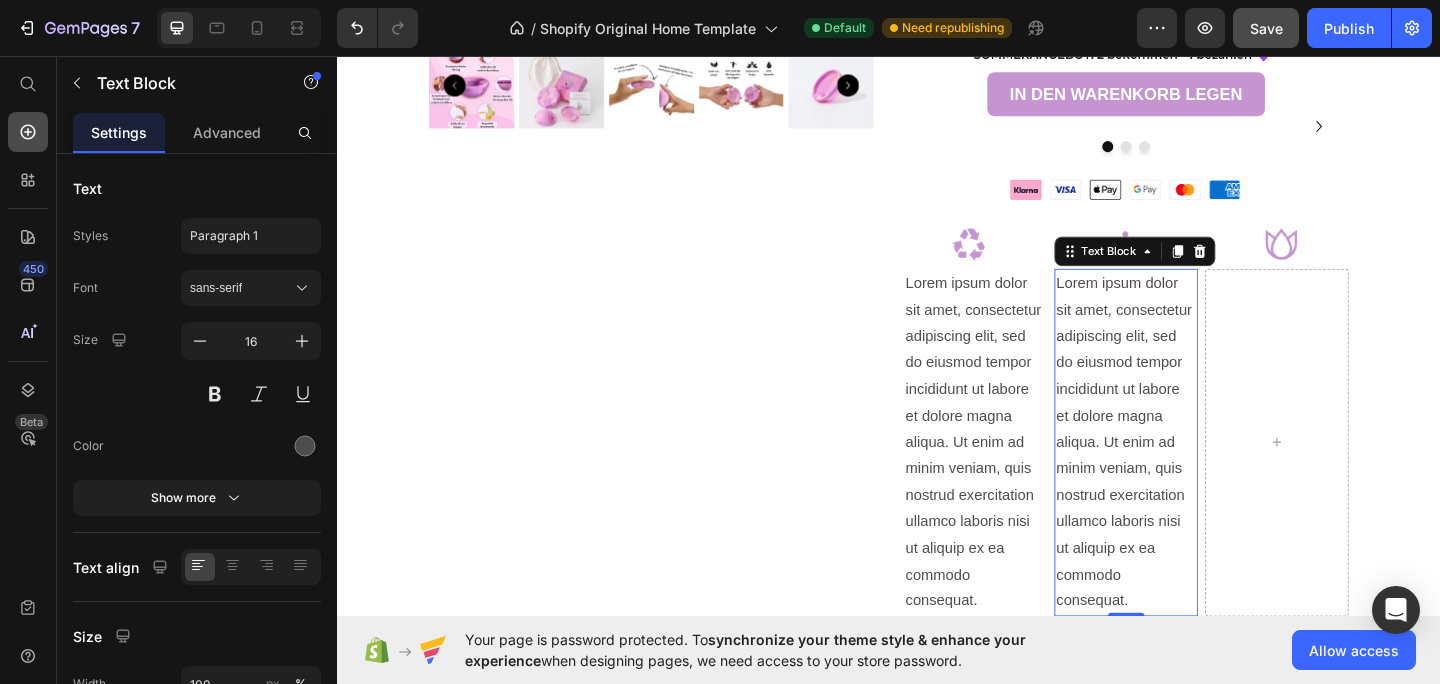click 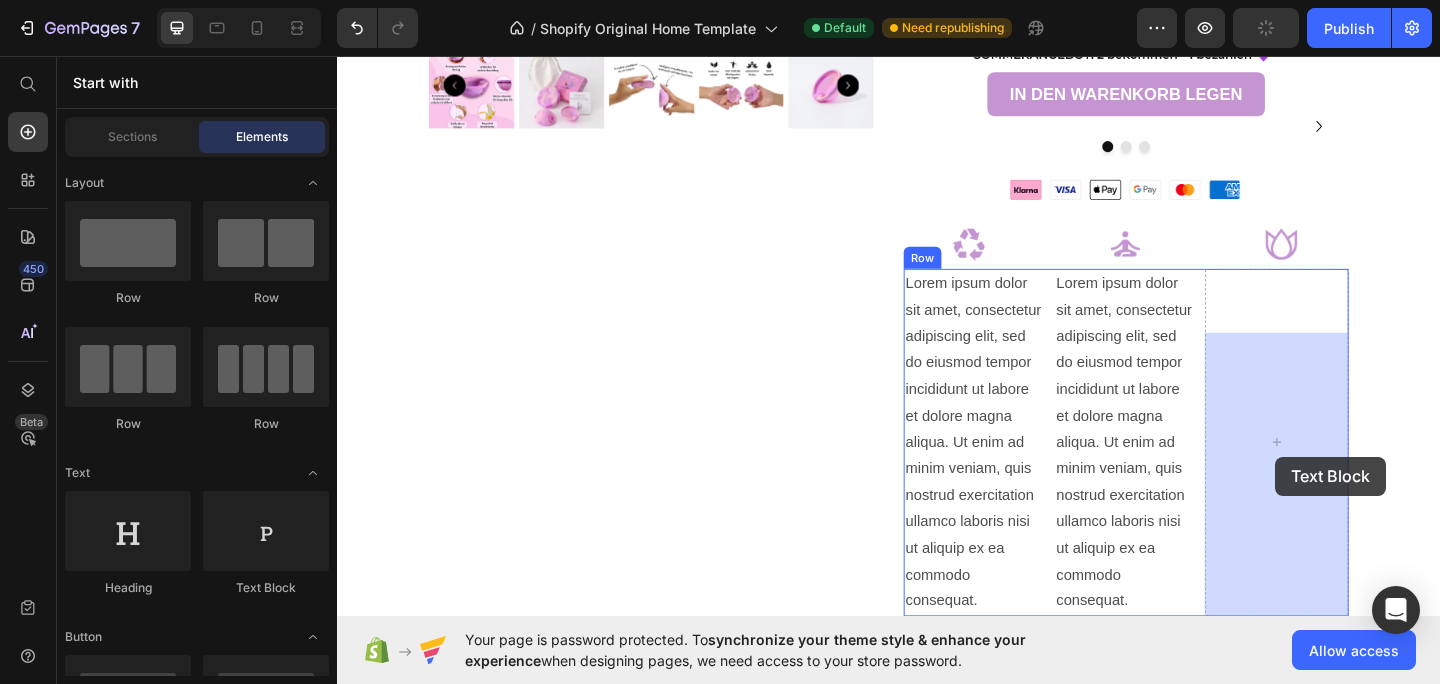 drag, startPoint x: 614, startPoint y: 588, endPoint x: 1353, endPoint y: 492, distance: 745.20935 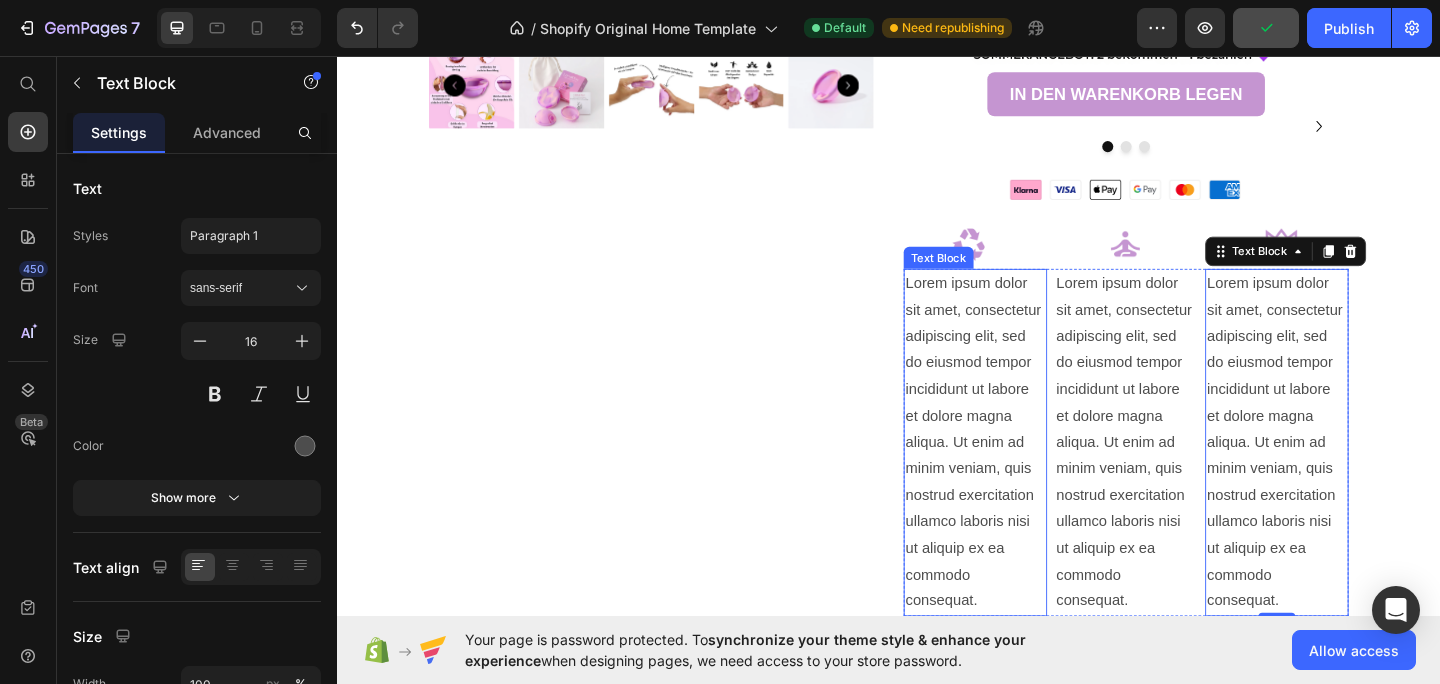 click on "Lorem ipsum dolor sit amet, consectetur adipiscing elit, sed do eiusmod tempor incididunt ut labore et dolore magna aliqua. Ut enim ad minim veniam, quis nostrud exercitation ullamco laboris nisi ut aliquip ex ea commodo consequat." at bounding box center [1031, 477] 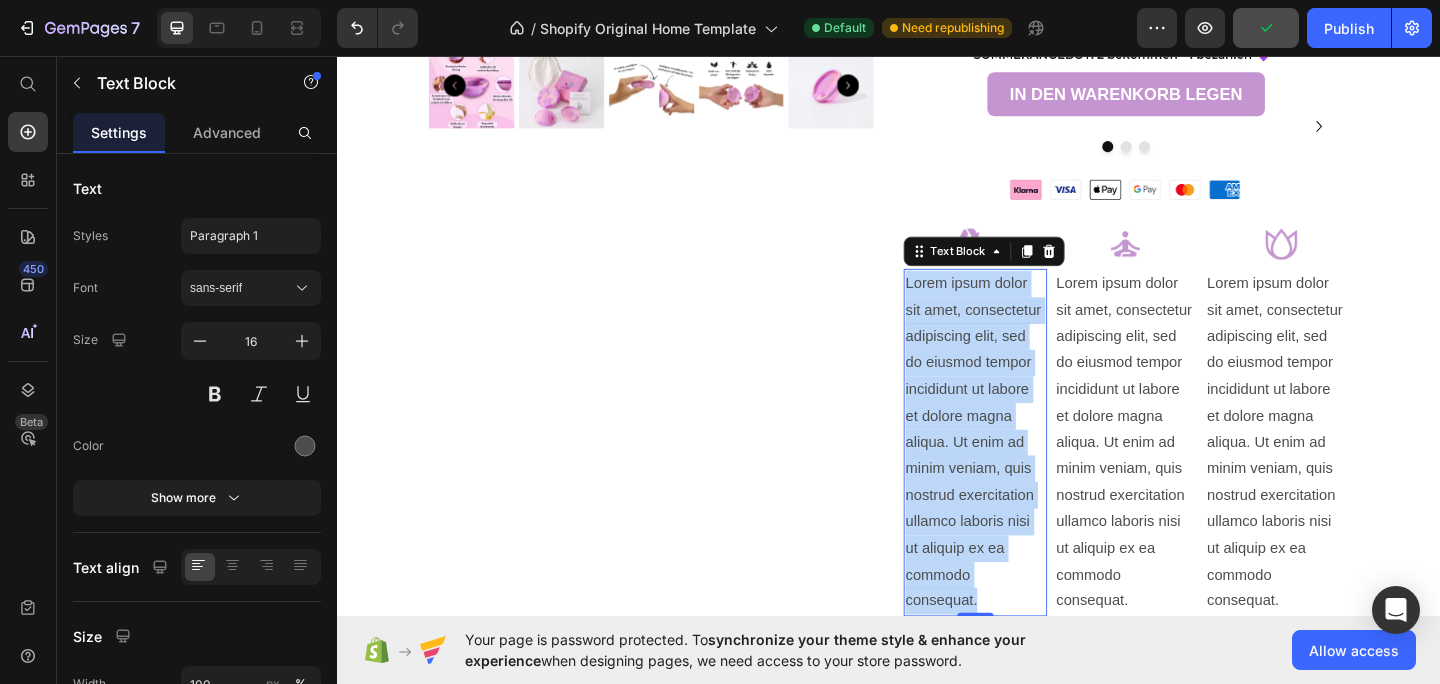 click on "Lorem ipsum dolor sit amet, consectetur adipiscing elit, sed do eiusmod tempor incididunt ut labore et dolore magna aliqua. Ut enim ad minim veniam, quis nostrud exercitation ullamco laboris nisi ut aliquip ex ea commodo consequat." at bounding box center (1031, 477) 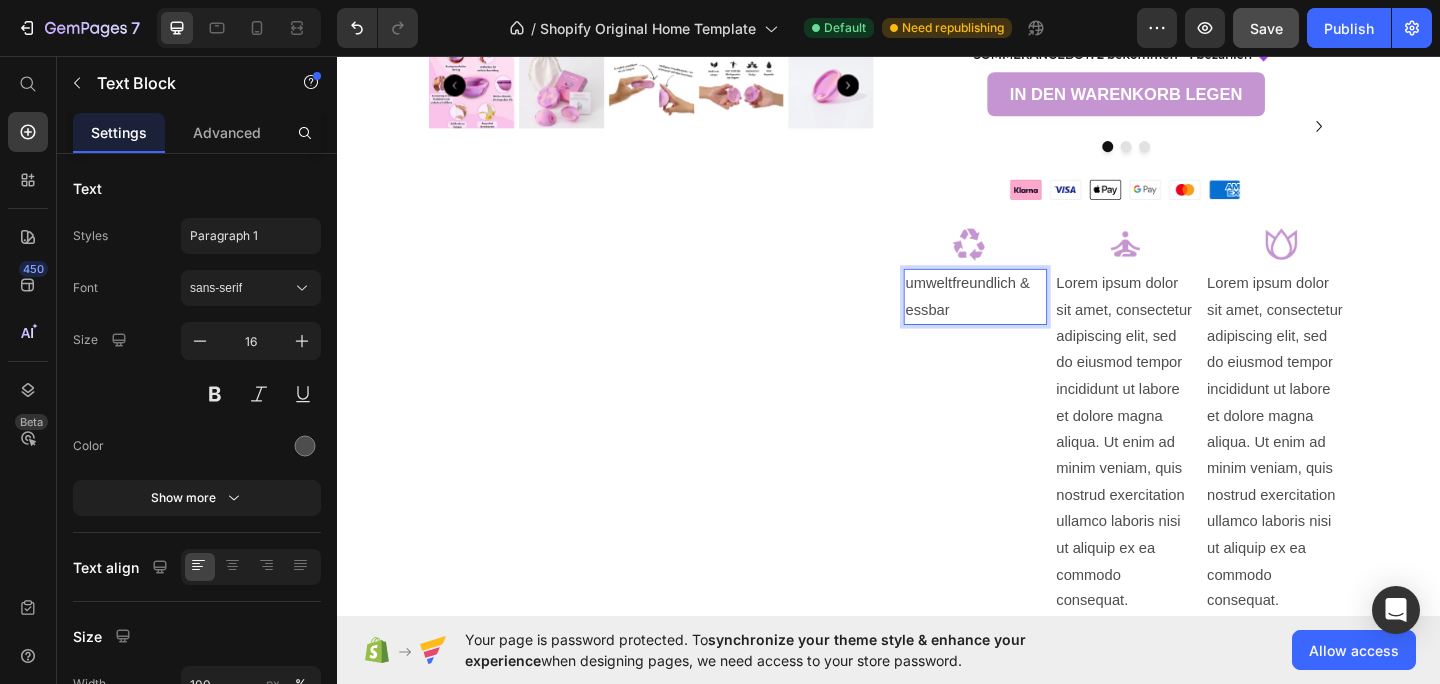 click on "umweltfreundlich & essbar" at bounding box center (1031, 319) 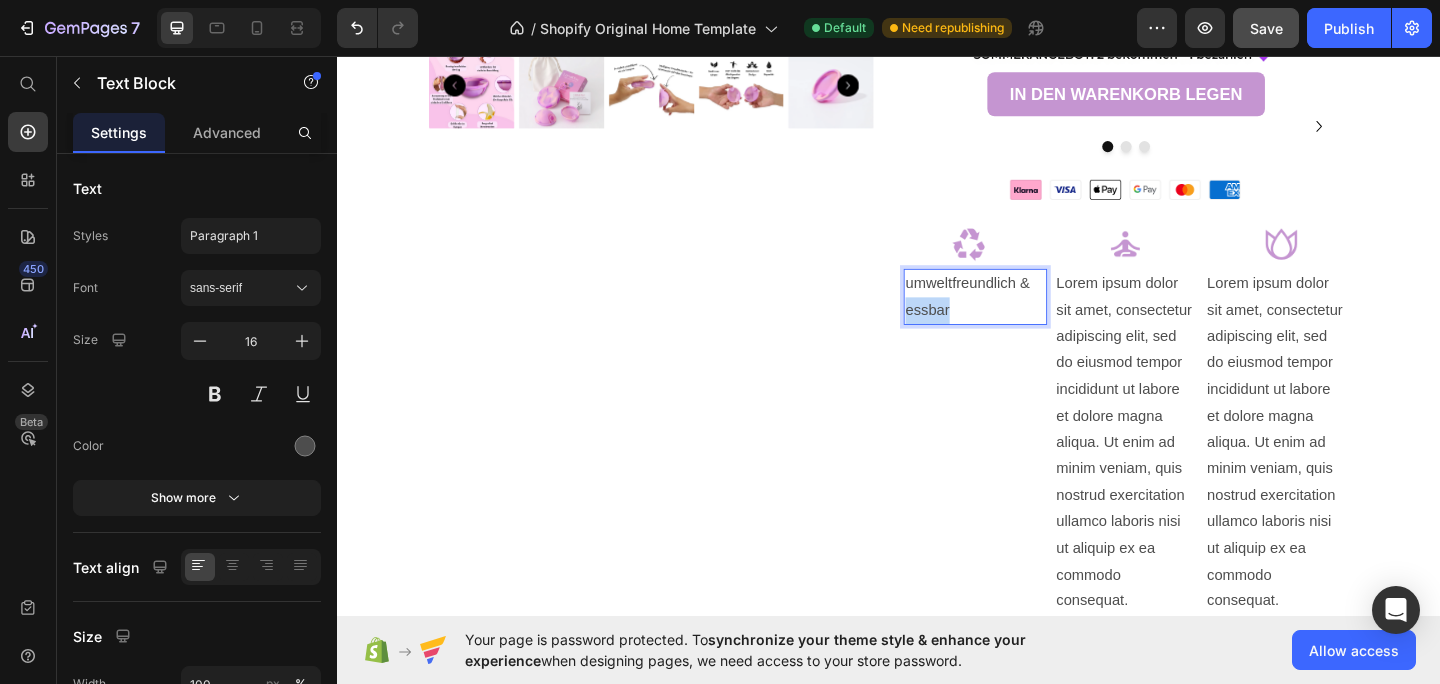 click on "umweltfreundlich & essbar" at bounding box center [1031, 319] 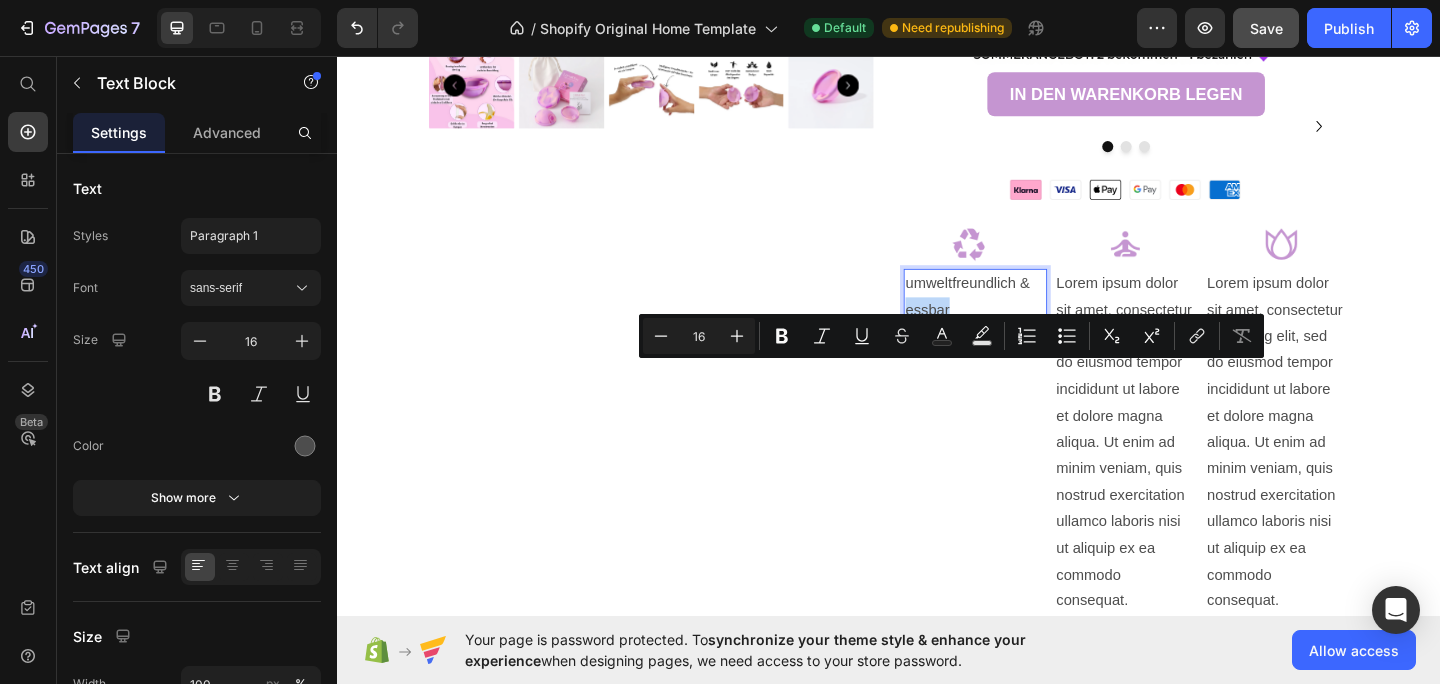 click on "umweltfreundlich & essbar" at bounding box center (1031, 319) 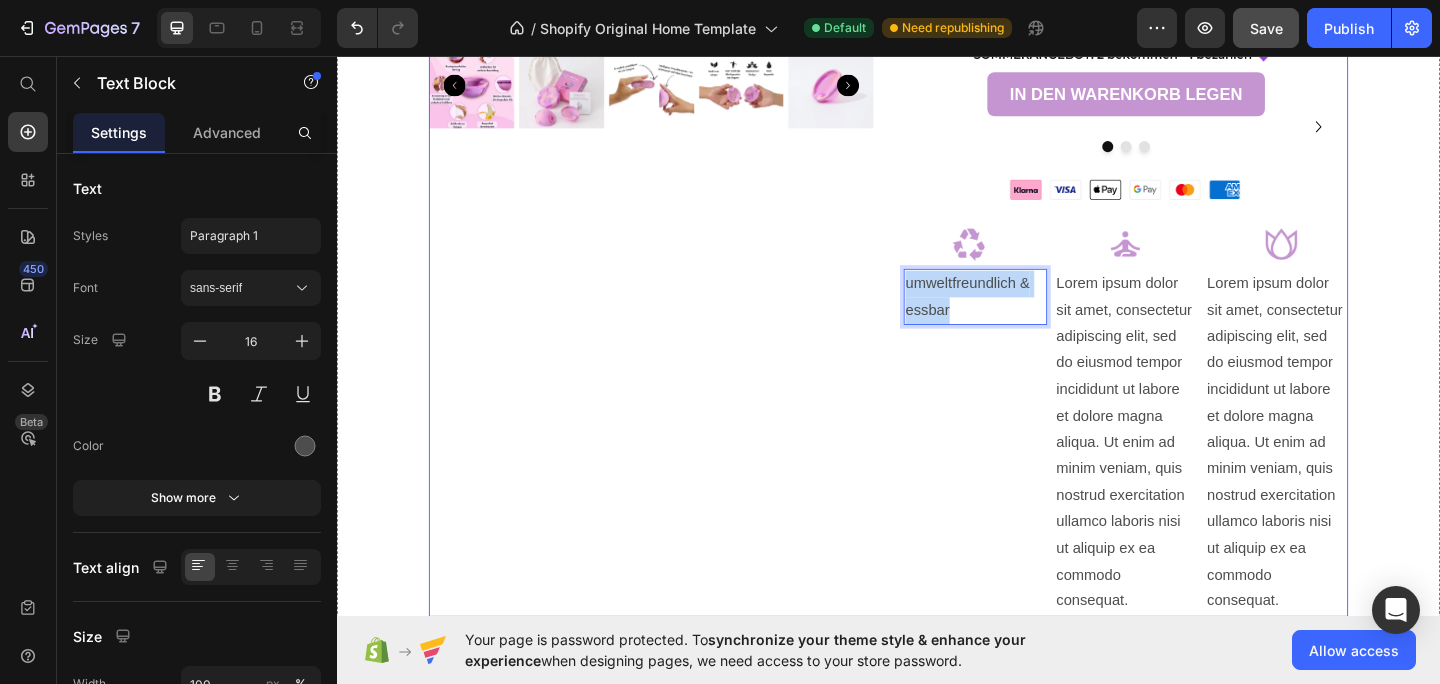 drag, startPoint x: 1004, startPoint y: 404, endPoint x: 939, endPoint y: 372, distance: 72.44998 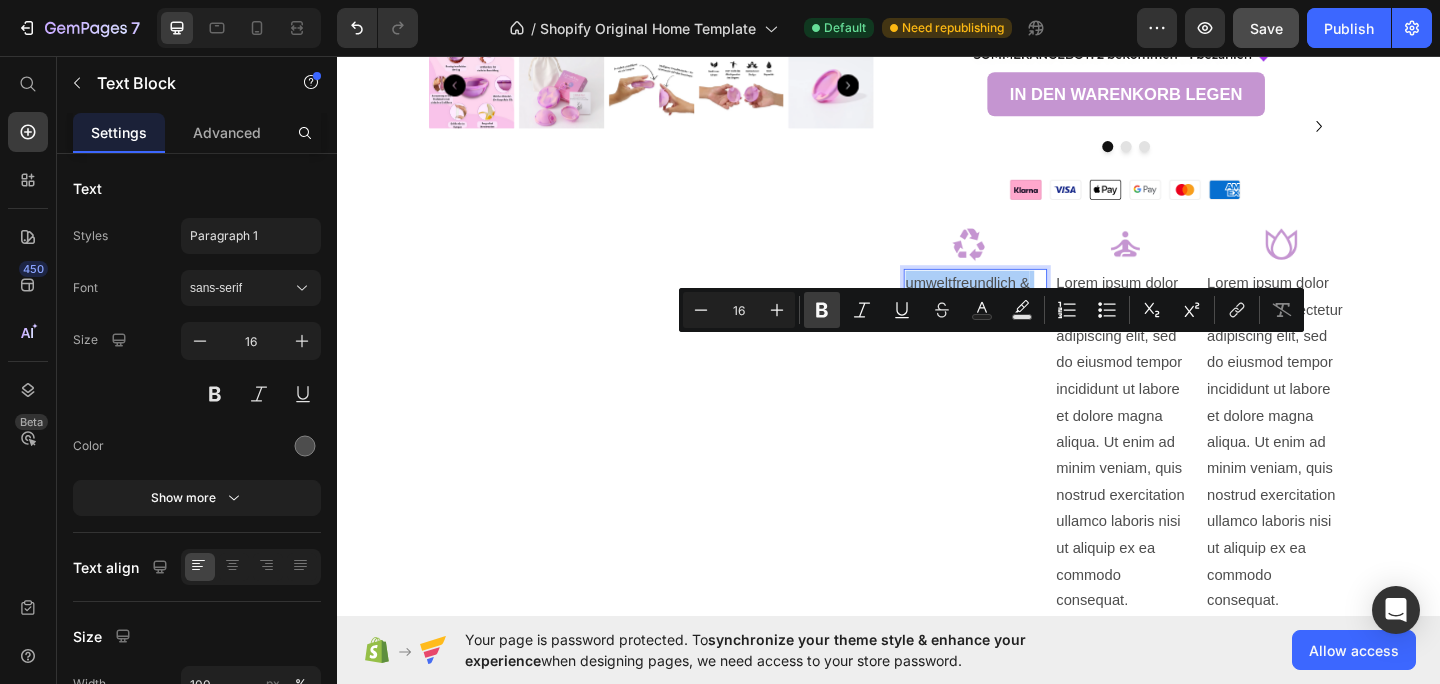 click 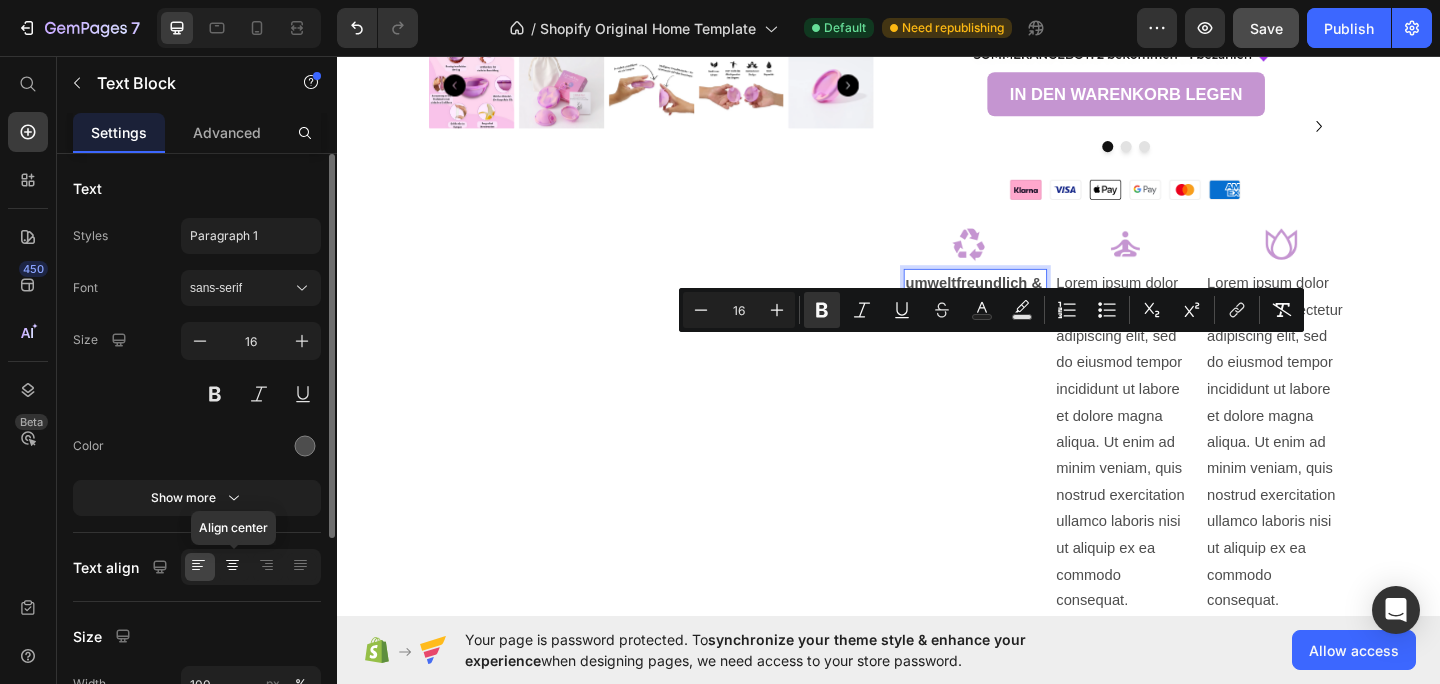 click 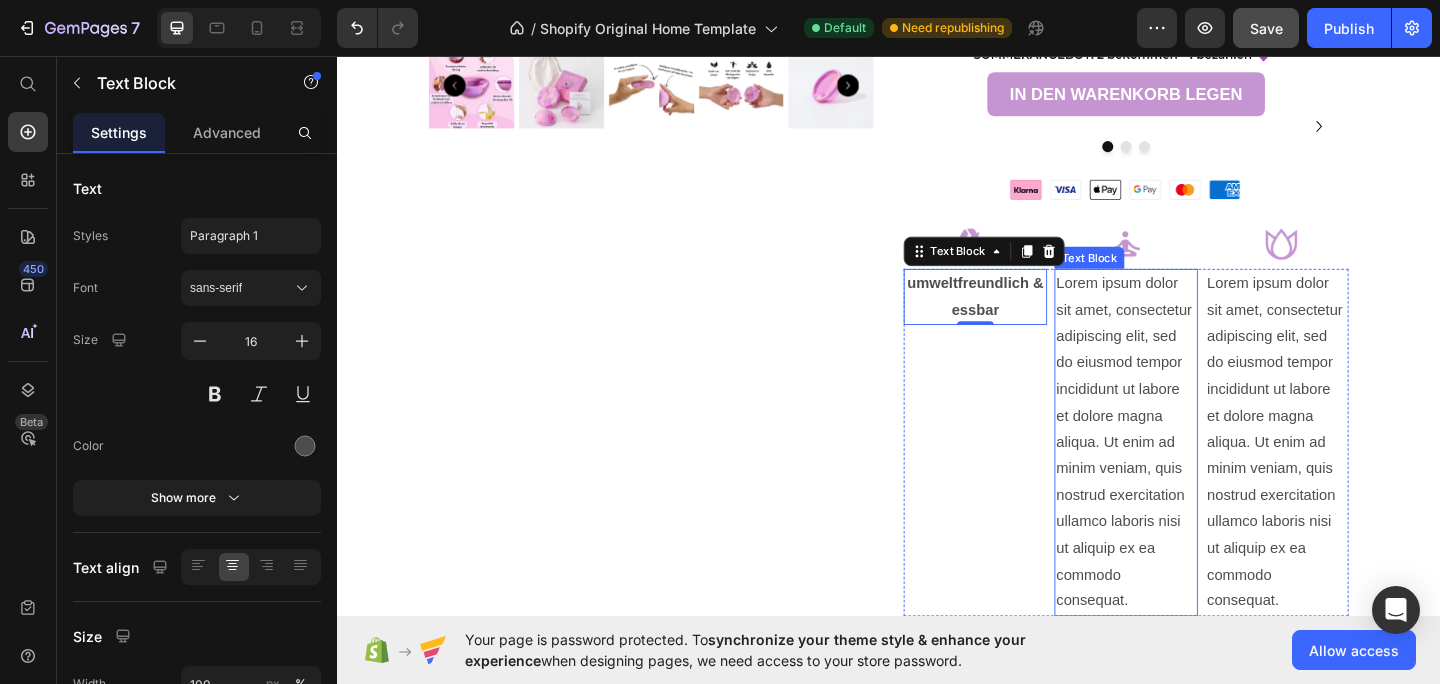 click on "Lorem ipsum dolor sit amet, consectetur adipiscing elit, sed do eiusmod tempor incididunt ut labore et dolore magna aliqua. Ut enim ad minim veniam, quis nostrud exercitation ullamco laboris nisi ut aliquip ex ea commodo consequat." at bounding box center (1195, 477) 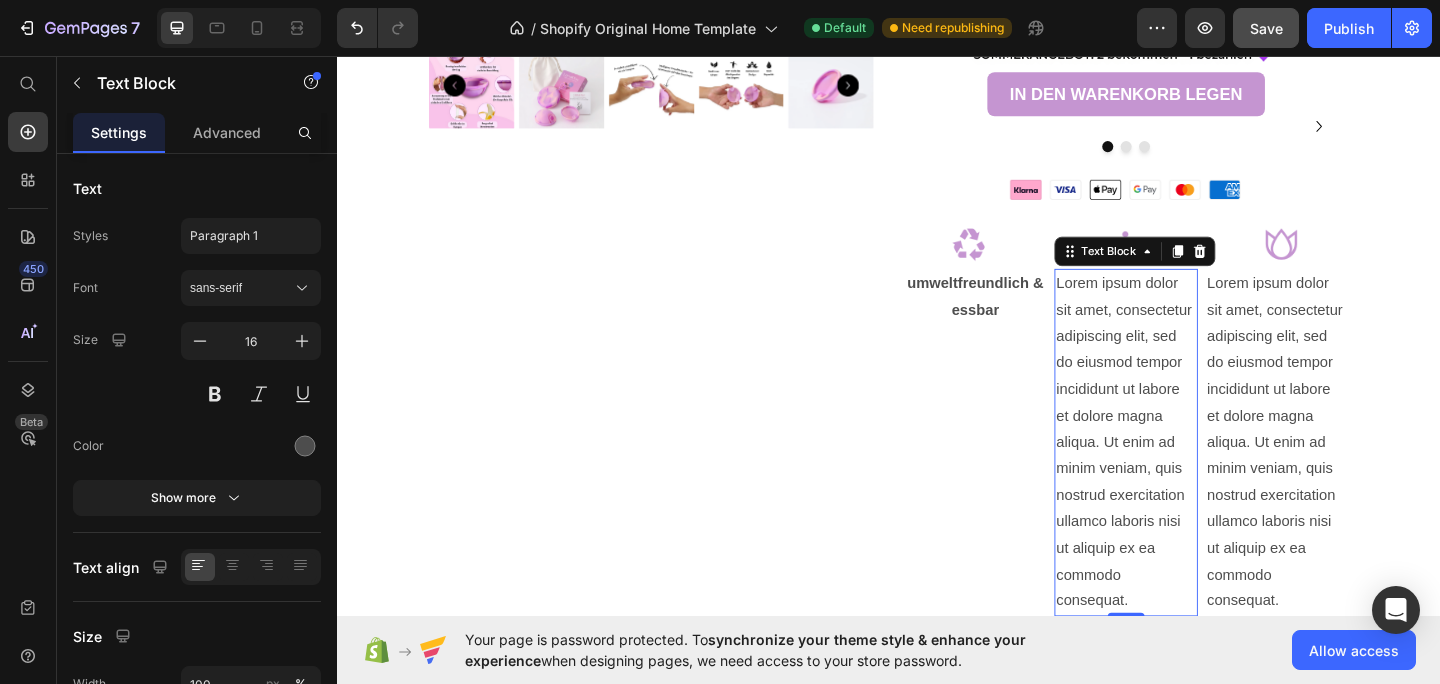 click on "Lorem ipsum dolor sit amet, consectetur adipiscing elit, sed do eiusmod tempor incididunt ut labore et dolore magna aliqua. Ut enim ad minim veniam, quis nostrud exercitation ullamco laboris nisi ut aliquip ex ea commodo consequat." at bounding box center (1195, 477) 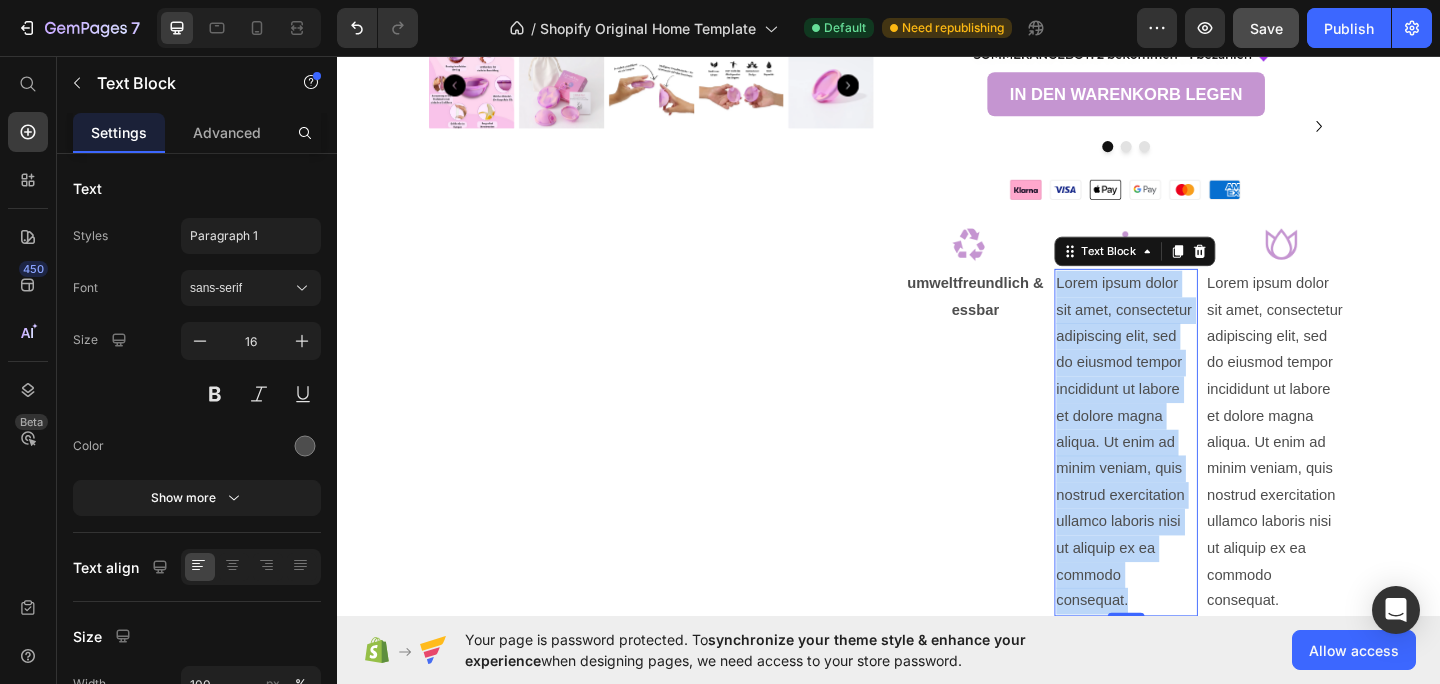 click on "Lorem ipsum dolor sit amet, consectetur adipiscing elit, sed do eiusmod tempor incididunt ut labore et dolore magna aliqua. Ut enim ad minim veniam, quis nostrud exercitation ullamco laboris nisi ut aliquip ex ea commodo consequat." at bounding box center [1195, 477] 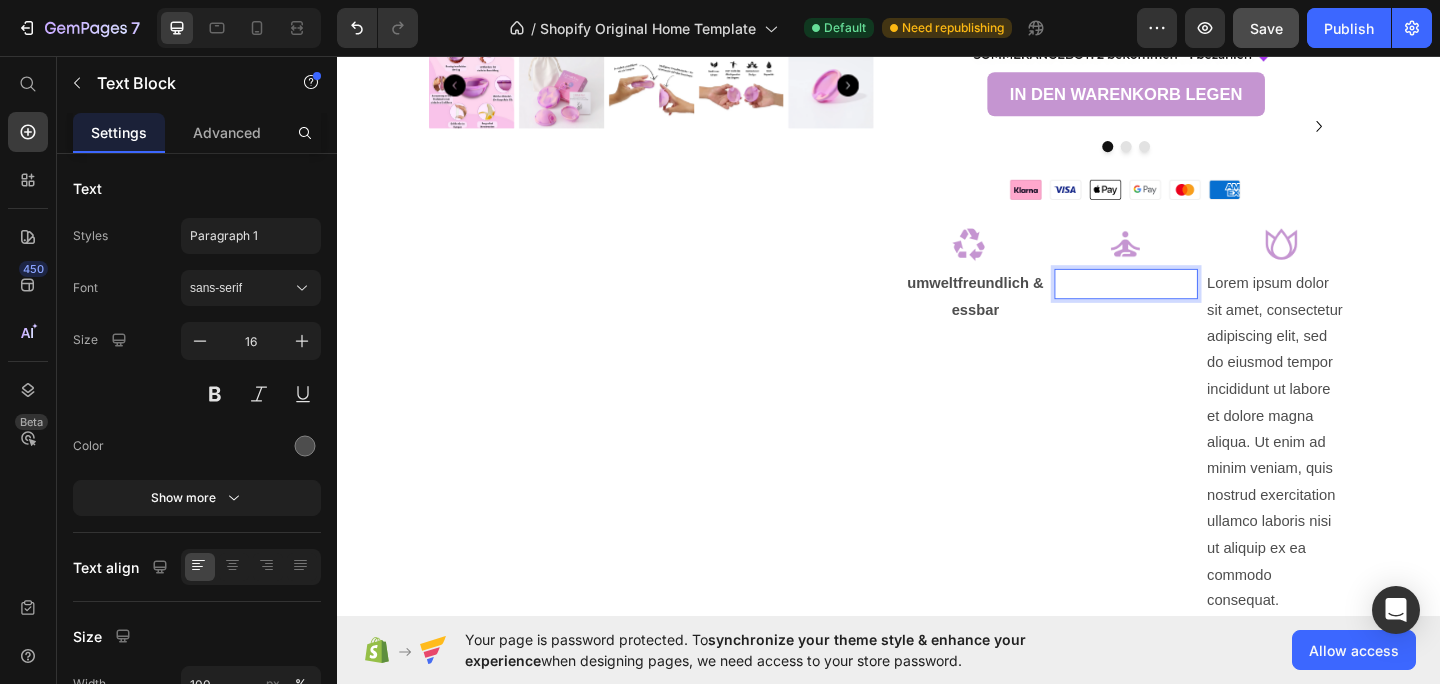 click at bounding box center (1195, 304) 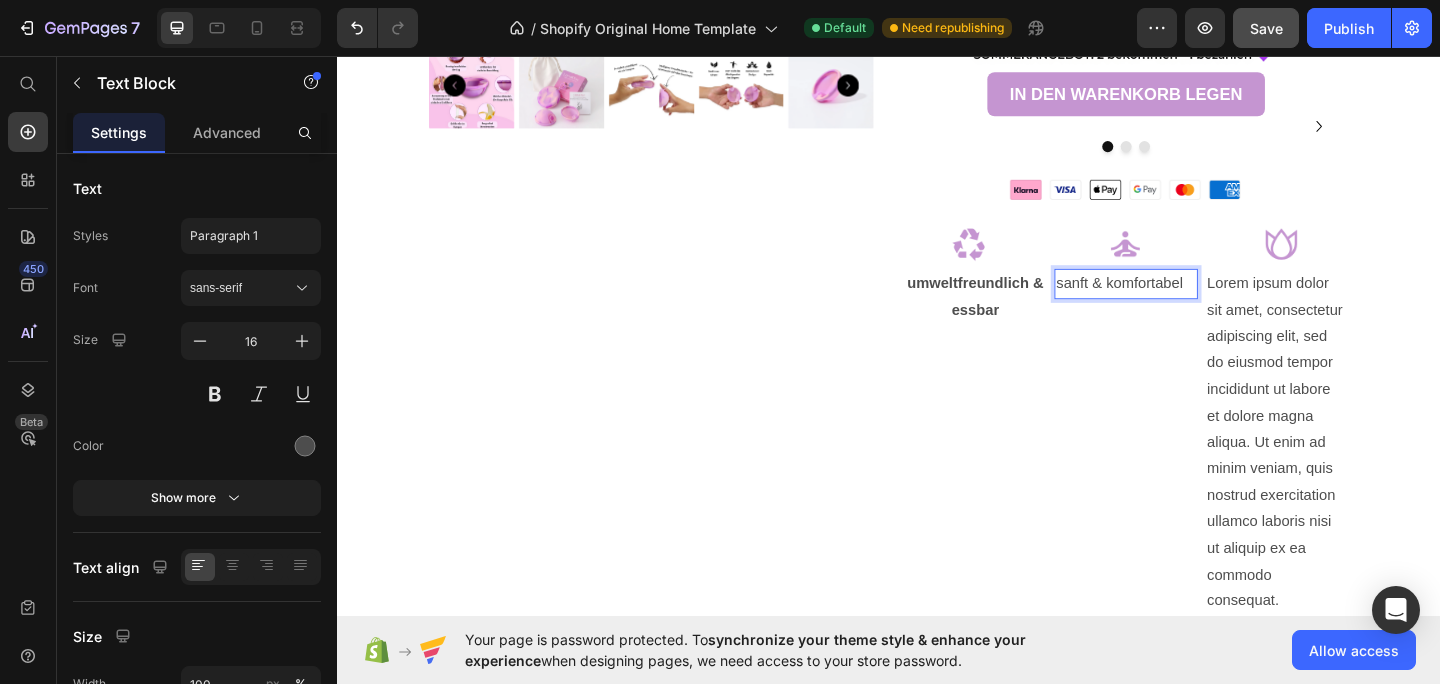 click on "sanft & komfortabel" at bounding box center (1195, 304) 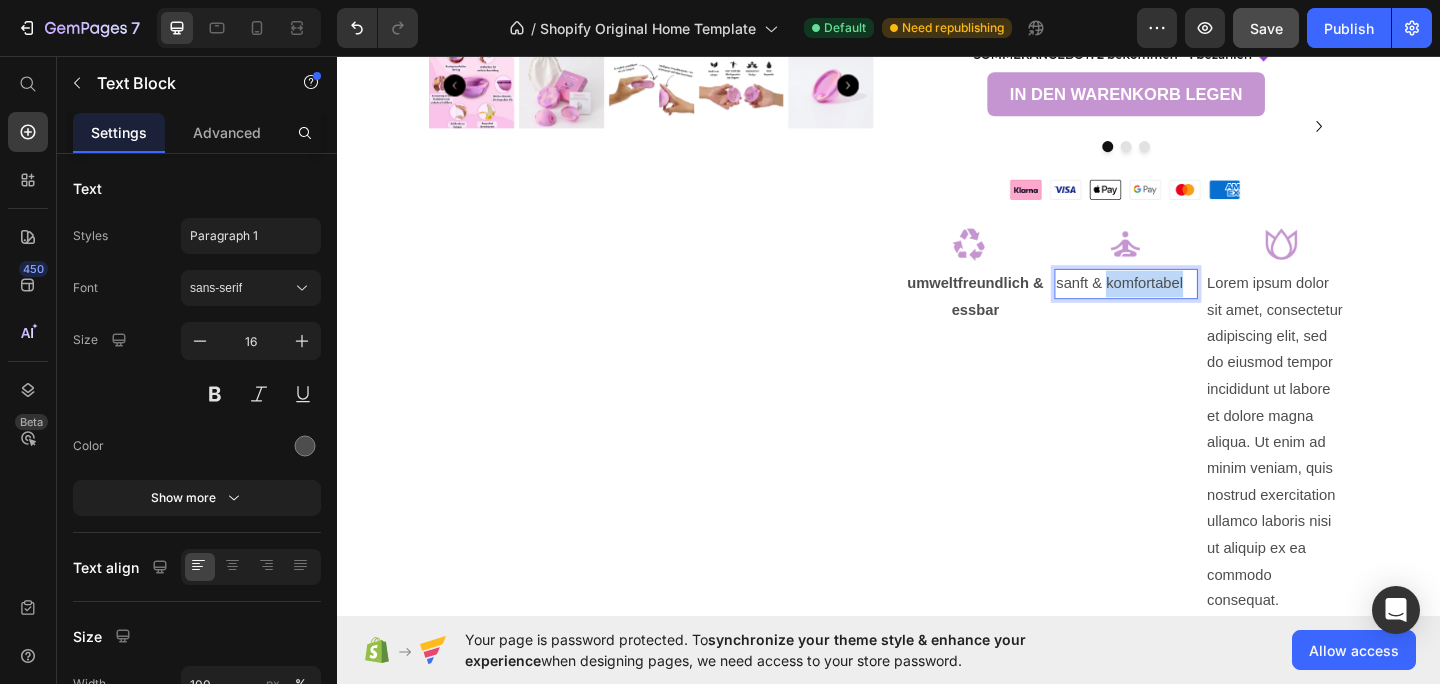 click on "sanft & komfortabel" at bounding box center [1195, 304] 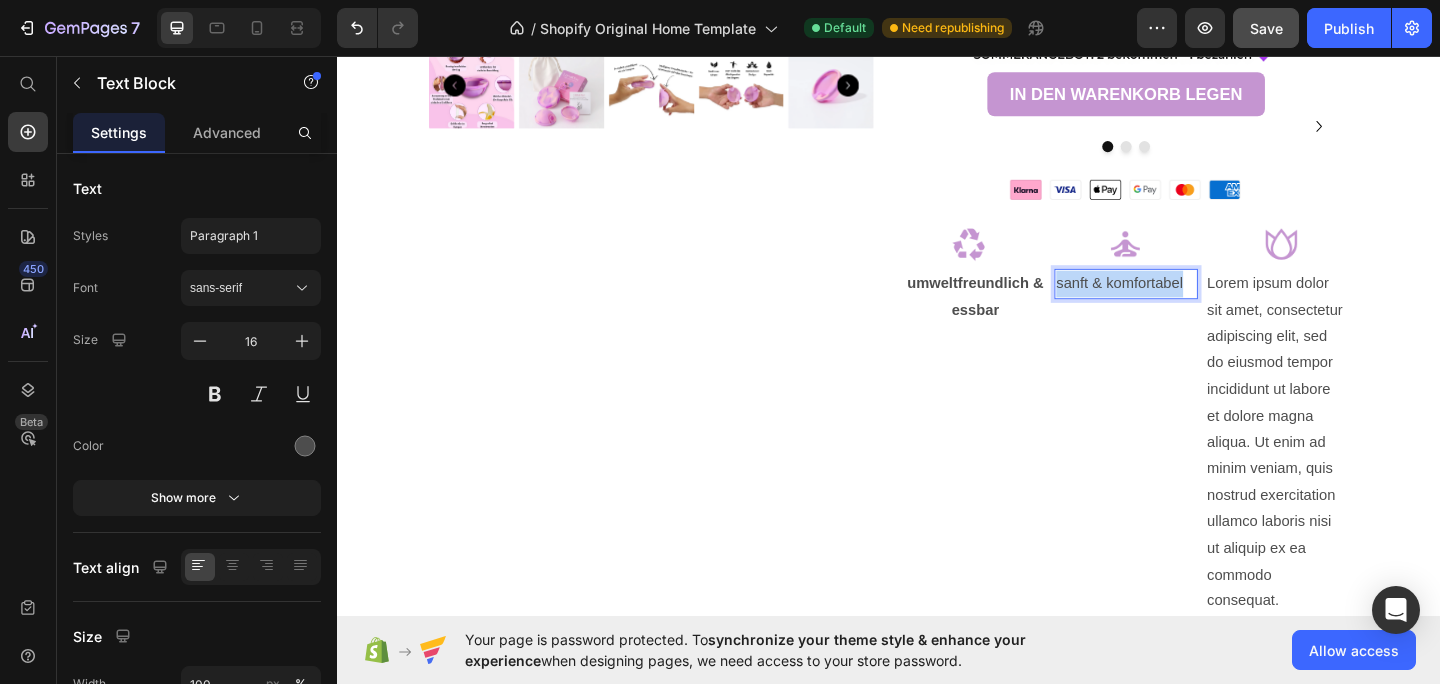 click on "sanft & komfortabel" at bounding box center [1195, 304] 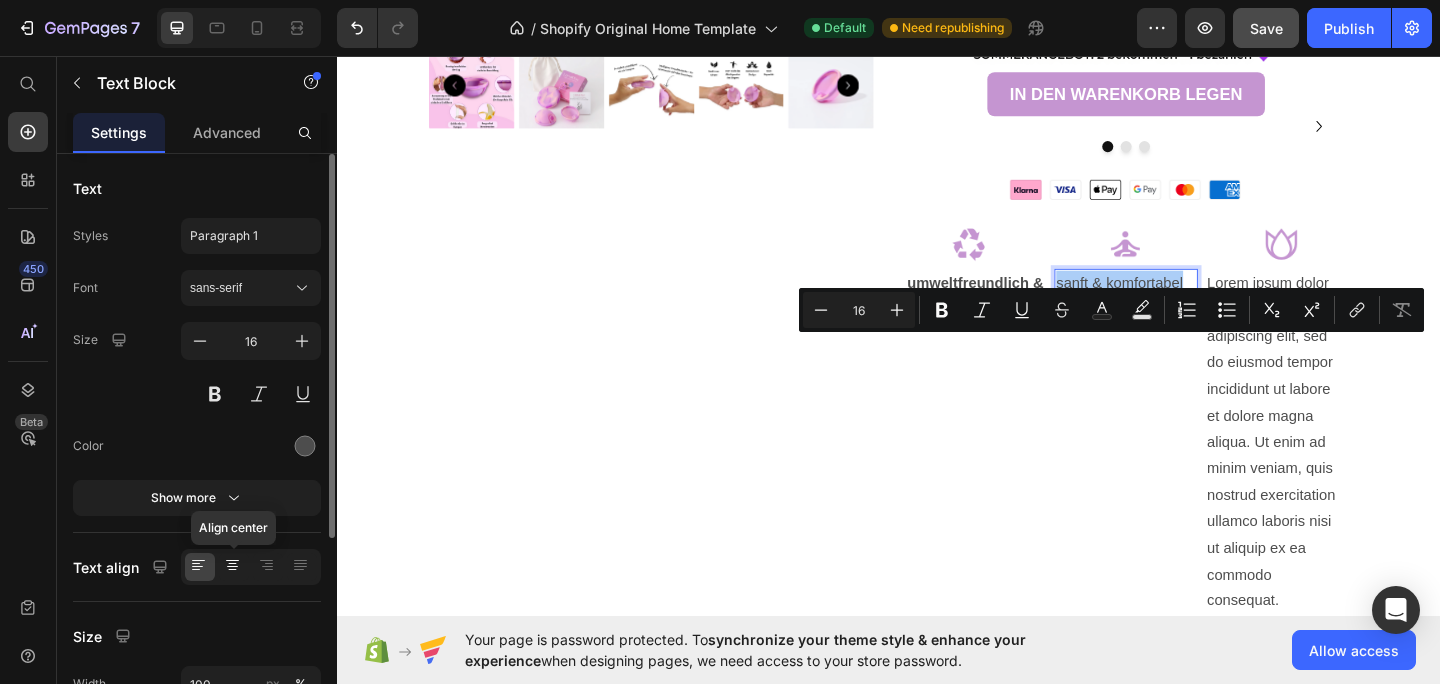 click 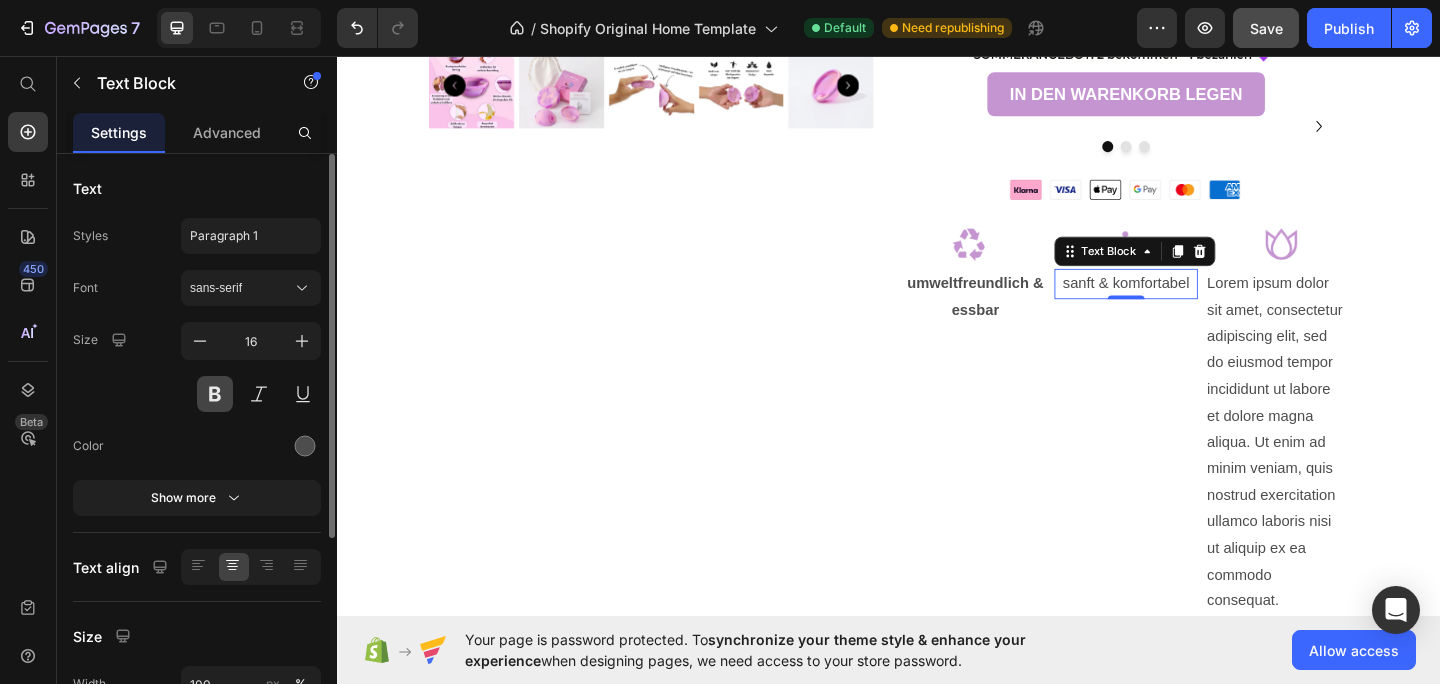 click at bounding box center (215, 394) 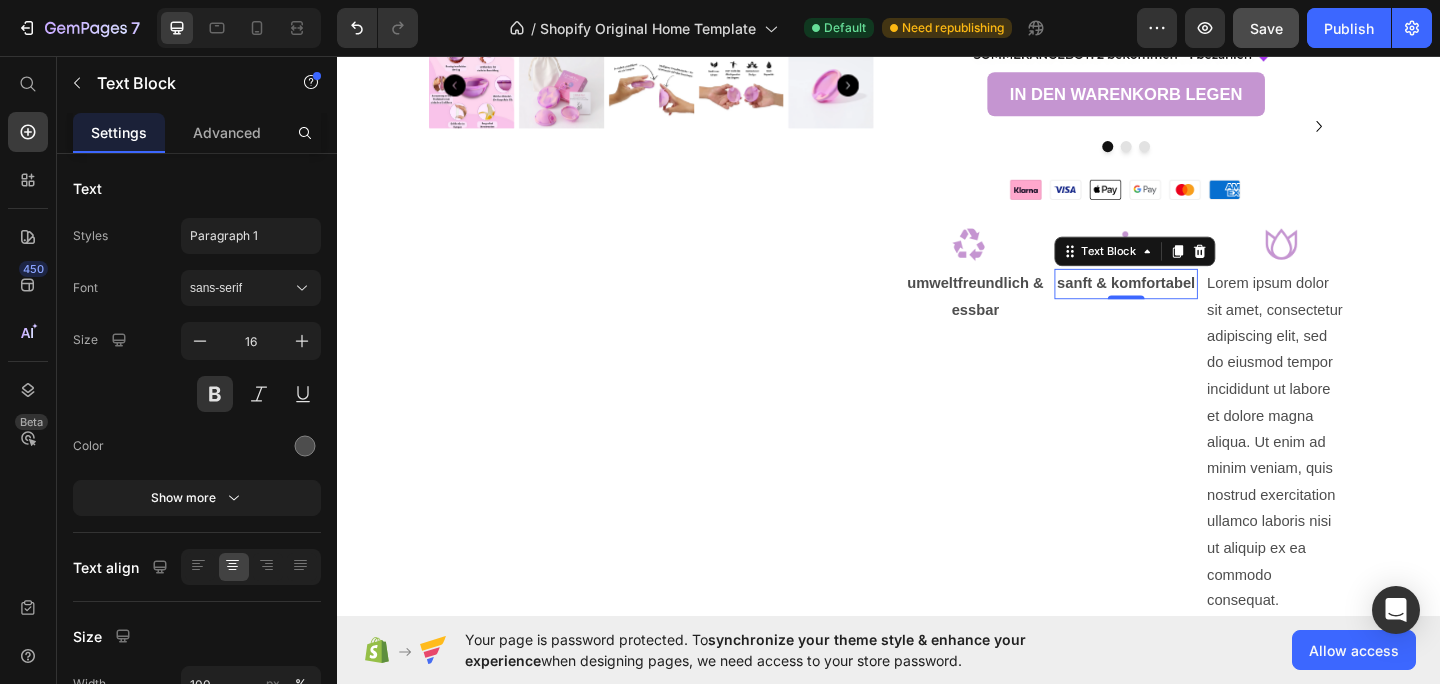 click on "Lorem ipsum dolor sit amet, consectetur adipiscing elit, sed do eiusmod tempor incididunt ut labore et dolore magna aliqua. Ut enim ad minim veniam, quis nostrud exercitation ullamco laboris nisi ut aliquip ex ea commodo consequat." at bounding box center [1359, 477] 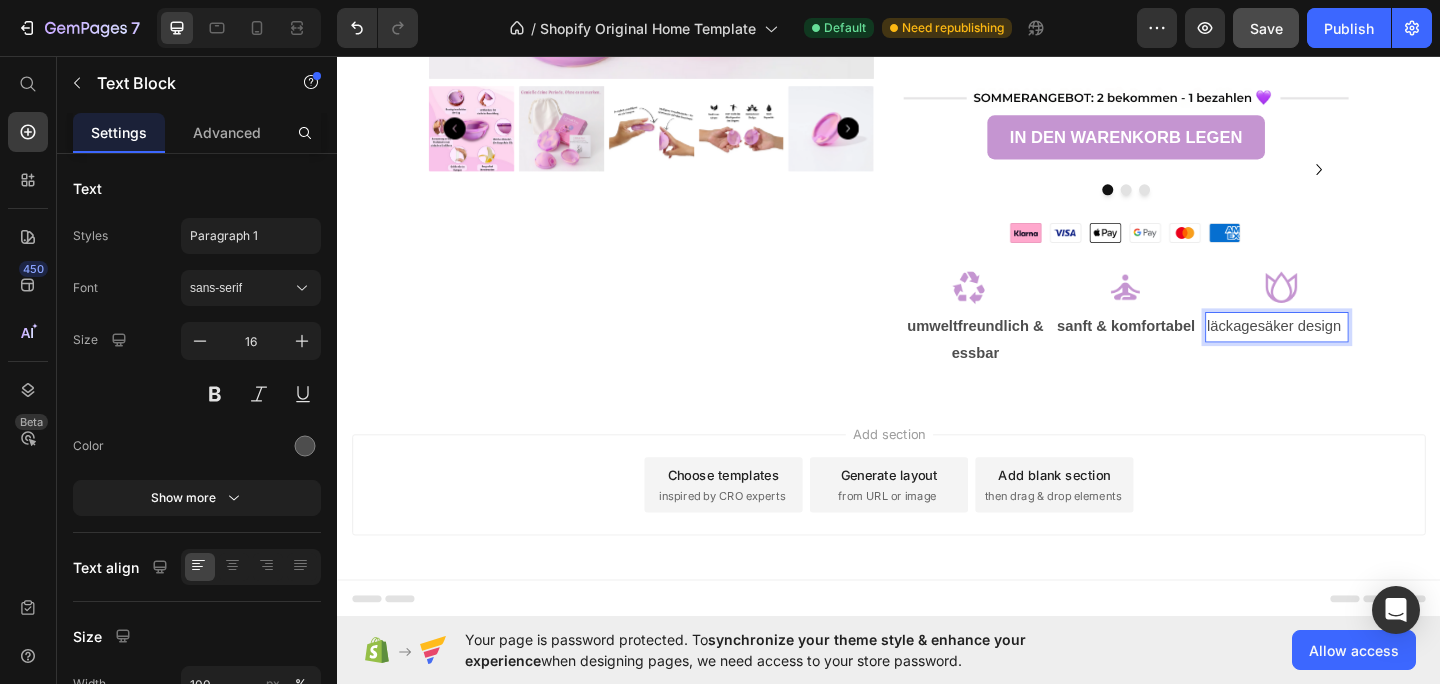 click on "läckagesäker design" at bounding box center [1359, 351] 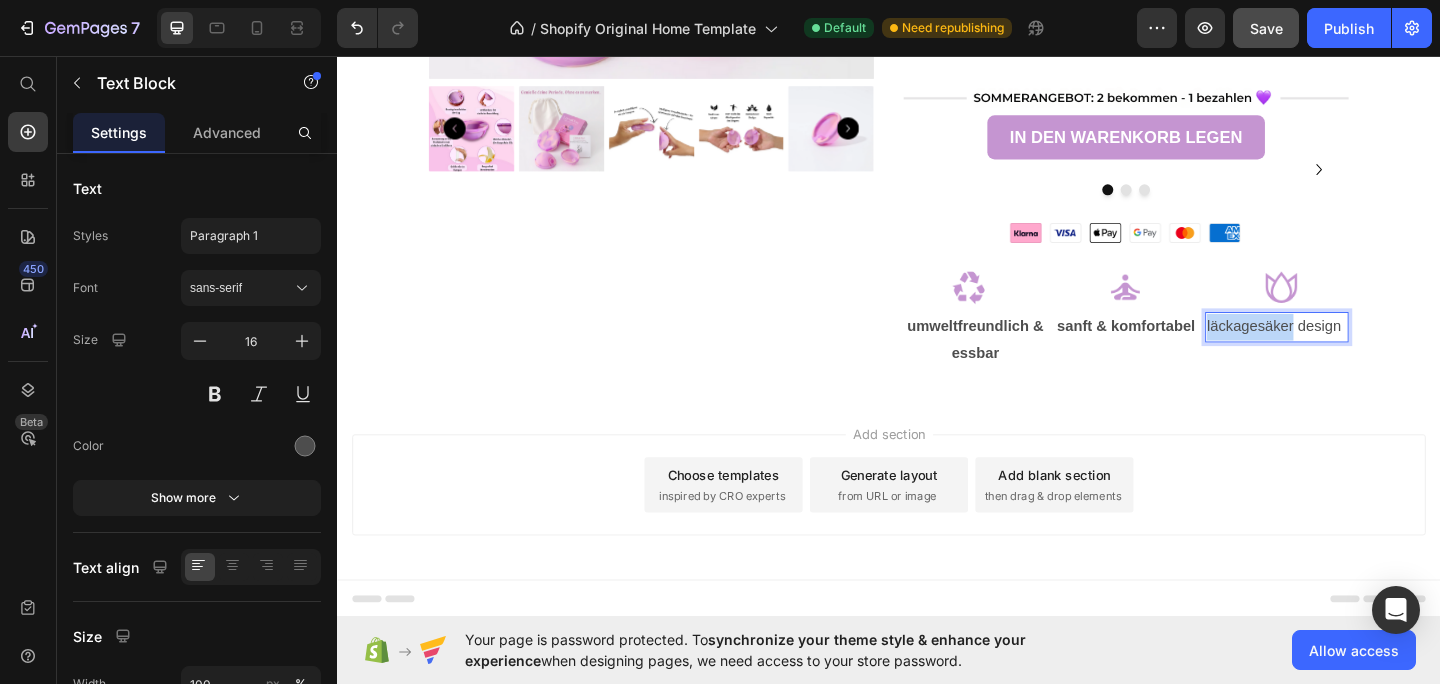 click on "läckagesäker design" at bounding box center (1359, 351) 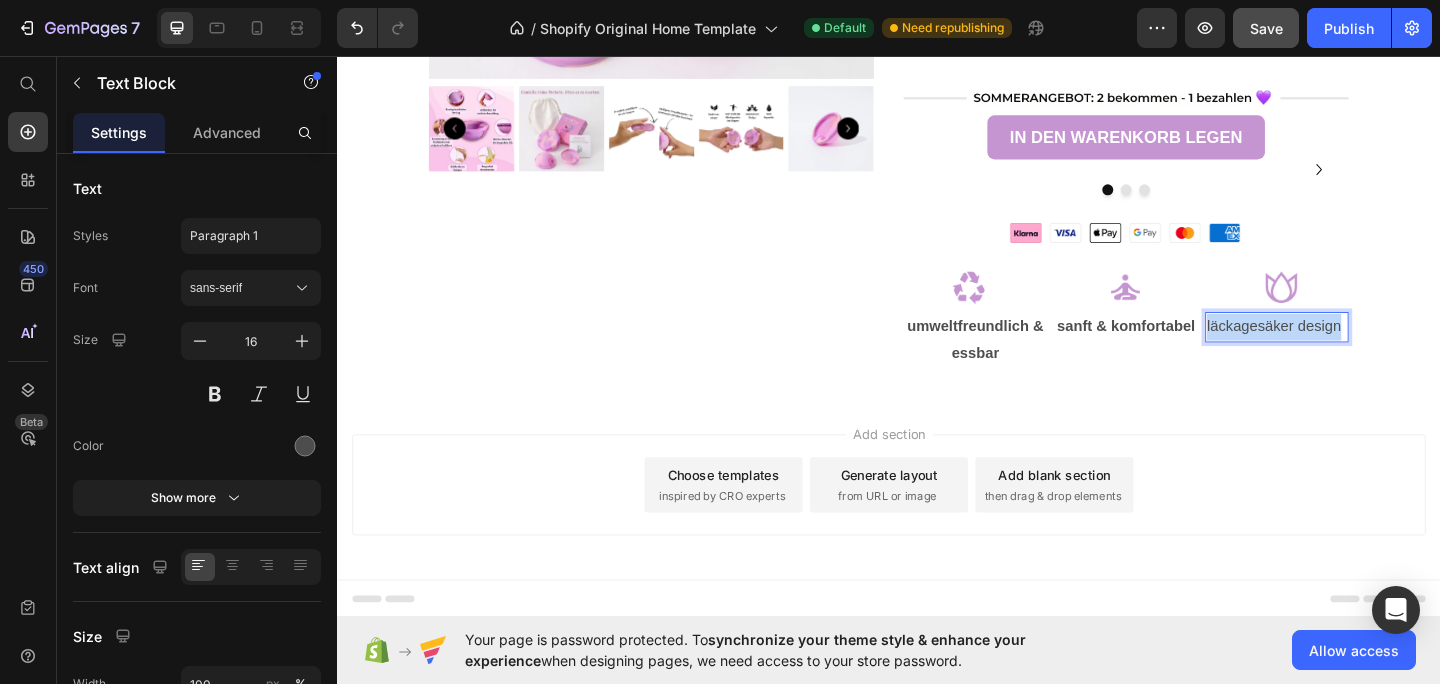 click on "läckagesäker design" at bounding box center (1359, 351) 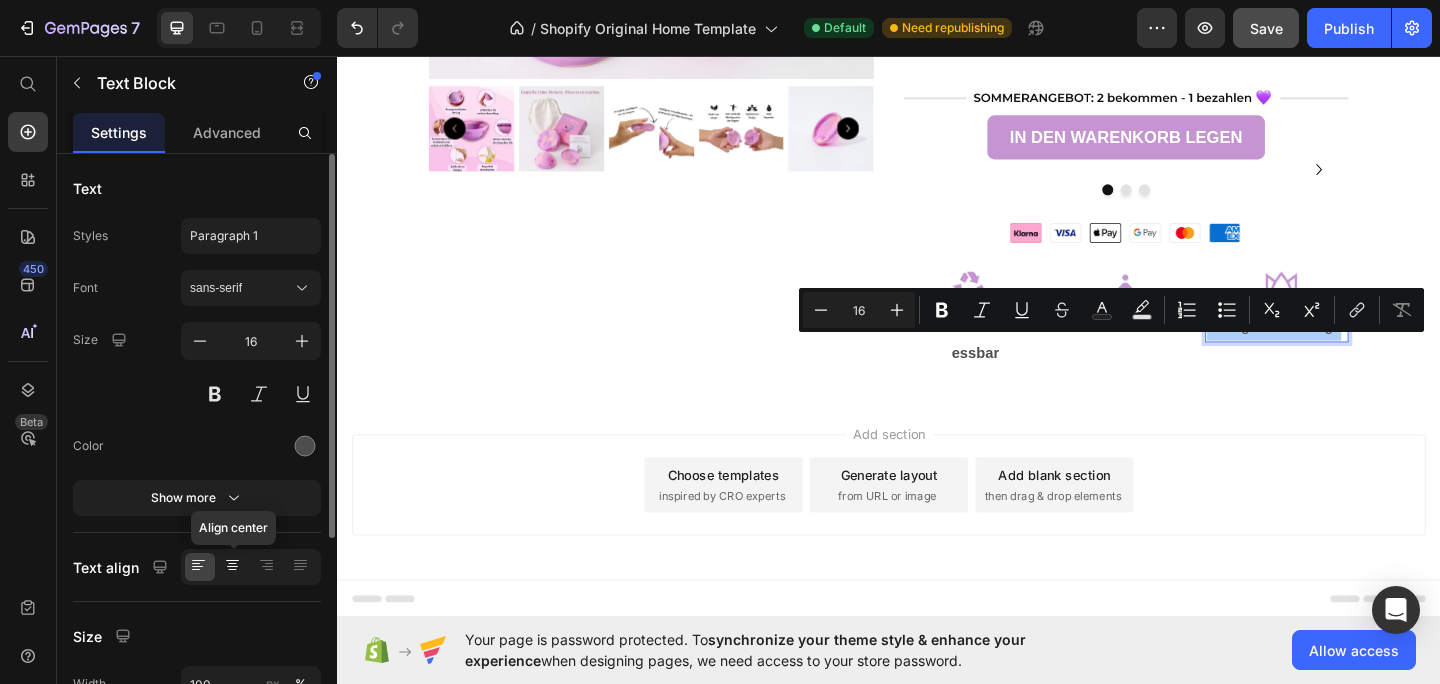 click 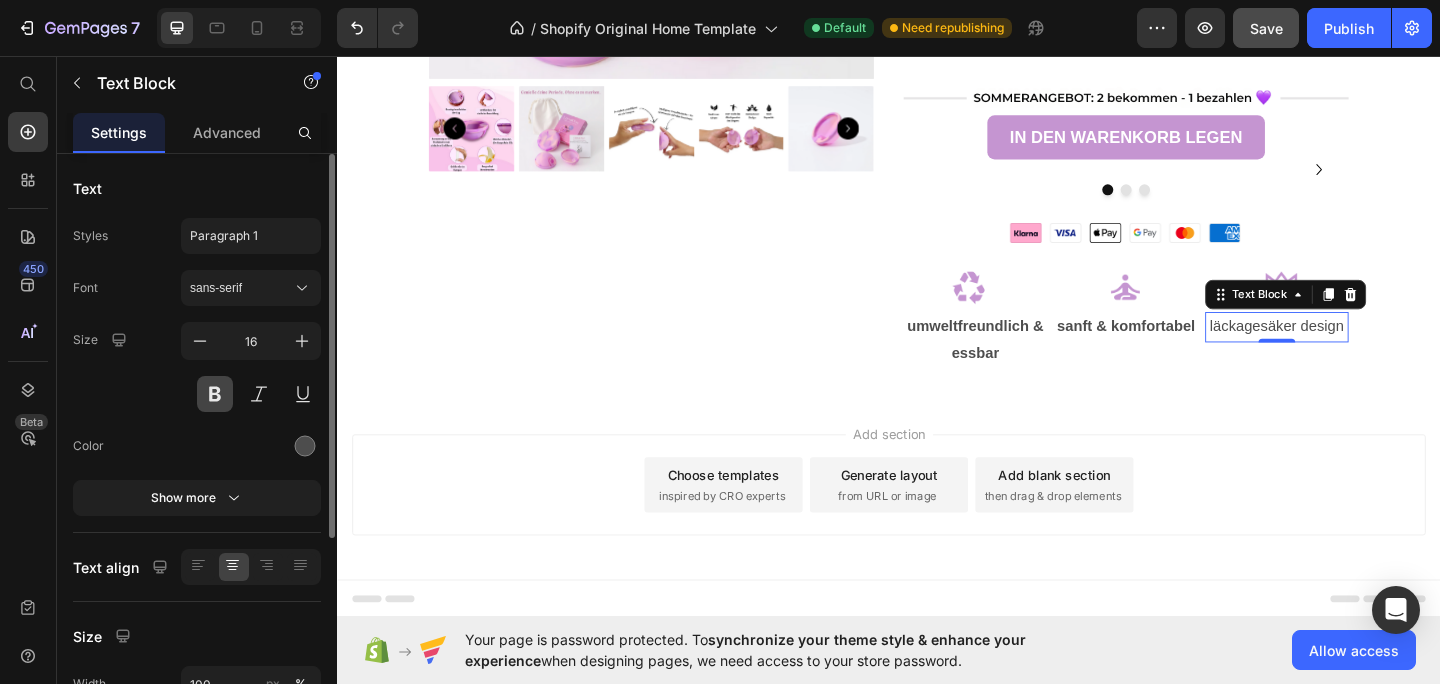 click at bounding box center (215, 394) 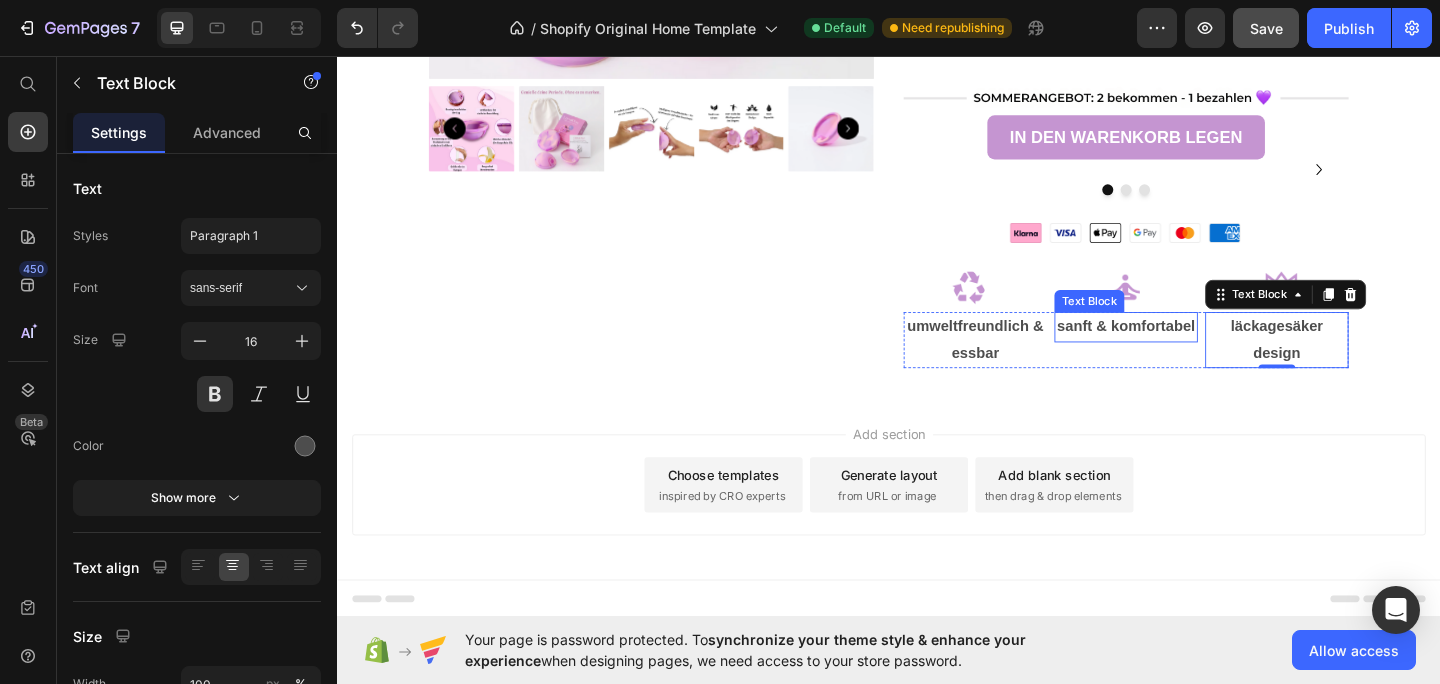 click on "sanft & komfortabel" at bounding box center [1195, 351] 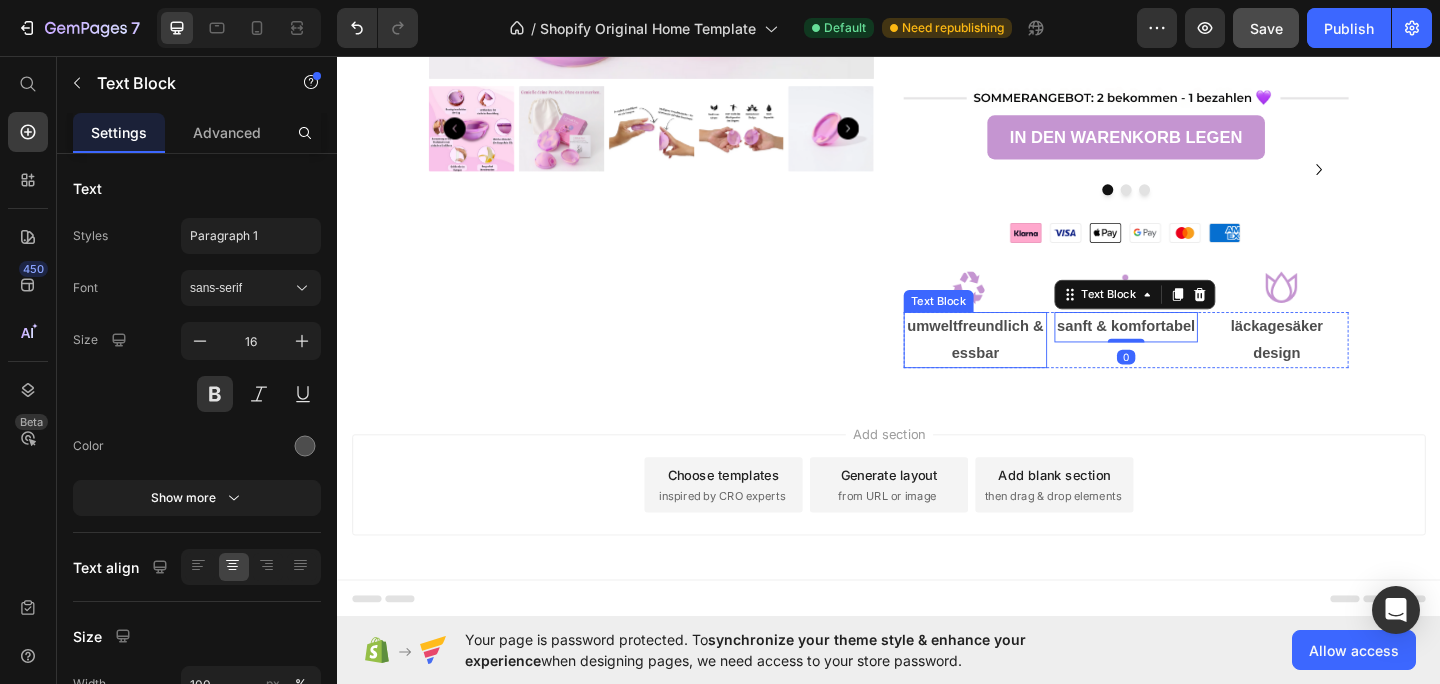 click on "umweltfreundlich & essbar" at bounding box center (1031, 366) 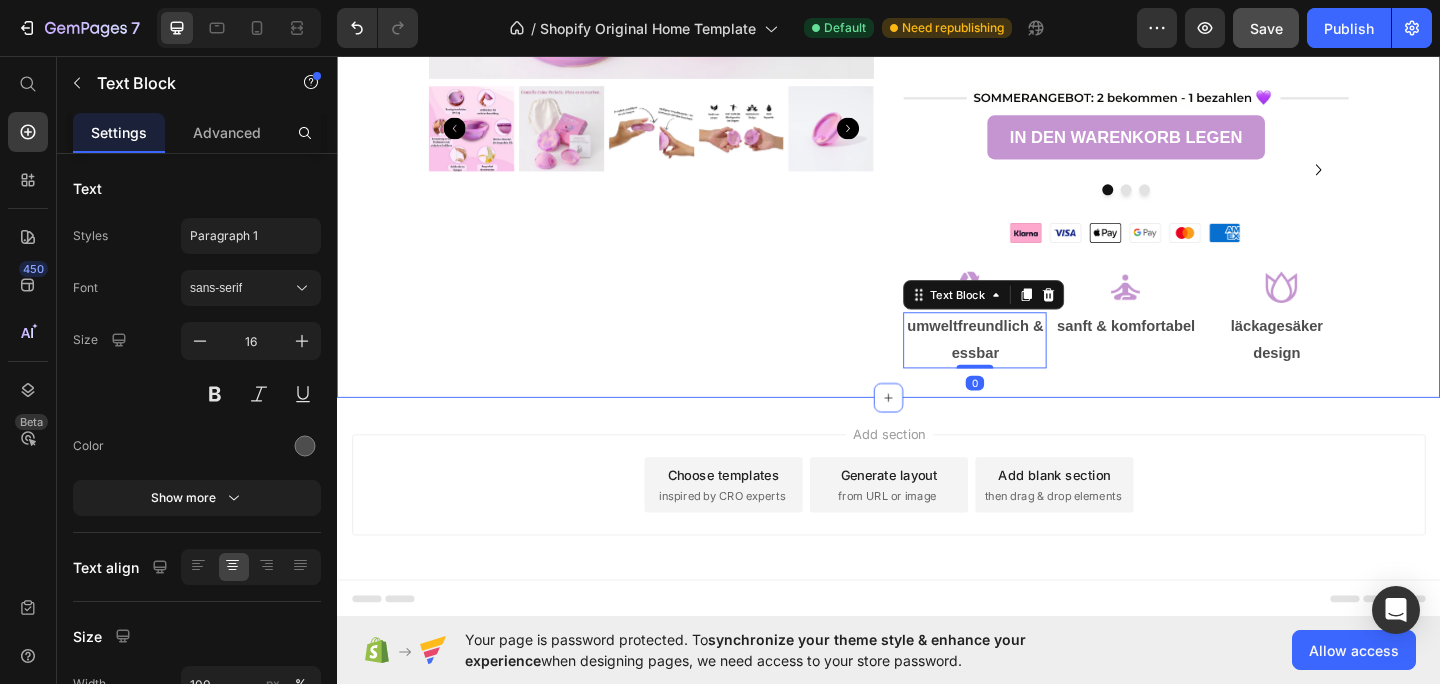 click on "Product Images LunaDisc - Die kleine Menstruationsbinde, die verändert alles Product Title Image 4.7 (119 Bewertungen) Text Block Row $35.00 Product Price $48.00 Product Price Row Schüttbar, praktisch und sicher: Was umweltfreundliche Menstruationsbinden bieten Sicherer Schutz – Tag und Nacht, ohne Stress oder unnötige Verschwendung. Product Description Image 12 Stunden Schutz – auch bei starker Regelblutung Einfache Ein- und Auszahlung Hergestellt aus medizinischem Silikon Text Block Row Image IN DEN WARENKORB LEGEN Add to Cart
Image Image Image
Carousel Image umweltfreundlich & essbar Text Block   0 sanft & komfortabel Text Block läckagesäker design Text Block Row Product Section 3" at bounding box center [937, -4] 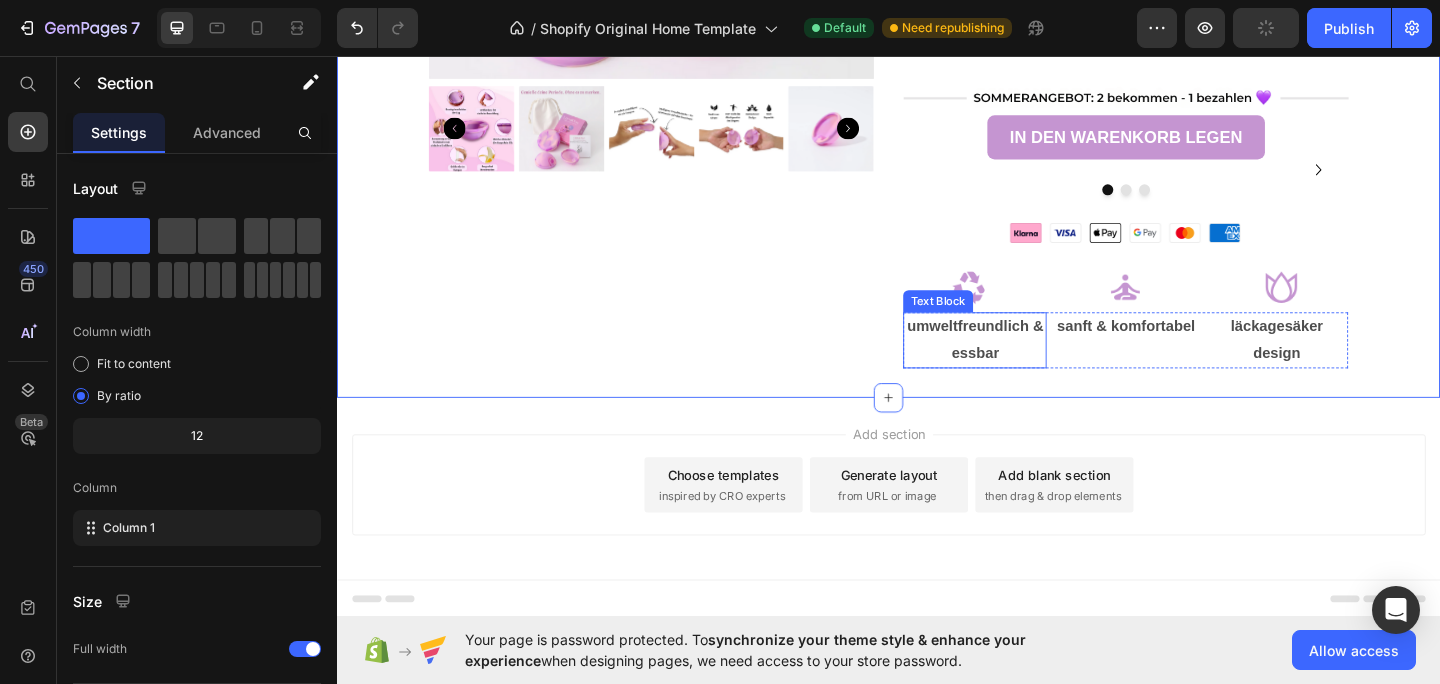 click on "umweltfreundlich &" at bounding box center [1031, 350] 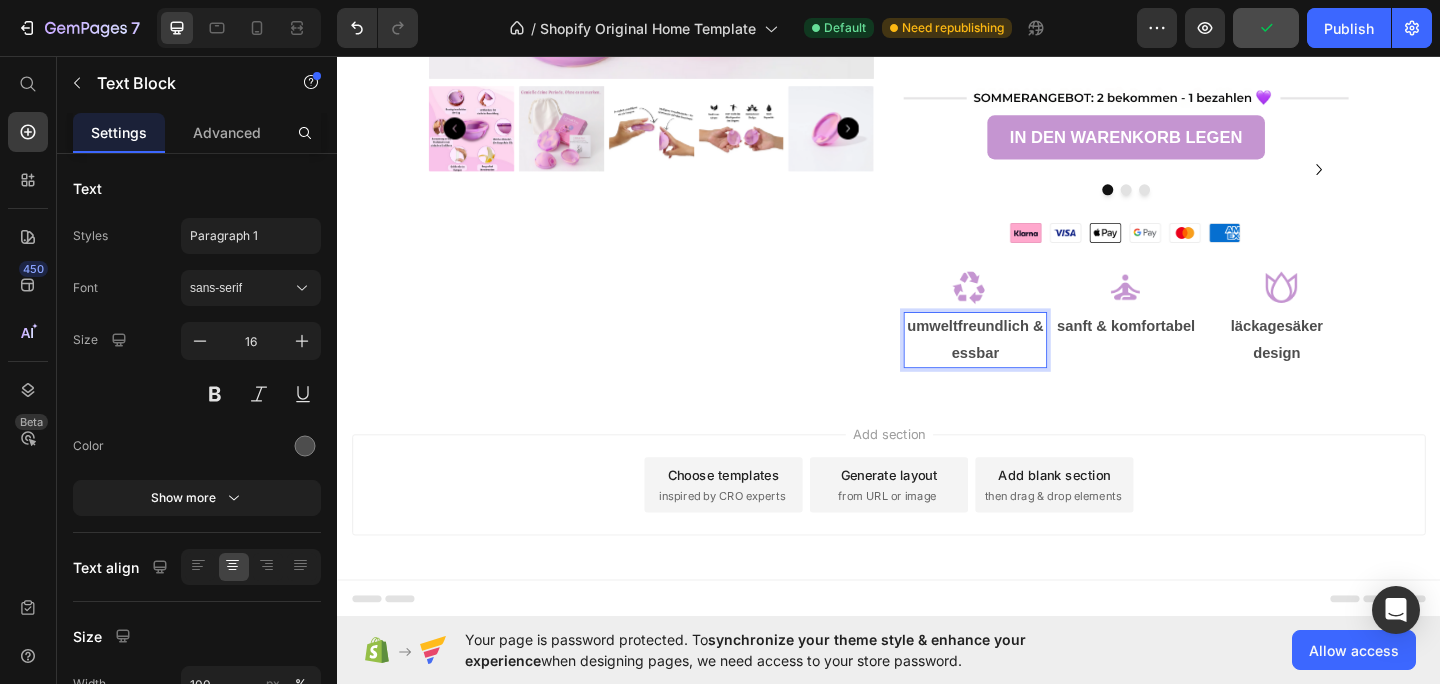 click on "umweltfreundlich &" at bounding box center [1031, 350] 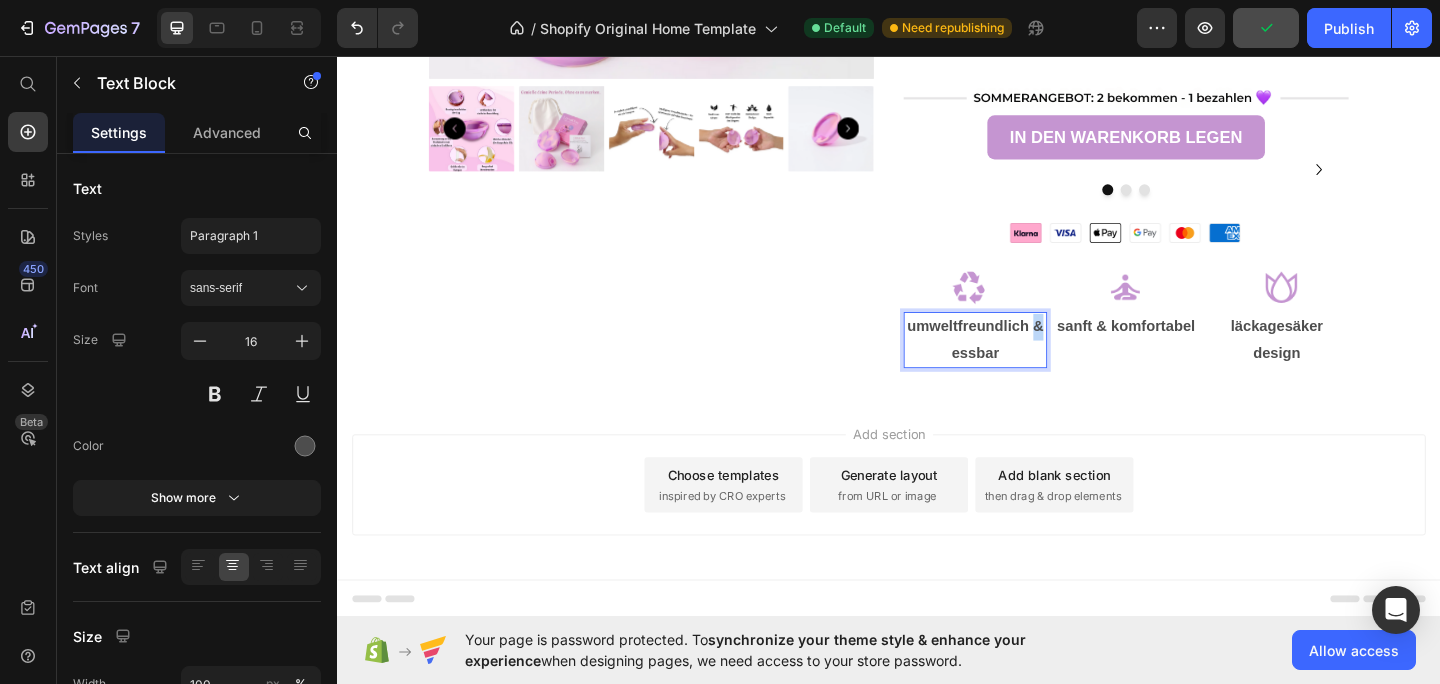 click on "umweltfreundlich &" at bounding box center [1031, 350] 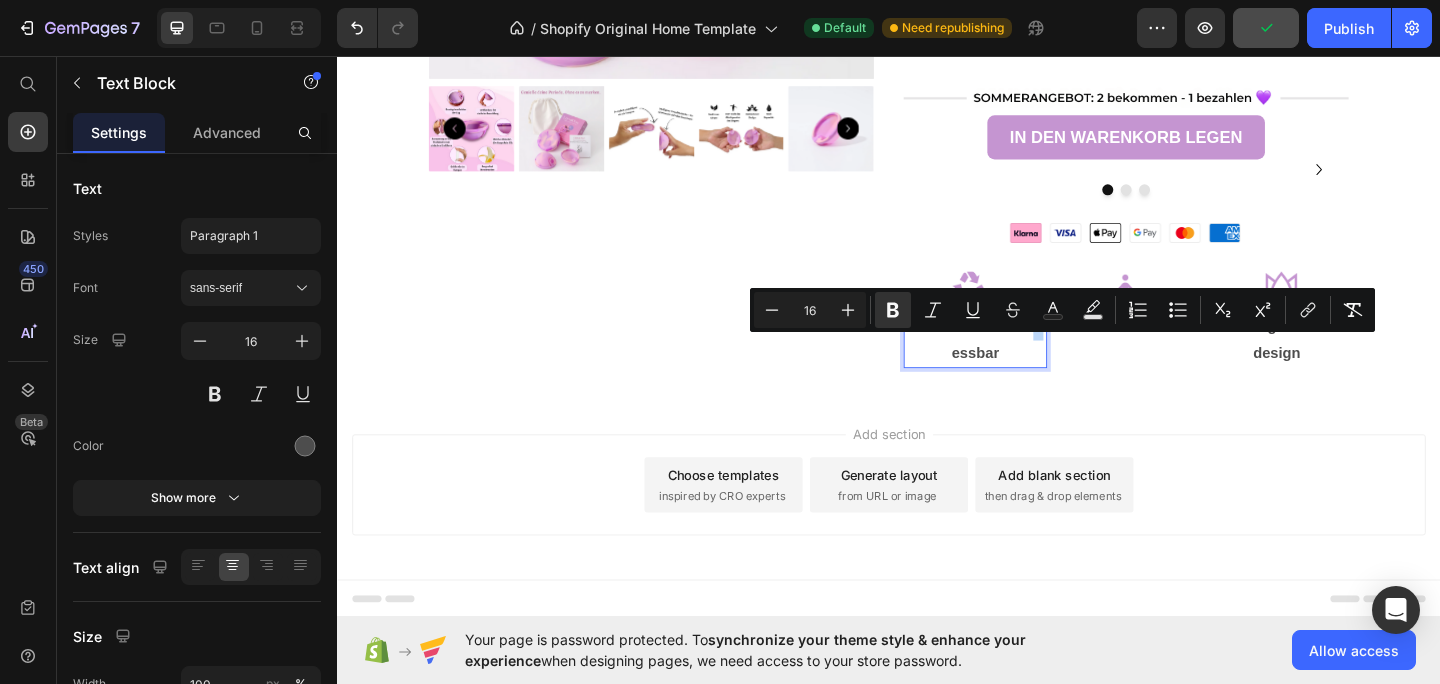 click on "umweltfreundlich &" at bounding box center [1031, 350] 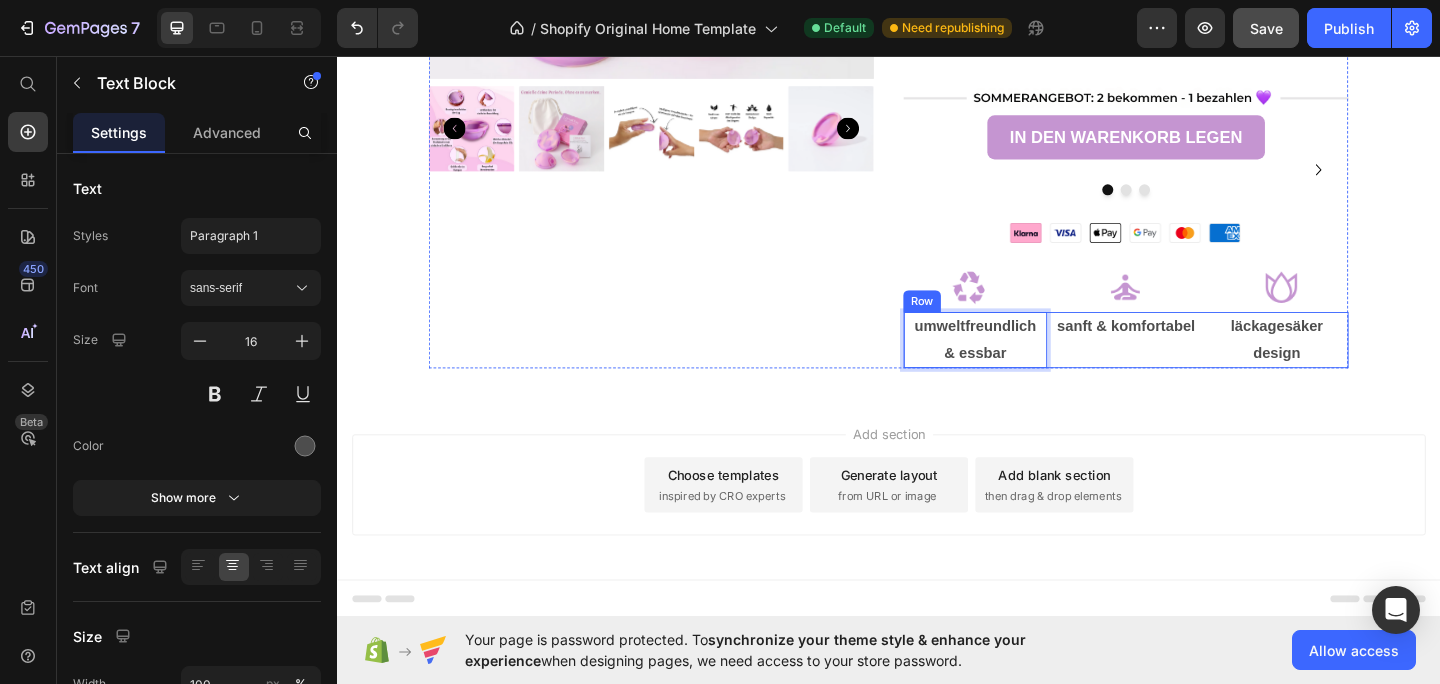 click on "sanft & komfortabel Text Block" at bounding box center (1195, 366) 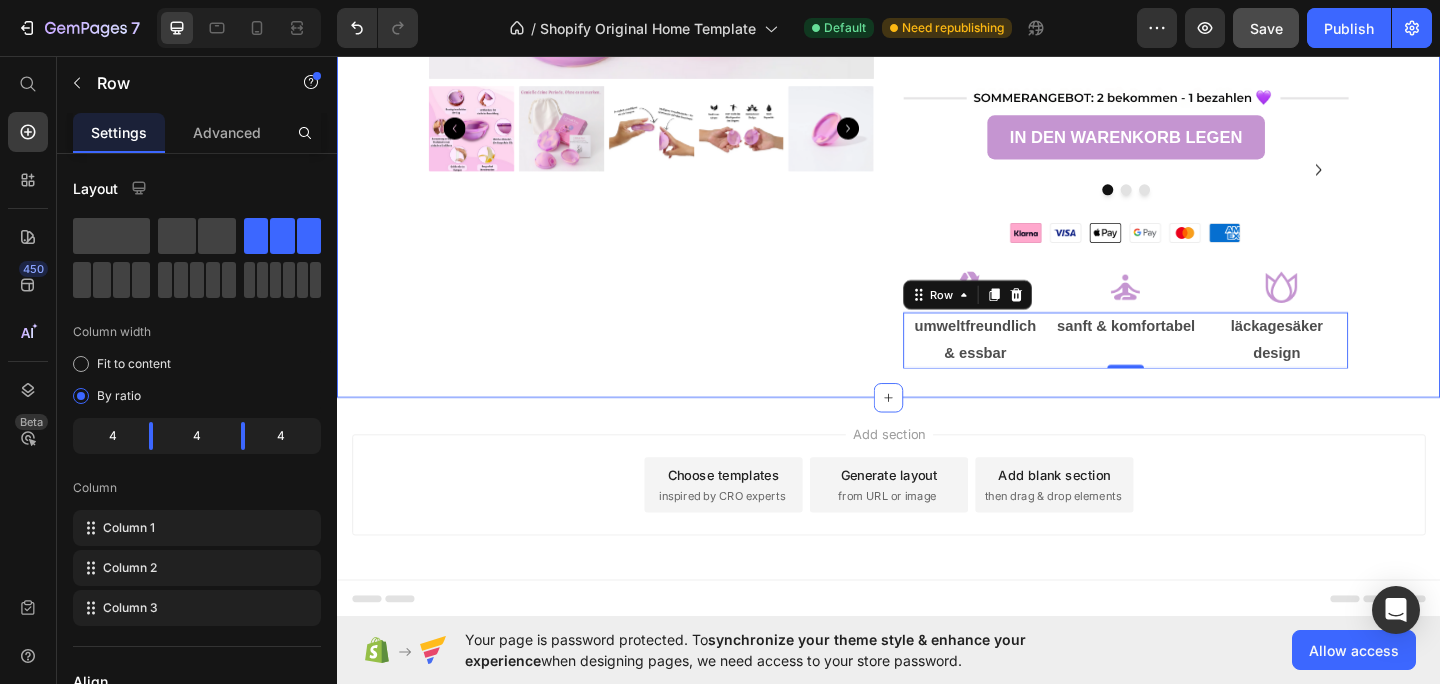 click on "Product Images LunaDisc - Die kleine Menstruationsbinde, die verändert alles Product Title Image 4.7 (119 Bewertungen) Text Block Row $35.00 Product Price $48.00 Product Price Row Schüttbar, praktisch und sicher: Was umweltfreundliche Menstruationsbinden bieten Sicherer Schutz – Tag und Nacht, ohne Stress oder unnötige Verschwendung. Product Description Image 12 Stunden Schutz – auch bei starker Regelblutung Einfache Ein- und Auszahlung Hergestellt aus medizinischem Silikon Text Block Row Image IN DEN WARENKORB LEGEN Add to Cart
Image Image Image
Carousel Image umweltfreundlich  & essbar Text Block sanft & komfortabel Text Block läckagesäker design Text Block Row   0 Product Section 3" at bounding box center [937, -4] 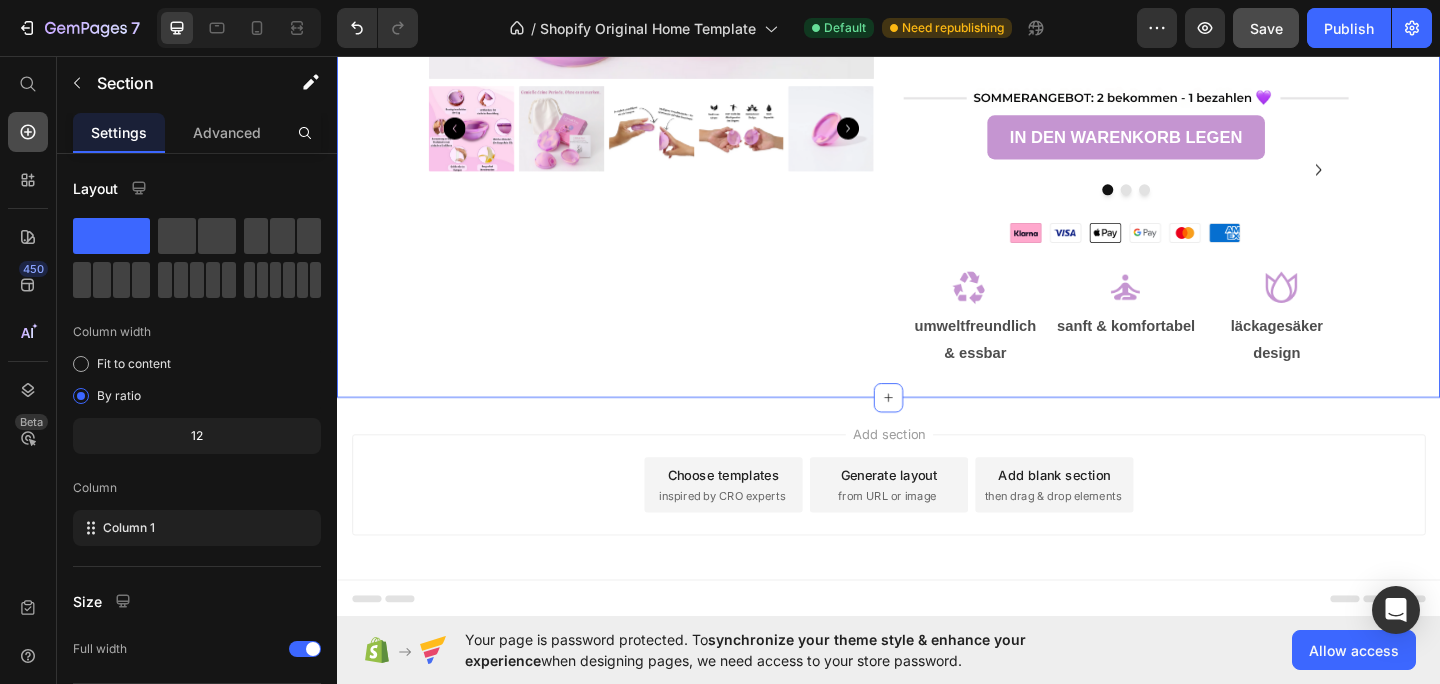 click 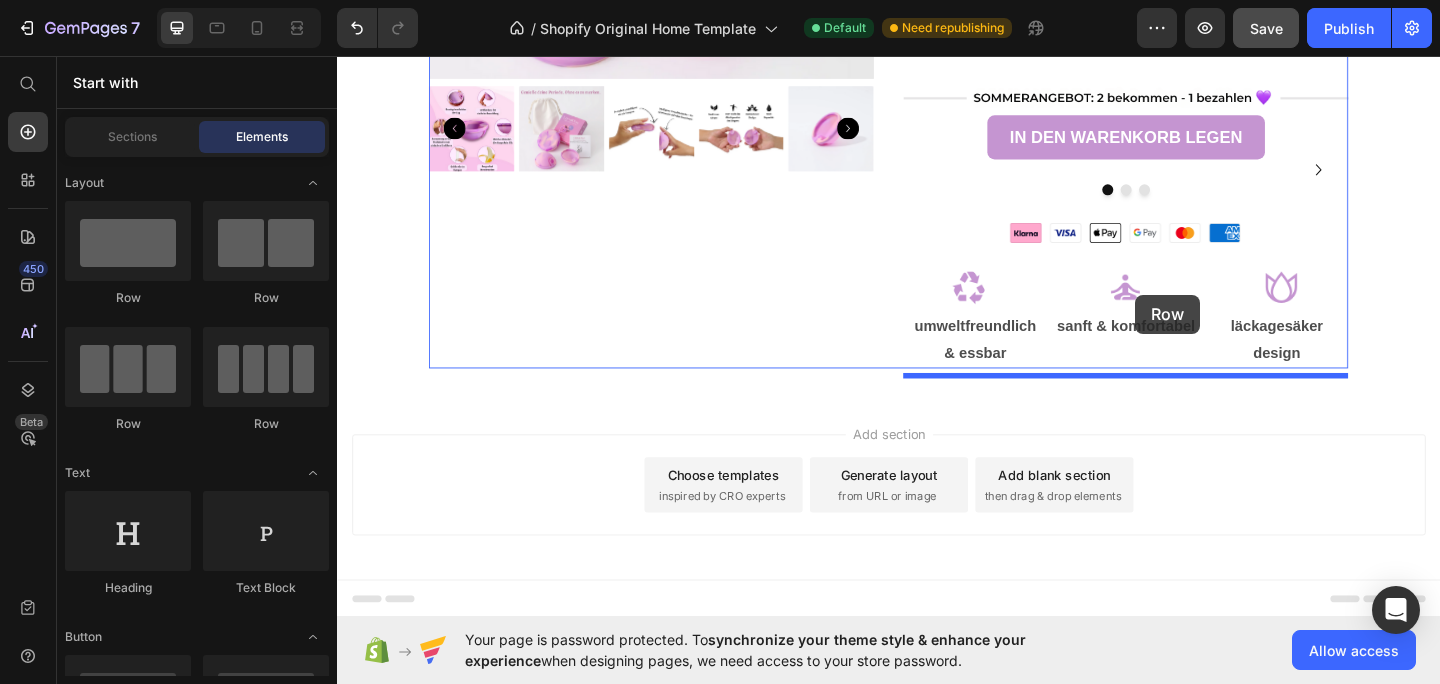drag, startPoint x: 482, startPoint y: 310, endPoint x: 1205, endPoint y: 316, distance: 723.0249 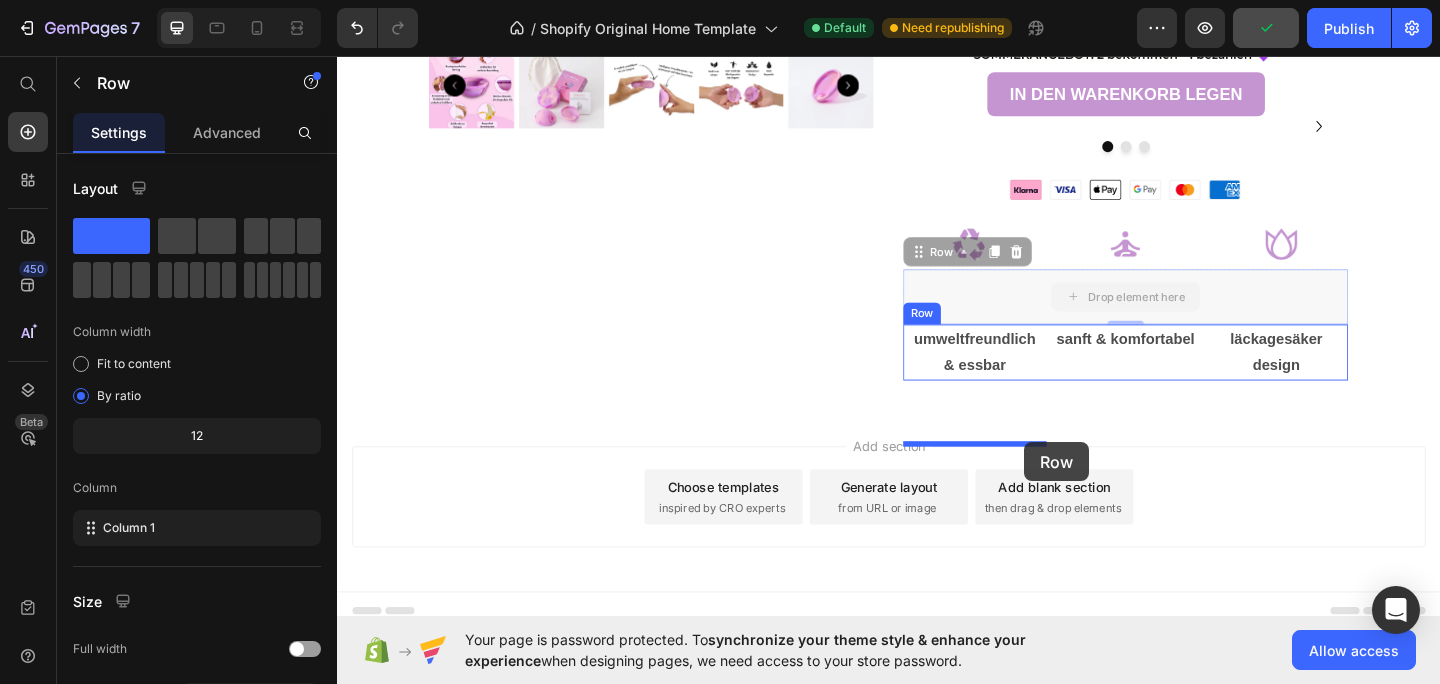 drag, startPoint x: 1077, startPoint y: 387, endPoint x: 1084, endPoint y: 477, distance: 90.27181 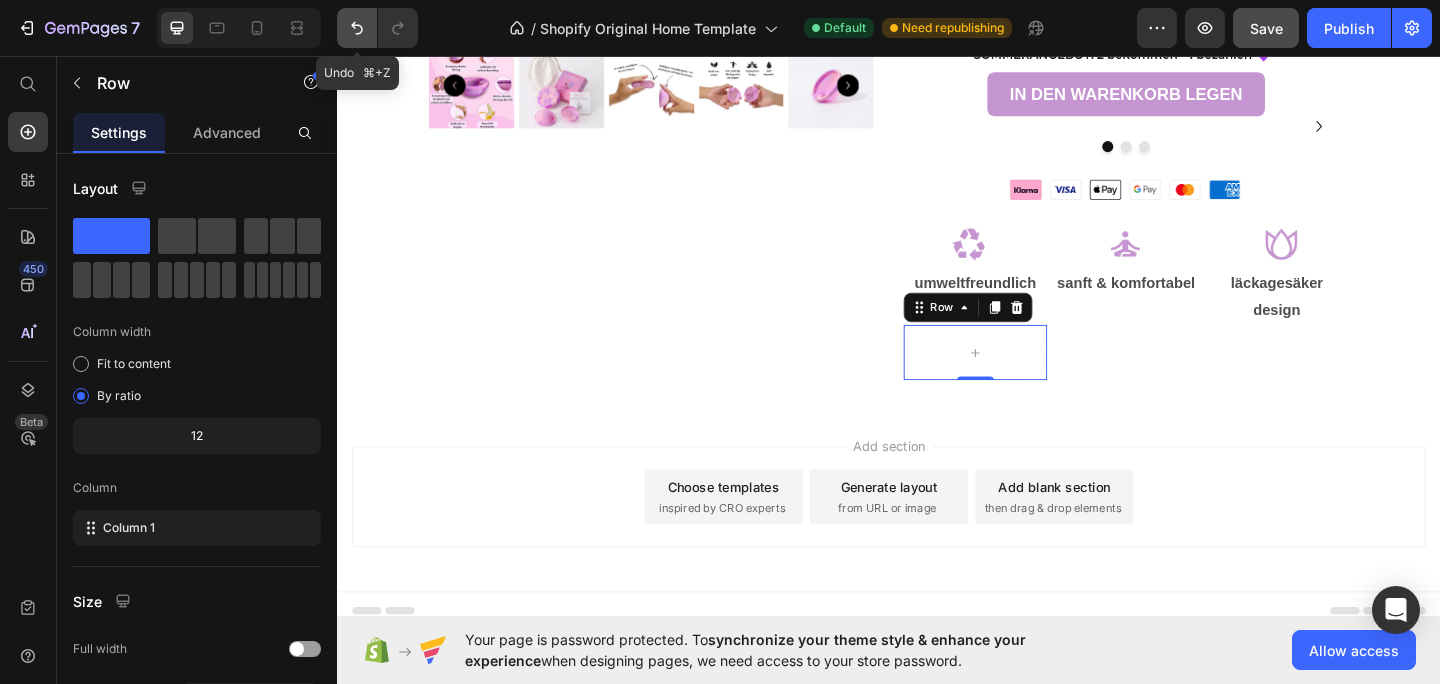 click 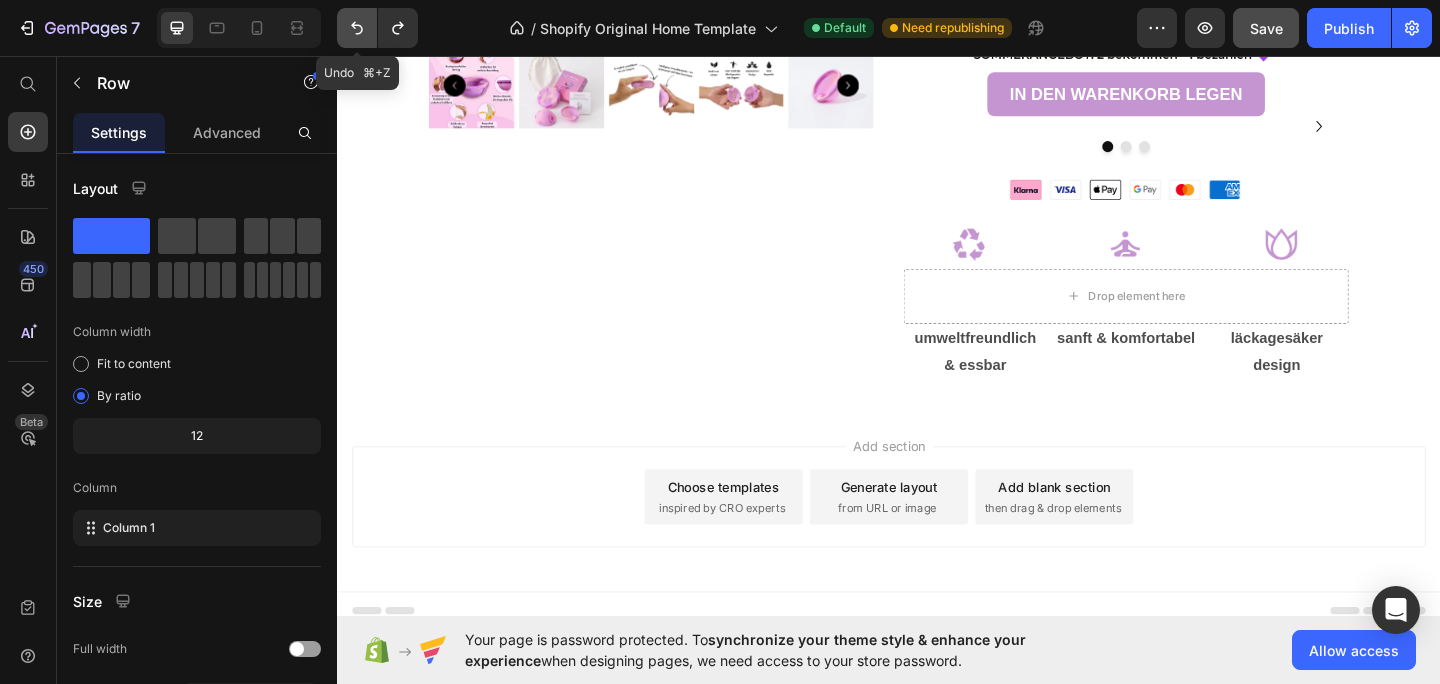 click 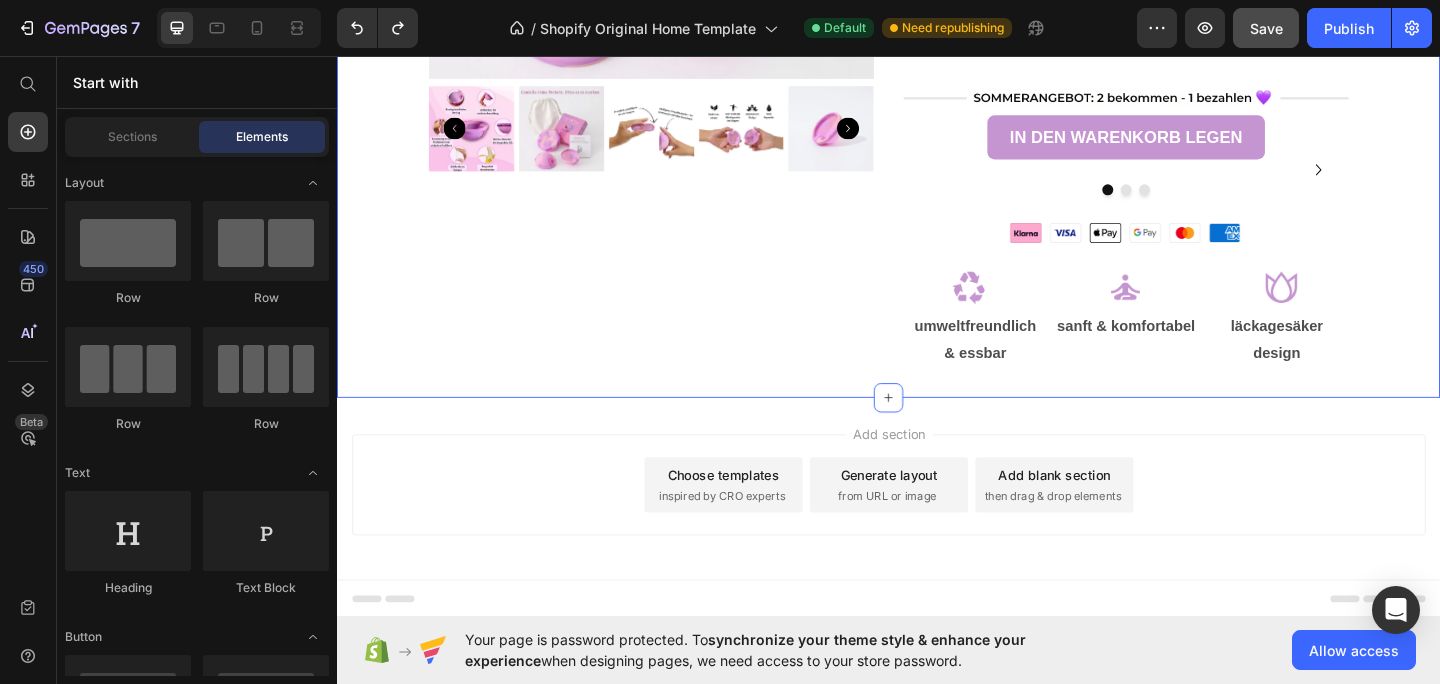 click on "Product Images LunaDisc - Die kleine Menstruationsbinde, die verändert alles Product Title Image 4.7 (119 Bewertungen) Text Block Row $35.00 Product Price $48.00 Product Price Row Schüttbar, praktisch und sicher: Was umweltfreundliche Menstruationsbinden bieten Sicherer Schutz – Tag und Nacht, ohne Stress oder unnötige Verschwendung. Product Description Image 12 Stunden Schutz – auch bei starker Regelblutung Einfache Ein- und Auszahlung Hergestellt aus medizinischem Silikon Text Block Row Image IN DEN WARENKORB LEGEN Add to Cart
Image Image Image
Carousel Image umweltfreundlich  & essbar Text Block sanft & komfortabel Text Block läckagesäker design Text Block Row Product Section 3" at bounding box center [937, -4] 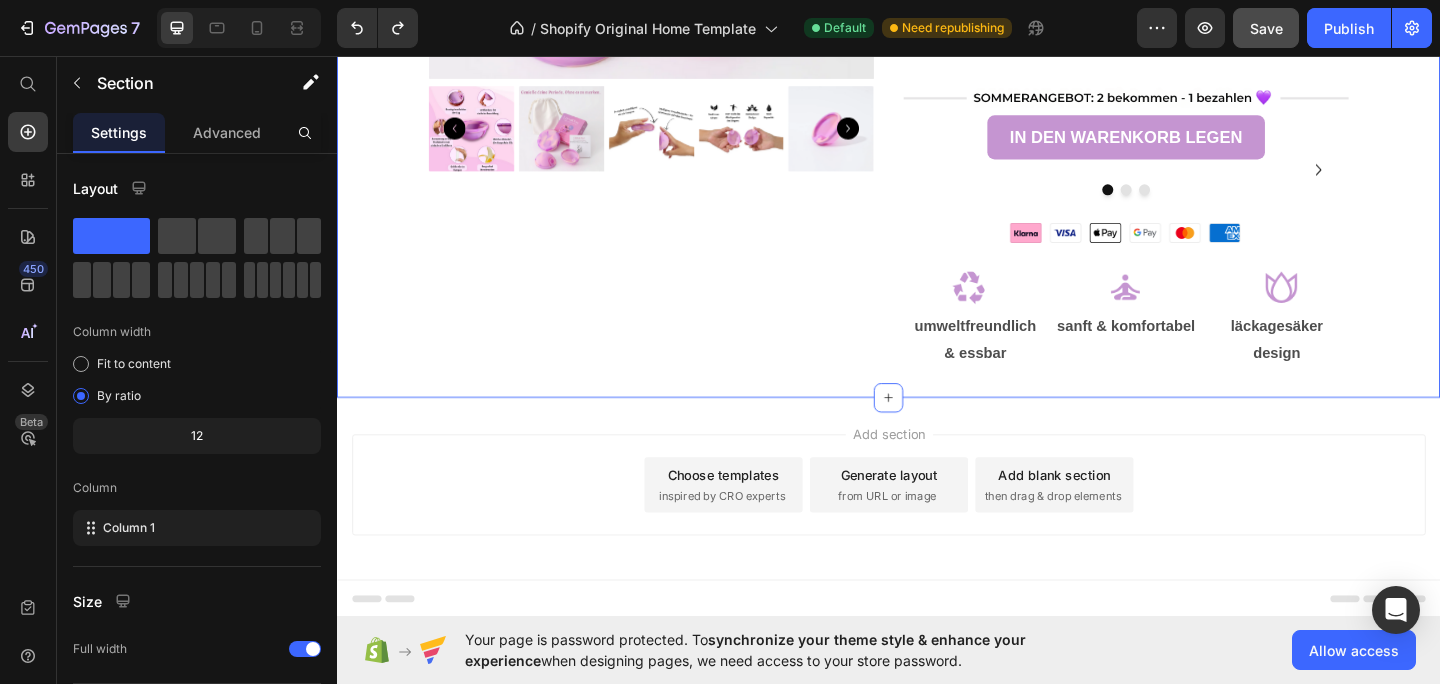 scroll, scrollTop: 730, scrollLeft: 0, axis: vertical 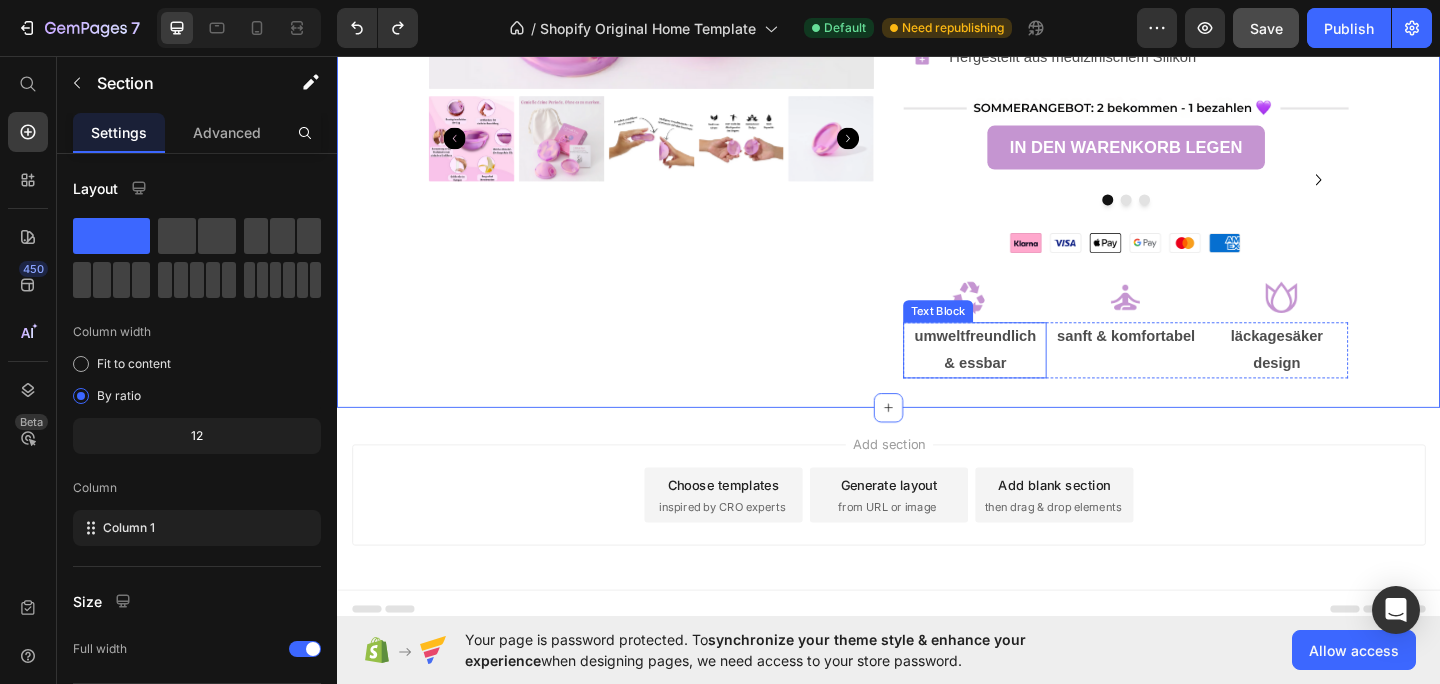 click on "& essbar" at bounding box center (1031, 391) 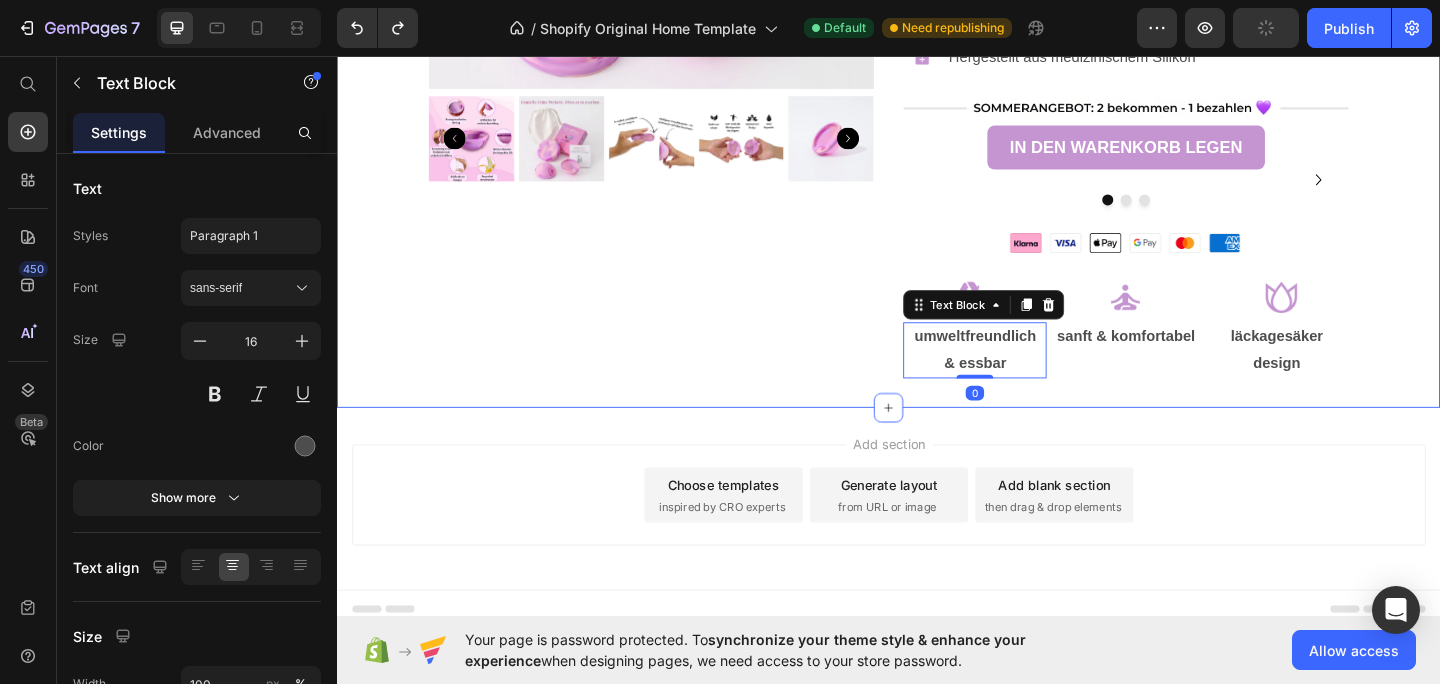 click on "Product Images LunaDisc - Die kleine Menstruationsbinde, die verändert alles Product Title Image 4.7 (119 Bewertungen) Text Block Row $35.00 Product Price $48.00 Product Price Row Schüttbar, praktisch und sicher: Was umweltfreundliche Menstruationsbinden bieten Sicherer Schutz – Tag und Nacht, ohne Stress oder unnötige Verschwendung. Product Description Image 12 Stunden Schutz – auch bei starker Regelblutung Einfache Ein- und Auszahlung Hergestellt aus medizinischem Silikon Text Block Row Image IN DEN WARENKORB LEGEN Add to Cart
Image Image Image
Carousel Image umweltfreundlich  & essbar Text Block   0 sanft & komfortabel Text Block läckagesäker design Text Block Row Product Section 3" at bounding box center (937, 7) 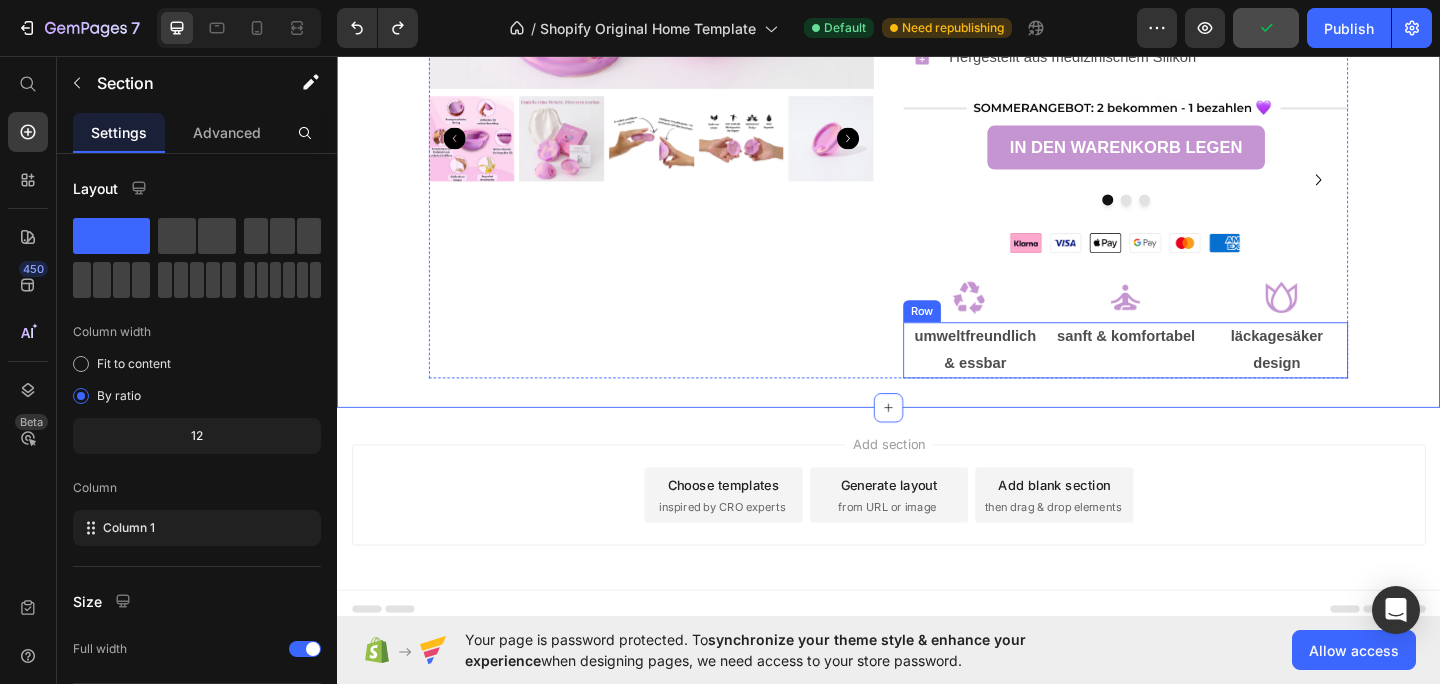 click on "umweltfreundlich  & essbar Text Block sanft & komfortabel Text Block läckagesäker design Text Block Row" at bounding box center [1195, 377] 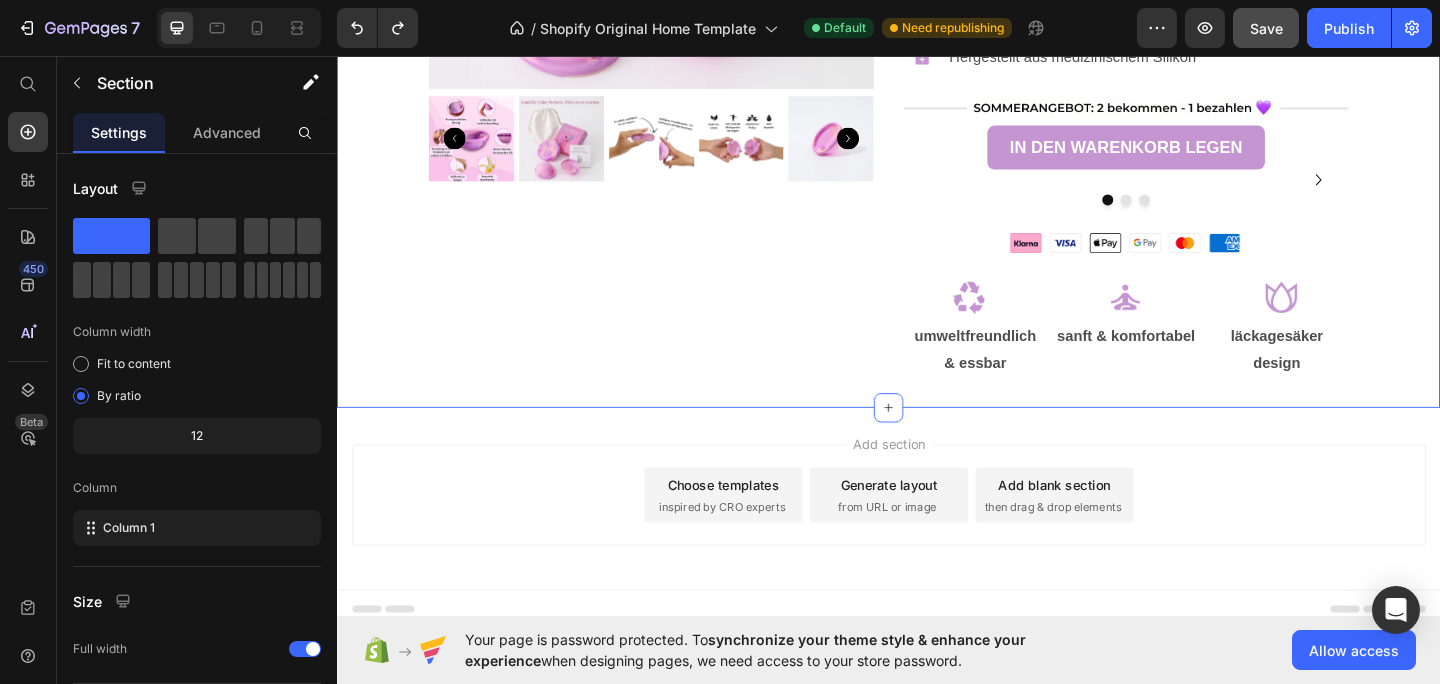 click on "sanft & komfortabel Text Block" at bounding box center [1195, 377] 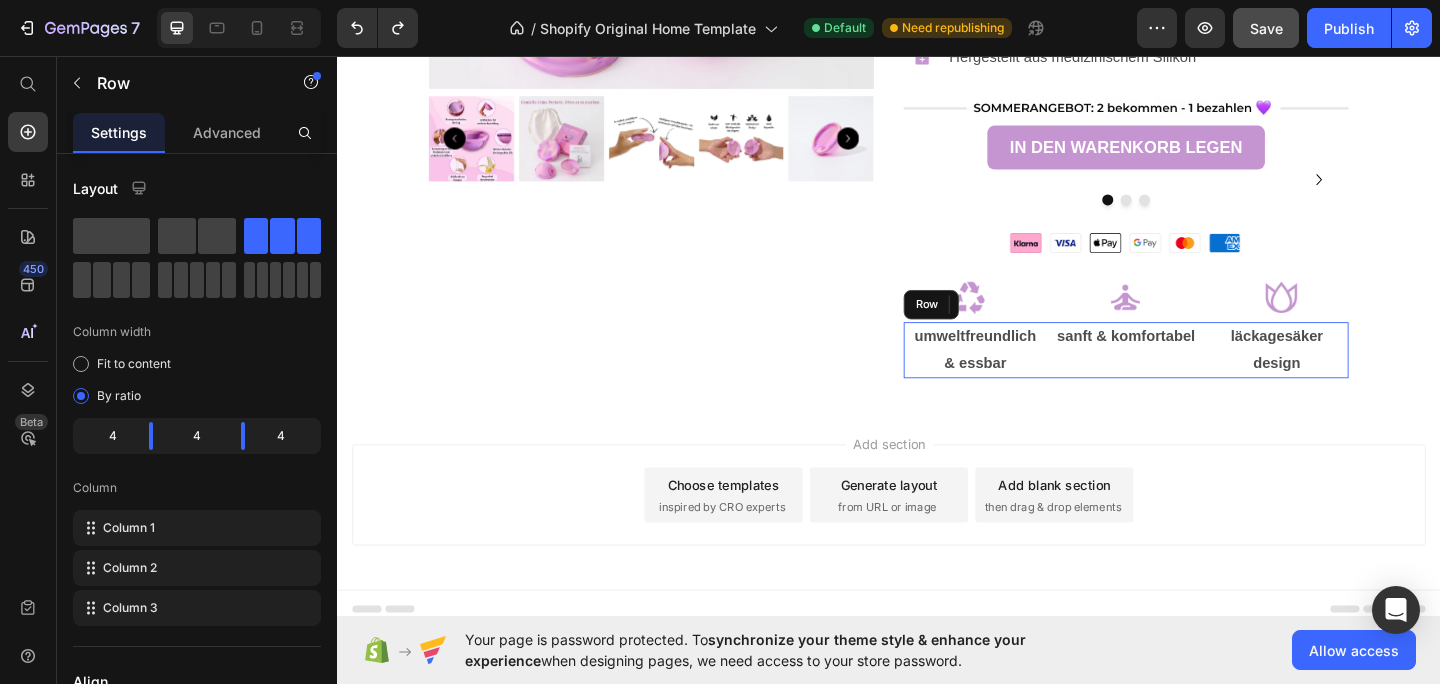 click on "sanft & komfortabel Text Block" at bounding box center (1195, 377) 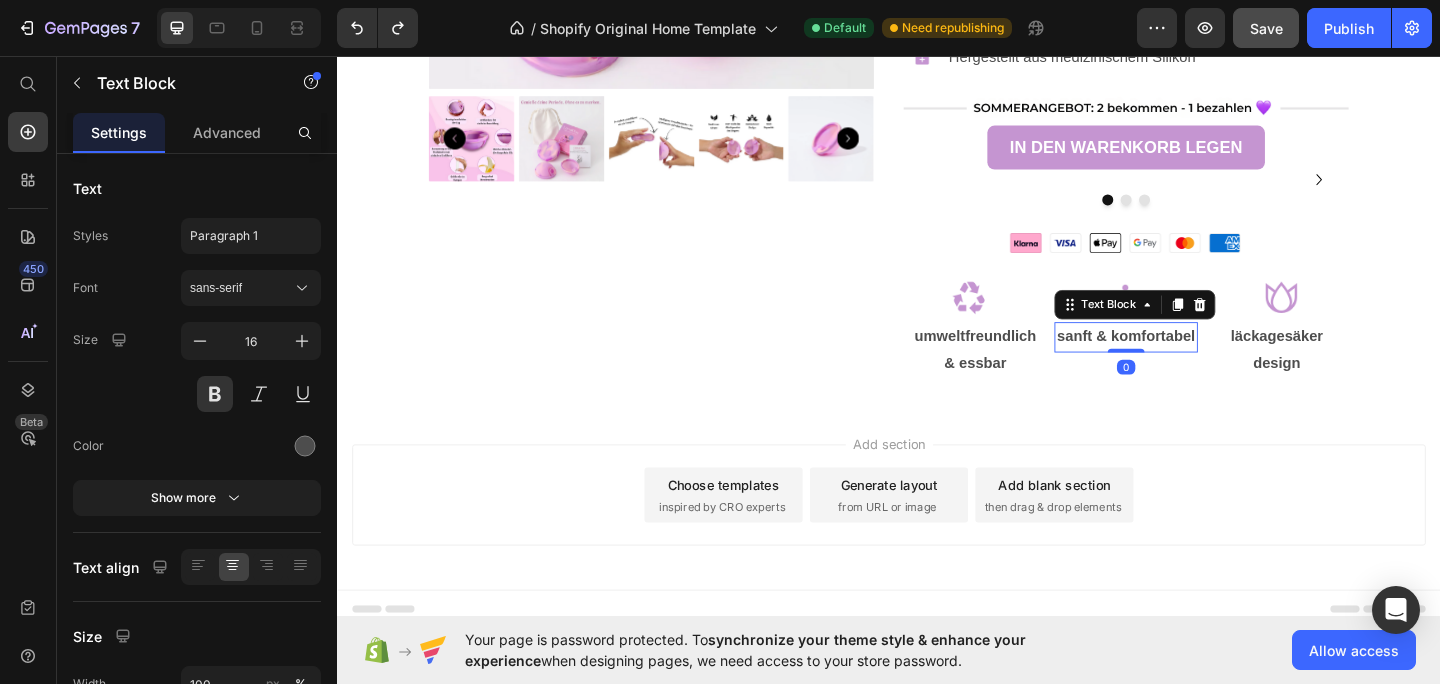 click on "sanft & komfortabel Text Block   0" at bounding box center (1195, 377) 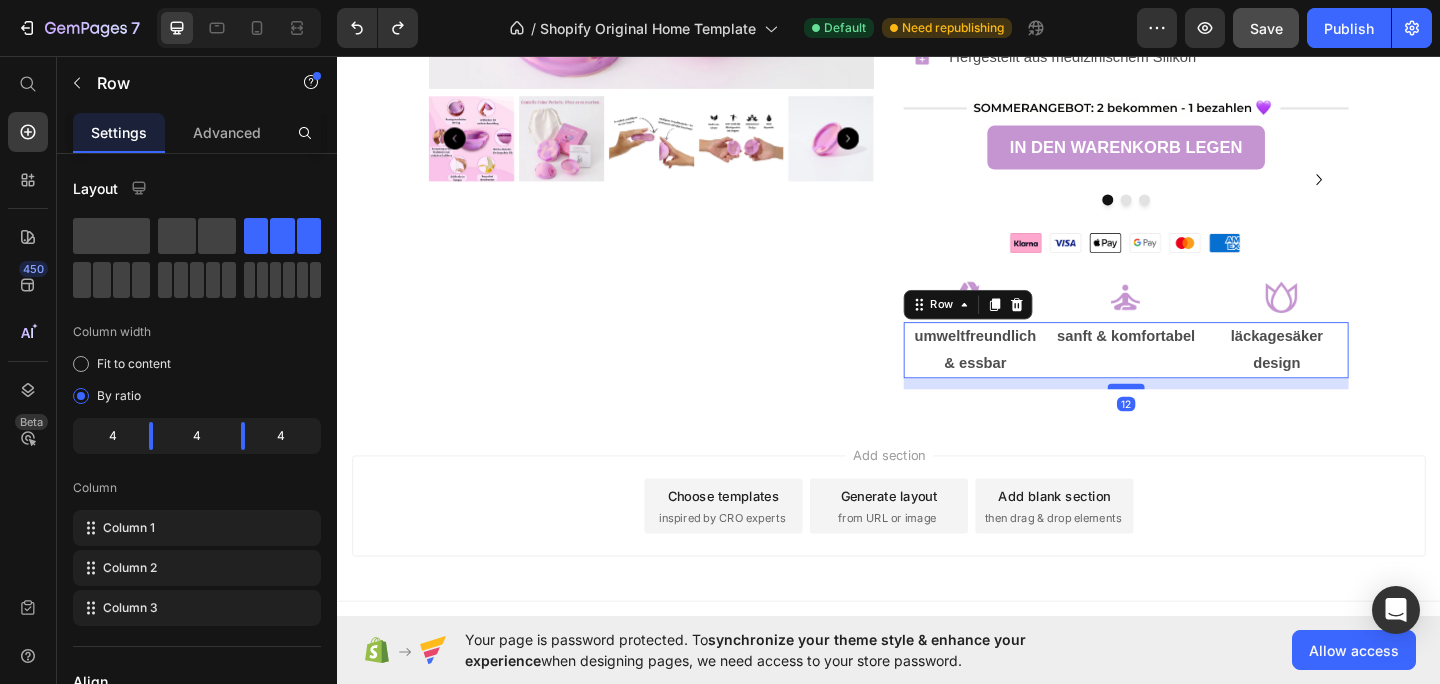 drag, startPoint x: 1194, startPoint y: 473, endPoint x: 1196, endPoint y: 485, distance: 12.165525 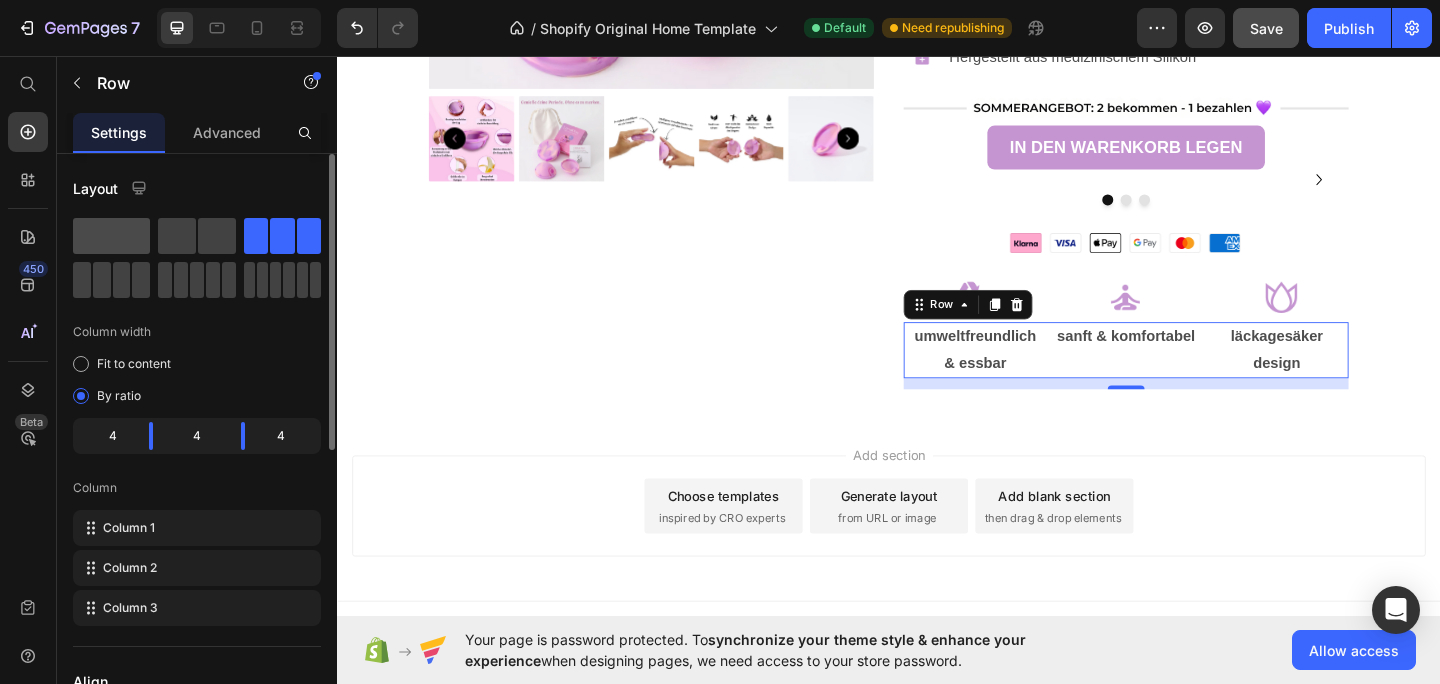 click 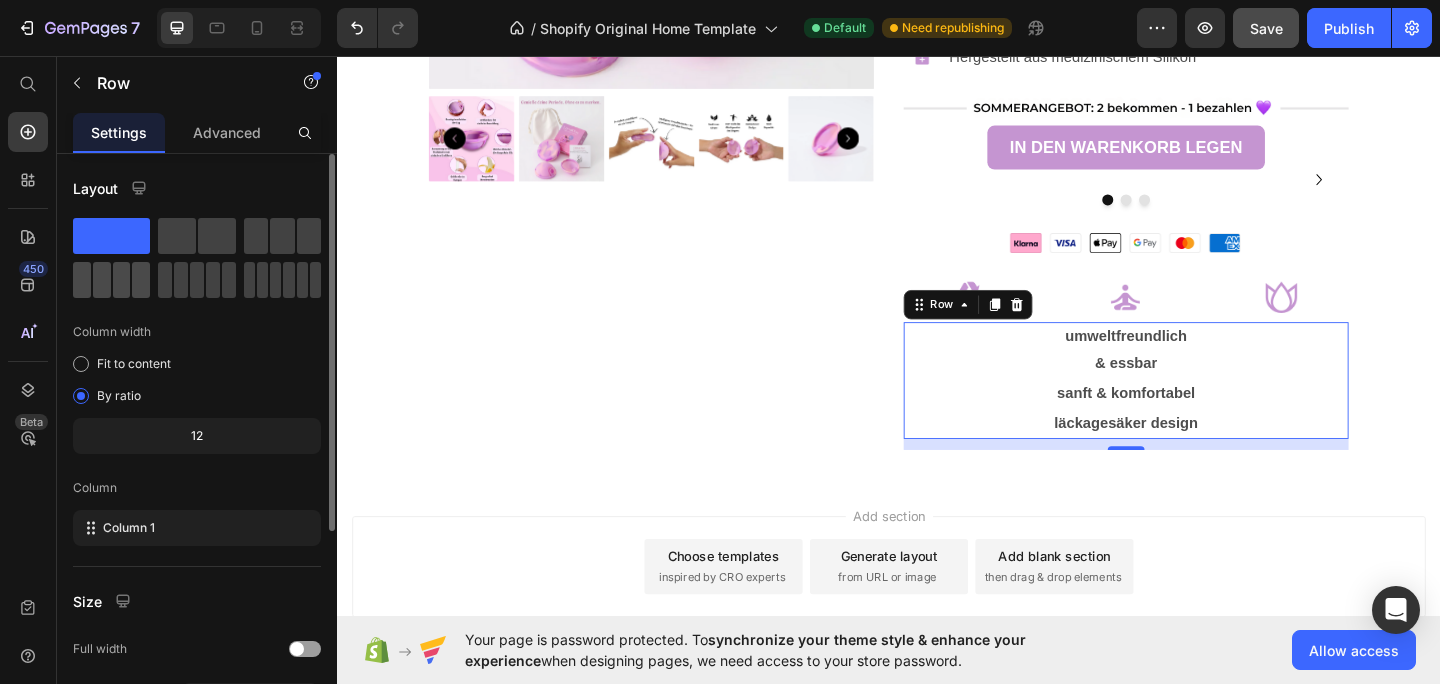 drag, startPoint x: 113, startPoint y: 227, endPoint x: 126, endPoint y: 265, distance: 40.16217 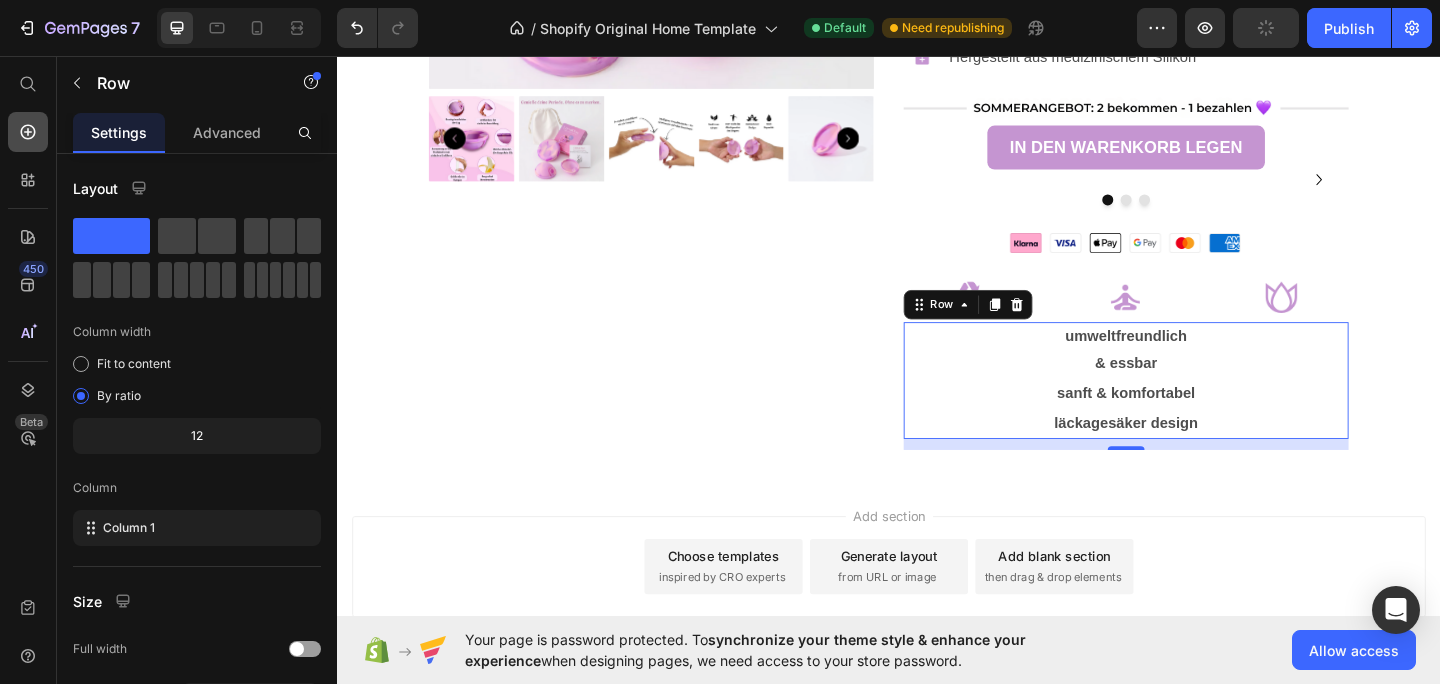 click 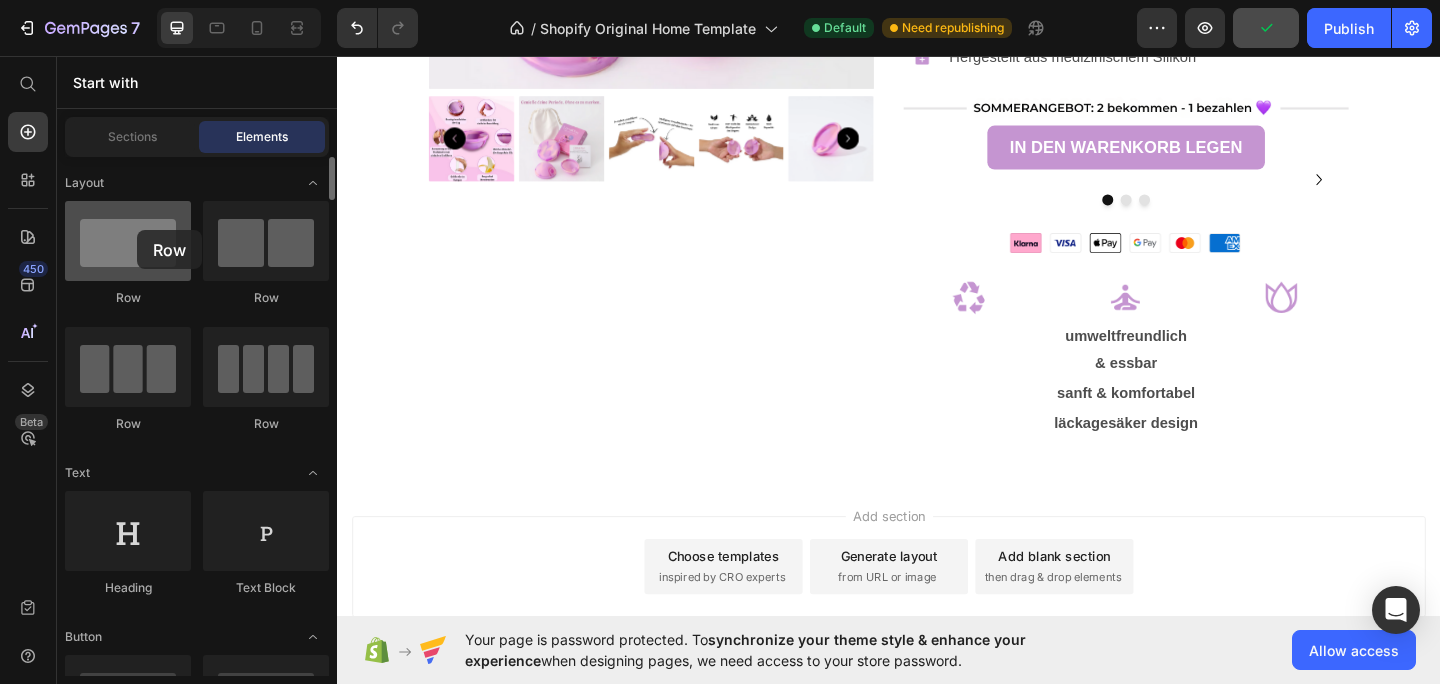click at bounding box center (128, 241) 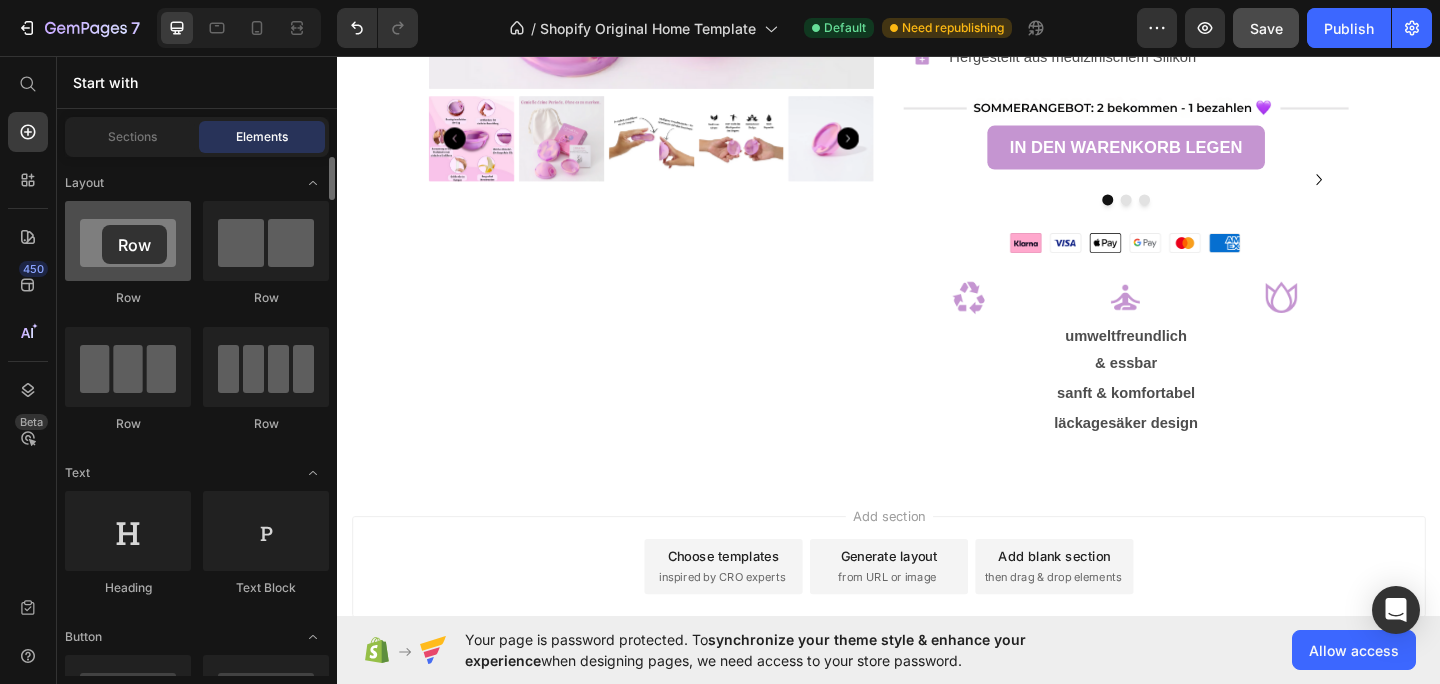 drag, startPoint x: 138, startPoint y: 241, endPoint x: 106, endPoint y: 228, distance: 34.539833 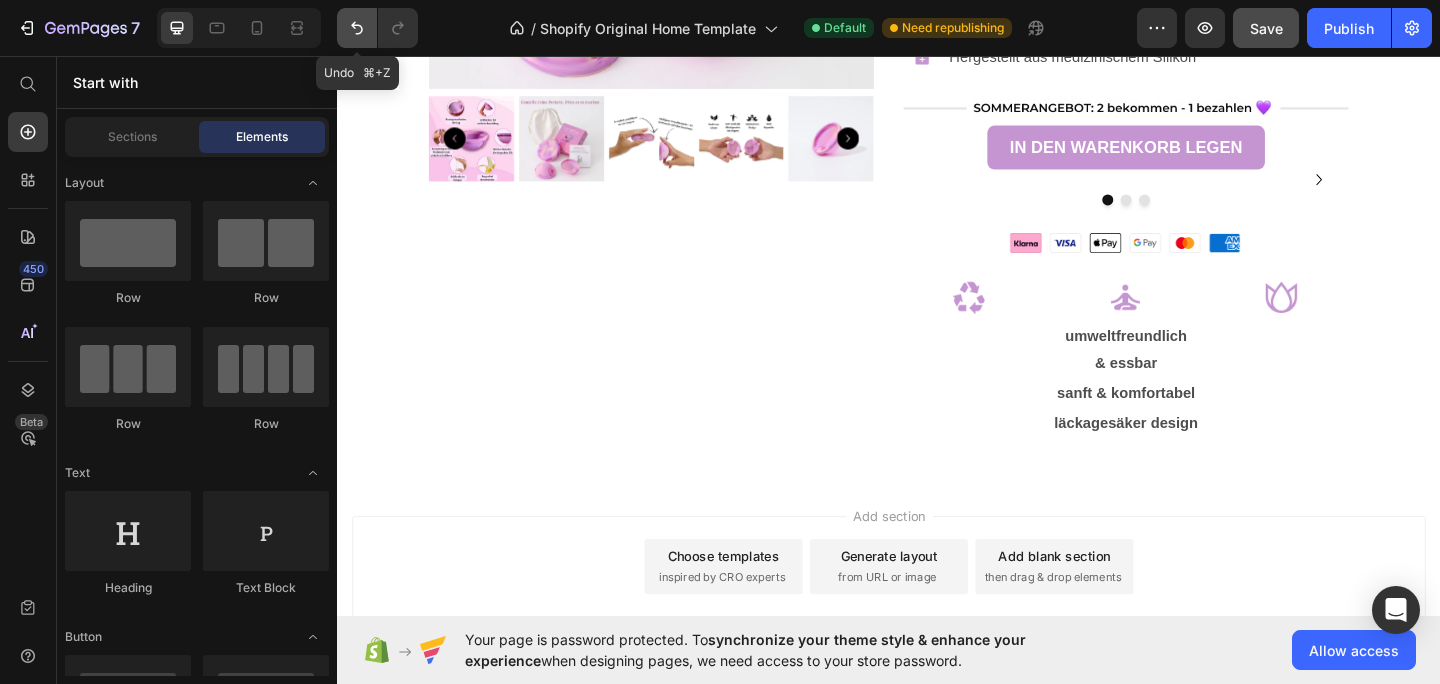 click 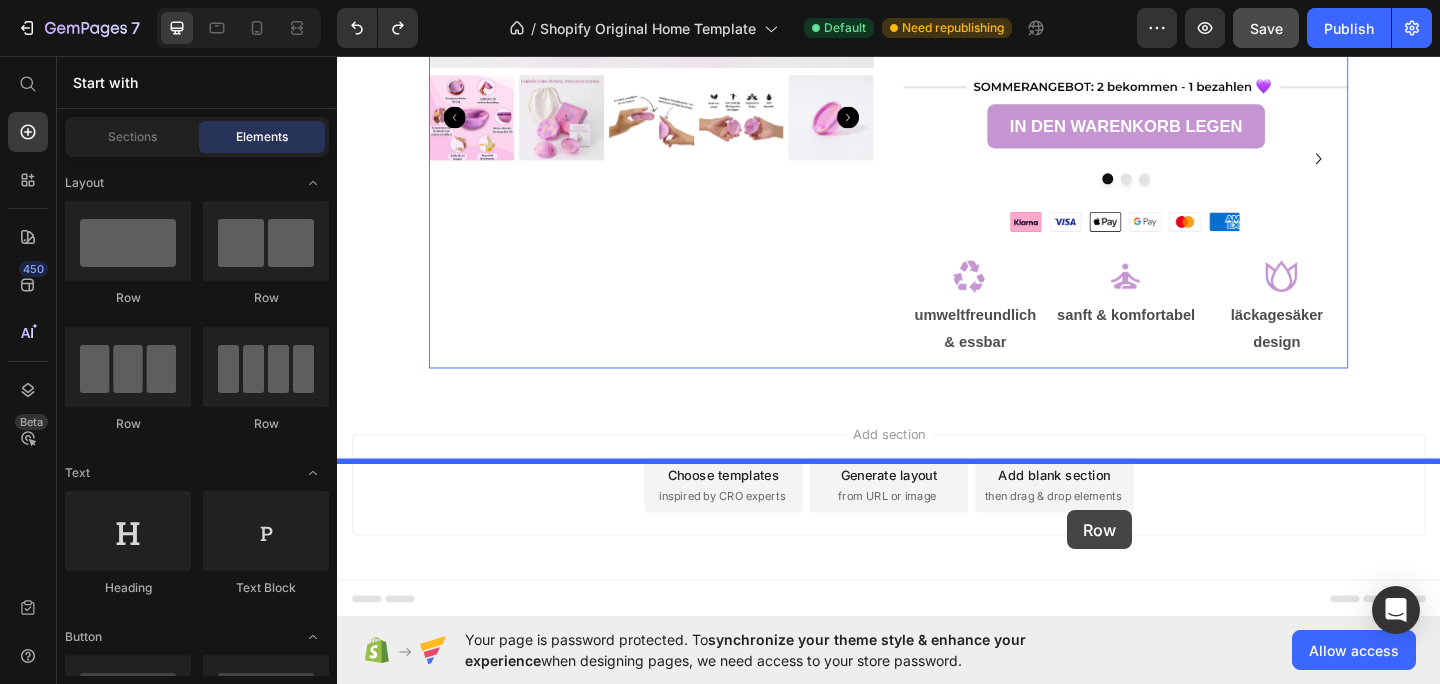 scroll, scrollTop: 777, scrollLeft: 0, axis: vertical 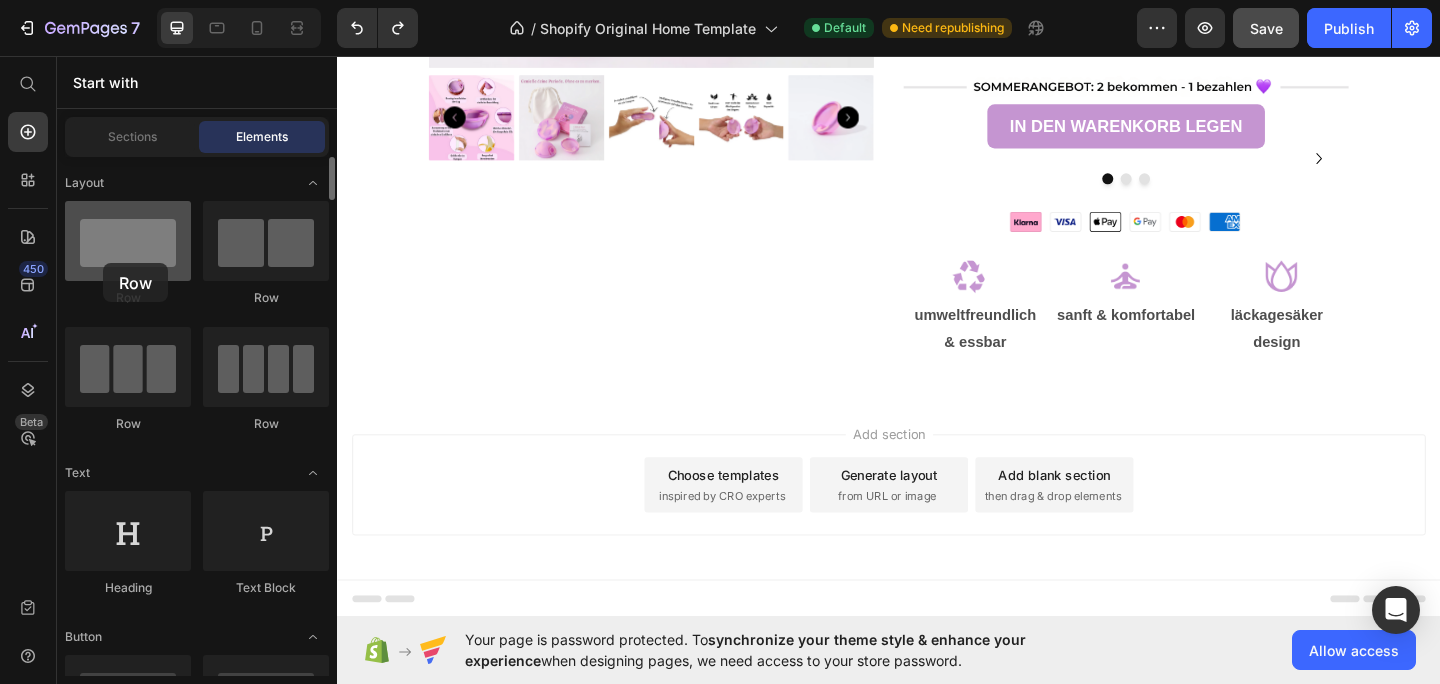 drag, startPoint x: 149, startPoint y: 244, endPoint x: 103, endPoint y: 263, distance: 49.76947 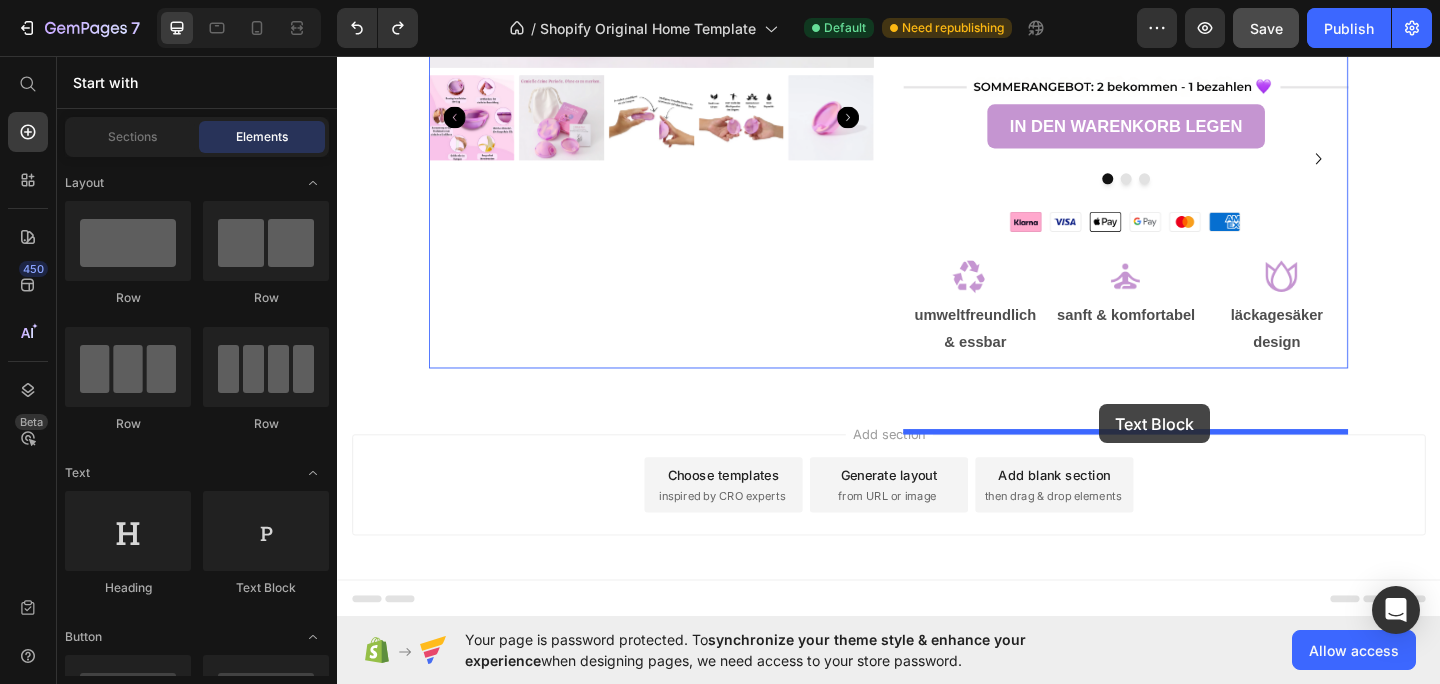 drag, startPoint x: 599, startPoint y: 588, endPoint x: 1166, endPoint y: 435, distance: 587.28015 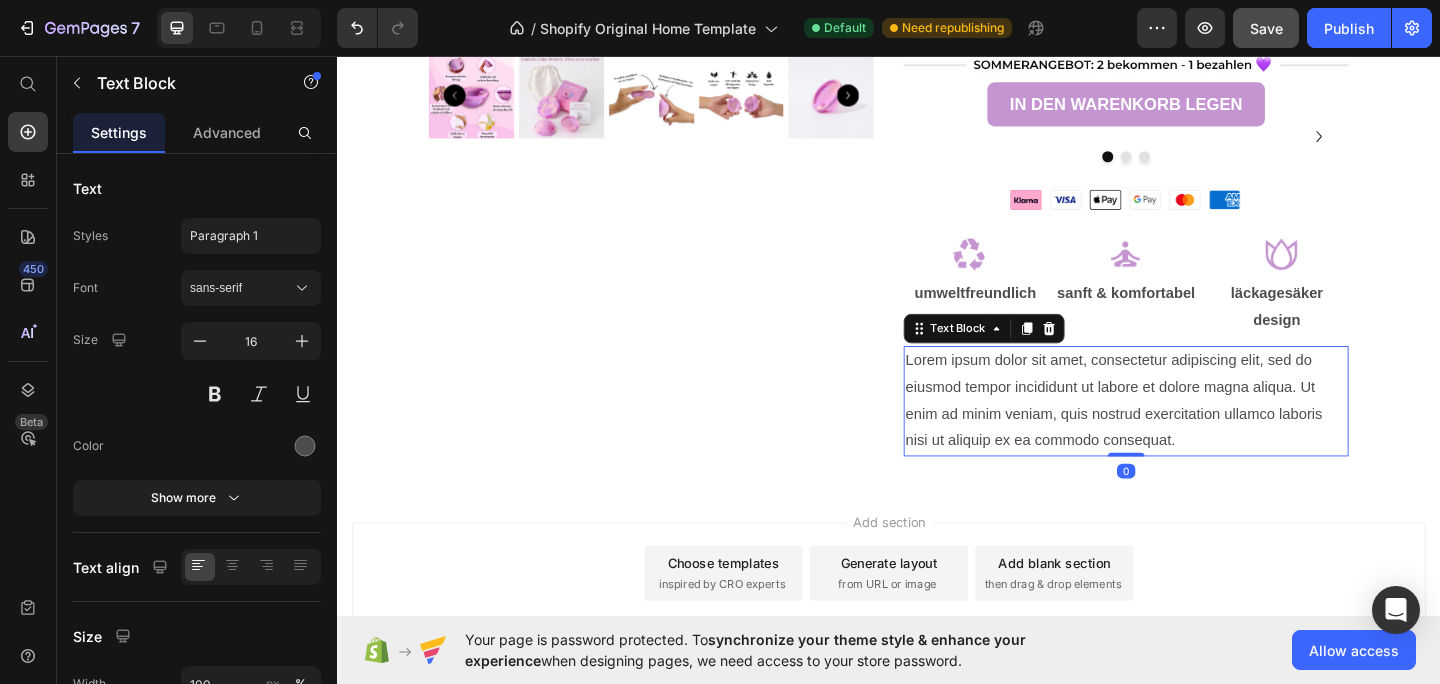 click on "Lorem ipsum dolor sit amet, consectetur adipiscing elit, sed do eiusmod tempor incididunt ut labore et dolore magna aliqua. Ut enim ad minim veniam, quis nostrud exercitation ullamco laboris nisi ut aliquip ex ea commodo consequat." at bounding box center [1195, 431] 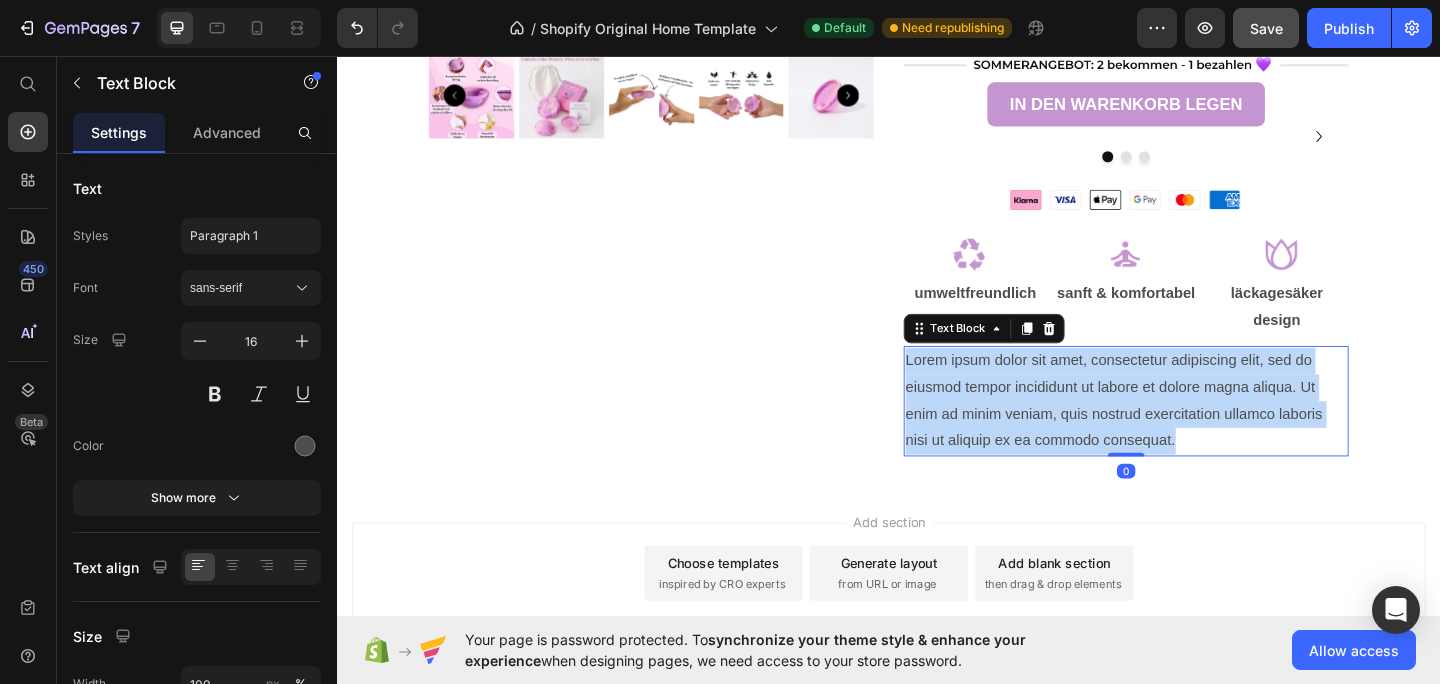 click on "Lorem ipsum dolor sit amet, consectetur adipiscing elit, sed do eiusmod tempor incididunt ut labore et dolore magna aliqua. Ut enim ad minim veniam, quis nostrud exercitation ullamco laboris nisi ut aliquip ex ea commodo consequat." at bounding box center [1195, 431] 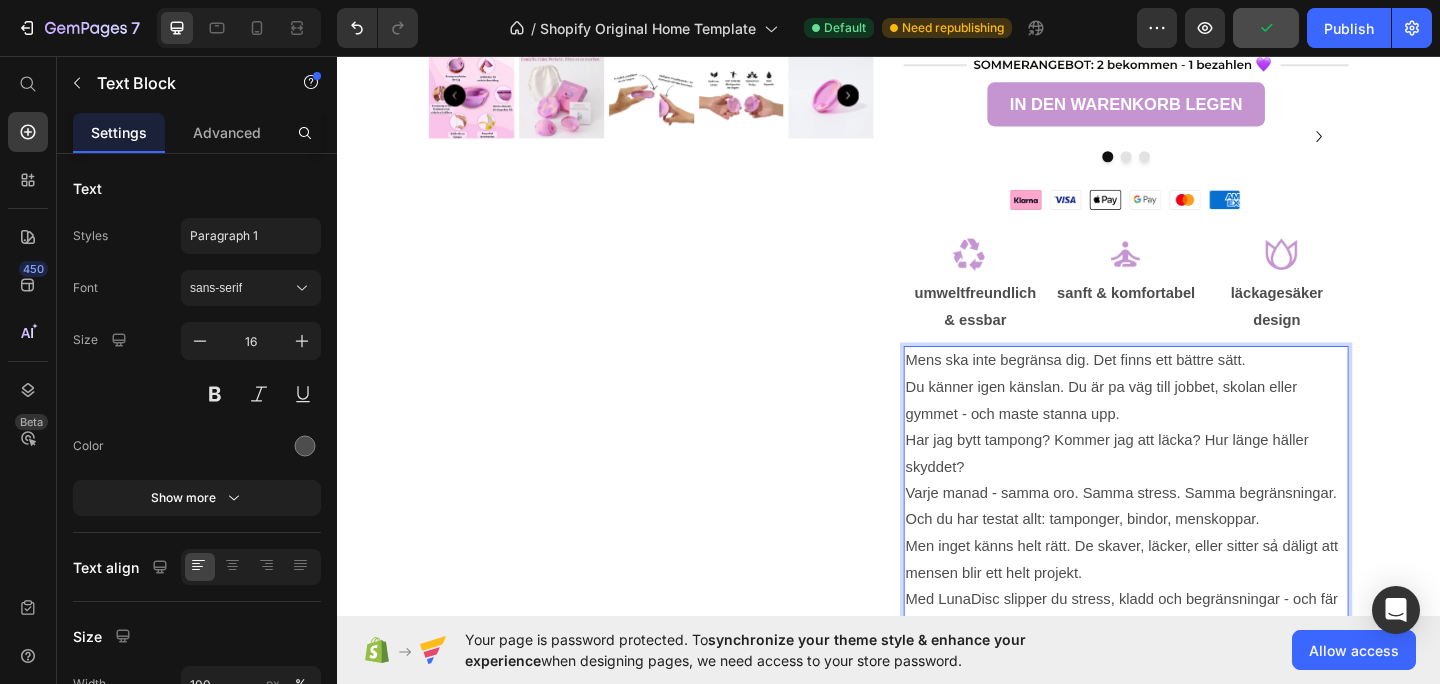 scroll, scrollTop: 883, scrollLeft: 0, axis: vertical 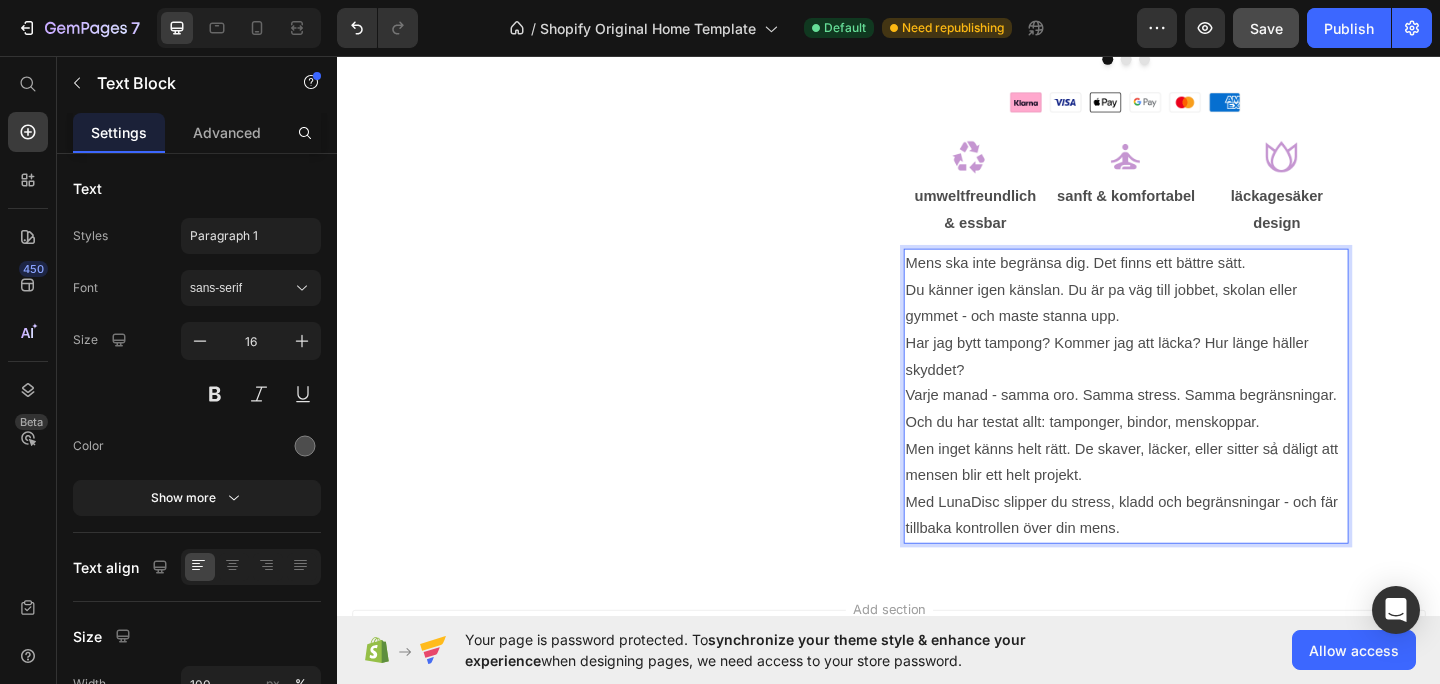 click on "Har jag bytt tampong? Kommer jag att läcka? Hur länge häller skyddet?" at bounding box center [1195, 384] 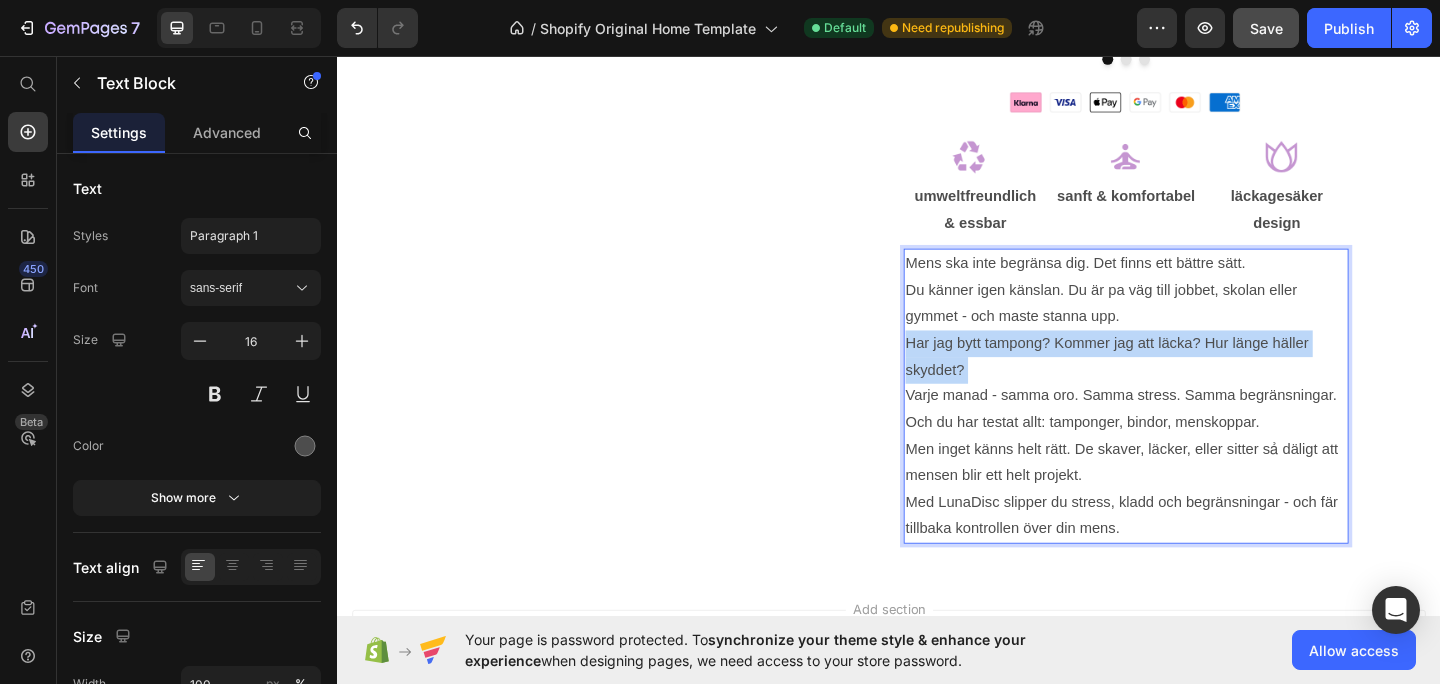 click on "Har jag bytt tampong? Kommer jag att läcka? Hur länge häller skyddet?" at bounding box center [1195, 384] 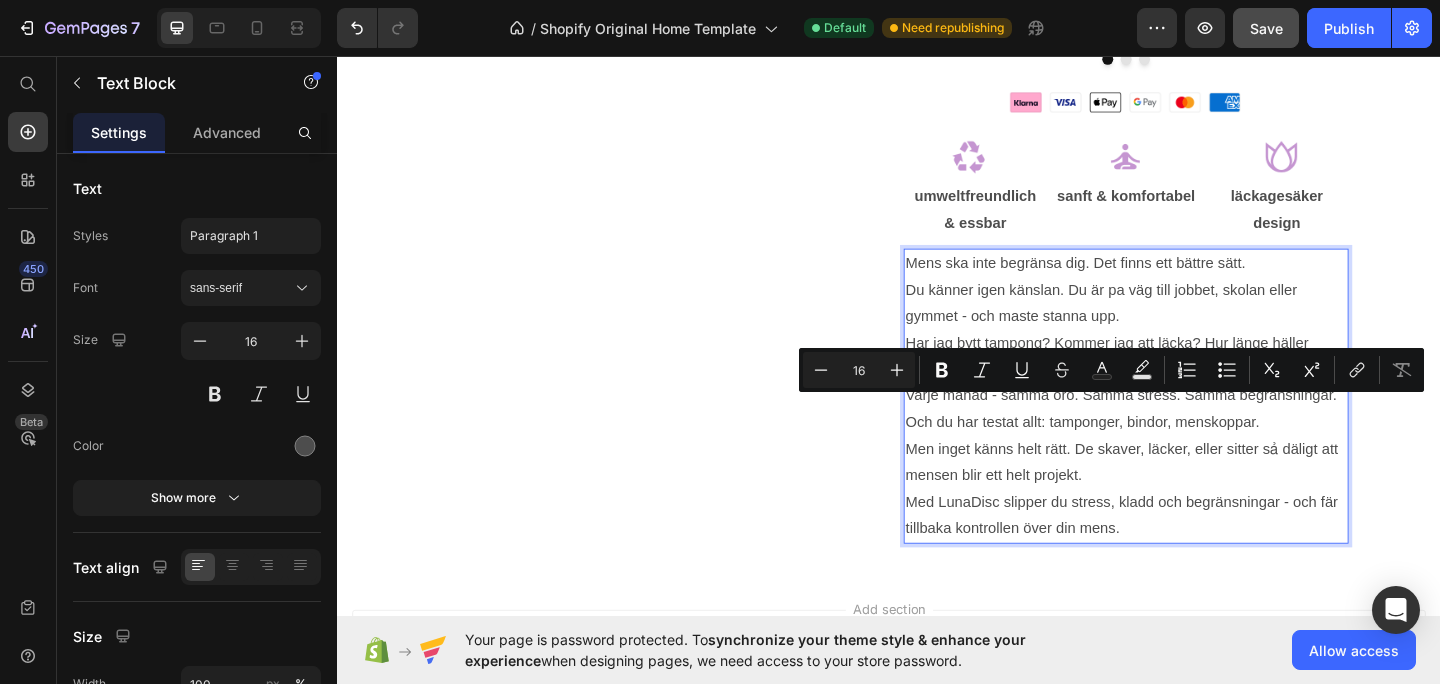 click on "Mens ska inte begränsa dig. Det finns ett bättre sätt." at bounding box center (1195, 282) 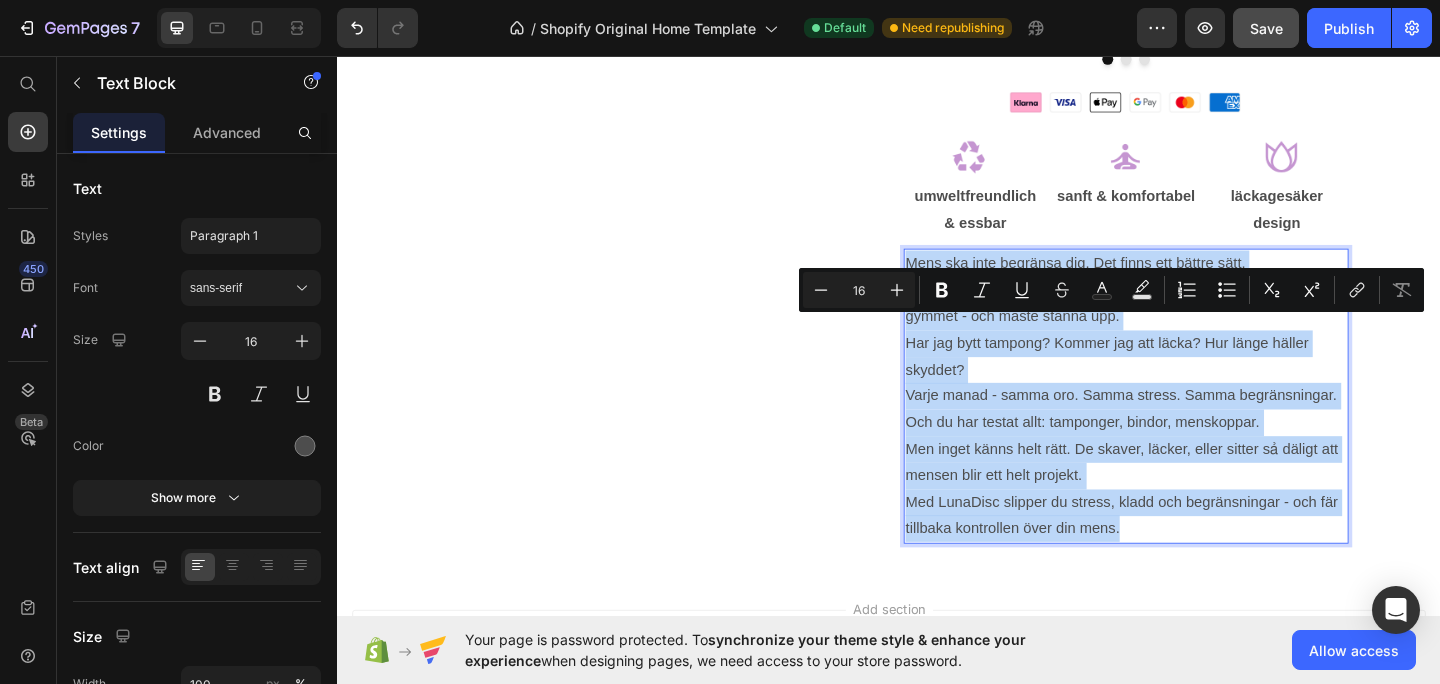 drag, startPoint x: 1195, startPoint y: 642, endPoint x: 954, endPoint y: 350, distance: 378.60928 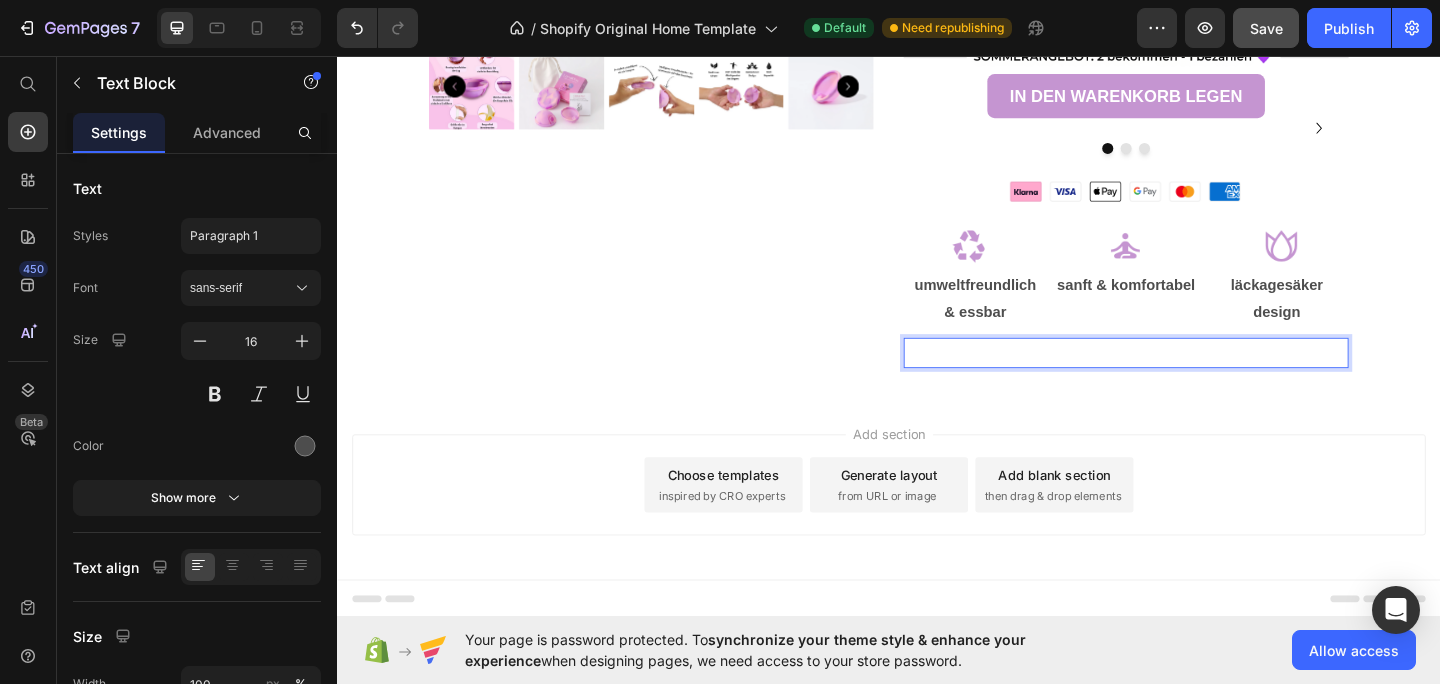 scroll, scrollTop: 855, scrollLeft: 0, axis: vertical 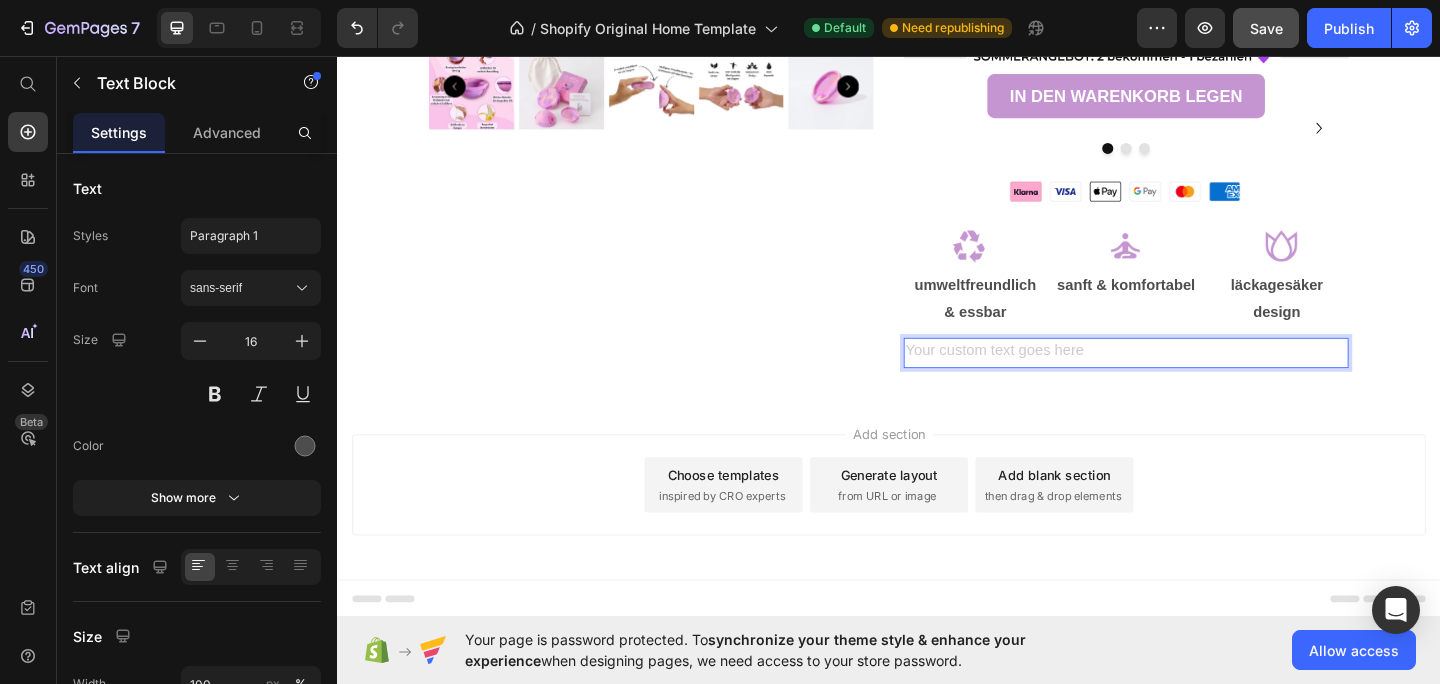 click at bounding box center (1195, 379) 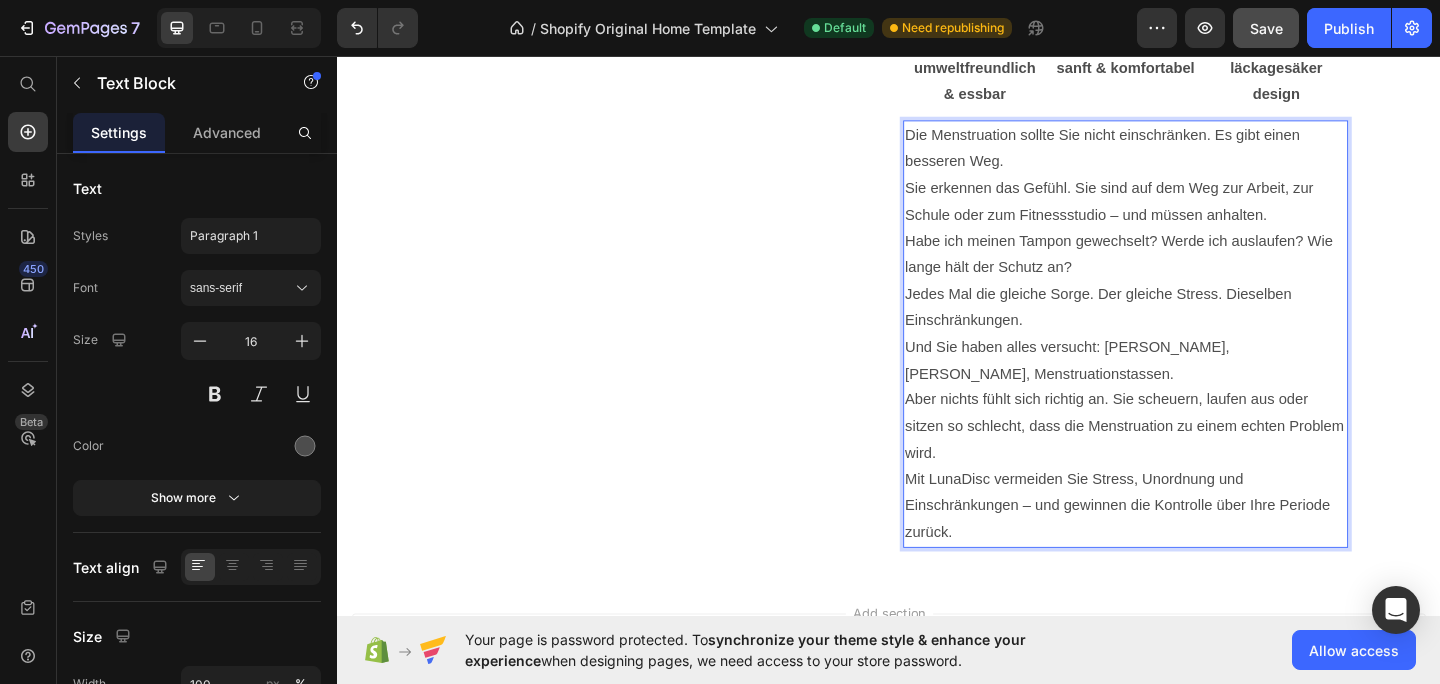 scroll, scrollTop: 1027, scrollLeft: 0, axis: vertical 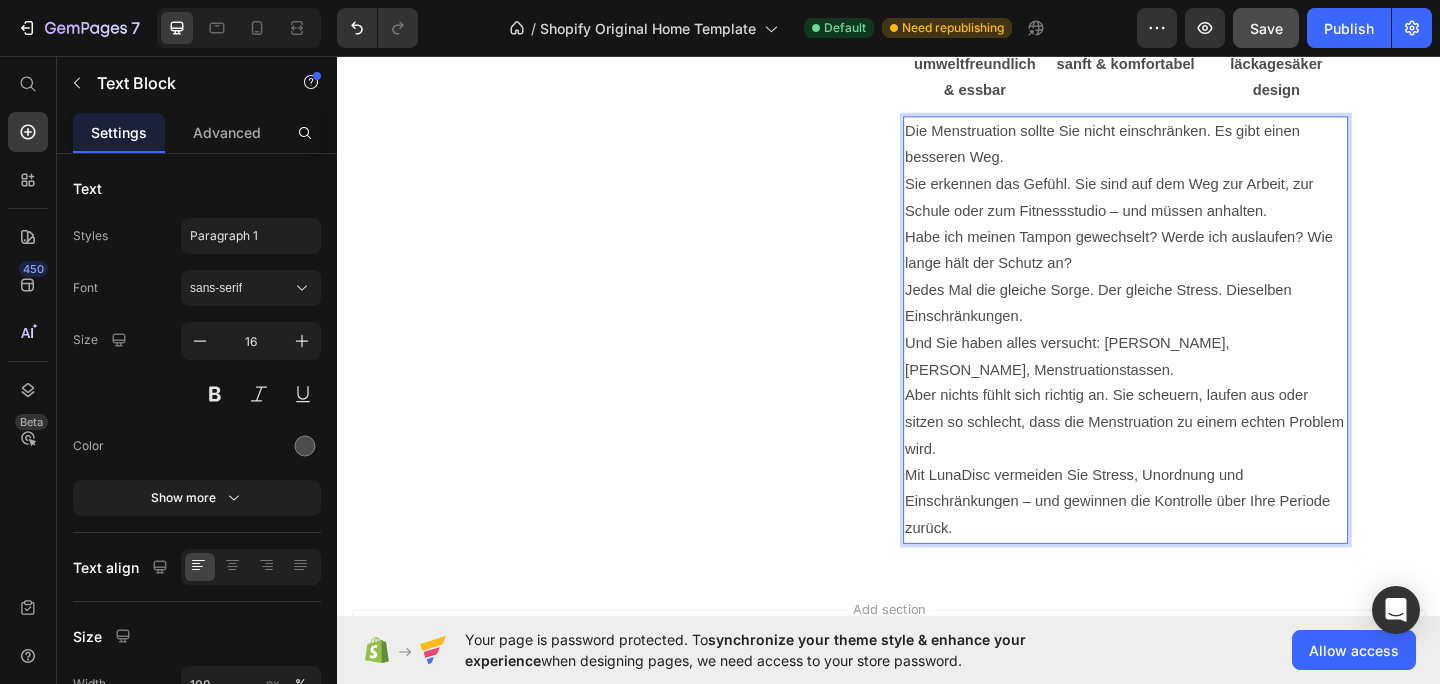 click on "Die Menstruation sollte Sie nicht einschränken. Es gibt einen besseren Weg. Sie erkennen das Gefühl. Sie sind auf dem Weg zur Arbeit, zur Schule oder zum Fitnessstudio – und müssen anhalten. Habe ich meinen Tampon gewechselt? Werde ich auslaufen? Wie lange hält der Schutz an? Jedes Mal die gleiche Sorge. Der gleiche Stress. Dieselben Einschränkungen. Und Sie haben alles versucht: Tampons, Binden, Menstruationstassen. Aber nichts fühlt sich richtig an. Sie scheuern, laufen aus oder sitzen so schlecht, dass die Menstruation zu einem echten Problem wird. Mit LunaDisc vermeiden Sie Stress, Unordnung und Einschränkungen – und gewinnen die Kontrolle über Ihre Periode zurück." at bounding box center [1195, 354] 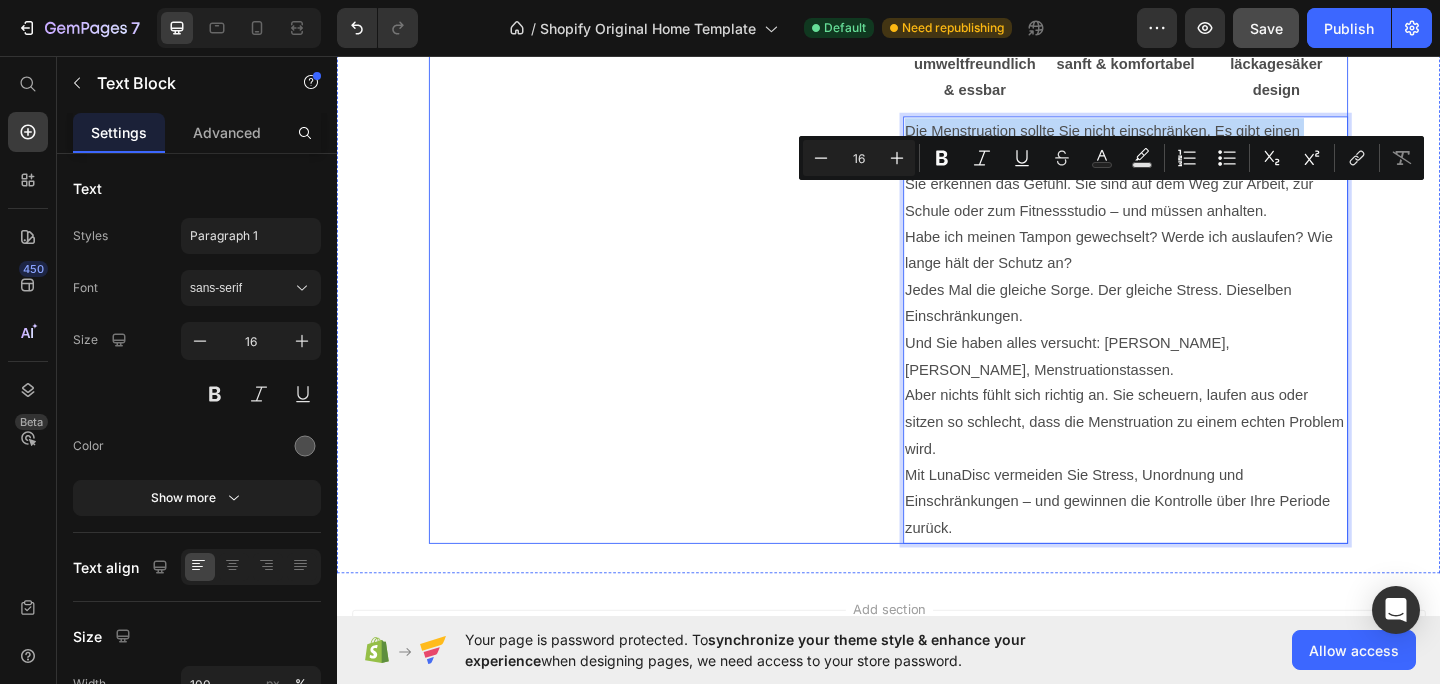 drag, startPoint x: 1078, startPoint y: 241, endPoint x: 947, endPoint y: 207, distance: 135.34032 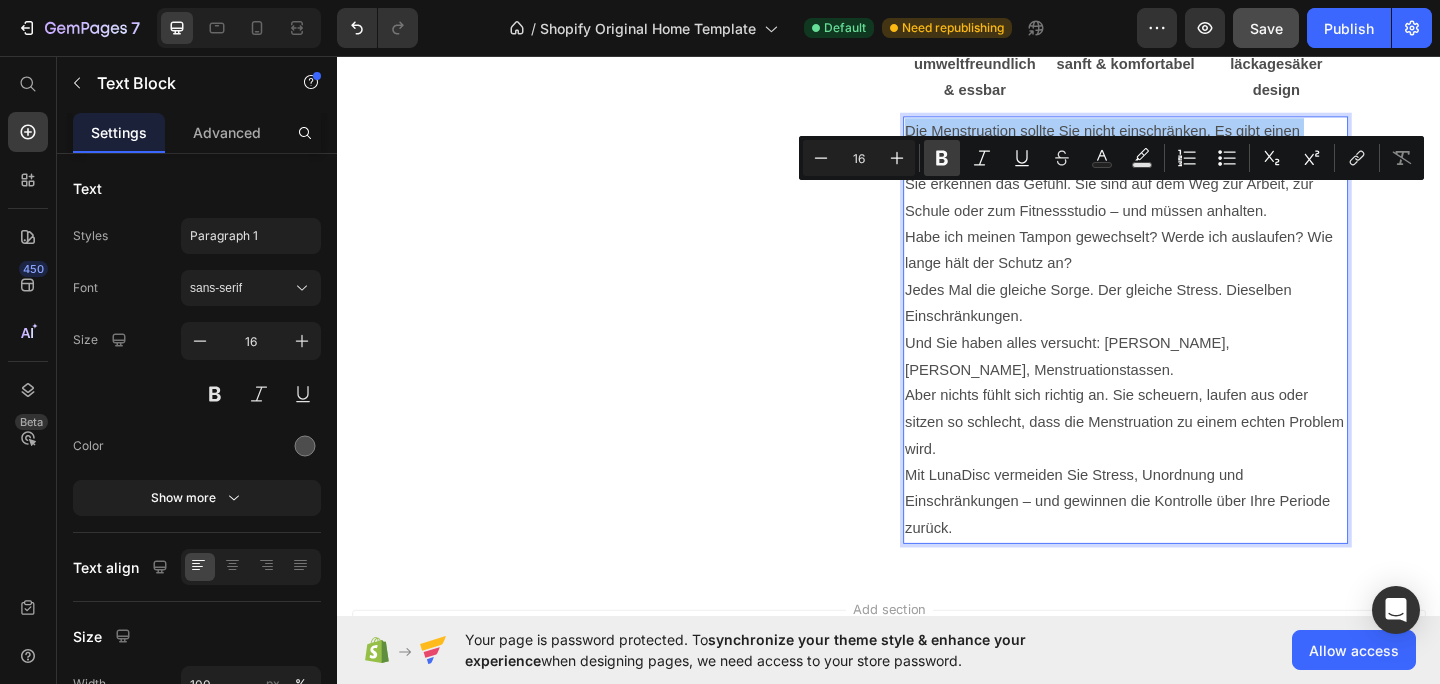 click 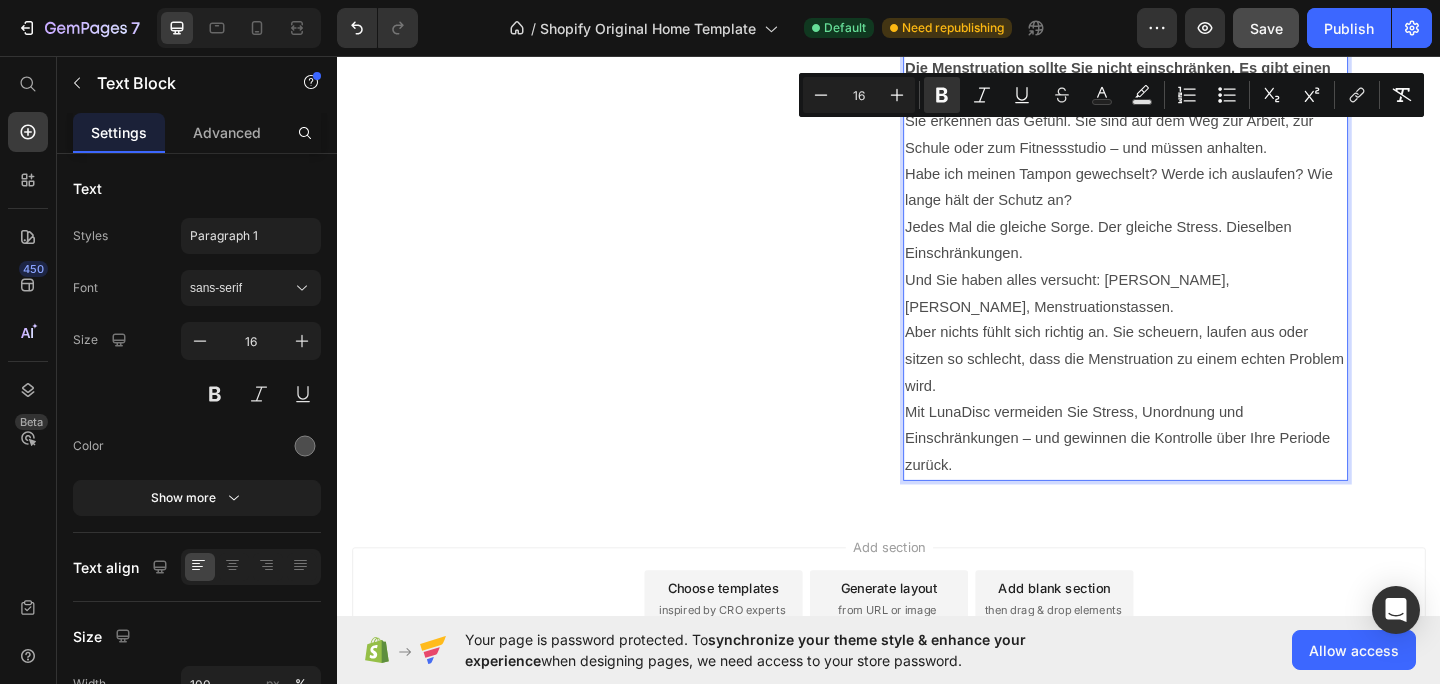 scroll, scrollTop: 1099, scrollLeft: 0, axis: vertical 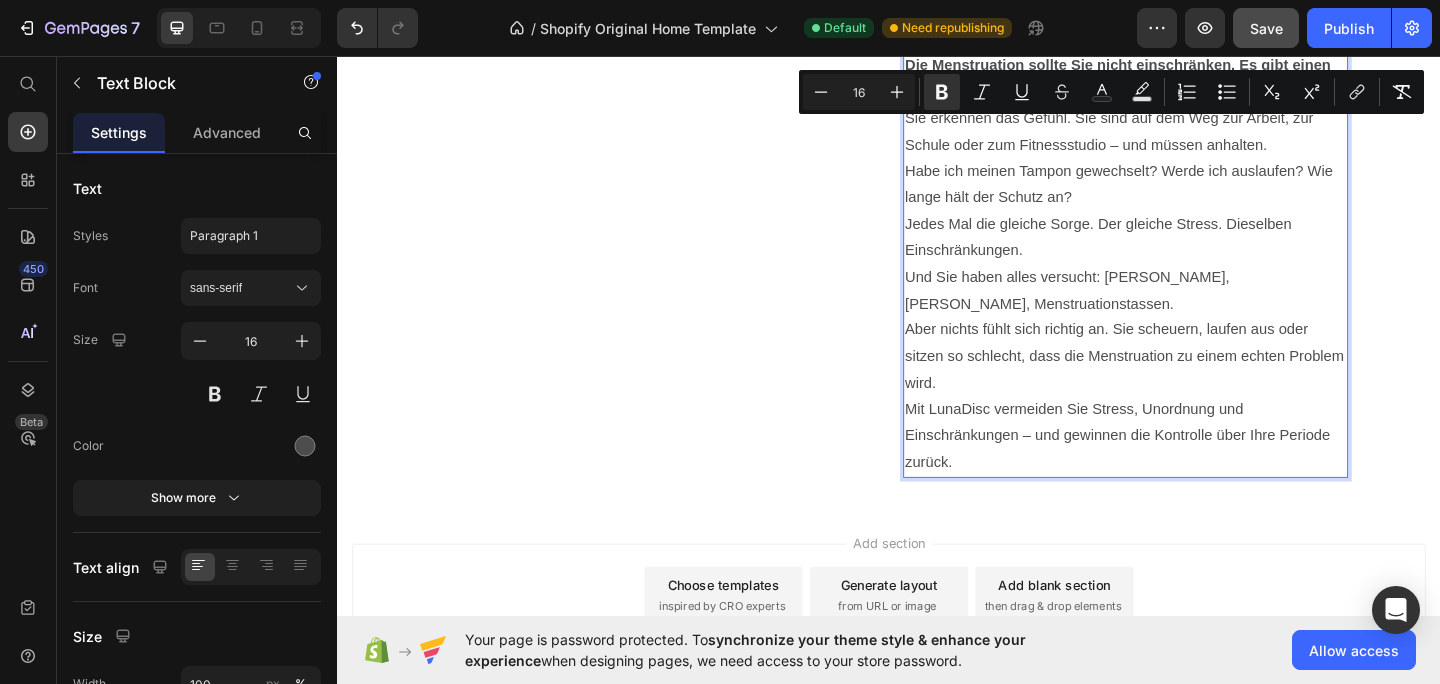 click on "Die Menstruation sollte Sie nicht einschränken. Es gibt einen besseren Weg. Sie erkennen das Gefühl. Sie sind auf dem Weg zur Arbeit, zur Schule oder zum Fitnessstudio – und müssen anhalten. Habe ich meinen Tampon gewechselt? Werde ich auslaufen? Wie lange hält der Schutz an? Jedes Mal die gleiche Sorge. Der gleiche Stress. Dieselben Einschränkungen. Und Sie haben alles versucht: Tampons, Binden, Menstruationstassen. Aber nichts fühlt sich richtig an. Sie scheuern, laufen aus oder sitzen so schlecht, dass die Menstruation zu einem echten Problem wird. Mit LunaDisc vermeiden Sie Stress, Unordnung und Einschränkungen – und gewinnen die Kontrolle über Ihre Periode zurück." at bounding box center [1195, 282] 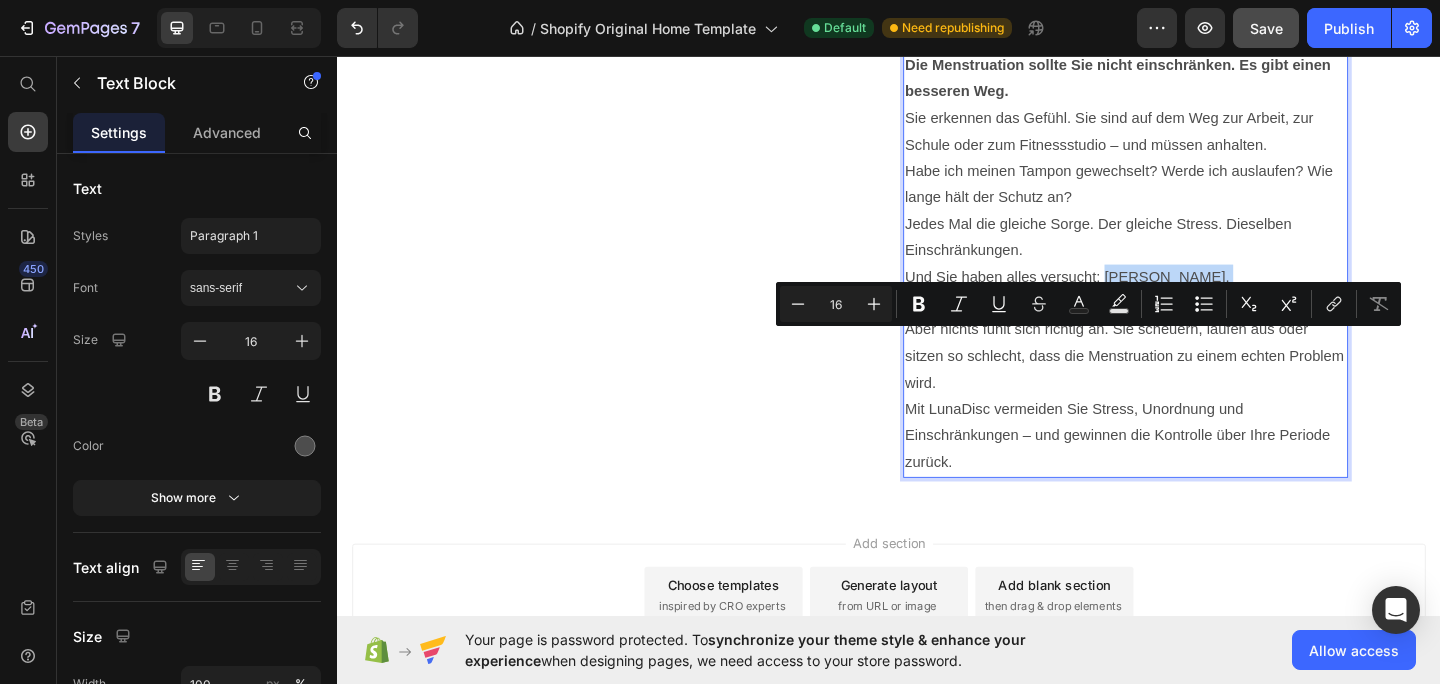 drag, startPoint x: 1171, startPoint y: 364, endPoint x: 1157, endPoint y: 390, distance: 29.529646 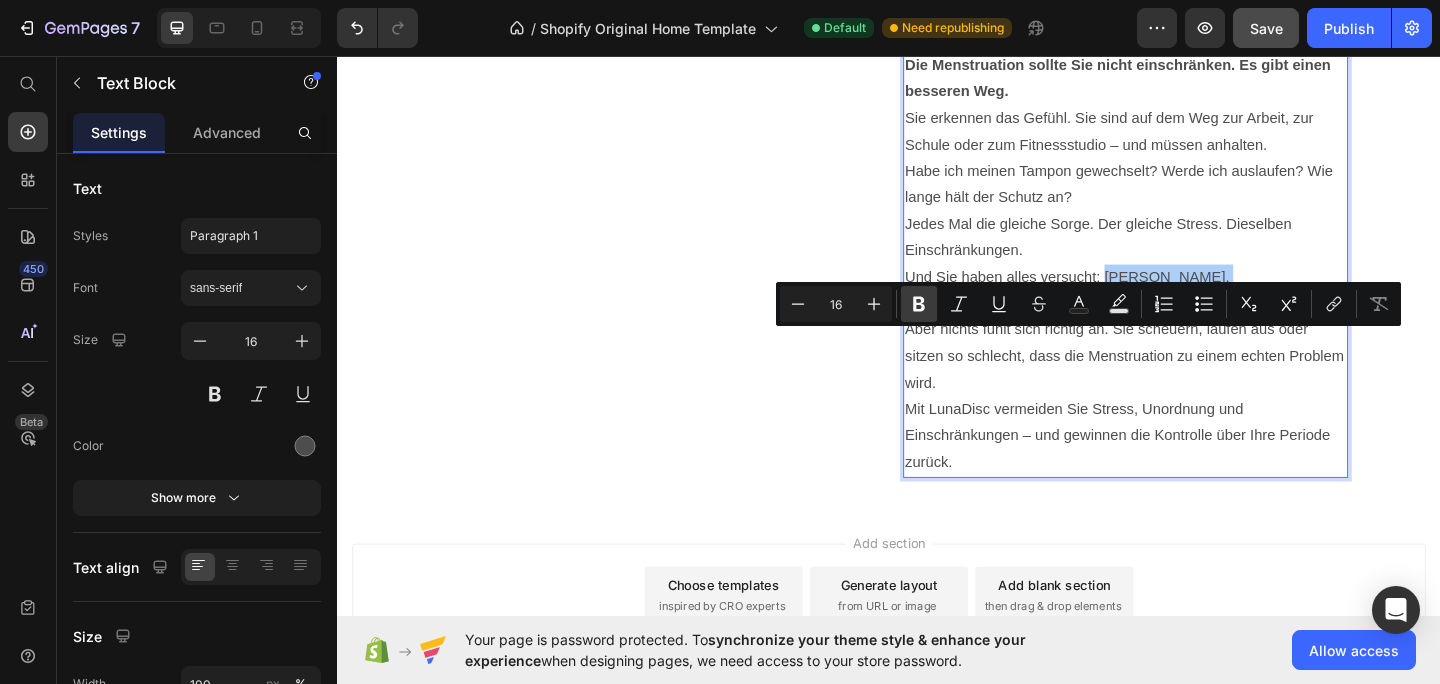 click 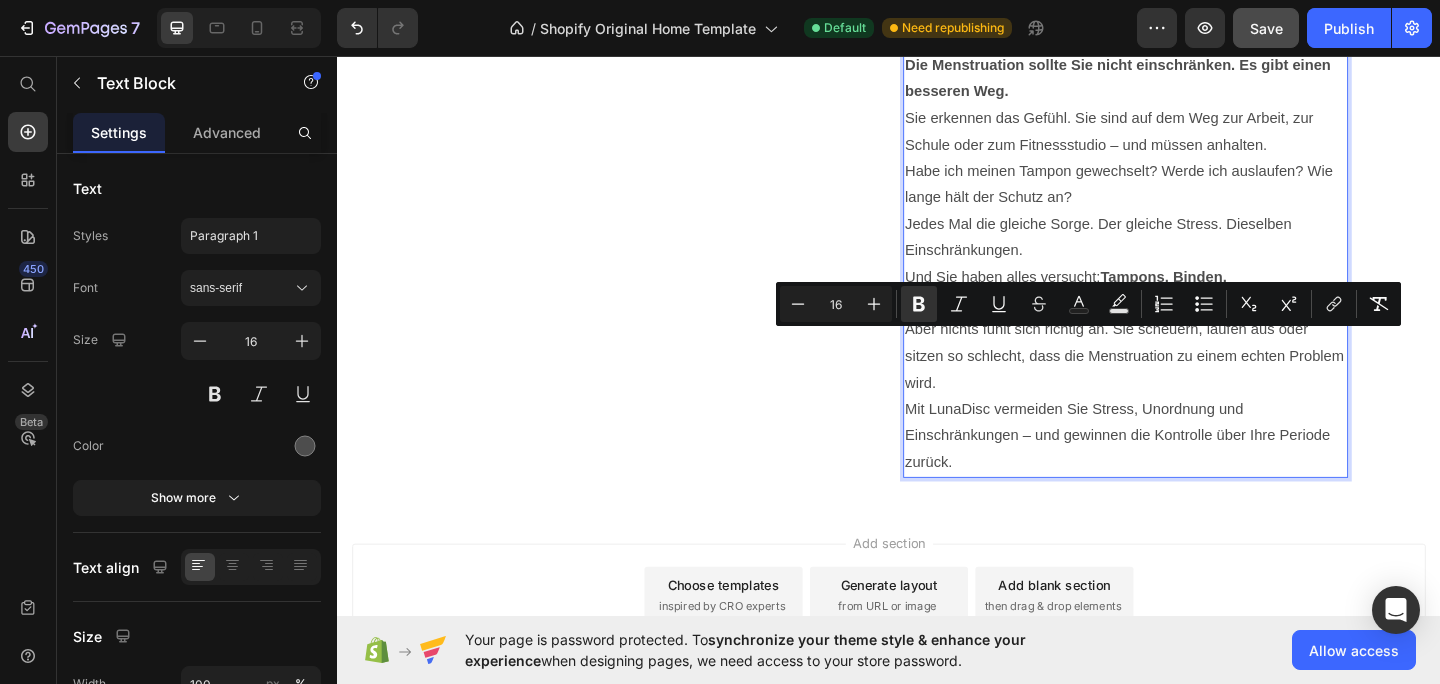 click on "Die Menstruation sollte Sie nicht einschränken. Es gibt einen besseren Weg. Sie erkennen das Gefühl. Sie sind auf dem Weg zur Arbeit, zur Schule oder zum Fitnessstudio – und müssen anhalten. Habe ich meinen Tampon gewechselt? Werde ich auslaufen? Wie lange hält der Schutz an? Jedes Mal die gleiche Sorge. Der gleiche Stress. Dieselben Einschränkungen. Und Sie haben alles versucht:  Tampons, Binden, Menstruationstassen. Aber nichts fühlt sich richtig an. Sie scheuern, laufen aus oder sitzen so schlecht, dass die Menstruation zu einem echten Problem wird. Mit LunaDisc vermeiden Sie Stress, Unordnung und Einschränkungen – und gewinnen die Kontrolle über Ihre Periode zurück." at bounding box center [1195, 282] 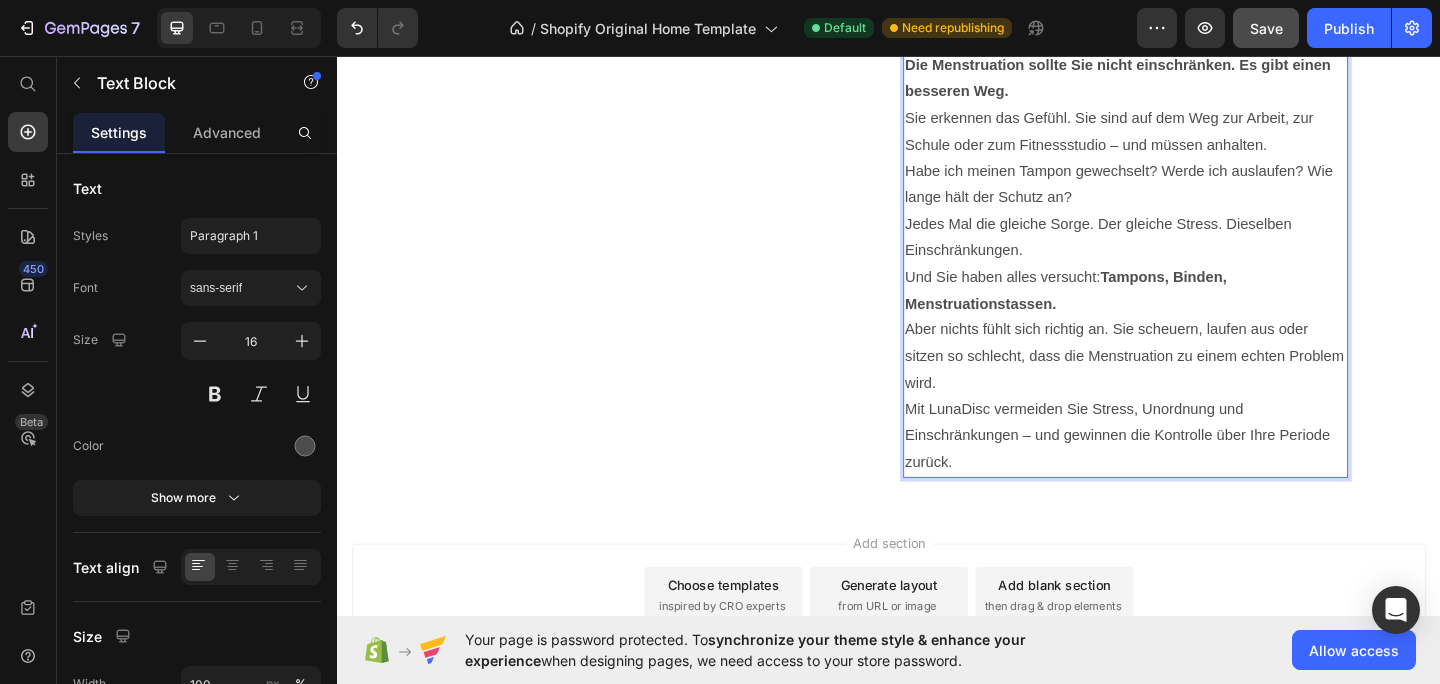 click on "Die Menstruation sollte Sie nicht einschränken. Es gibt einen besseren Weg. Sie erkennen das Gefühl. Sie sind auf dem Weg zur Arbeit, zur Schule oder zum Fitnessstudio – und müssen anhalten. Habe ich meinen Tampon gewechselt? Werde ich auslaufen? Wie lange hält der Schutz an? Jedes Mal die gleiche Sorge. Der gleiche Stress. Dieselben Einschränkungen. Und Sie haben alles versucht:  Tampons, Binden, Menstruationstassen. Aber nichts fühlt sich richtig an. Sie scheuern, laufen aus oder sitzen so schlecht, dass die Menstruation zu einem echten Problem wird. Mit LunaDisc vermeiden Sie Stress, Unordnung und Einschränkungen – und gewinnen die Kontrolle über Ihre Periode zurück." at bounding box center (1195, 282) 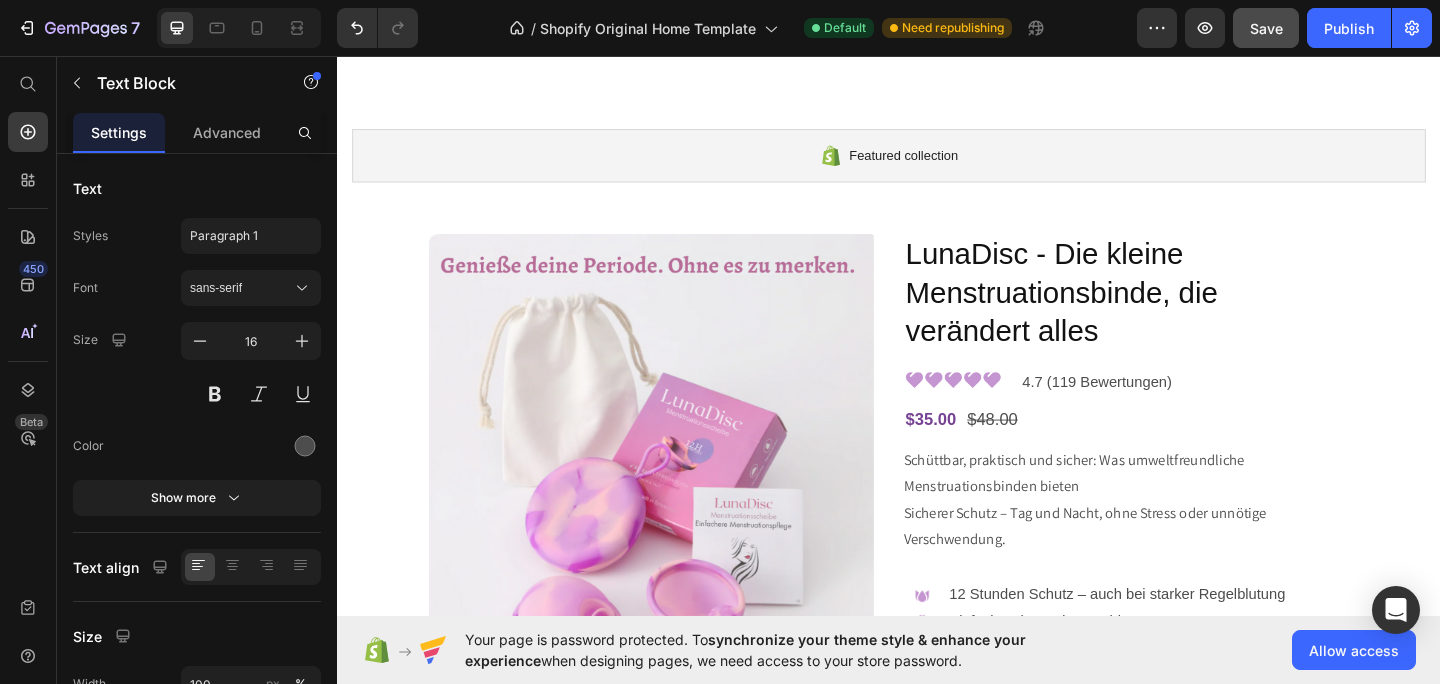 scroll, scrollTop: 0, scrollLeft: 0, axis: both 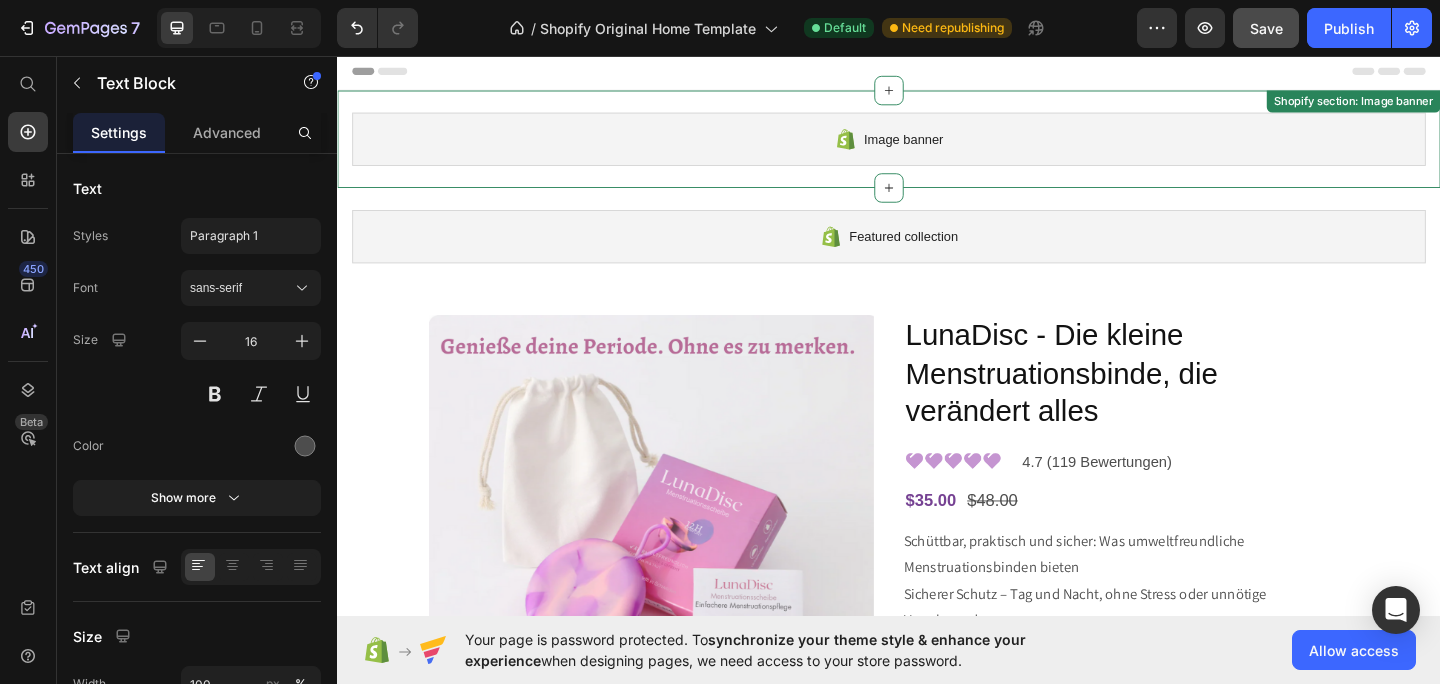 click on "Image banner" at bounding box center (937, 147) 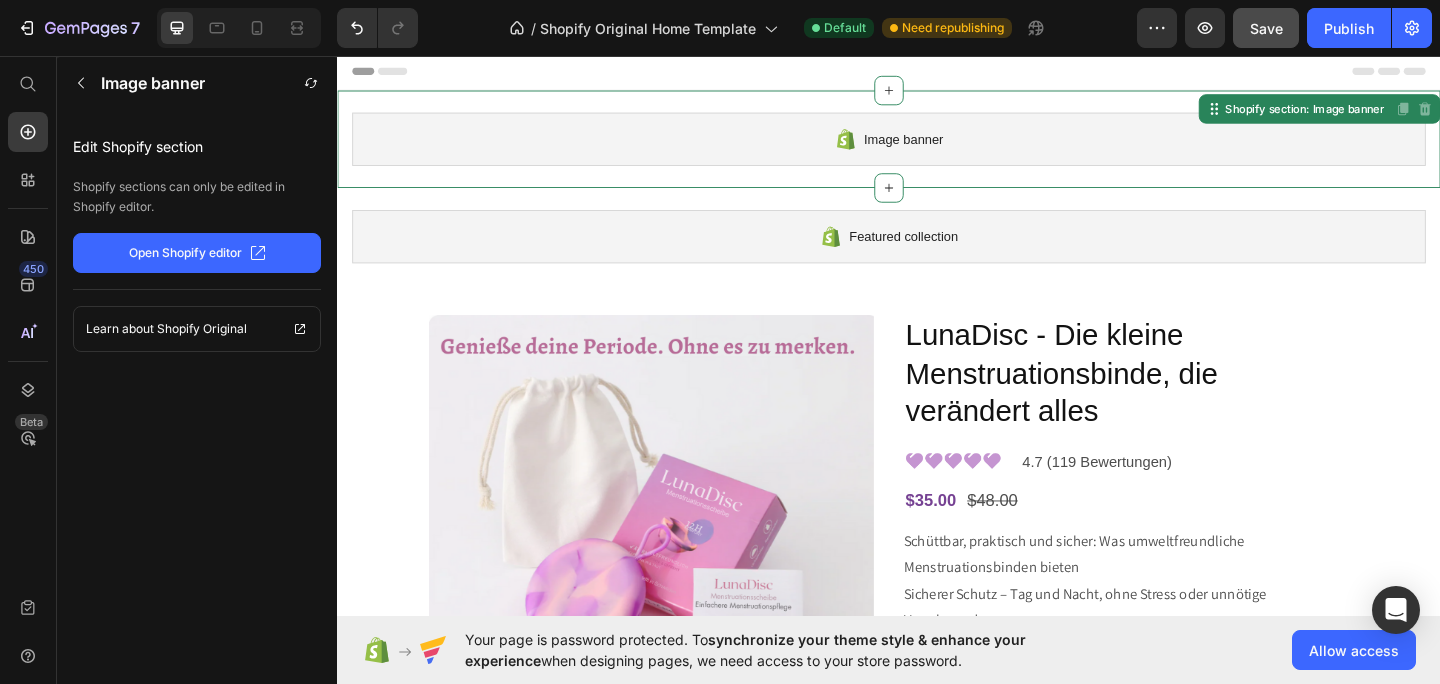 scroll, scrollTop: 0, scrollLeft: 0, axis: both 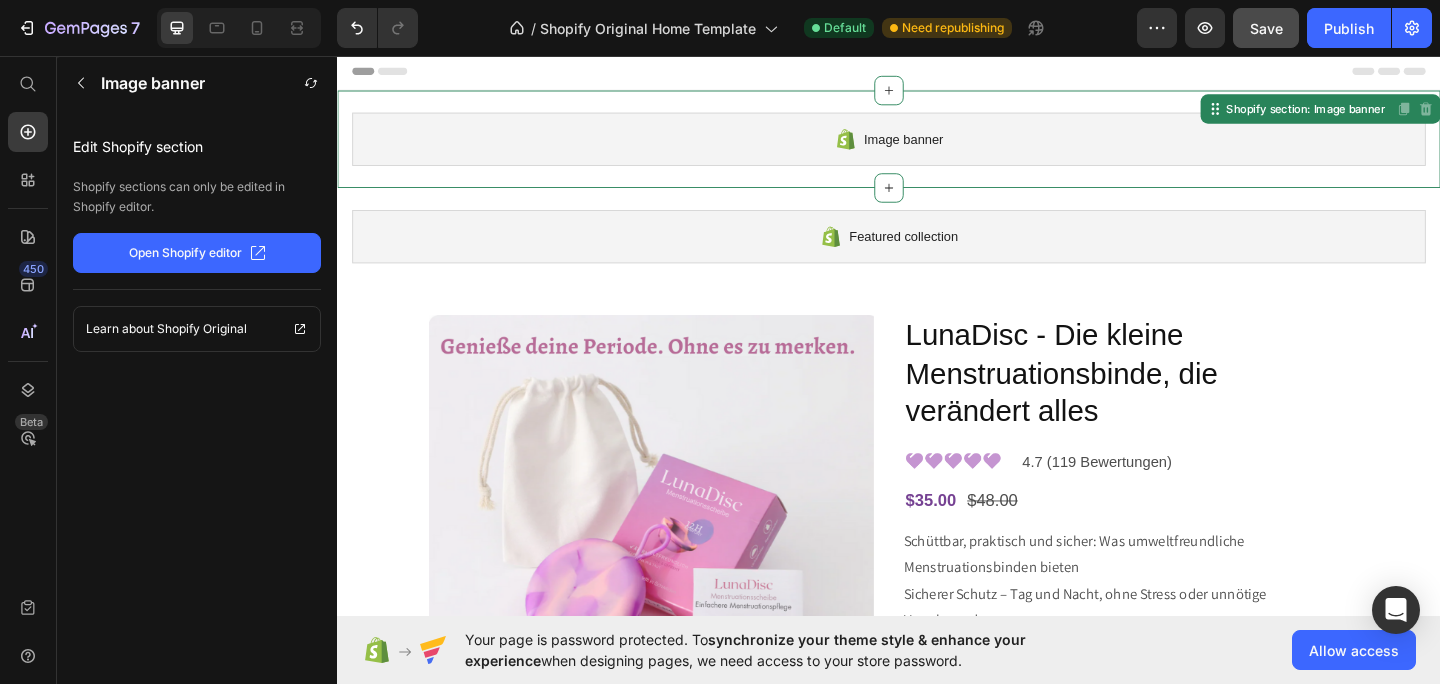 click on "Image banner Shopify section: Image banner   Disabled. Please edit in Shopify Editor Disabled. Please edit in Shopify Editor" at bounding box center (937, 147) 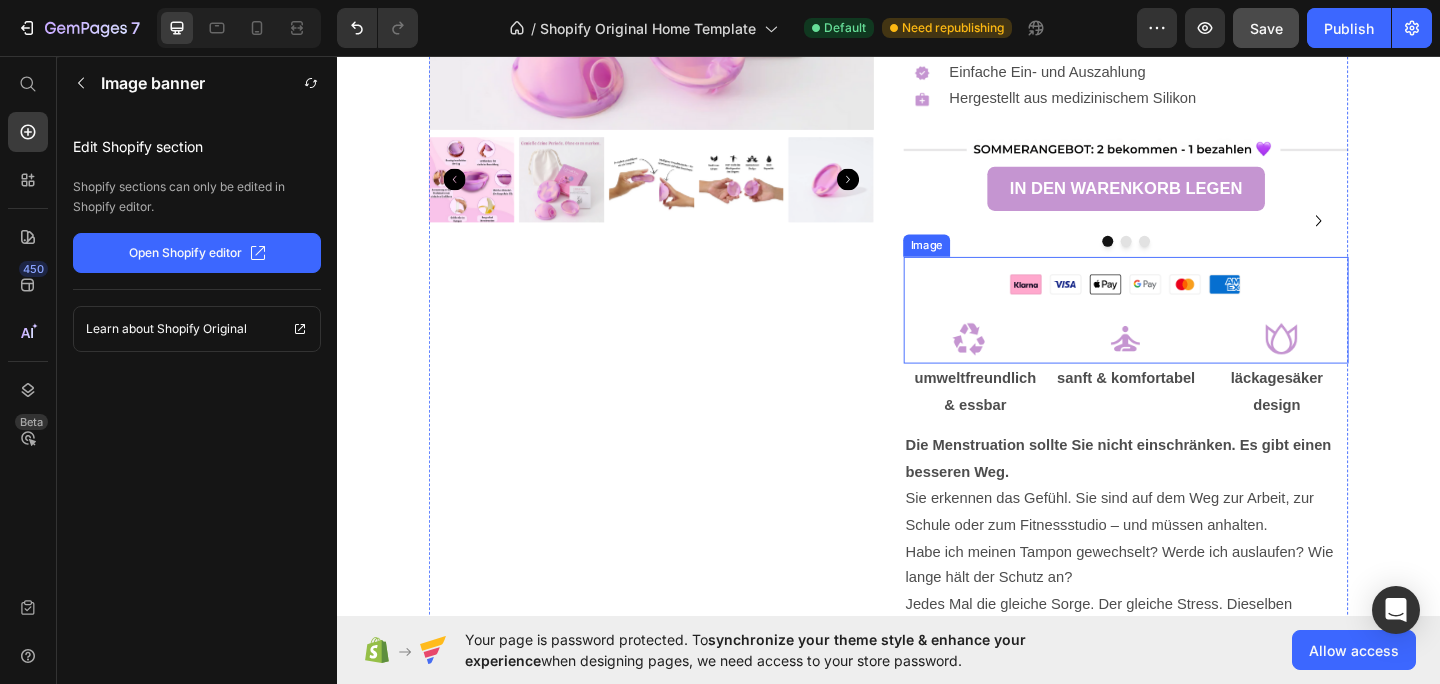 scroll, scrollTop: 688, scrollLeft: 0, axis: vertical 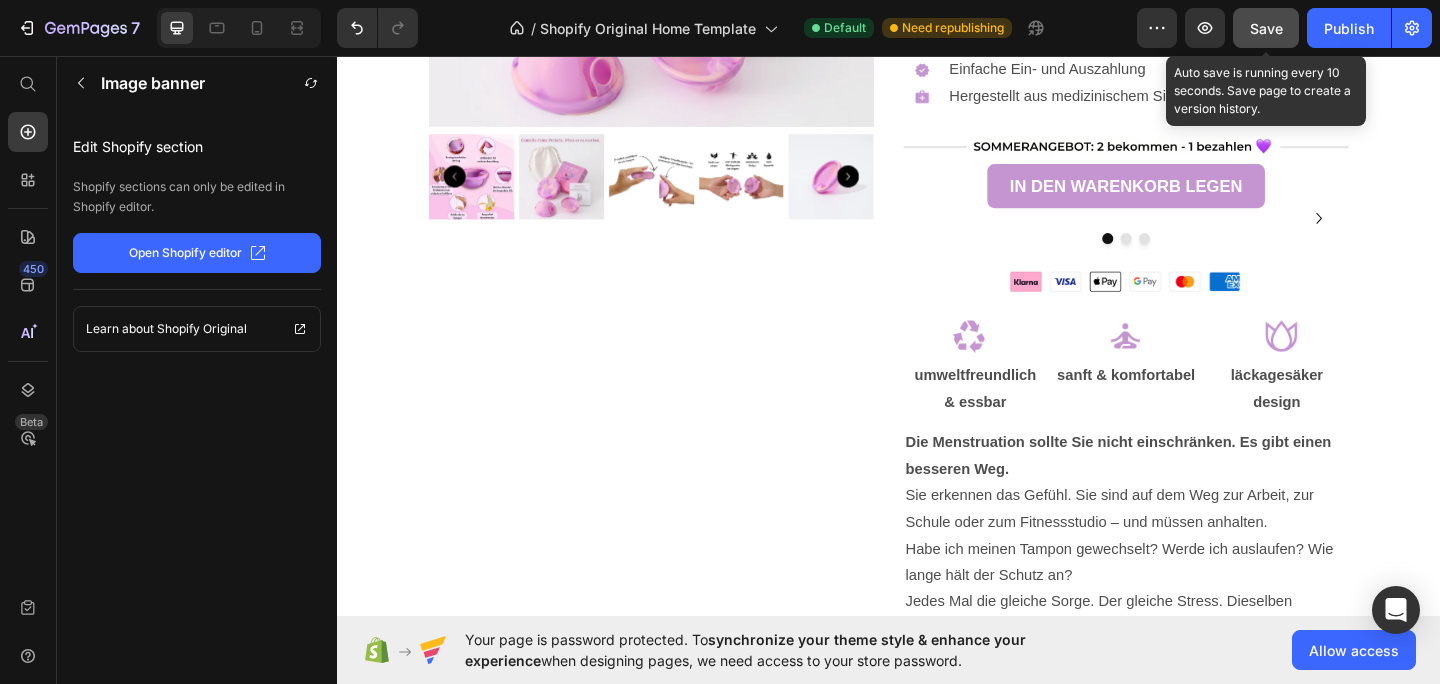 click on "Save" 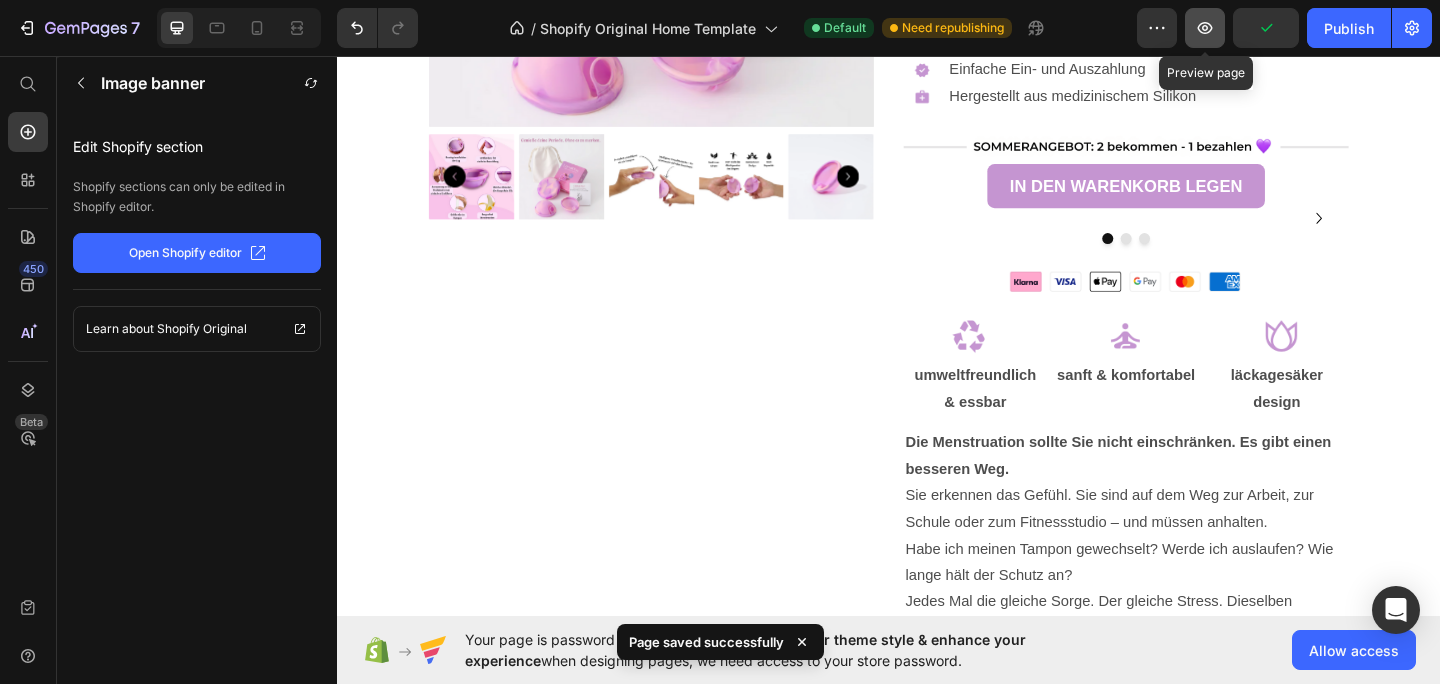 click 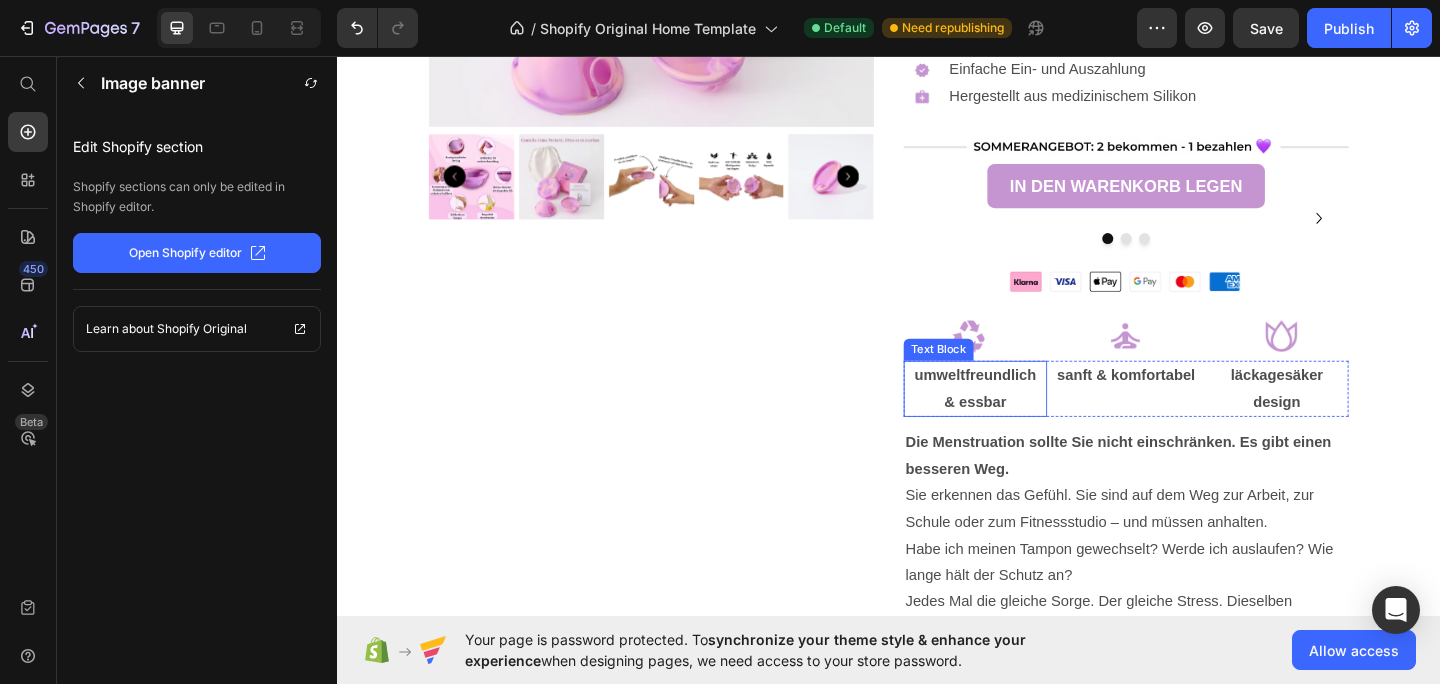 click on "& essbar" at bounding box center (1031, 432) 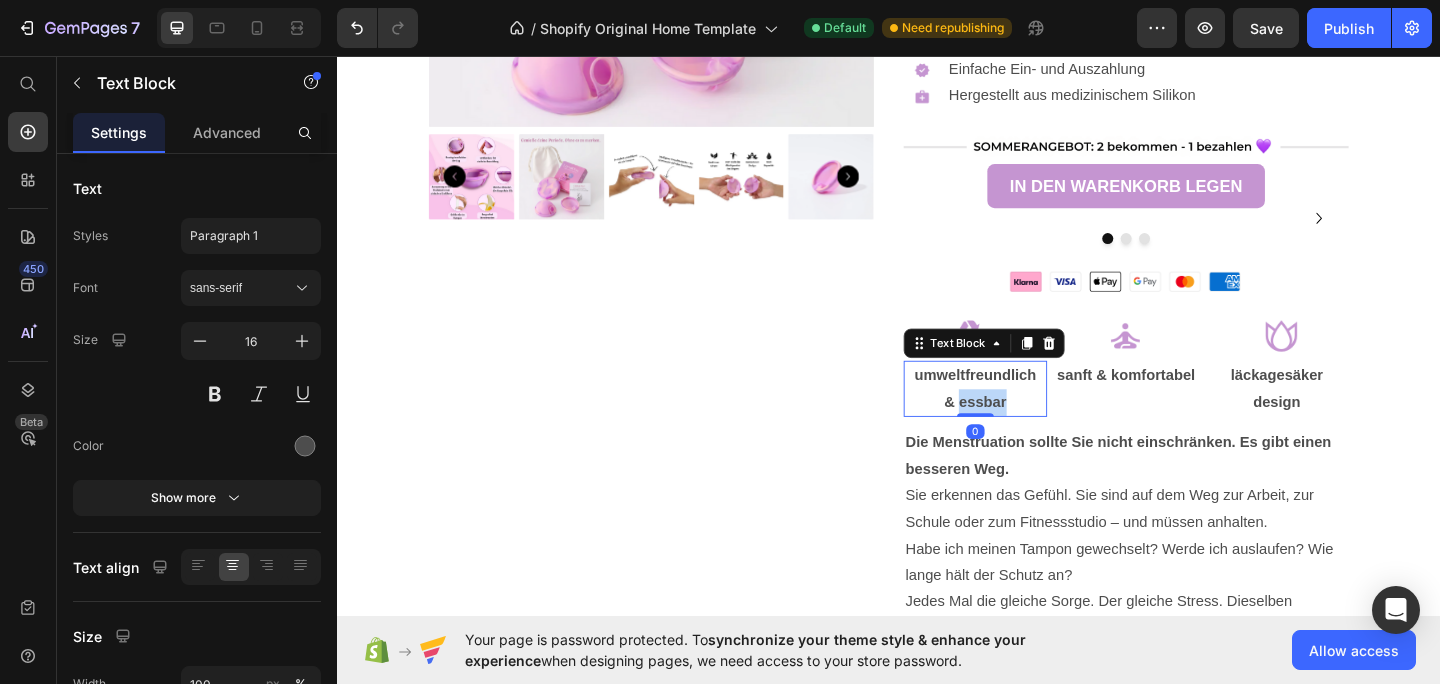 click on "& essbar" at bounding box center [1031, 432] 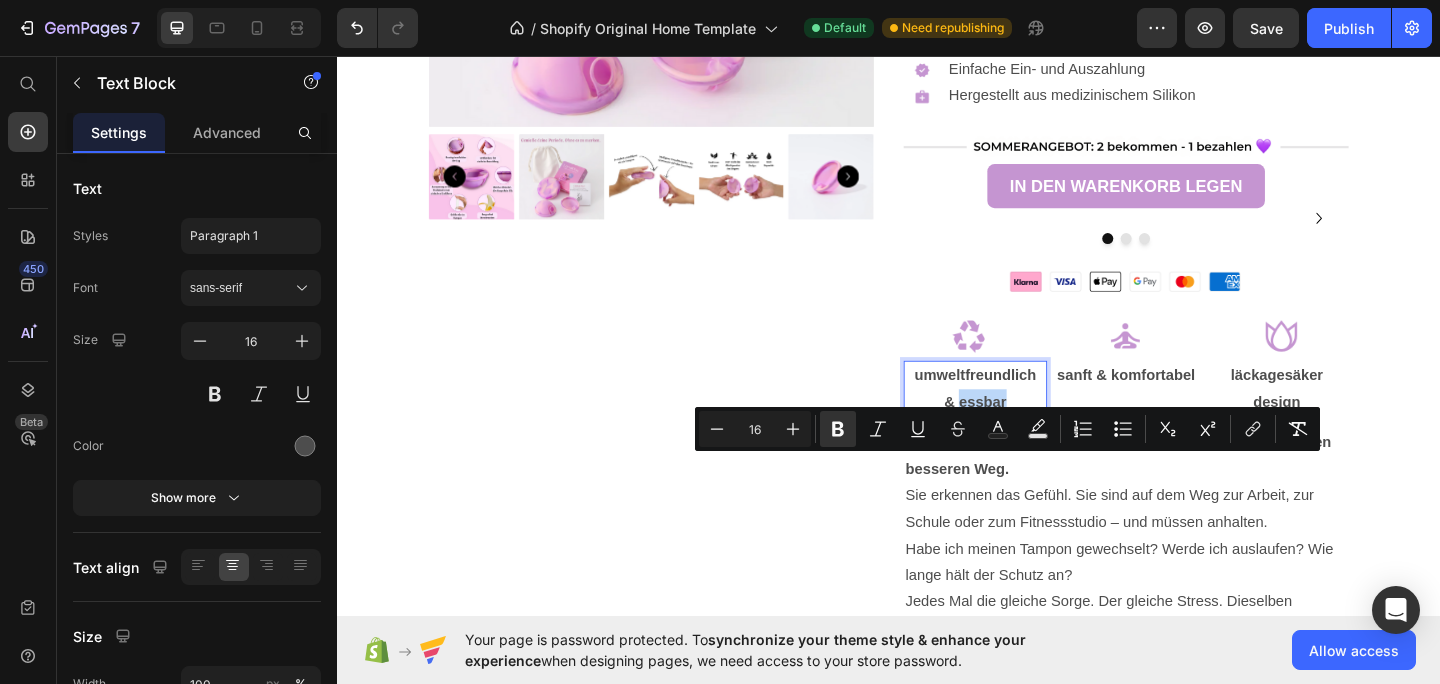 click on "& essbar" at bounding box center (1031, 432) 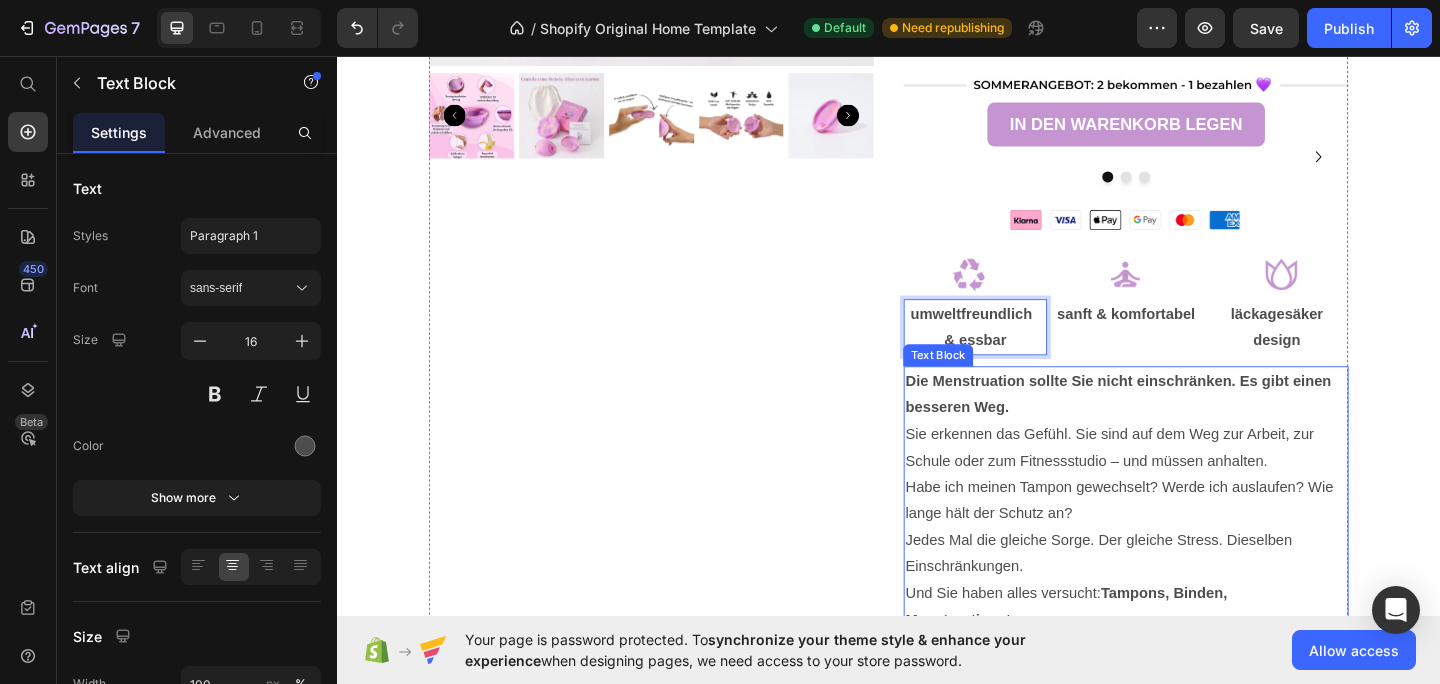 scroll, scrollTop: 767, scrollLeft: 0, axis: vertical 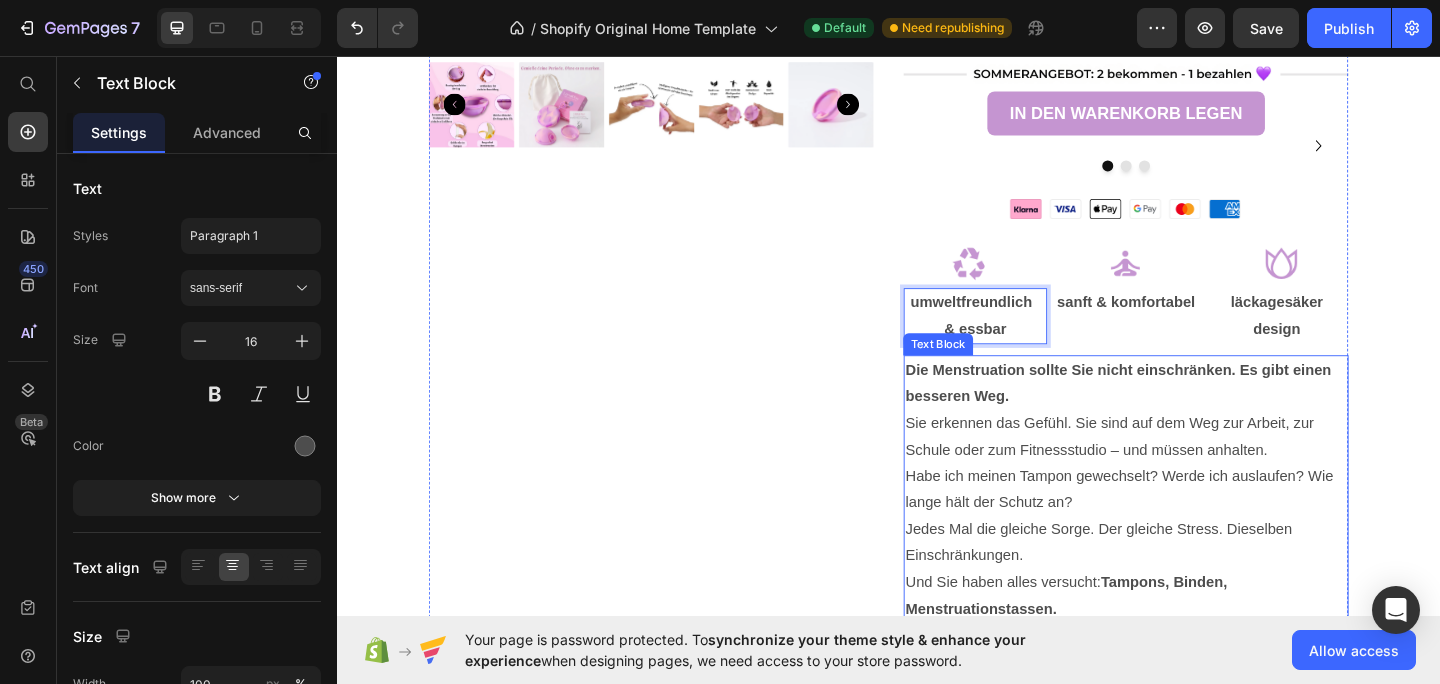 click on "Die Menstruation sollte Sie nicht einschränken. Es gibt einen besseren Weg. Sie erkennen das Gefühl. Sie sind auf dem Weg zur Arbeit, zur Schule oder zum Fitnessstudio – und müssen anhalten. Habe ich meinen Tampon gewechselt? Werde ich auslaufen? Wie lange hält der Schutz an? Jedes Mal die gleiche Sorge. Der gleiche Stress. Dieselben Einschränkungen. Und Sie haben alles versucht:  Tampons, Binden, Menstruationstassen. Aber nichts fühlt sich richtig an. Sie scheuern, laufen aus oder sitzen so schlecht, dass die Menstruation zu einem echten Problem wird. Mit LunaDisc vermeiden Sie Stress, Unordnung und Einschränkungen – und gewinnen die Kontrolle über Ihre Periode zurück." at bounding box center (1195, 614) 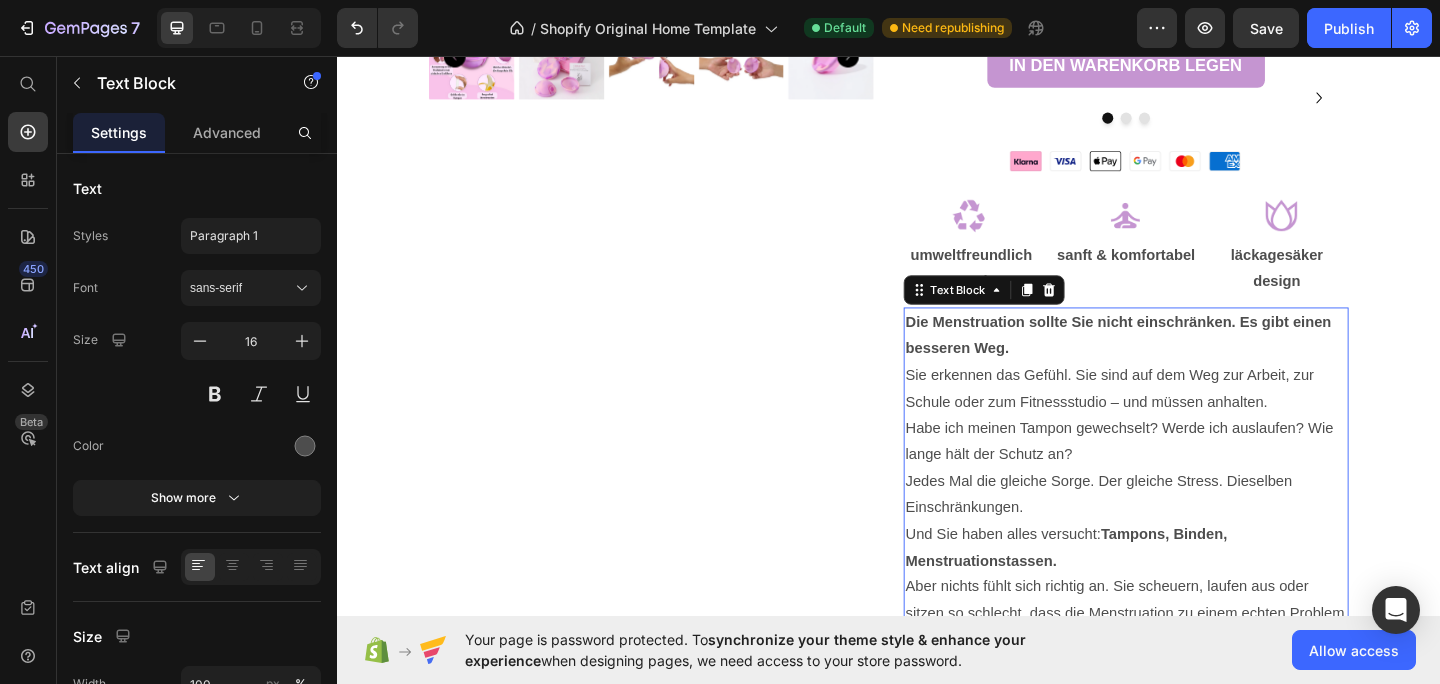 scroll, scrollTop: 845, scrollLeft: 0, axis: vertical 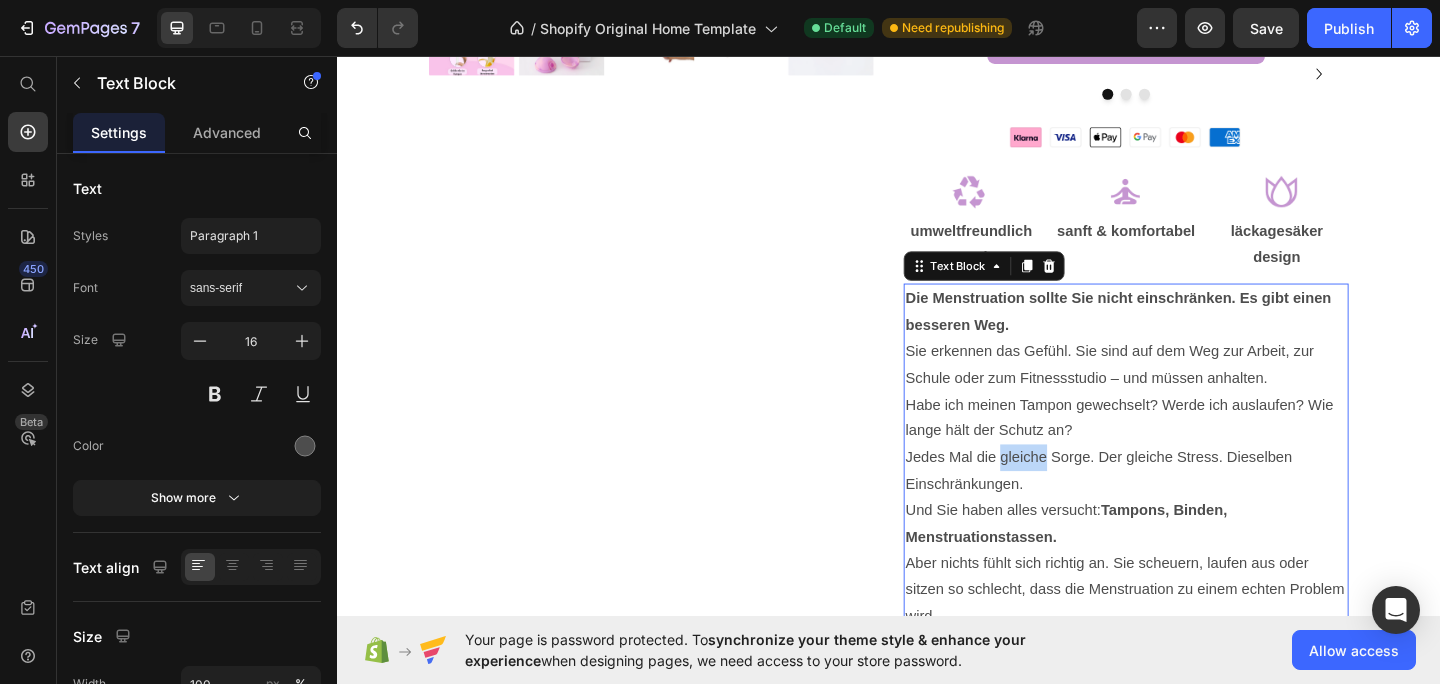 click on "Die Menstruation sollte Sie nicht einschränken. Es gibt einen besseren Weg. Sie erkennen das Gefühl. Sie sind auf dem Weg zur Arbeit, zur Schule oder zum Fitnessstudio – und müssen anhalten. Habe ich meinen Tampon gewechselt? Werde ich auslaufen? Wie lange hält der Schutz an? Jedes Mal die gleiche Sorge. Der gleiche Stress. Dieselben Einschränkungen. Und Sie haben alles versucht:  Tampons, Binden, Menstruationstassen. Aber nichts fühlt sich richtig an. Sie scheuern, laufen aus oder sitzen so schlecht, dass die Menstruation zu einem echten Problem wird. Mit LunaDisc vermeiden Sie Stress, Unordnung und Einschränkungen – und gewinnen die Kontrolle über Ihre Periode zurück." at bounding box center [1195, 536] 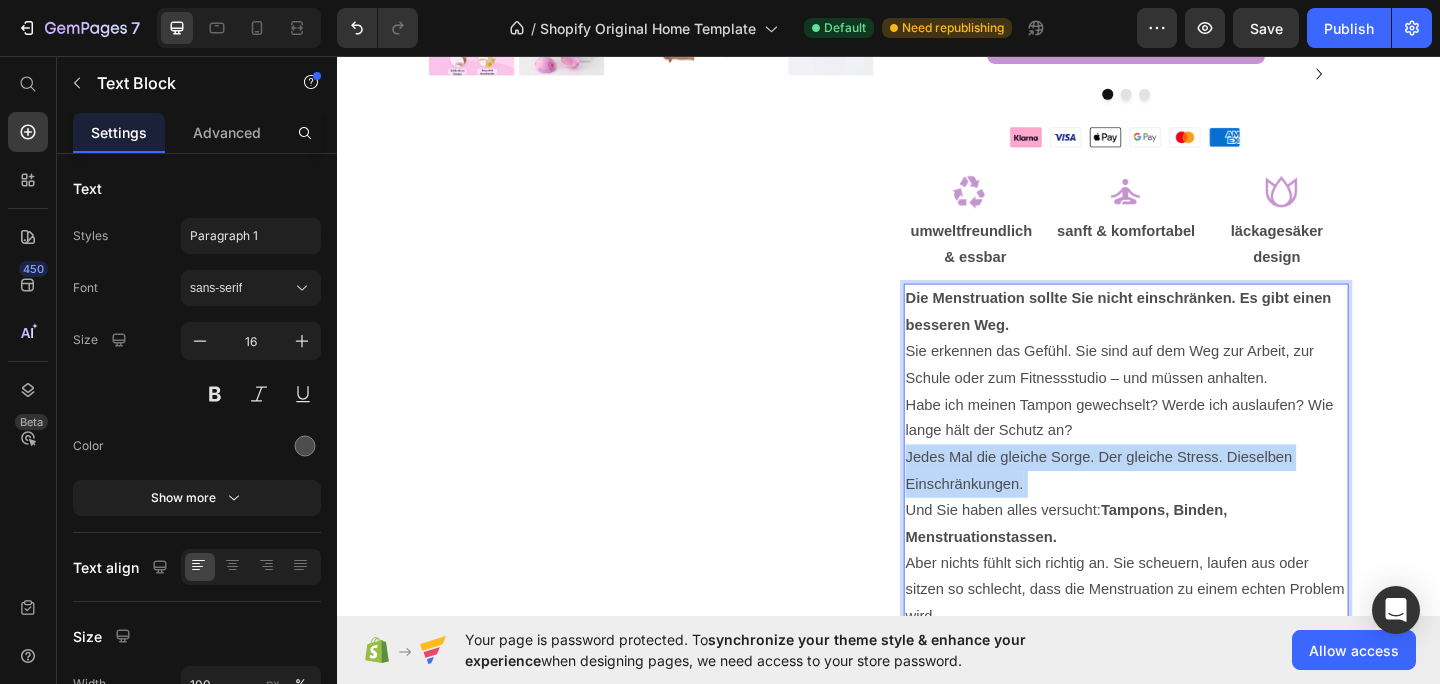 click on "Die Menstruation sollte Sie nicht einschränken. Es gibt einen besseren Weg. Sie erkennen das Gefühl. Sie sind auf dem Weg zur Arbeit, zur Schule oder zum Fitnessstudio – und müssen anhalten. Habe ich meinen Tampon gewechselt? Werde ich auslaufen? Wie lange hält der Schutz an? Jedes Mal die gleiche Sorge. Der gleiche Stress. Dieselben Einschränkungen. Und Sie haben alles versucht:  Tampons, Binden, Menstruationstassen. Aber nichts fühlt sich richtig an. Sie scheuern, laufen aus oder sitzen so schlecht, dass die Menstruation zu einem echten Problem wird. Mit LunaDisc vermeiden Sie Stress, Unordnung und Einschränkungen – und gewinnen die Kontrolle über Ihre Periode zurück." at bounding box center (1195, 536) 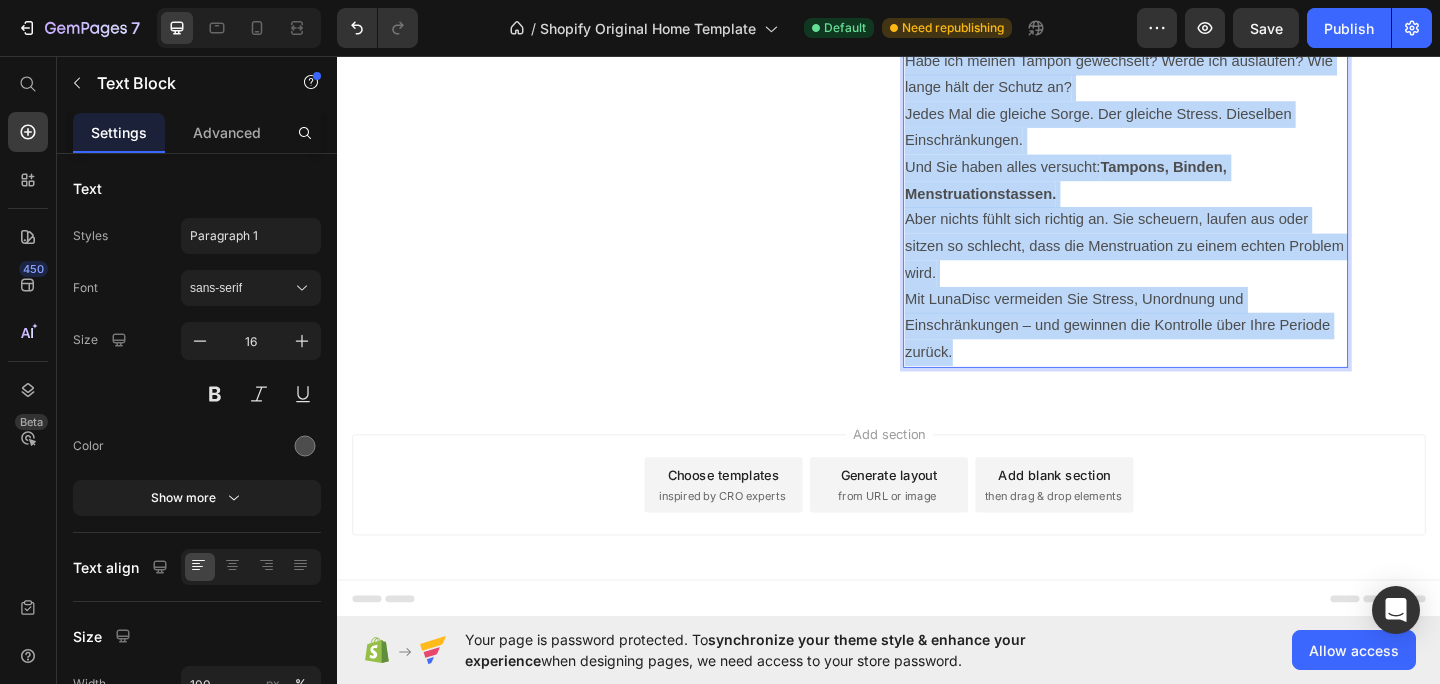 scroll, scrollTop: 1287, scrollLeft: 0, axis: vertical 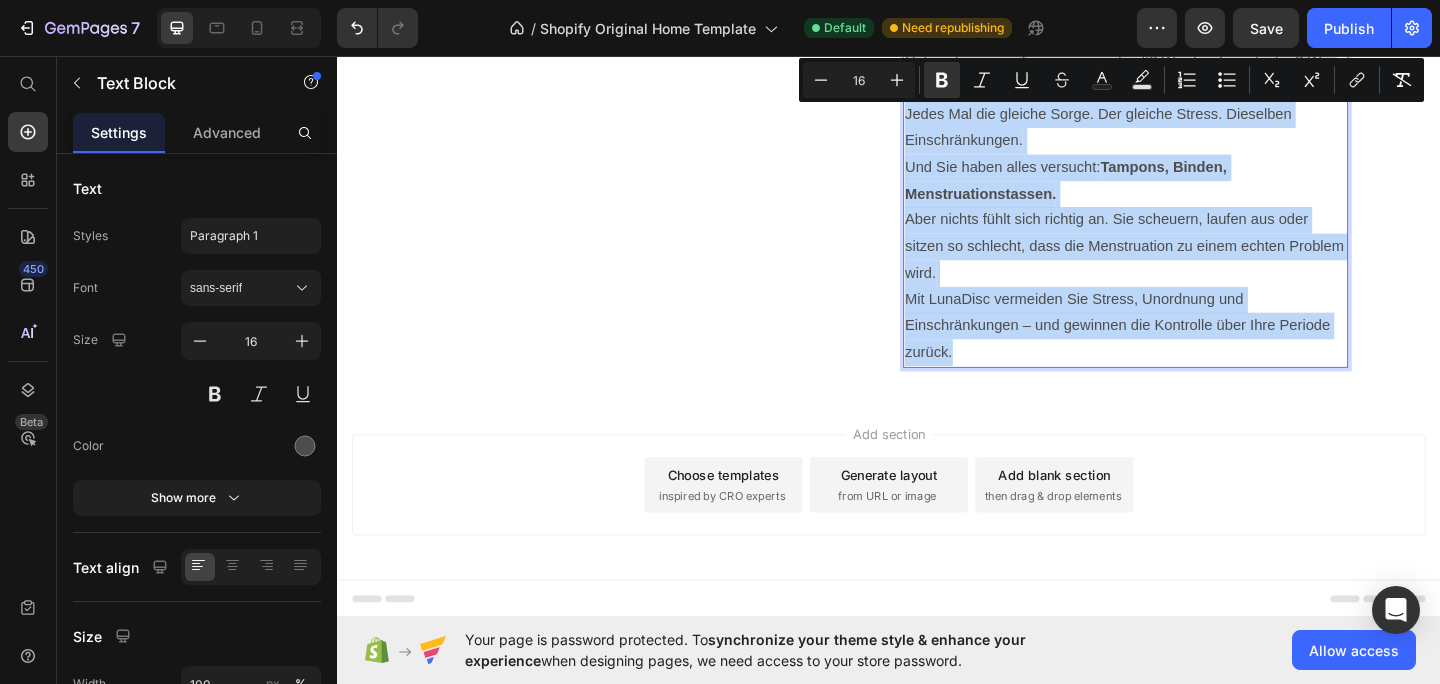 drag, startPoint x: 957, startPoint y: 392, endPoint x: 1112, endPoint y: 699, distance: 343.90988 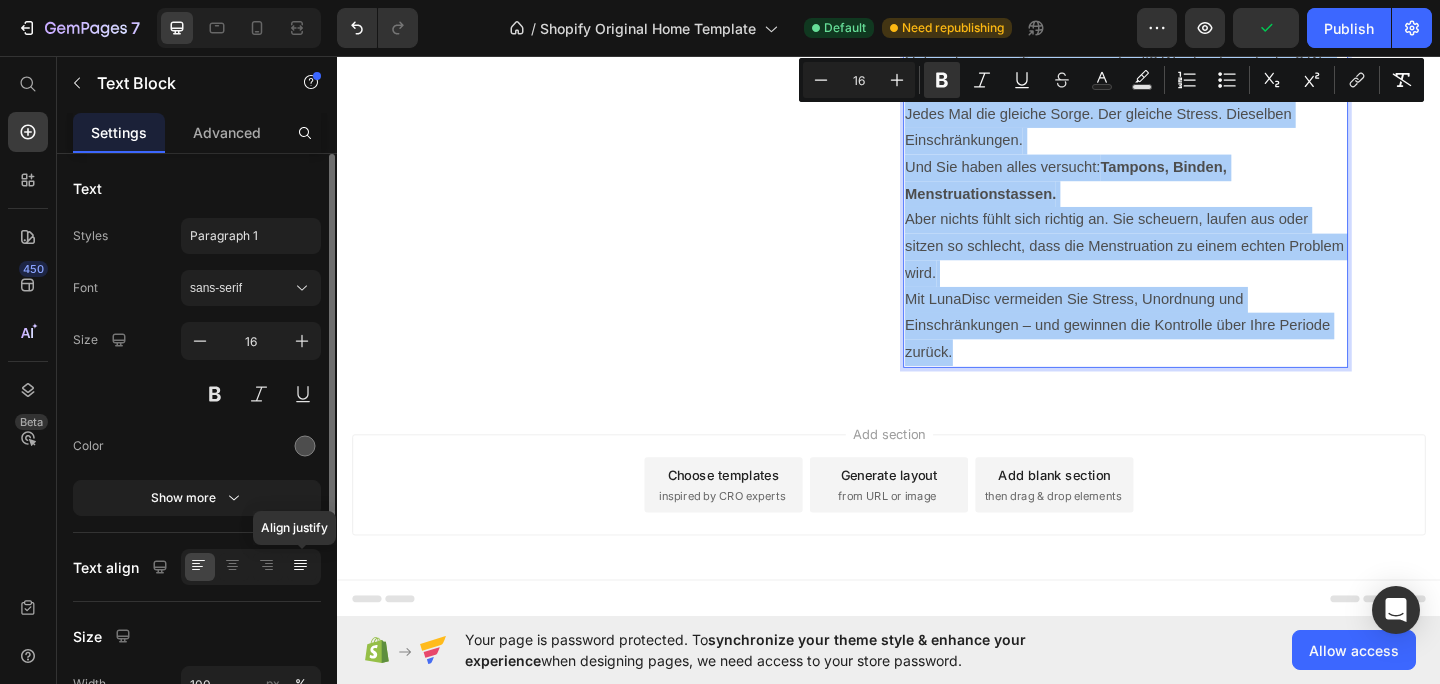 click 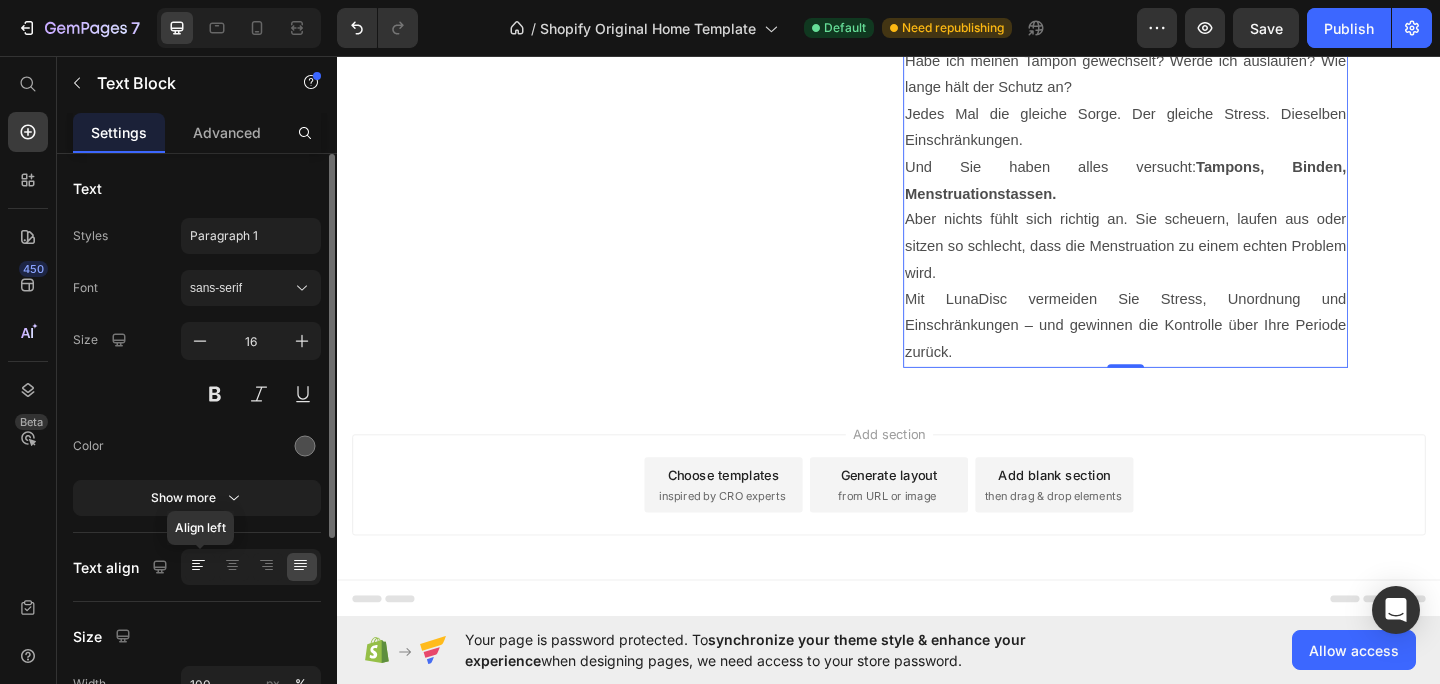 click 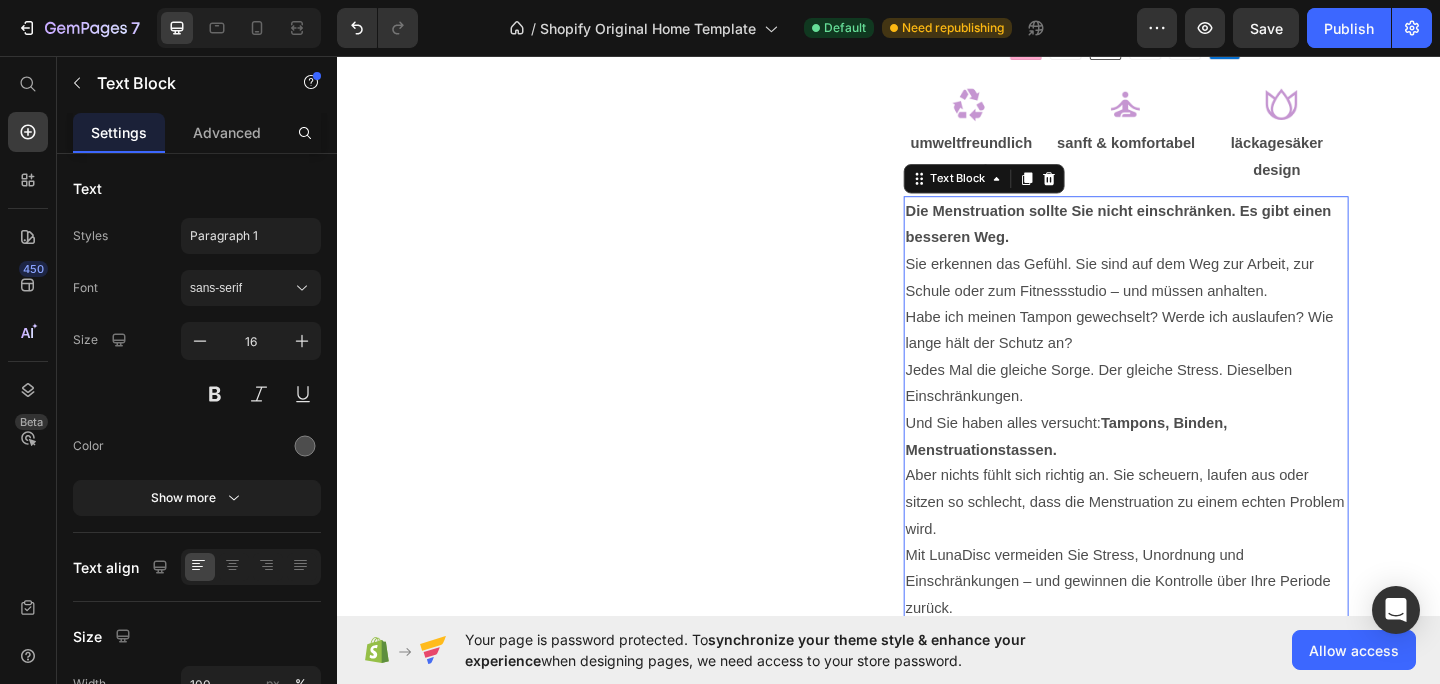 scroll, scrollTop: 925, scrollLeft: 0, axis: vertical 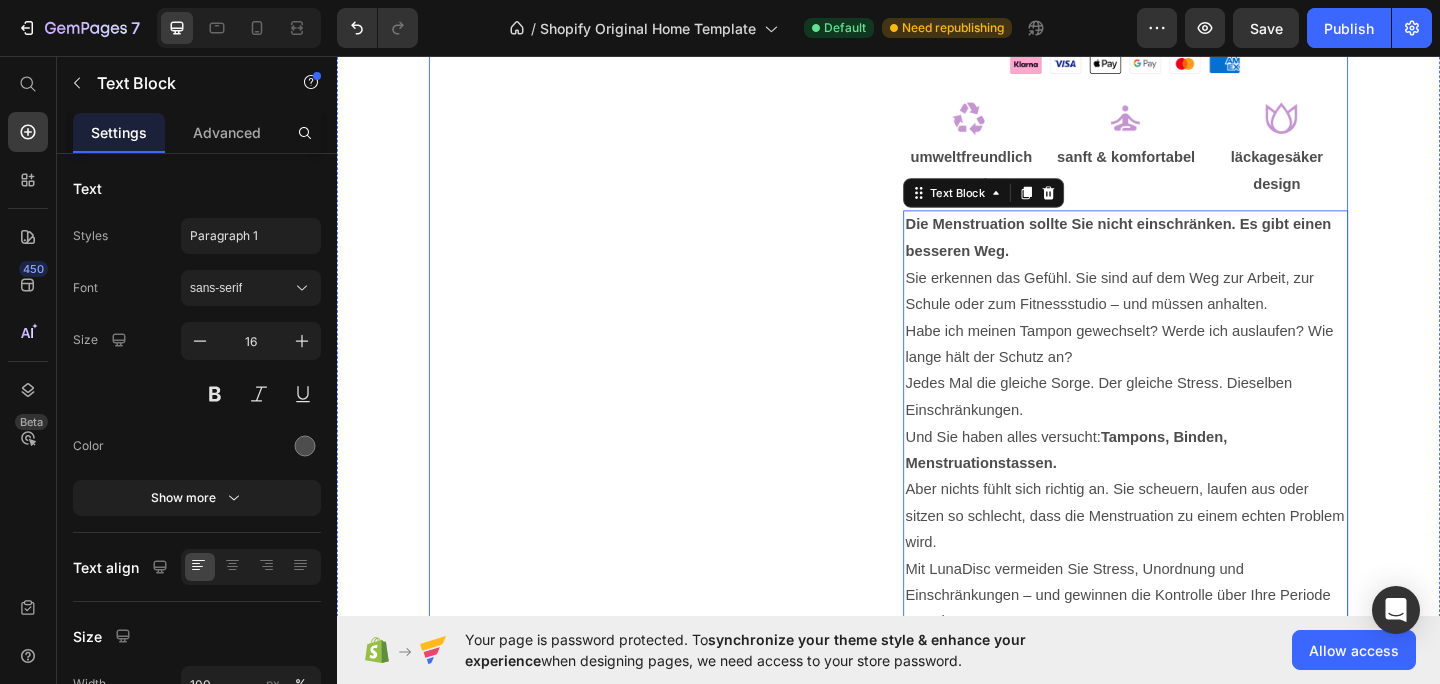 click on "Product Images" at bounding box center [679, 51] 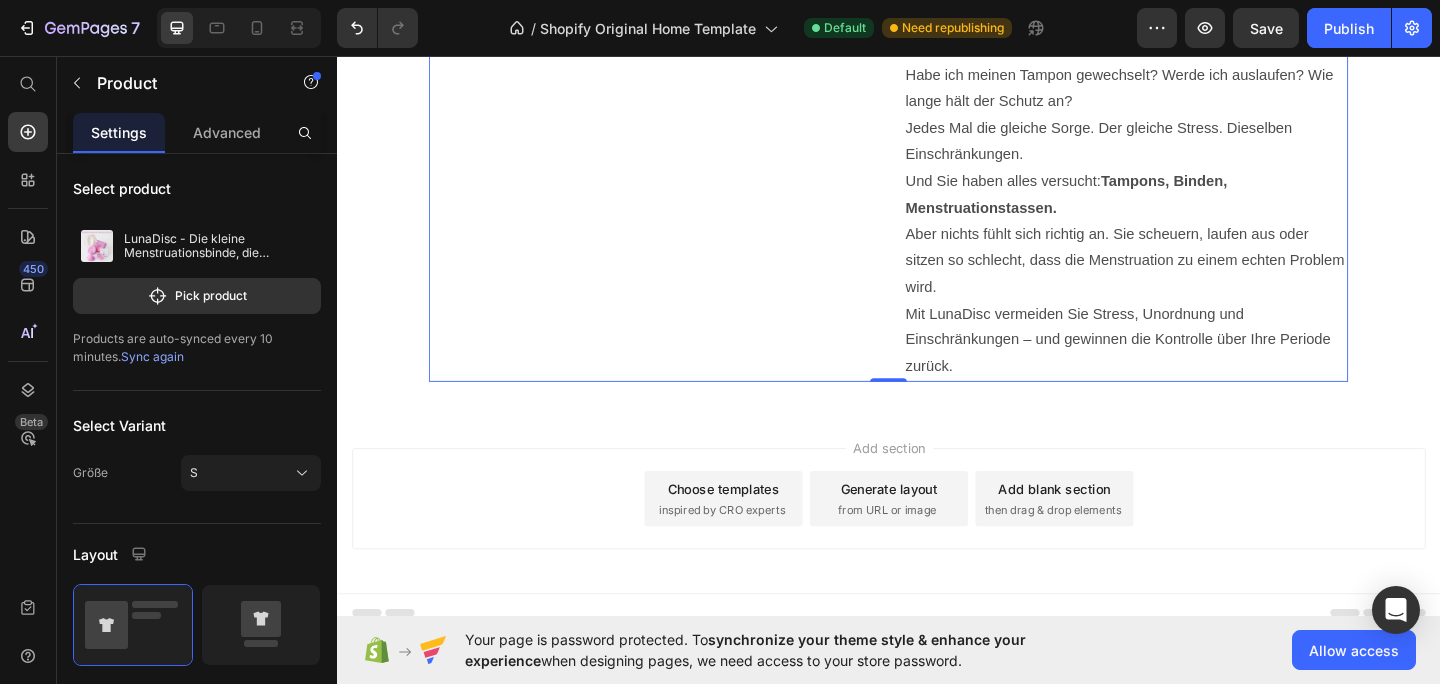 scroll, scrollTop: 1287, scrollLeft: 0, axis: vertical 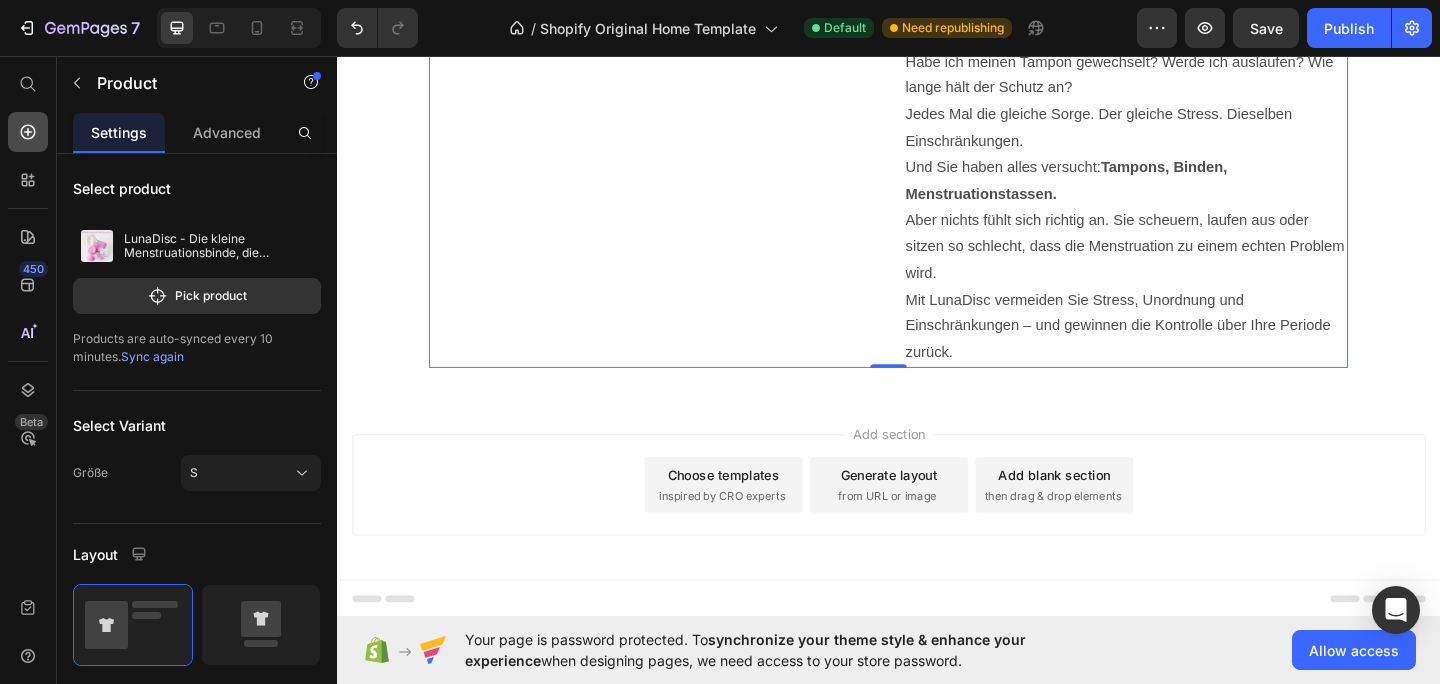 click 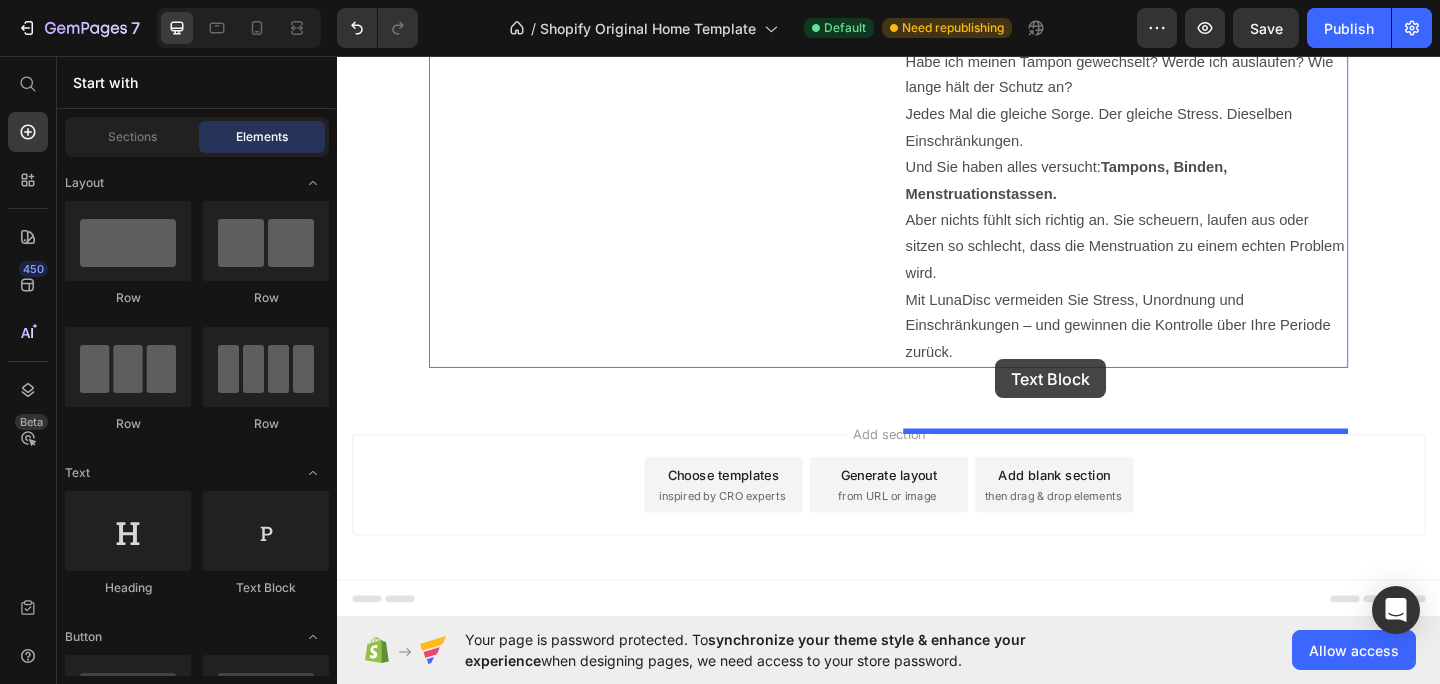drag, startPoint x: 612, startPoint y: 586, endPoint x: 1053, endPoint y: 386, distance: 484.2324 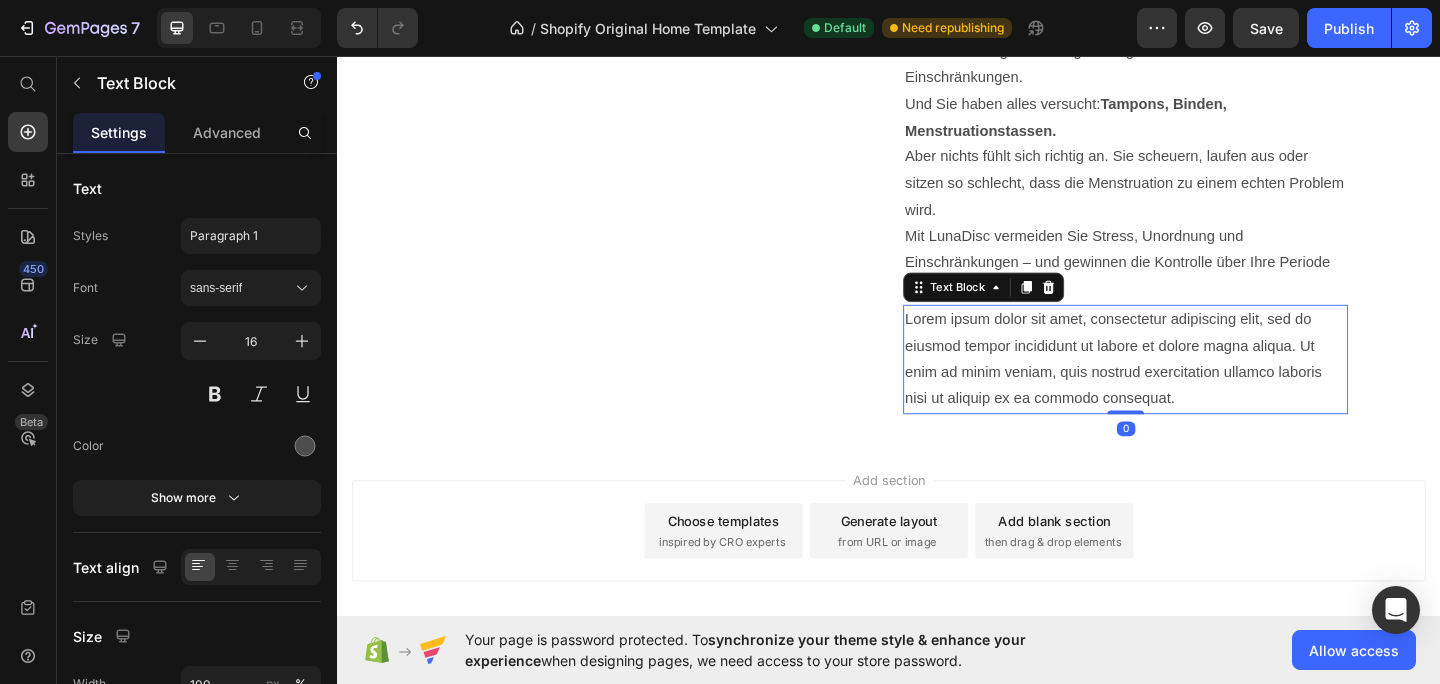 click on "Lorem ipsum dolor sit amet, consectetur adipiscing elit, sed do eiusmod tempor incididunt ut labore et dolore magna aliqua. Ut enim ad minim veniam, quis nostrud exercitation ullamco laboris nisi ut aliquip ex ea commodo consequat." at bounding box center (1195, 386) 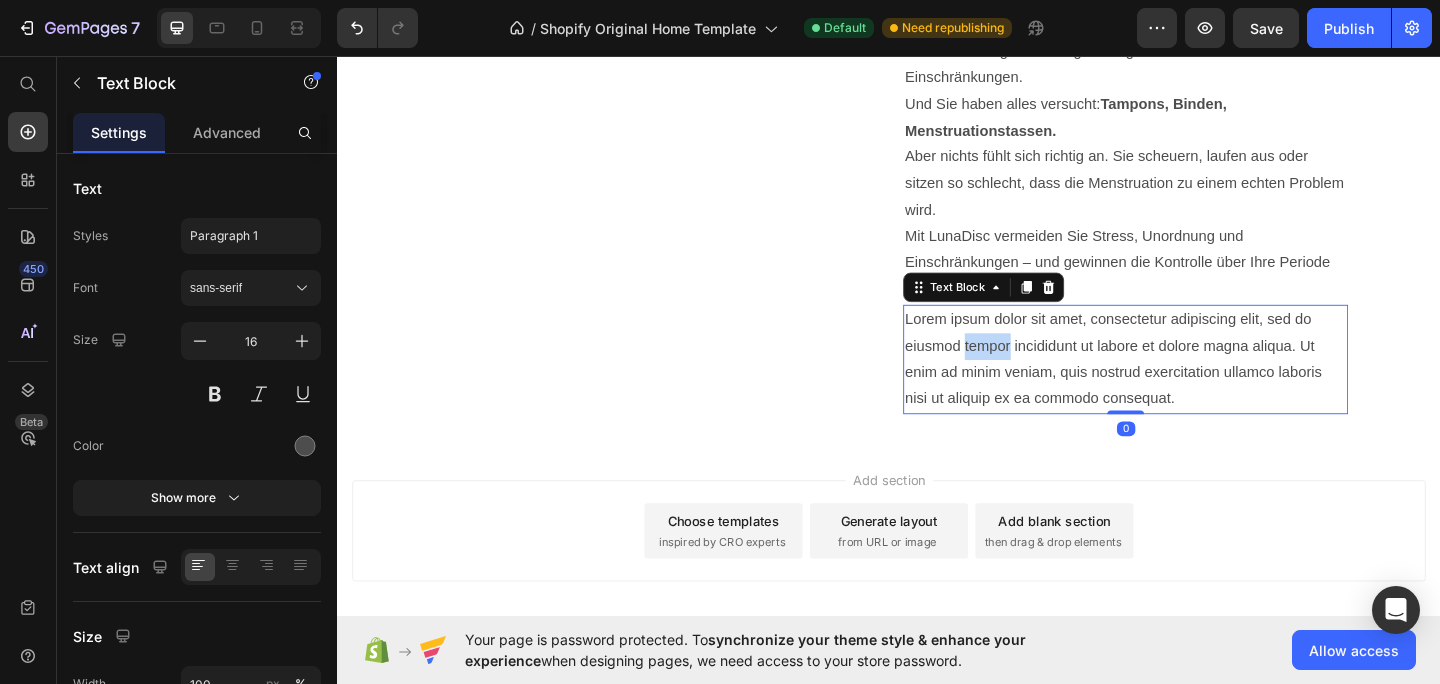 click on "Lorem ipsum dolor sit amet, consectetur adipiscing elit, sed do eiusmod tempor incididunt ut labore et dolore magna aliqua. Ut enim ad minim veniam, quis nostrud exercitation ullamco laboris nisi ut aliquip ex ea commodo consequat." at bounding box center (1195, 386) 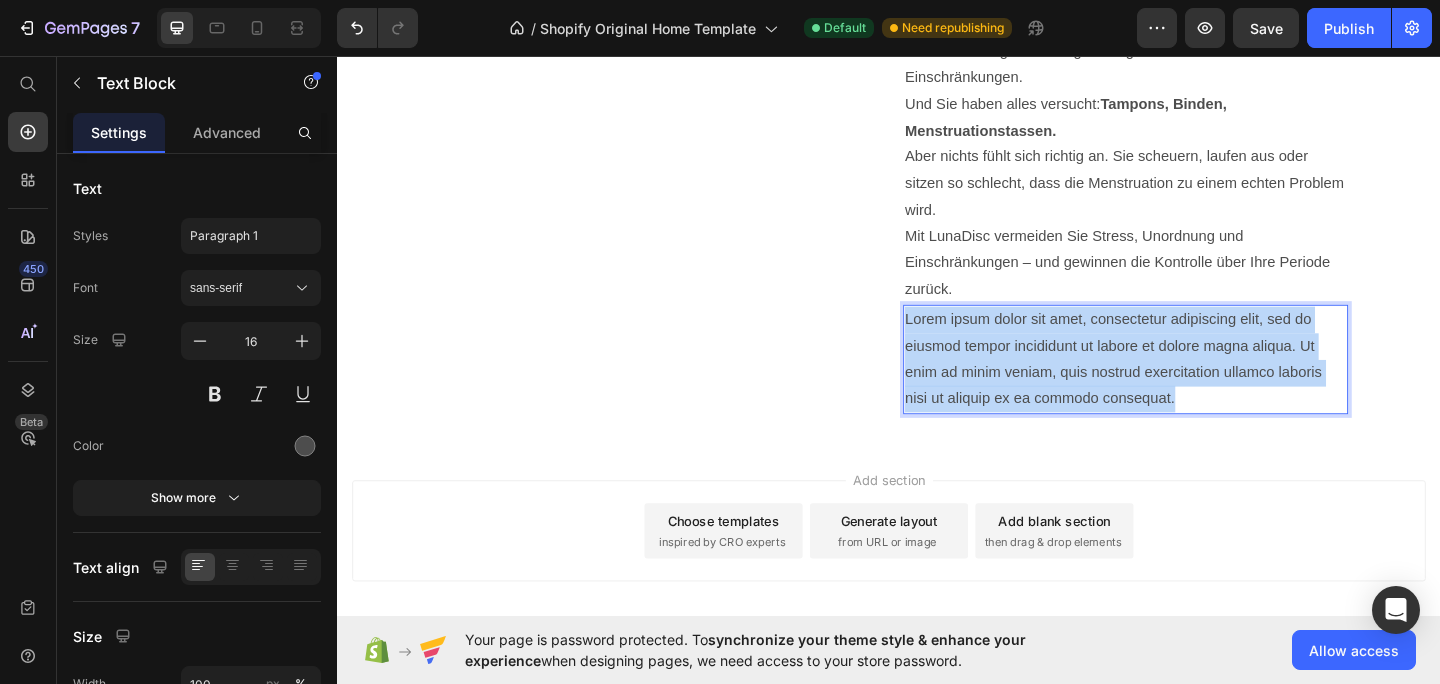 click on "Lorem ipsum dolor sit amet, consectetur adipiscing elit, sed do eiusmod tempor incididunt ut labore et dolore magna aliqua. Ut enim ad minim veniam, quis nostrud exercitation ullamco laboris nisi ut aliquip ex ea commodo consequat." at bounding box center (1195, 386) 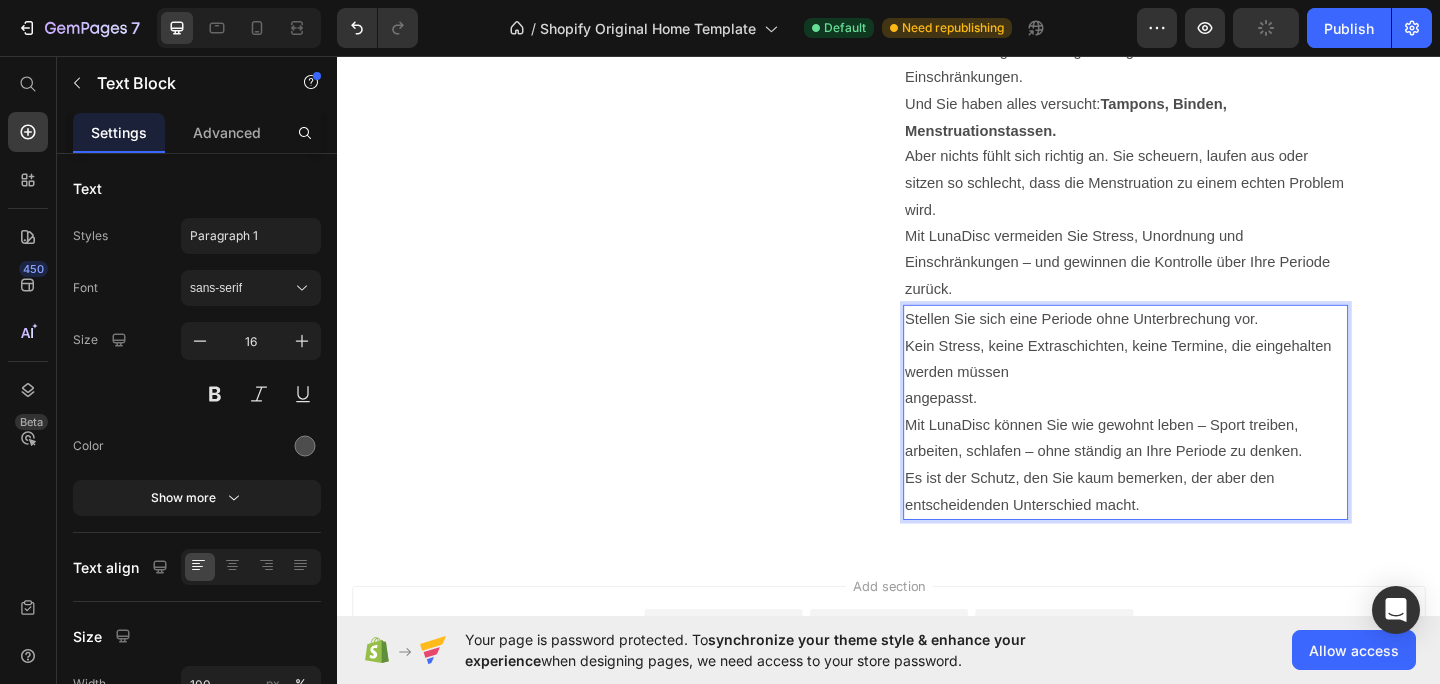 click on "Stellen Sie sich eine Periode ohne Unterbrechung vor. Kein Stress, keine Extraschichten, keine Termine, die eingehalten werden müssen angepasst. Mit LunaDisc können Sie wie gewohnt leben – Sport treiben, arbeiten, schlafen – ohne ständig an Ihre Periode zu denken. Es ist der Schutz, den Sie kaum bemerken, der aber den entscheidenden Unterschied macht." at bounding box center (1195, 444) 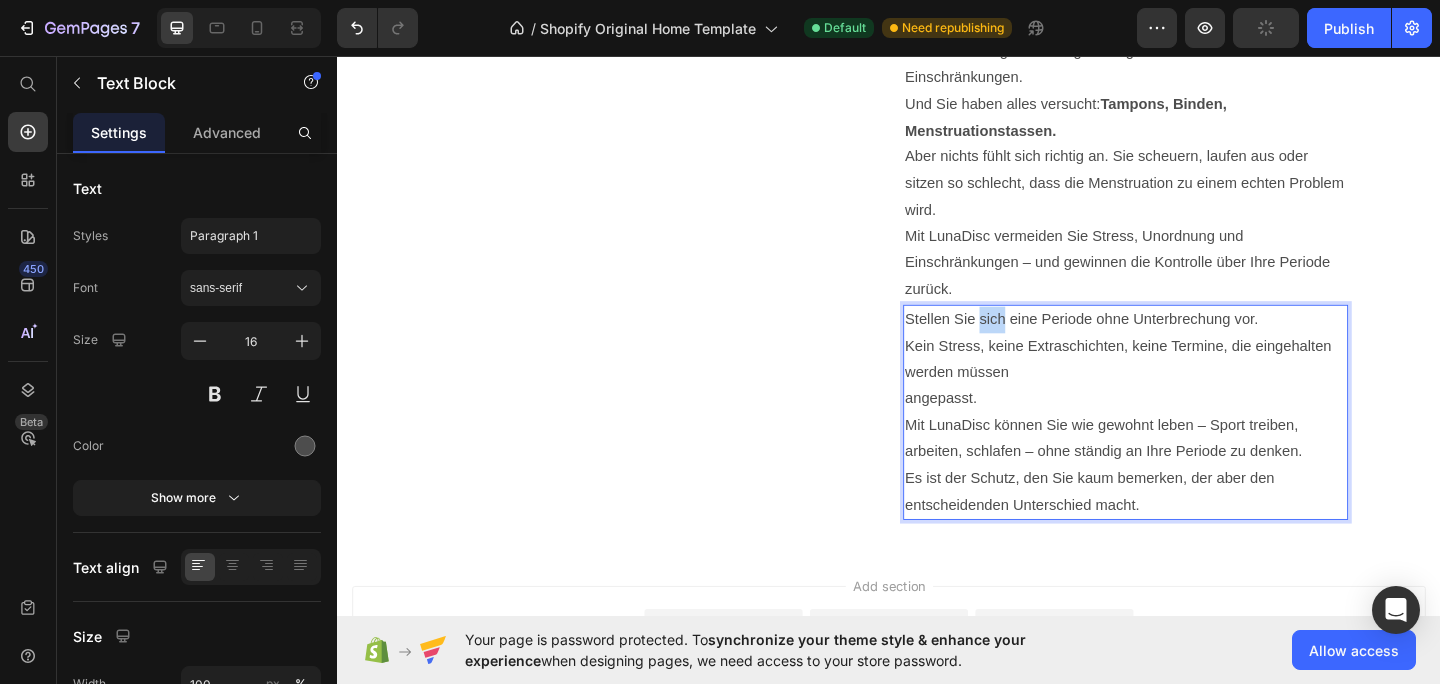 click on "Stellen Sie sich eine Periode ohne Unterbrechung vor. Kein Stress, keine Extraschichten, keine Termine, die eingehalten werden müssen angepasst. Mit LunaDisc können Sie wie gewohnt leben – Sport treiben, arbeiten, schlafen – ohne ständig an Ihre Periode zu denken. Es ist der Schutz, den Sie kaum bemerken, der aber den entscheidenden Unterschied macht." at bounding box center (1195, 444) 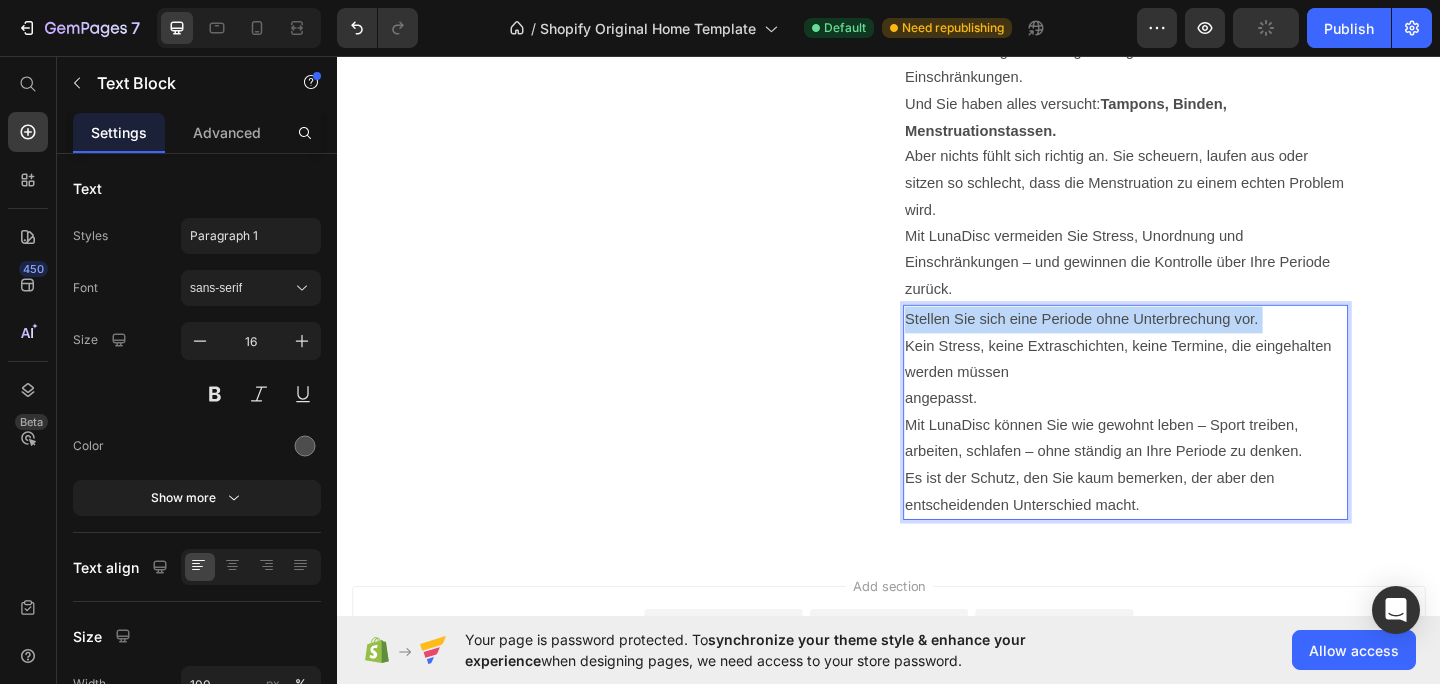 click on "Stellen Sie sich eine Periode ohne Unterbrechung vor. Kein Stress, keine Extraschichten, keine Termine, die eingehalten werden müssen angepasst. Mit LunaDisc können Sie wie gewohnt leben – Sport treiben, arbeiten, schlafen – ohne ständig an Ihre Periode zu denken. Es ist der Schutz, den Sie kaum bemerken, der aber den entscheidenden Unterschied macht." at bounding box center [1195, 444] 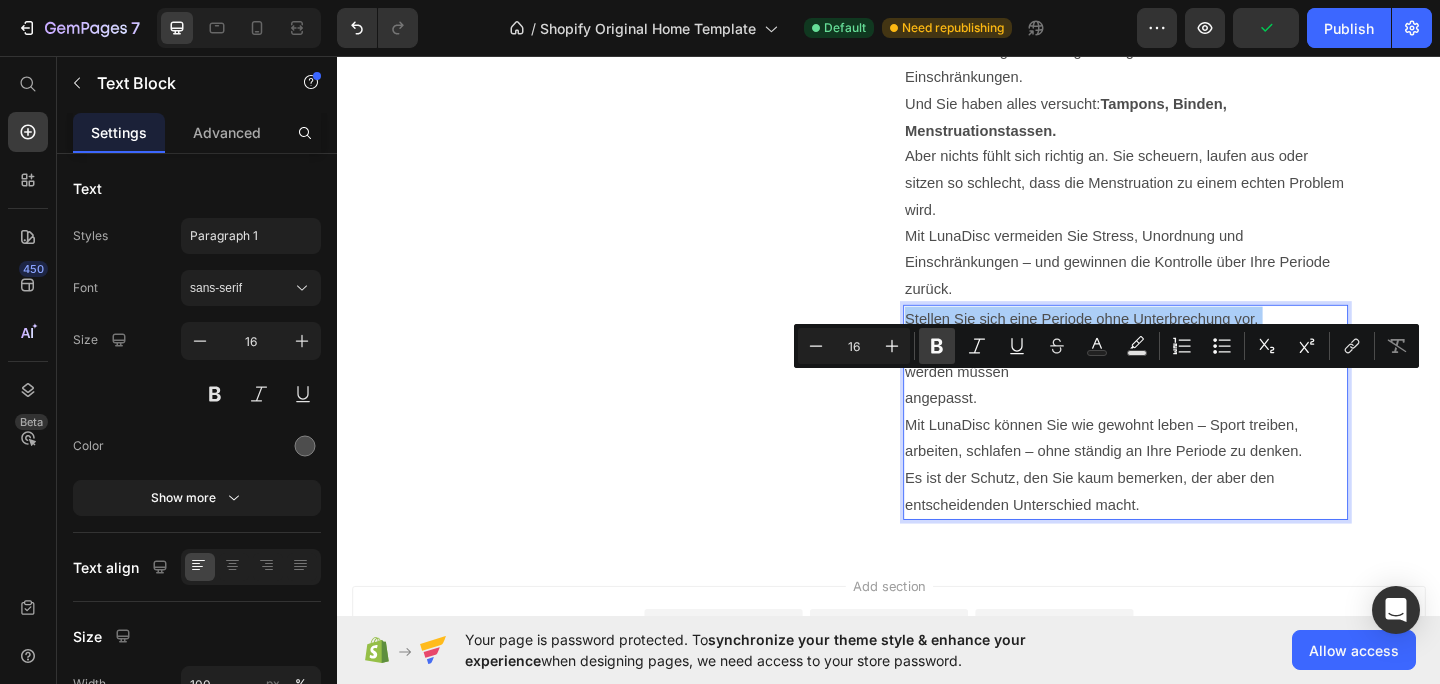 click 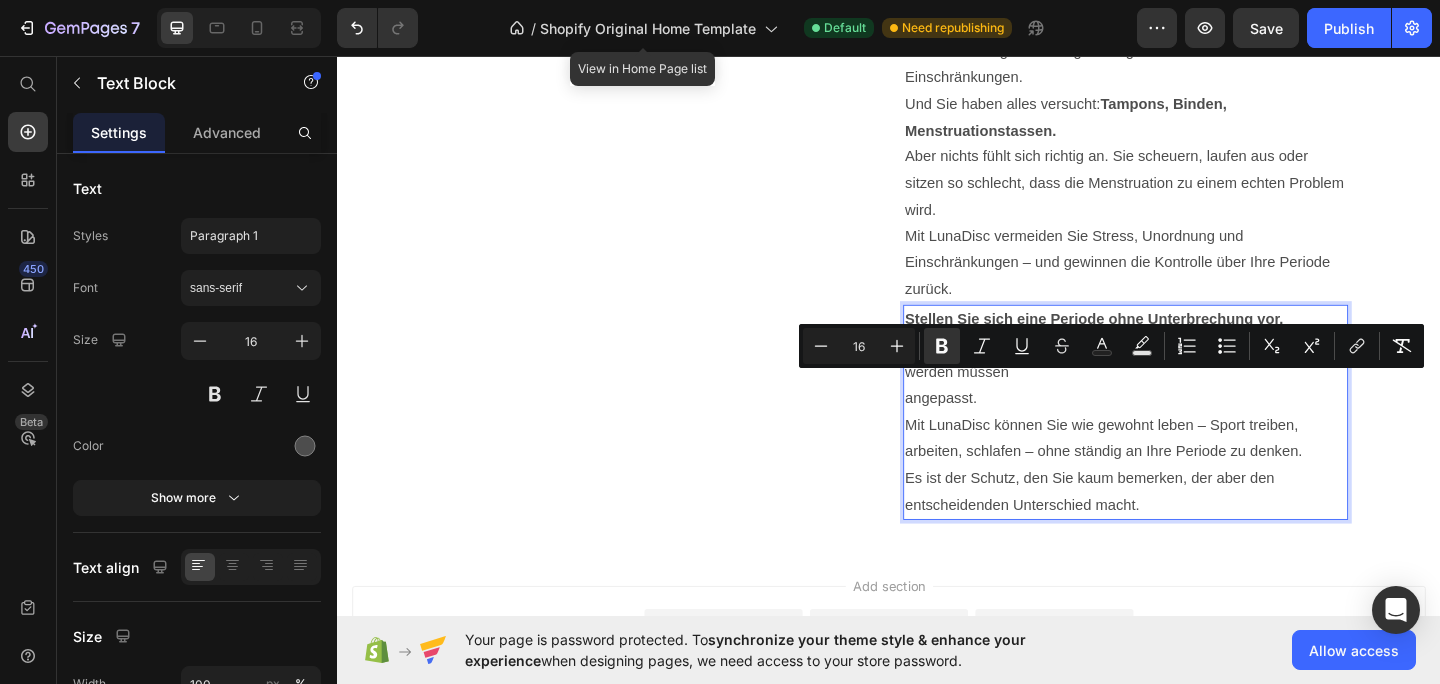 click on "Stellen Sie sich eine Periode ohne Unterbrechung vor. Kein Stress, keine Extraschichten, keine Termine, die eingehalten werden müssen angepasst. Mit LunaDisc können Sie wie gewohnt leben – Sport treiben, arbeiten, schlafen – ohne ständig an Ihre Periode zu denken. Es ist der Schutz, den Sie kaum bemerken, der aber den entscheidenden Unterschied macht." at bounding box center [1195, 444] 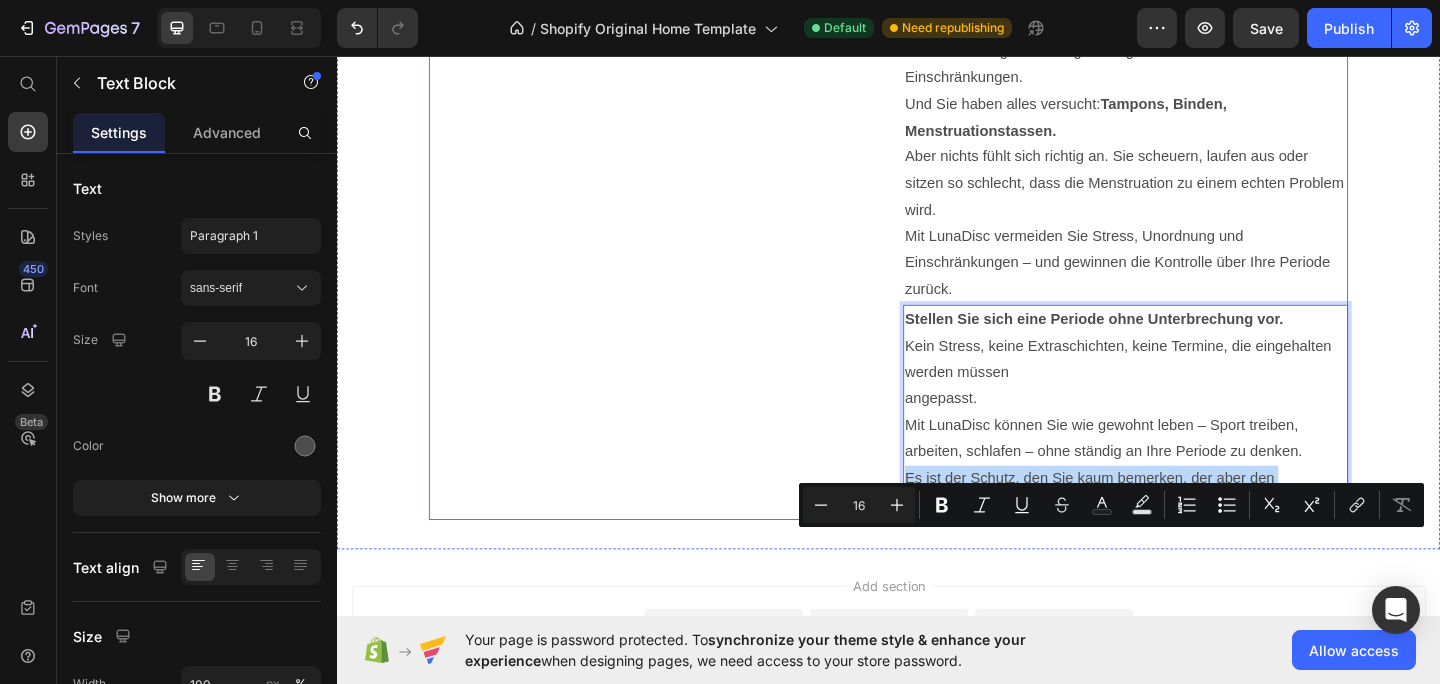 drag, startPoint x: 1251, startPoint y: 620, endPoint x: 948, endPoint y: 594, distance: 304.11346 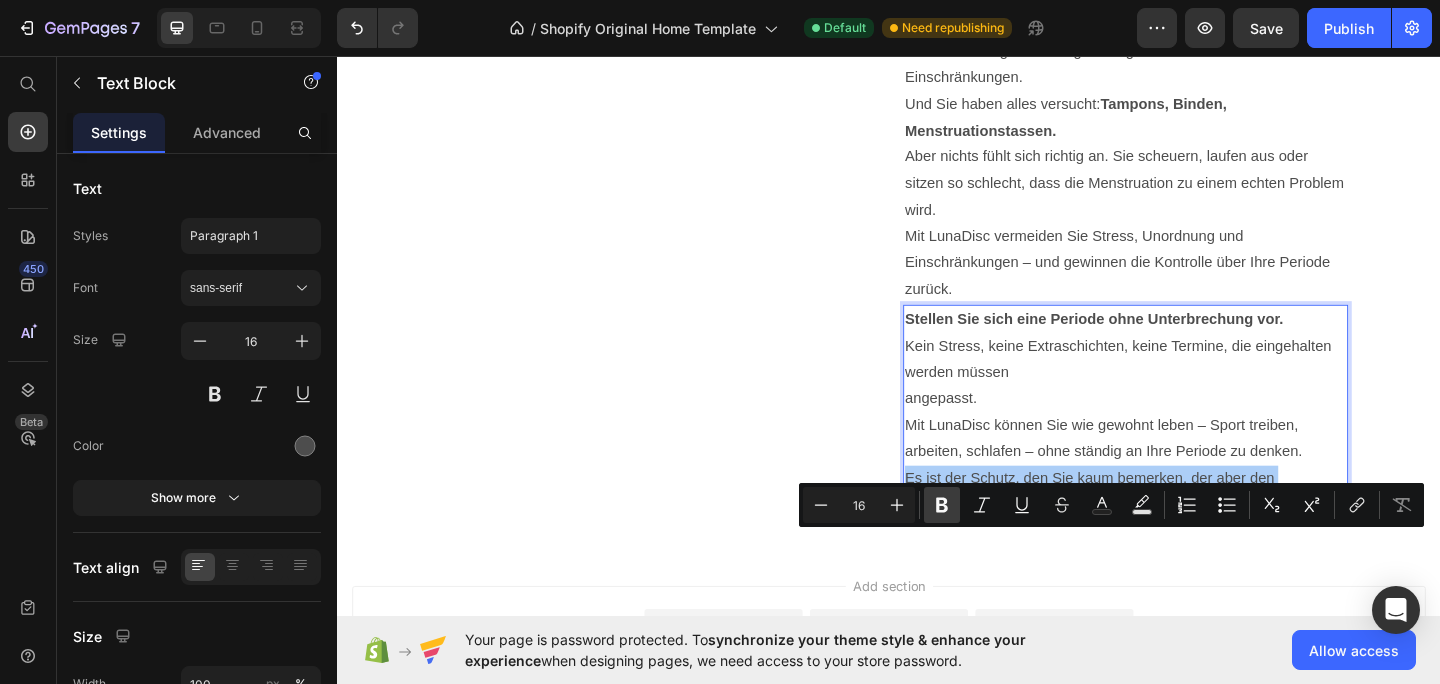click 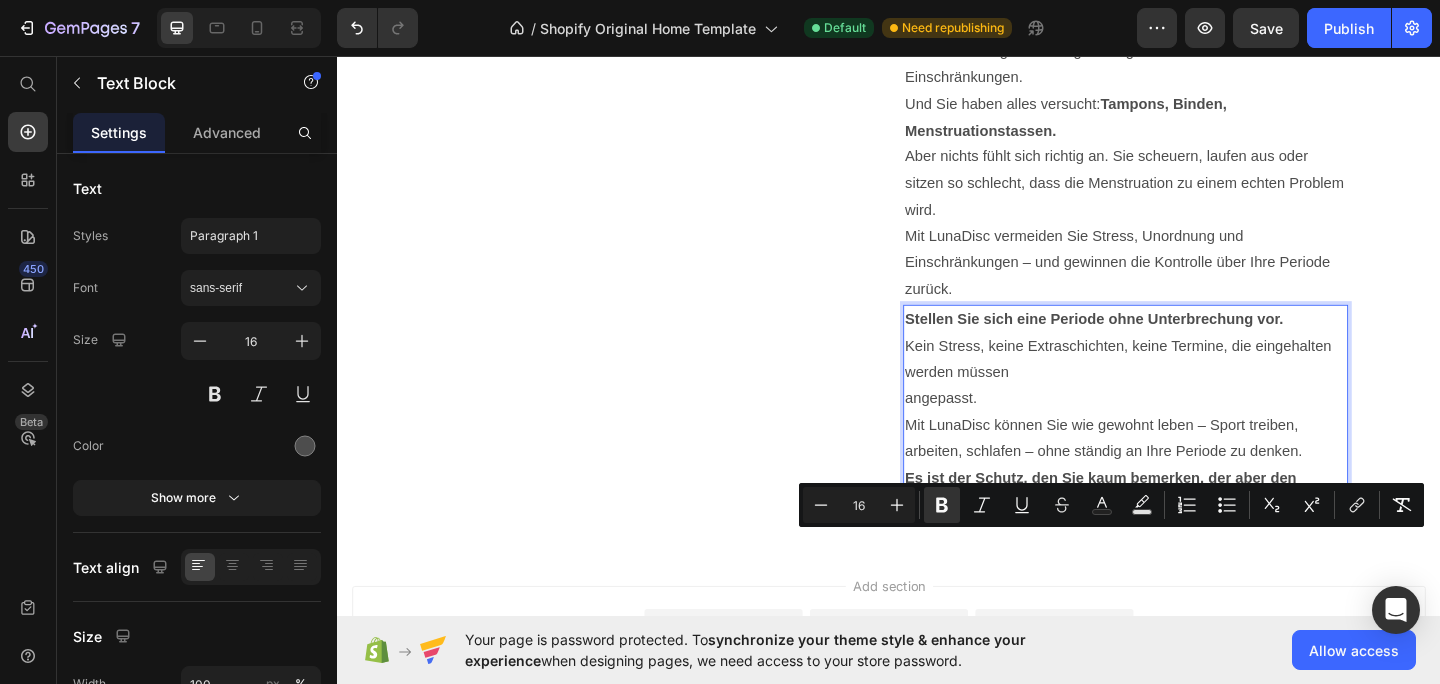 click on "Stellen Sie sich eine Periode ohne Unterbrechung vor. Kein Stress, keine Extraschichten, keine Termine, die eingehalten werden müssen angepasst. Mit LunaDisc können Sie wie gewohnt leben – Sport treiben, arbeiten, schlafen – ohne ständig an Ihre Periode zu denken. Es ist der Schutz, den Sie kaum bemerken, der aber den entscheidenden Unterschied macht." at bounding box center [1195, 444] 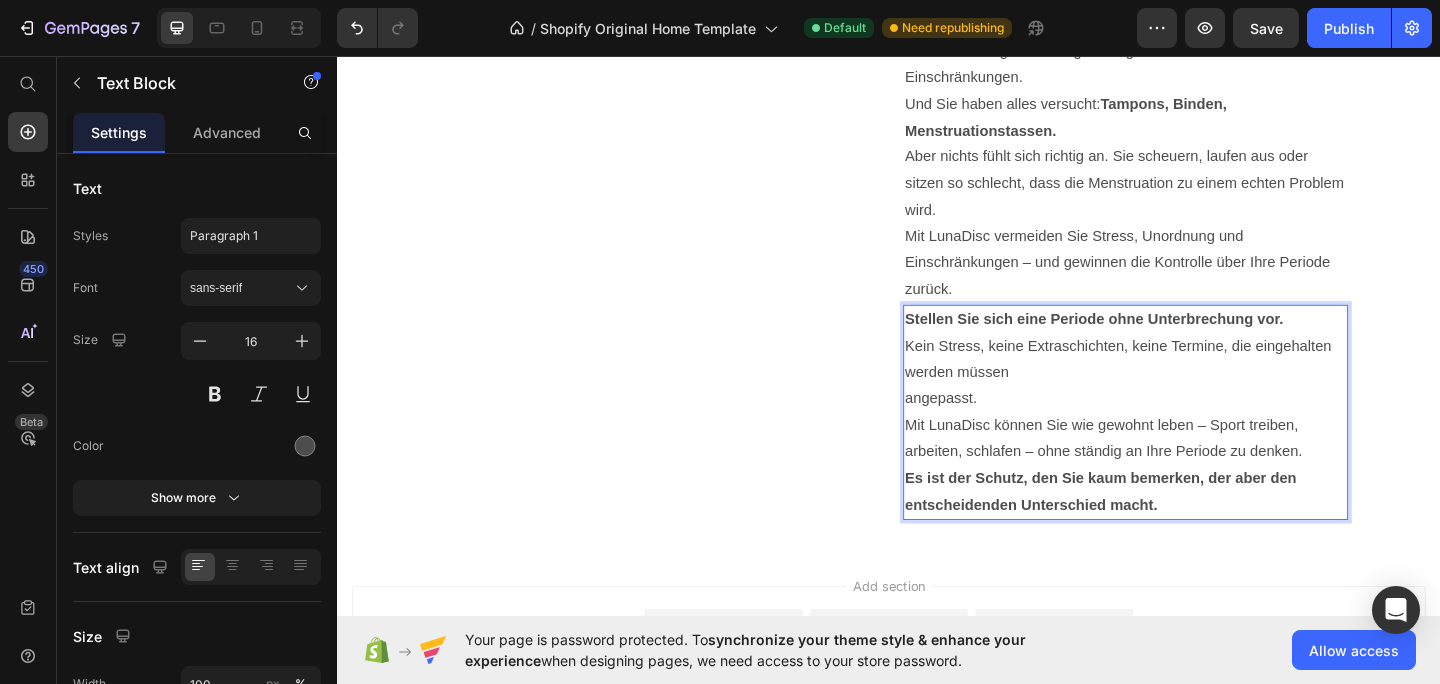 click on "Es ist der Schutz, den Sie kaum bemerken, der aber den entscheidenden Unterschied macht." at bounding box center (1168, 530) 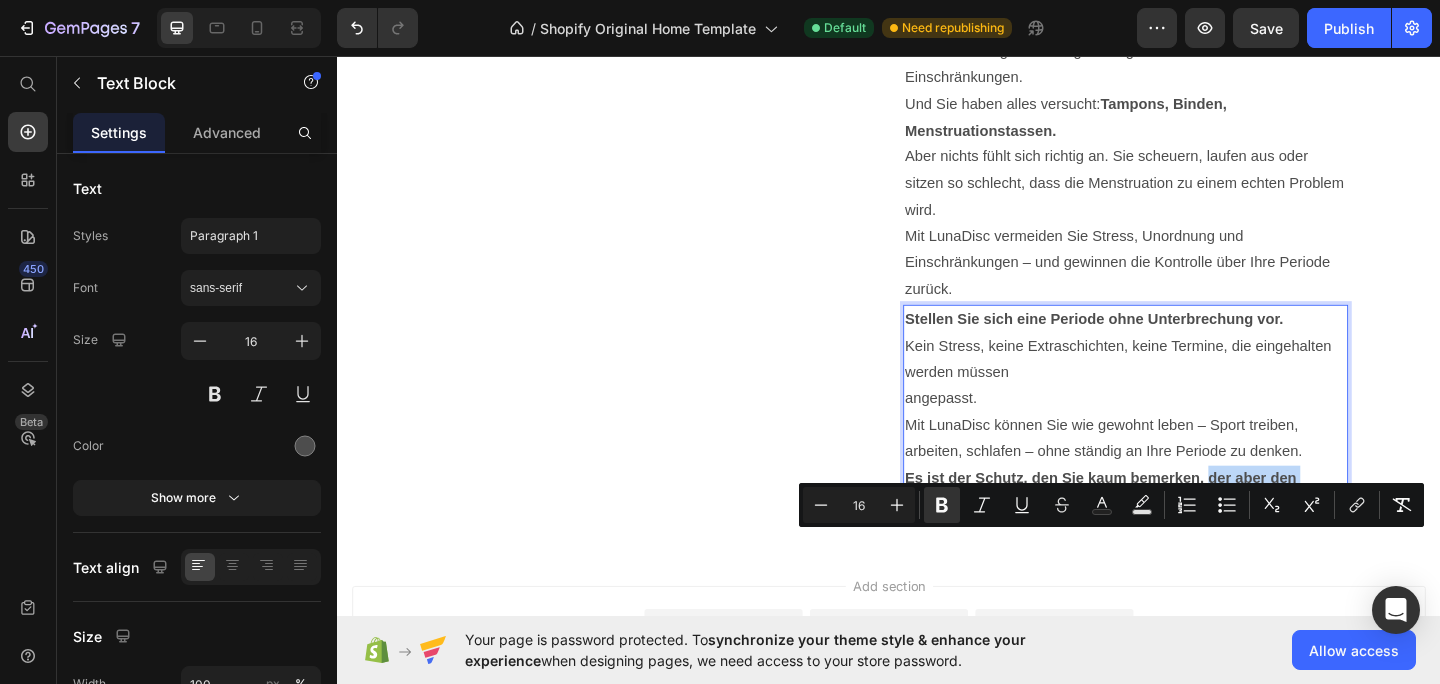 drag, startPoint x: 1230, startPoint y: 619, endPoint x: 1287, endPoint y: 590, distance: 63.953106 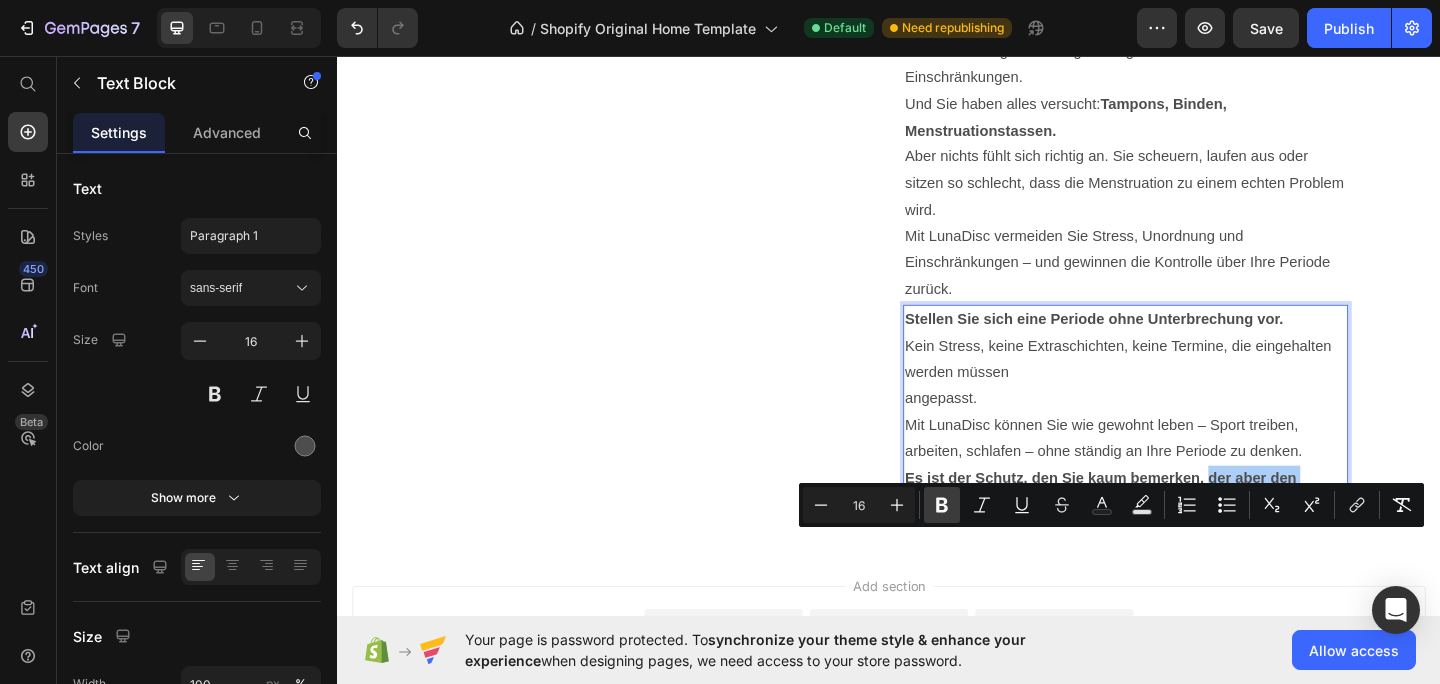 click 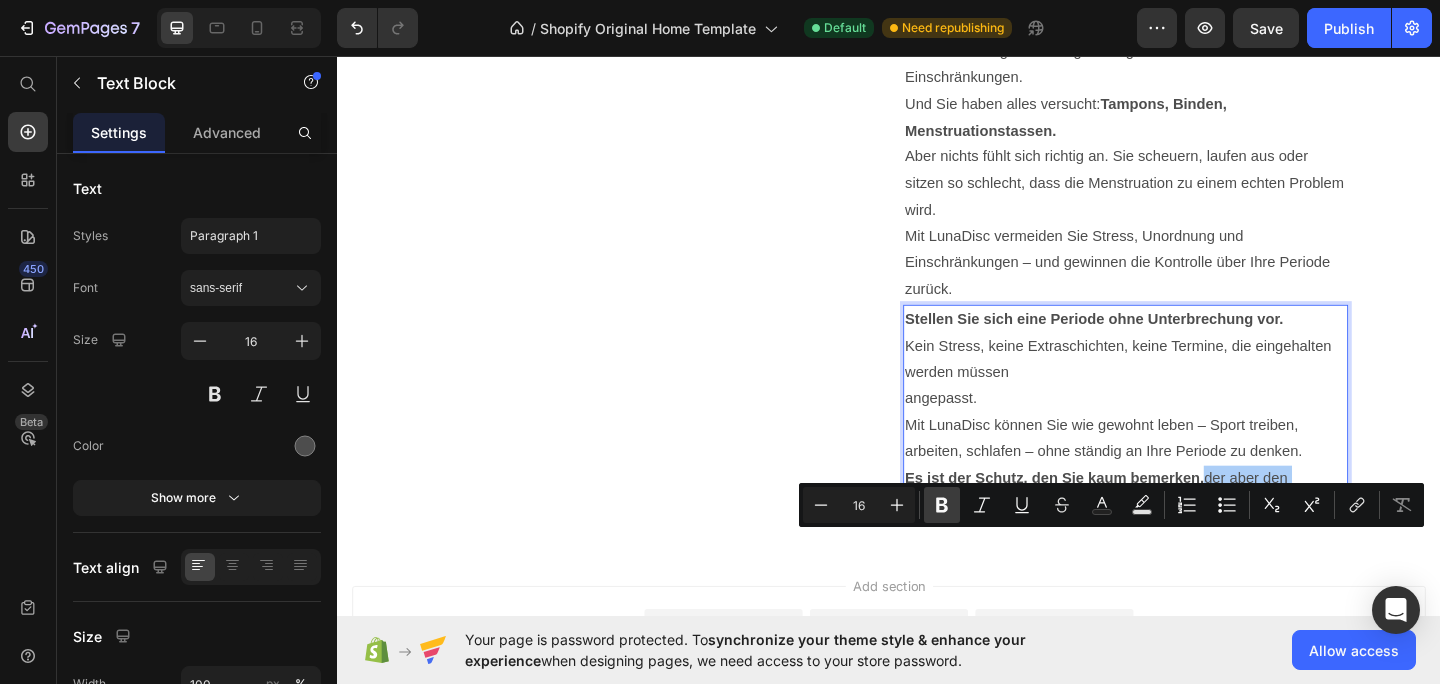 click 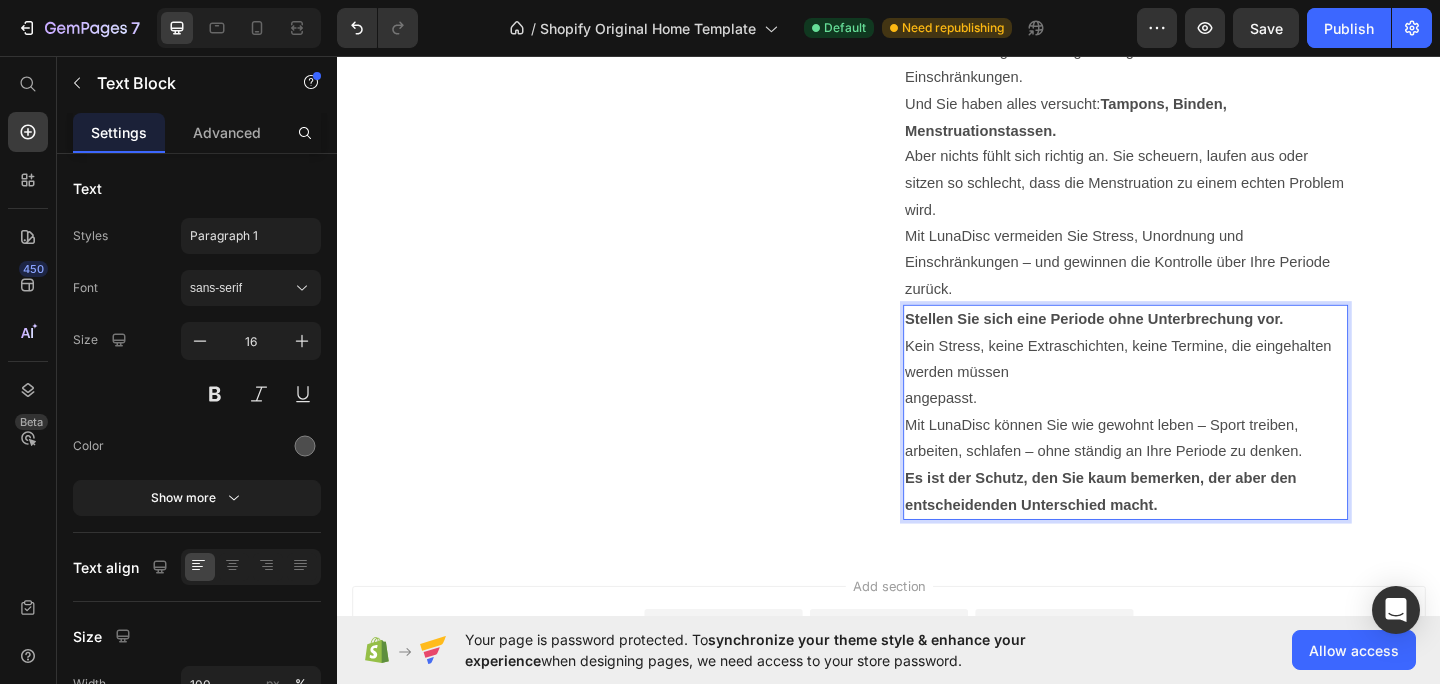 click on "Stellen Sie sich eine Periode ohne Unterbrechung vor. Kein Stress, keine Extraschichten, keine Termine, die eingehalten werden müssen angepasst. Mit LunaDisc können Sie wie gewohnt leben – Sport treiben, arbeiten, schlafen – ohne ständig an Ihre Periode zu denken. Es ist der Schutz, den Sie kaum bemerken, der aber den entscheidenden Unterschied macht." at bounding box center (1195, 444) 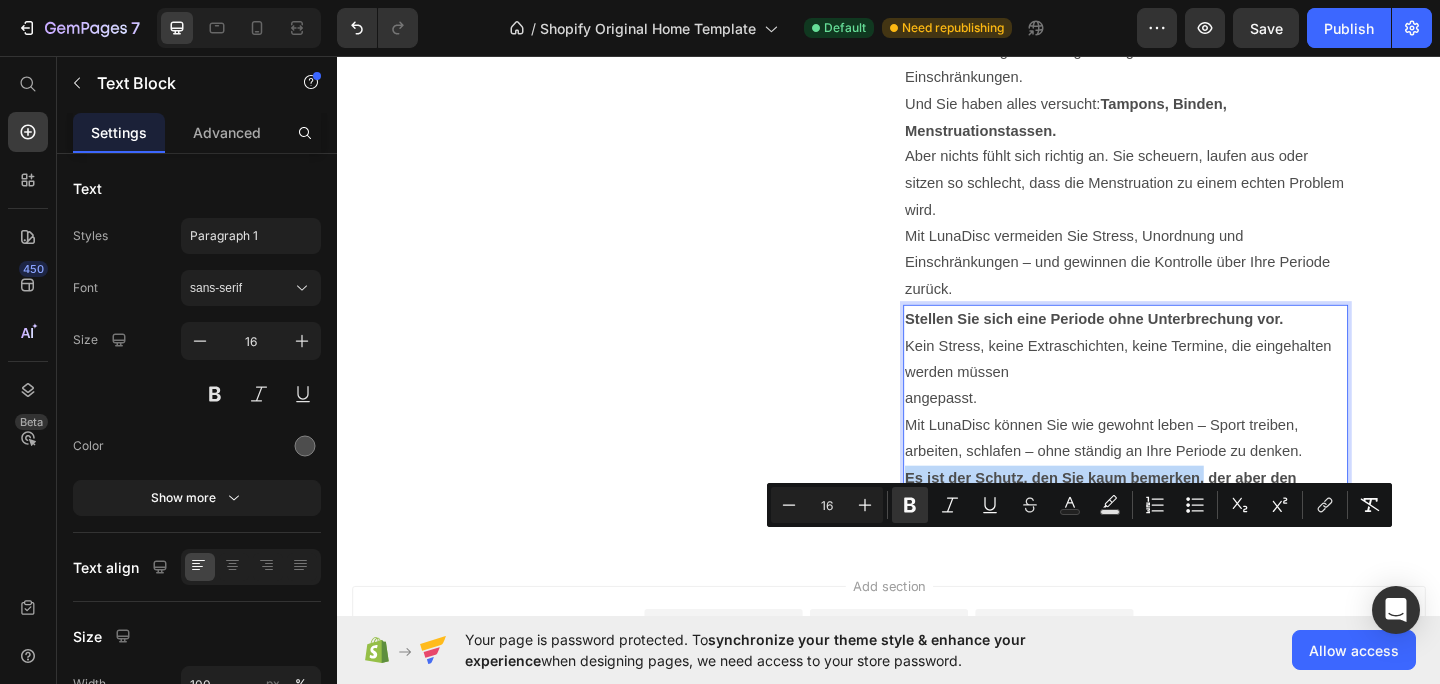 drag, startPoint x: 1279, startPoint y: 589, endPoint x: 957, endPoint y: 591, distance: 322.00623 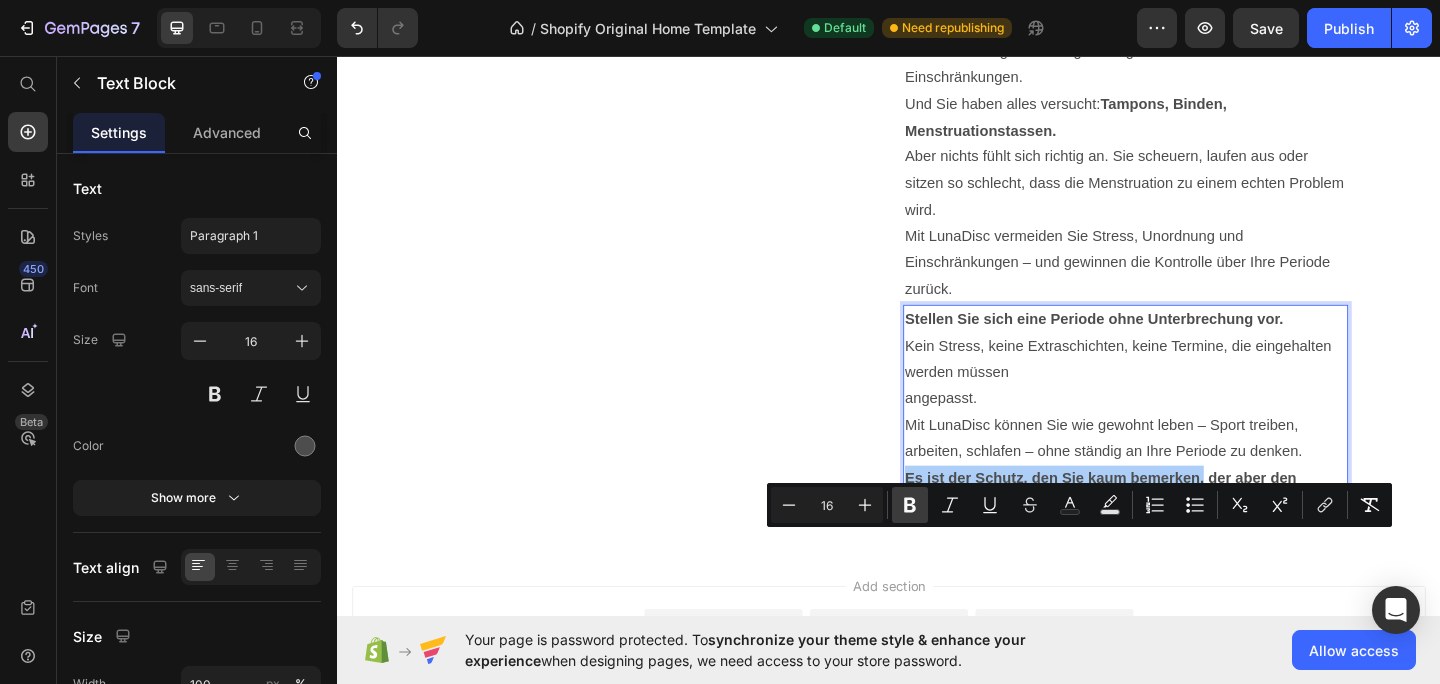 click 